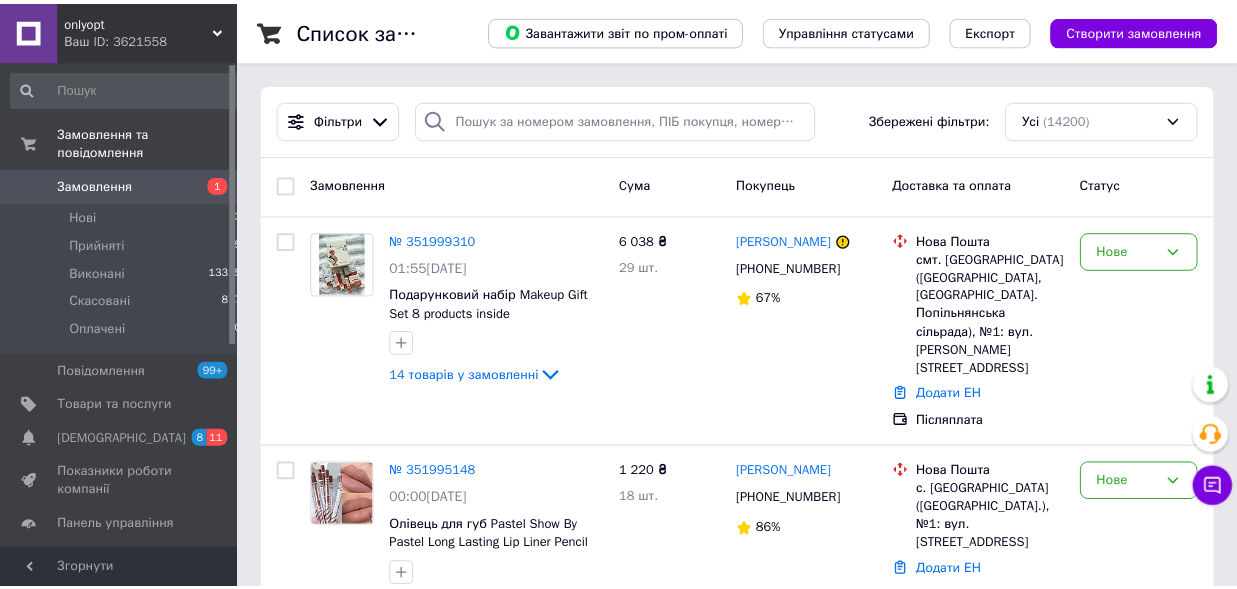 scroll, scrollTop: 0, scrollLeft: 0, axis: both 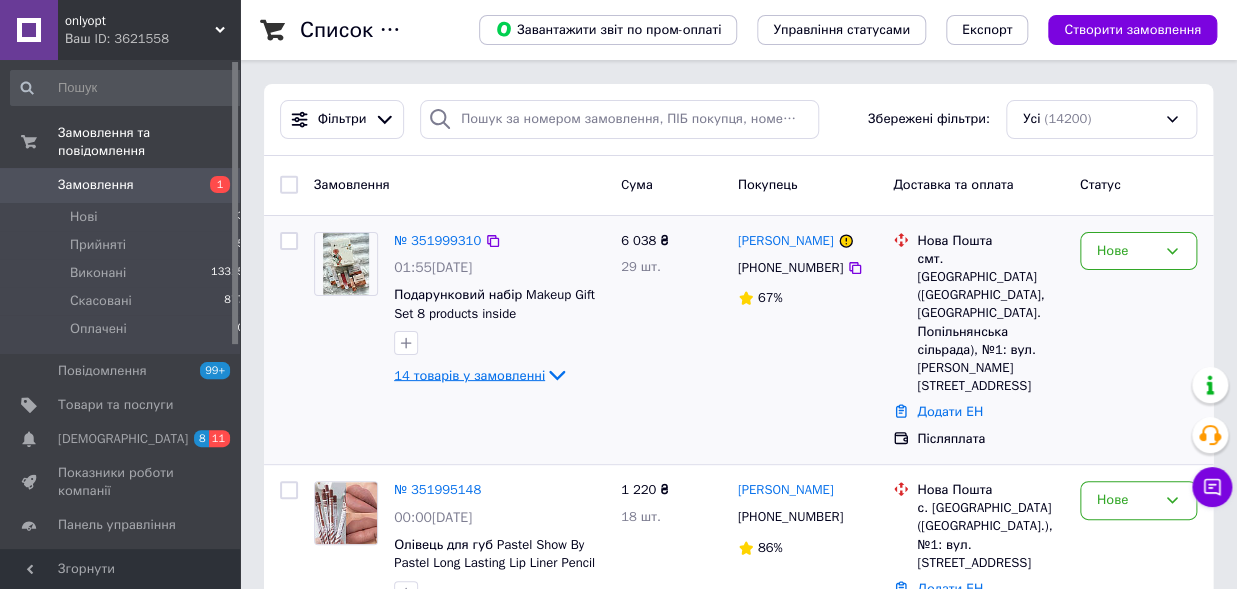 click on "14 товарів у замовленні" at bounding box center (469, 374) 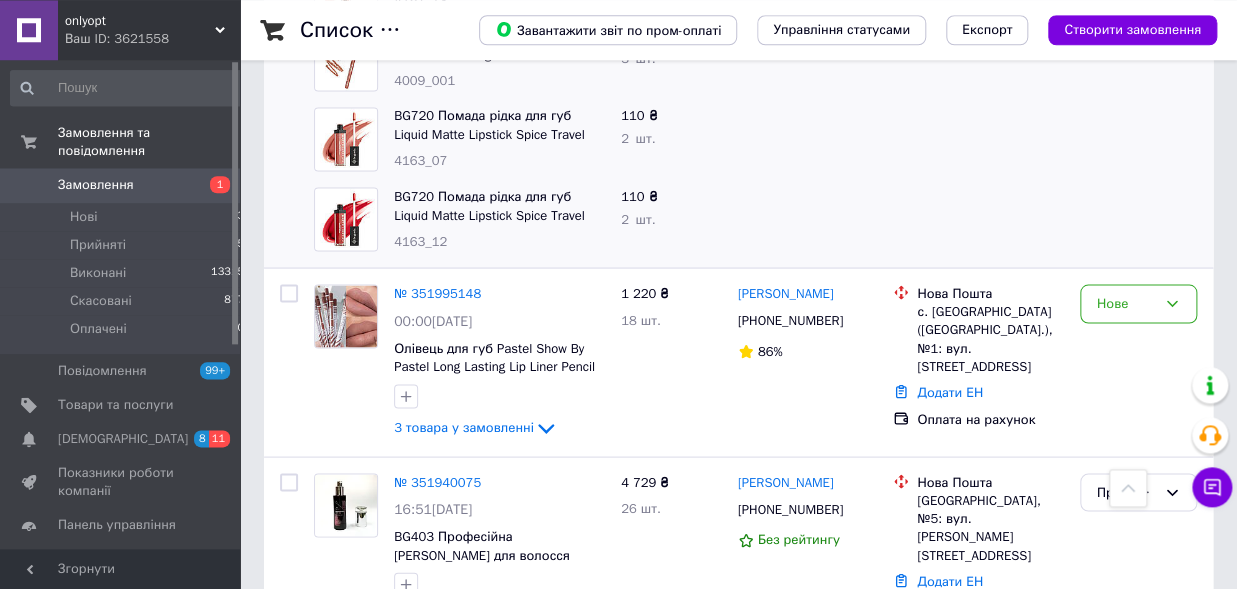 scroll, scrollTop: 1430, scrollLeft: 0, axis: vertical 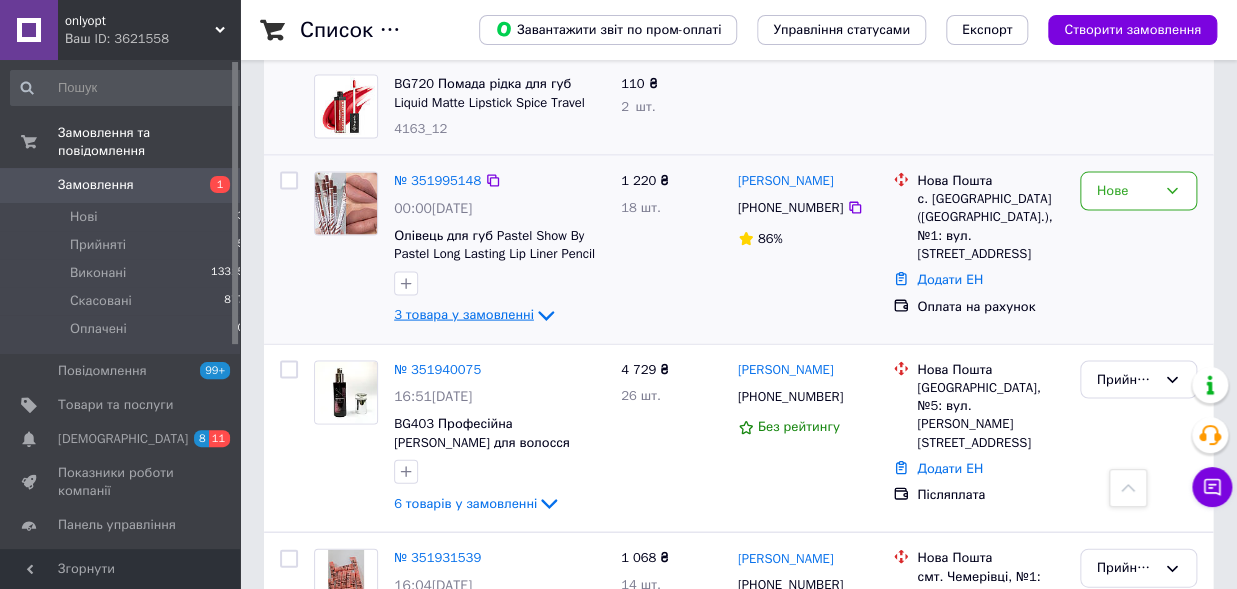 click on "3 товара у замовленні" at bounding box center [464, 313] 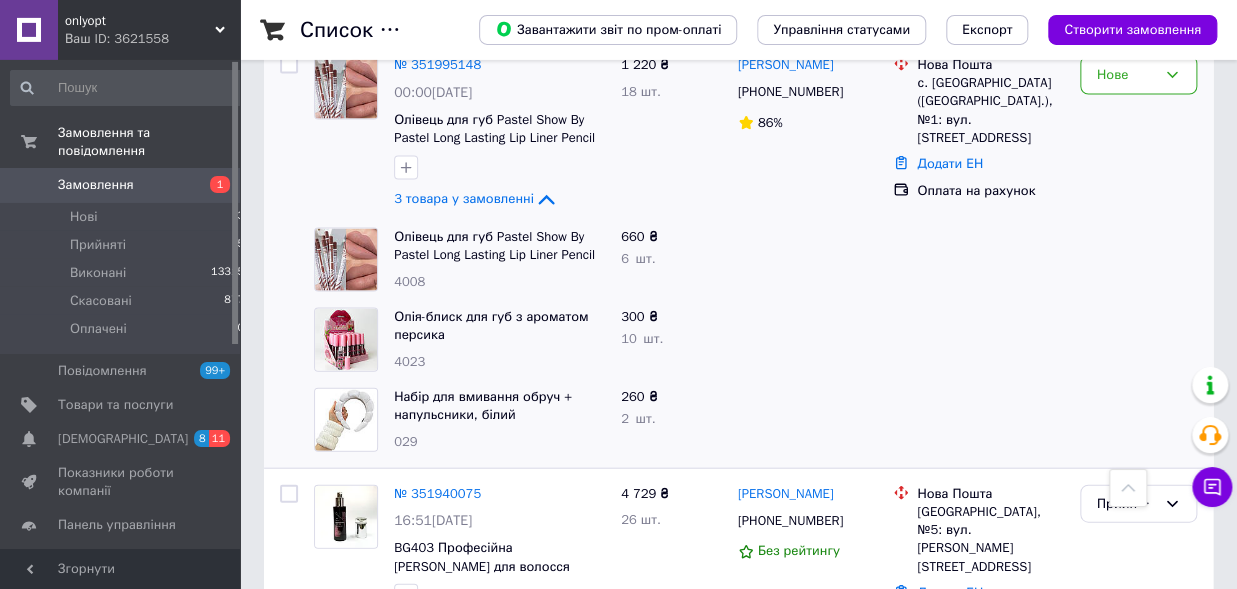 scroll, scrollTop: 1320, scrollLeft: 0, axis: vertical 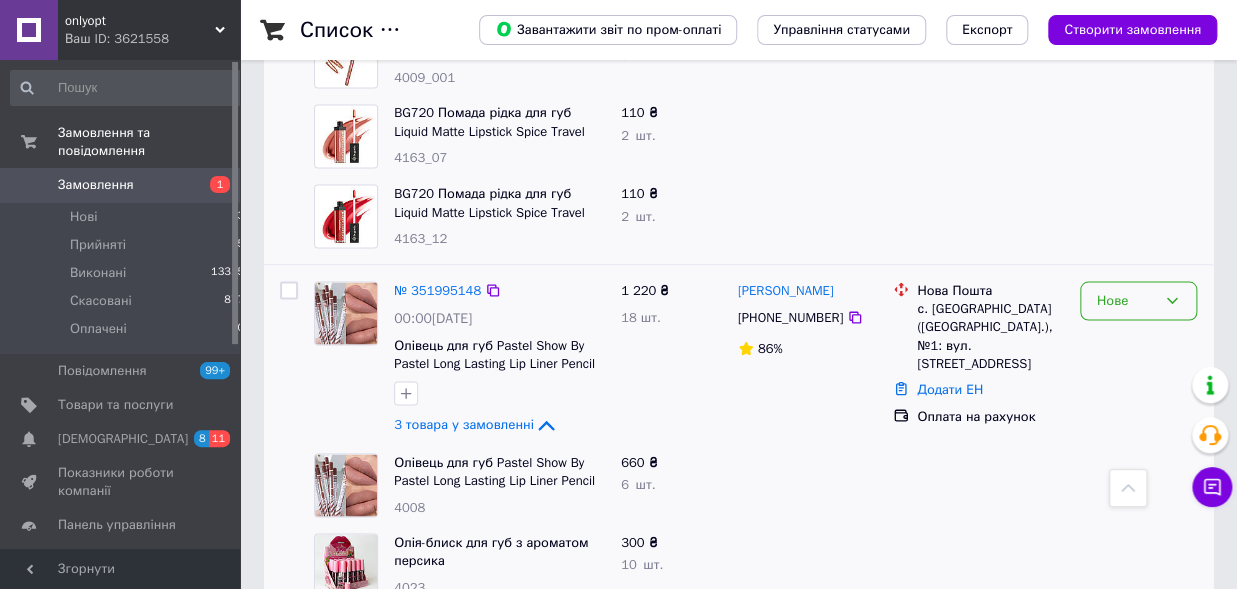 click 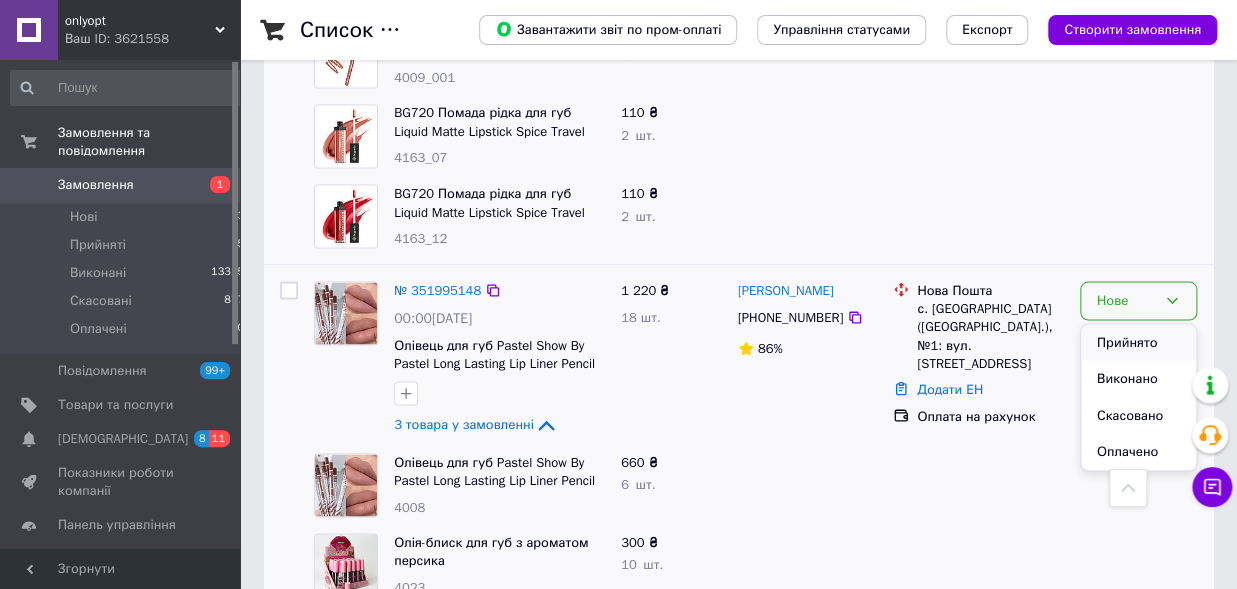 click on "Прийнято" at bounding box center (1138, 342) 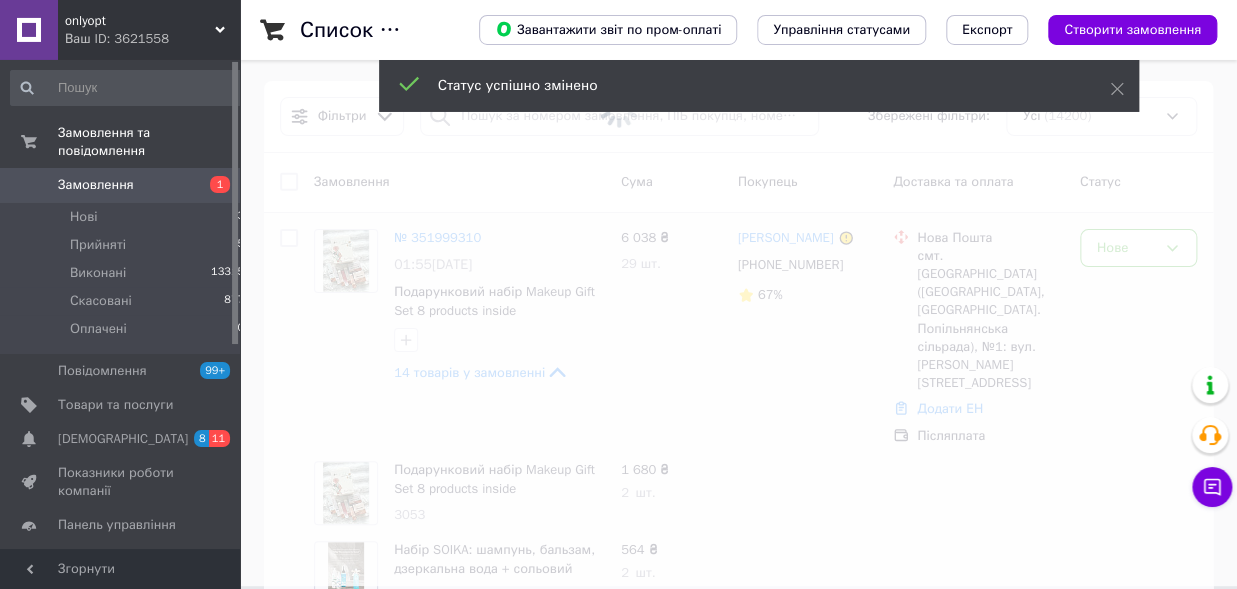 scroll, scrollTop: 0, scrollLeft: 0, axis: both 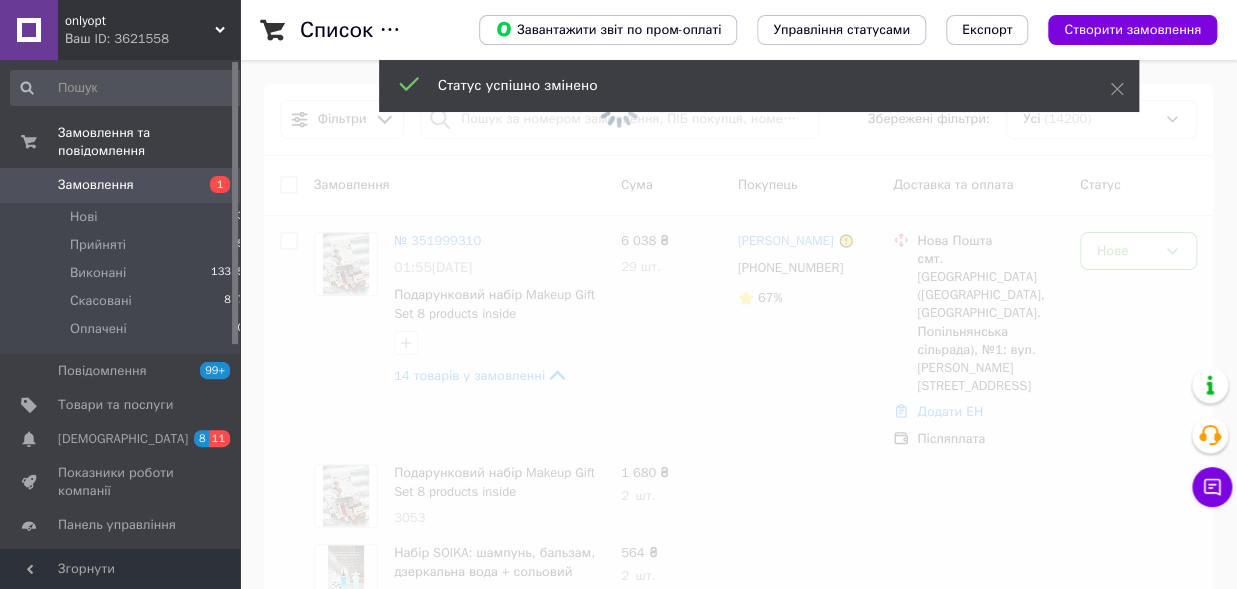 click at bounding box center (618, 294) 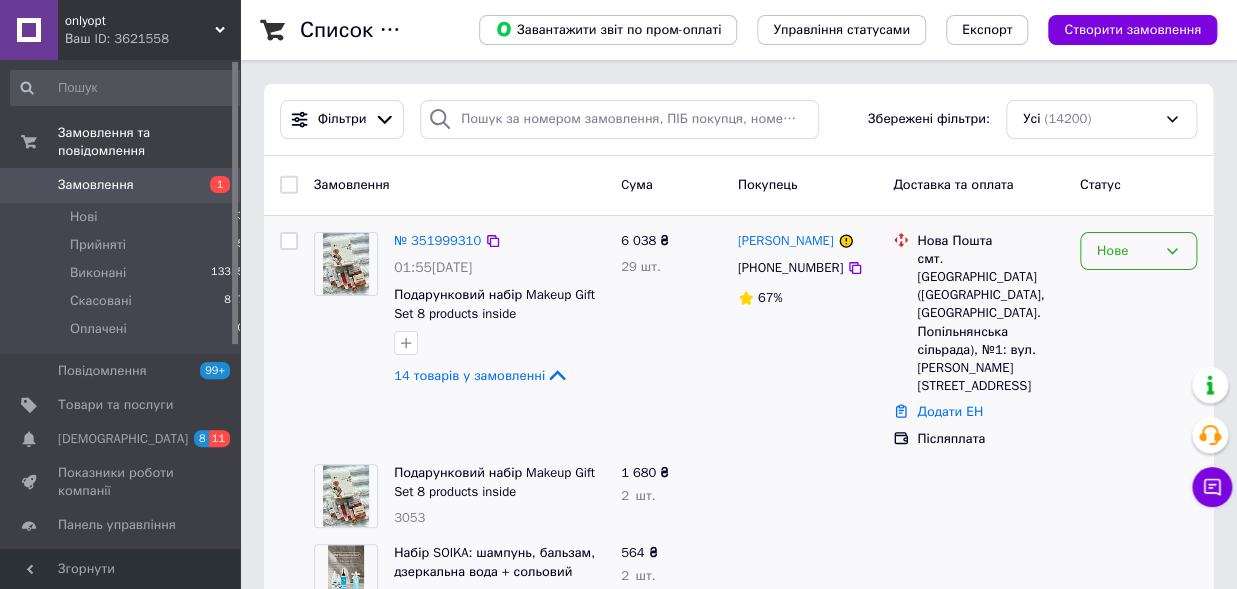 click on "Нове" at bounding box center (1126, 251) 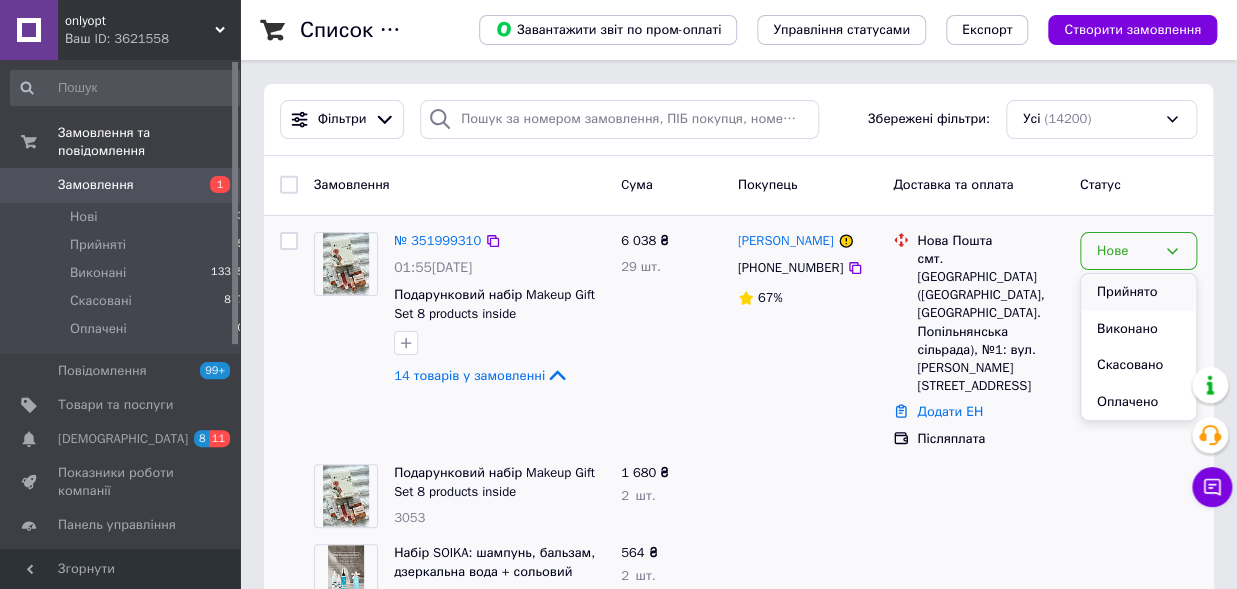 click on "Прийнято" at bounding box center [1138, 292] 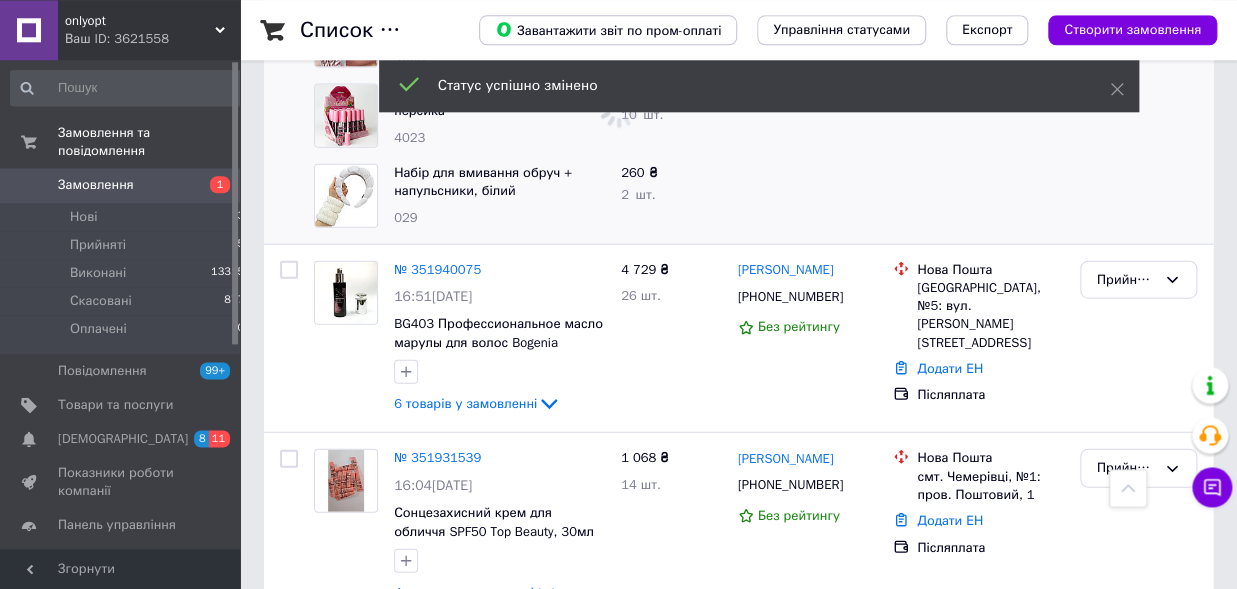 scroll, scrollTop: 1650, scrollLeft: 0, axis: vertical 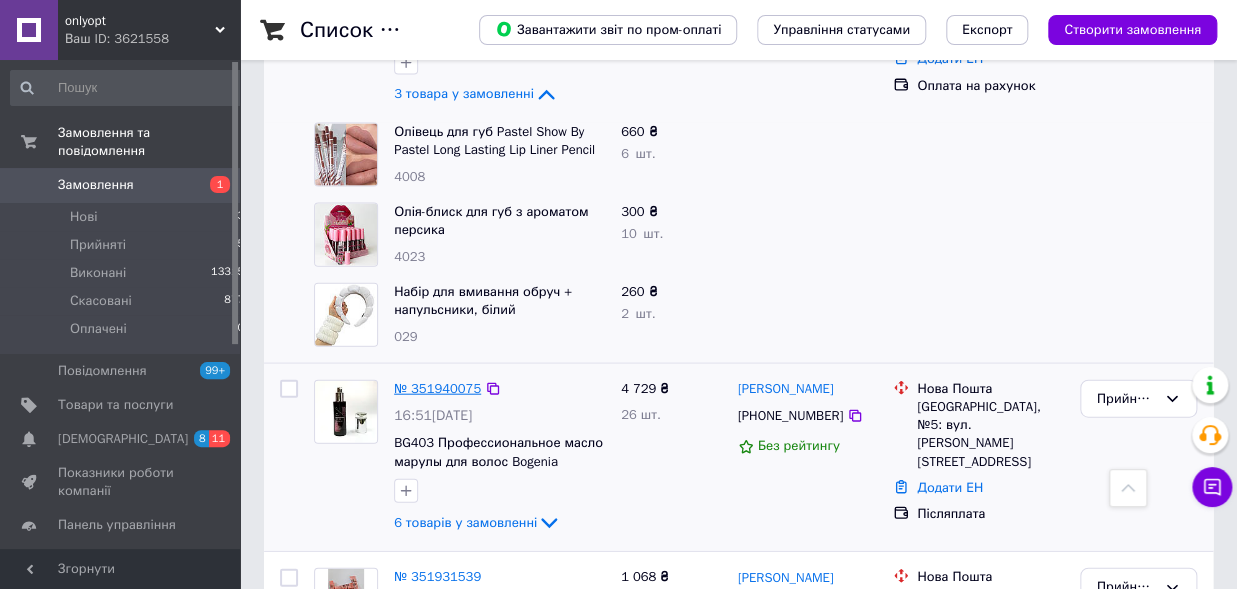 click on "№ 351940075" at bounding box center (437, 388) 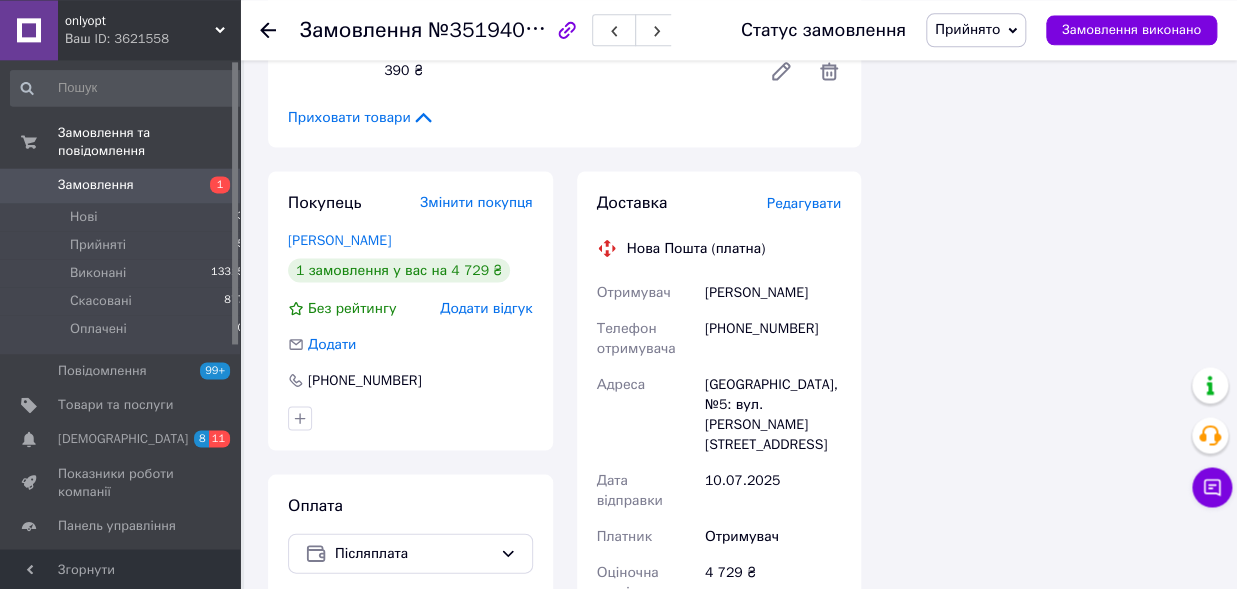 scroll, scrollTop: 1320, scrollLeft: 0, axis: vertical 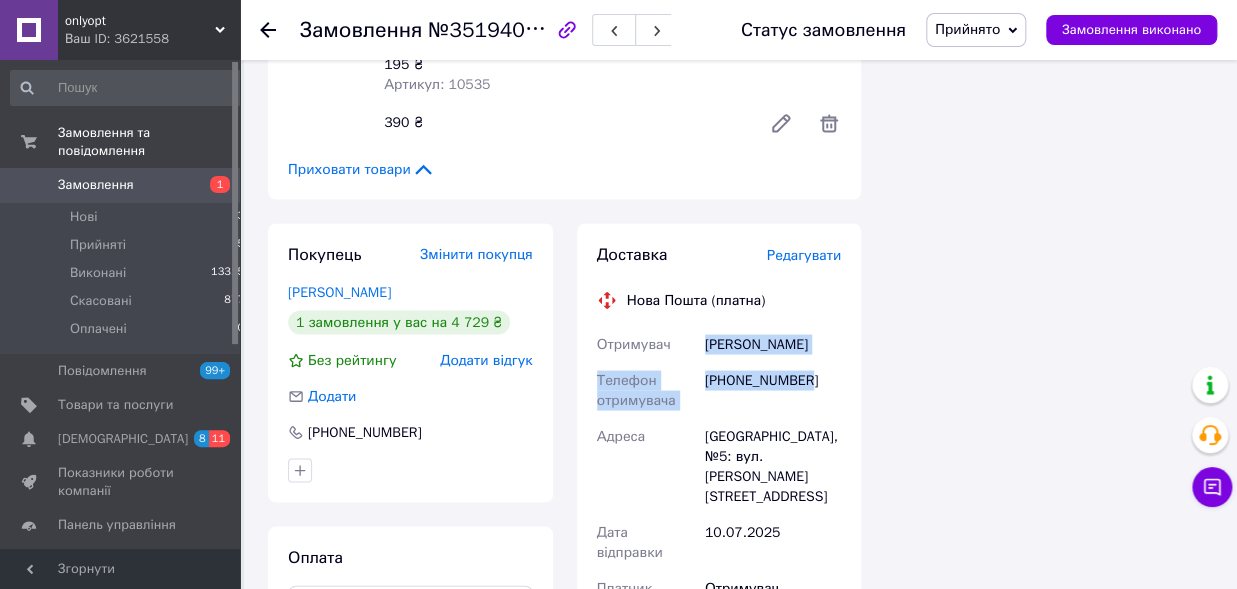 copy on "Гаріян Валерія Телефон отримувача +380957478524" 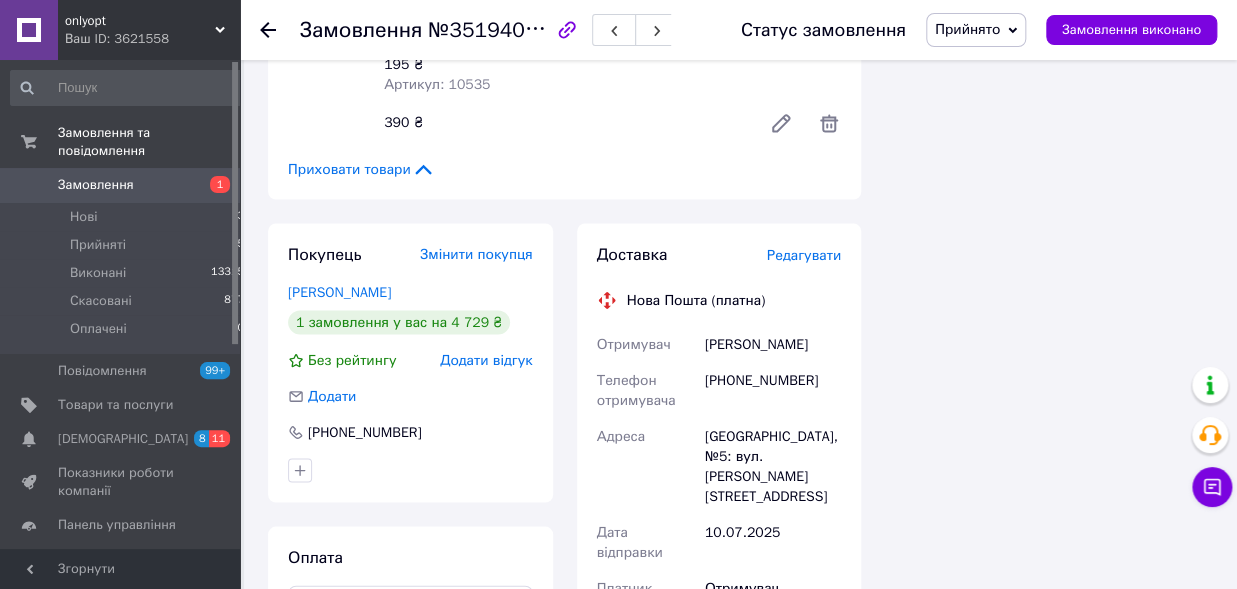 click on "Всього 6 товарів 4 729 ₴ Знижка Додати Всього до сплати 4729 ₴ Дії Написати покупцеві Viber Telegram WhatsApp SMS Запит на відгук про компанію   Скопіювати запит на відгук У вас є 29 днів, щоб відправити запит на відгук покупцеві, скопіювавши посилання.   Видати чек   Завантажити PDF   Друк PDF   Дублювати замовлення Мітки Особисті нотатки, які бачите лише ви. З їх допомогою можна фільтрувати замовлення Примітки Залишилося 300 символів Очистити Зберегти" at bounding box center (1049, 9) 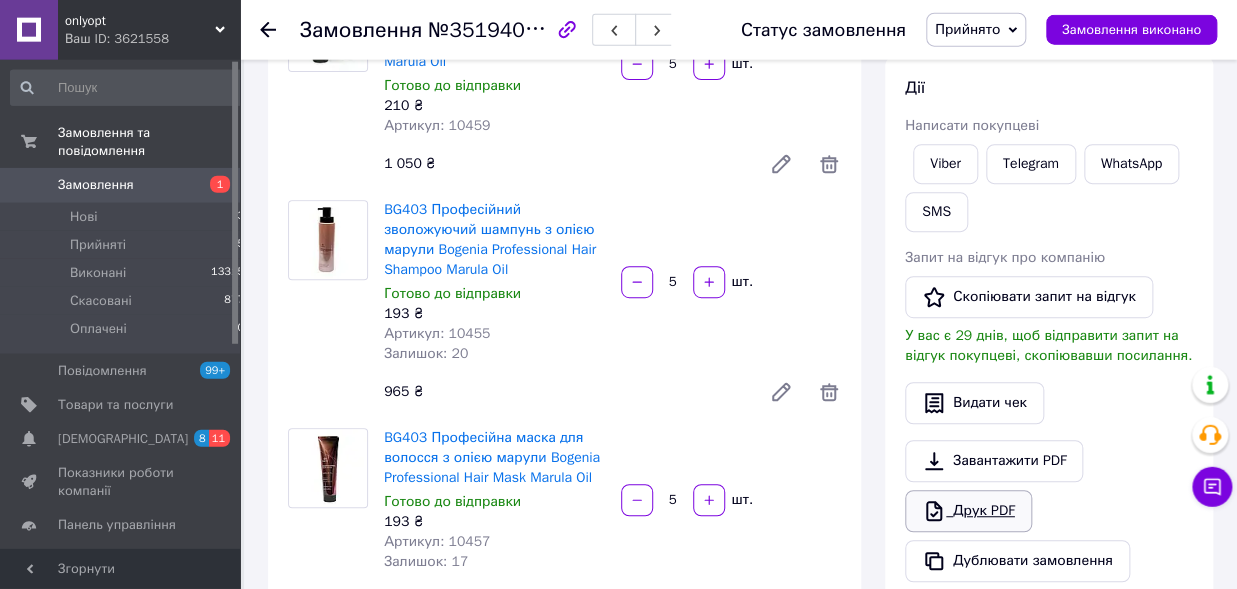 scroll, scrollTop: 220, scrollLeft: 0, axis: vertical 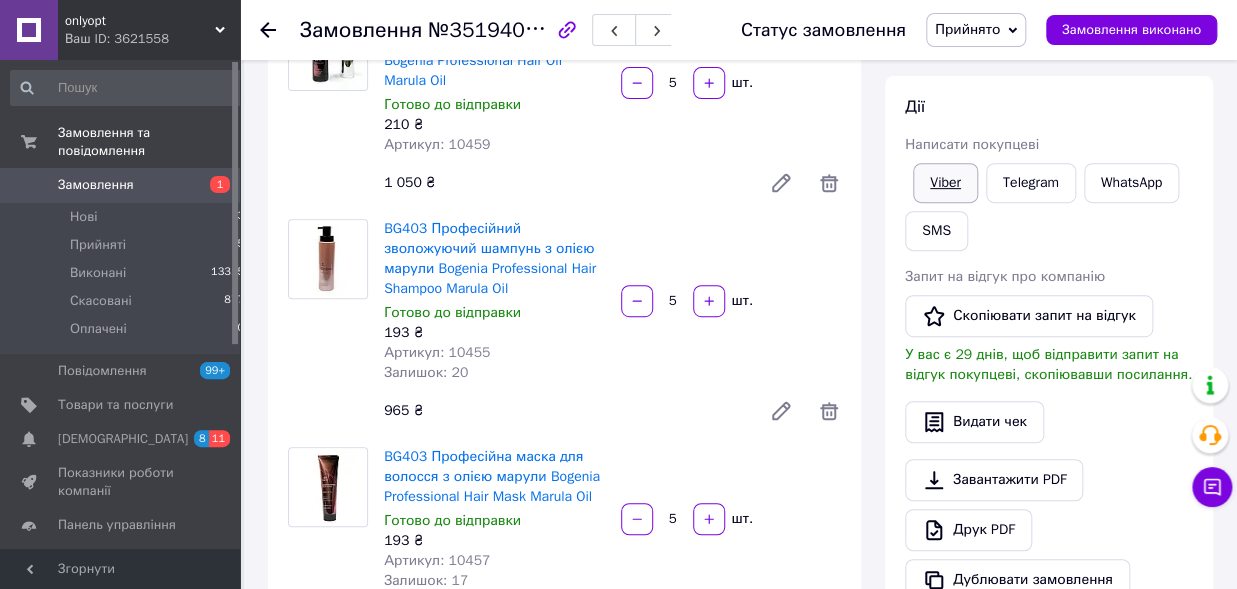 click on "Viber" at bounding box center [945, 183] 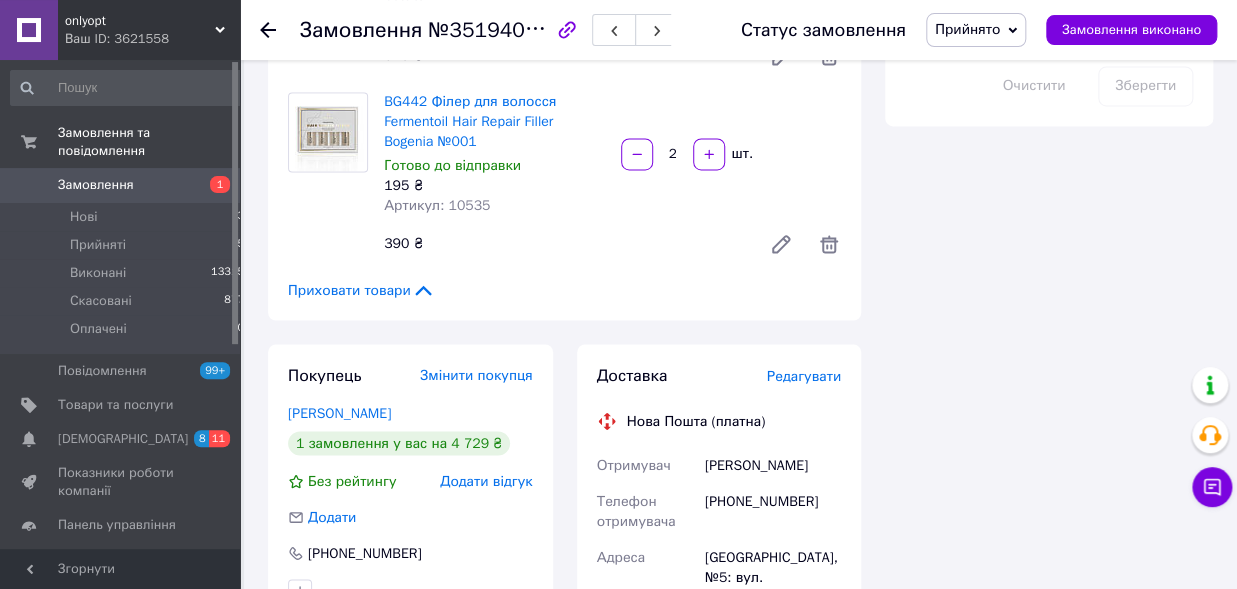 scroll, scrollTop: 1247, scrollLeft: 0, axis: vertical 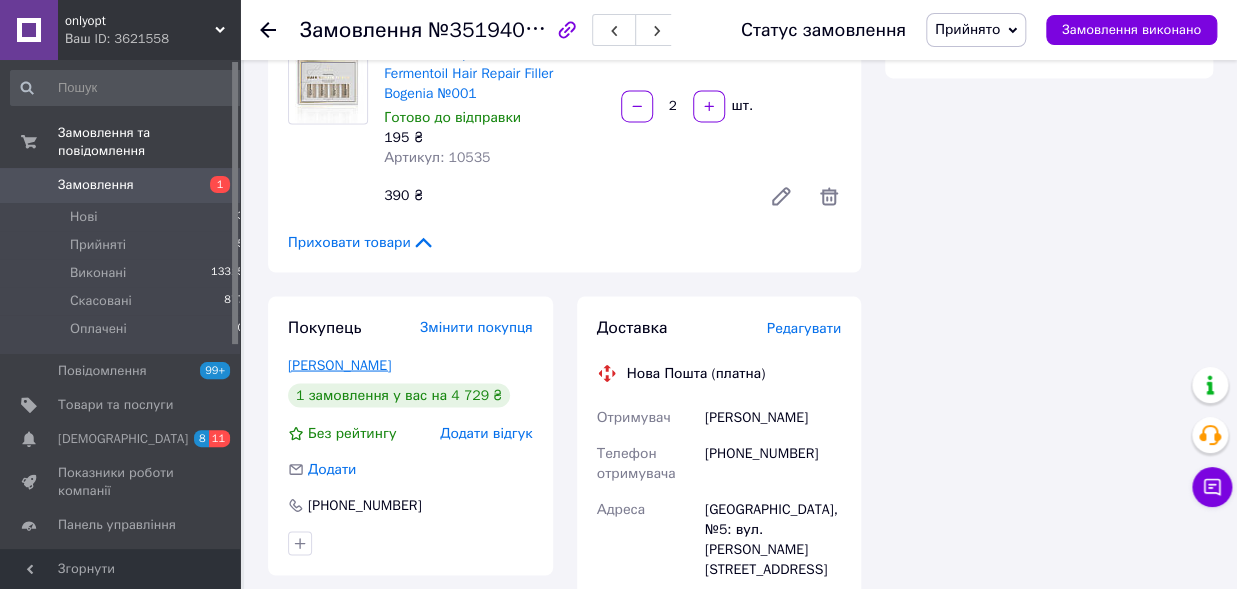 click on "Гаріян Валерія" at bounding box center (339, 364) 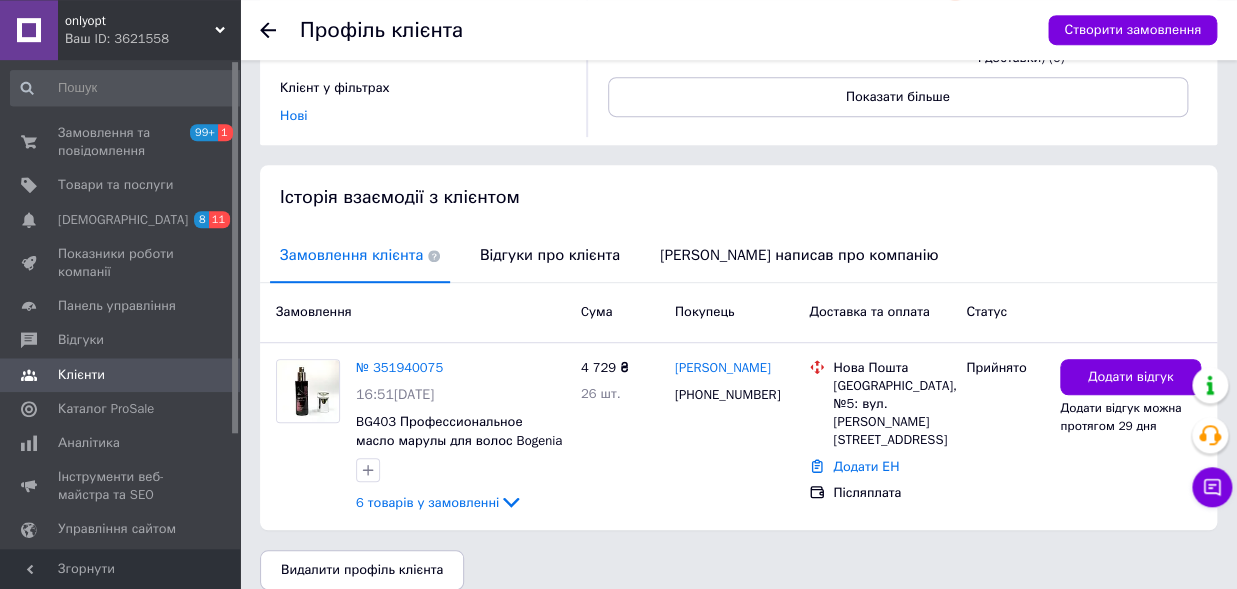scroll, scrollTop: 310, scrollLeft: 0, axis: vertical 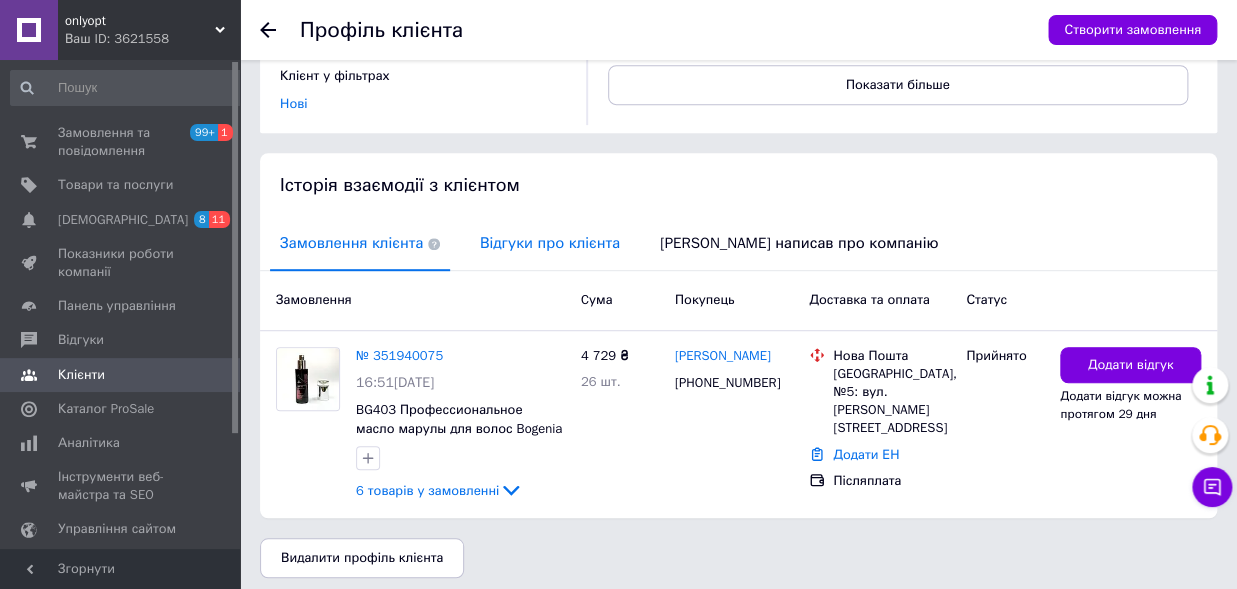 click on "Відгуки про клієнта" at bounding box center [550, 243] 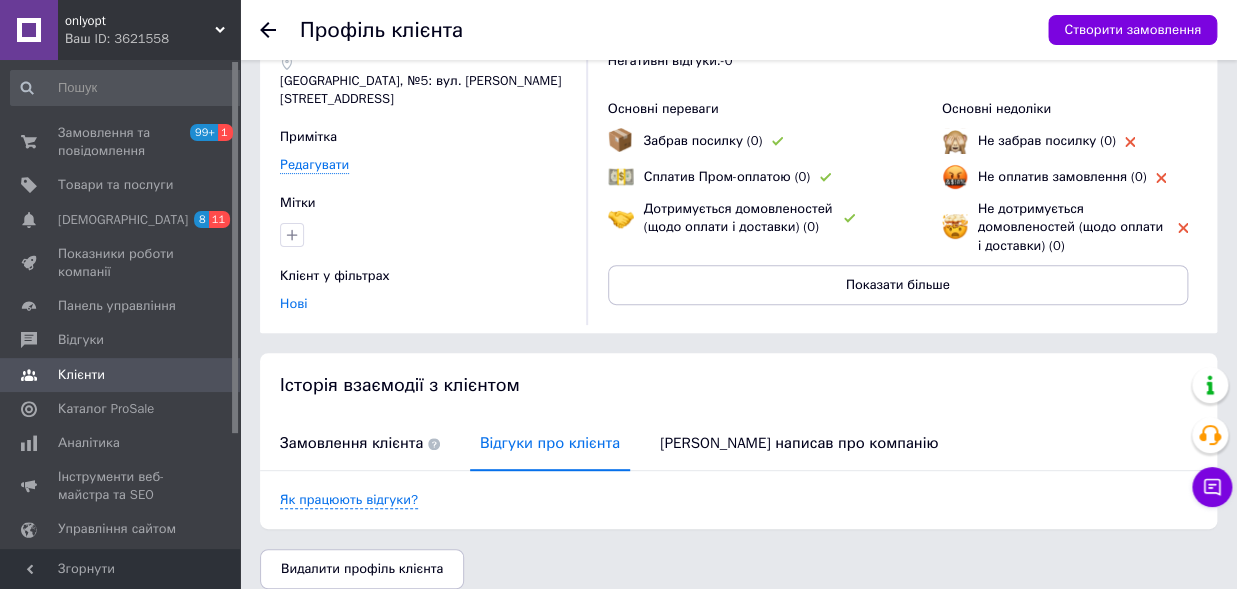 scroll, scrollTop: 0, scrollLeft: 0, axis: both 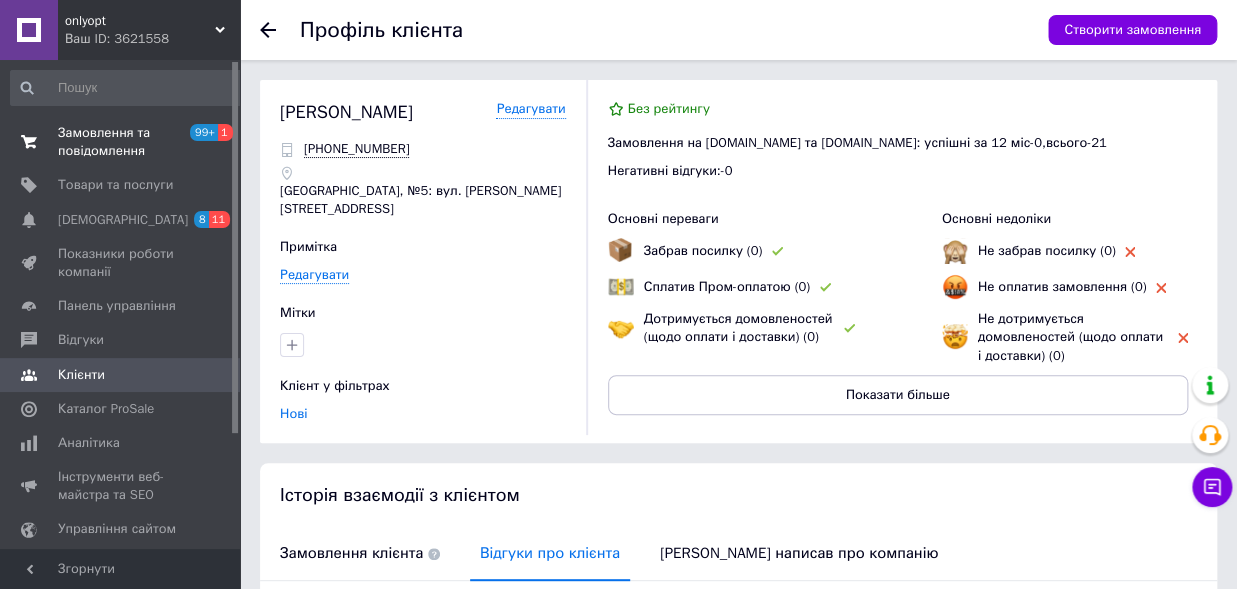 click on "Замовлення та повідомлення" at bounding box center (121, 142) 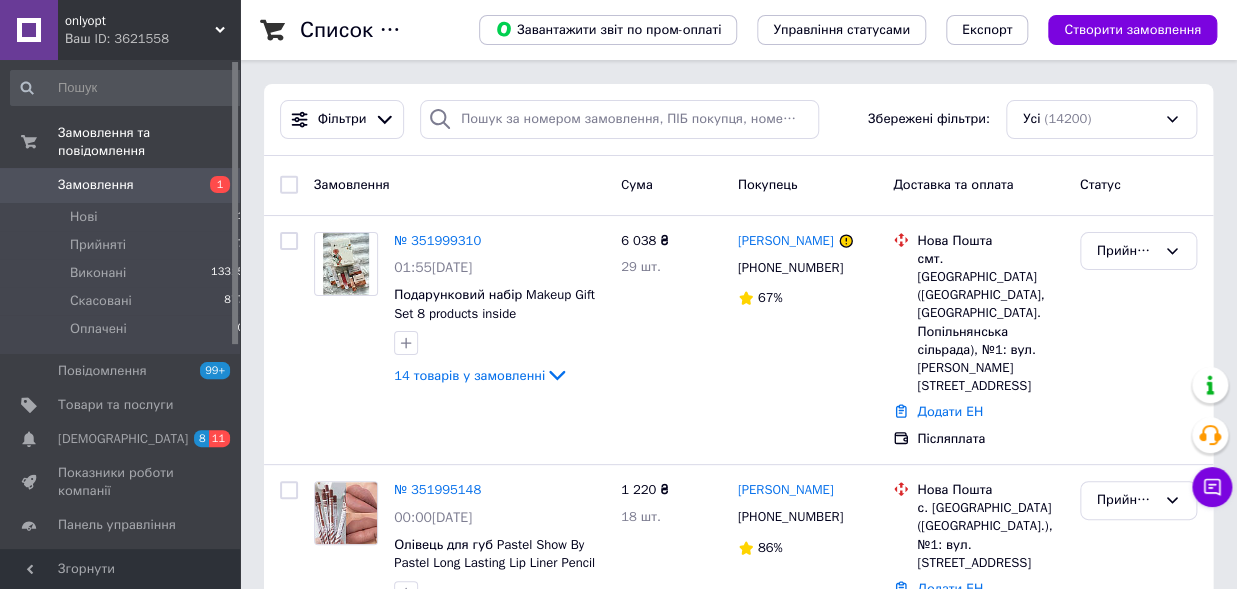 click on "Фільтри Збережені фільтри: Усі (14200)" at bounding box center [738, 120] 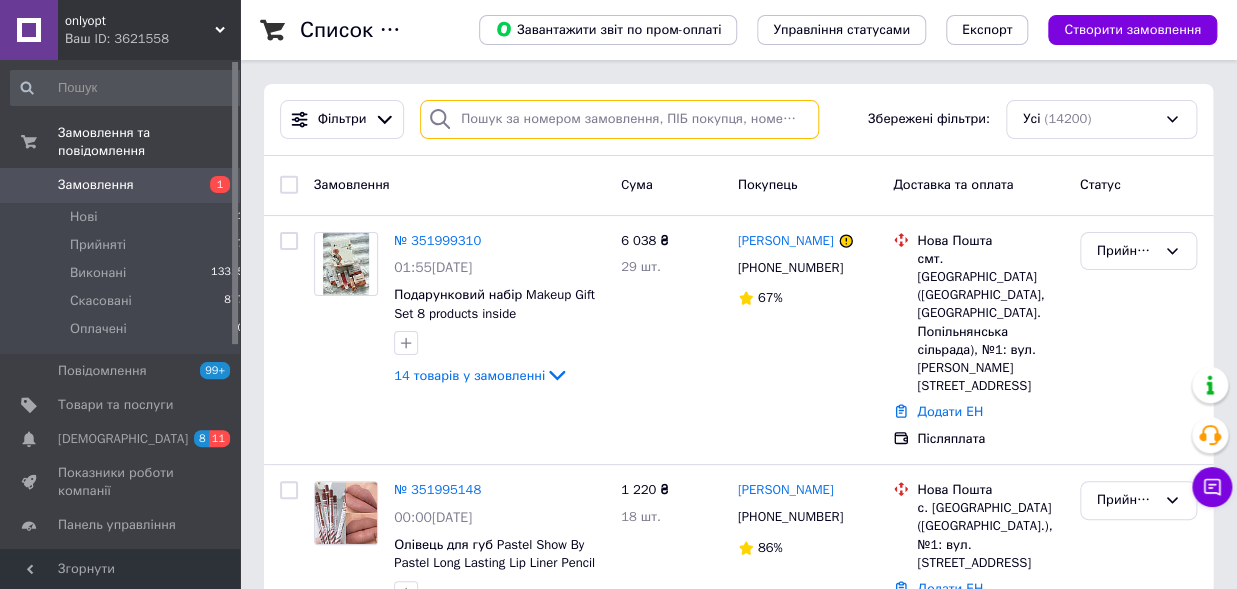 click at bounding box center (619, 119) 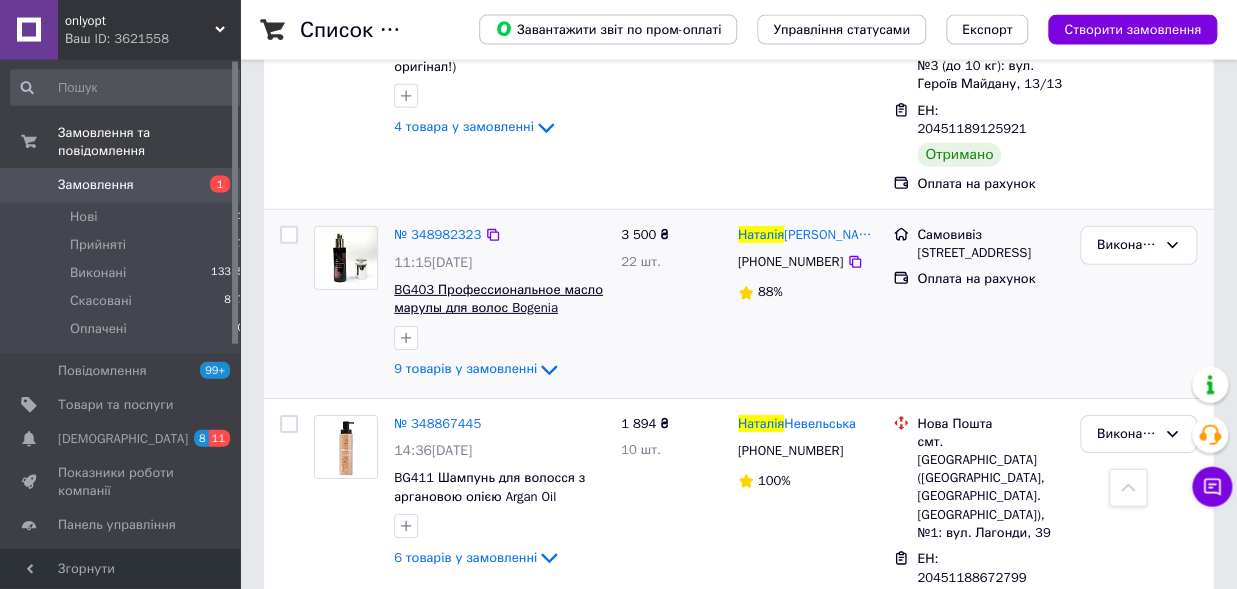 scroll, scrollTop: 2420, scrollLeft: 0, axis: vertical 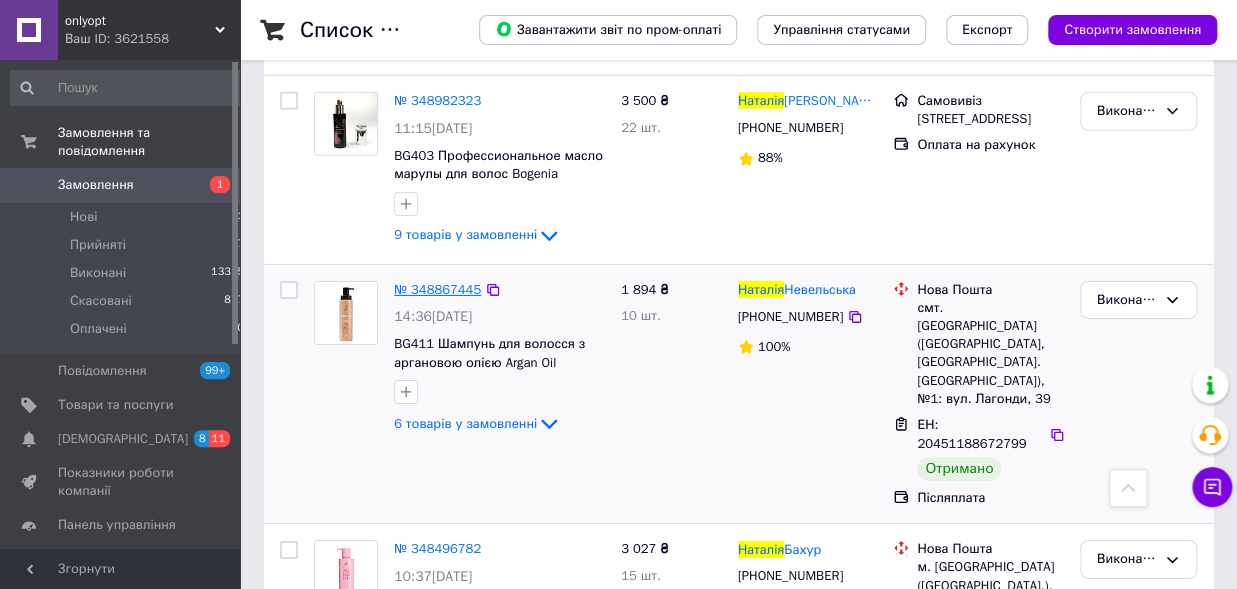 type on "наталія" 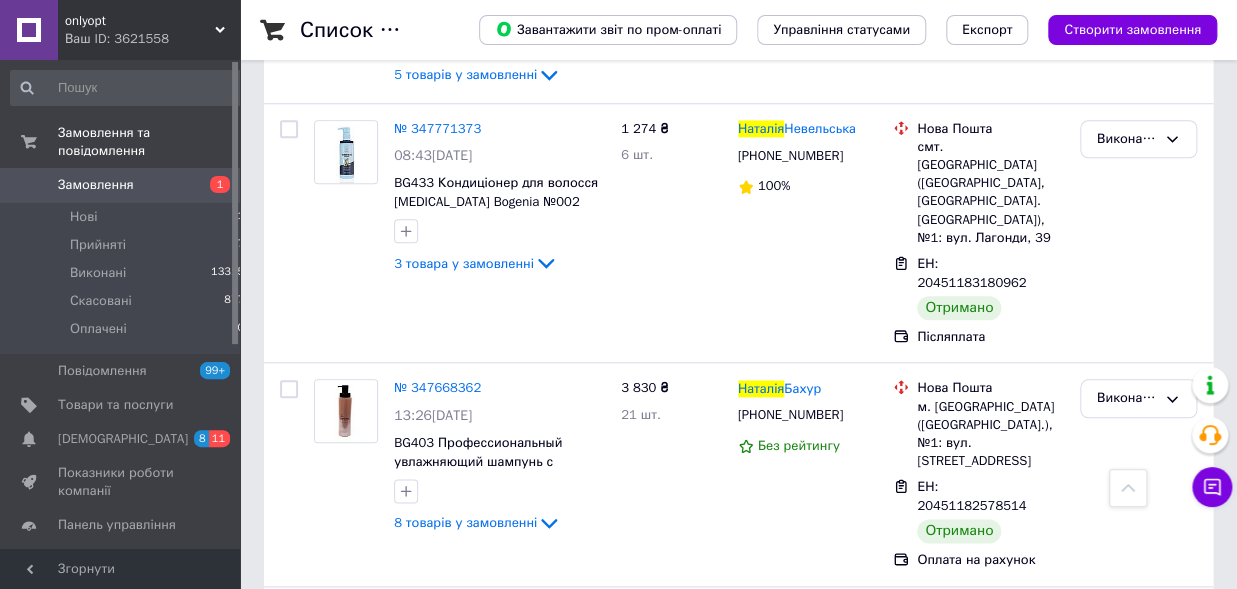 scroll, scrollTop: 3630, scrollLeft: 0, axis: vertical 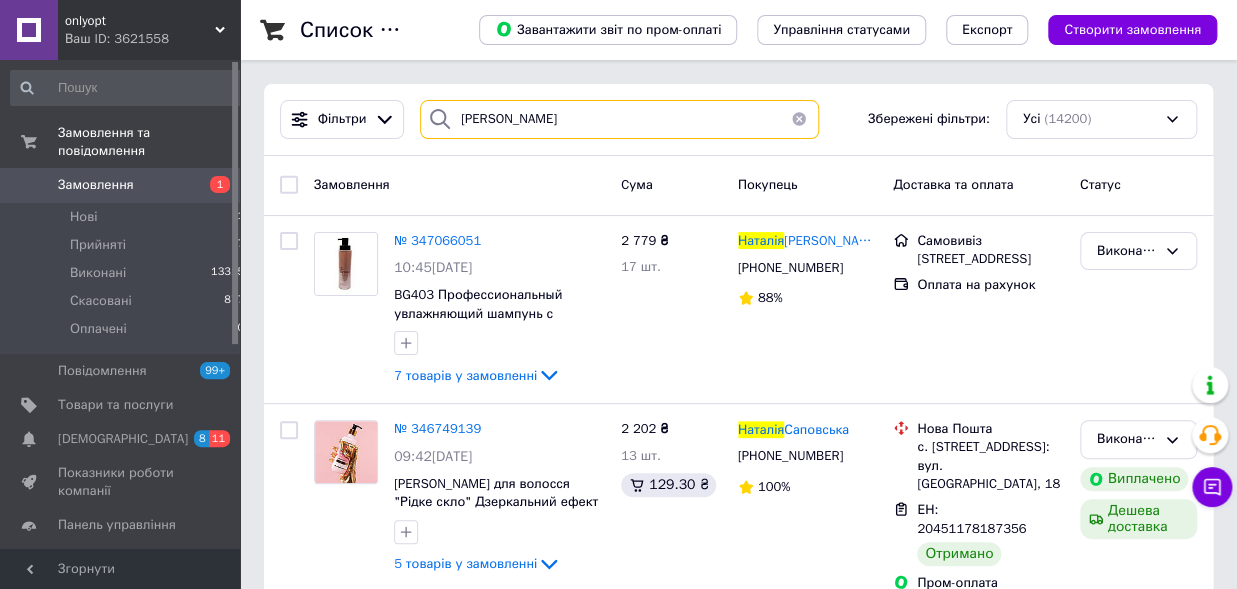 click on "наталія" at bounding box center [619, 119] 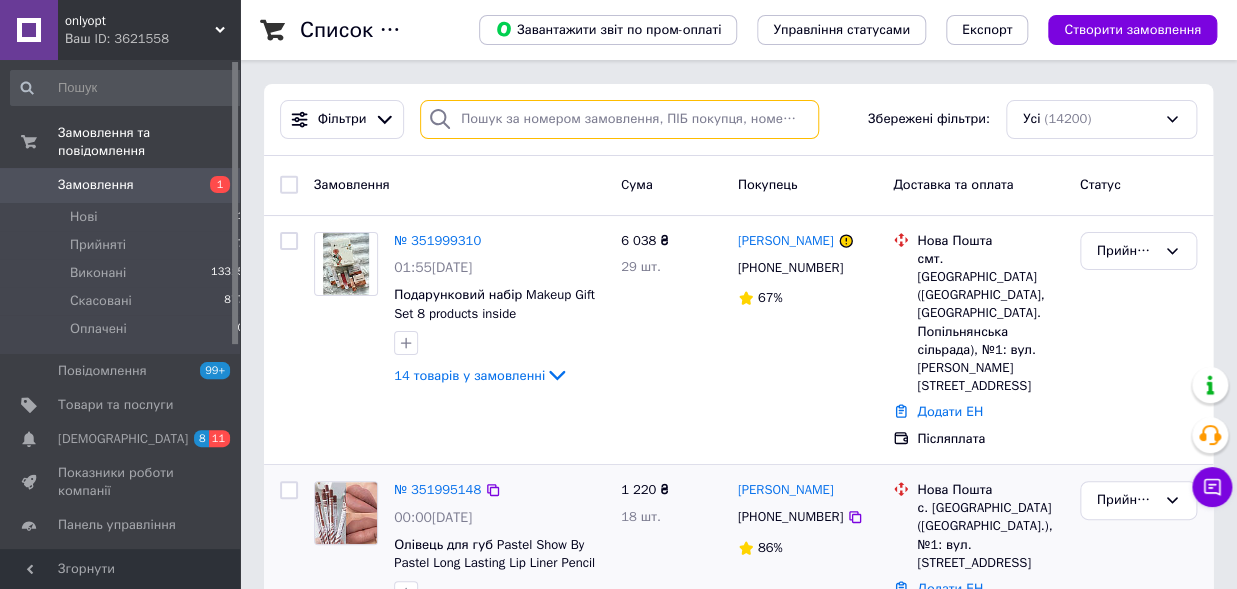 type 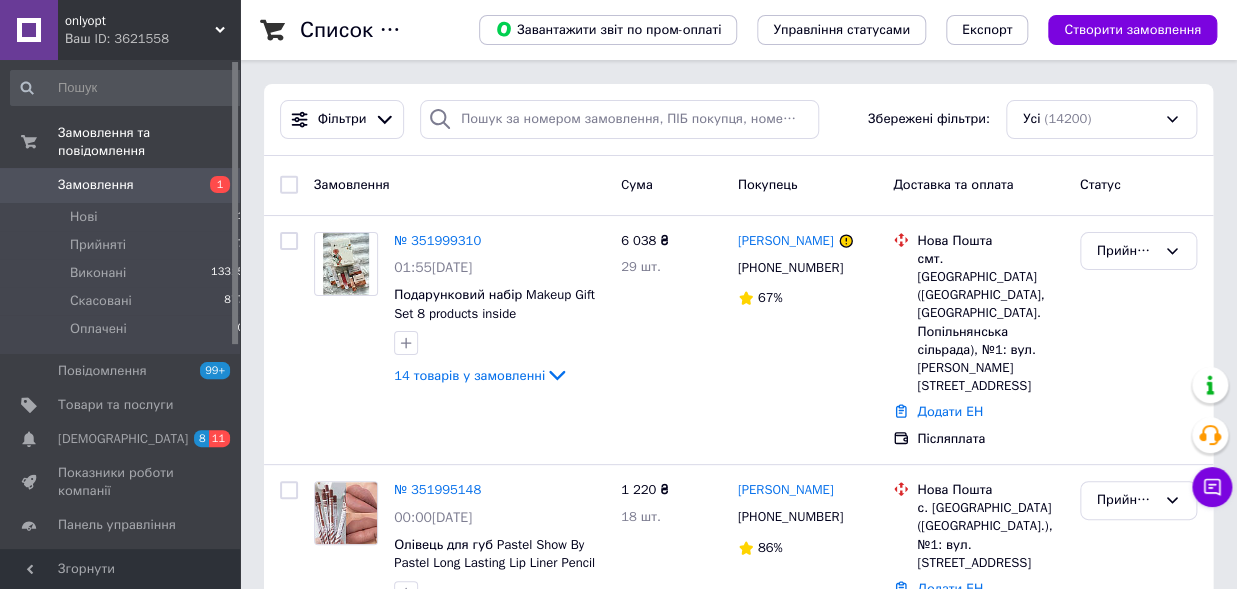 click on "Замовлення 1" at bounding box center (128, 185) 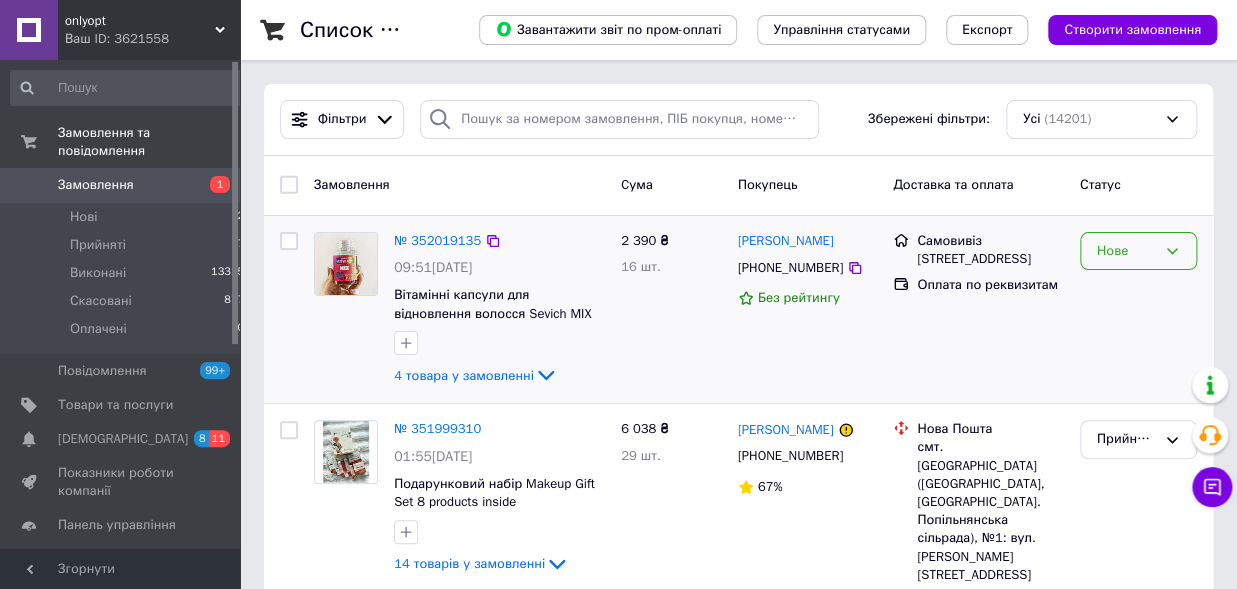 click on "Нове" at bounding box center (1138, 251) 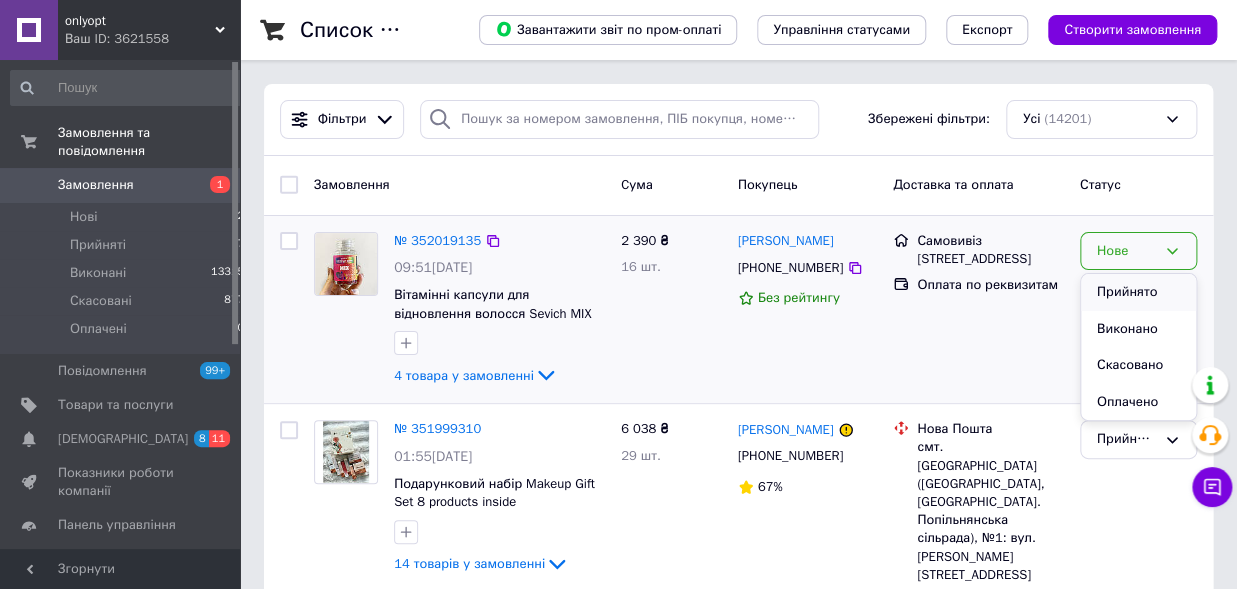 click on "Прийнято" at bounding box center [1138, 292] 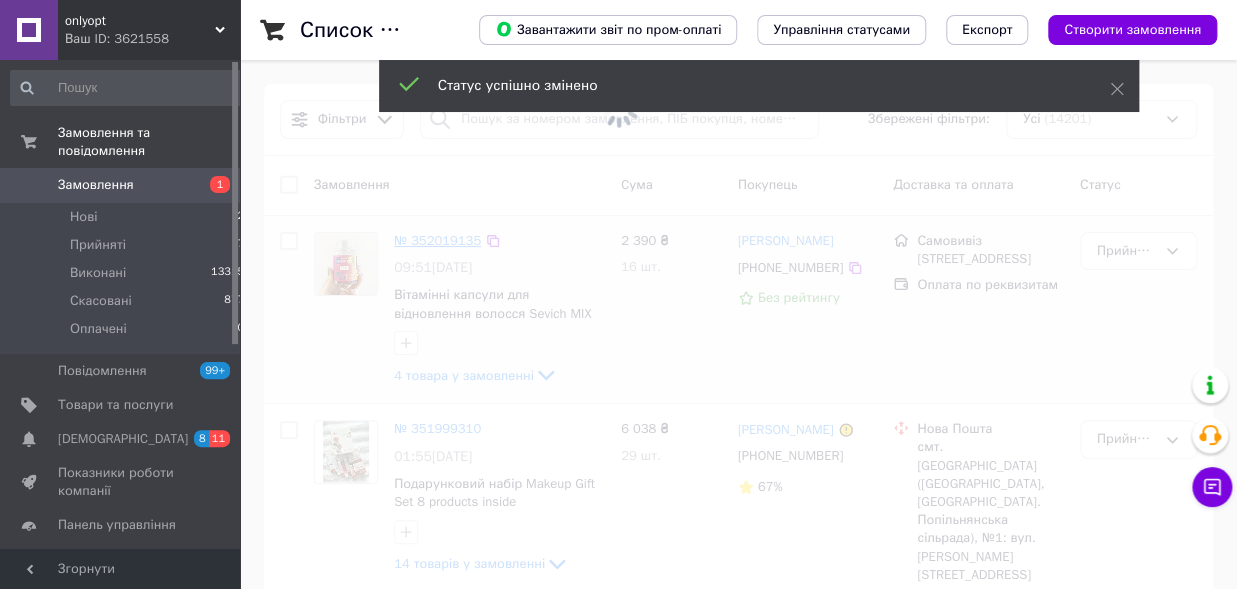 click at bounding box center (618, 294) 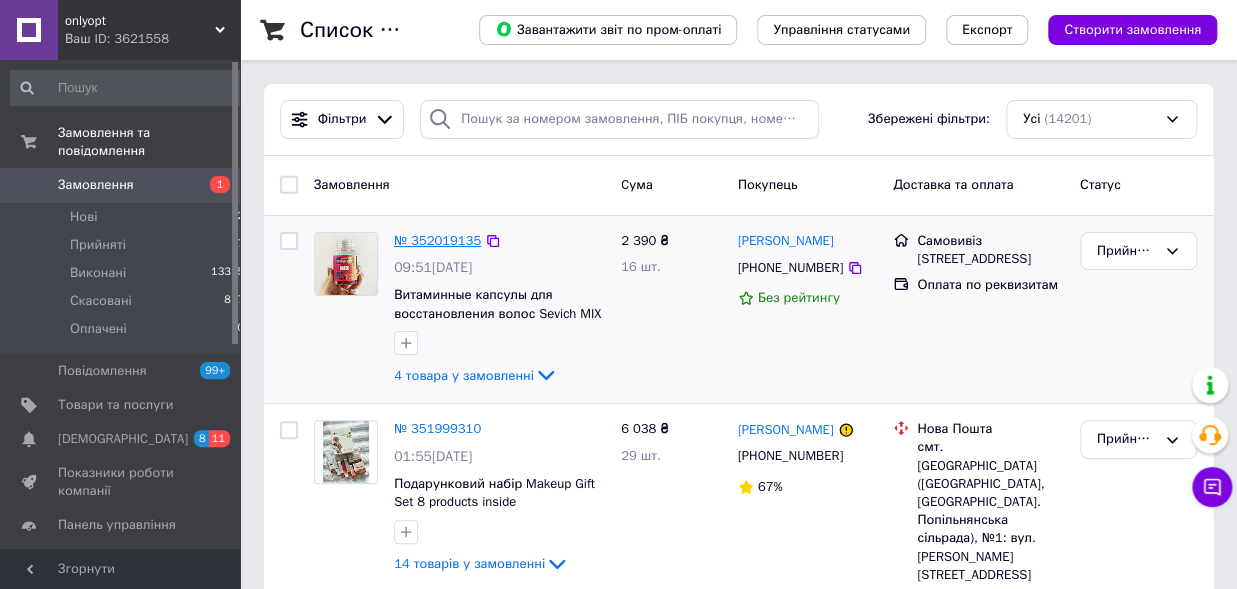 click on "№ 352019135" at bounding box center (437, 240) 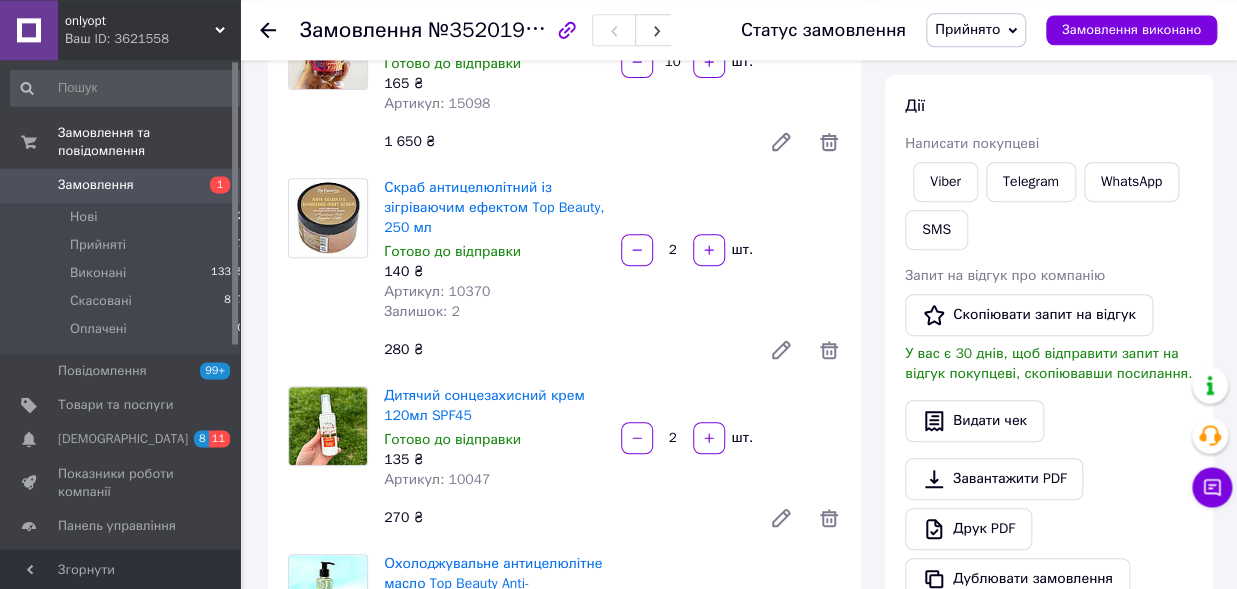 scroll, scrollTop: 220, scrollLeft: 0, axis: vertical 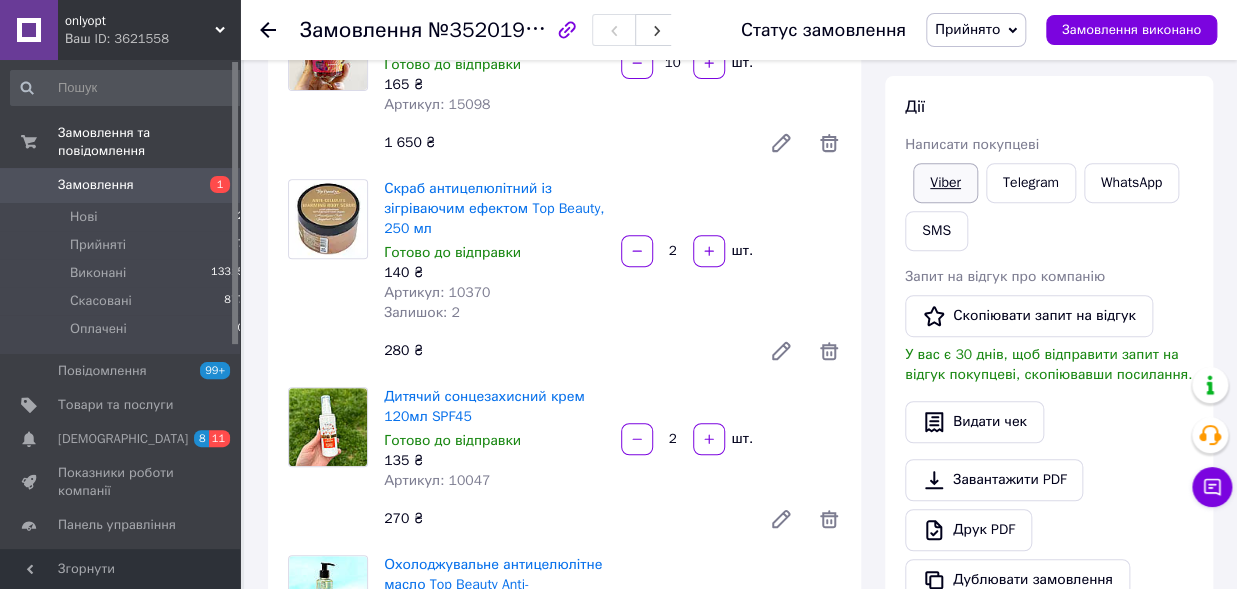 click on "Viber" at bounding box center [945, 183] 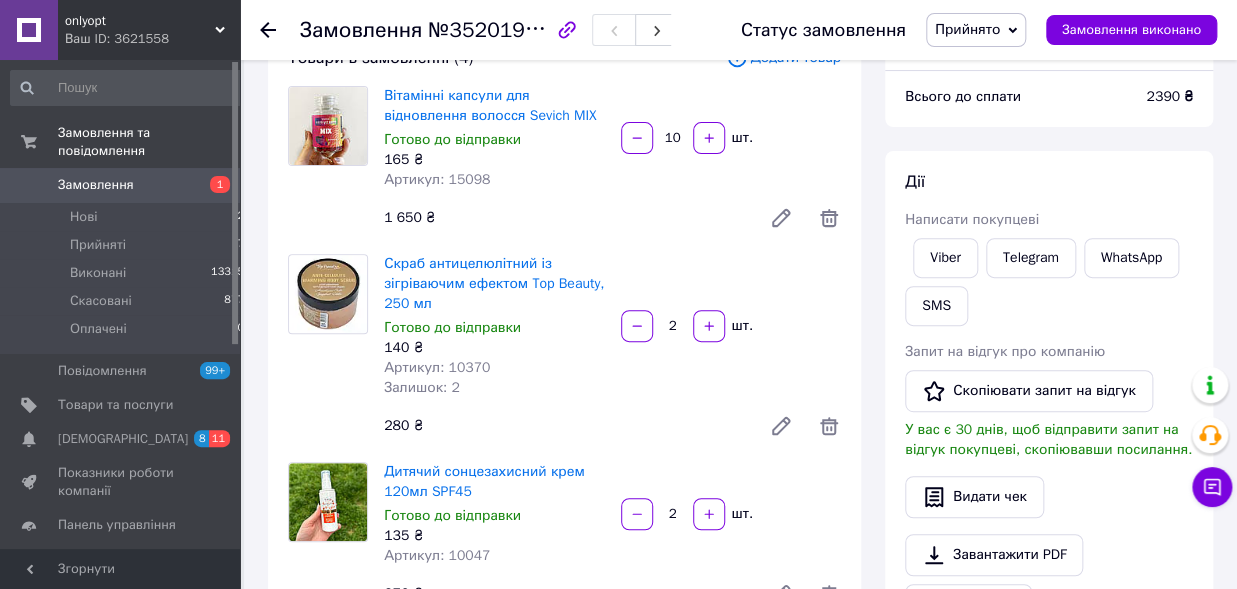 scroll, scrollTop: 0, scrollLeft: 0, axis: both 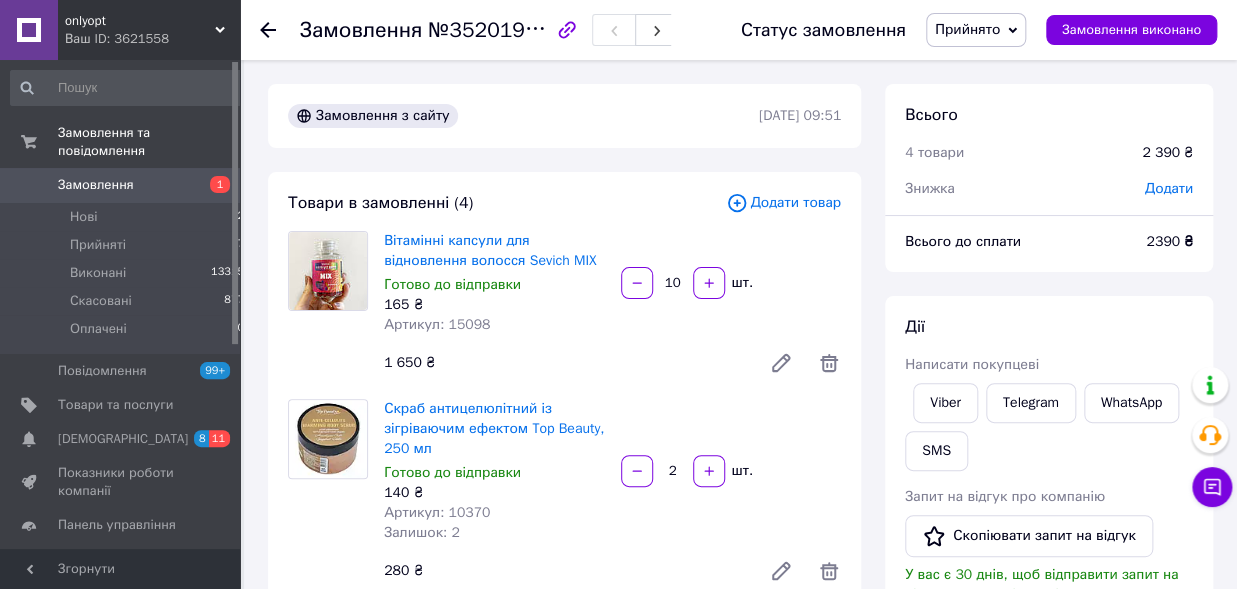 click on "Замовлення №352019135" at bounding box center [485, 30] 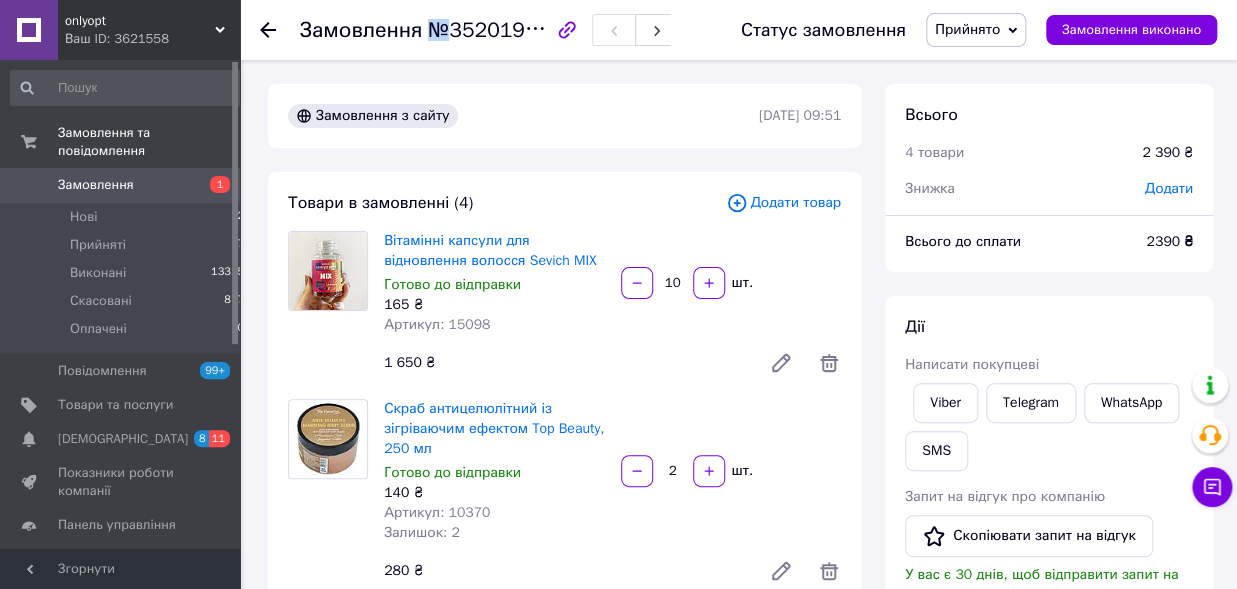 click on "Замовлення №352019135" at bounding box center [485, 30] 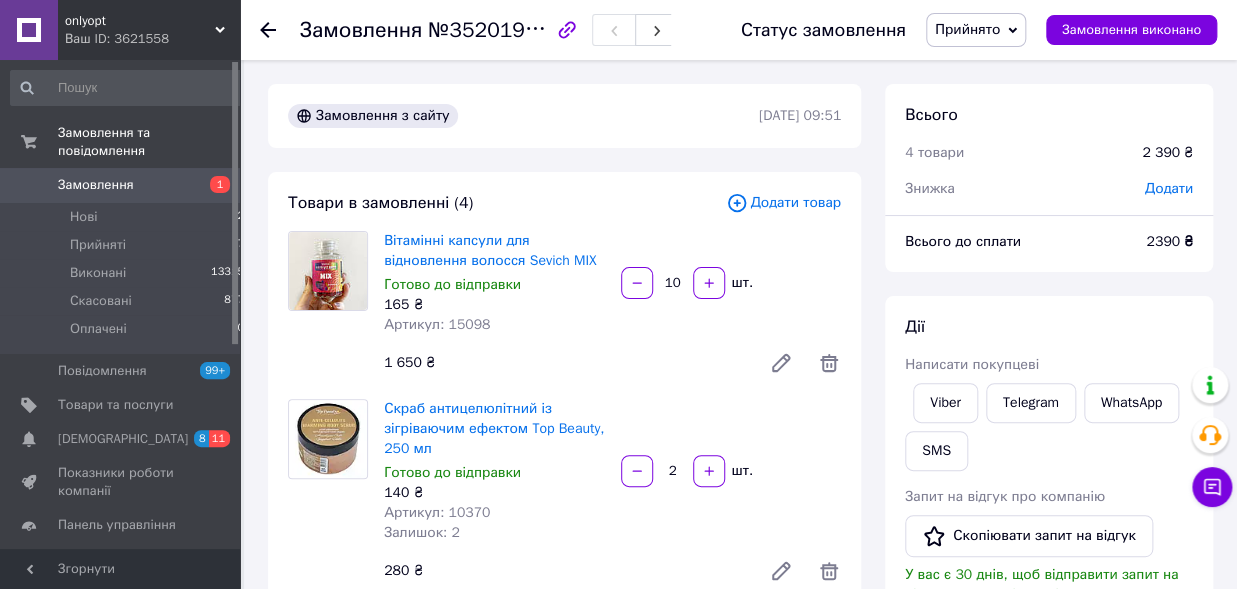 click on "Замовлення №352019135" at bounding box center (485, 30) 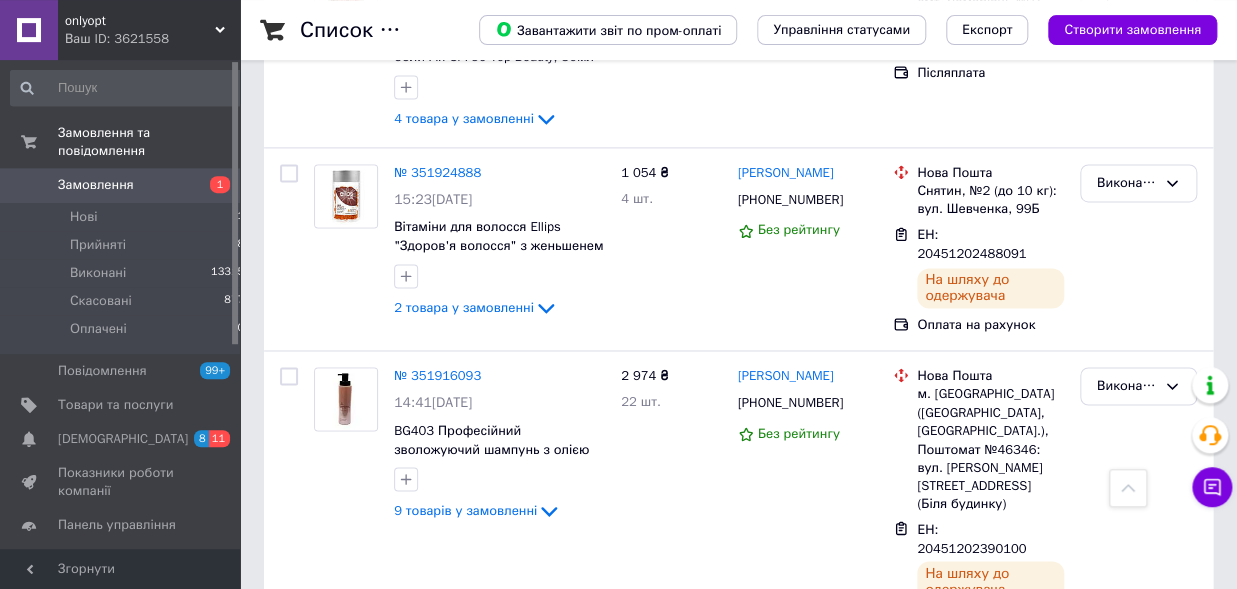 scroll, scrollTop: 1210, scrollLeft: 0, axis: vertical 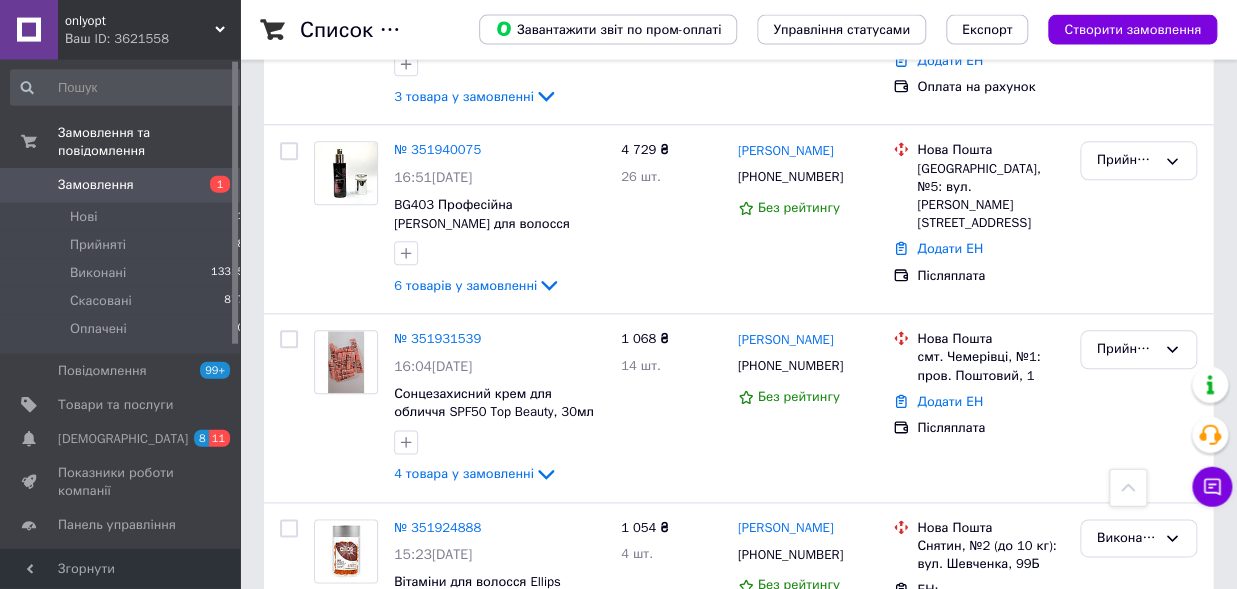 click on "Замовлення" at bounding box center [121, 185] 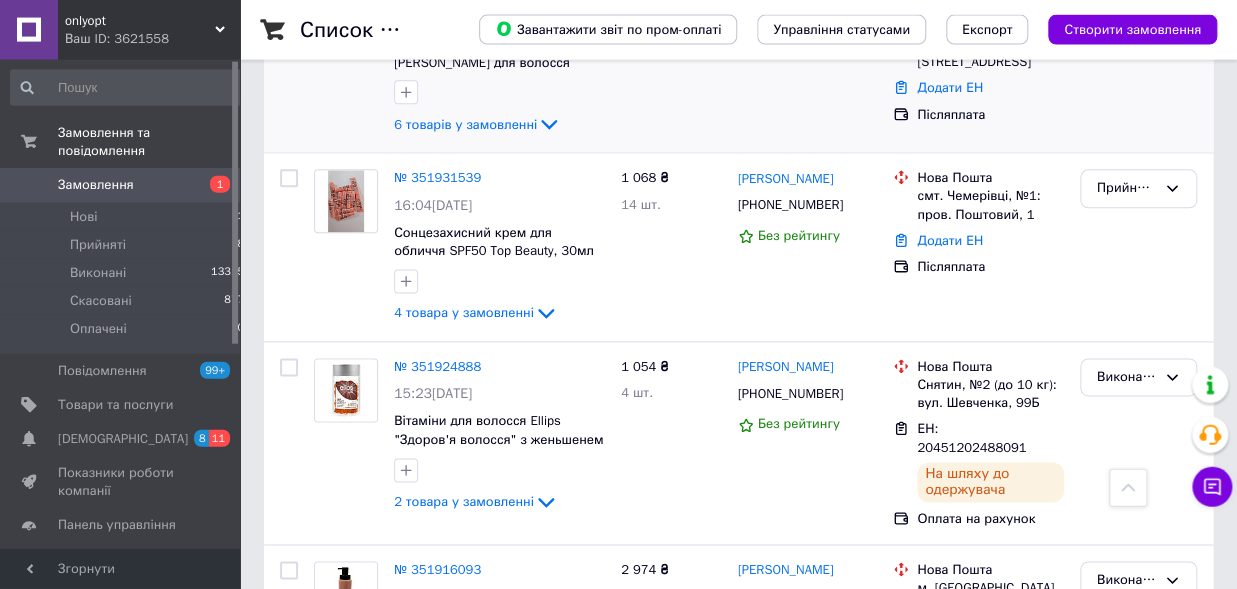 scroll, scrollTop: 880, scrollLeft: 0, axis: vertical 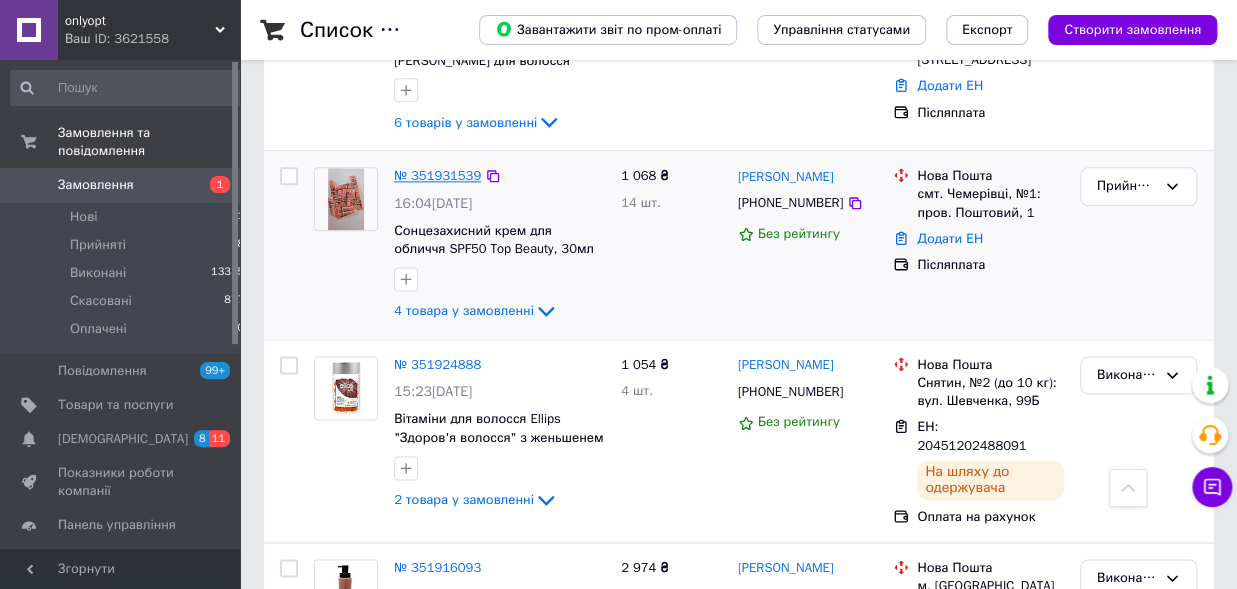 click on "№ 351931539" at bounding box center [437, 175] 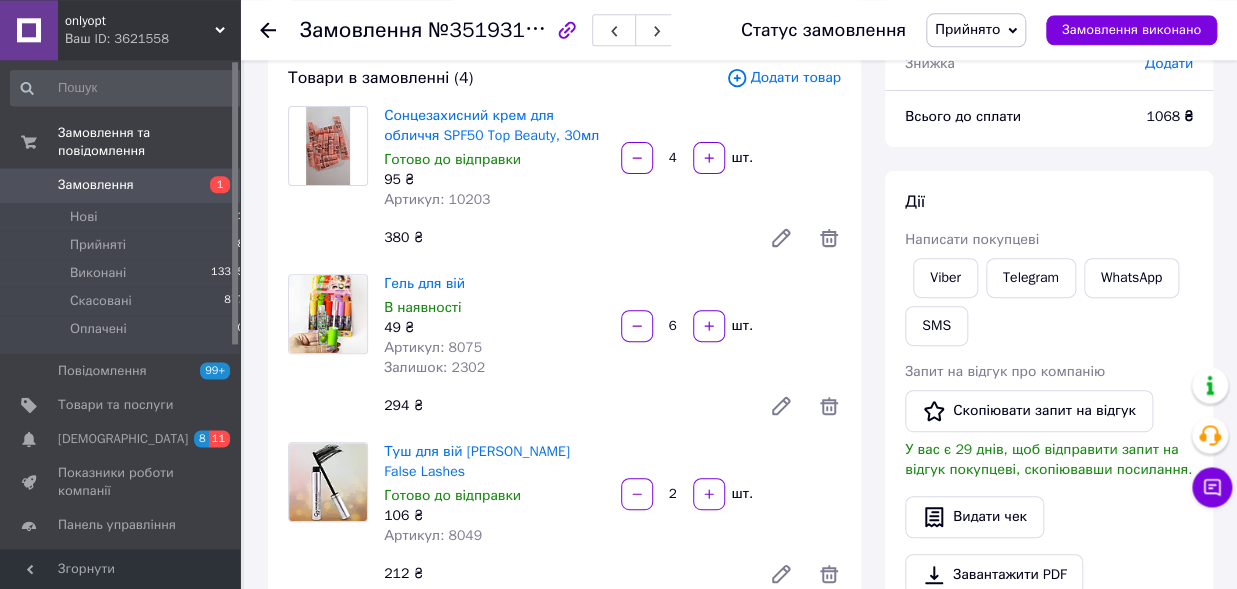 scroll, scrollTop: 104, scrollLeft: 0, axis: vertical 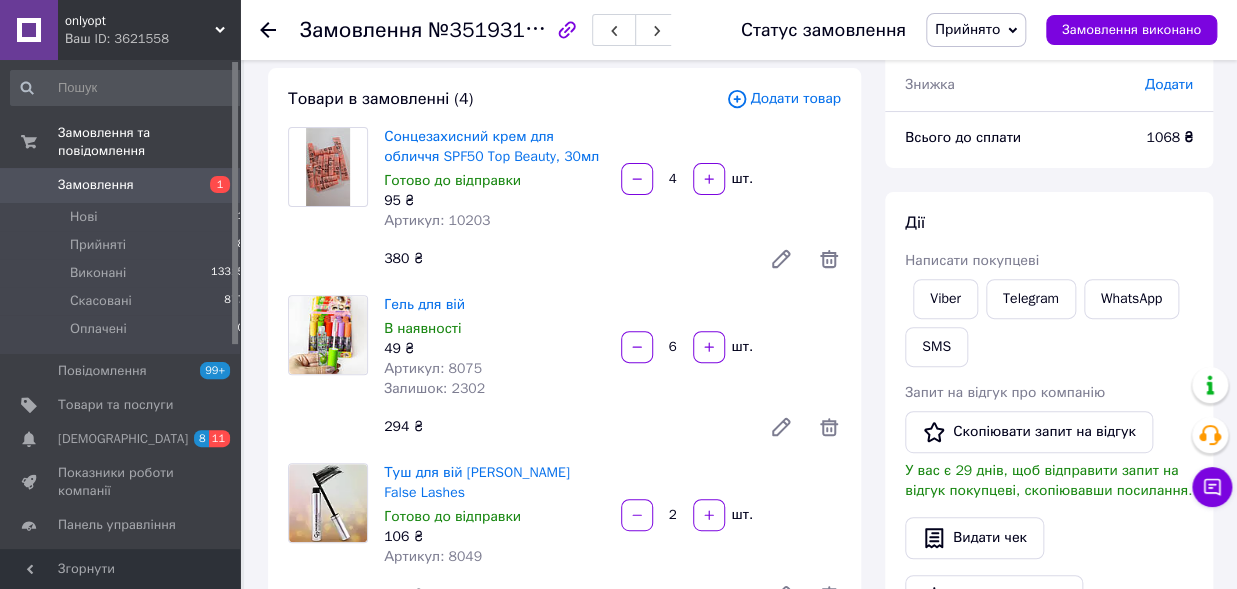click on "Замовлення №351931539" at bounding box center [431, 30] 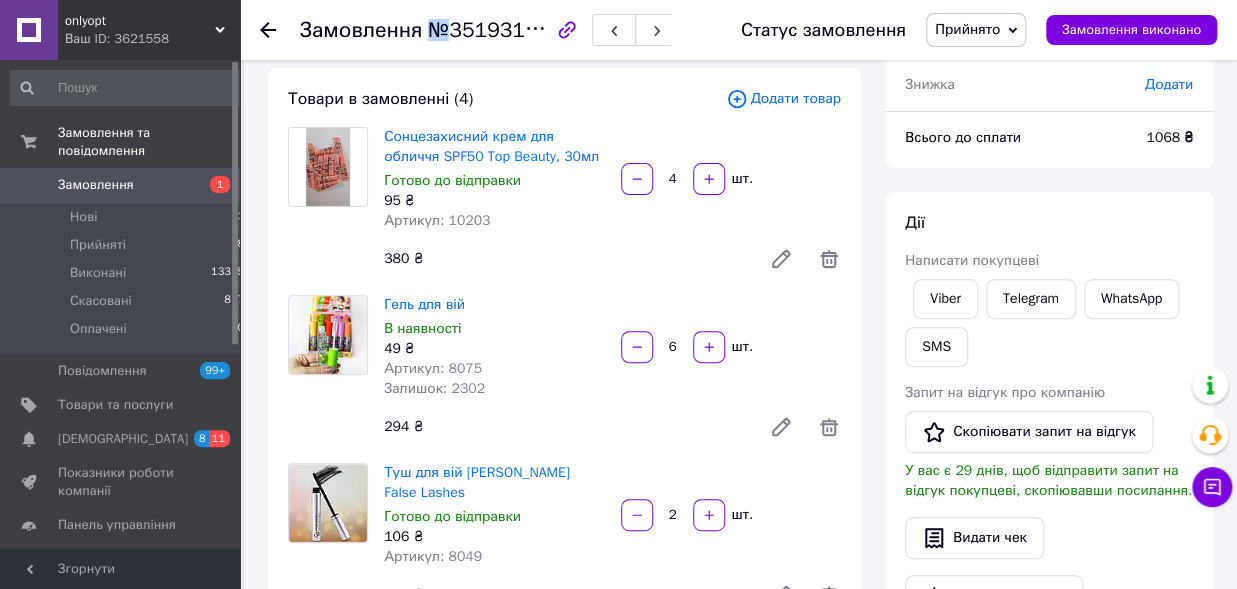click on "Замовлення №351931539" at bounding box center [431, 30] 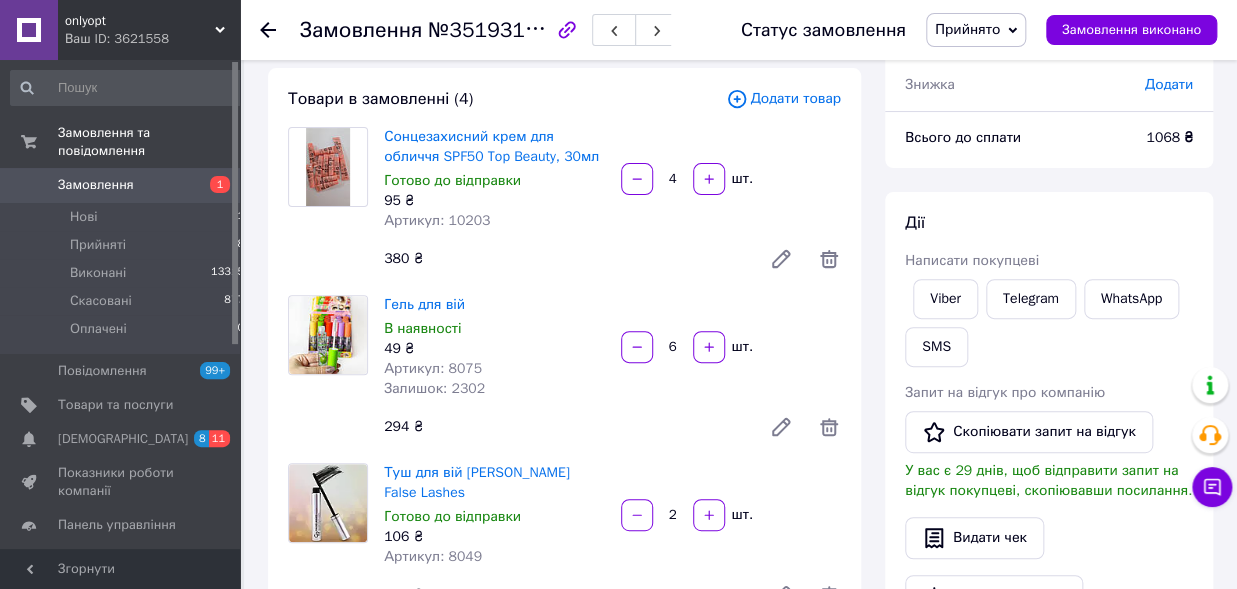 click on "Замовлення №351931539" at bounding box center (431, 30) 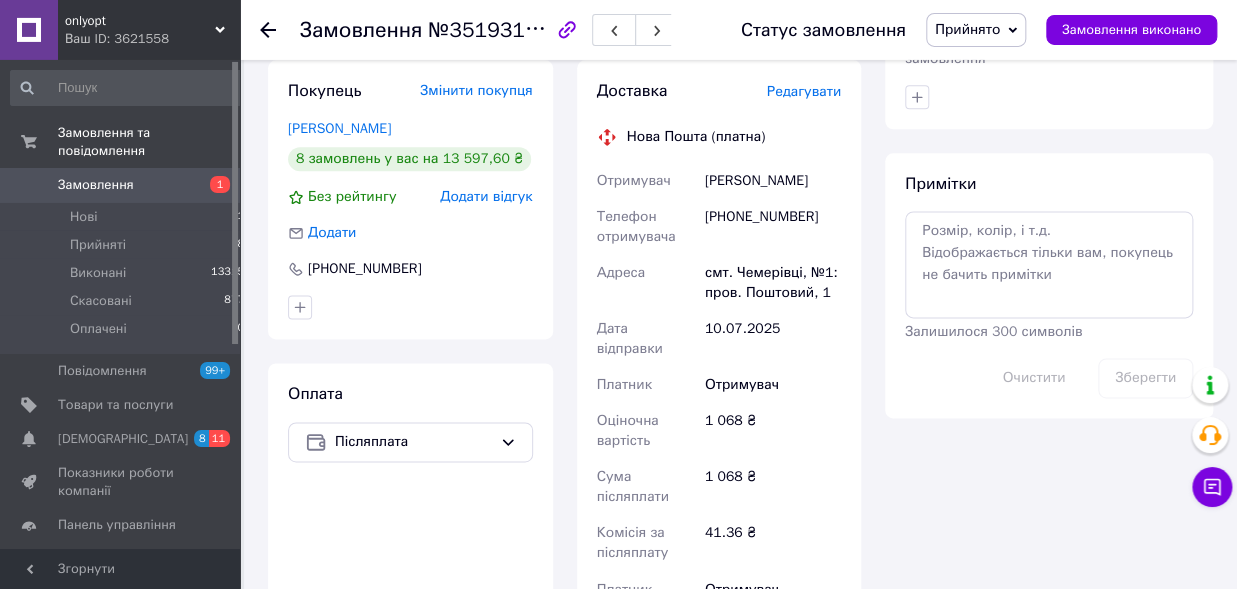 scroll, scrollTop: 874, scrollLeft: 0, axis: vertical 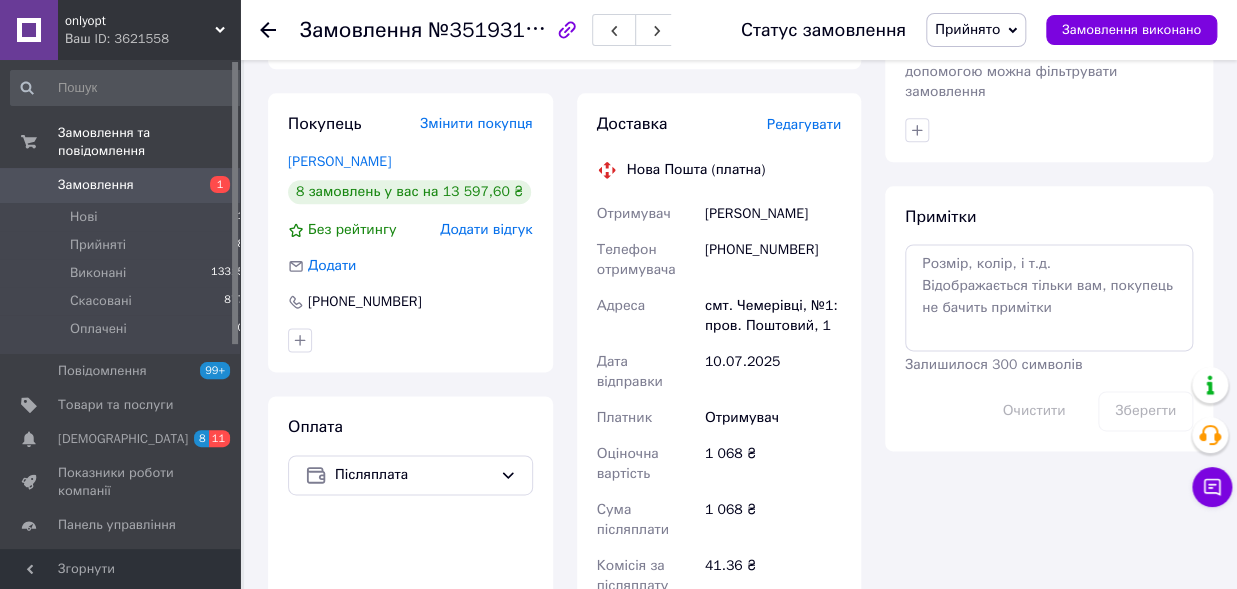 click on "Арлан Віка" at bounding box center (773, 214) 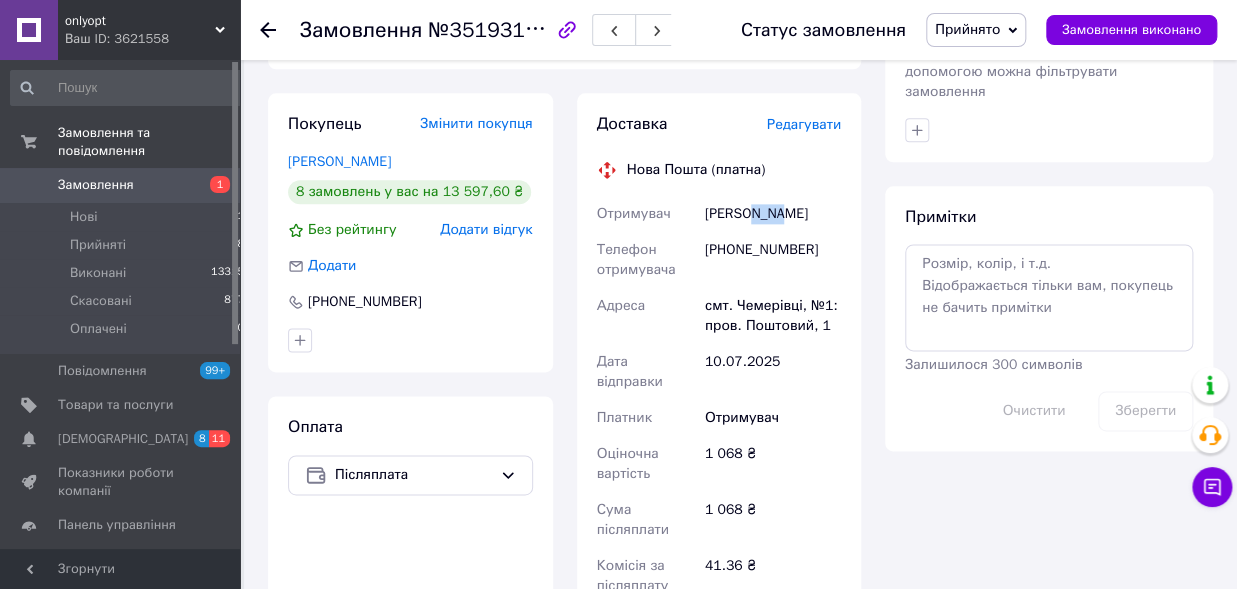 click on "Арлан Віка" at bounding box center [773, 214] 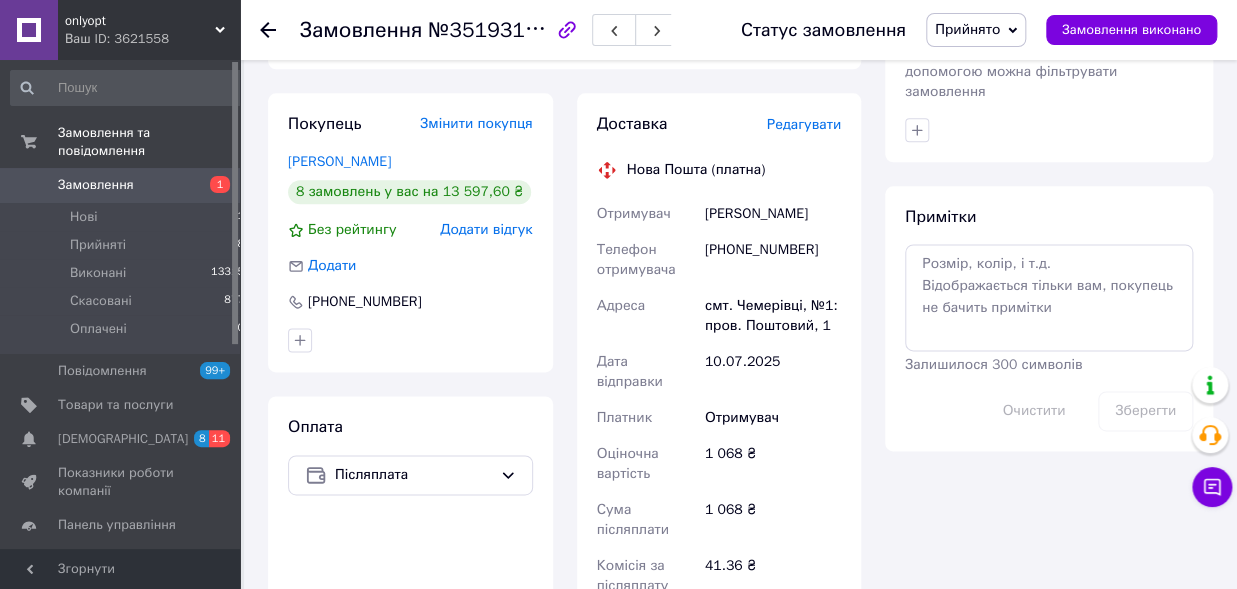 click on "Арлан Віка" at bounding box center [773, 214] 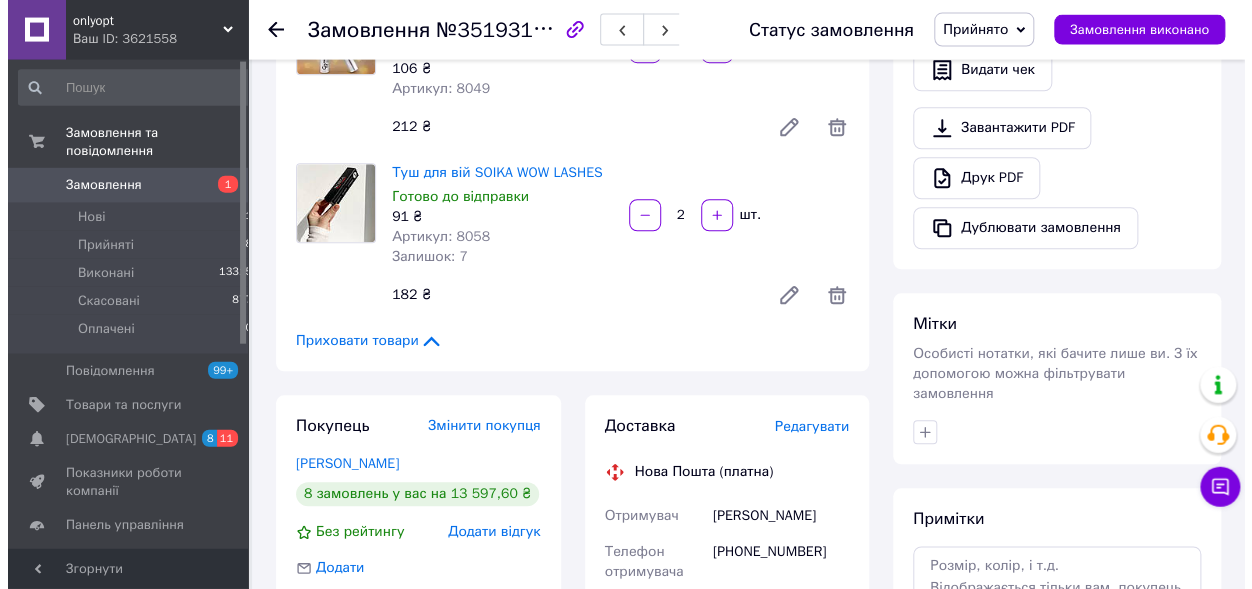 scroll, scrollTop: 434, scrollLeft: 0, axis: vertical 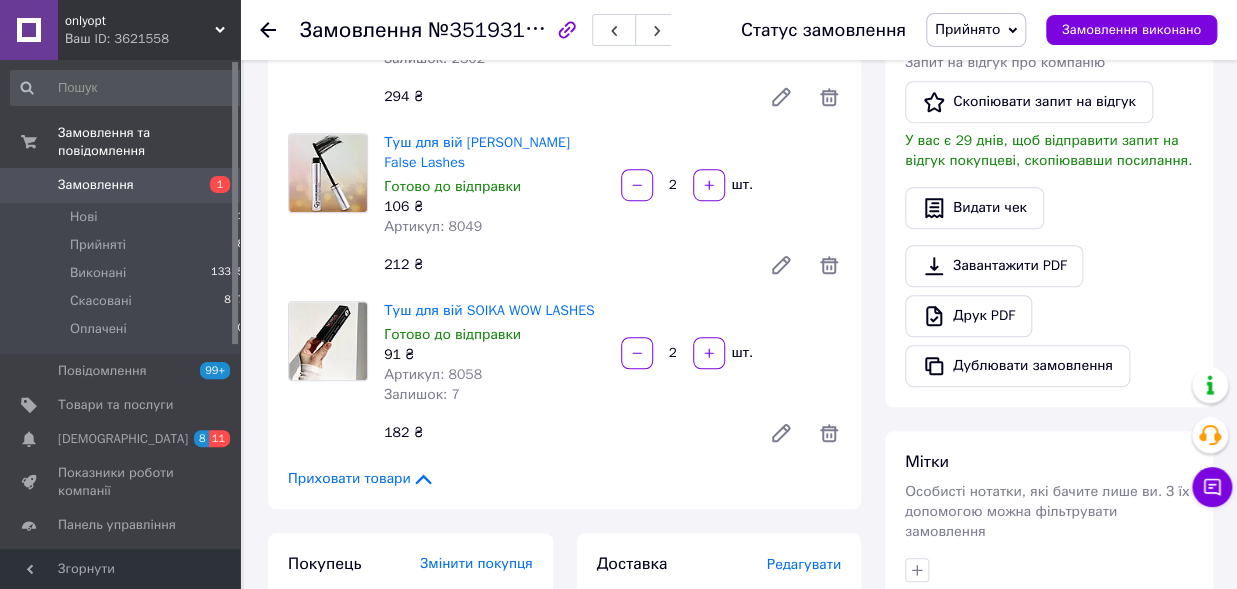 click on "Редагувати" at bounding box center (804, 564) 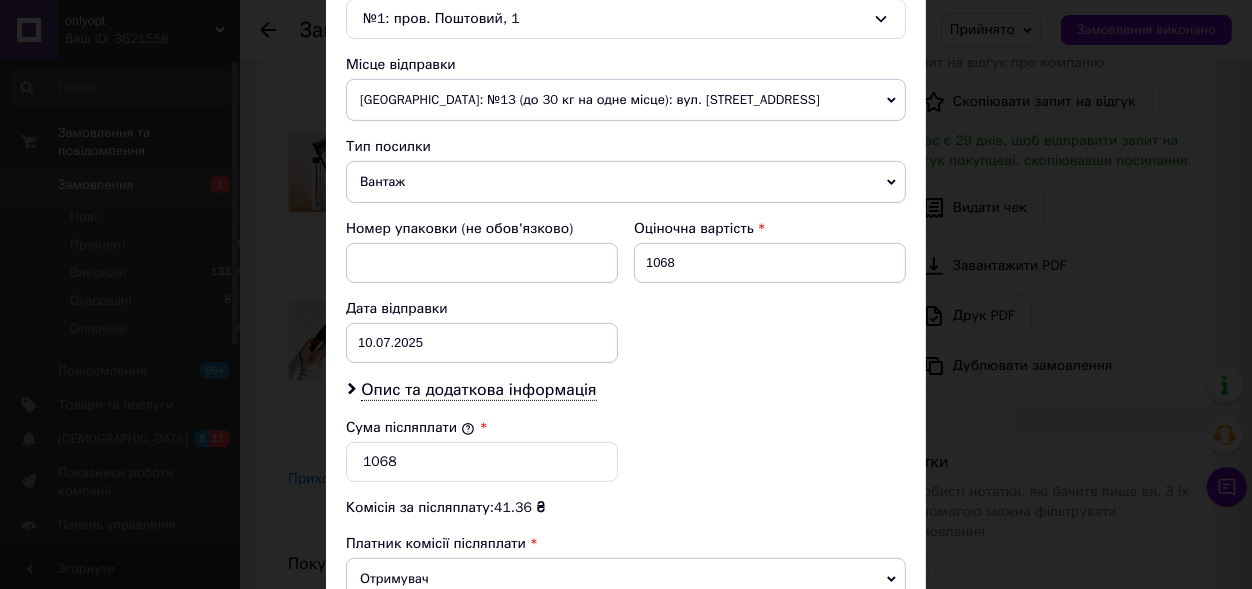 scroll, scrollTop: 934, scrollLeft: 0, axis: vertical 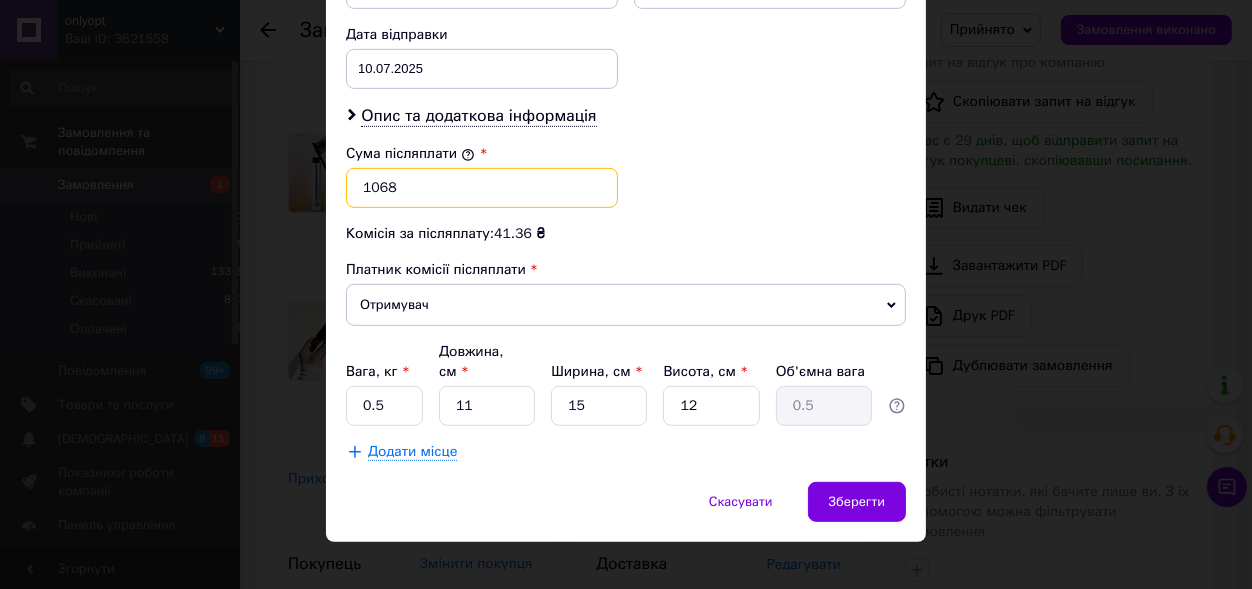 click on "1068" at bounding box center [482, 188] 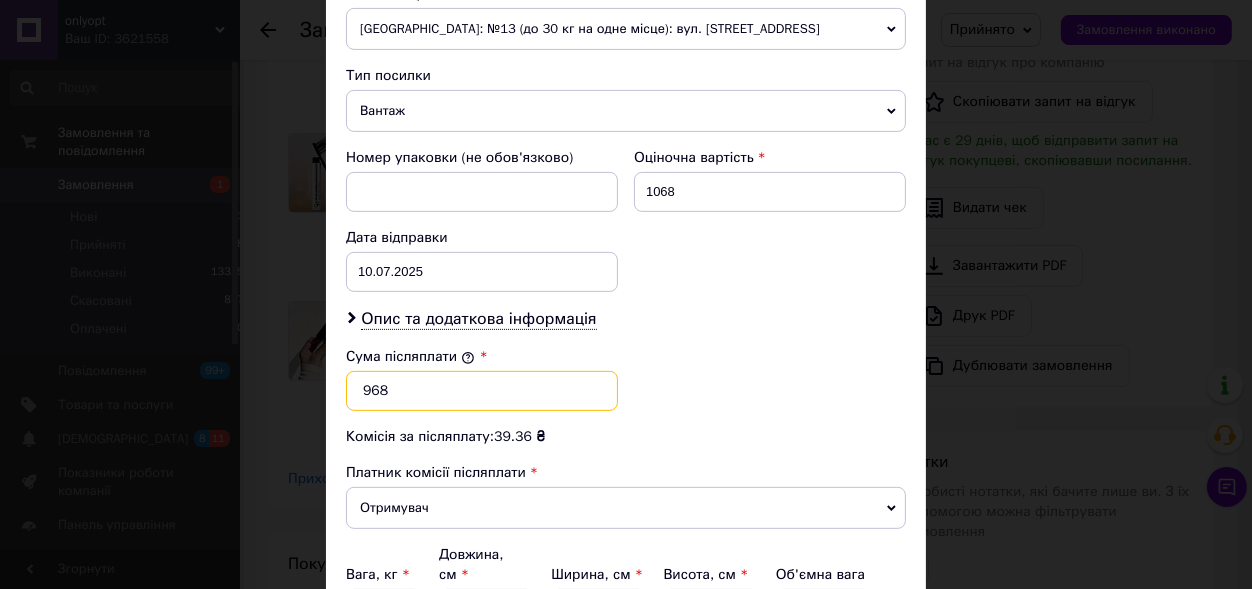 scroll, scrollTop: 714, scrollLeft: 0, axis: vertical 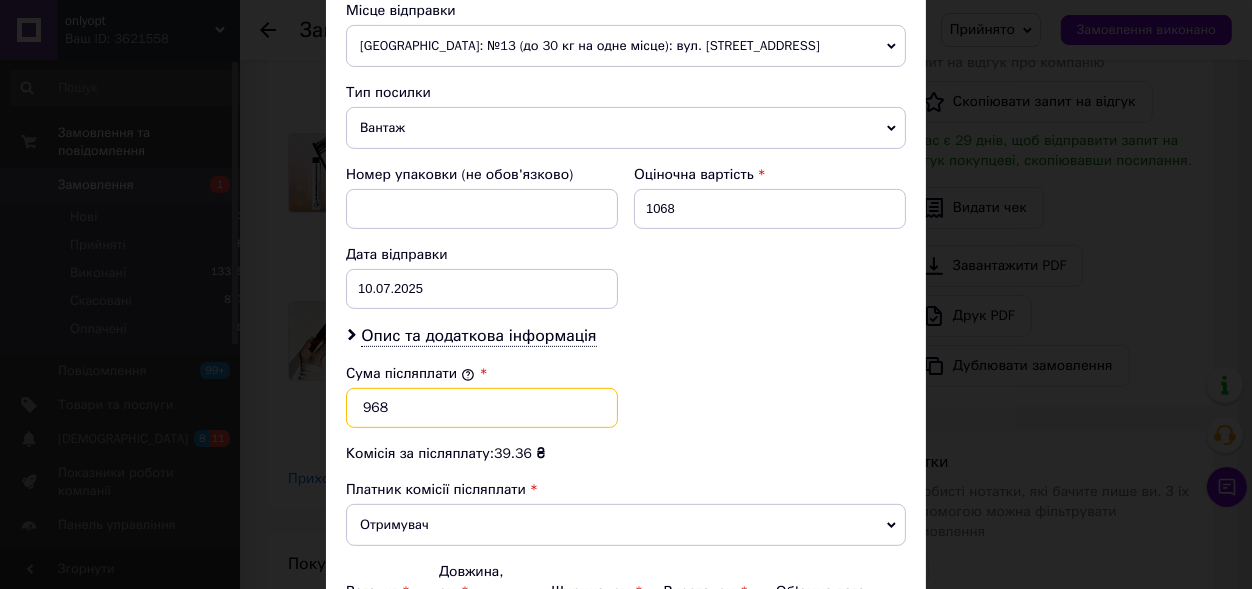 type on "968" 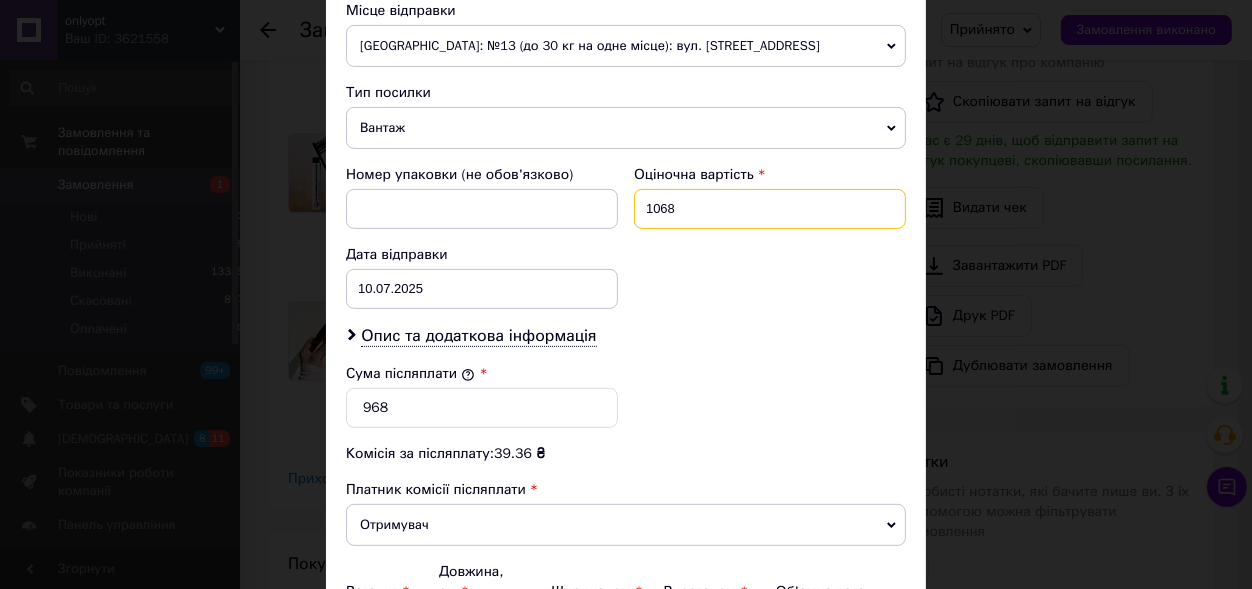 click on "1068" at bounding box center (770, 209) 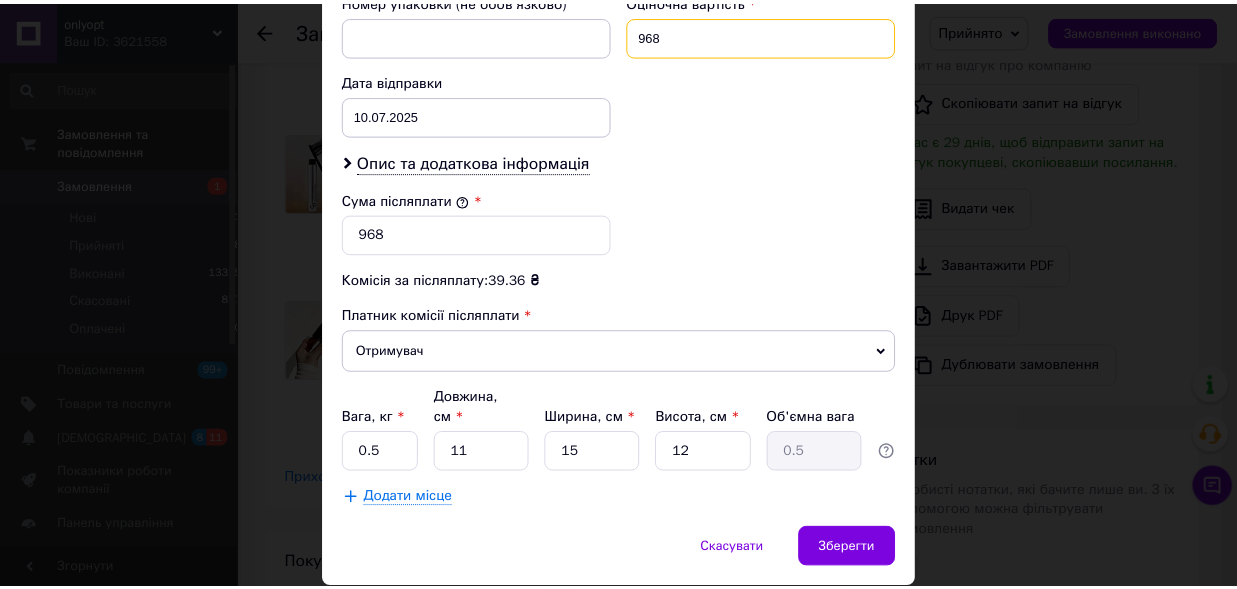 scroll, scrollTop: 934, scrollLeft: 0, axis: vertical 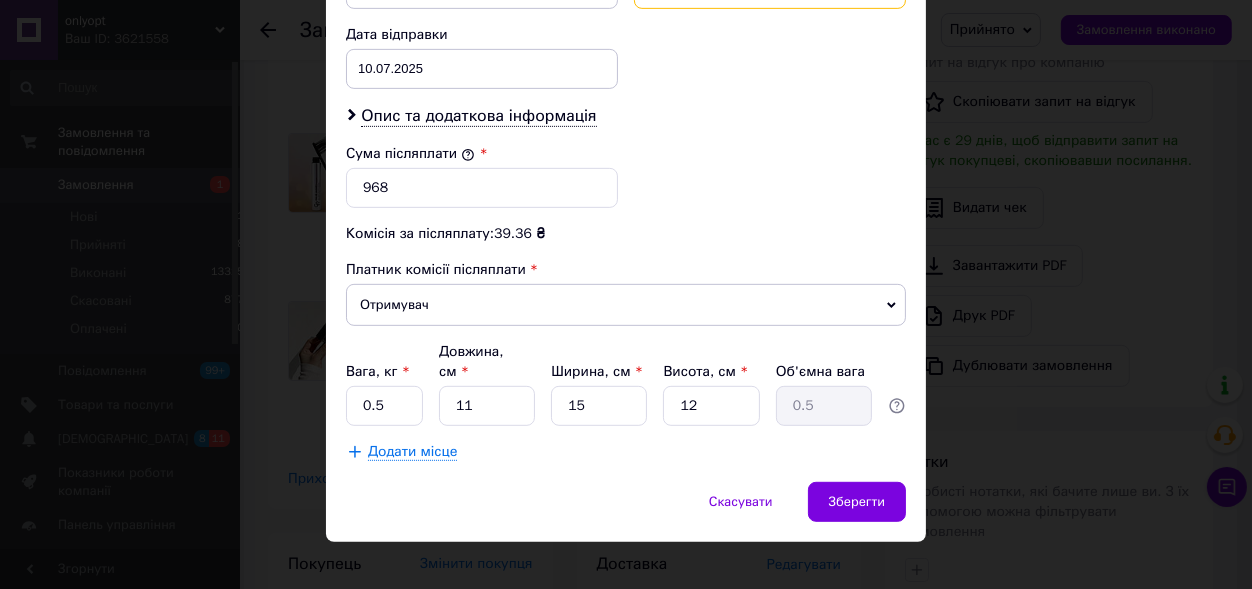 type on "968" 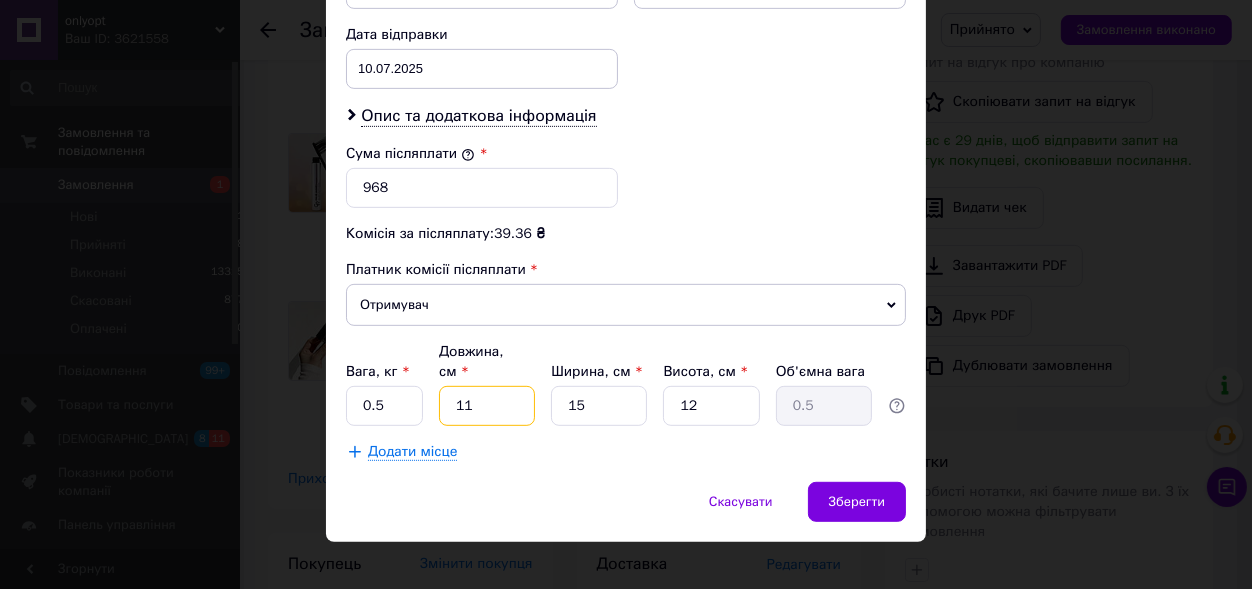click on "11" at bounding box center (487, 406) 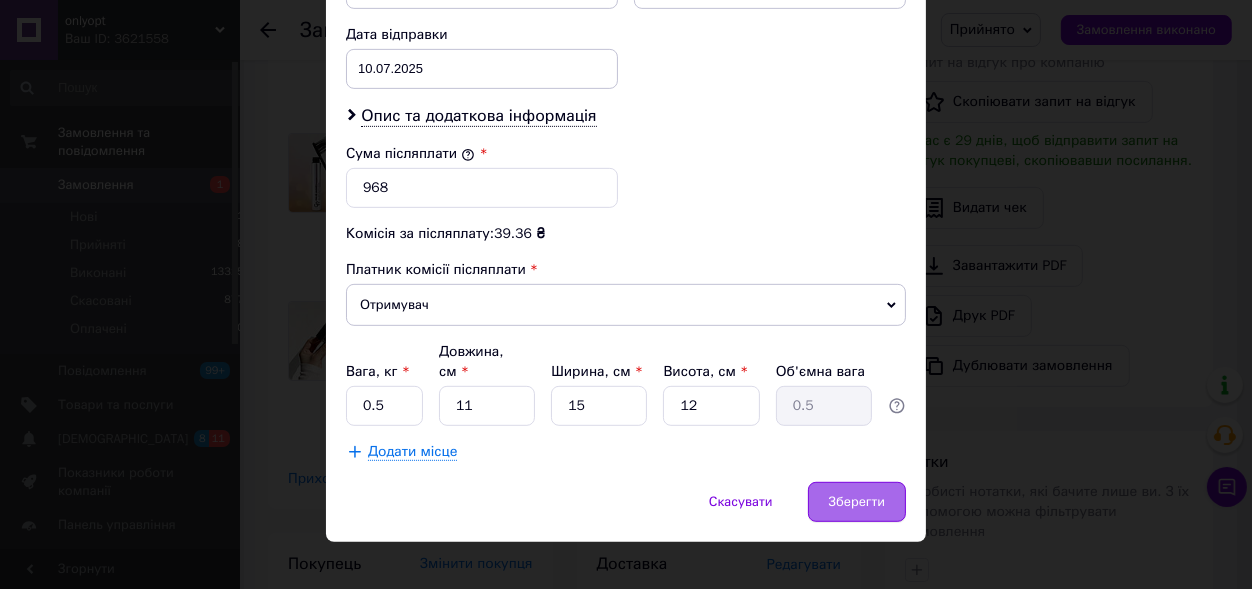 click on "Зберегти" at bounding box center (857, 502) 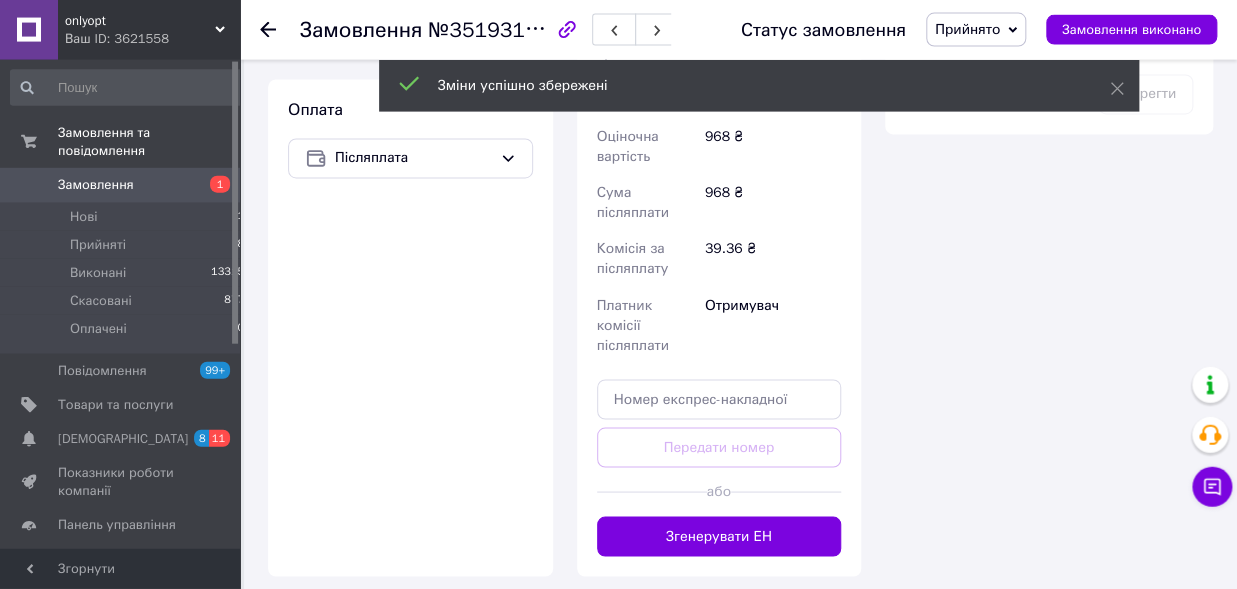 scroll, scrollTop: 1314, scrollLeft: 0, axis: vertical 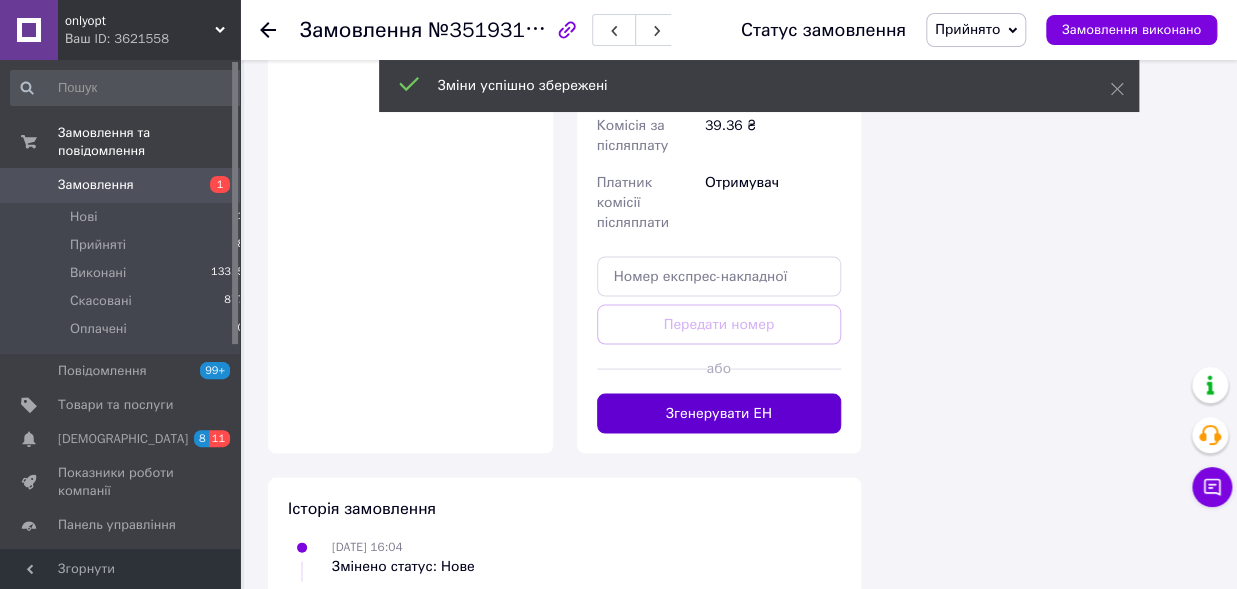click on "Згенерувати ЕН" at bounding box center (719, 413) 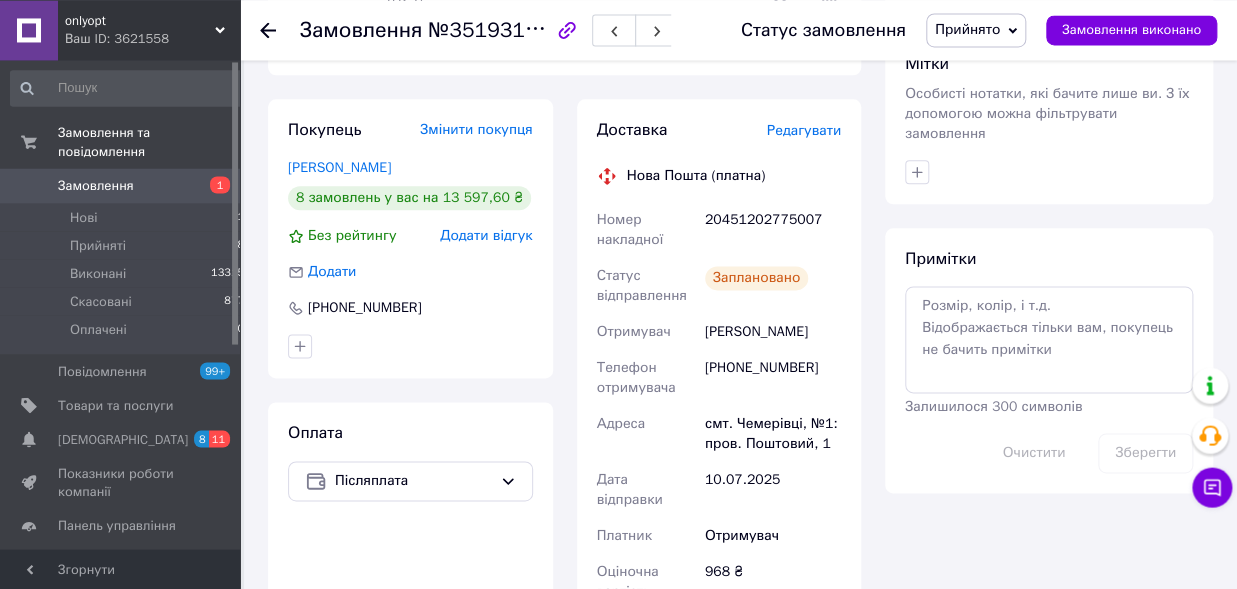scroll, scrollTop: 567, scrollLeft: 0, axis: vertical 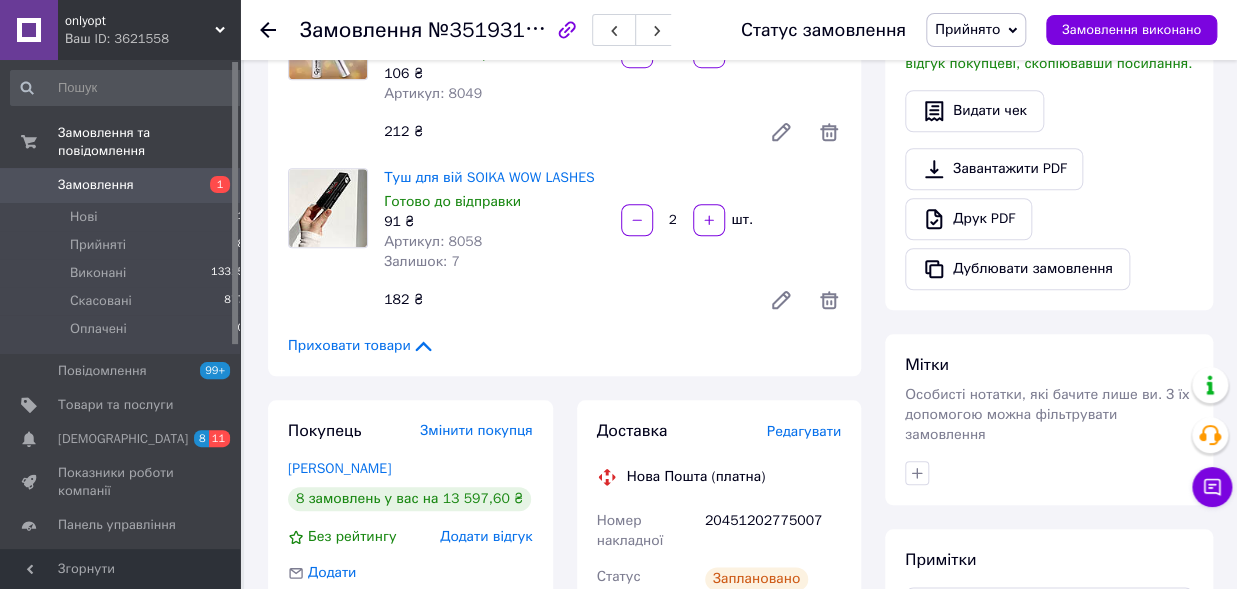 click on "20451202775007" at bounding box center (773, 531) 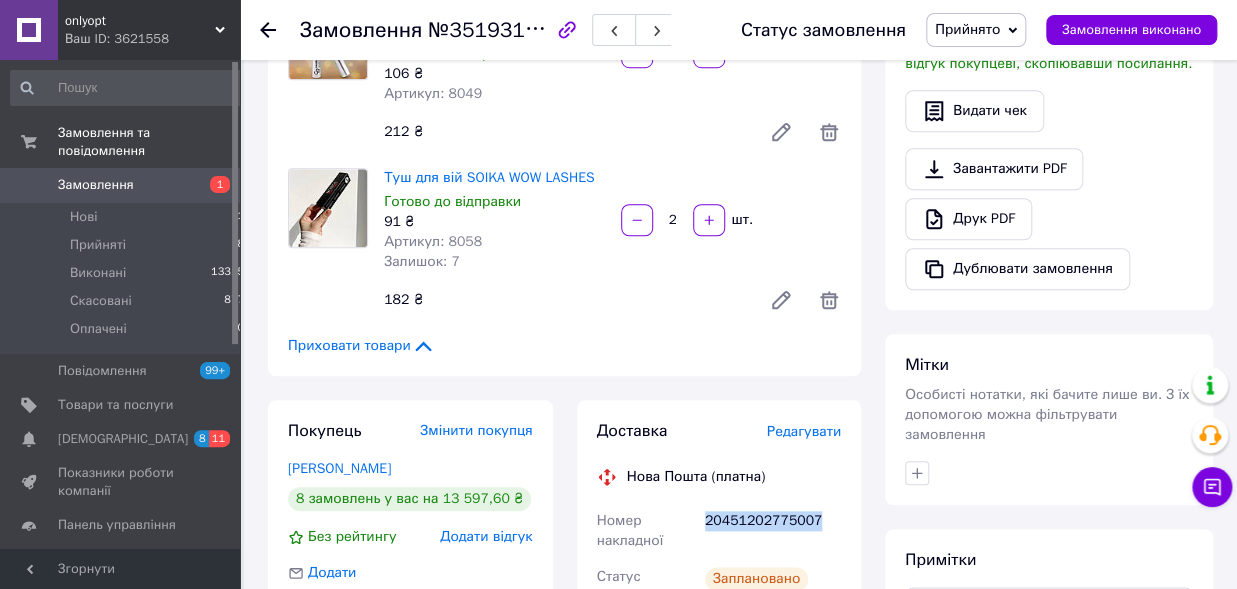 click on "20451202775007" at bounding box center [773, 531] 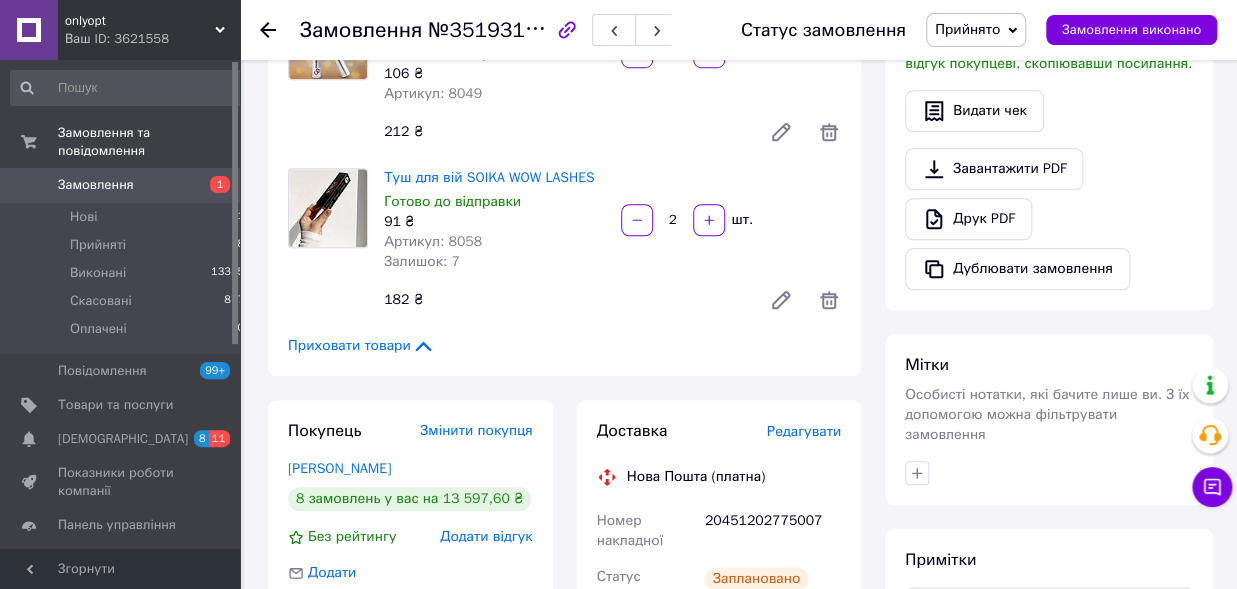 click on "20451202775007" at bounding box center (773, 531) 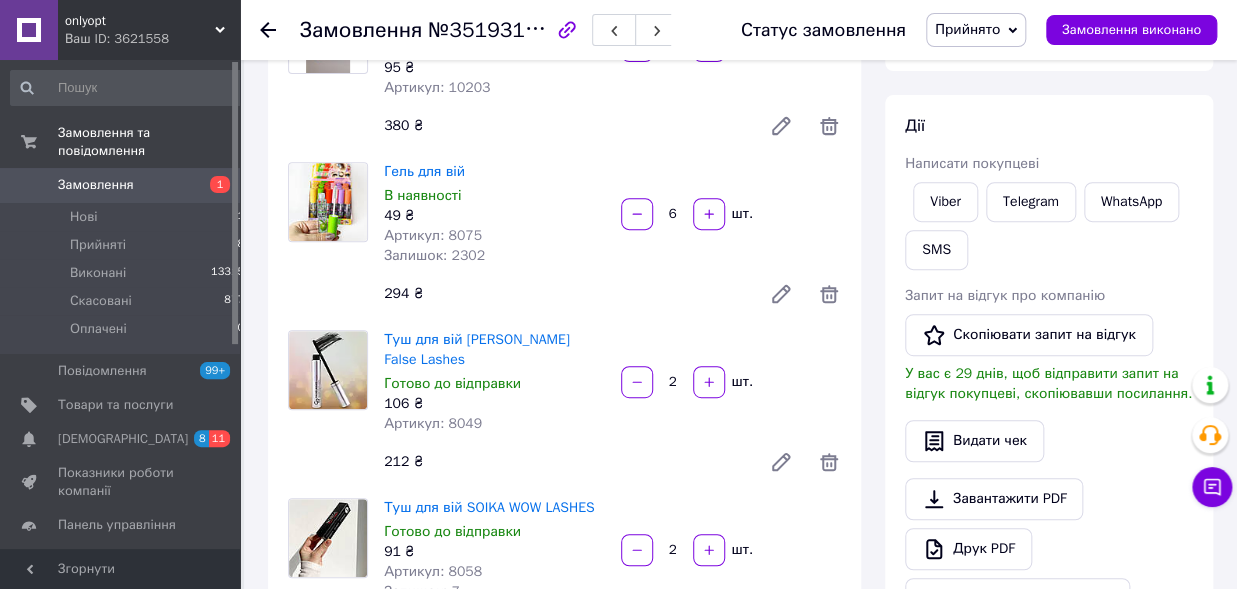 scroll, scrollTop: 0, scrollLeft: 0, axis: both 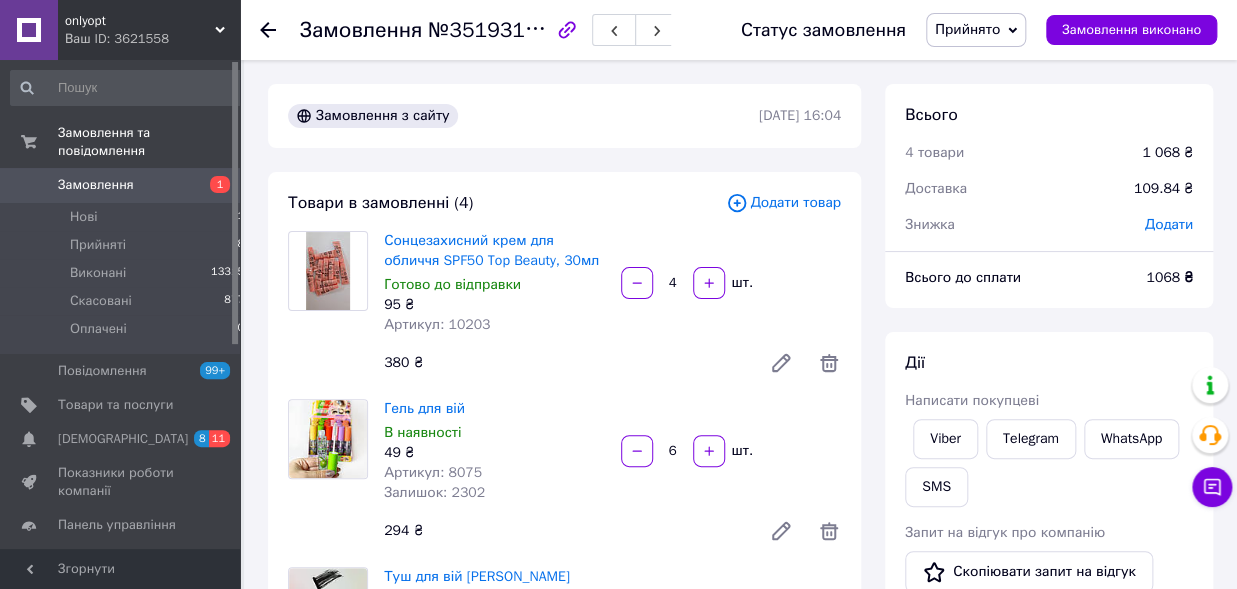 click at bounding box center [29, 185] 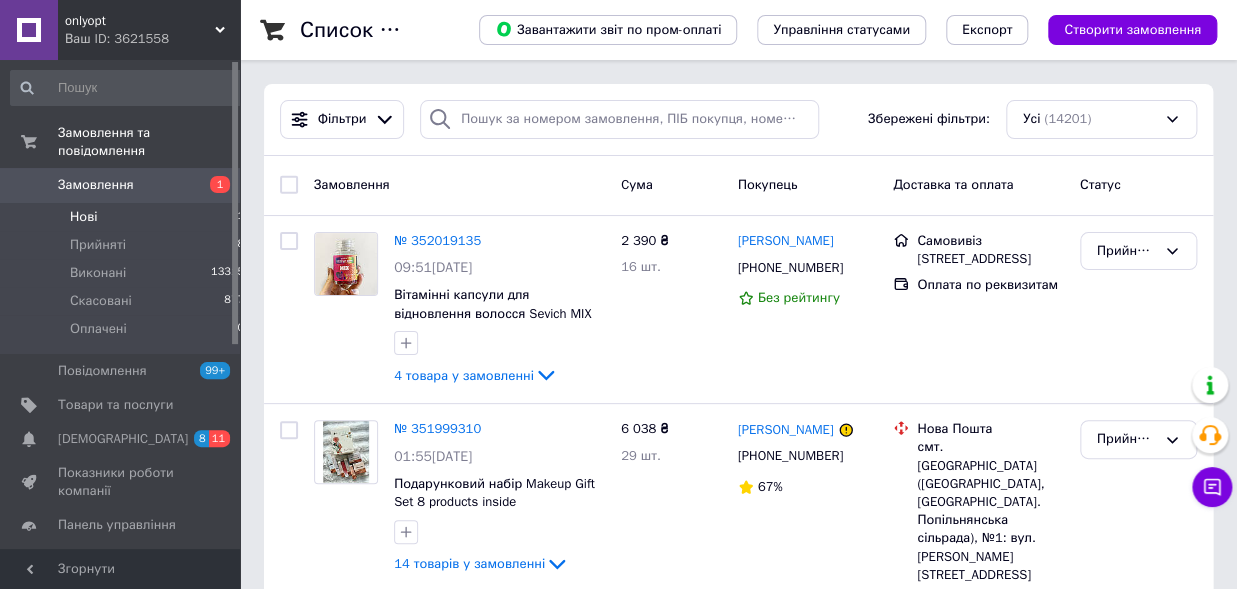 click on "Нові 1" at bounding box center [128, 217] 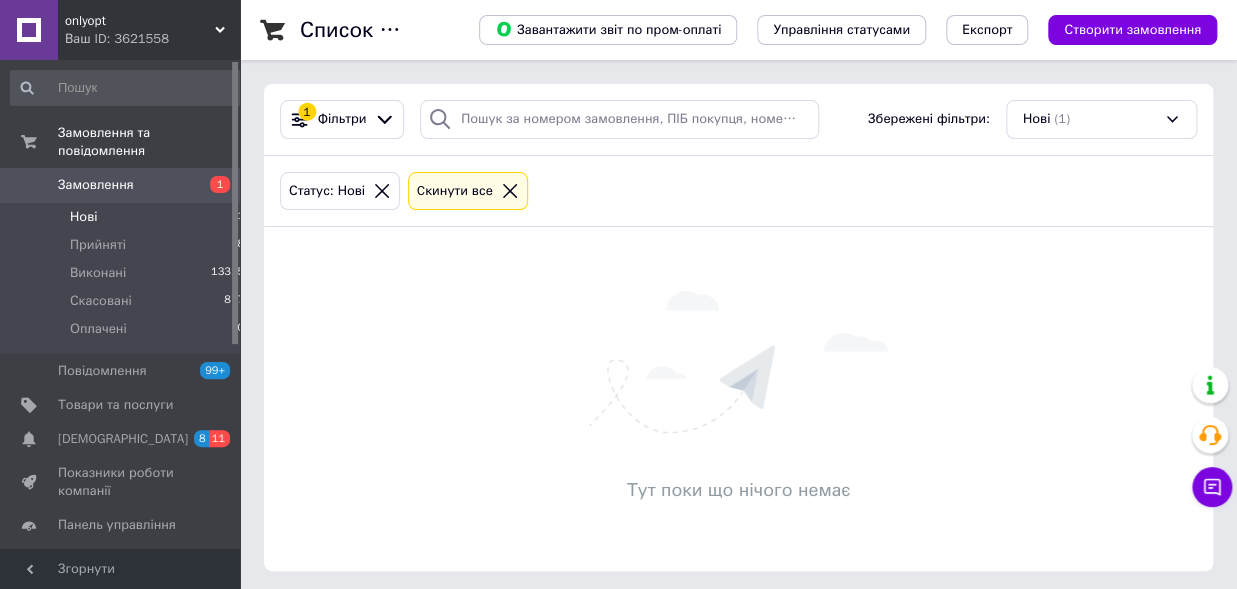 click on "Замовлення" at bounding box center [121, 185] 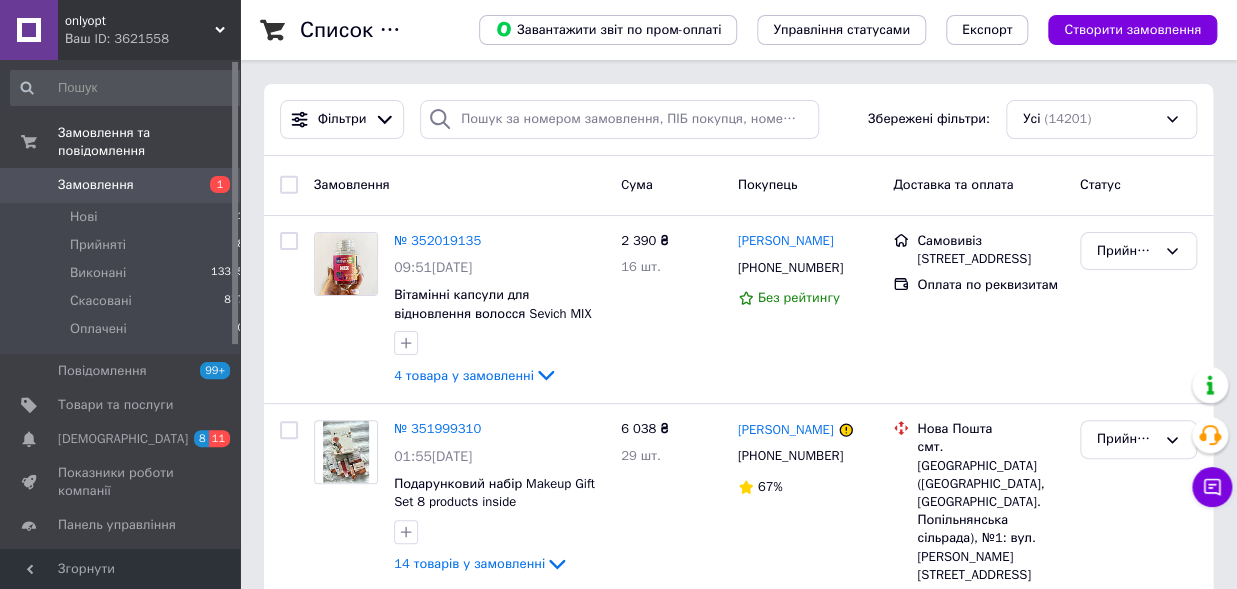 click on "Замовлення 1" at bounding box center [128, 185] 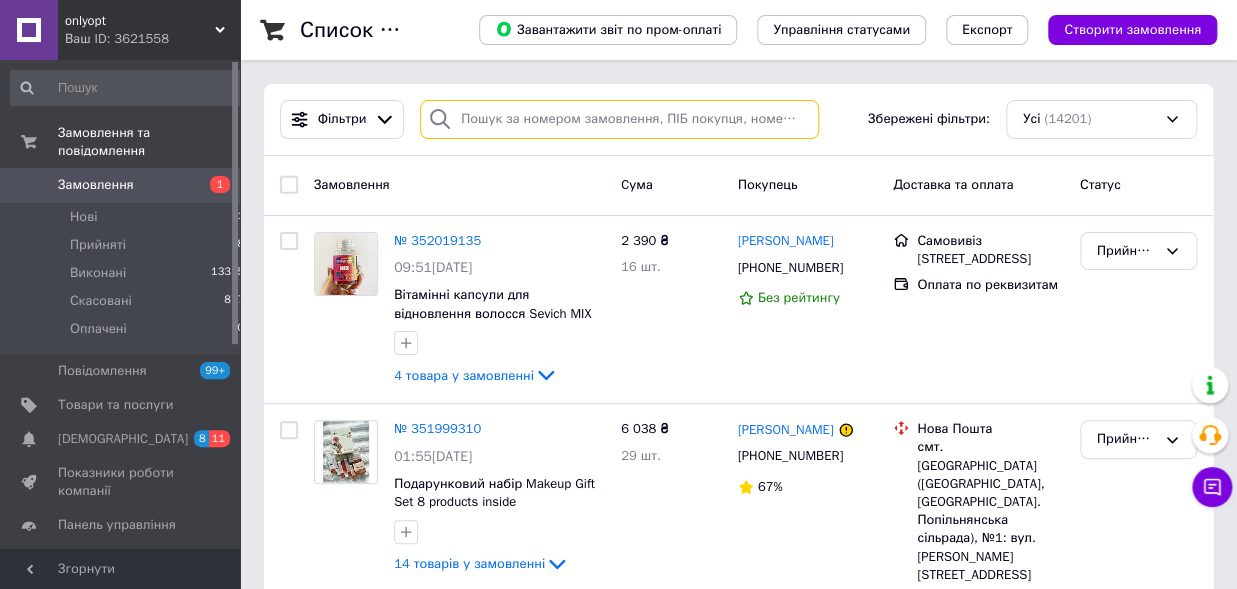 click at bounding box center (619, 119) 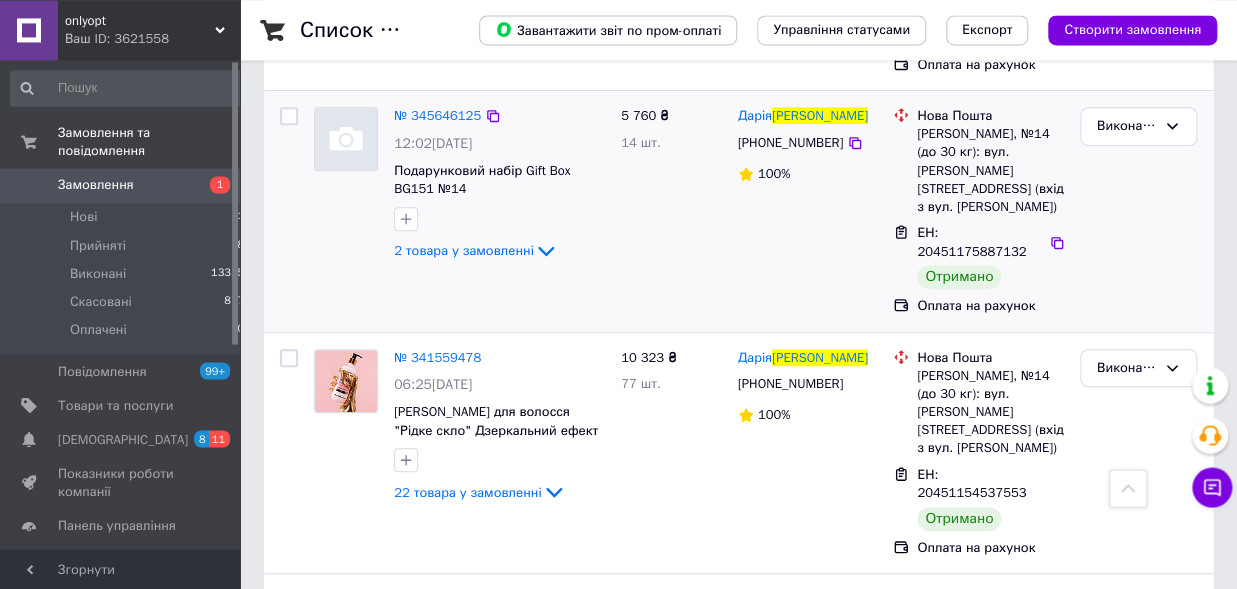 scroll, scrollTop: 330, scrollLeft: 0, axis: vertical 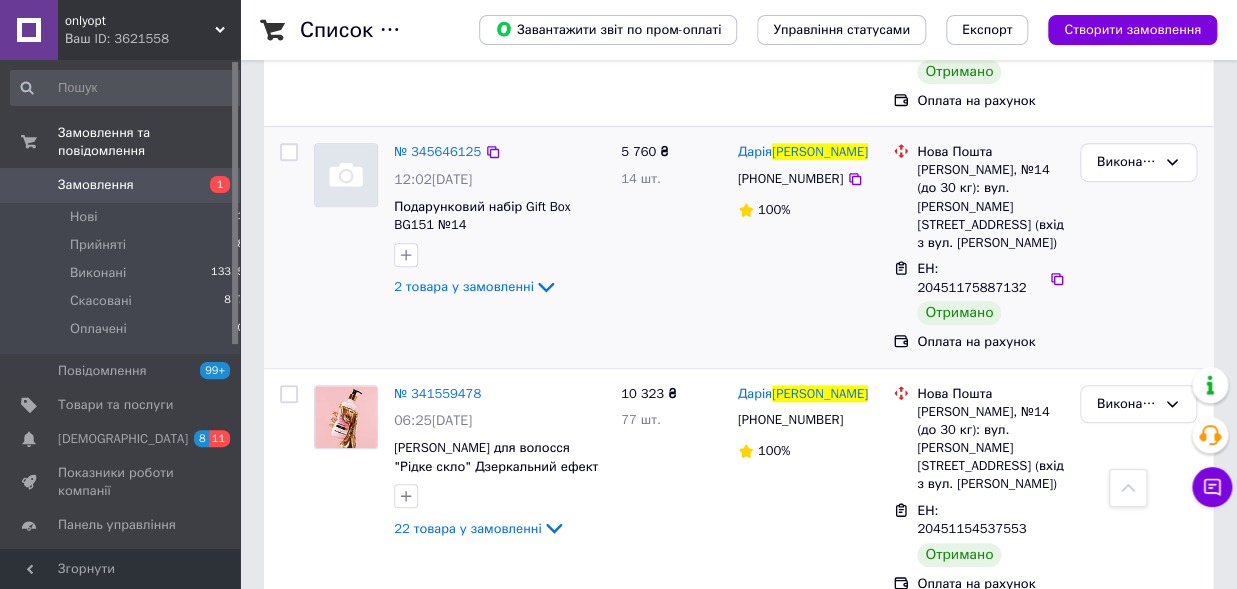 type on "бойченко" 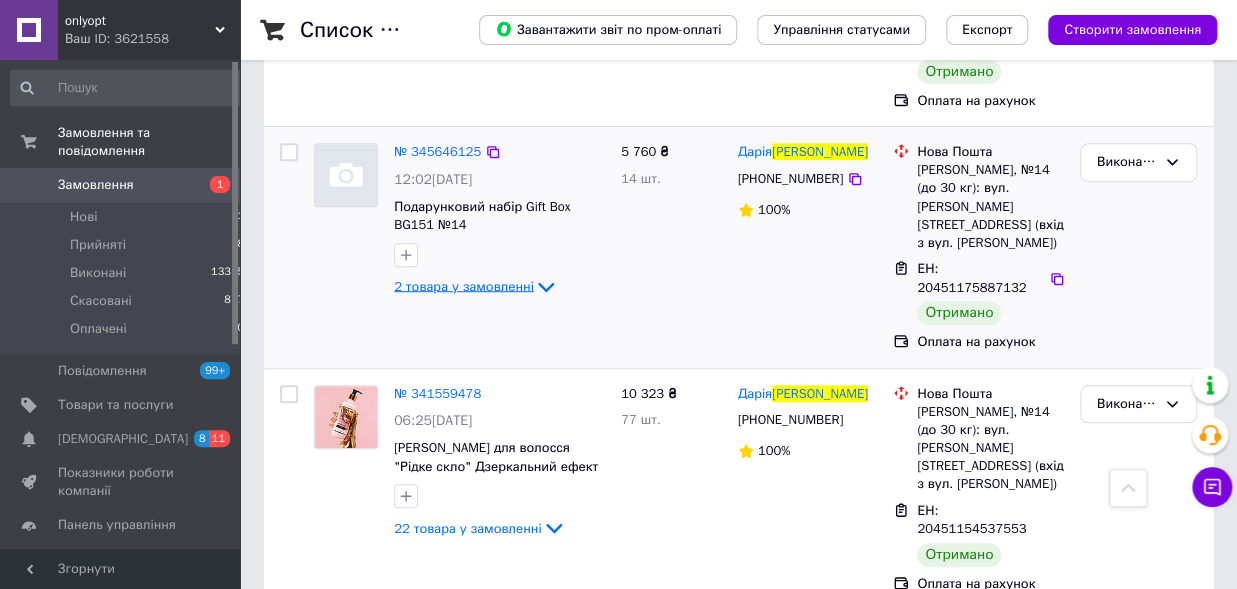 click on "2 товара у замовленні" at bounding box center [464, 285] 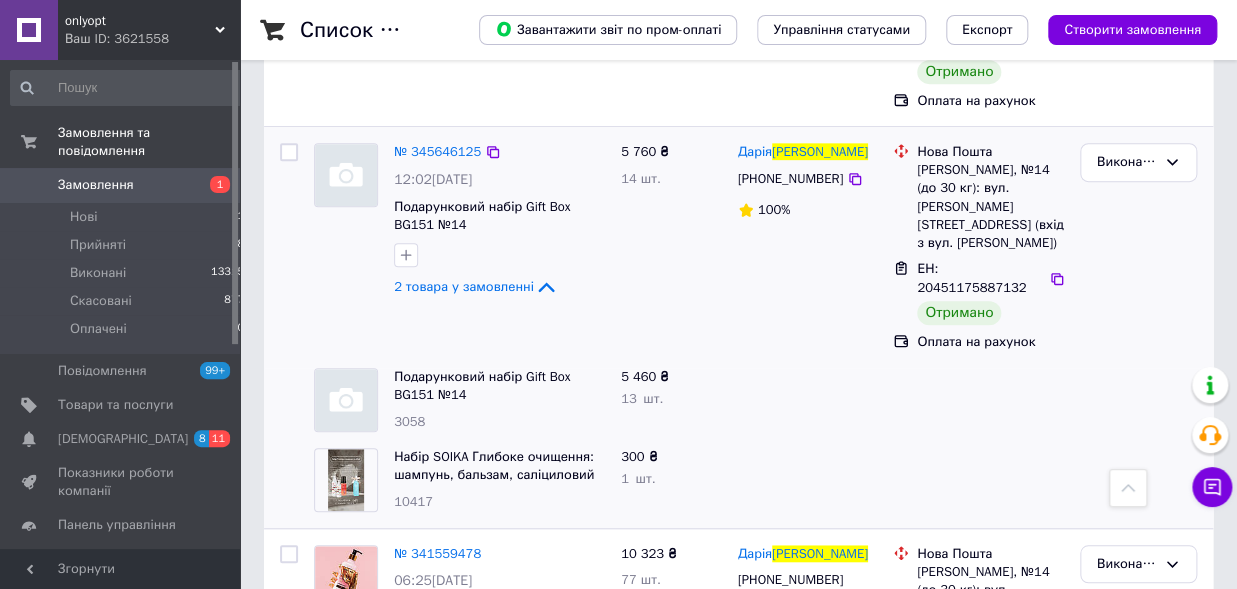 click on "№ 345646125" at bounding box center (437, 152) 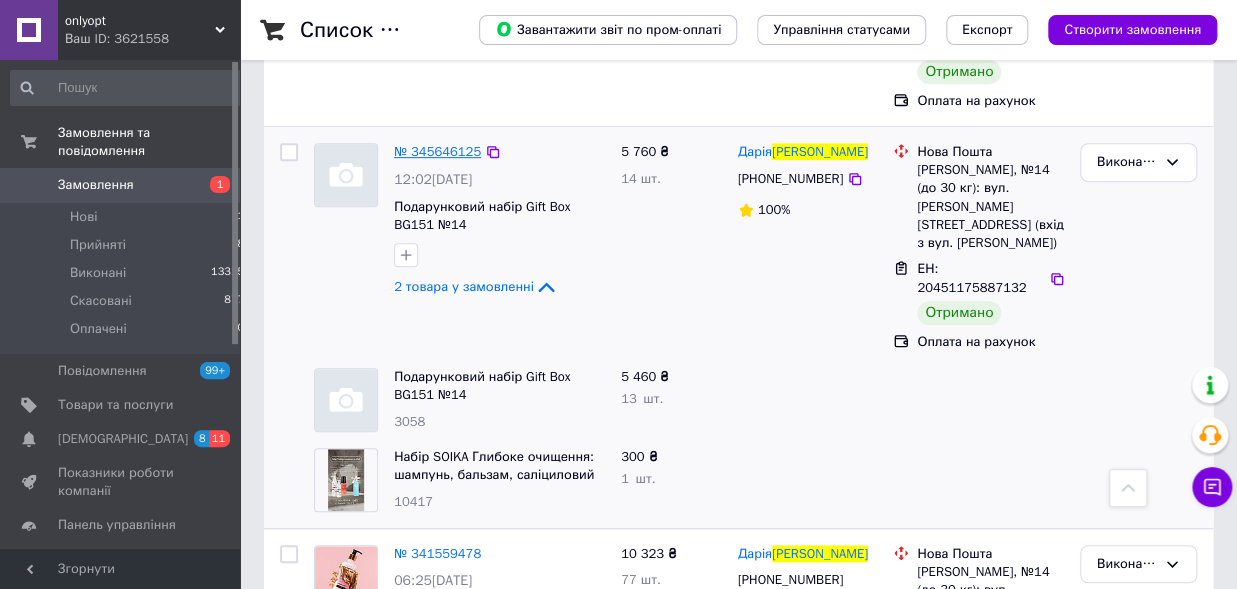 click on "№ 345646125" at bounding box center (437, 151) 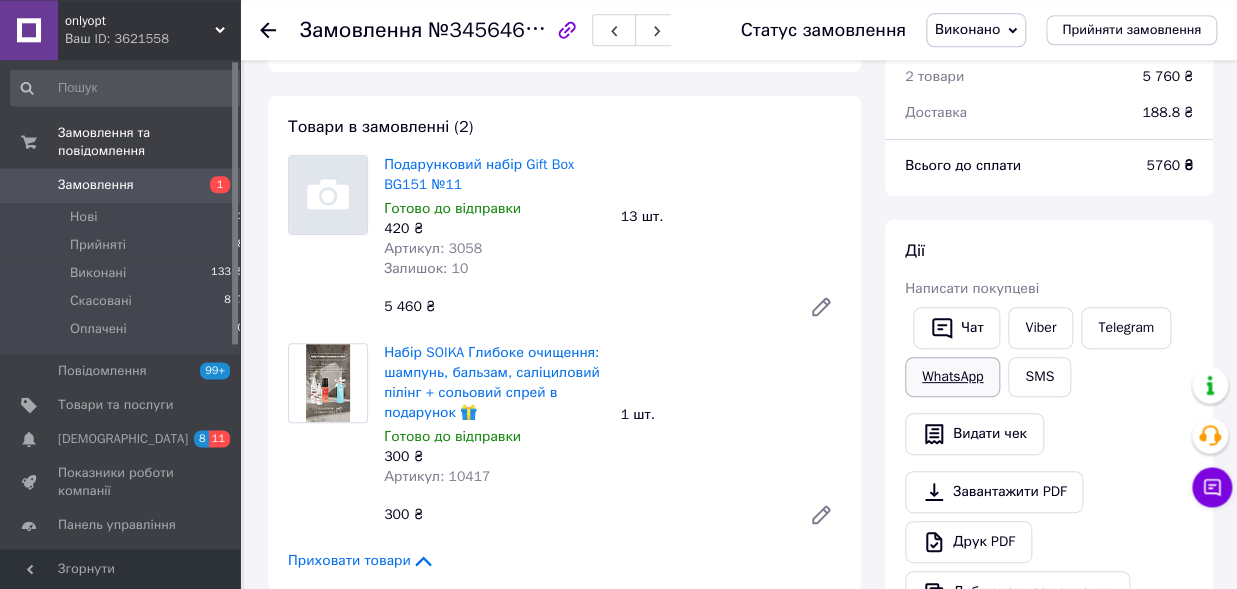scroll, scrollTop: 110, scrollLeft: 0, axis: vertical 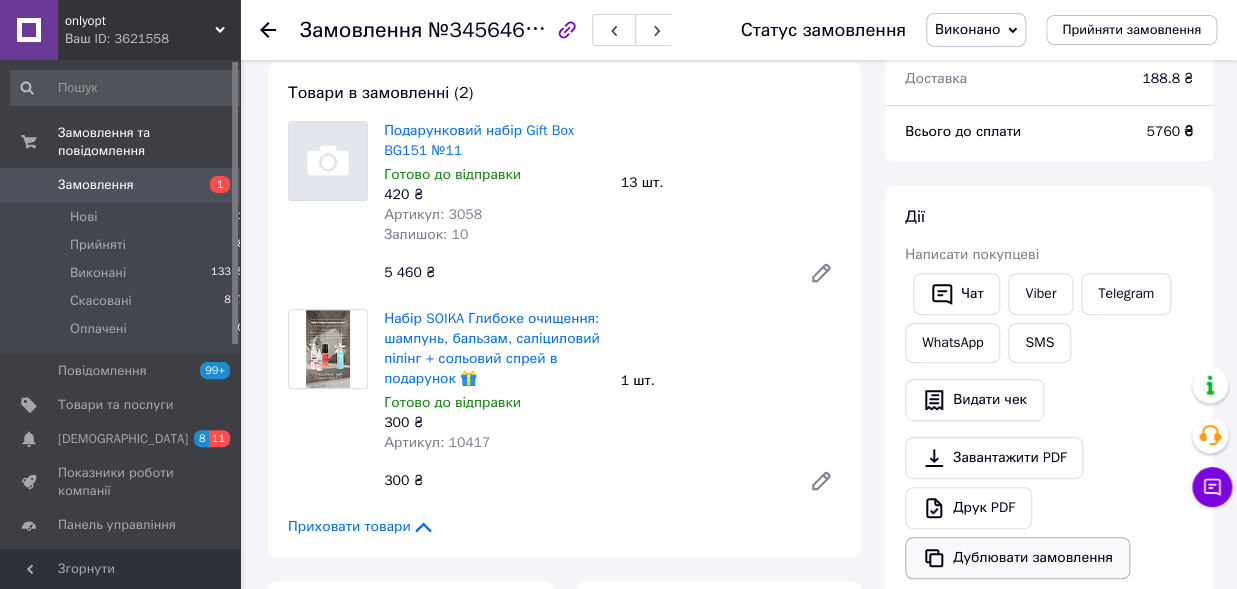 click on "Дублювати замовлення" at bounding box center [1017, 558] 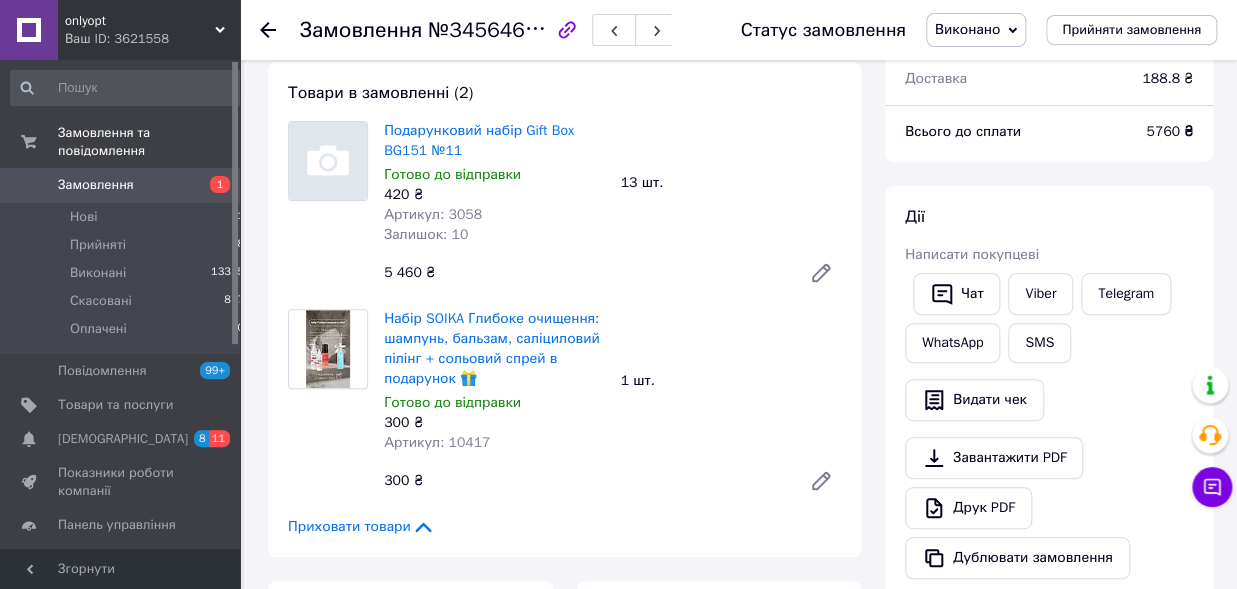 click on "Замовлення" at bounding box center (121, 185) 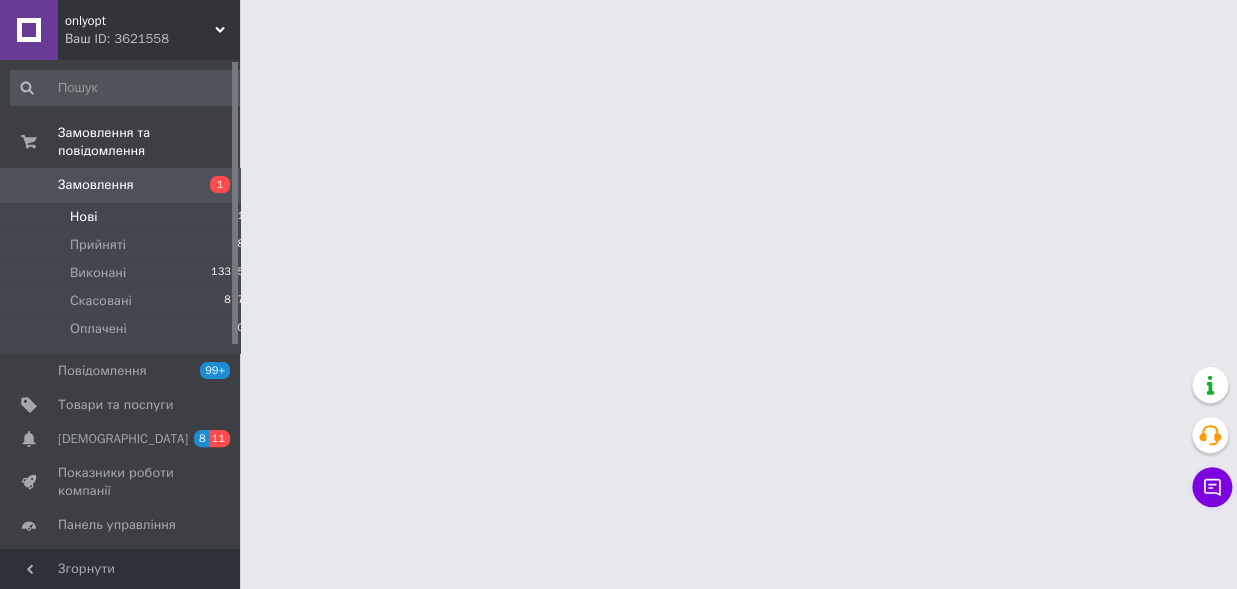 scroll, scrollTop: 0, scrollLeft: 0, axis: both 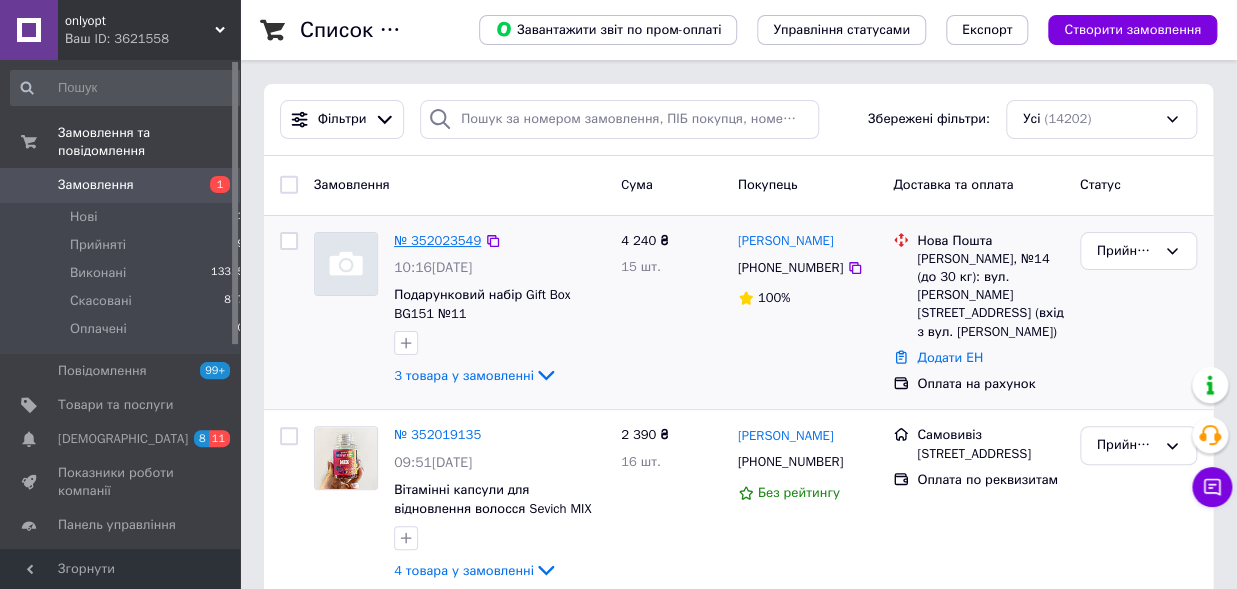 click on "№ 352023549" at bounding box center (437, 240) 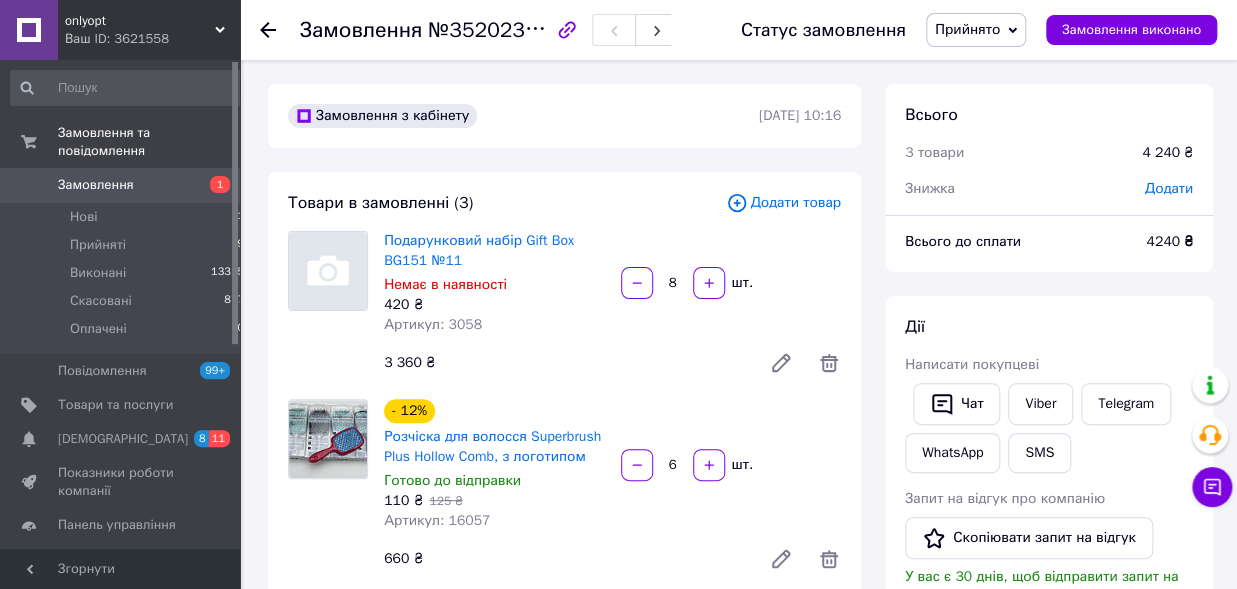 click on "Замовлення" at bounding box center [96, 185] 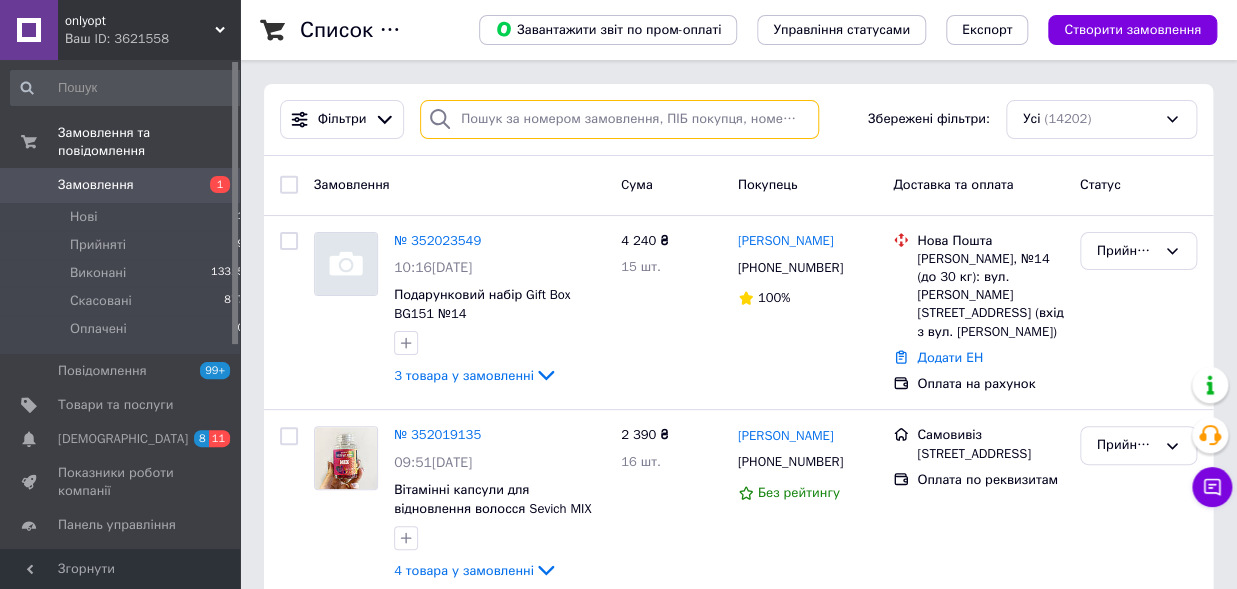 click at bounding box center (619, 119) 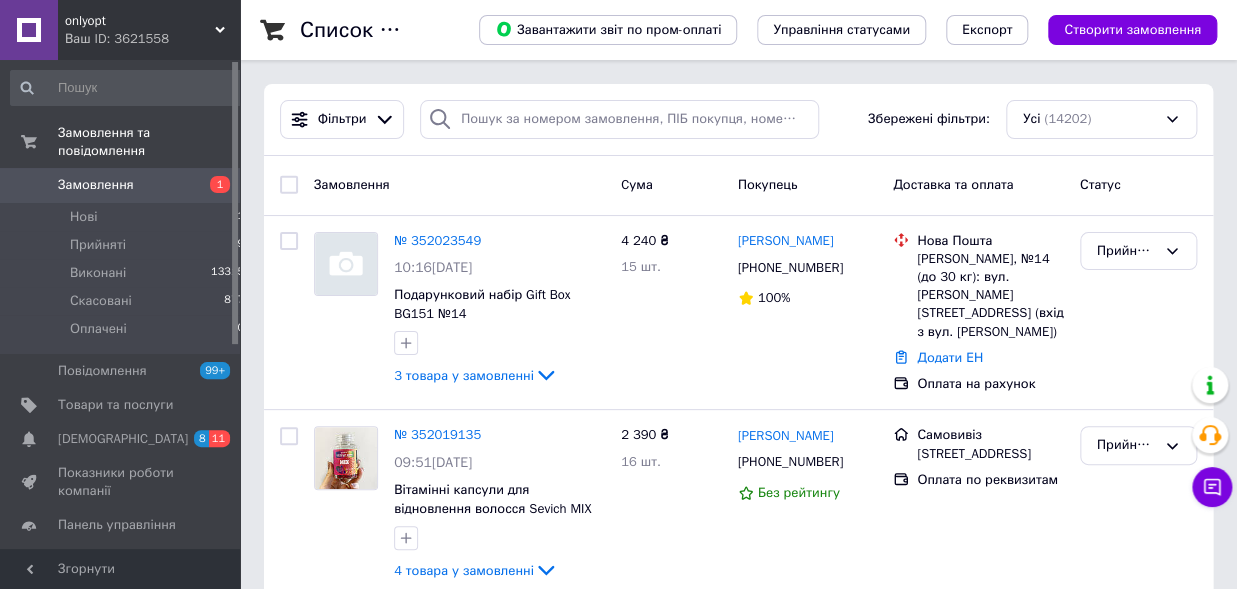 click on "Замовлення 1" at bounding box center [128, 185] 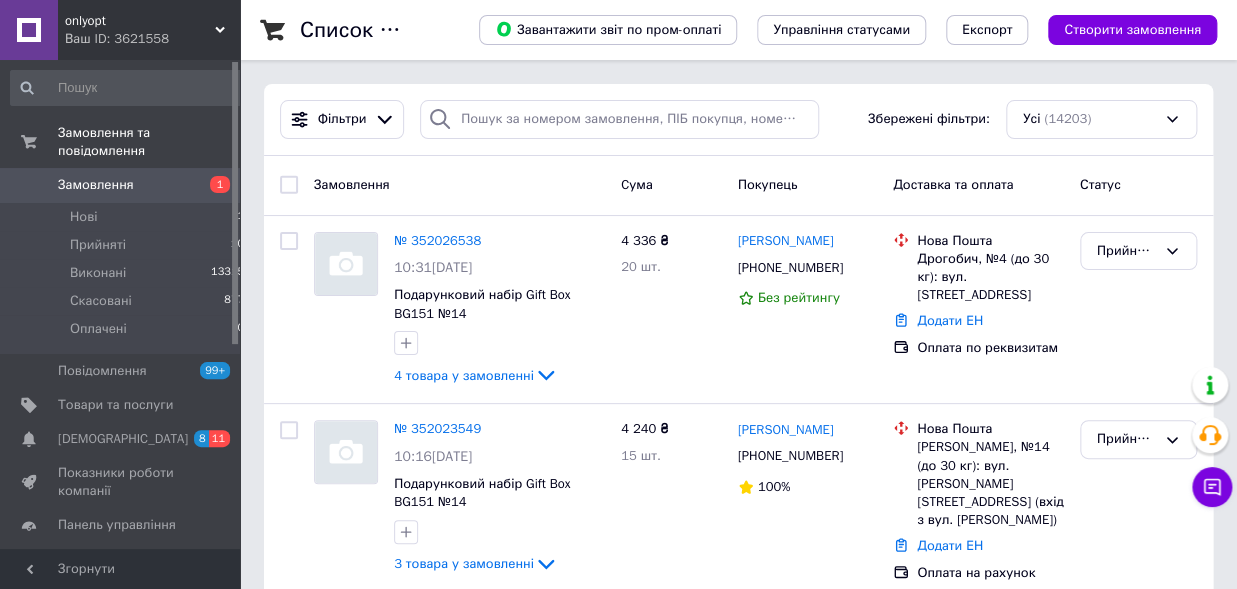 click on "Замовлення" at bounding box center (96, 185) 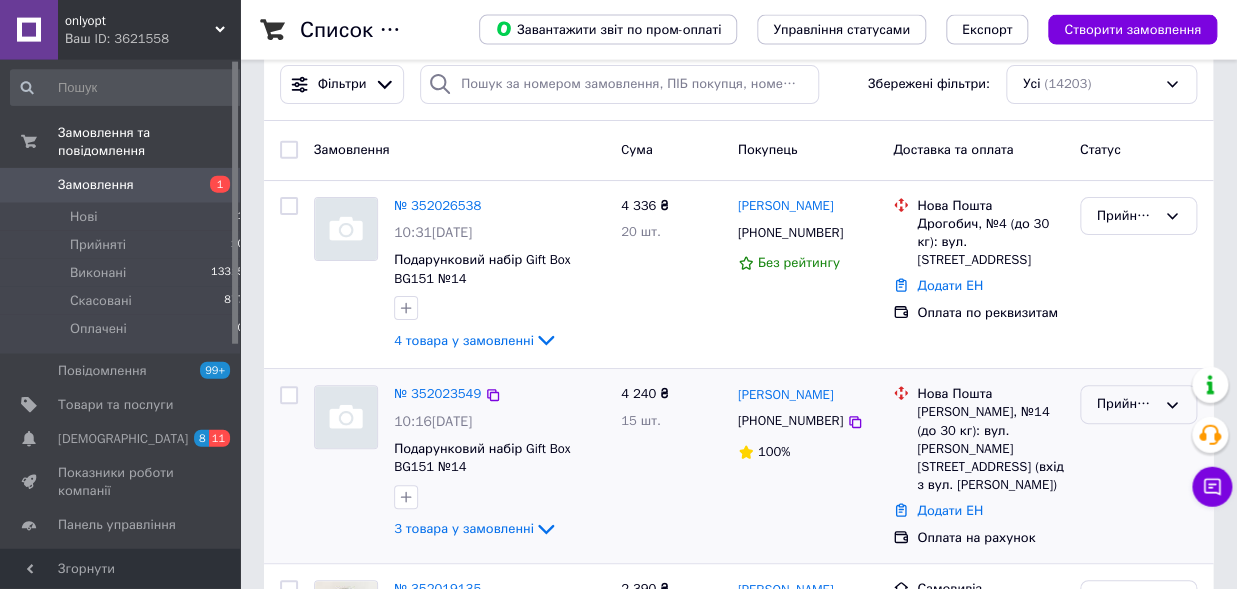 scroll, scrollTop: 0, scrollLeft: 0, axis: both 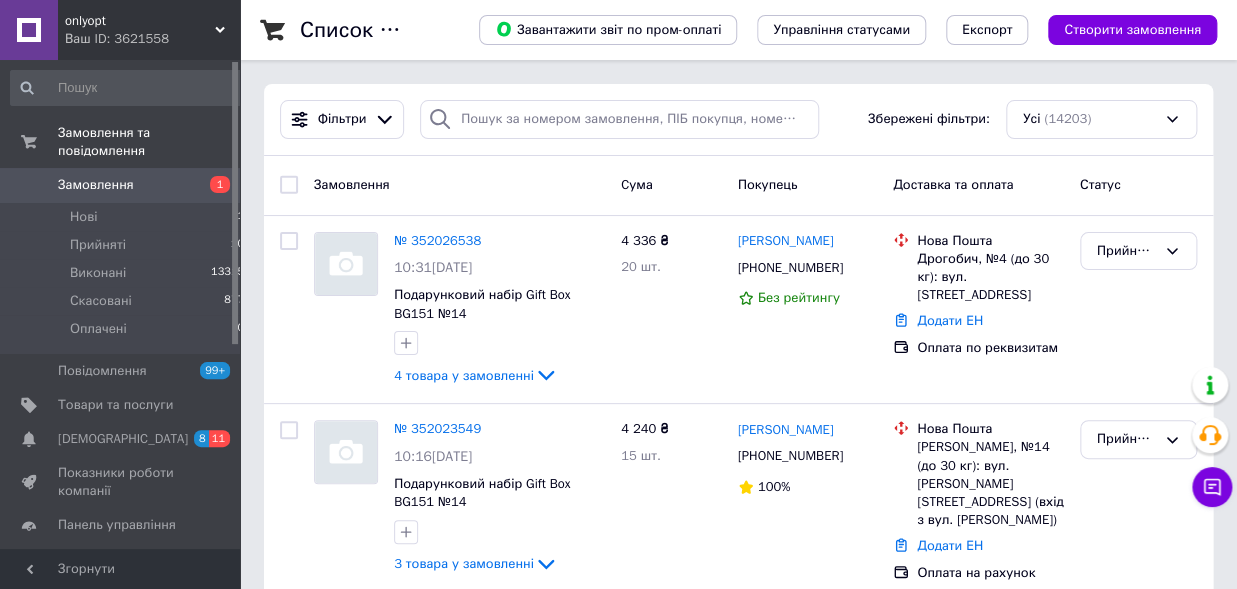 click on "Замовлення 1" at bounding box center (128, 185) 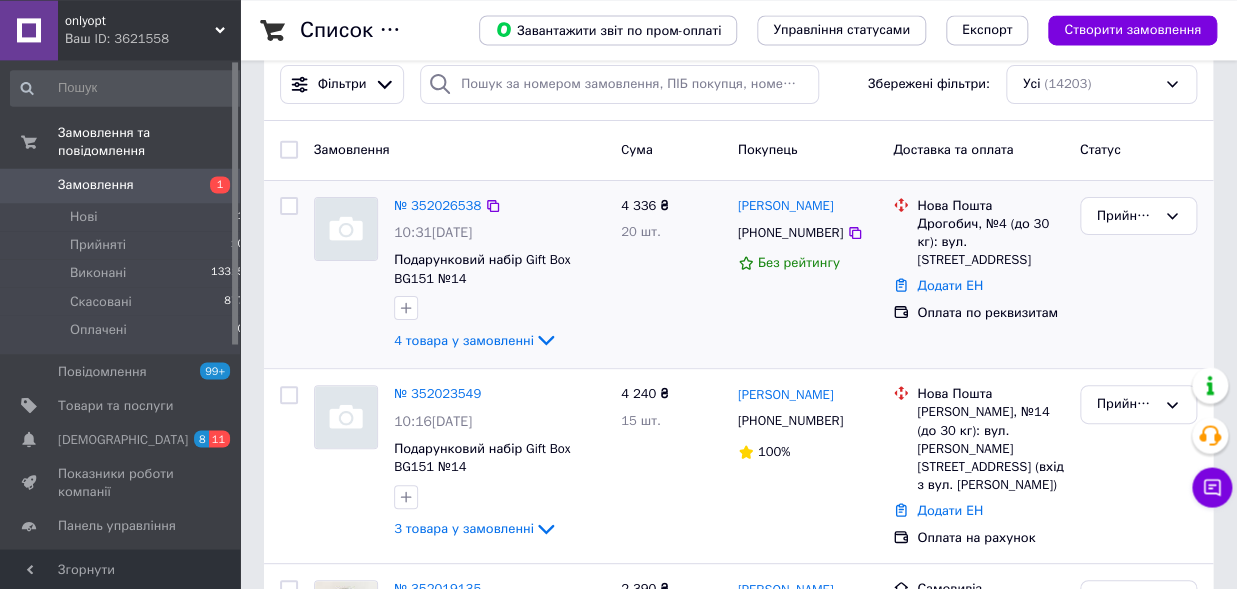 scroll, scrollTop: 110, scrollLeft: 0, axis: vertical 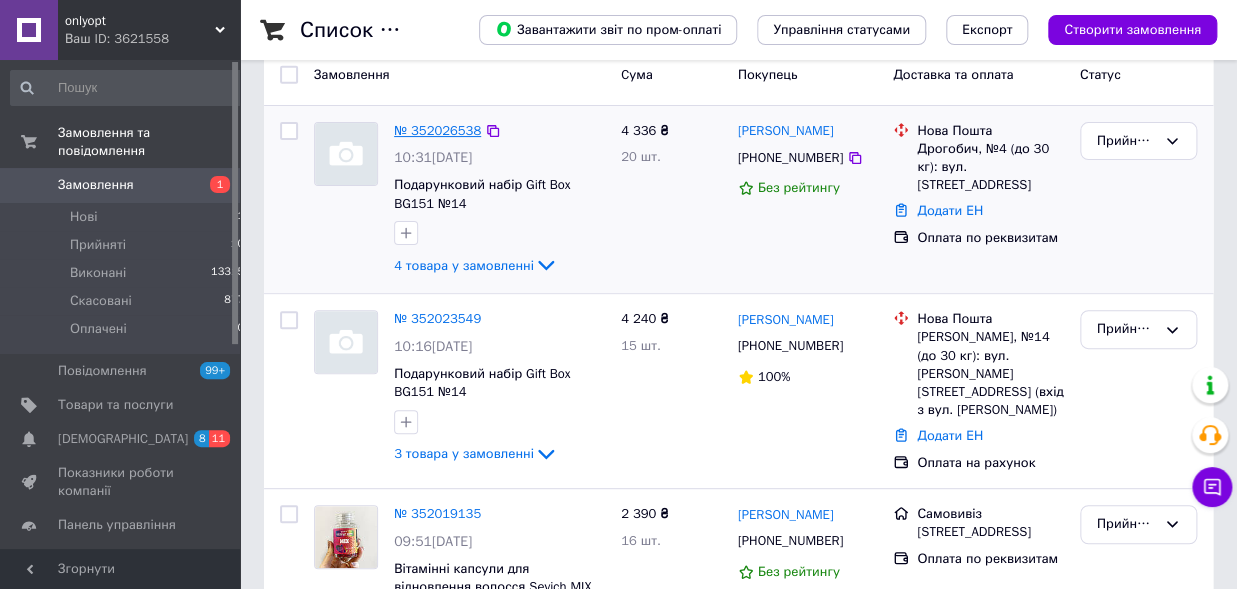 click on "№ 352026538" at bounding box center (437, 130) 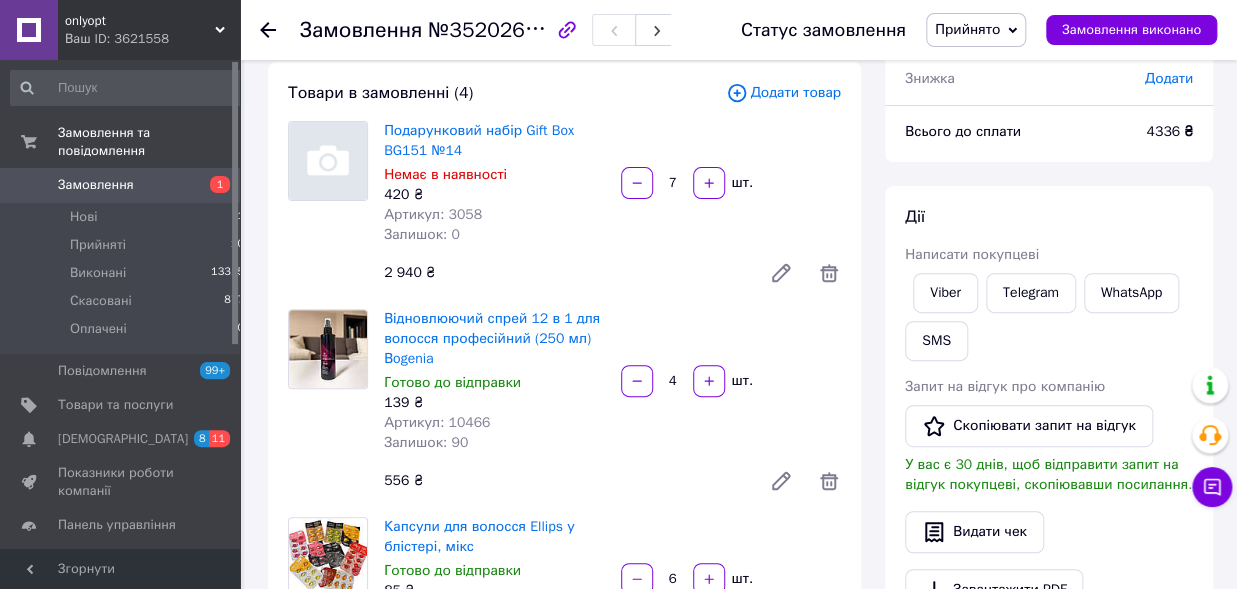 click on "Замовлення №352026538" at bounding box center (500, 30) 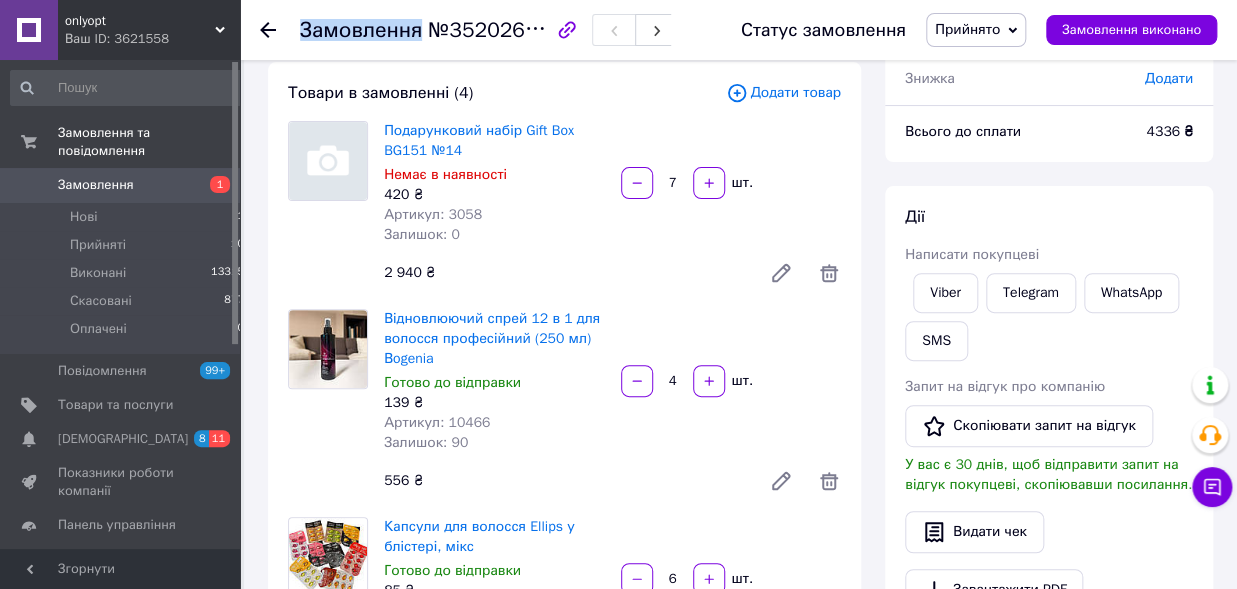 click on "Замовлення №352026538" at bounding box center (500, 30) 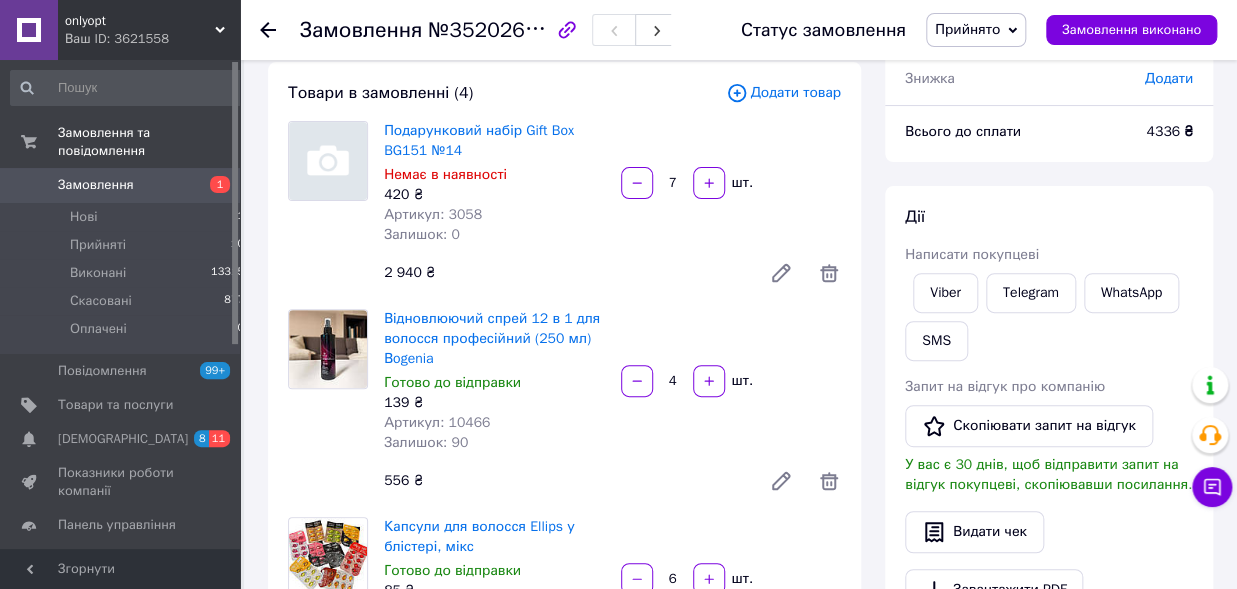 click on "Замовлення №352026538" at bounding box center [500, 30] 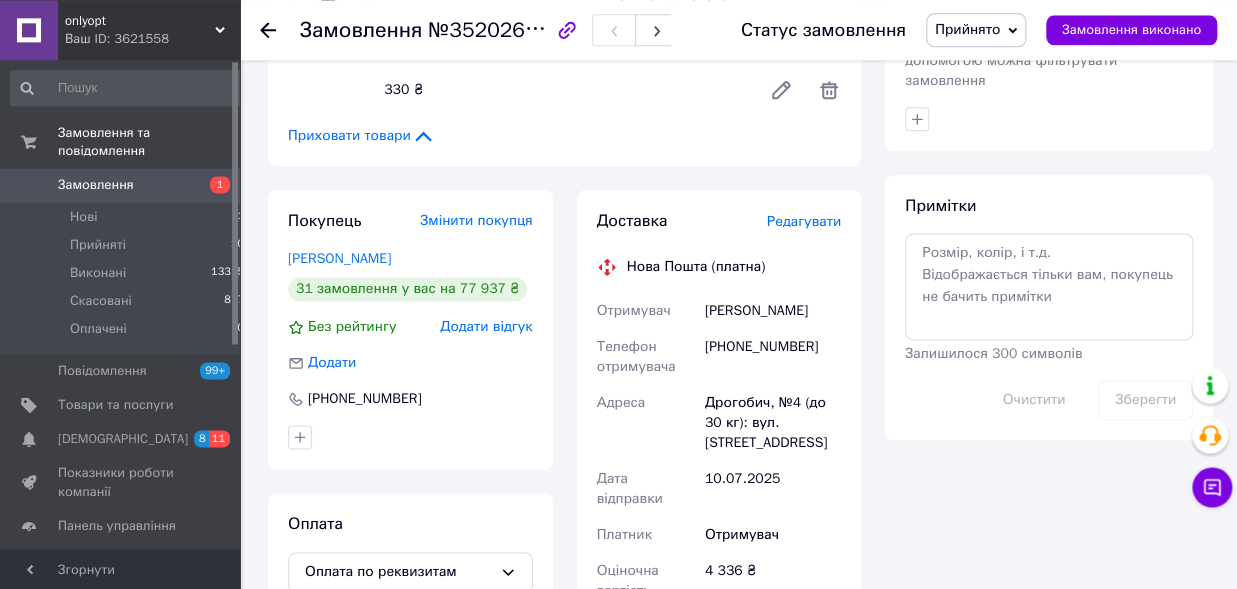 scroll, scrollTop: 880, scrollLeft: 0, axis: vertical 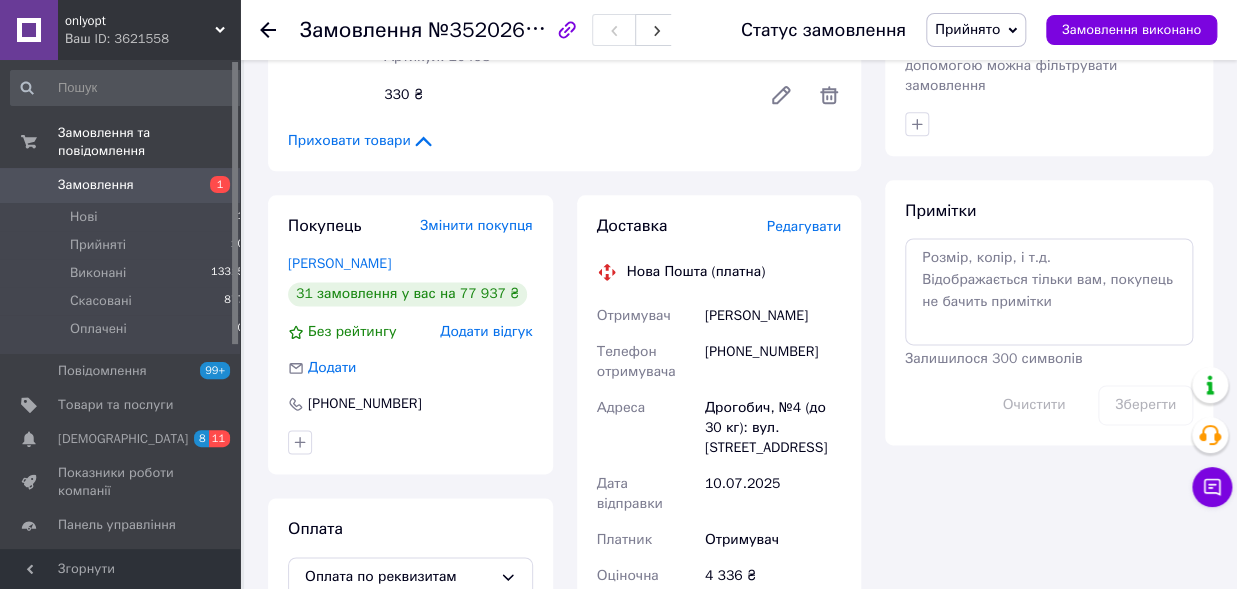 click on "Даців Марія" at bounding box center (773, 316) 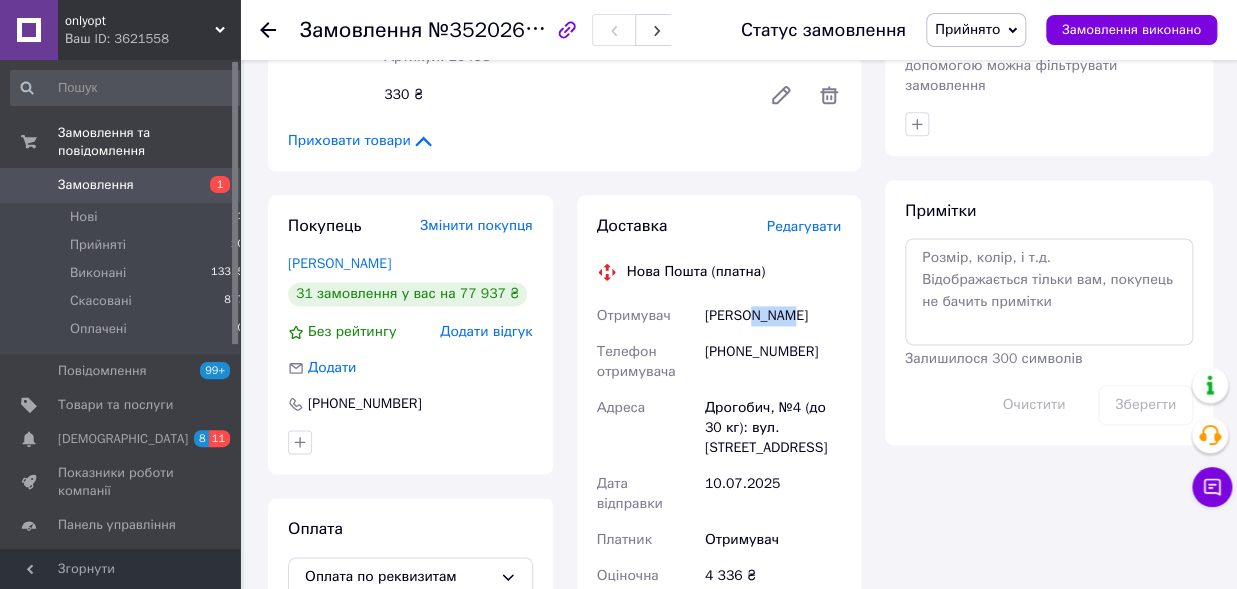 click on "Даців Марія" at bounding box center (773, 316) 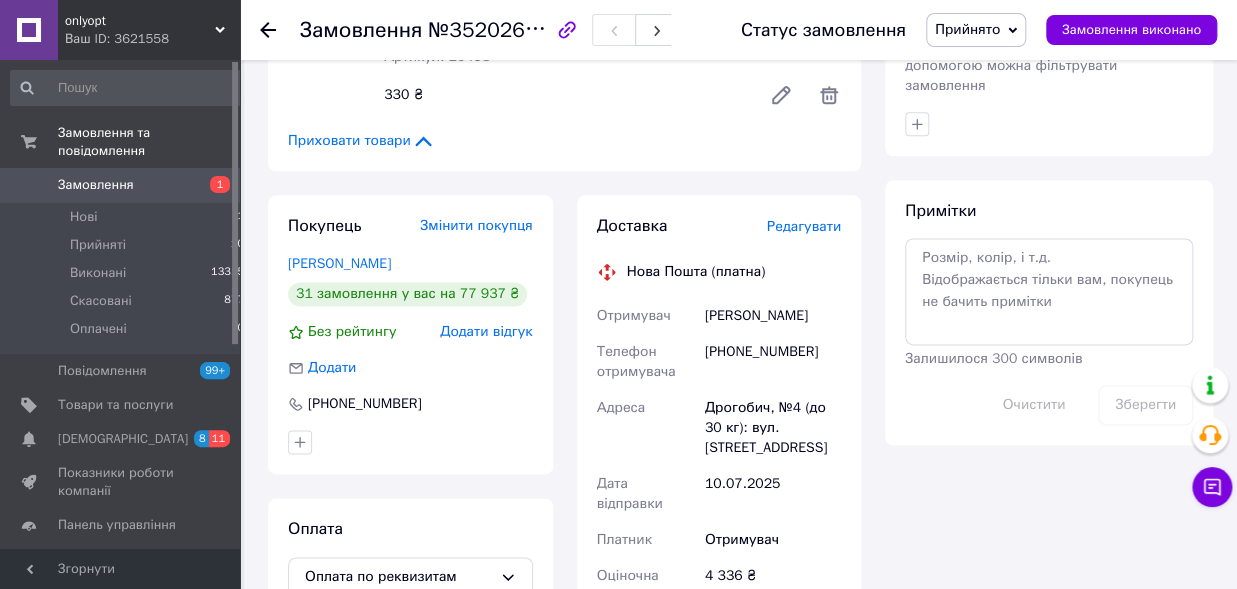 click on "Даців Марія" at bounding box center [773, 316] 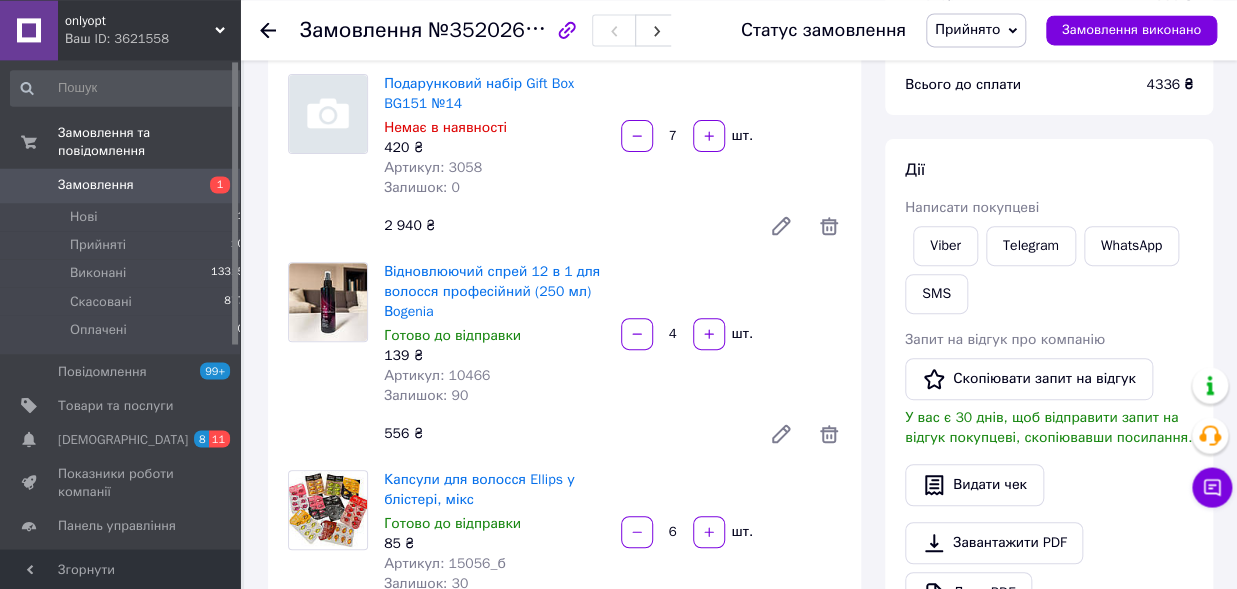 scroll, scrollTop: 110, scrollLeft: 0, axis: vertical 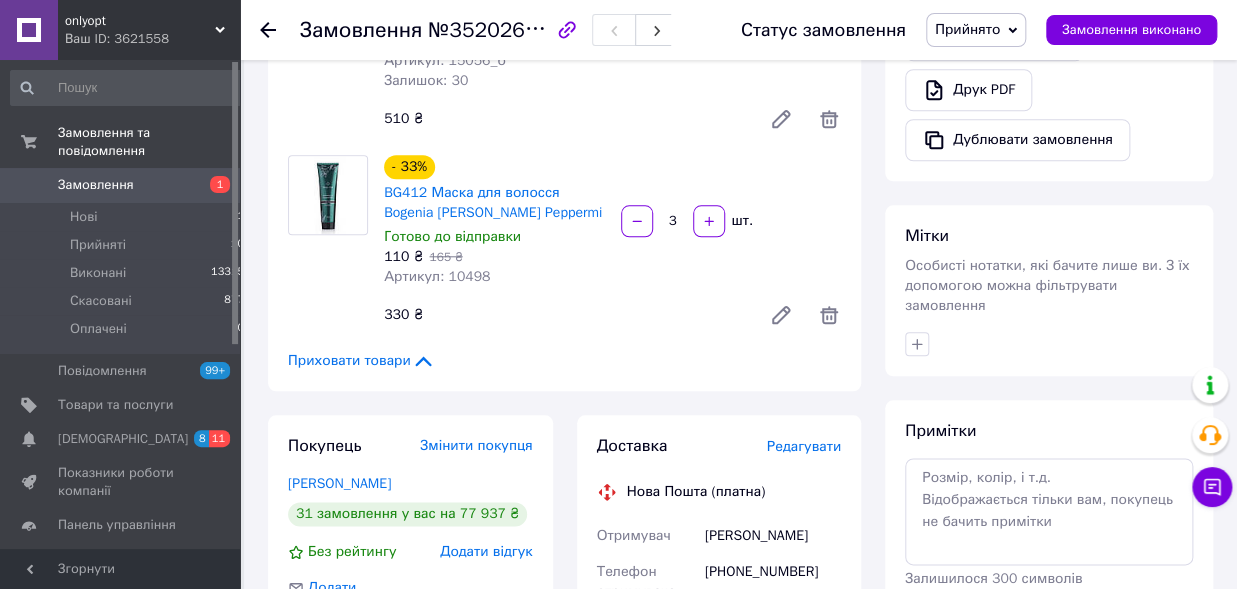 click on "Редагувати" at bounding box center (804, 446) 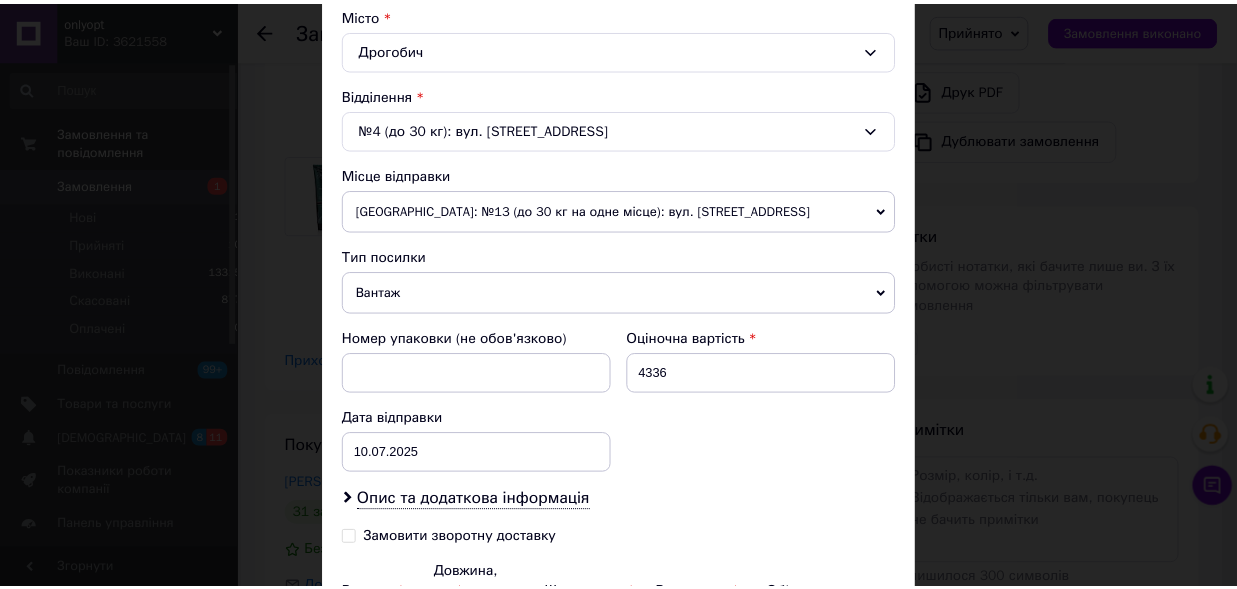 scroll, scrollTop: 772, scrollLeft: 0, axis: vertical 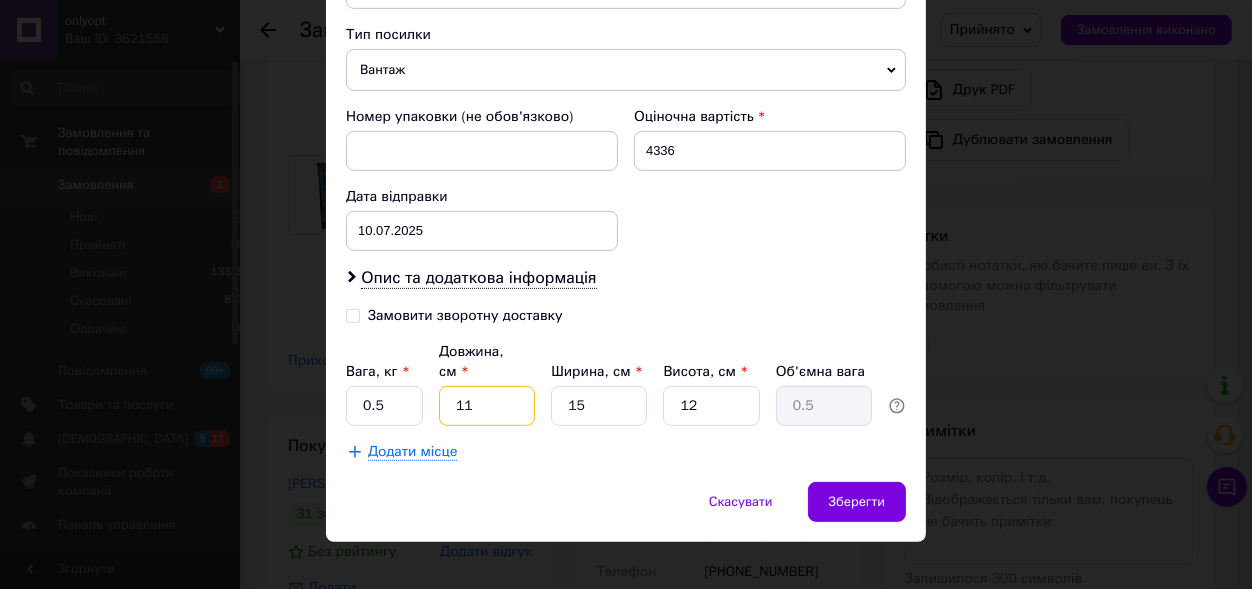 click on "11" at bounding box center [487, 406] 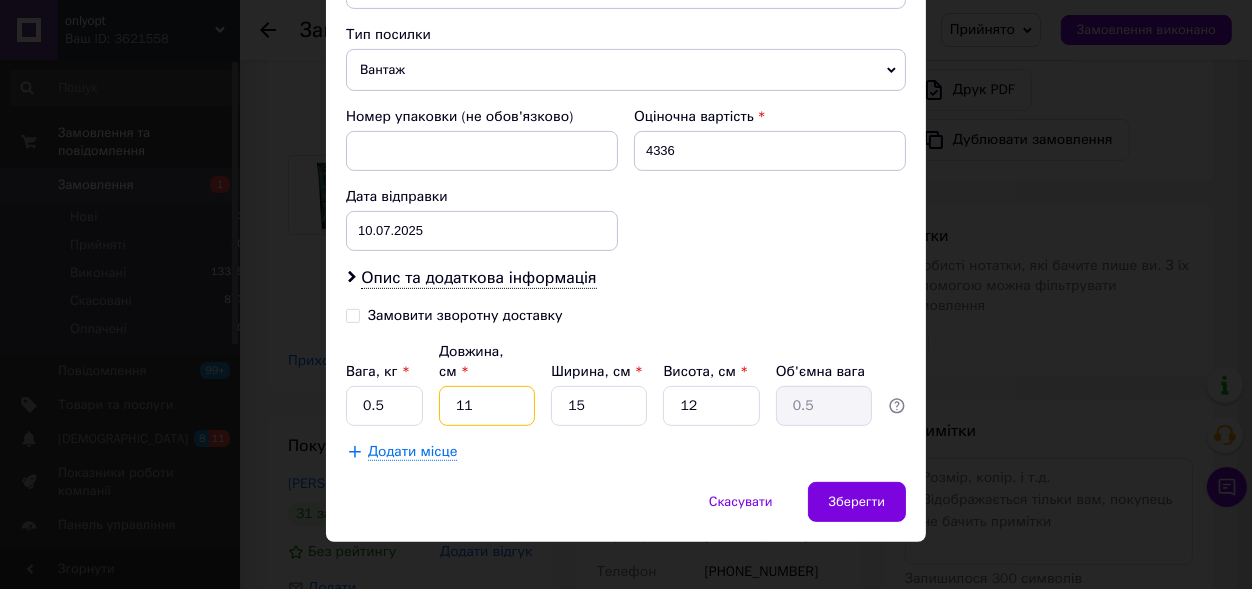 type 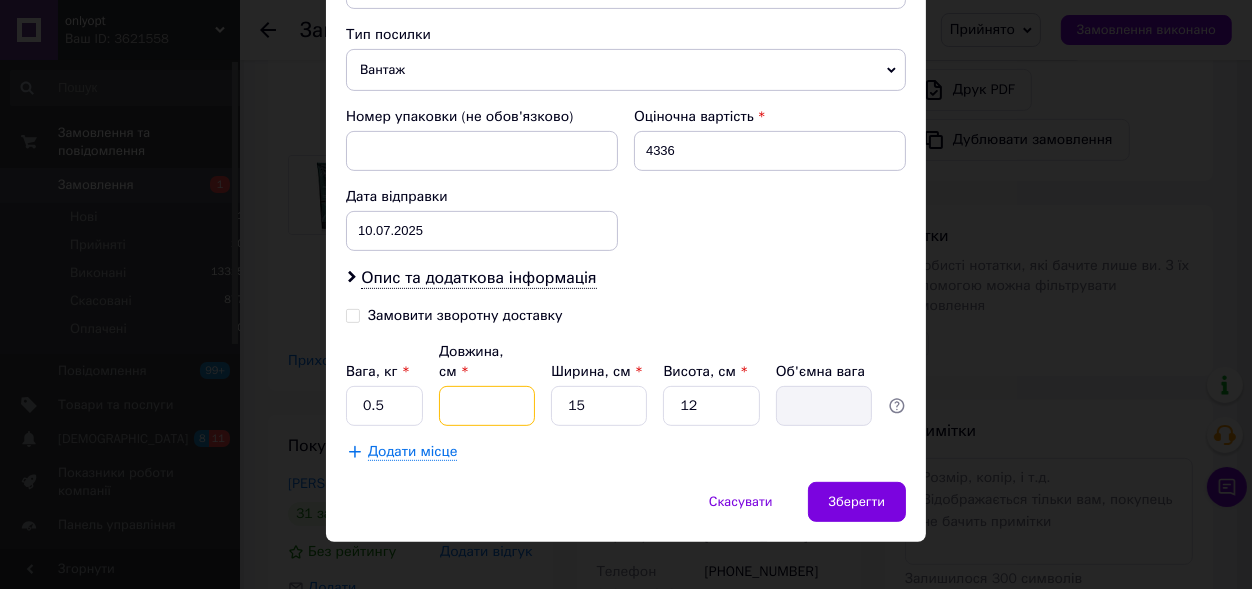 type on "4" 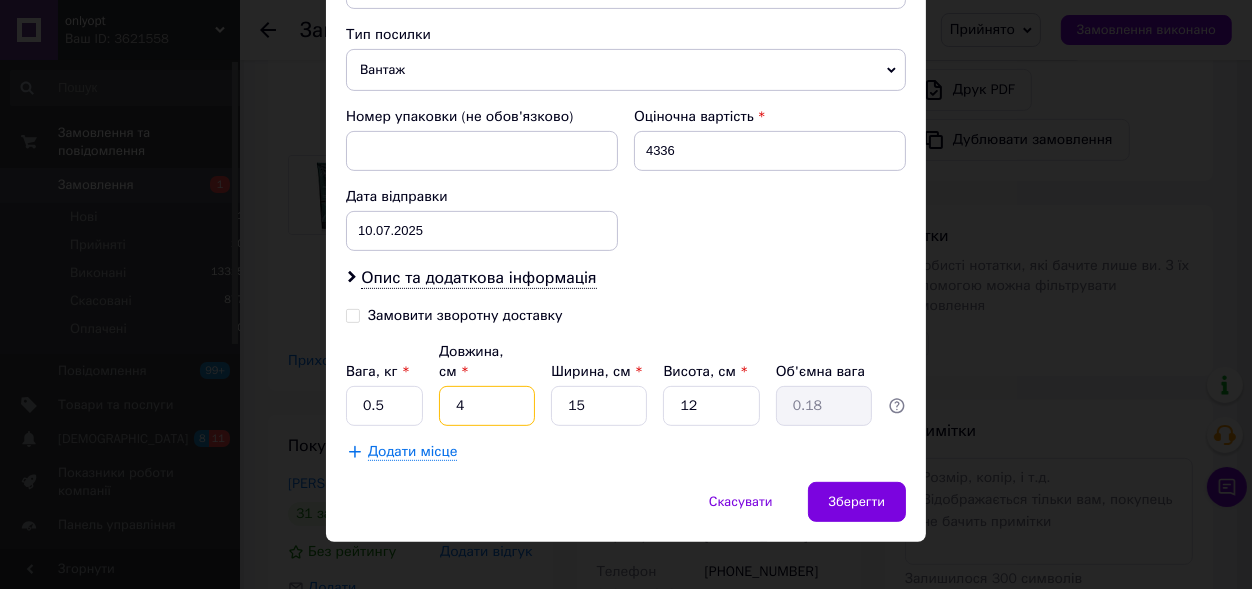 type on "40" 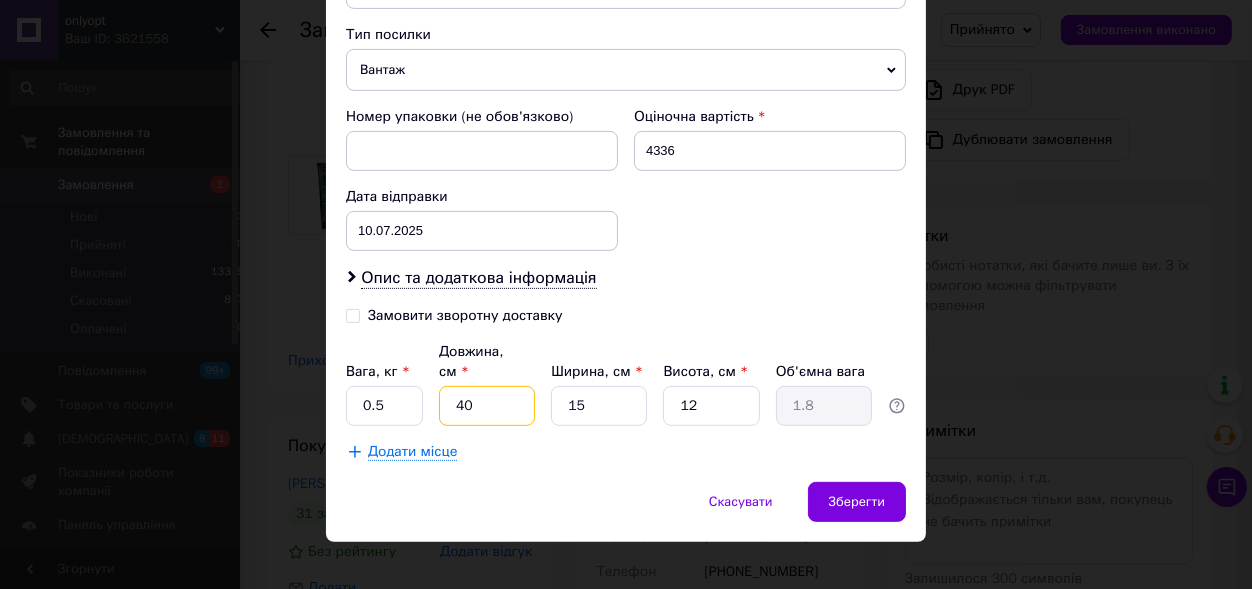 type on "40" 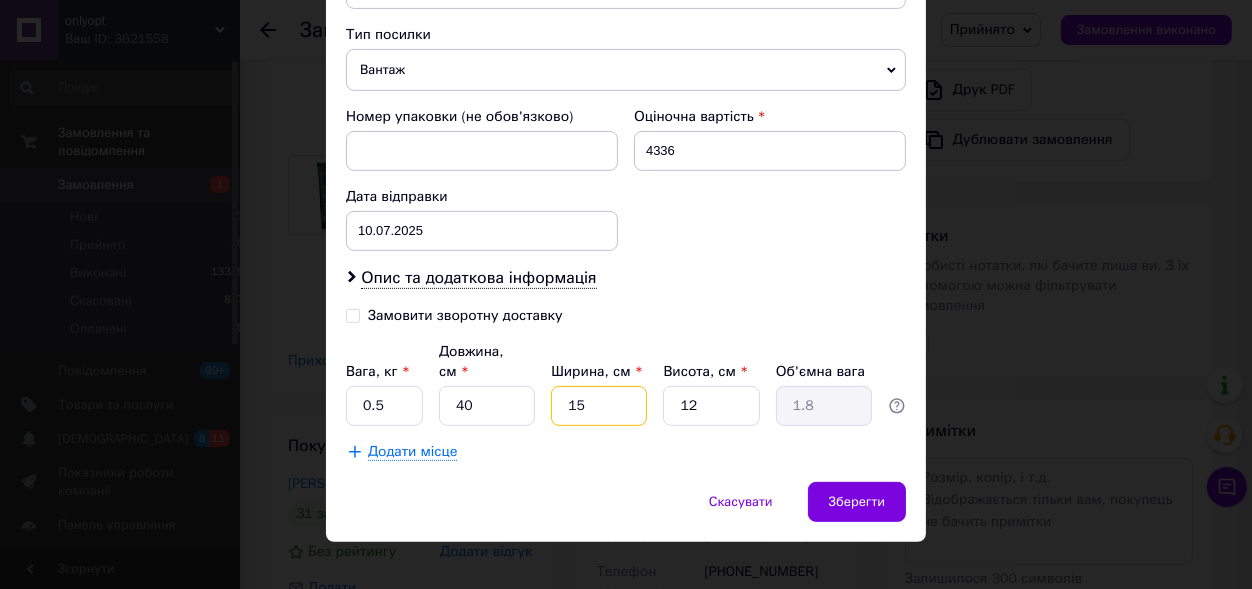 click on "15" at bounding box center [599, 406] 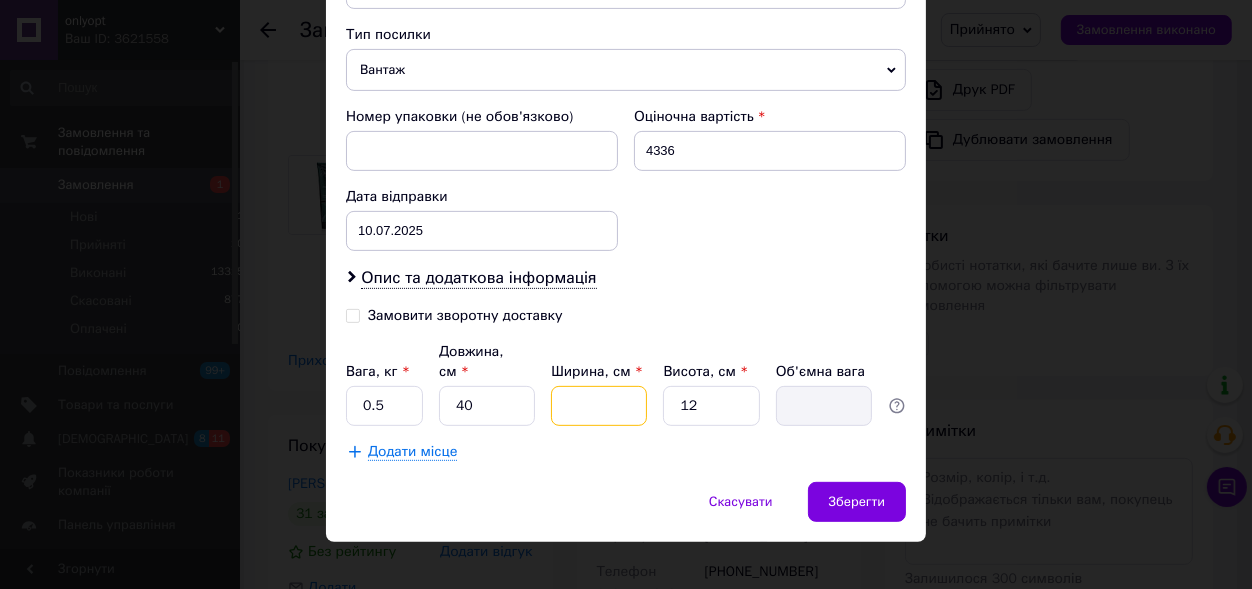 type on "4" 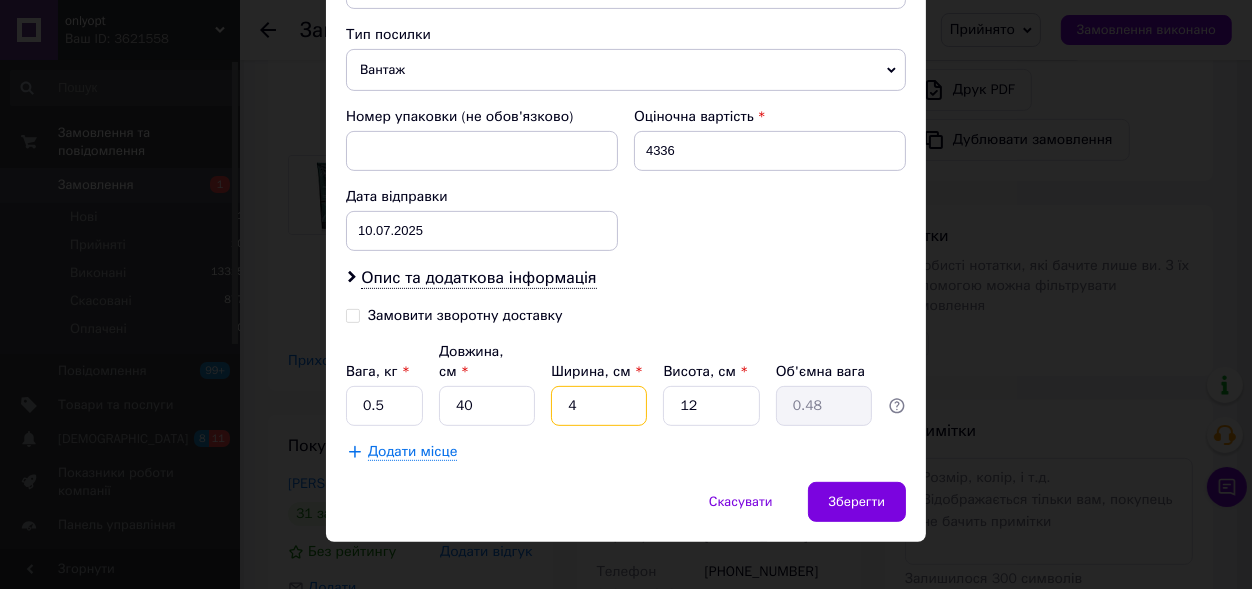 type on "40" 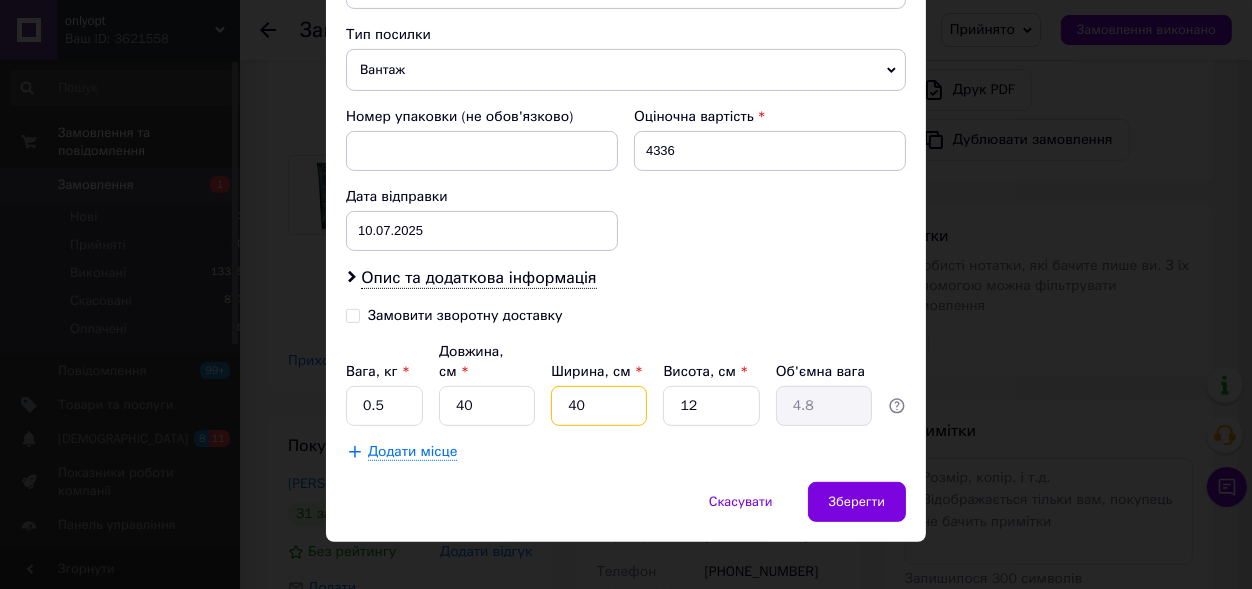 type on "40" 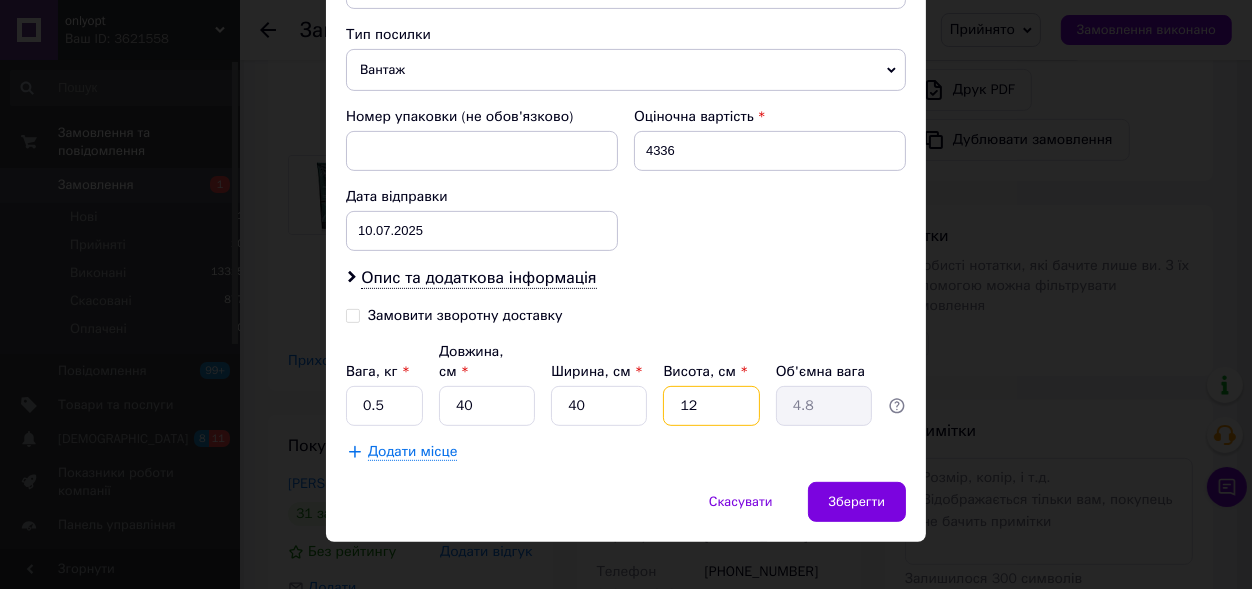 click on "12" at bounding box center [711, 406] 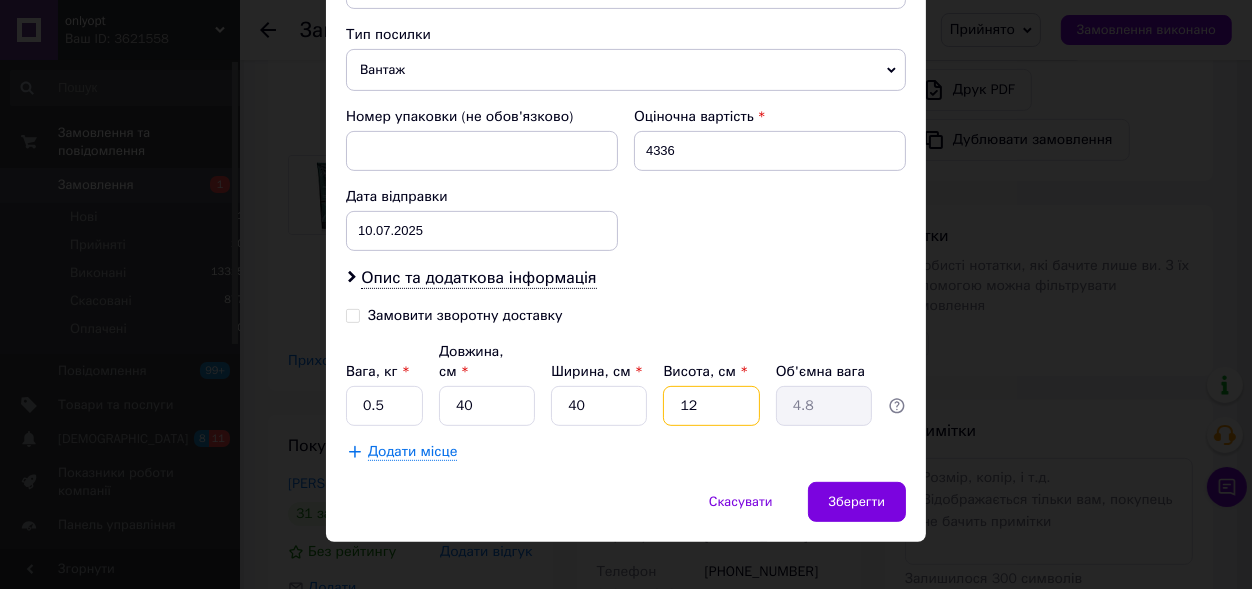 type 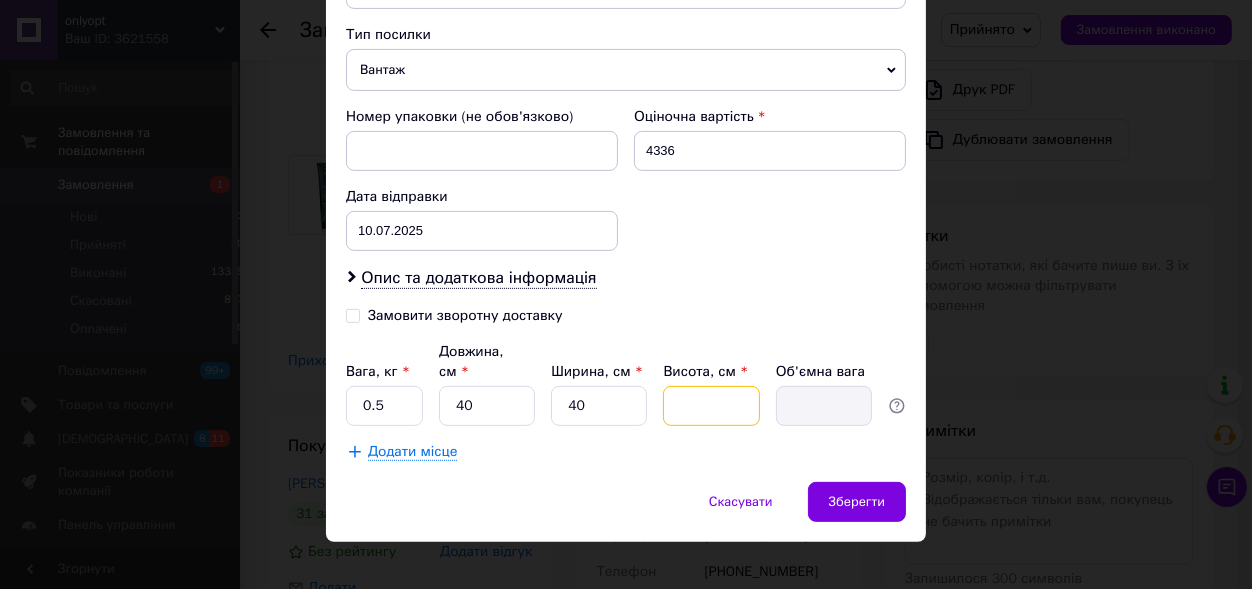 type on "2" 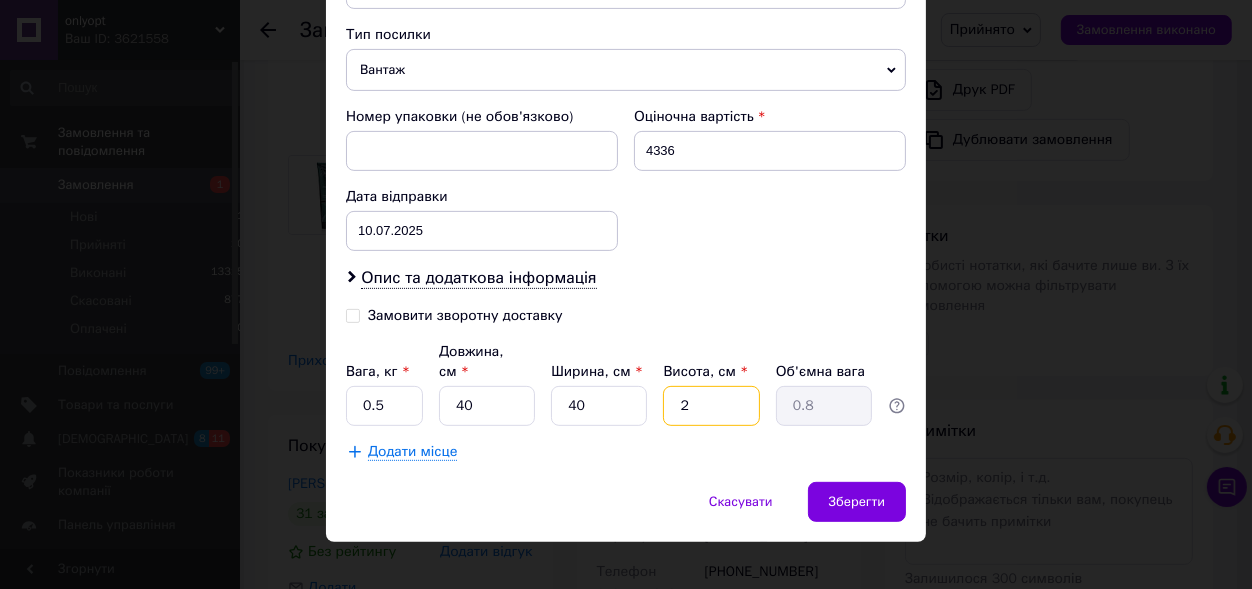 type on "25" 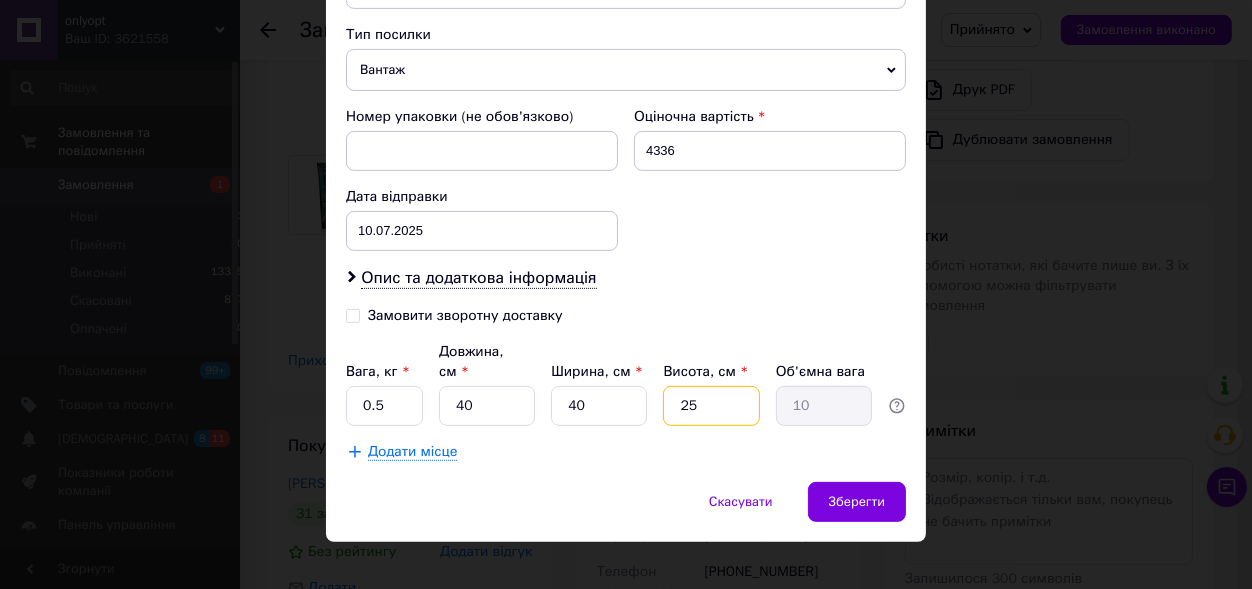 type on "25" 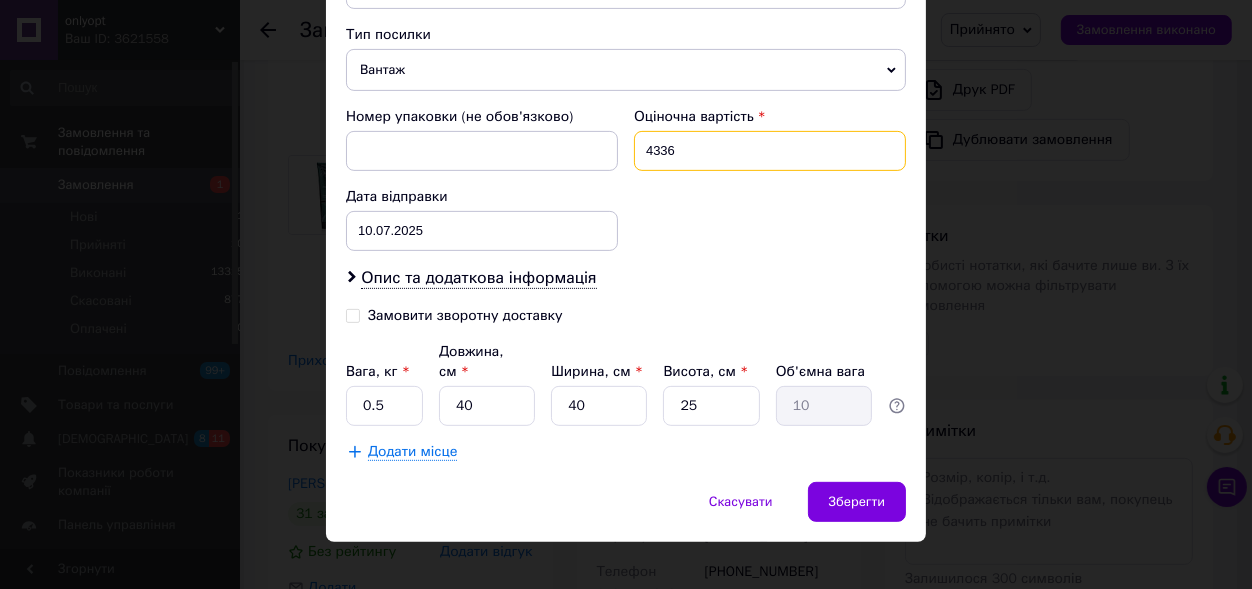 click on "4336" at bounding box center (770, 151) 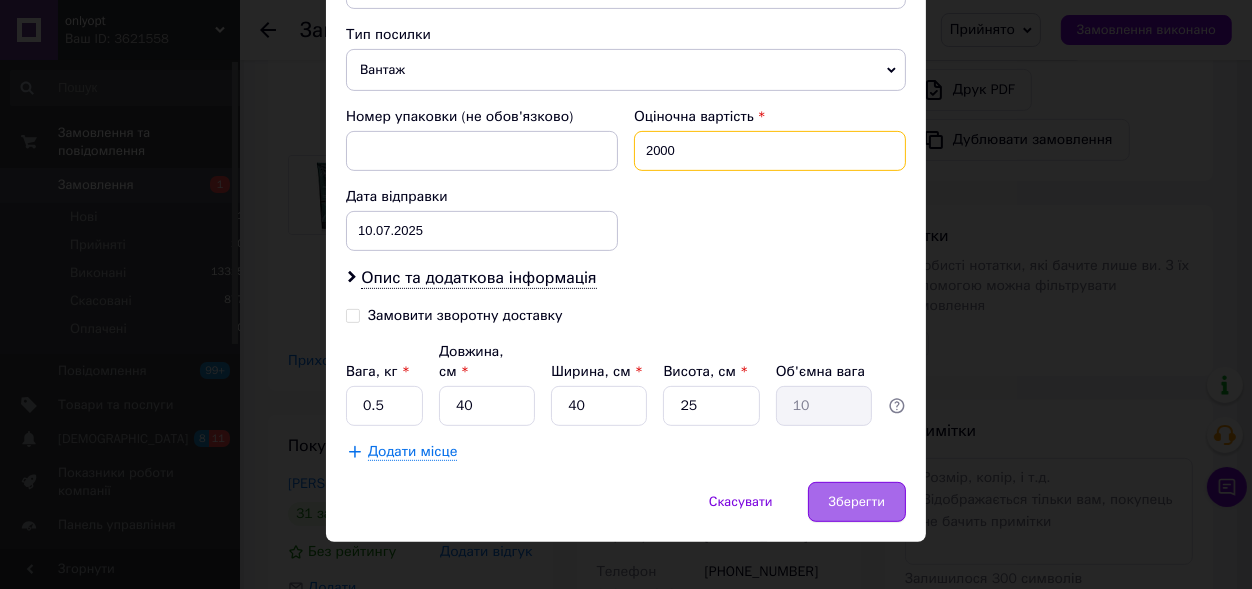 type on "2000" 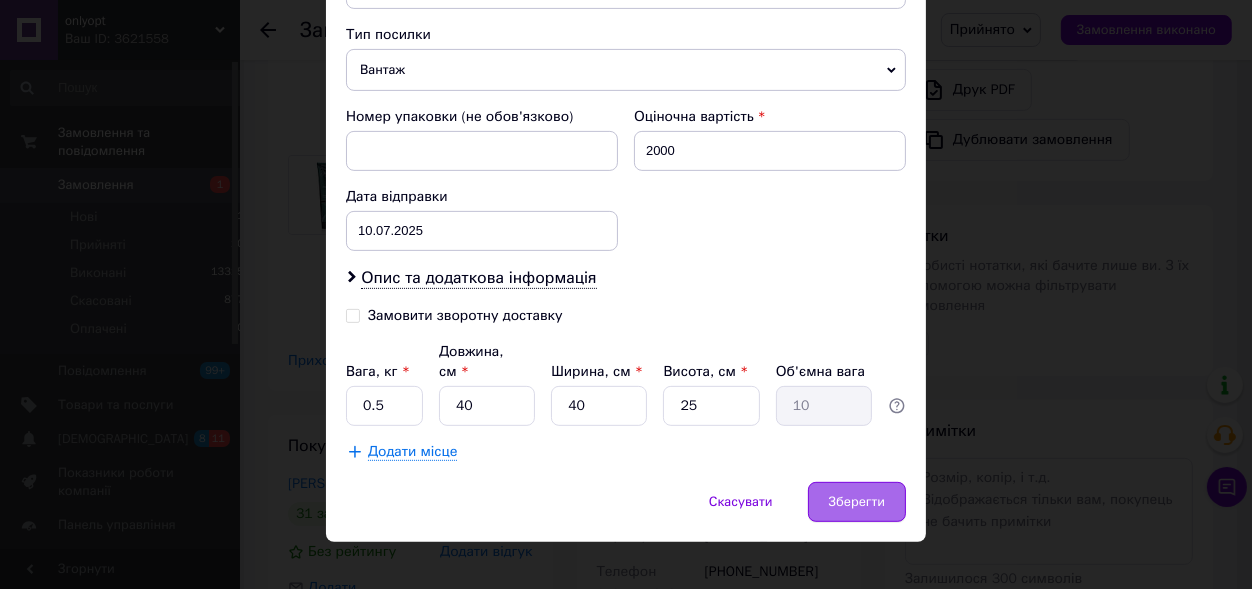 click on "Зберегти" at bounding box center [857, 502] 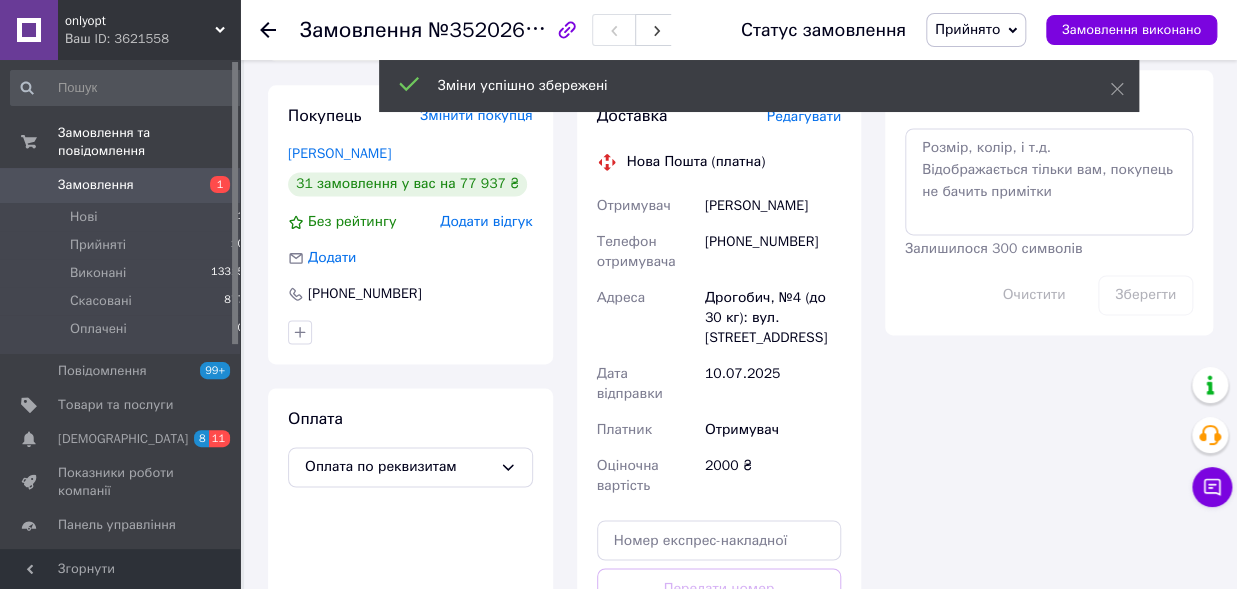 scroll, scrollTop: 1430, scrollLeft: 0, axis: vertical 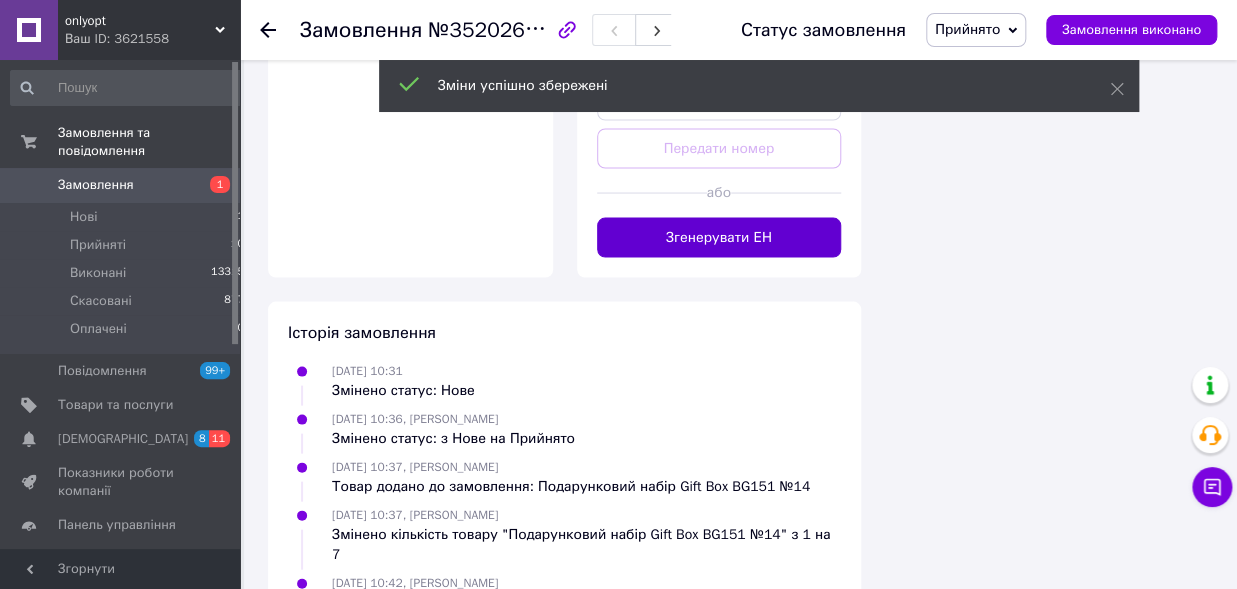 click on "Згенерувати ЕН" at bounding box center [719, 237] 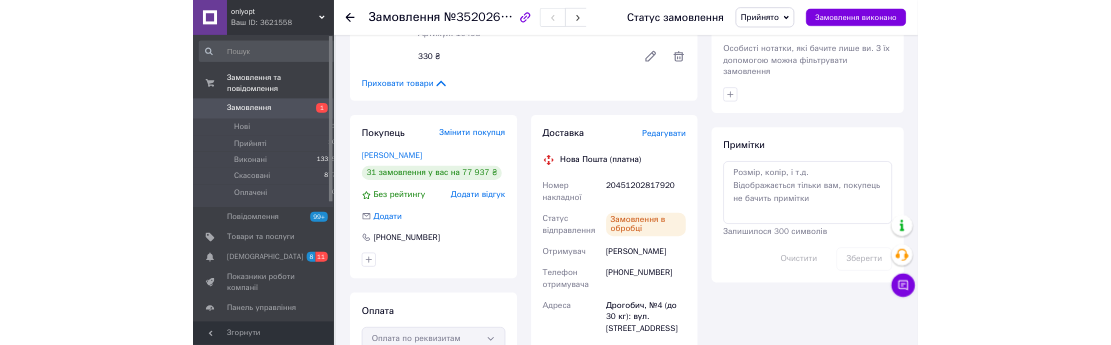 scroll, scrollTop: 880, scrollLeft: 0, axis: vertical 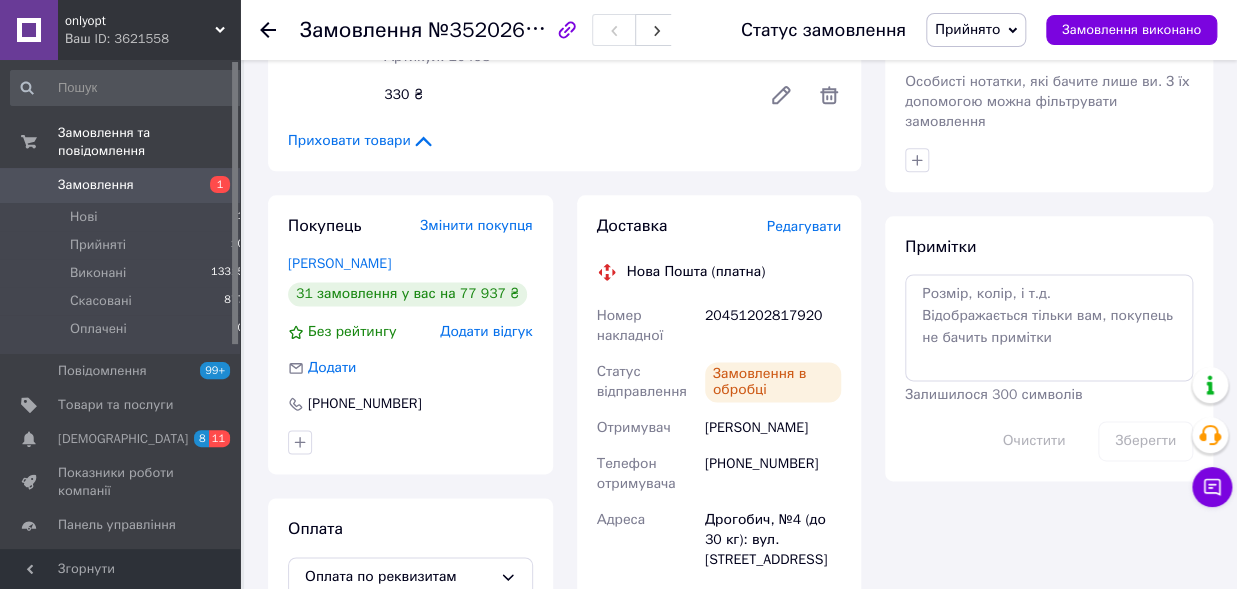 click on "20451202817920" at bounding box center (773, 326) 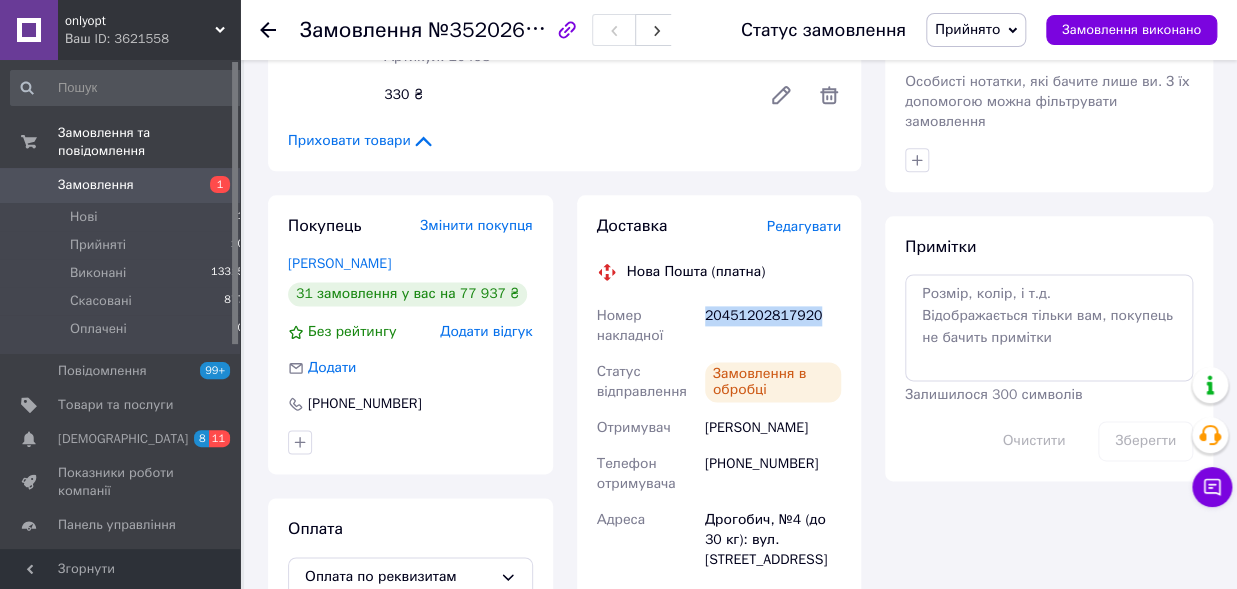 click on "20451202817920" at bounding box center (773, 326) 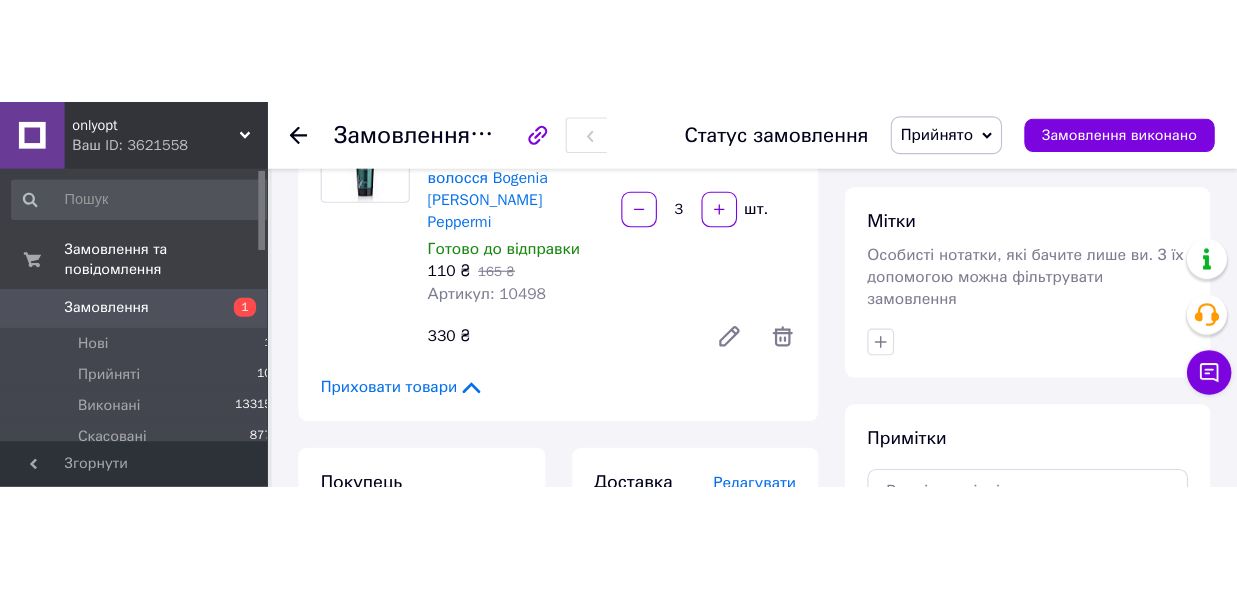scroll, scrollTop: 770, scrollLeft: 0, axis: vertical 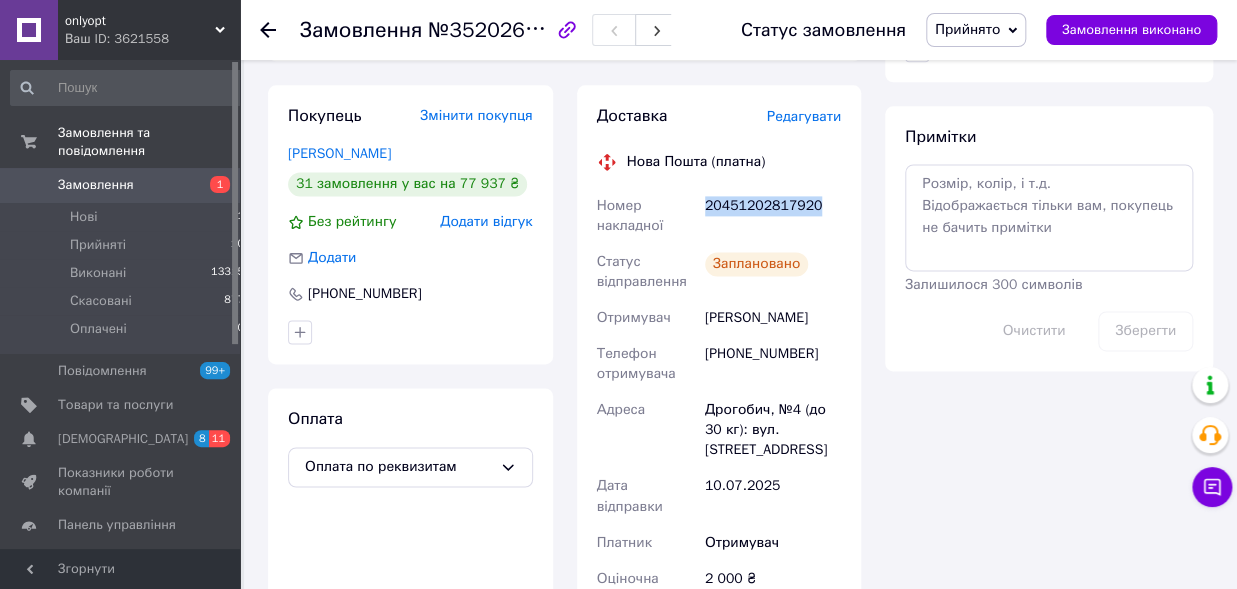 click on "1" at bounding box center [212, 185] 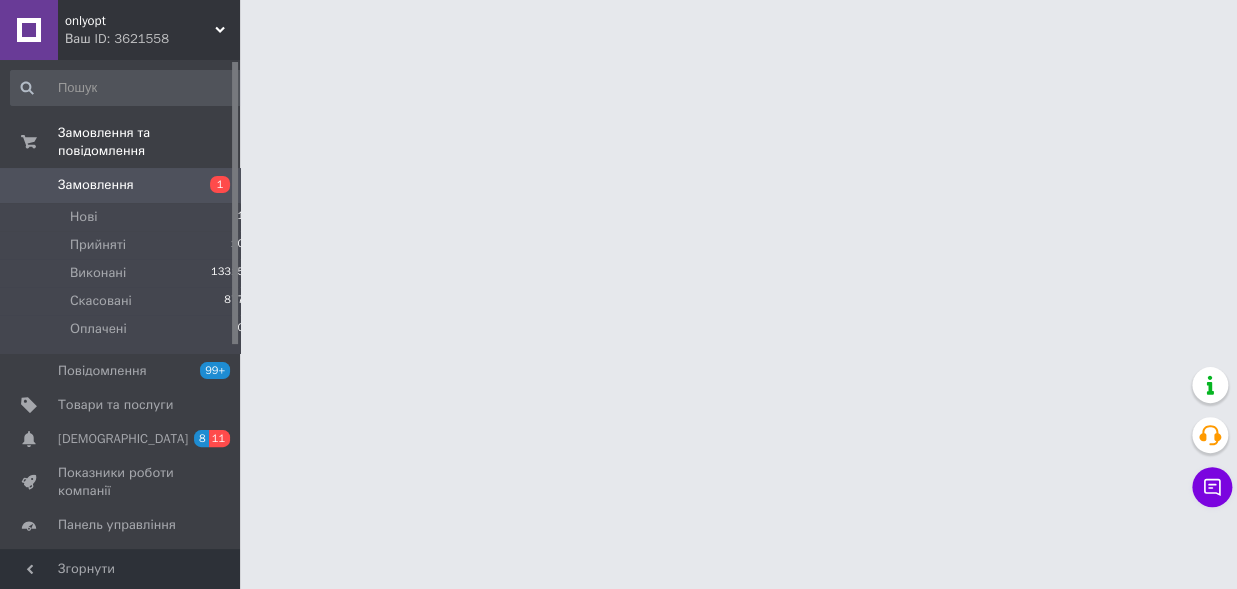 scroll, scrollTop: 0, scrollLeft: 0, axis: both 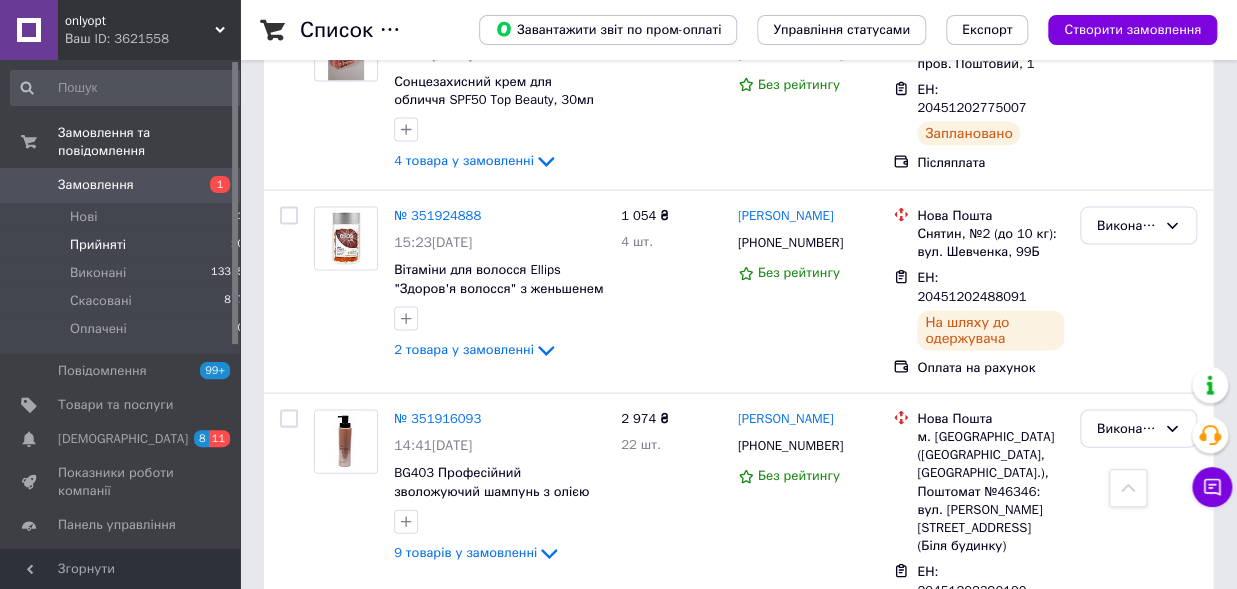 click on "Прийняті" at bounding box center (98, 245) 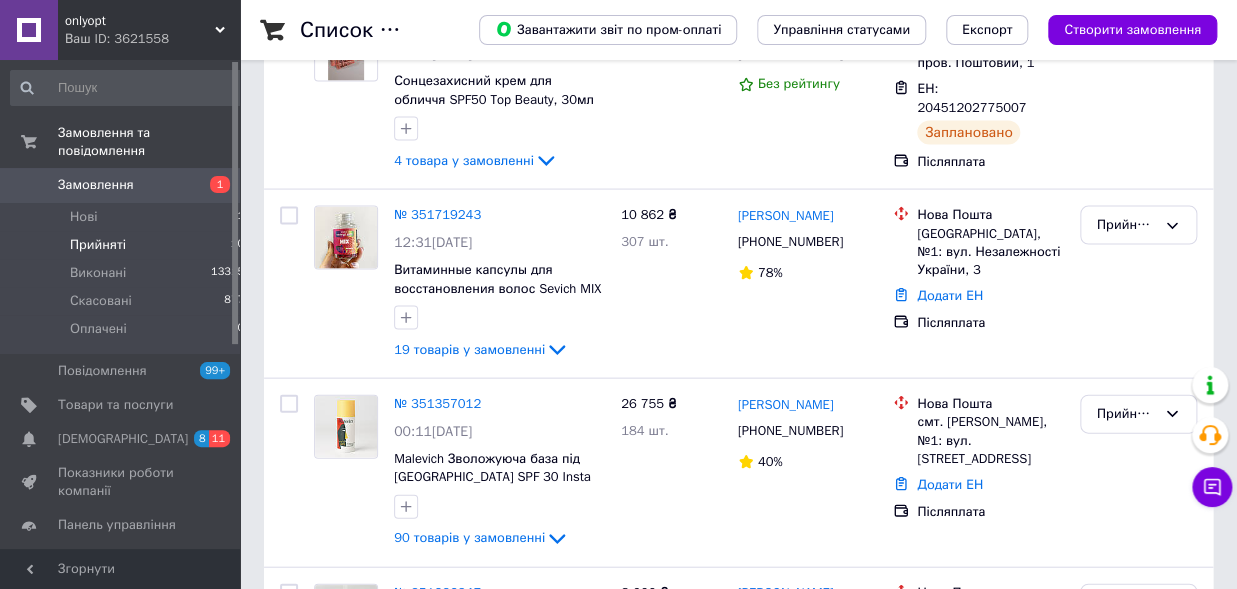 scroll, scrollTop: 0, scrollLeft: 0, axis: both 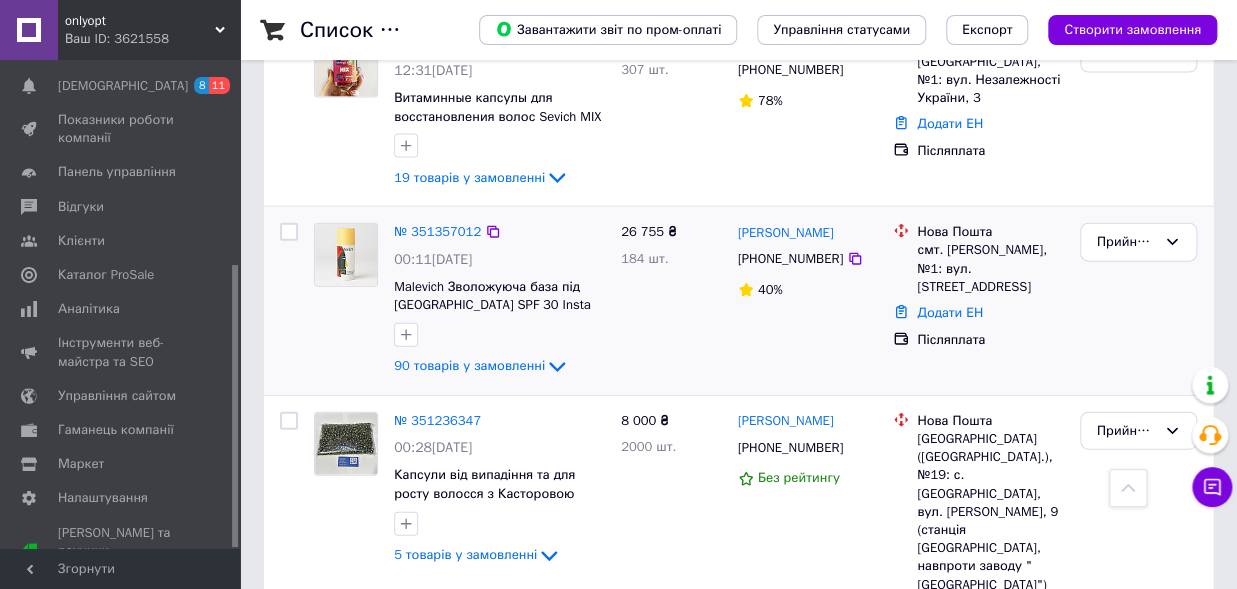 click on "№ 351357012 00:11, 06.07.2025 Malevich Зволожуюча база під макіяж SPF 30 Insta Art Primer 90 товарів у замовленні" at bounding box center (499, 301) 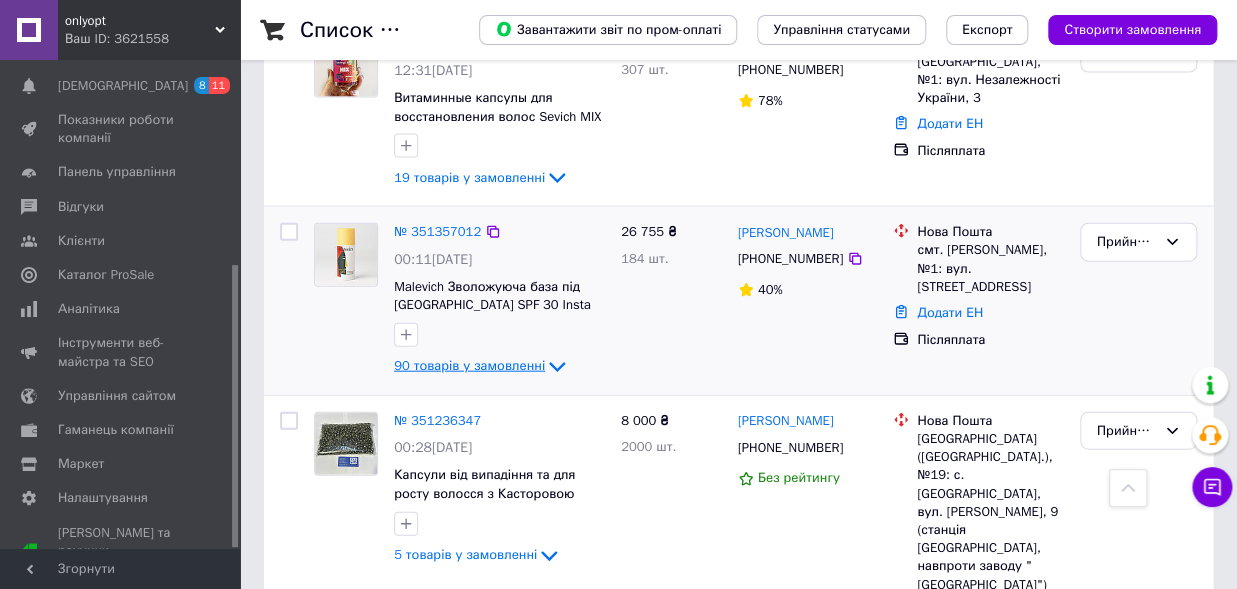 click on "90 товарів у замовленні" at bounding box center [469, 366] 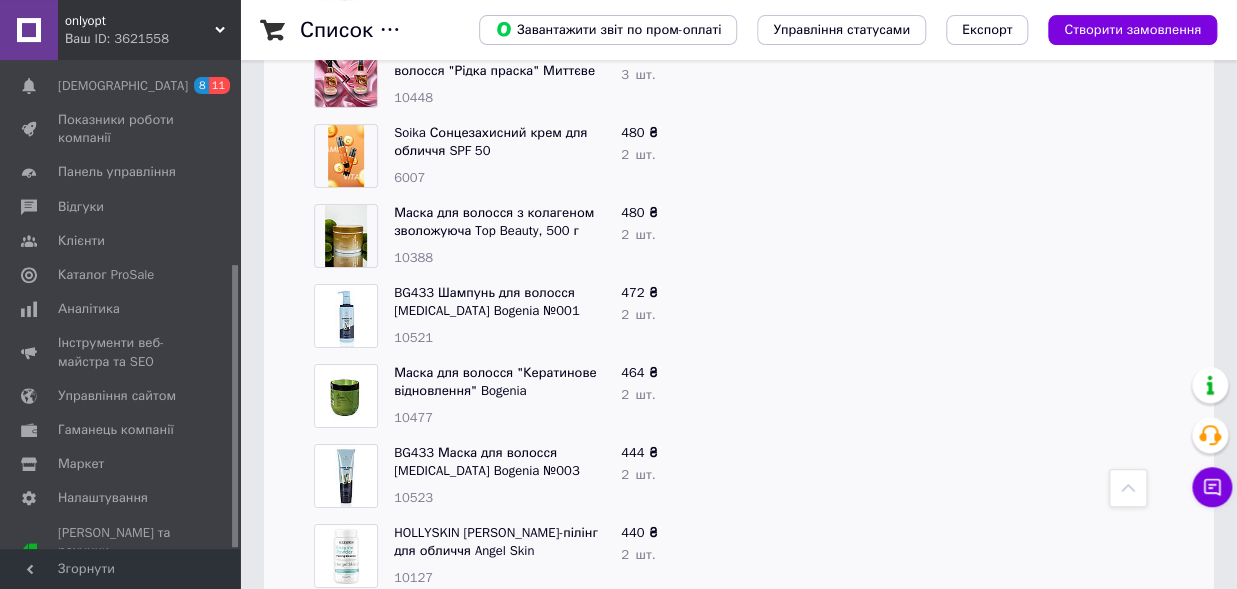 scroll, scrollTop: 2663, scrollLeft: 0, axis: vertical 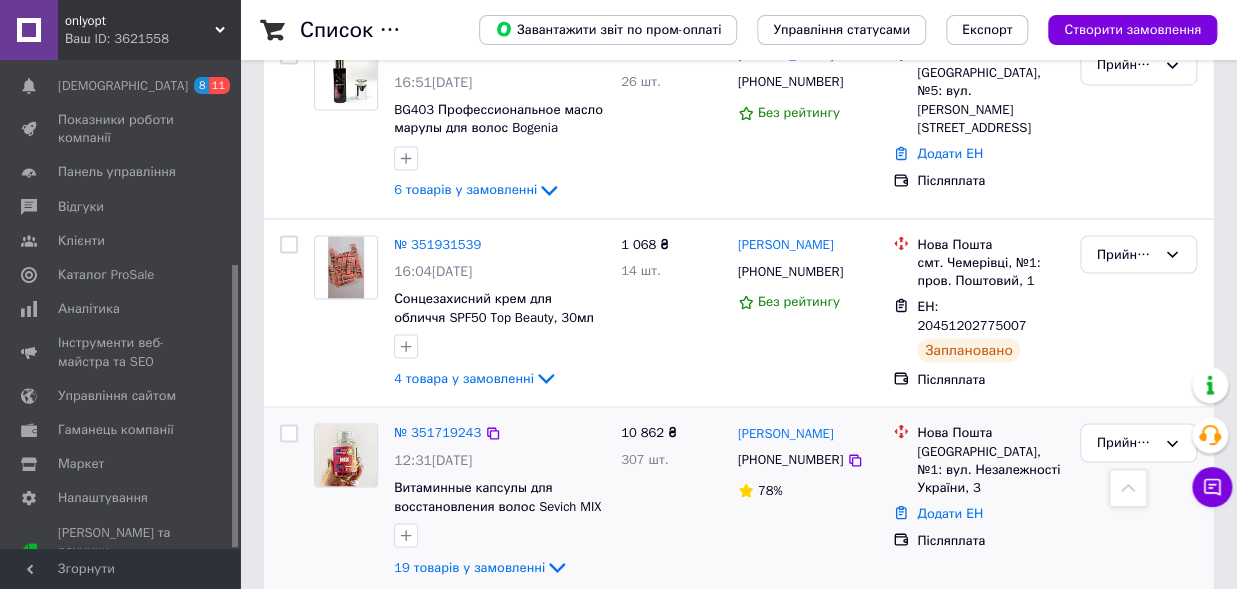 click on "12:31, 08.07.2025" at bounding box center [433, 459] 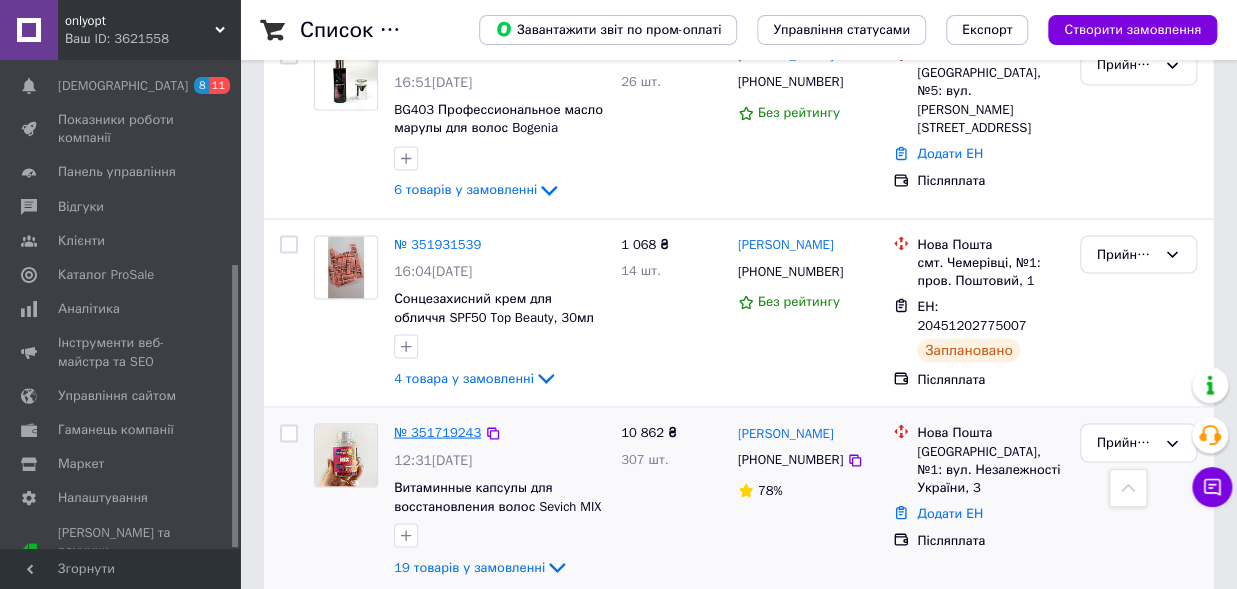 click on "№ 351719243" at bounding box center (437, 431) 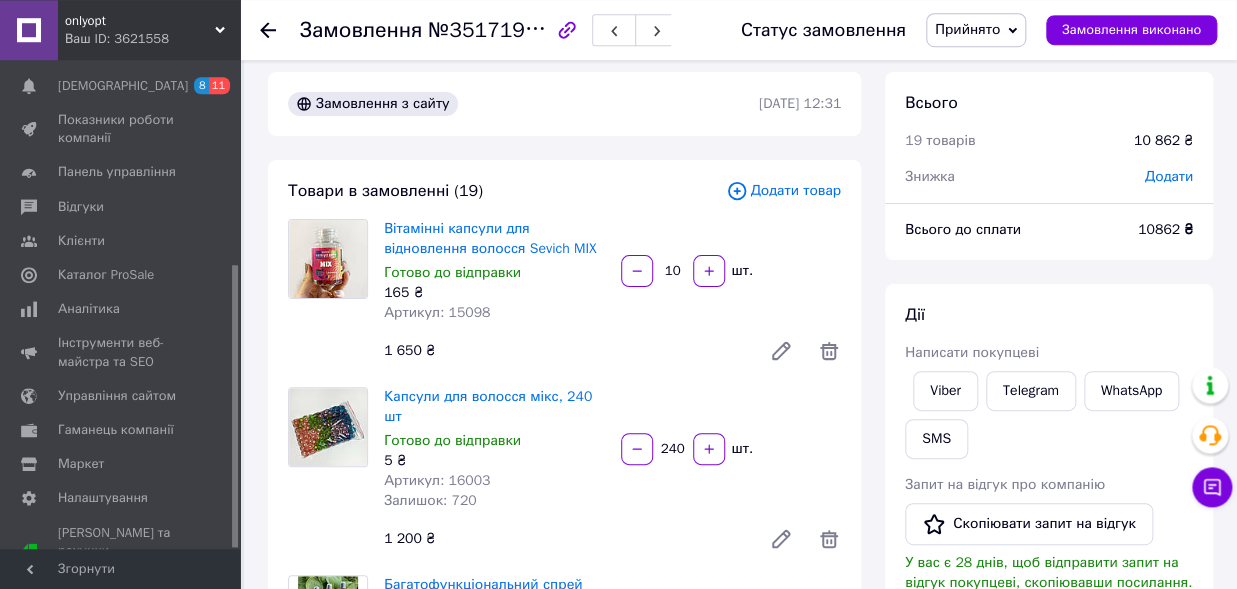 scroll, scrollTop: 0, scrollLeft: 0, axis: both 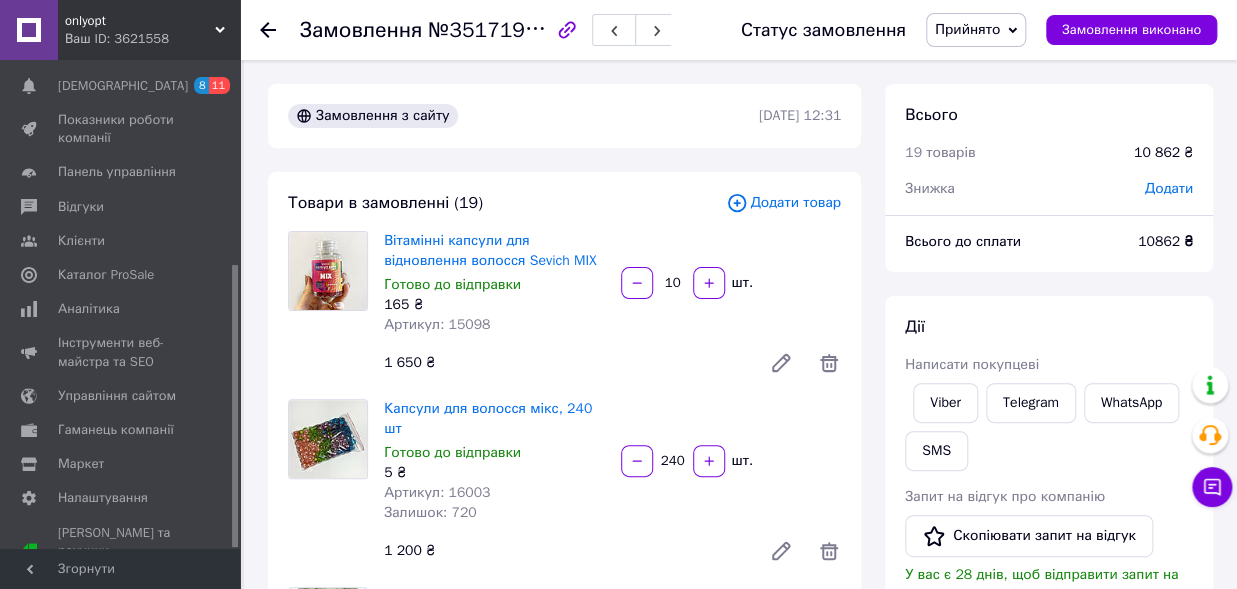 click on "№351719243" at bounding box center (495, 29) 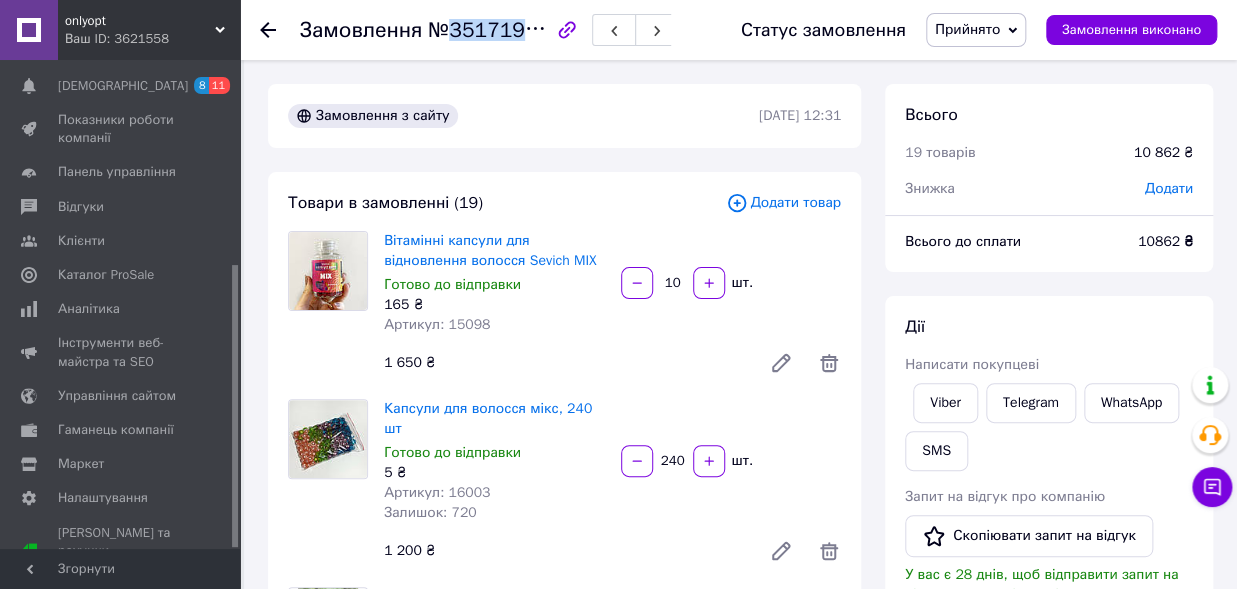 click on "№351719243" at bounding box center [495, 29] 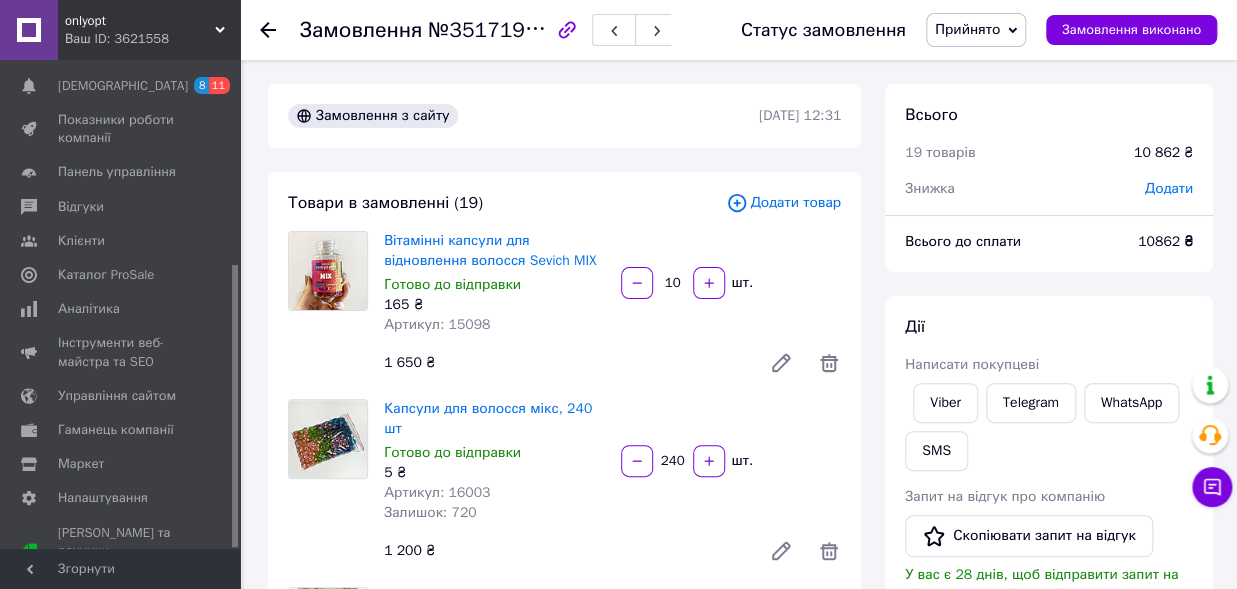 click on "№351719243" at bounding box center (495, 29) 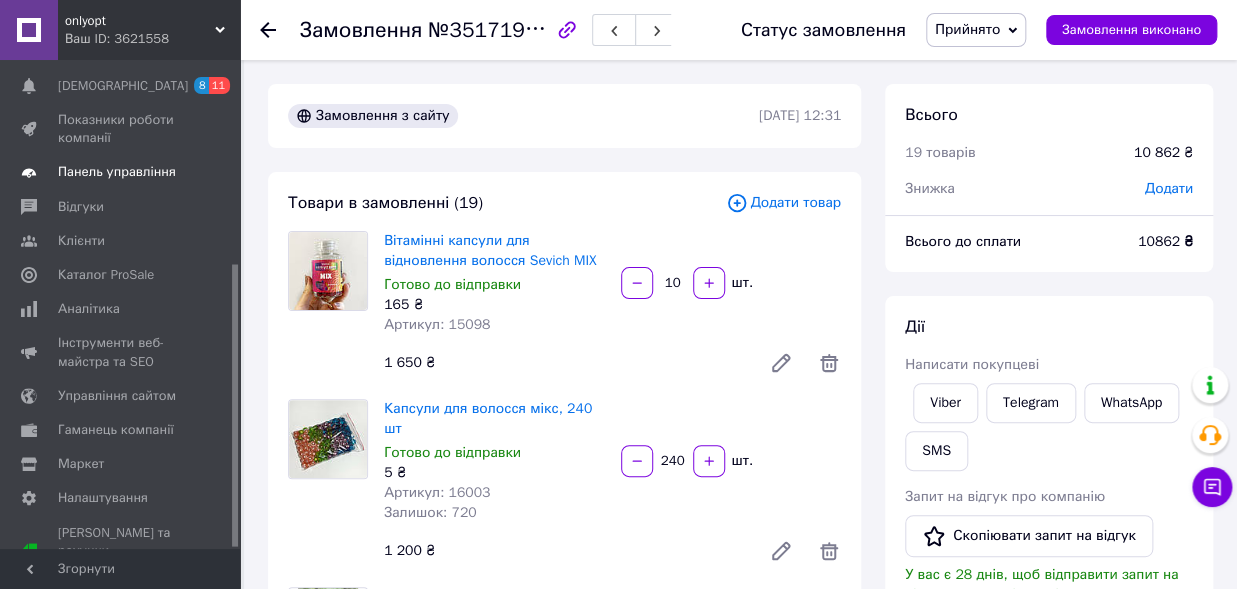 scroll, scrollTop: 0, scrollLeft: 0, axis: both 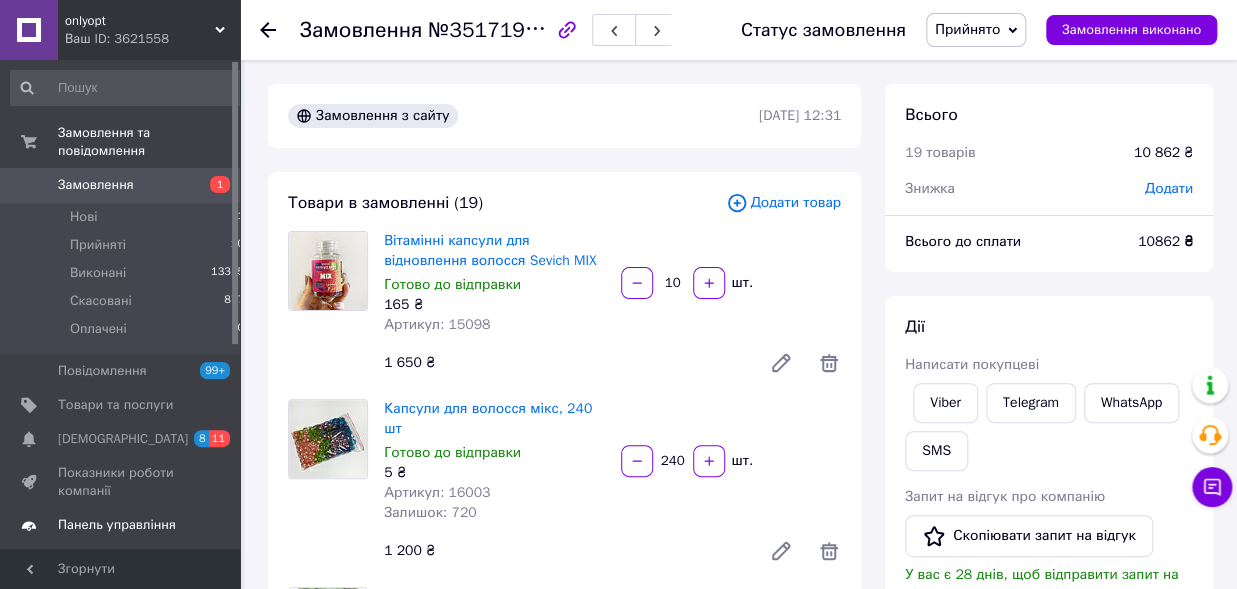 click on "Замовлення" at bounding box center (121, 185) 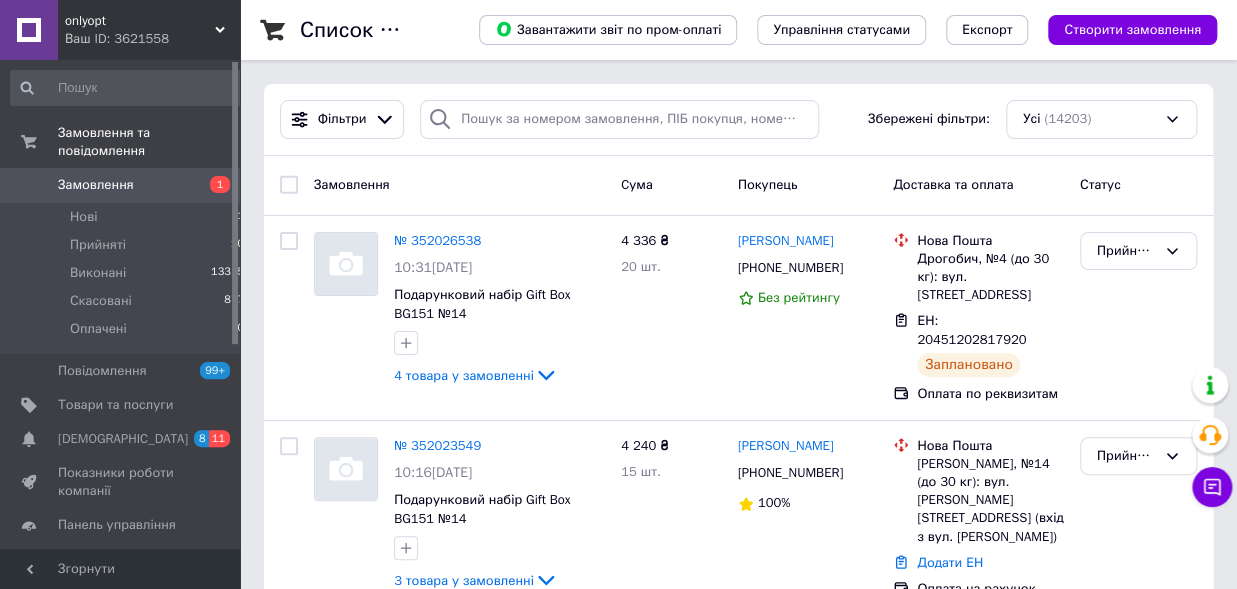 click on "Замовлення 1" at bounding box center [128, 185] 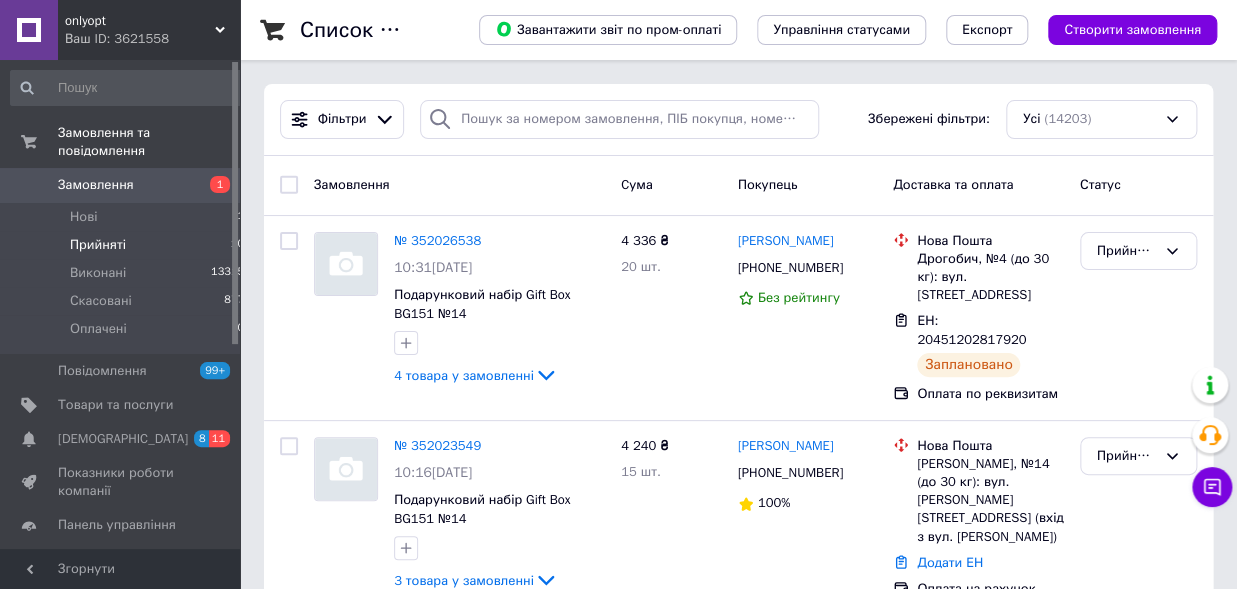 click on "Прийняті 10" at bounding box center (128, 245) 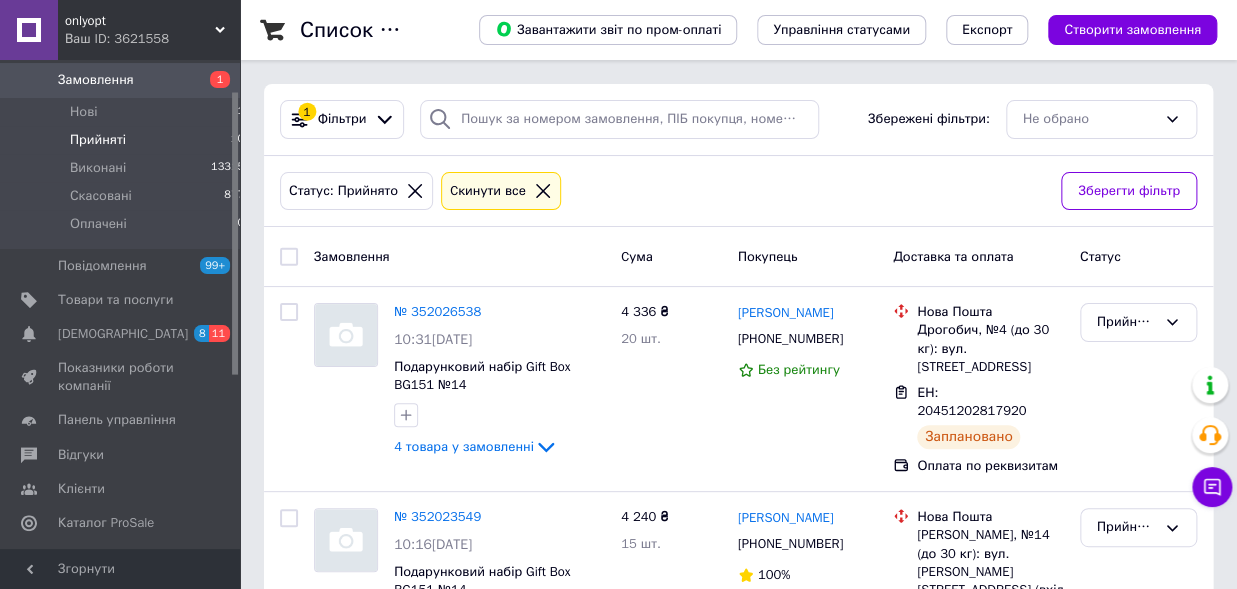 scroll, scrollTop: 353, scrollLeft: 0, axis: vertical 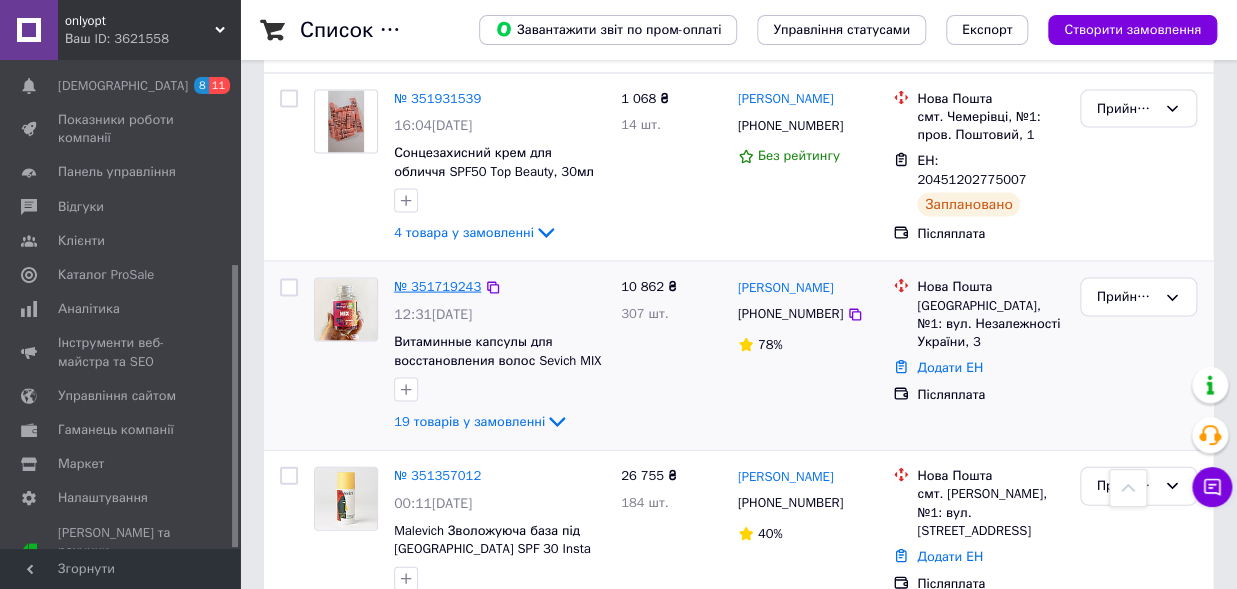 click on "№ 351719243" at bounding box center (437, 285) 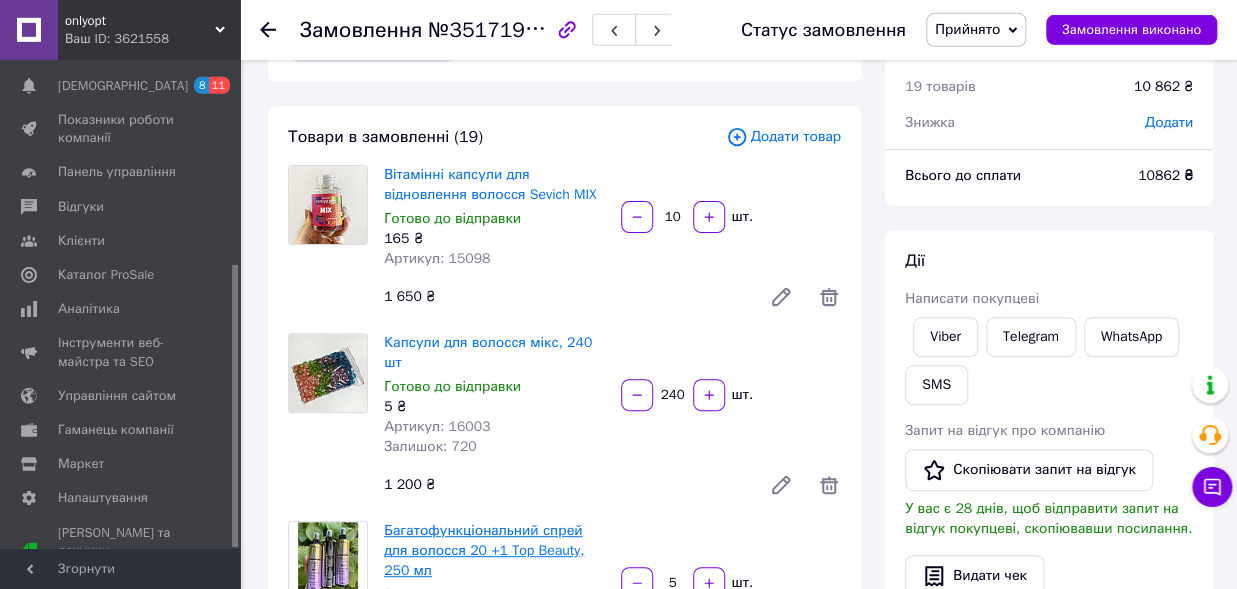 scroll, scrollTop: 0, scrollLeft: 0, axis: both 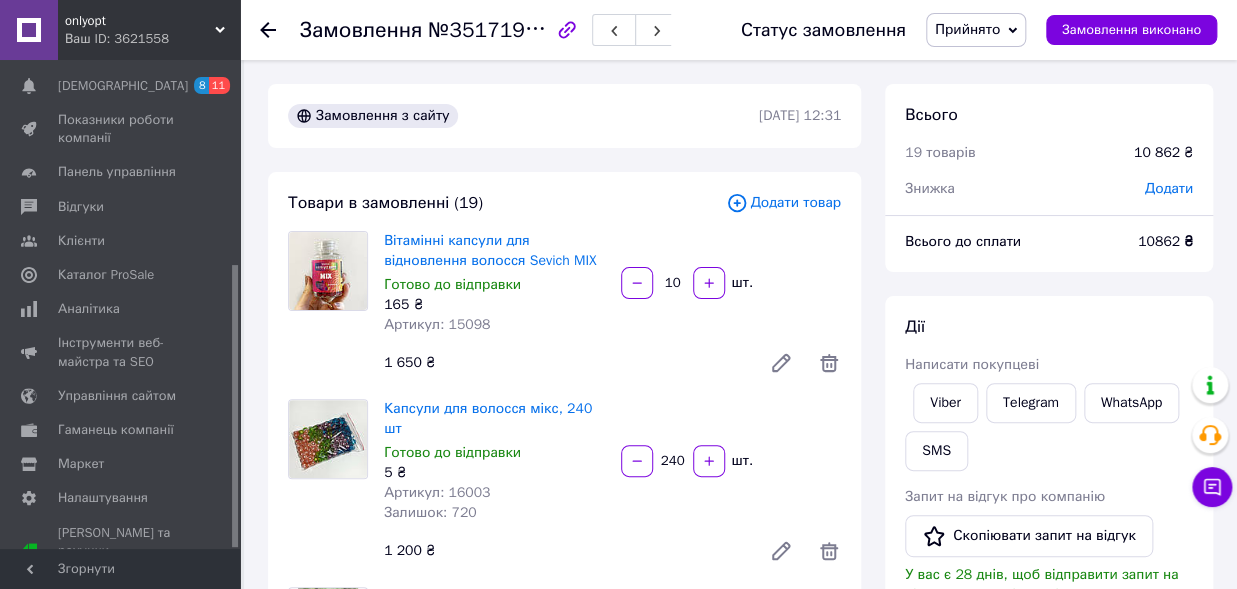 click on "№351719243" at bounding box center [495, 29] 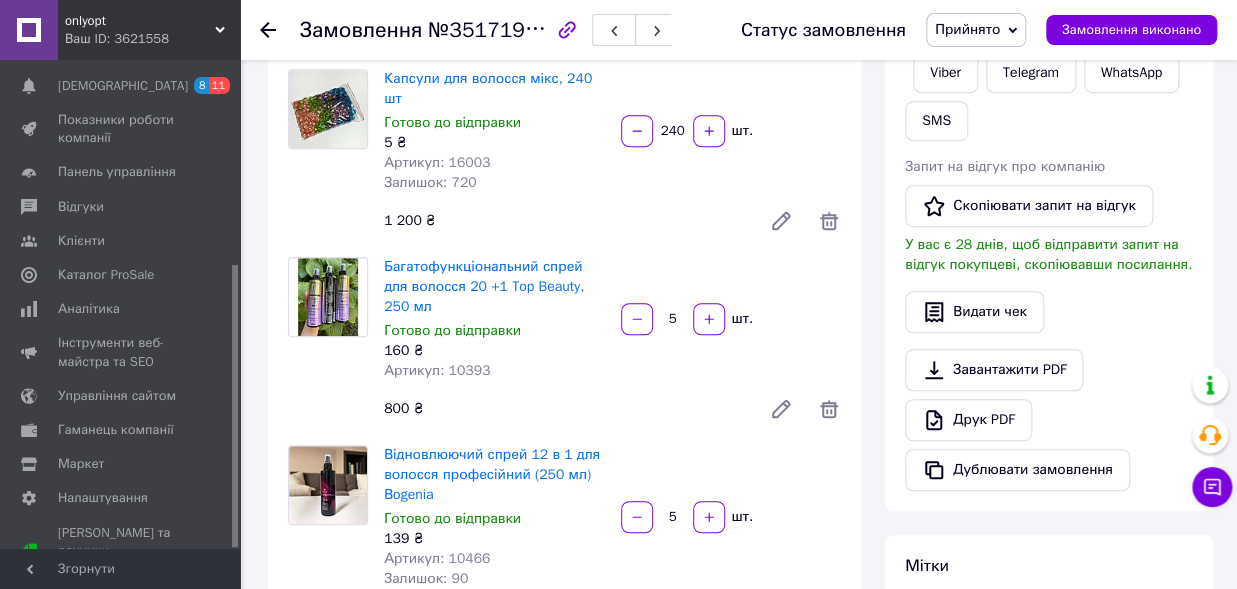 scroll, scrollTop: 0, scrollLeft: 0, axis: both 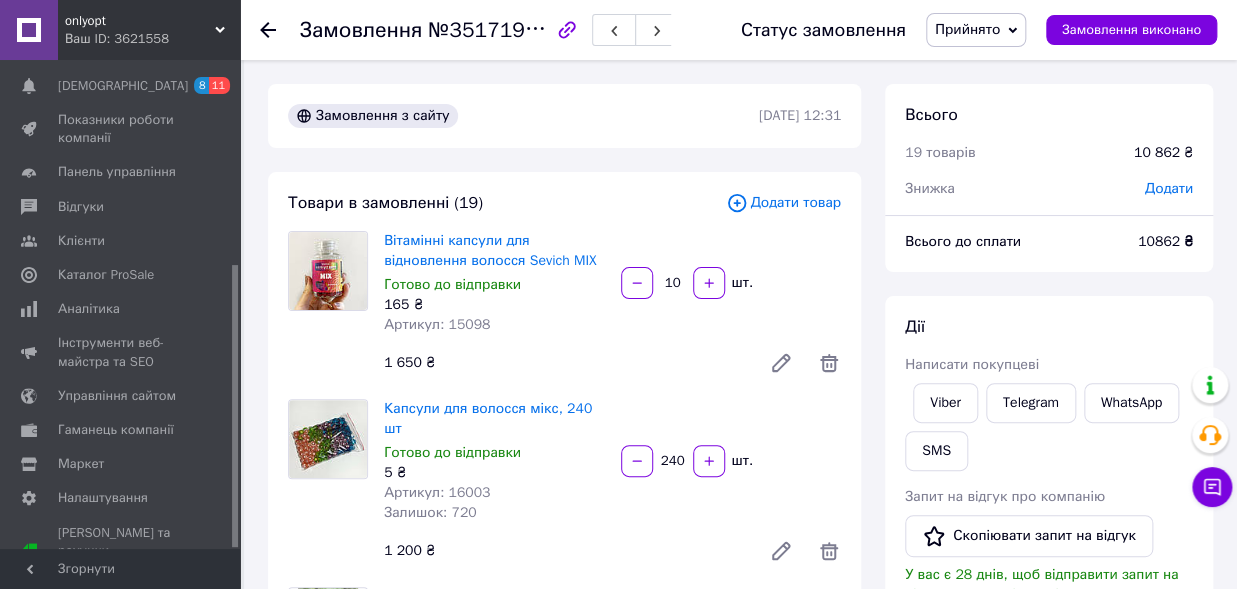 click on "Додати" at bounding box center (1169, 188) 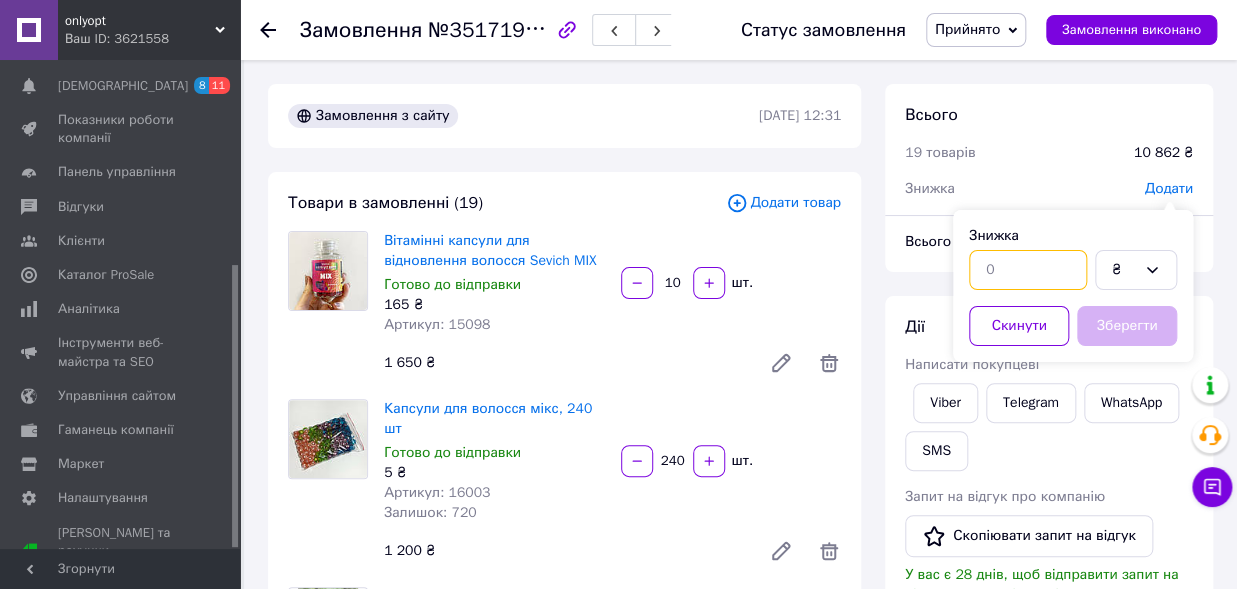 click at bounding box center [1028, 270] 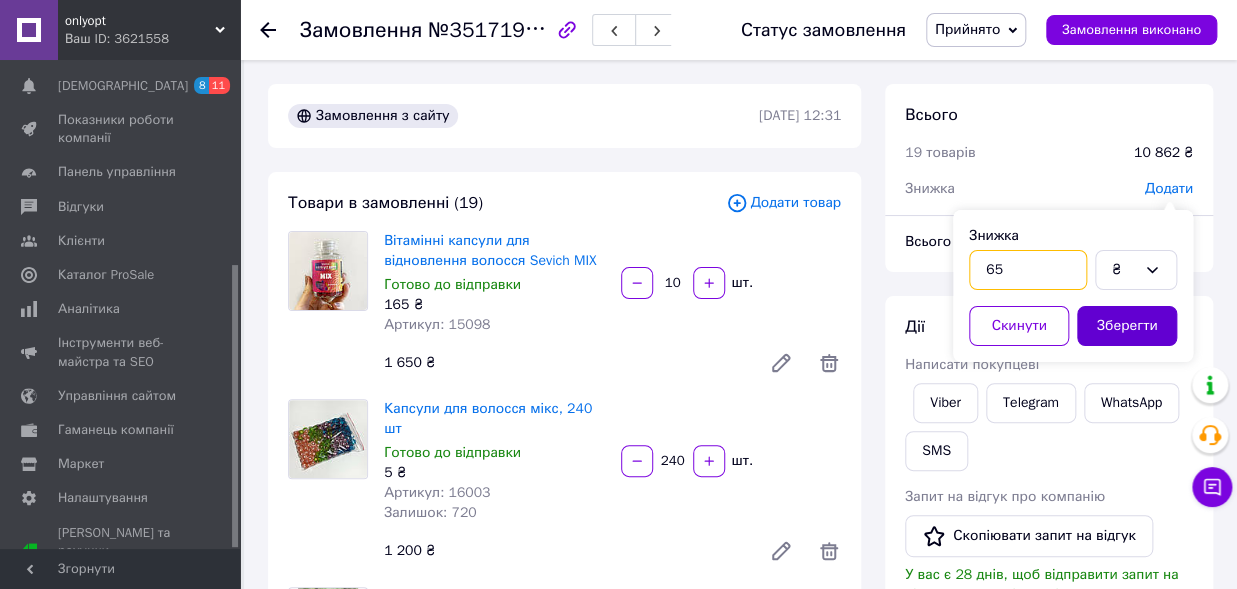 type on "65" 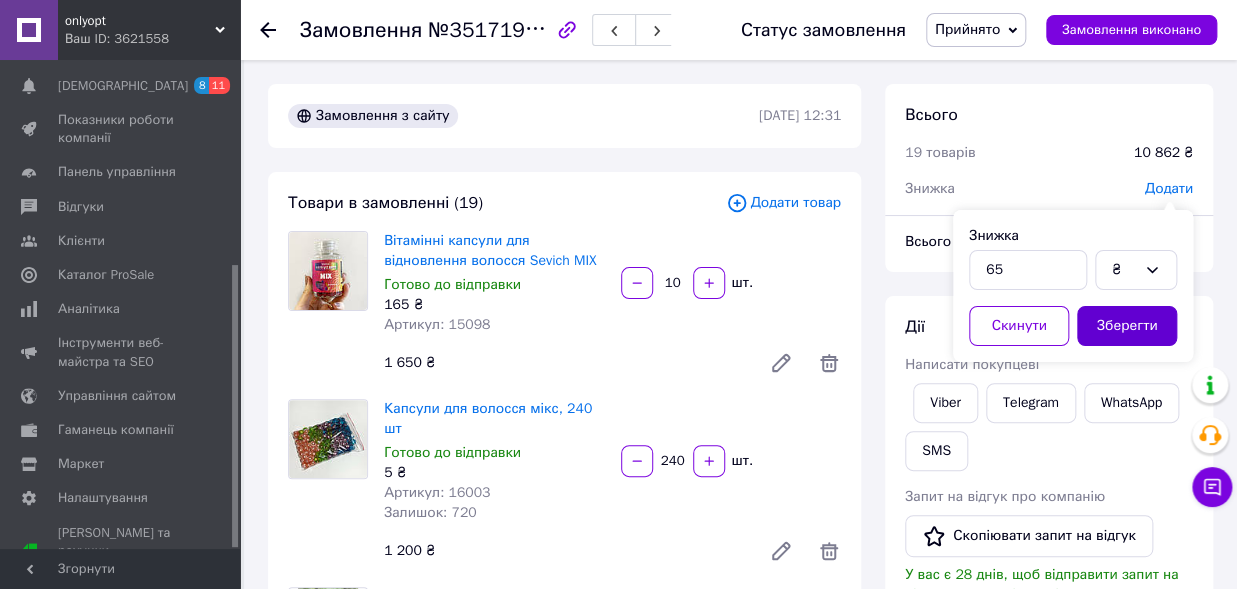 click on "Зберегти" at bounding box center [1127, 326] 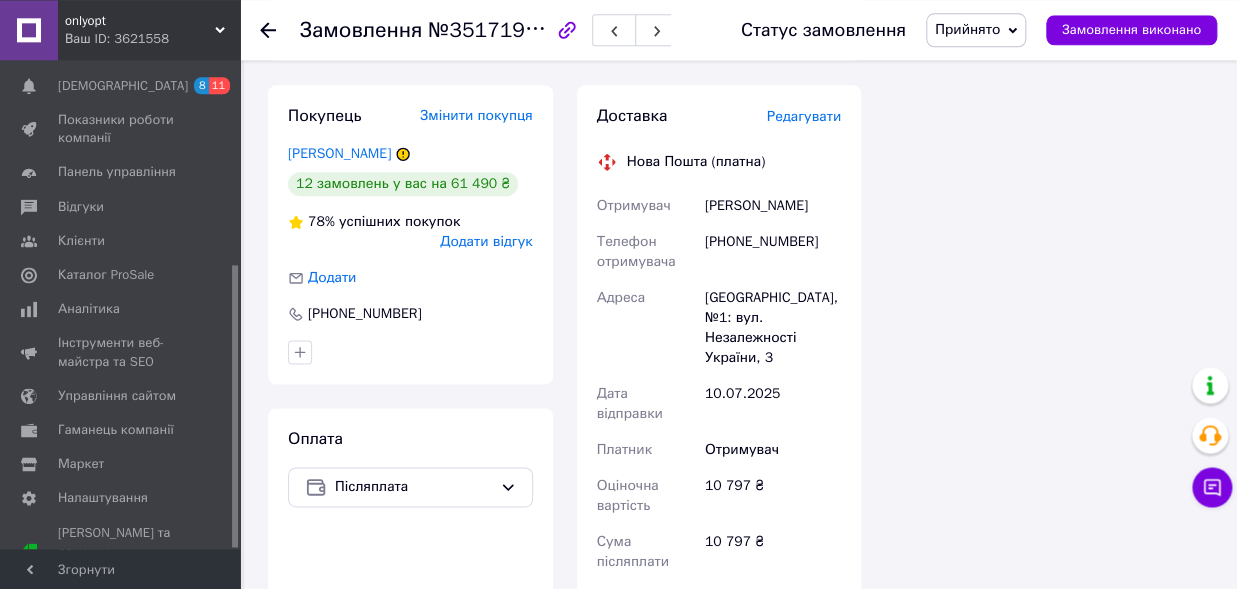 scroll, scrollTop: 3630, scrollLeft: 0, axis: vertical 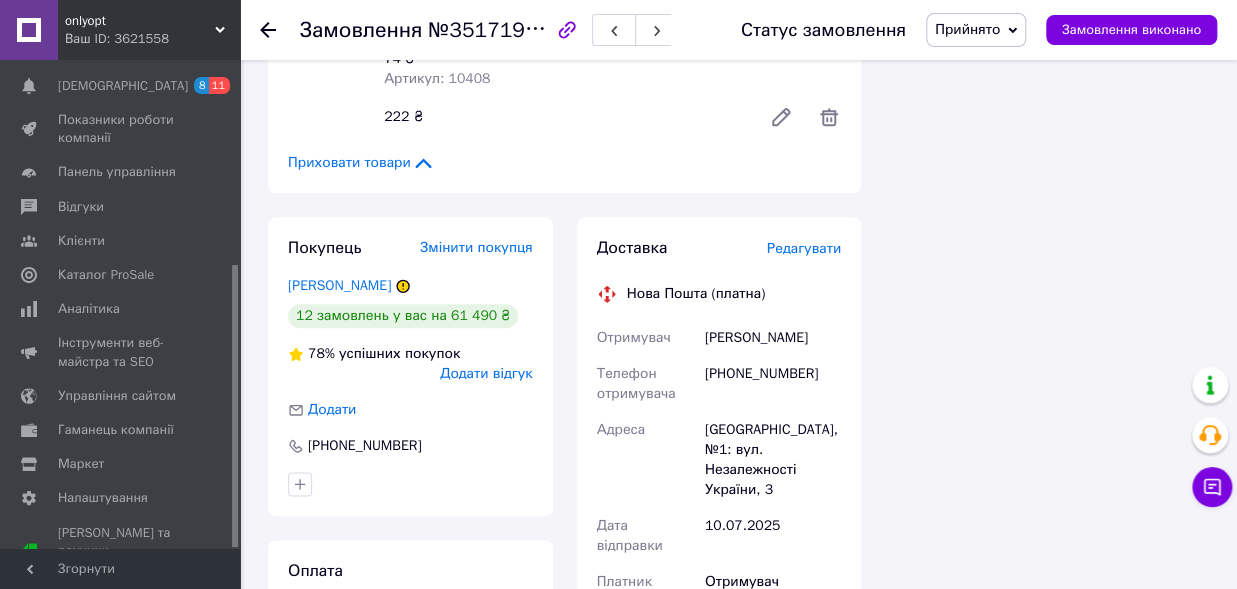 click on "Угляниця Дарія" at bounding box center (773, 338) 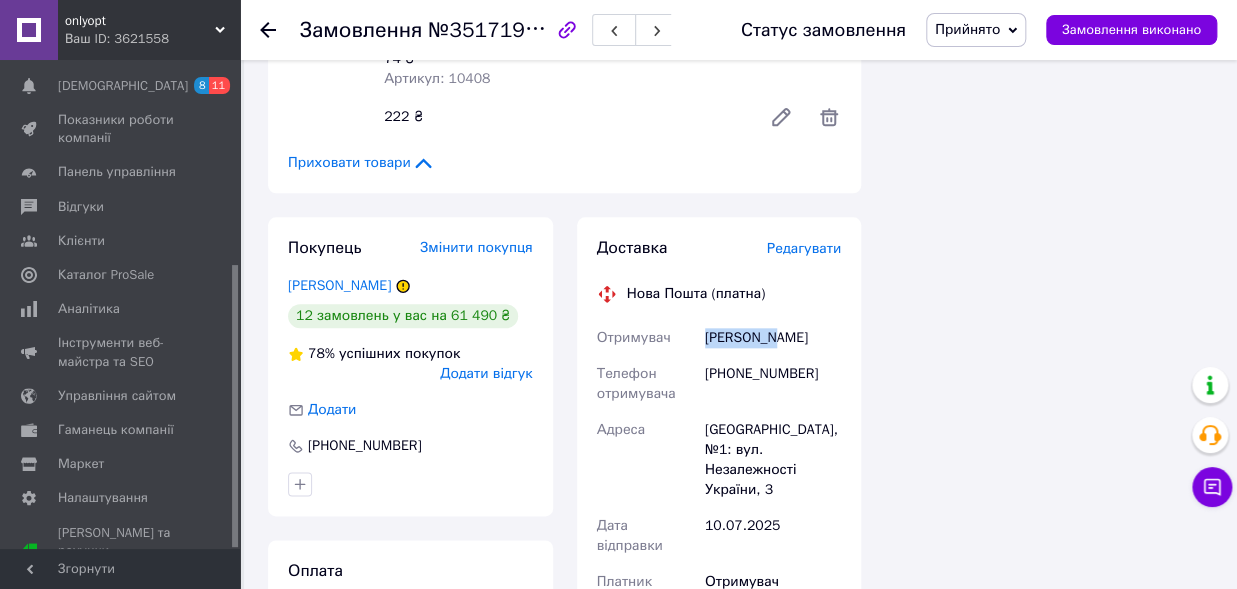 click on "Угляниця Дарія" at bounding box center [773, 338] 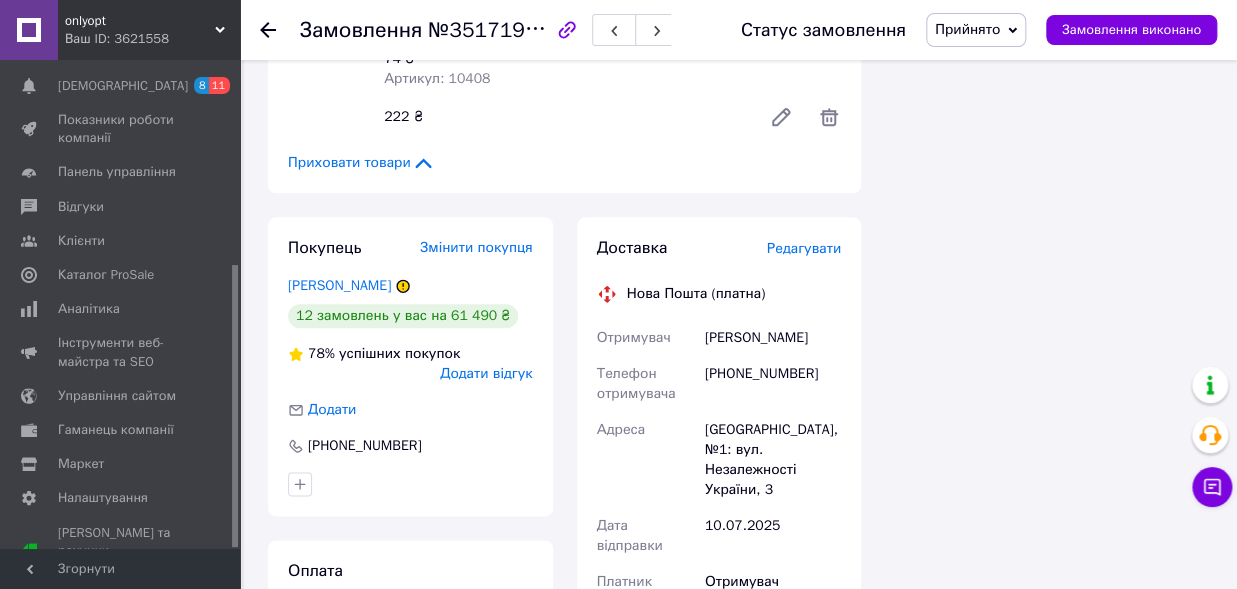 click on "Угляниця Дарія" at bounding box center (773, 338) 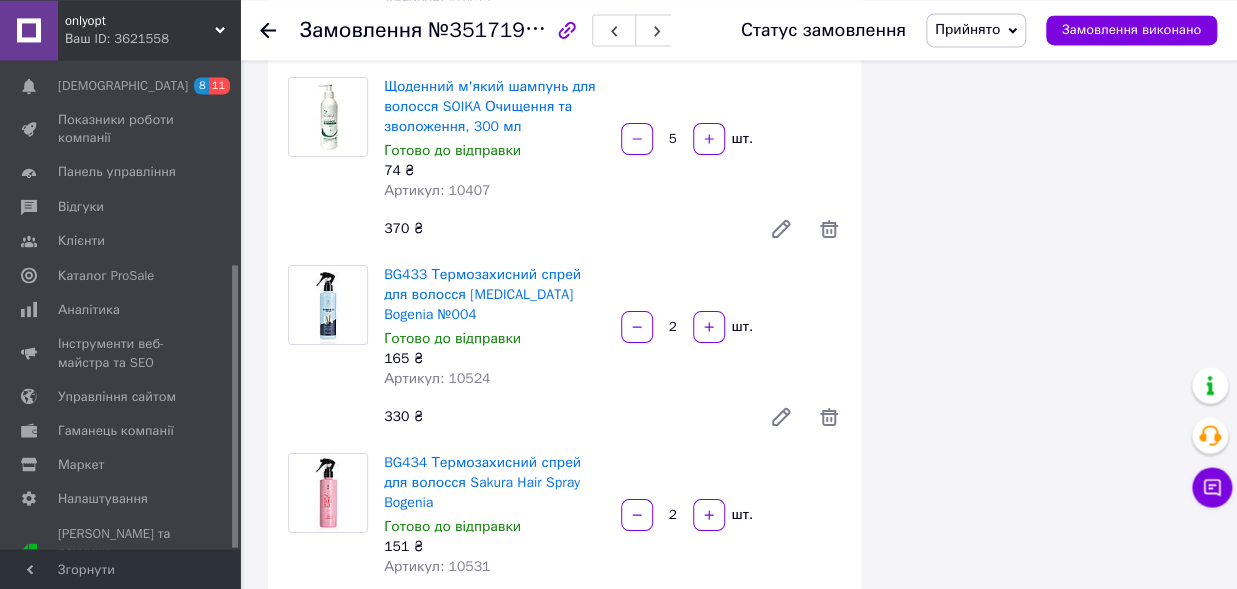 scroll, scrollTop: 2860, scrollLeft: 0, axis: vertical 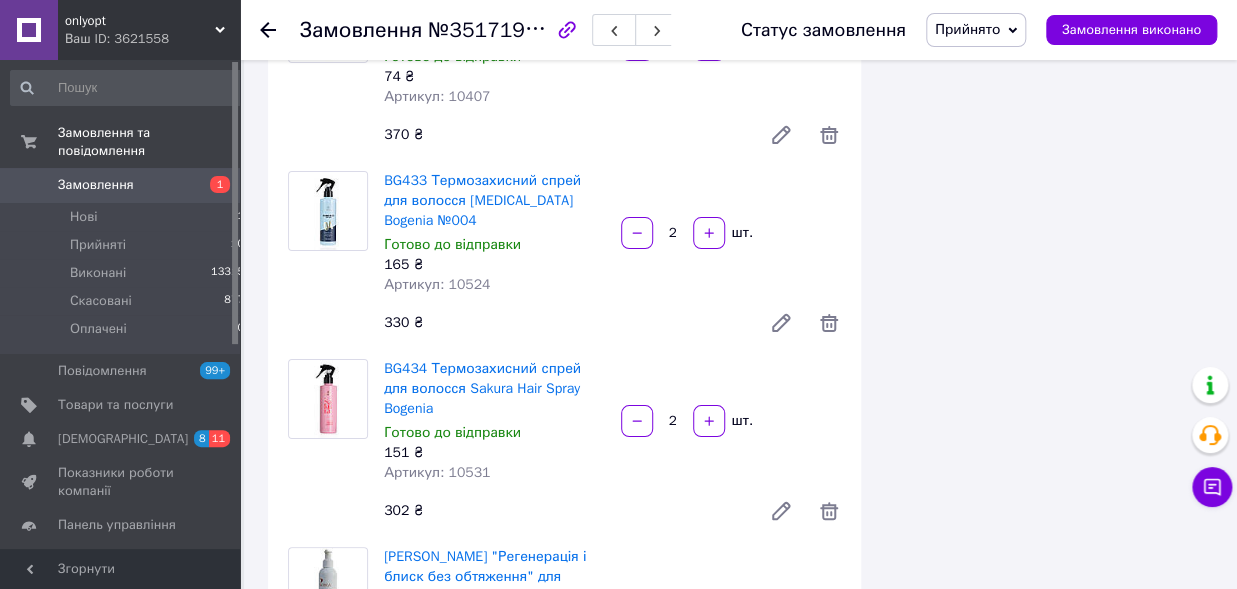click on "Замовлення 1" at bounding box center (128, 185) 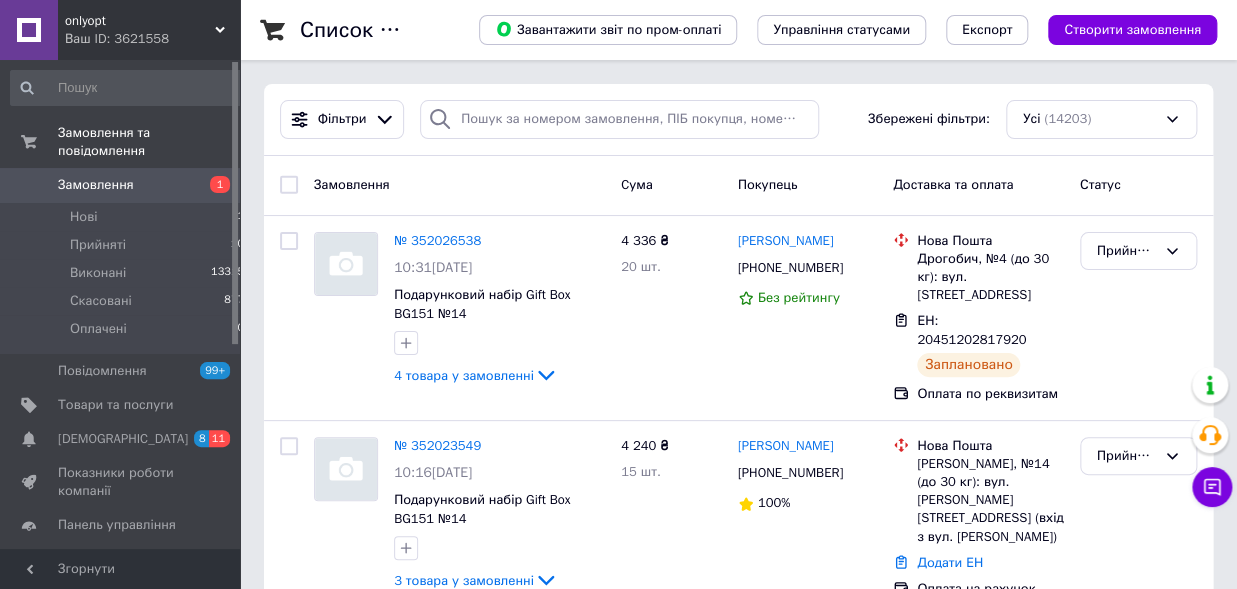 click on "1" at bounding box center [212, 185] 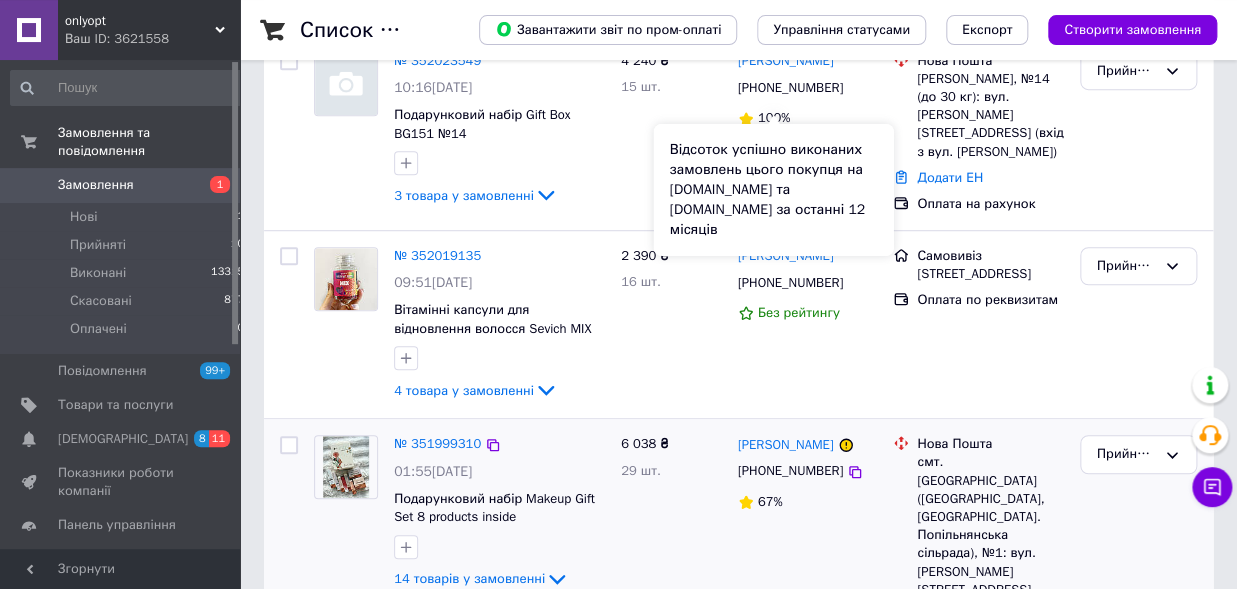scroll, scrollTop: 440, scrollLeft: 0, axis: vertical 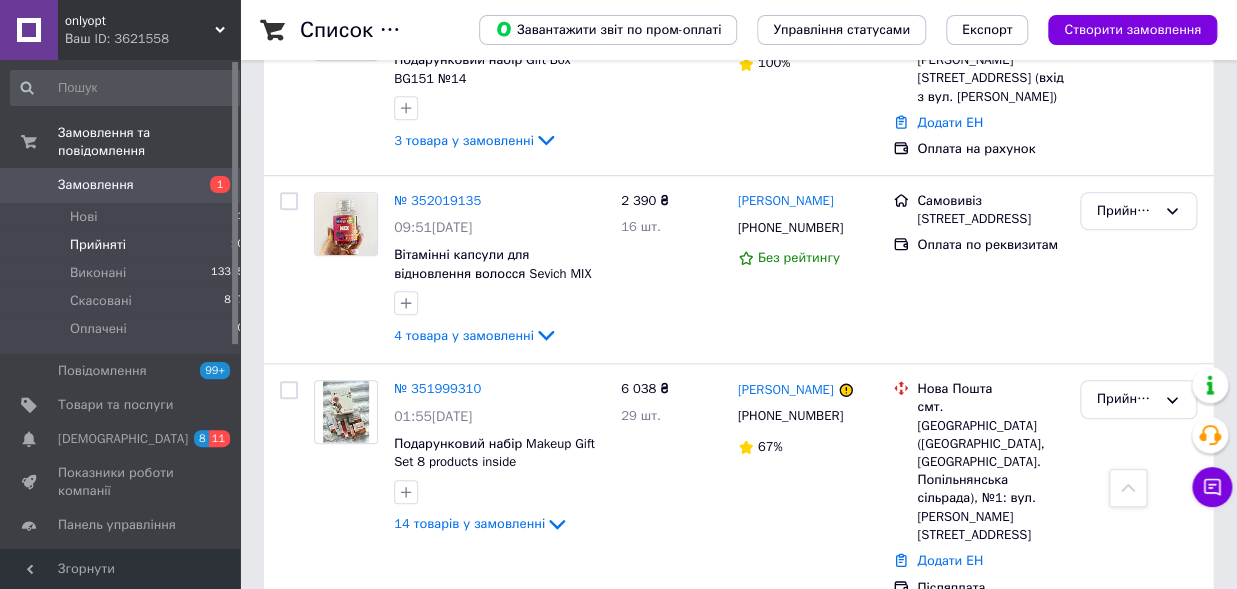 click on "Прийняті" at bounding box center (98, 245) 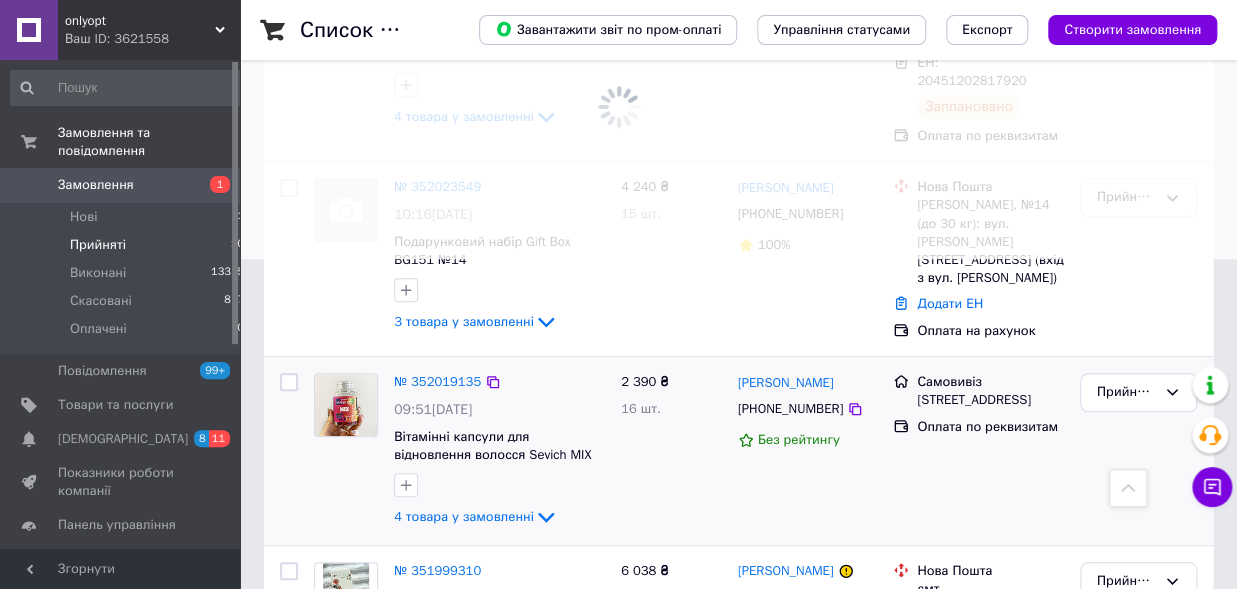 scroll, scrollTop: 0, scrollLeft: 0, axis: both 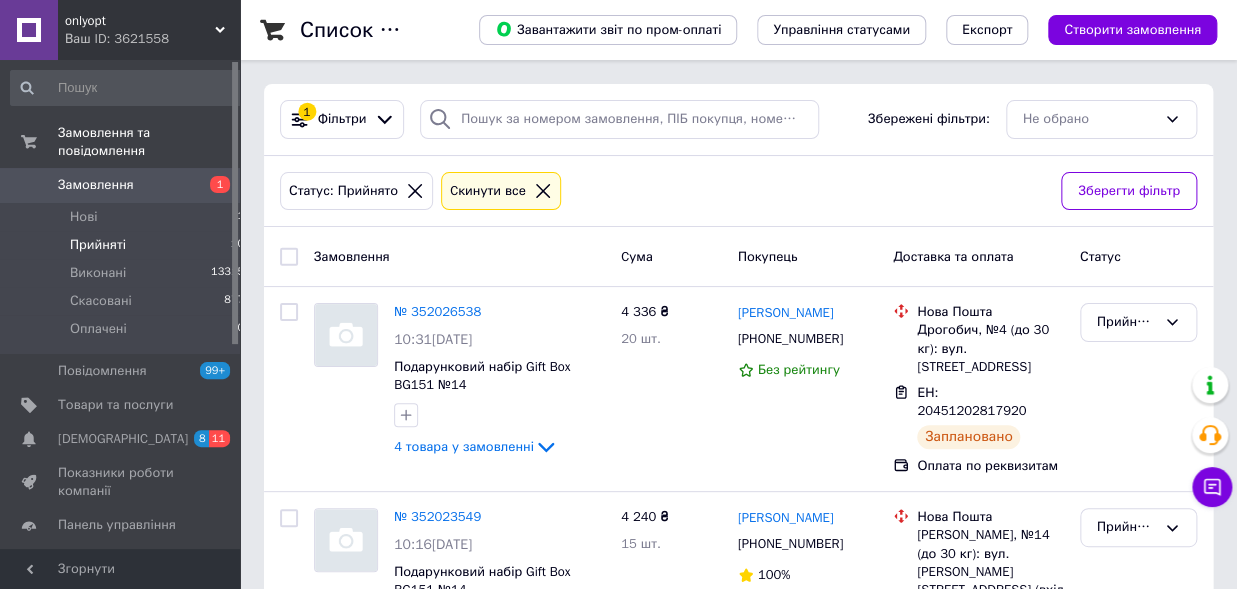 click on "Замовлення 1" at bounding box center (128, 185) 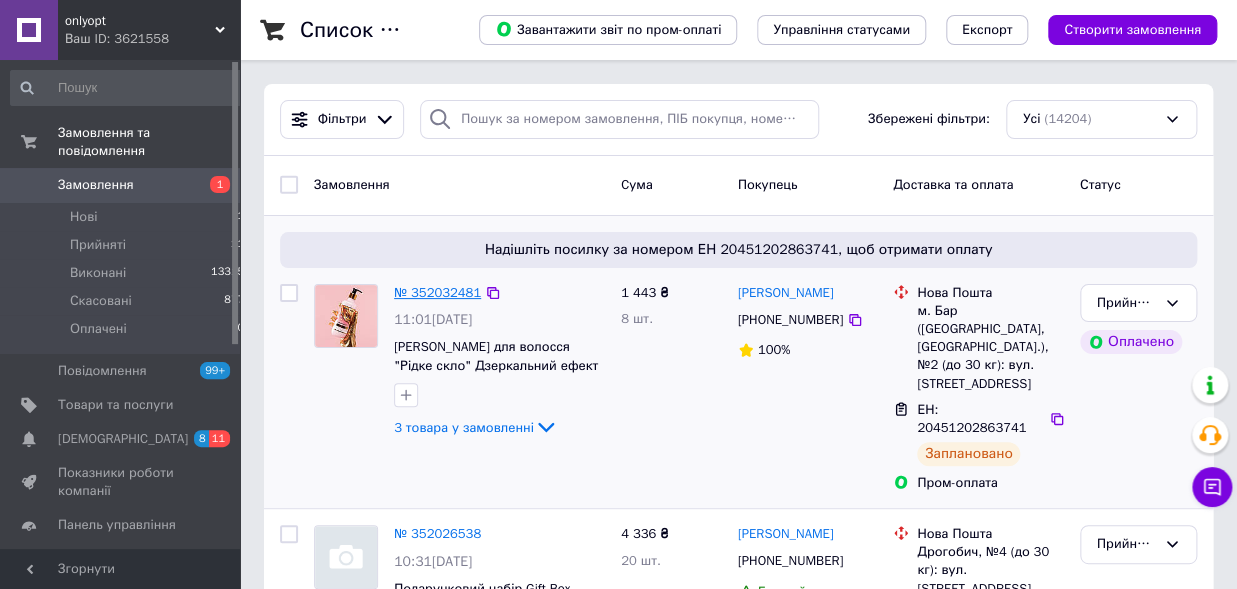 click on "№ 352032481" at bounding box center [437, 292] 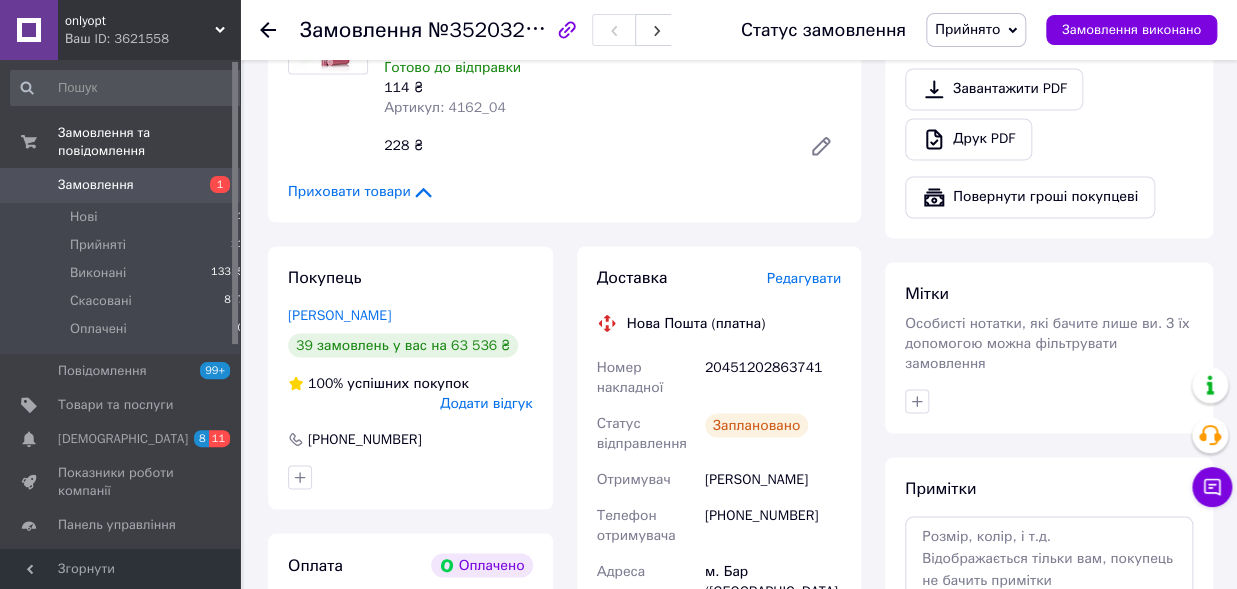scroll, scrollTop: 880, scrollLeft: 0, axis: vertical 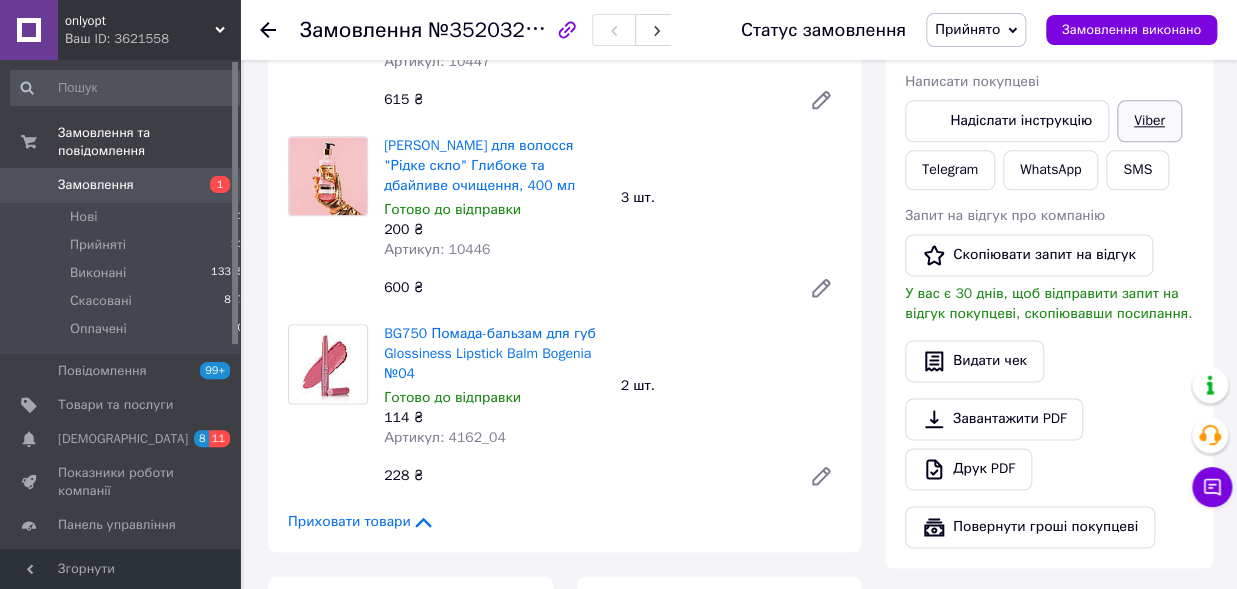 click on "Viber" at bounding box center [1149, 121] 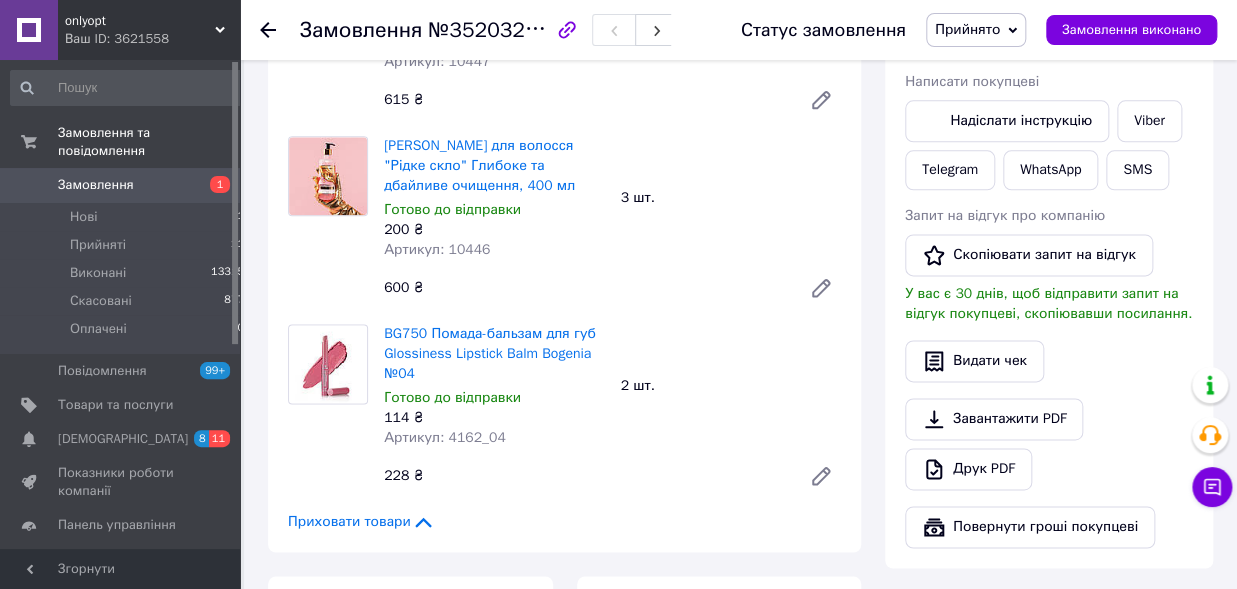 click on "Замовлення" at bounding box center [121, 185] 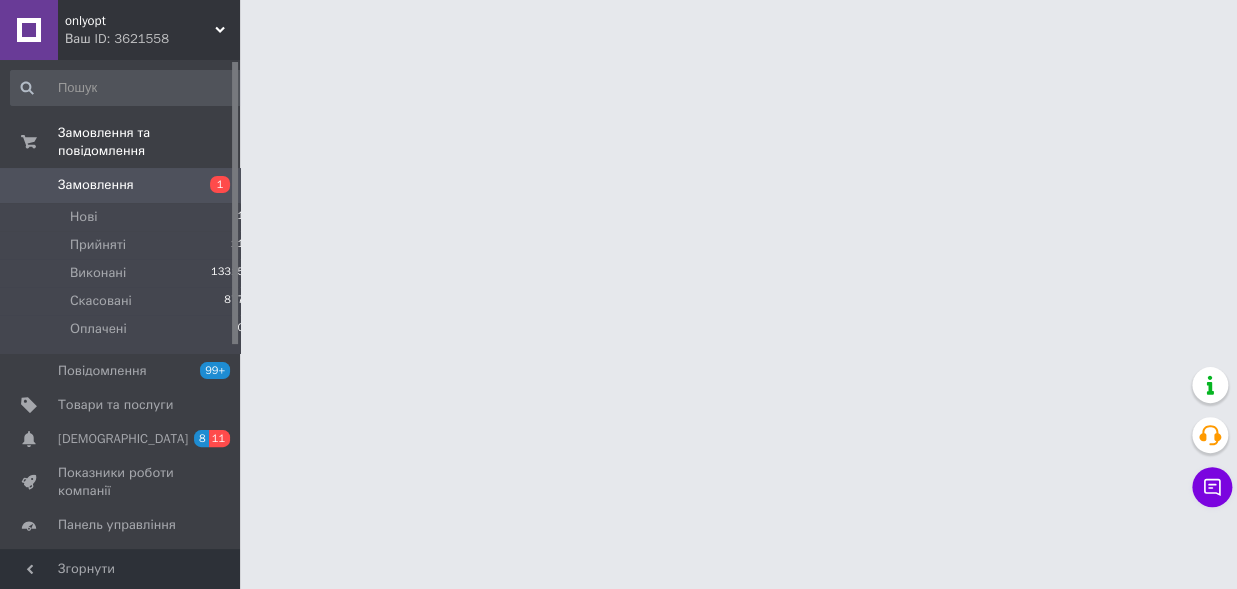 scroll, scrollTop: 0, scrollLeft: 0, axis: both 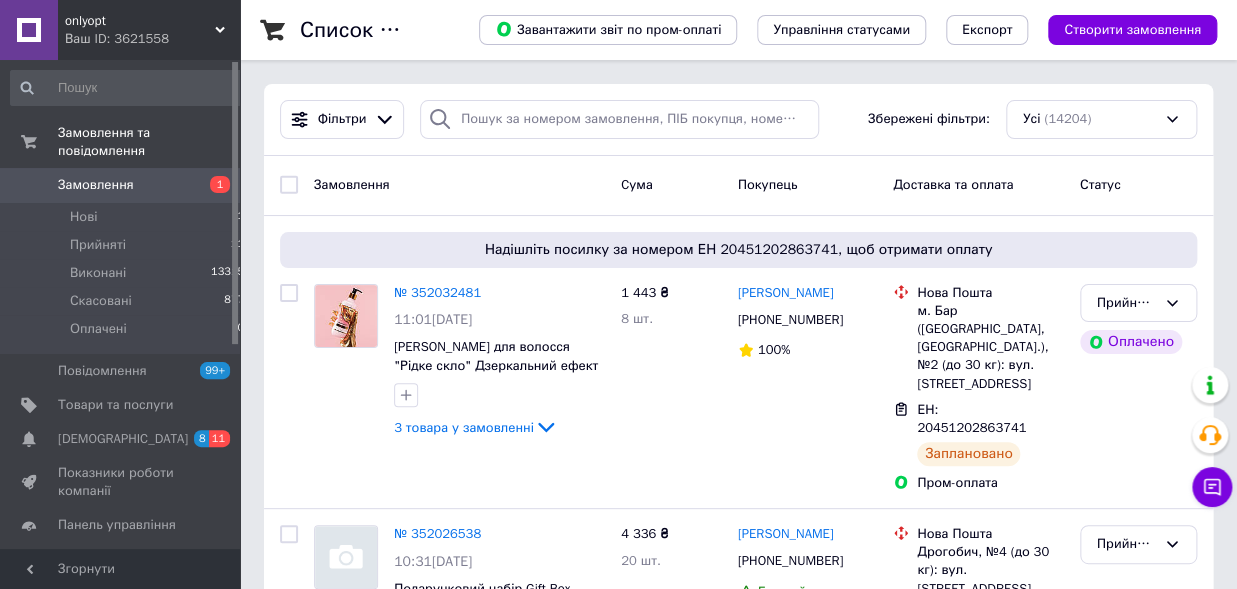 click on "Замовлення" at bounding box center (96, 185) 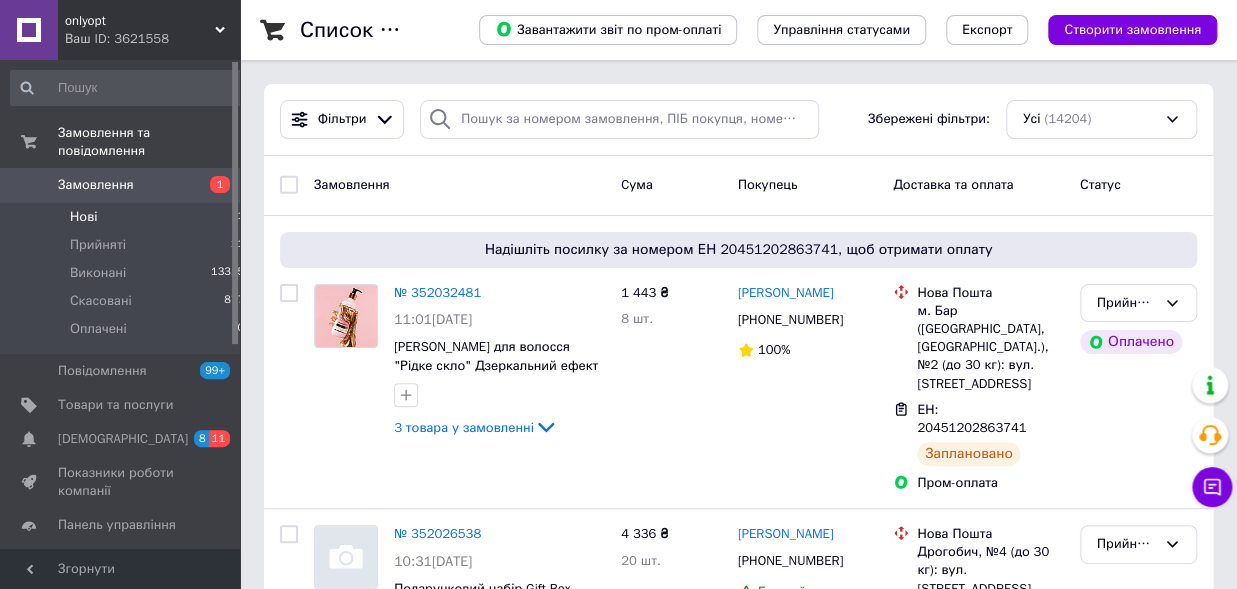 click on "Нові 1" at bounding box center (128, 217) 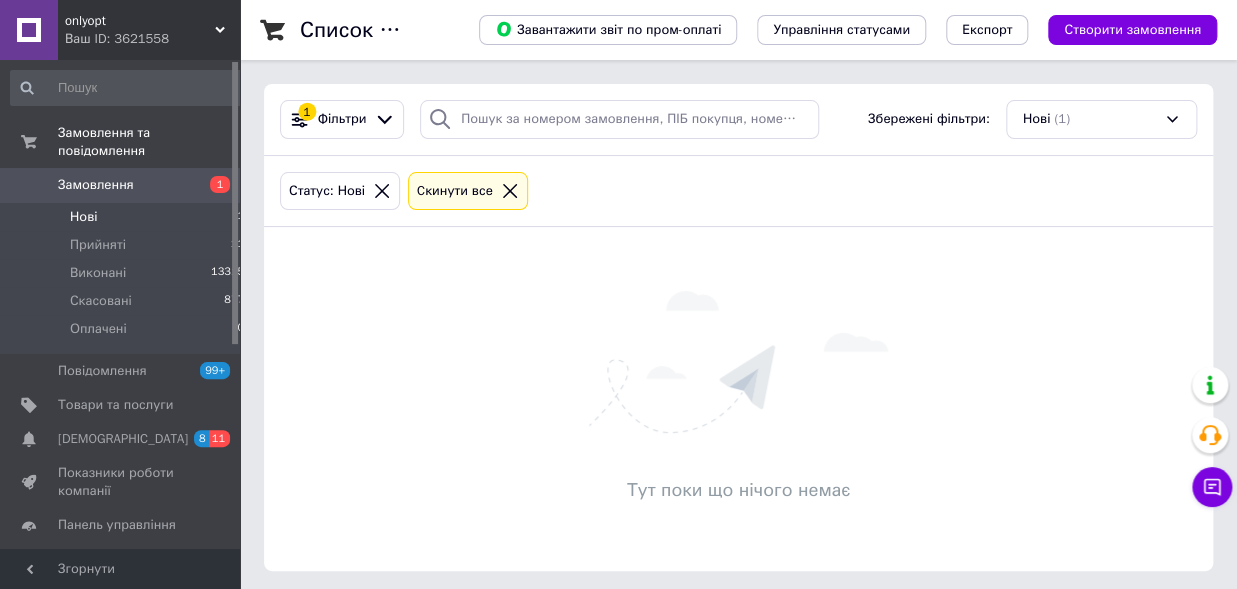click on "Нові 1" at bounding box center [128, 217] 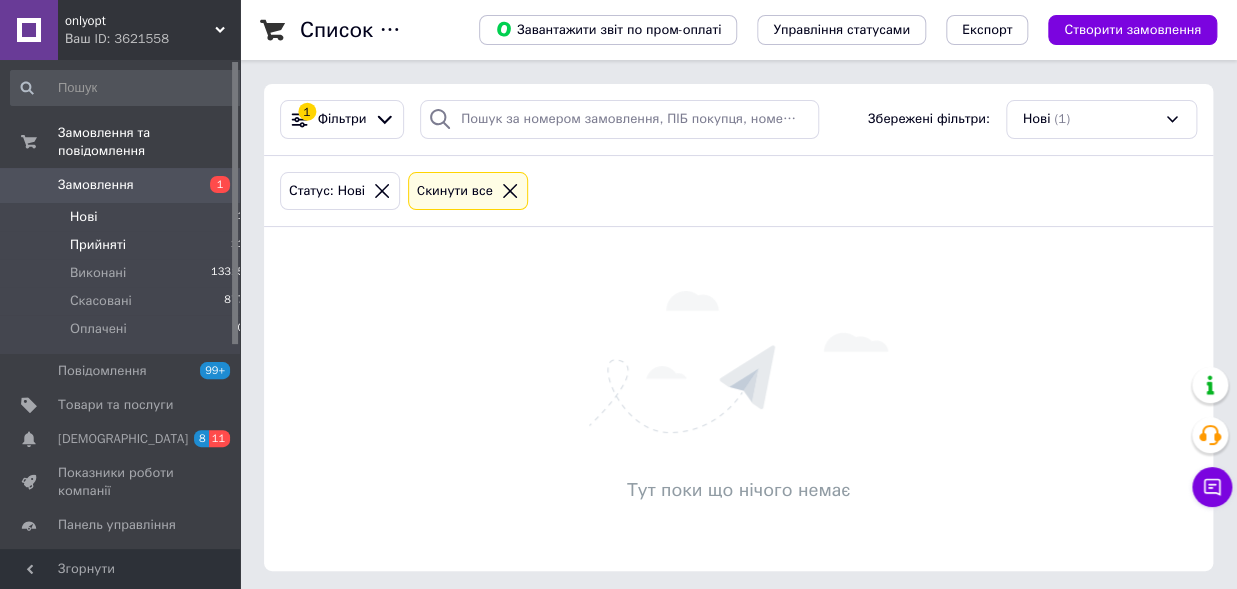 click on "Прийняті 11" at bounding box center (128, 245) 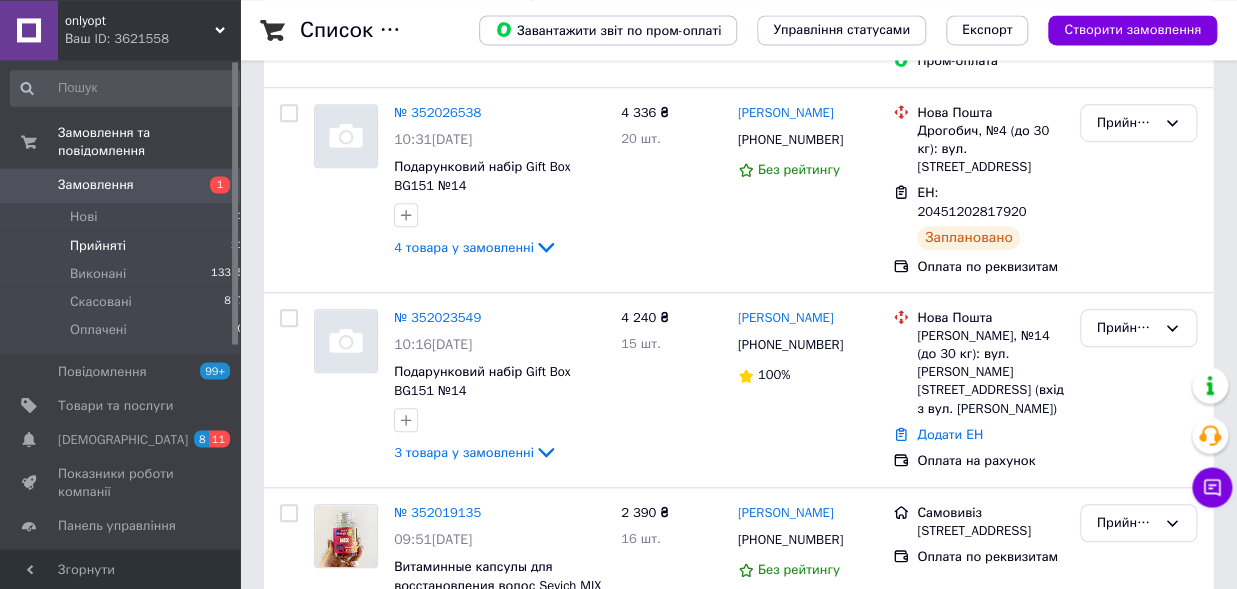 scroll, scrollTop: 0, scrollLeft: 0, axis: both 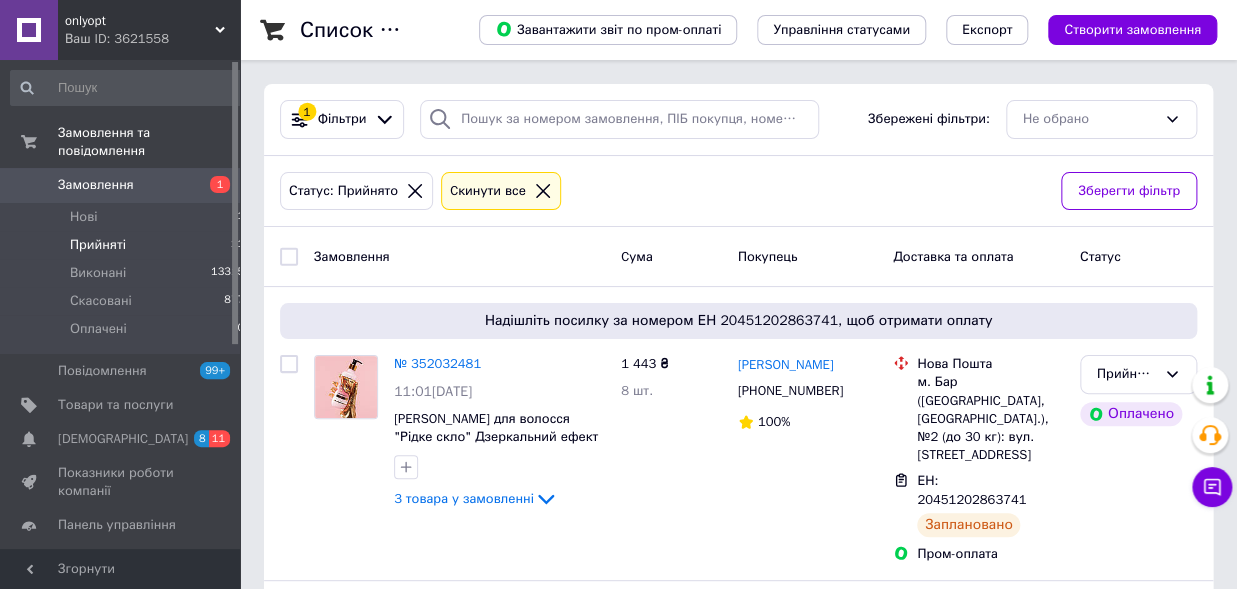 click at bounding box center (29, 185) 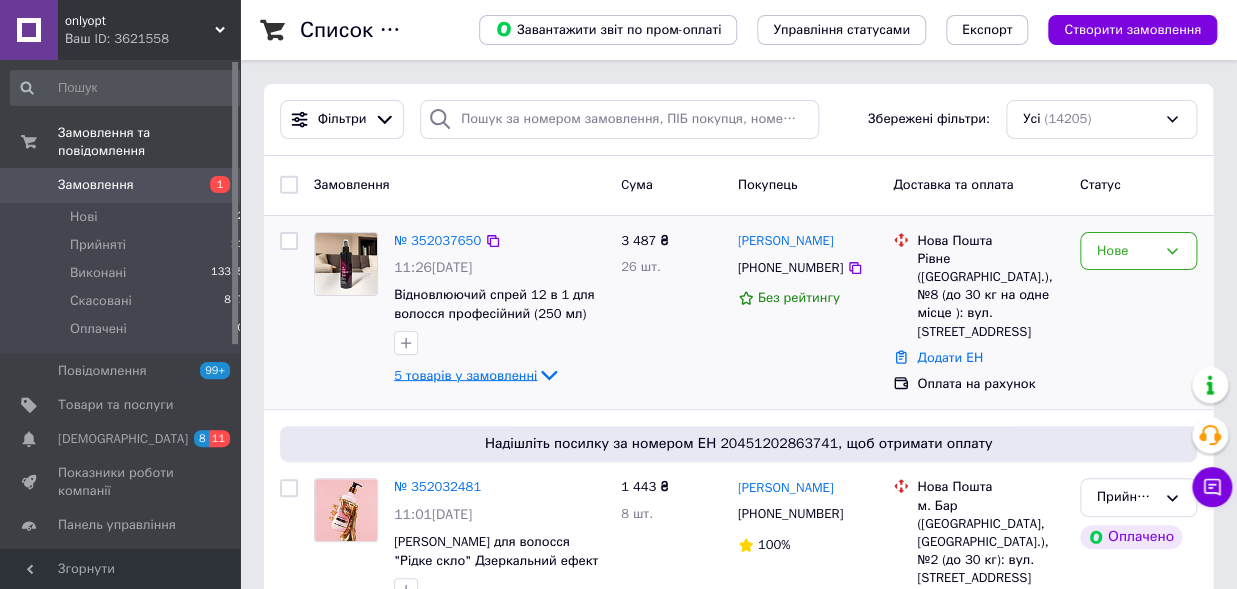 click on "5 товарів у замовленні" at bounding box center (465, 374) 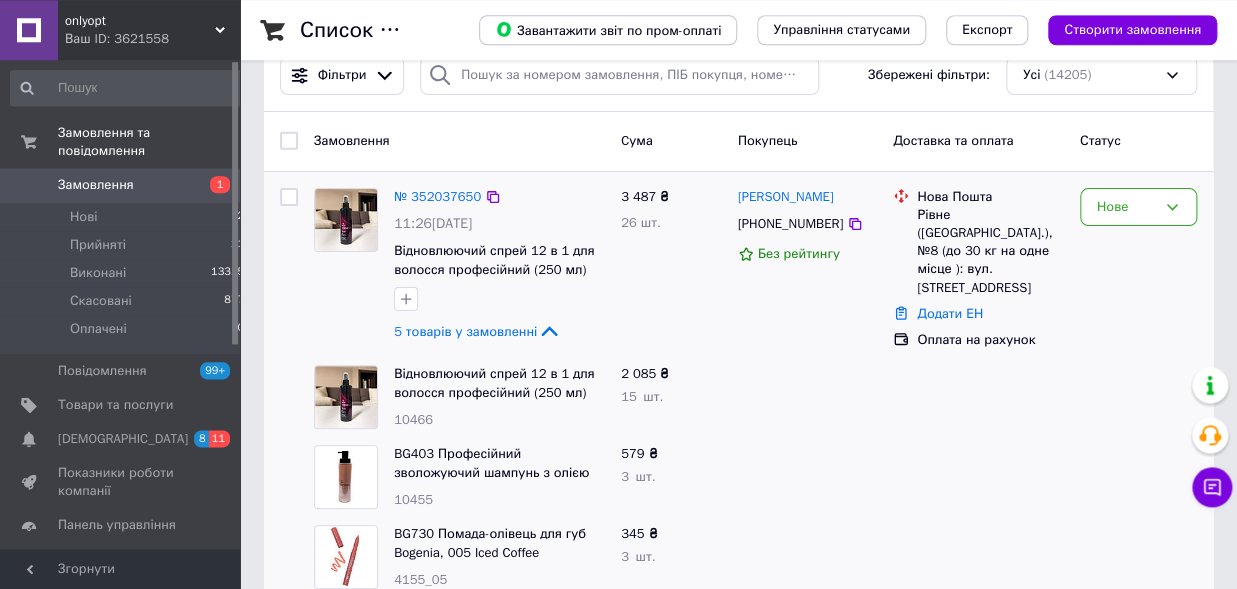 scroll, scrollTop: 0, scrollLeft: 0, axis: both 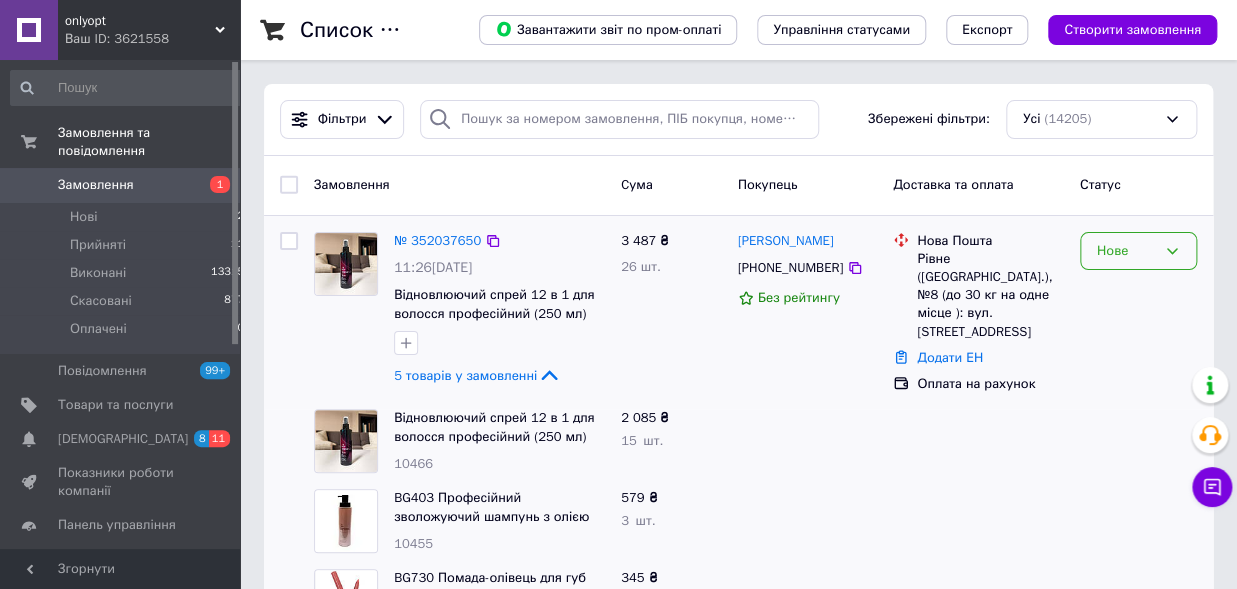 click on "Нове" at bounding box center (1138, 251) 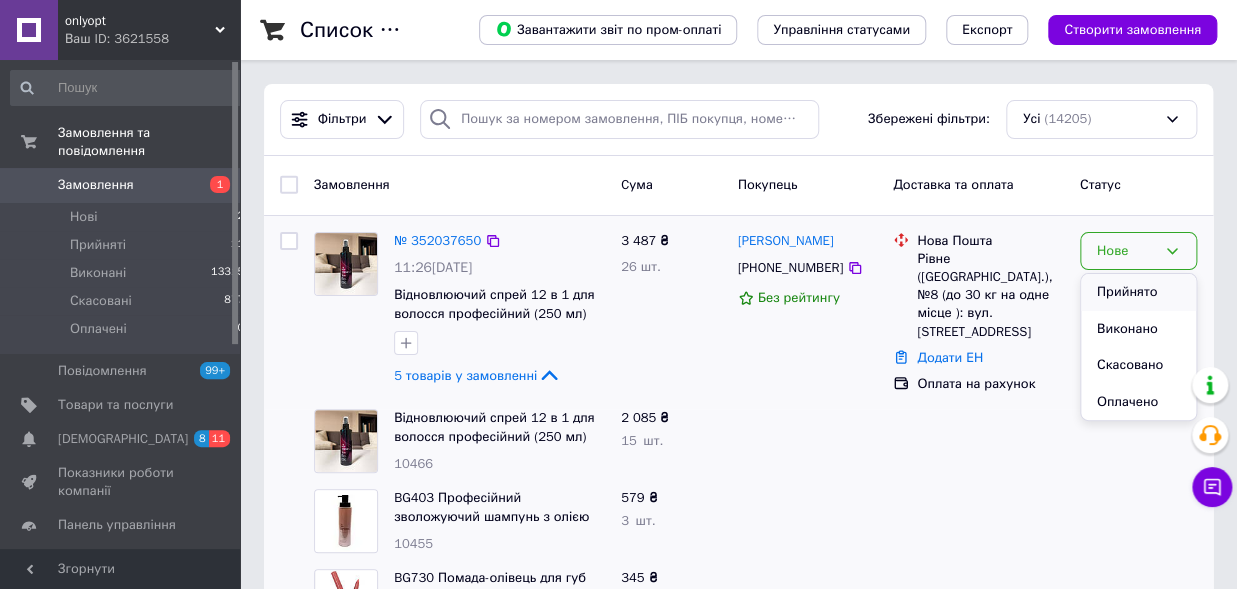 click on "Прийнято" at bounding box center (1138, 292) 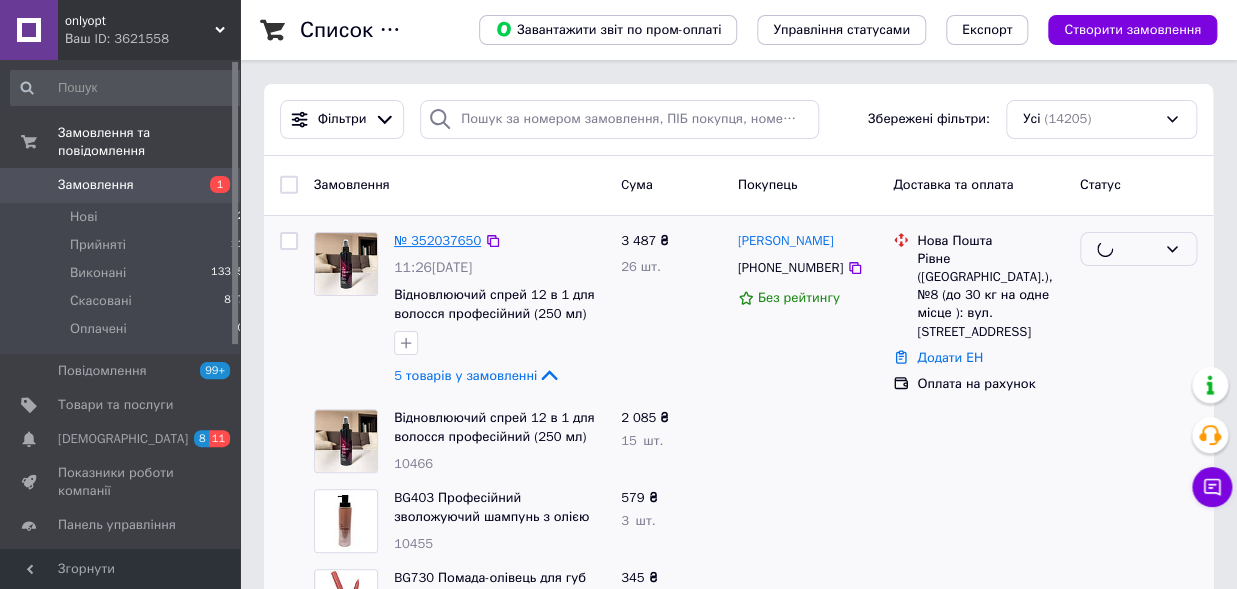click on "№ 352037650" at bounding box center (437, 240) 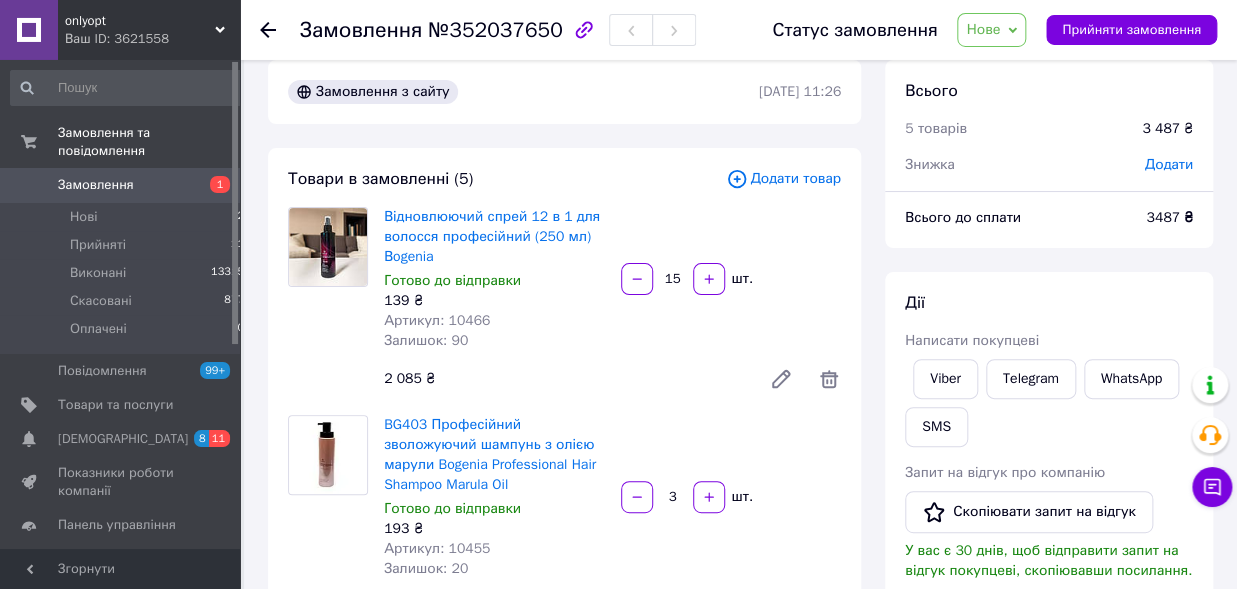 scroll, scrollTop: 330, scrollLeft: 0, axis: vertical 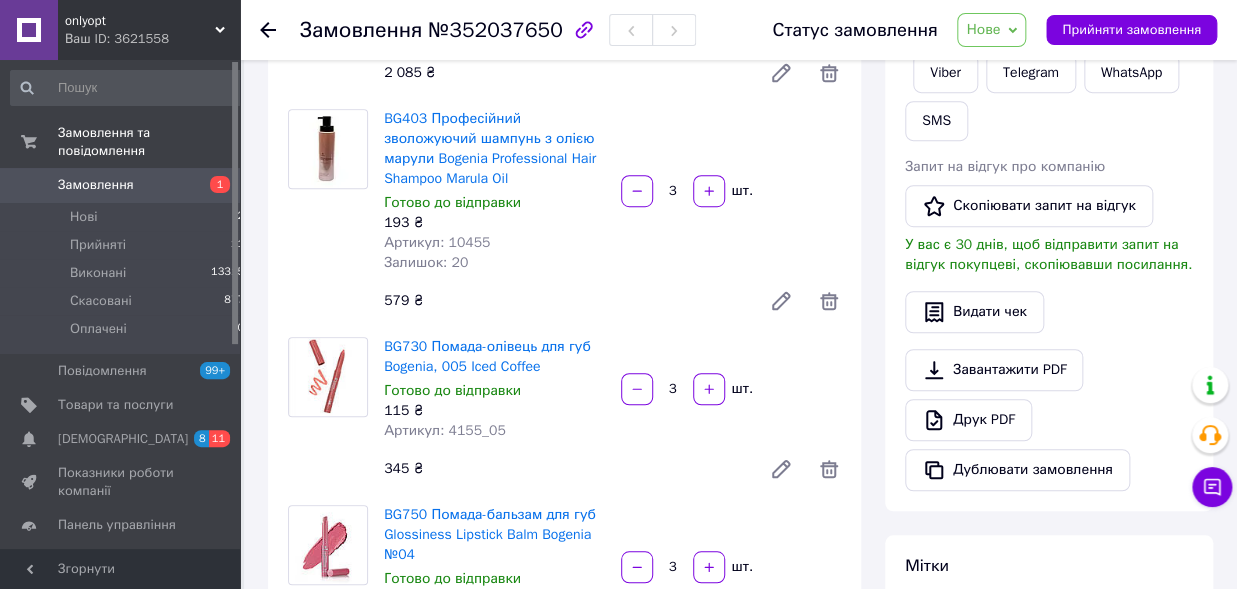 drag, startPoint x: 1043, startPoint y: 361, endPoint x: 628, endPoint y: 545, distance: 453.96146 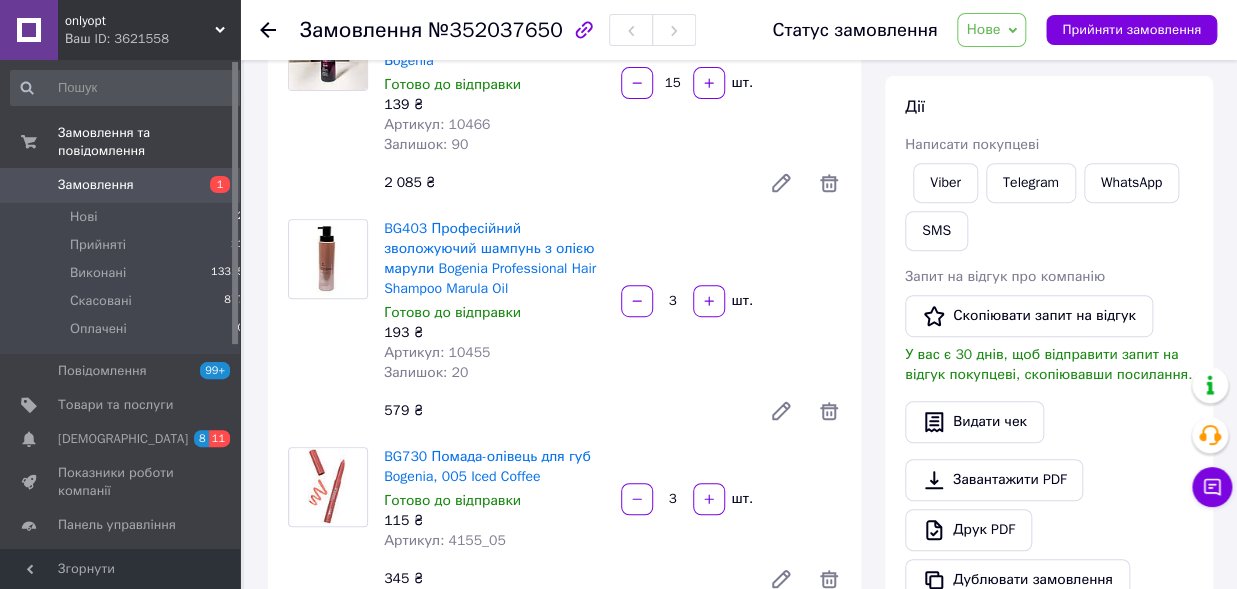 scroll, scrollTop: 0, scrollLeft: 0, axis: both 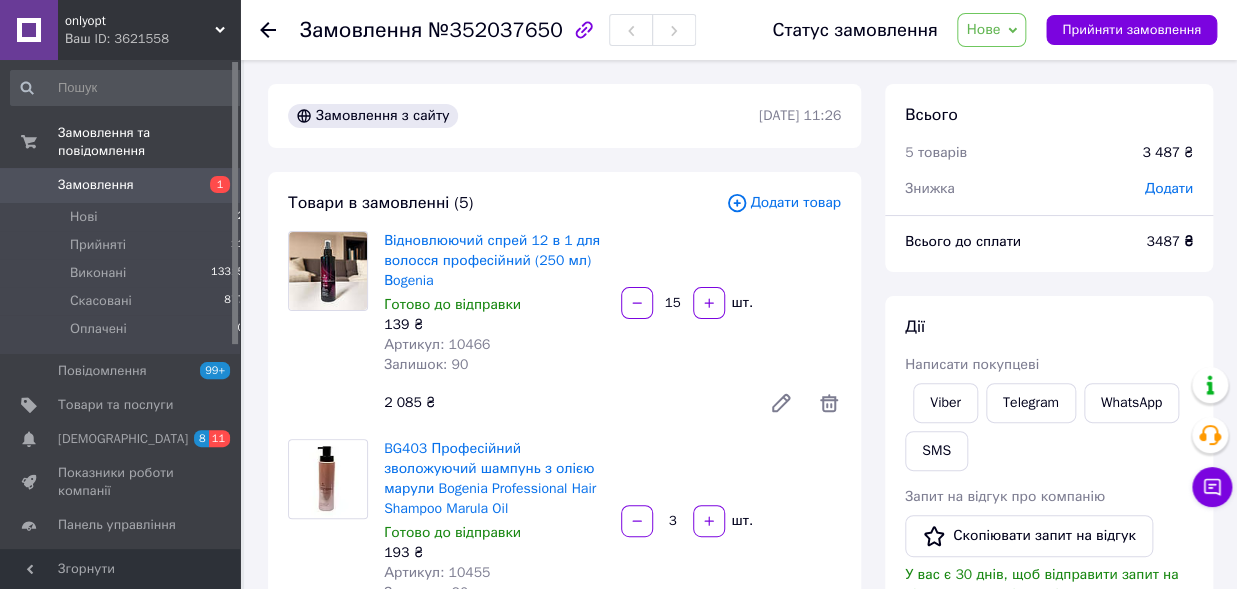 click on "Замовлення" at bounding box center [361, 30] 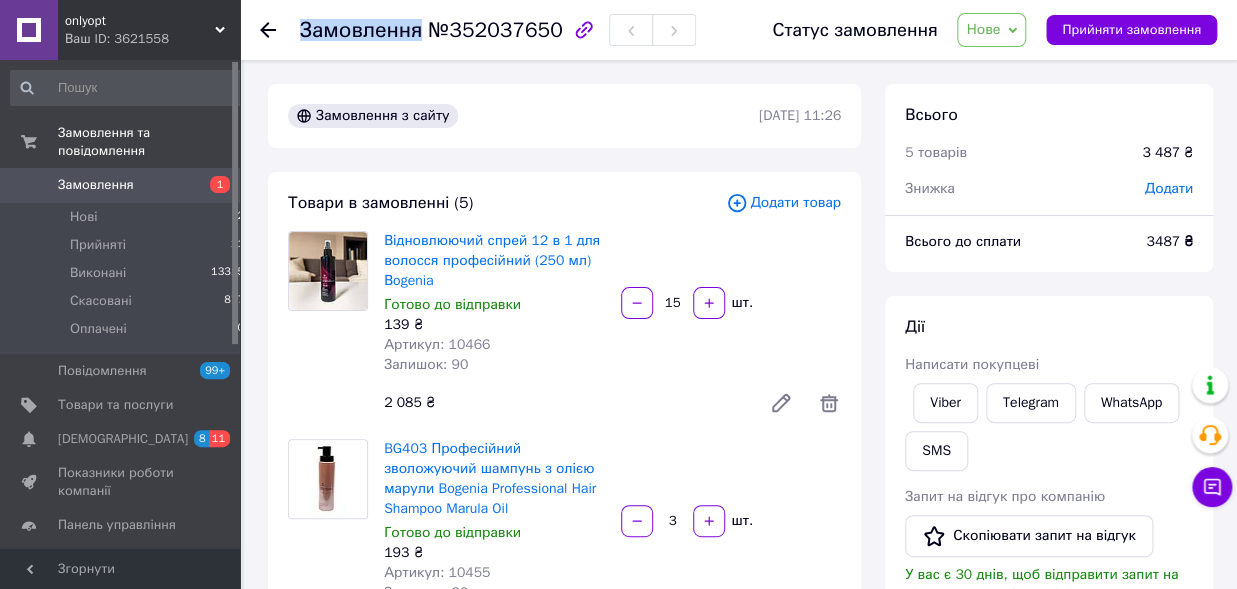 click on "Замовлення" at bounding box center (361, 30) 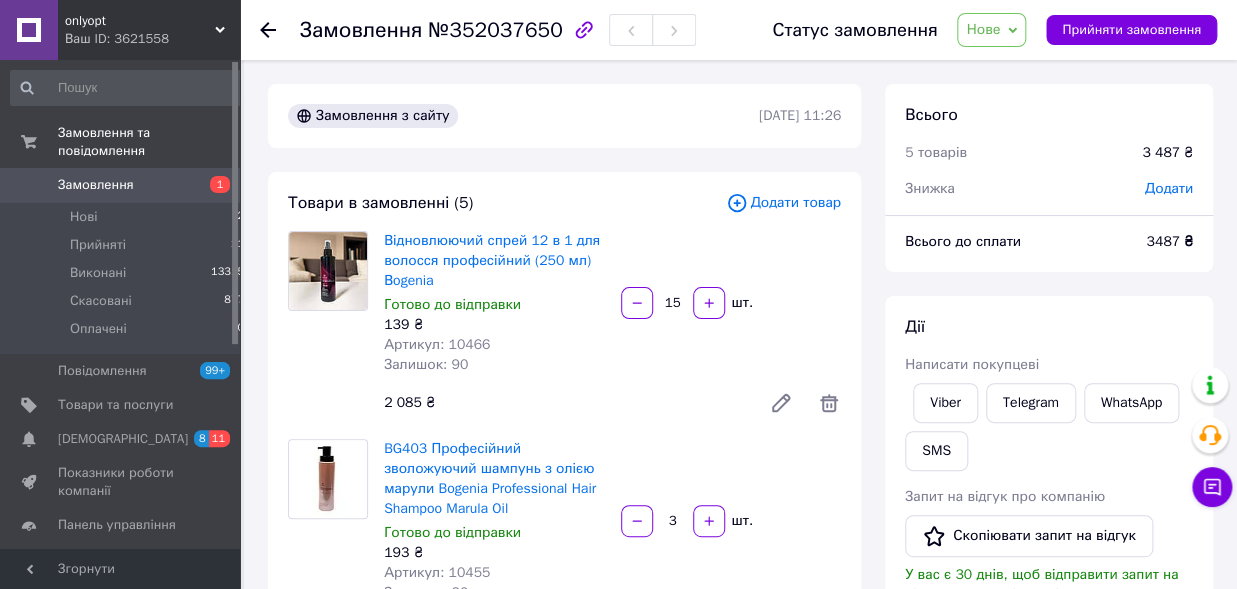 click on "Замовлення" at bounding box center [361, 30] 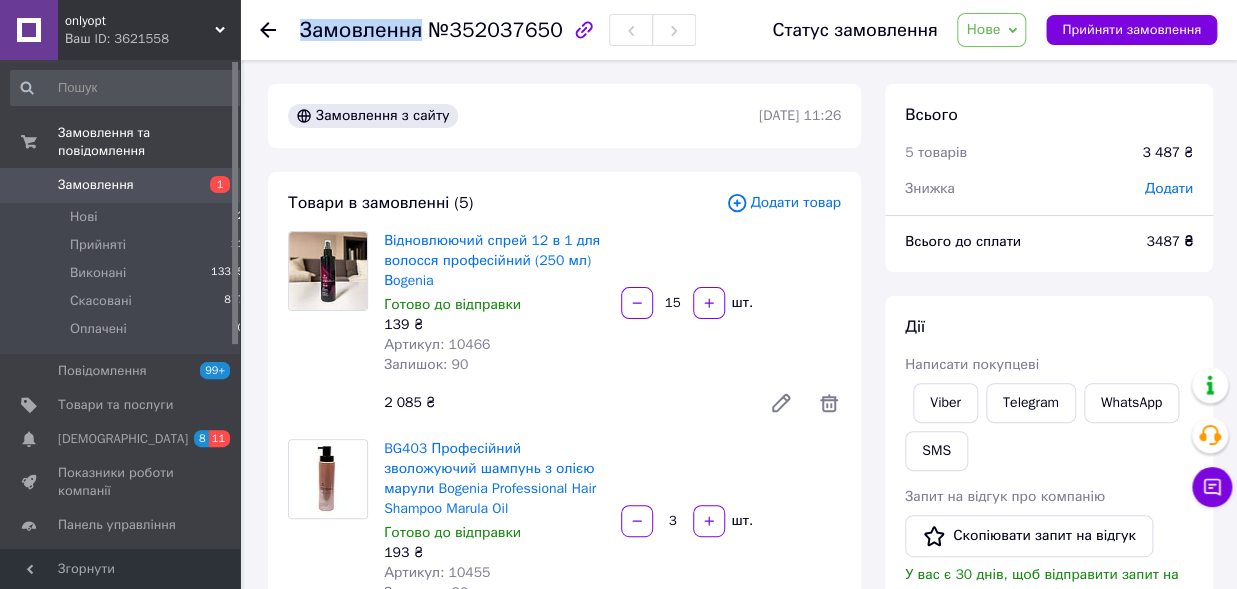 click on "Замовлення" at bounding box center (361, 30) 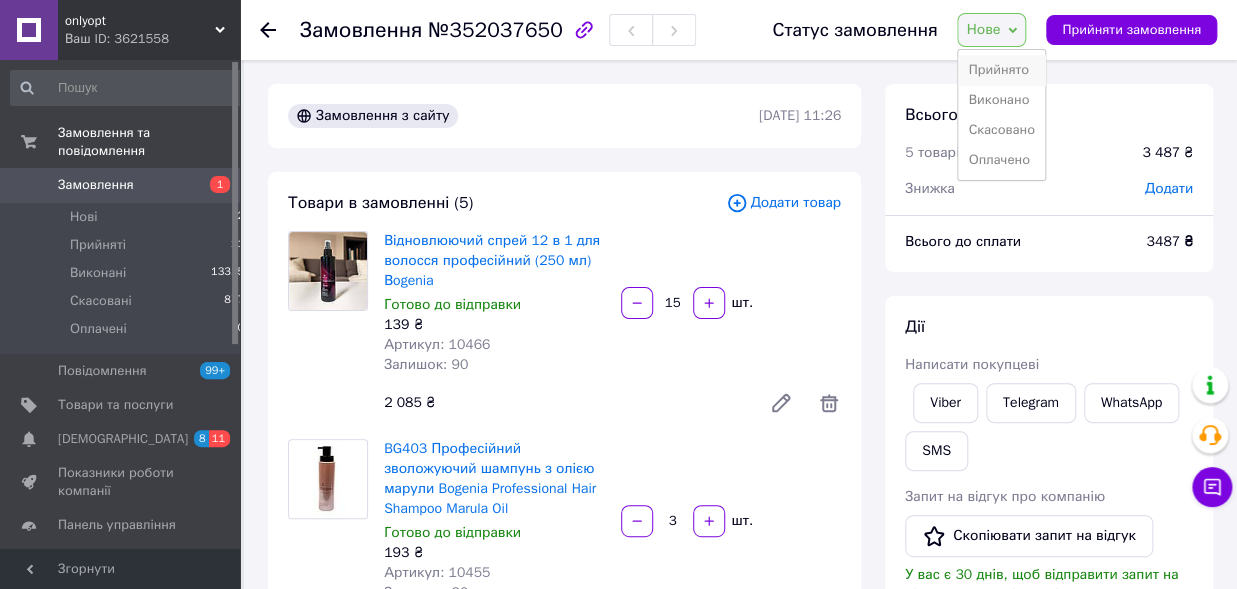 click on "Прийнято" at bounding box center (1001, 70) 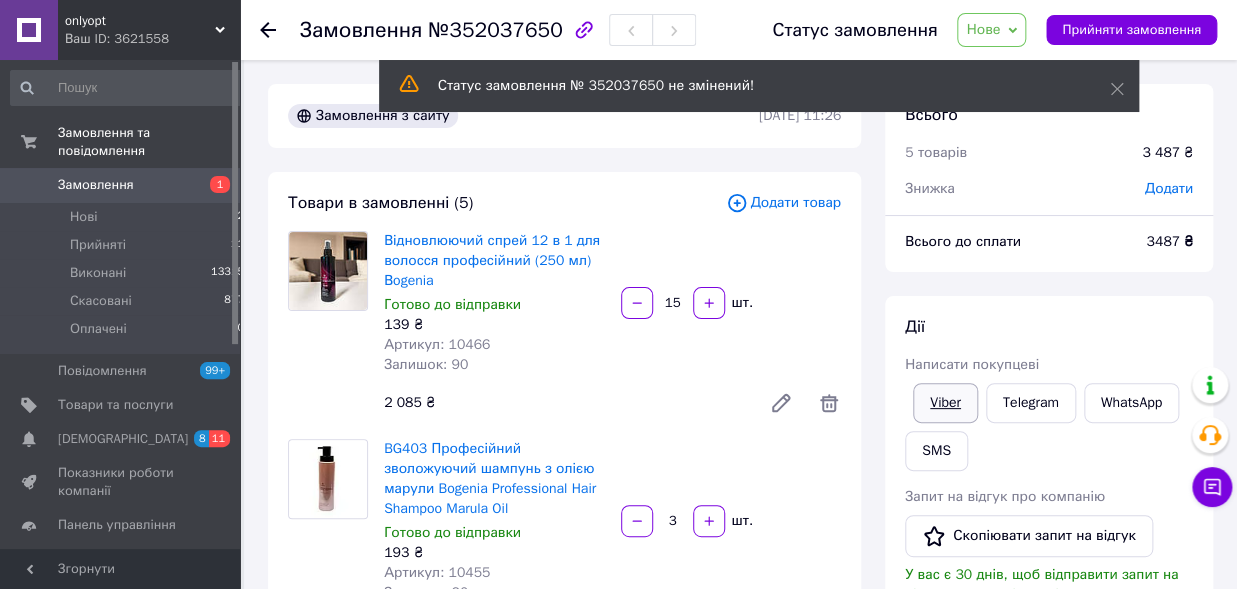 click on "Viber" at bounding box center (945, 403) 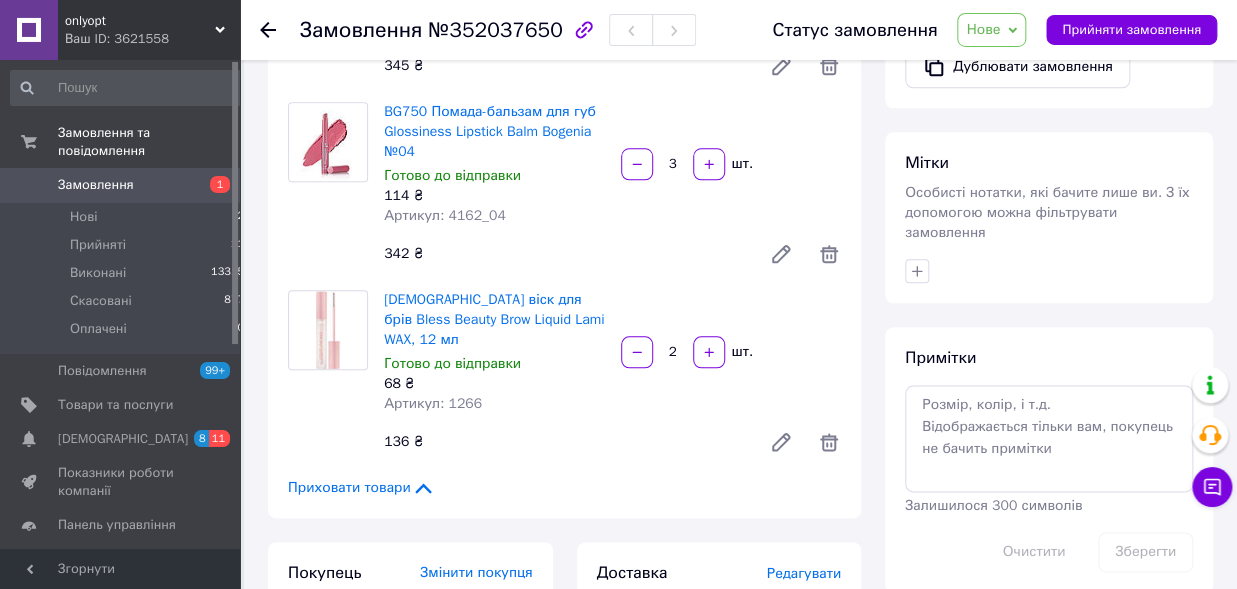 scroll, scrollTop: 550, scrollLeft: 0, axis: vertical 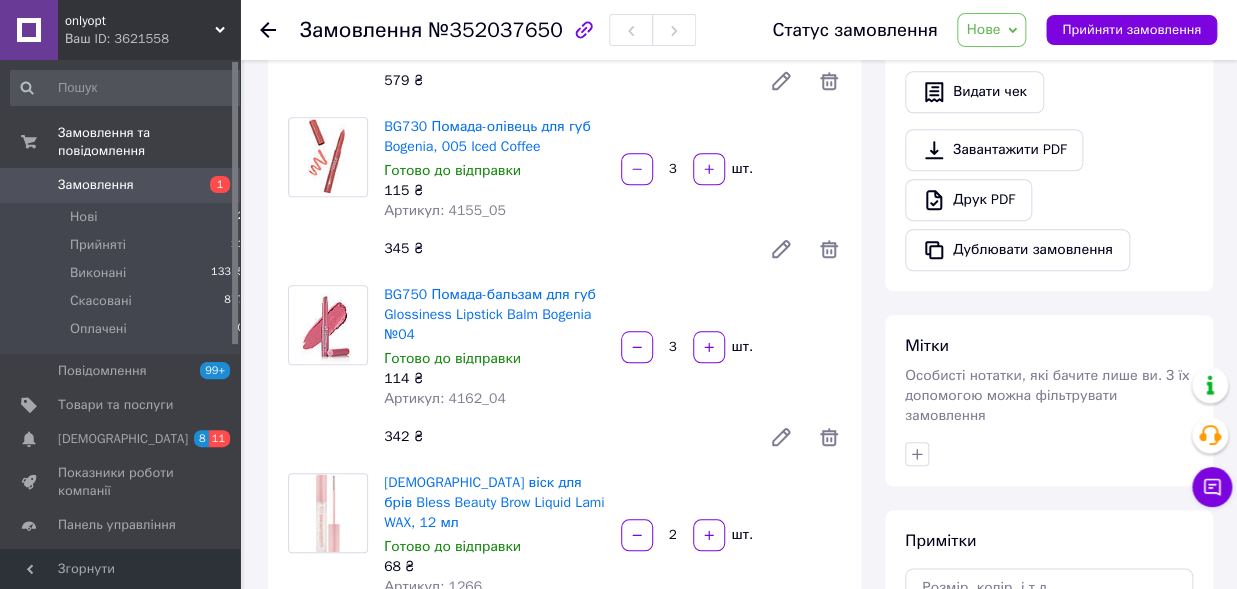 click on "Нове" at bounding box center [983, 29] 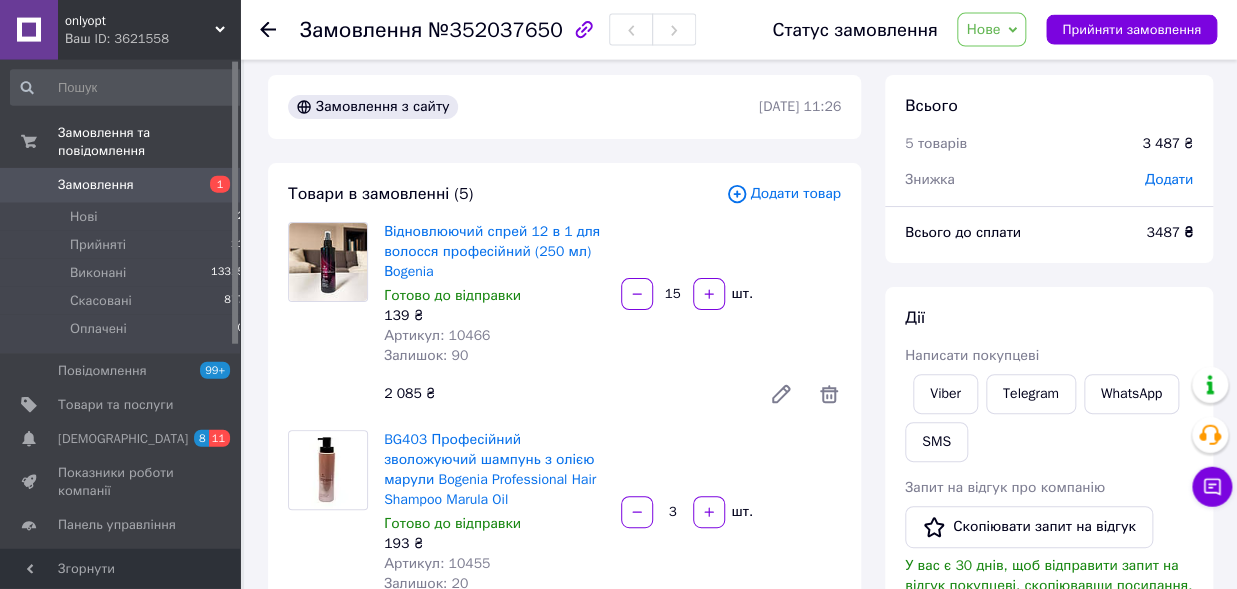 scroll, scrollTop: 0, scrollLeft: 0, axis: both 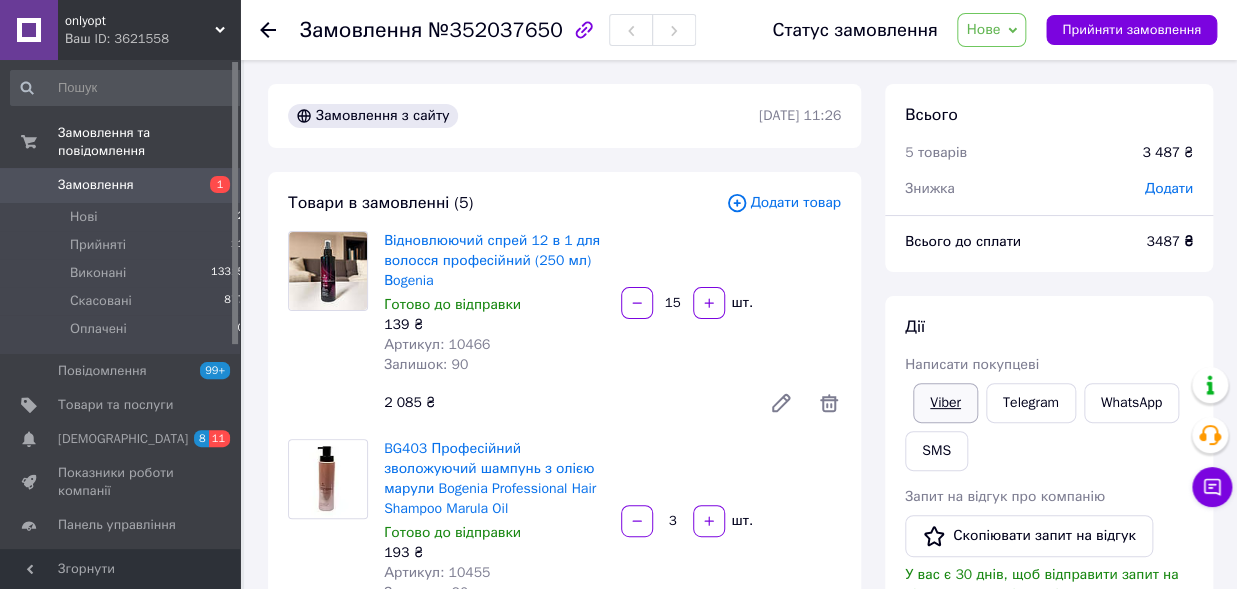 click on "Viber" at bounding box center [945, 403] 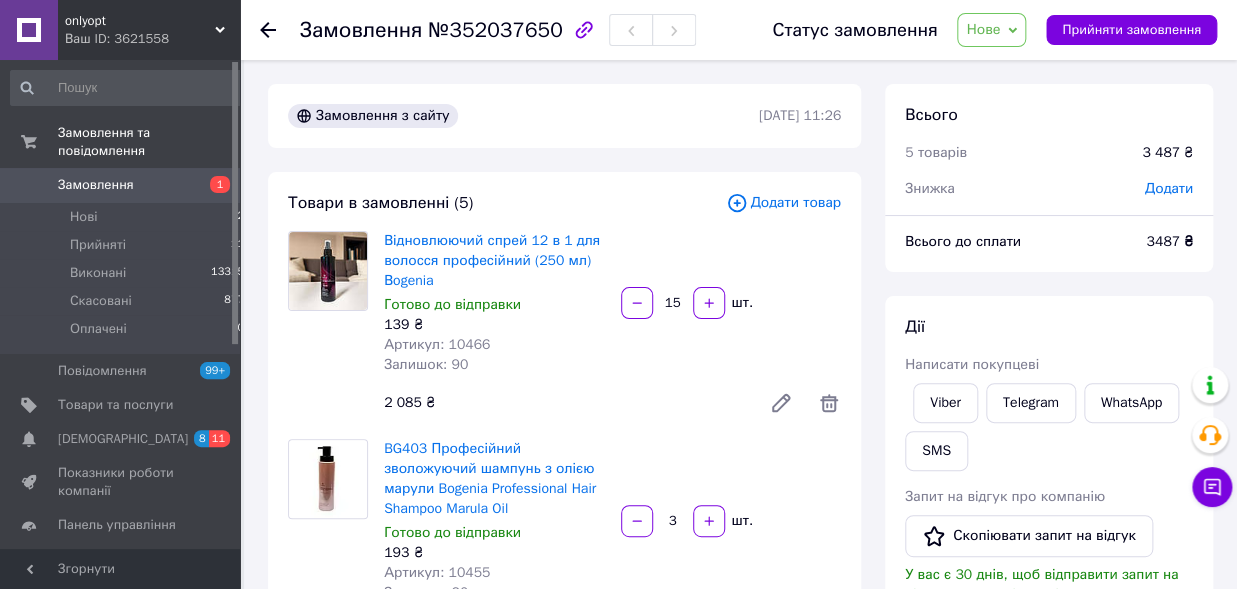 click on "Нове" at bounding box center (991, 30) 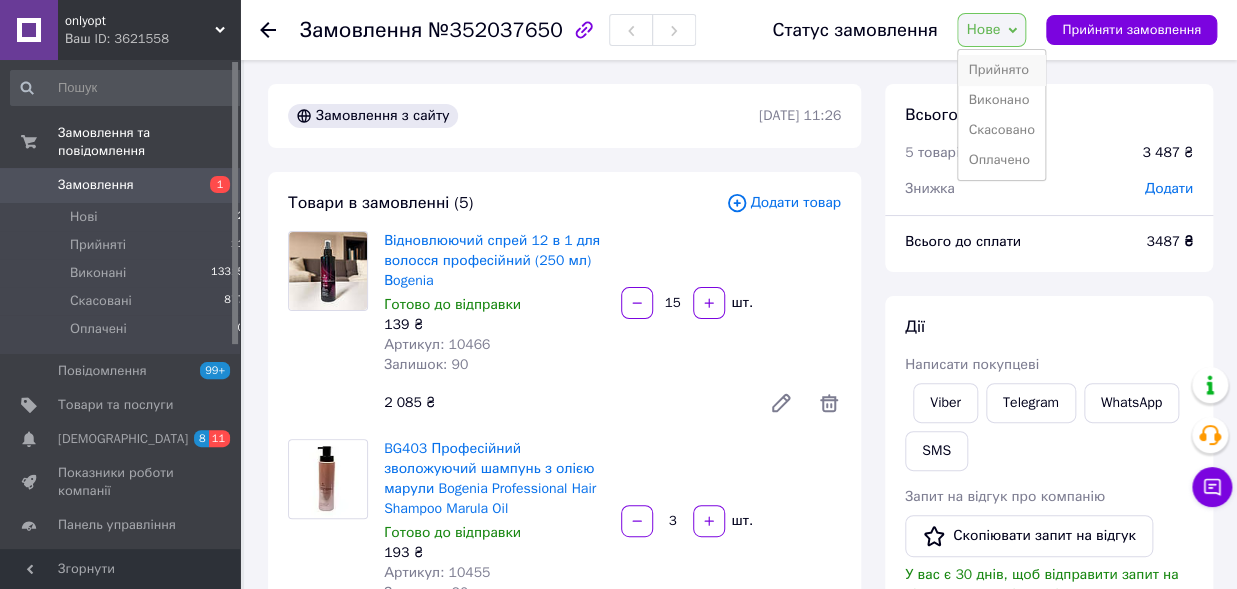 click on "Прийнято" at bounding box center (1001, 70) 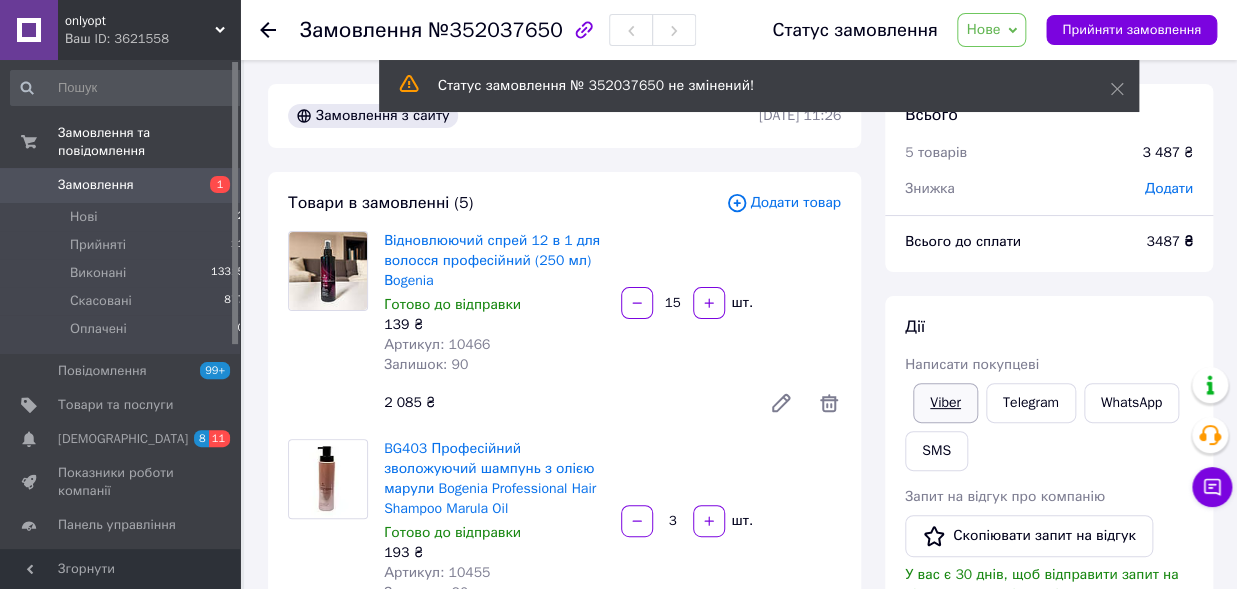 click on "Viber" at bounding box center (945, 403) 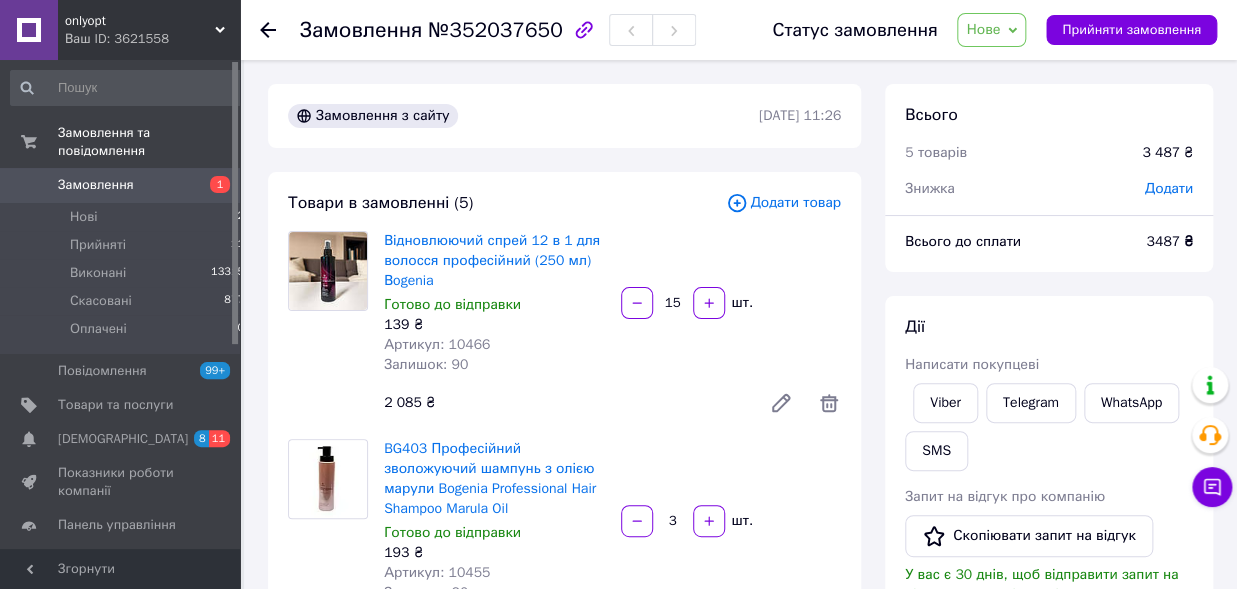 click on "Замовлення 1" at bounding box center (128, 185) 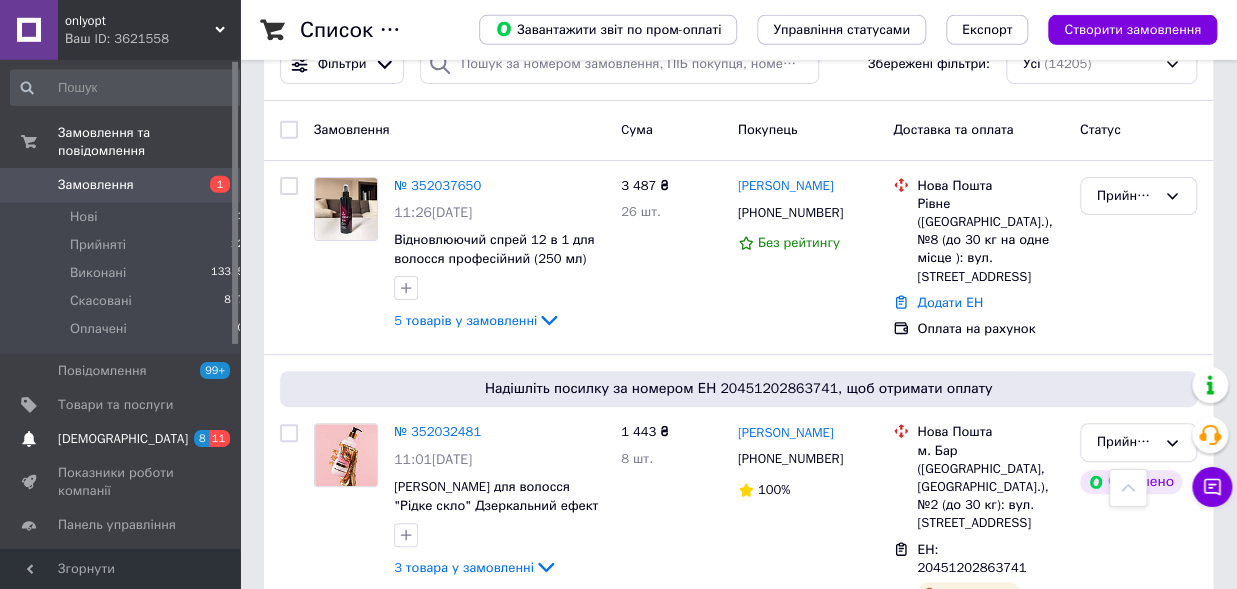 scroll, scrollTop: 0, scrollLeft: 0, axis: both 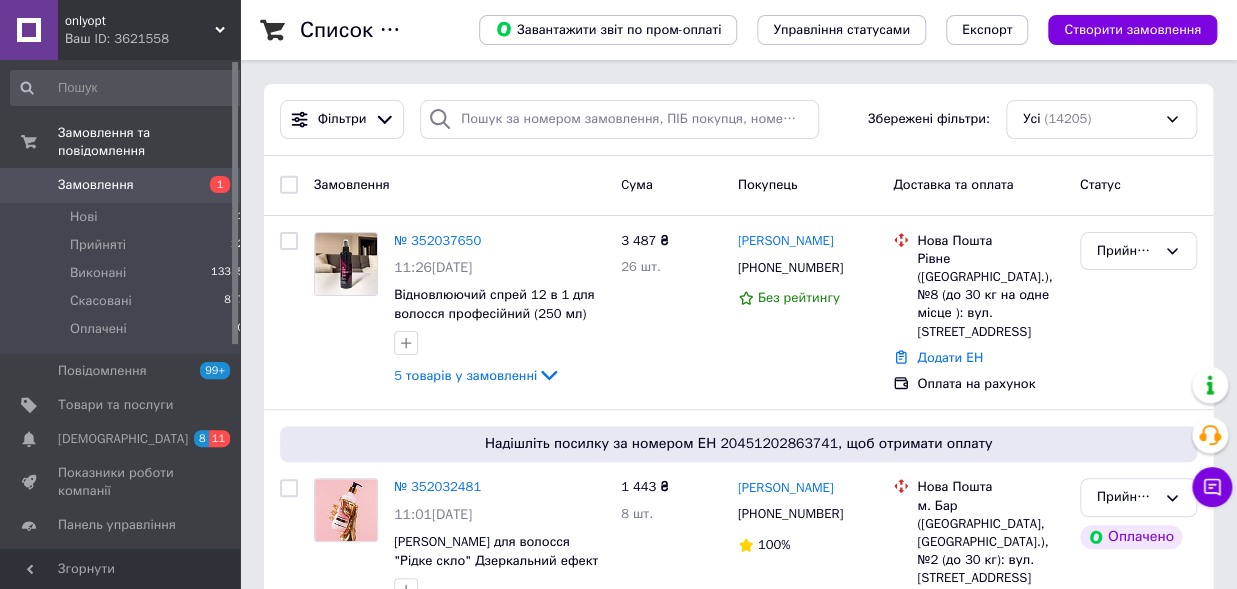 click on "Замовлення 1" at bounding box center (128, 185) 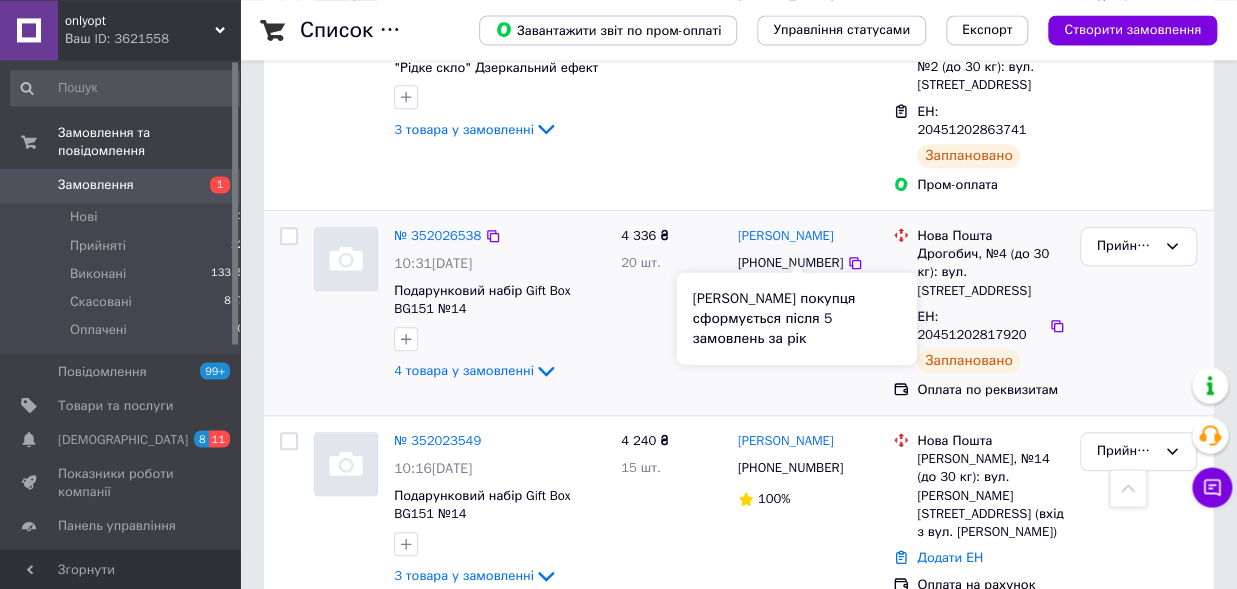 scroll, scrollTop: 53, scrollLeft: 0, axis: vertical 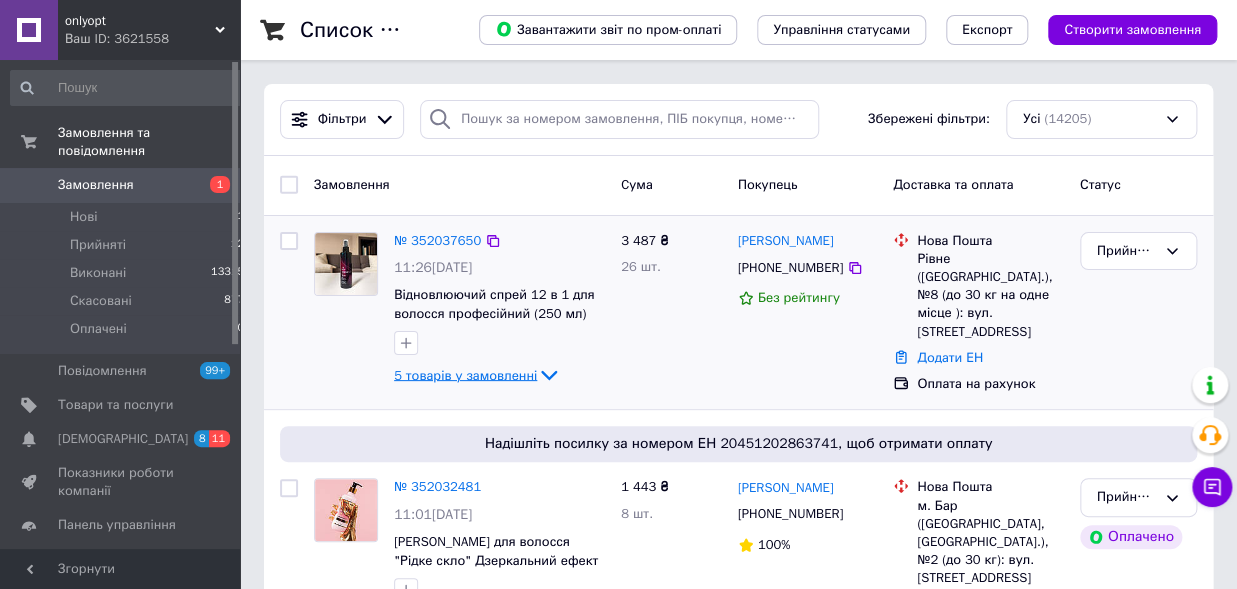 click on "5 товарів у замовленні" at bounding box center [465, 374] 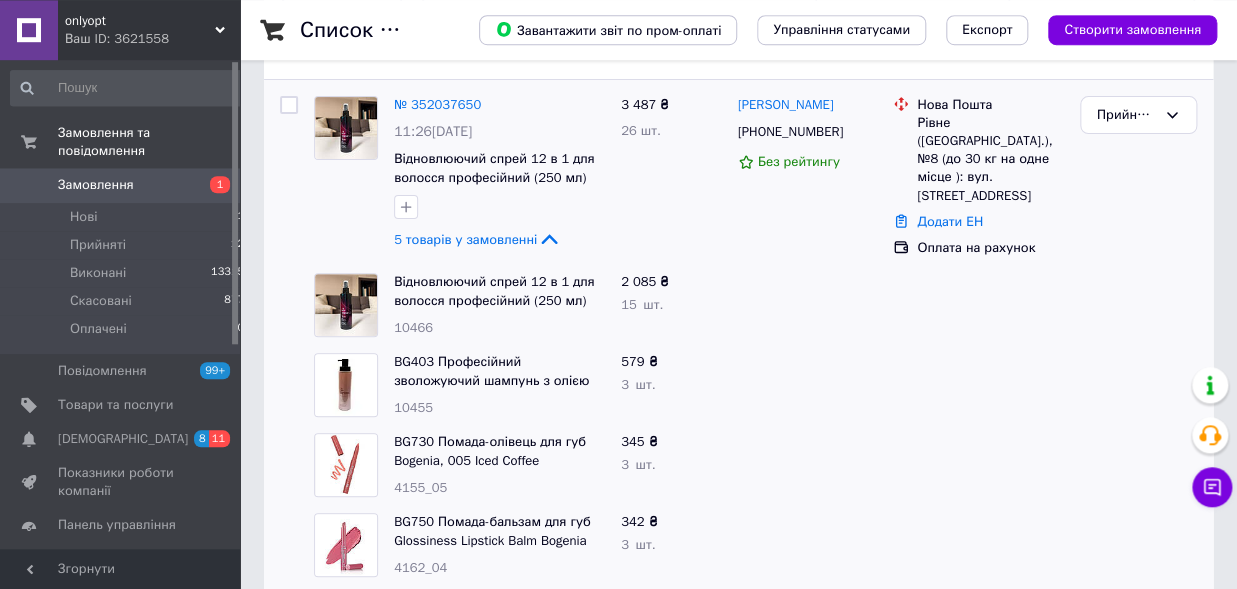 scroll, scrollTop: 220, scrollLeft: 0, axis: vertical 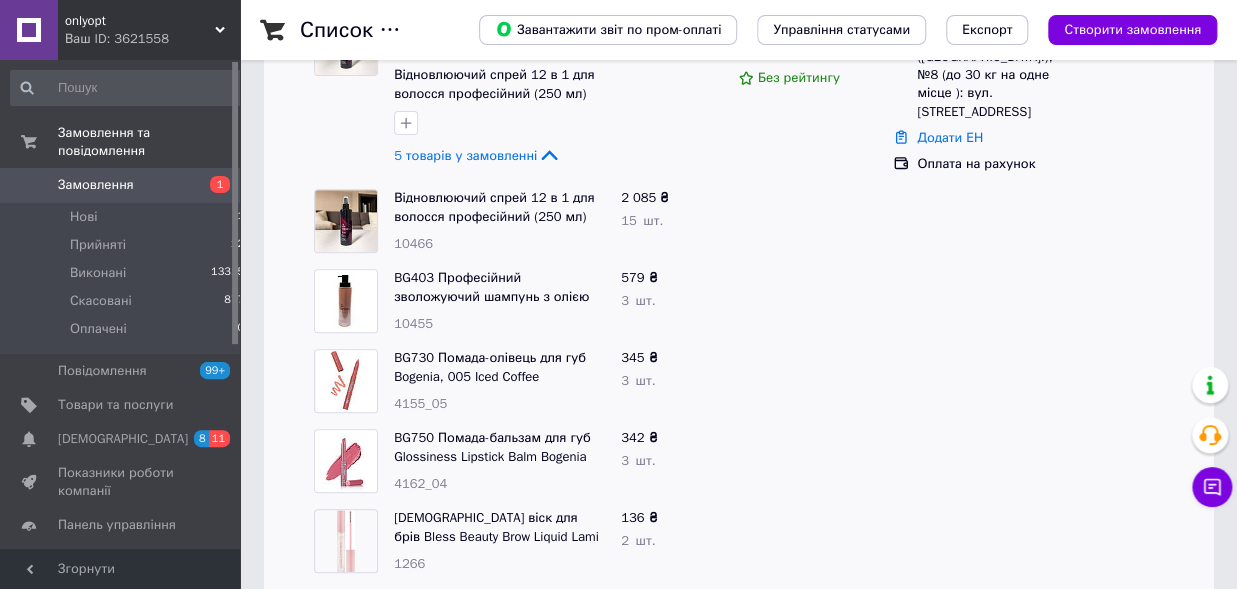 click on "Замовлення 1" at bounding box center [128, 185] 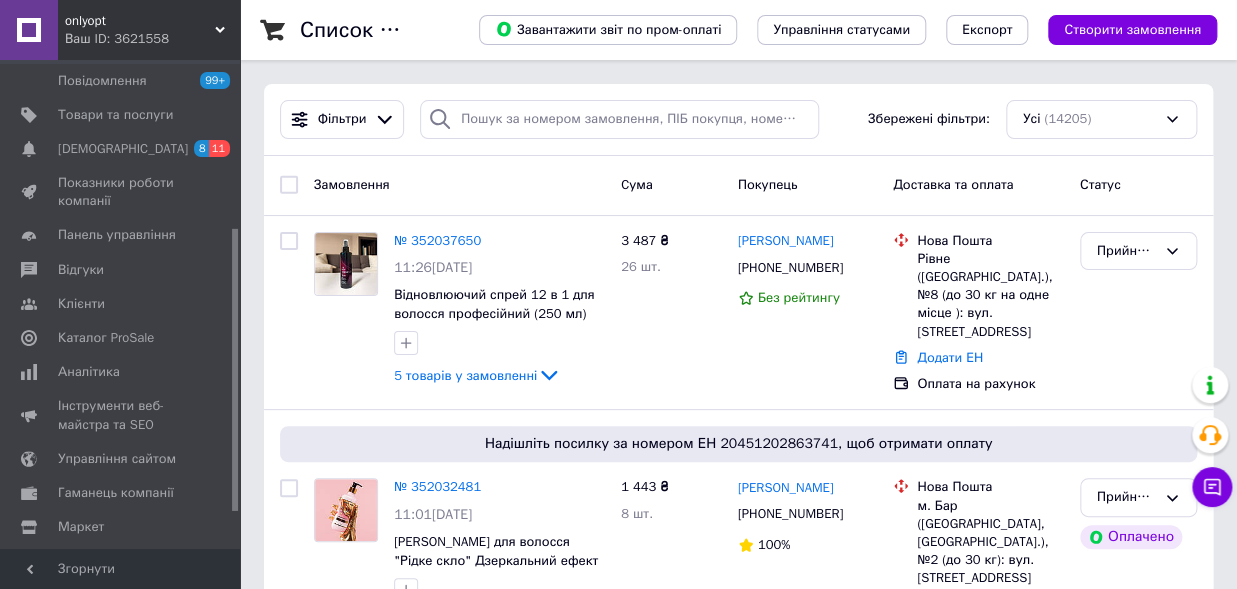 scroll, scrollTop: 353, scrollLeft: 0, axis: vertical 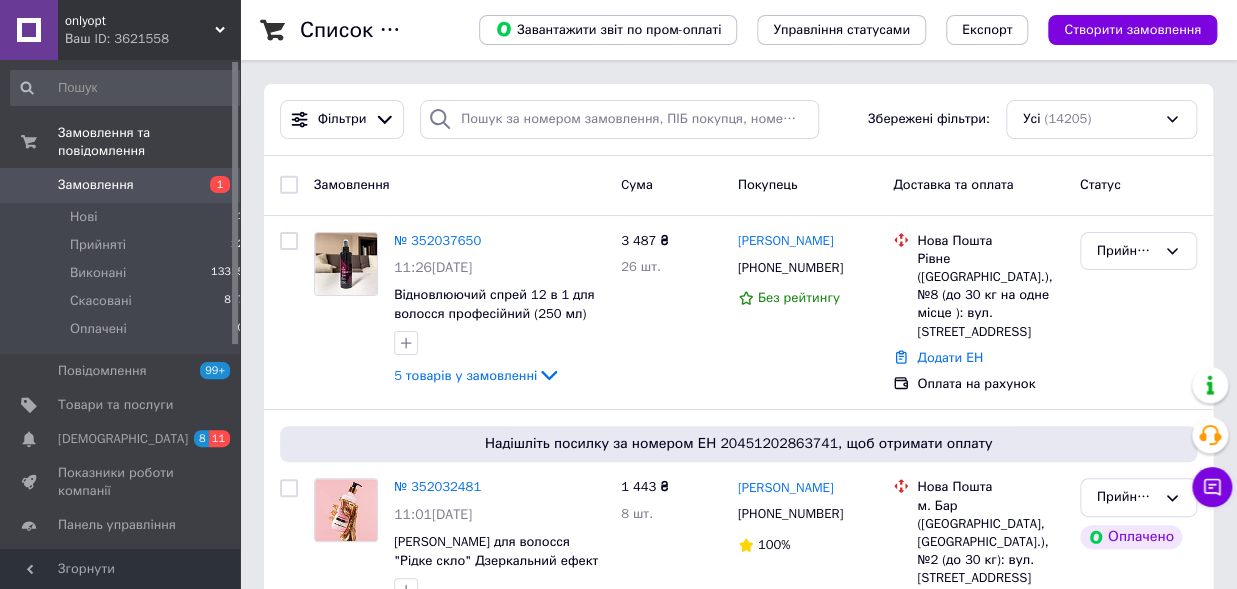 click on "Нові" at bounding box center [83, 217] 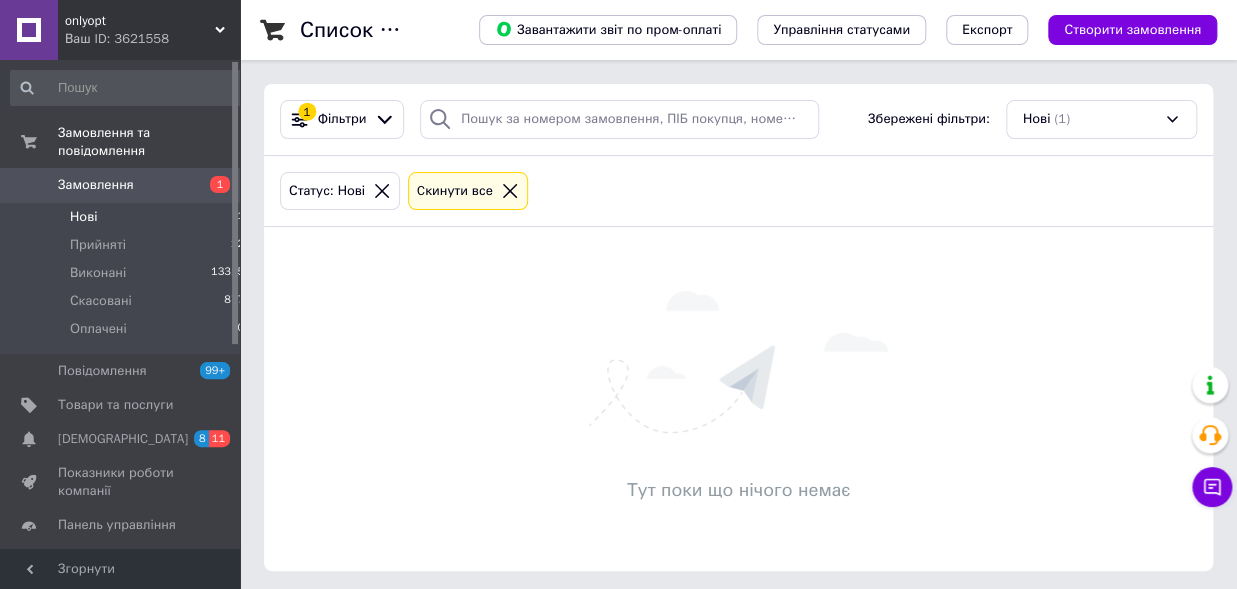 click on "Нові" at bounding box center [83, 217] 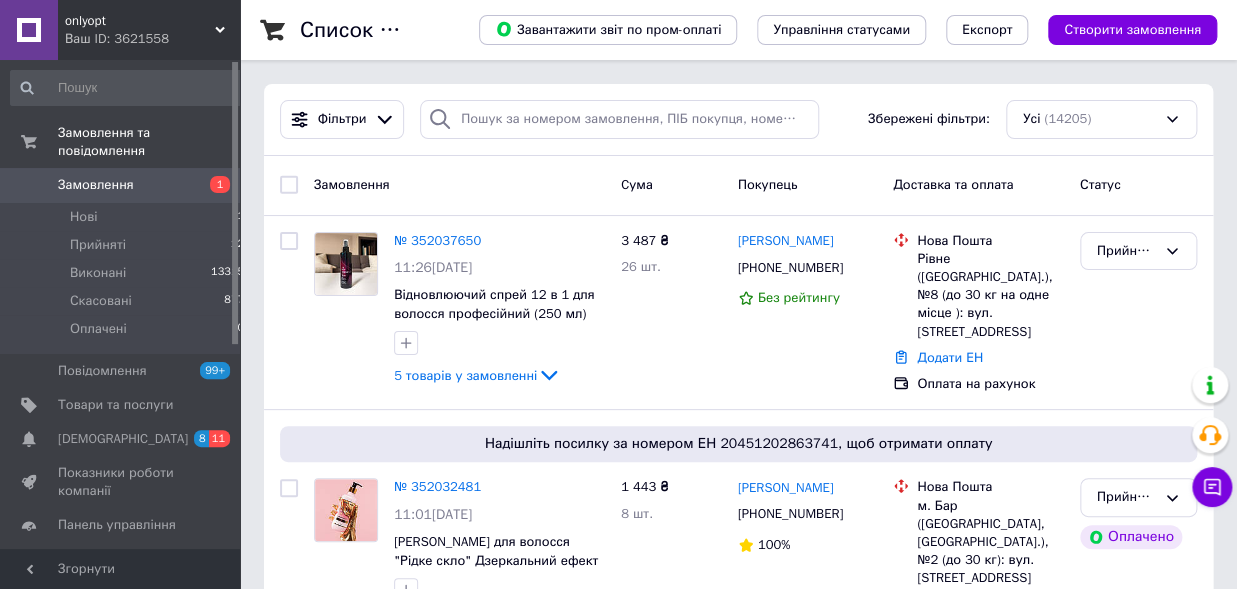 click on "Замовлення 1" at bounding box center (128, 185) 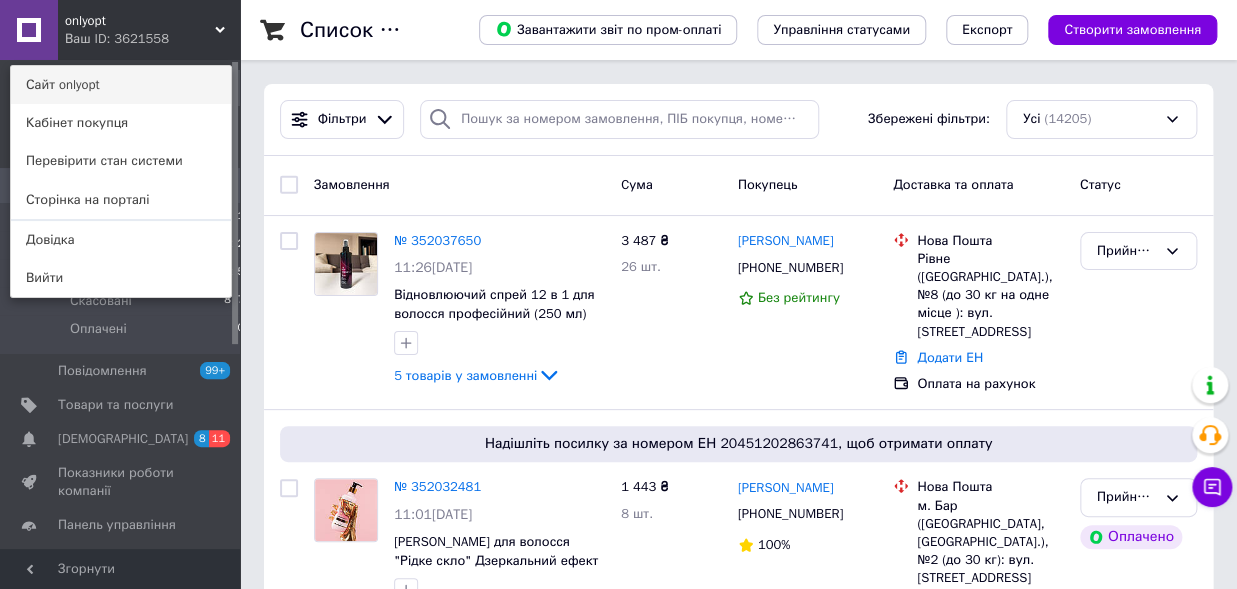 click on "Сайт onlyopt" at bounding box center (121, 85) 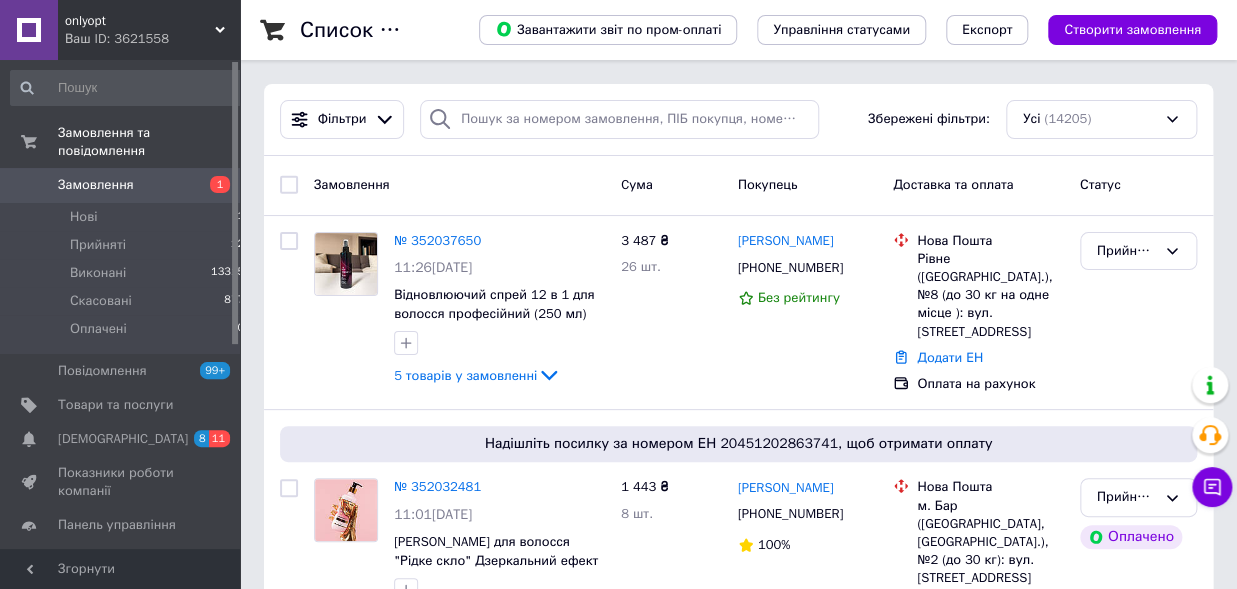 click on "Замовлення 1" at bounding box center [128, 185] 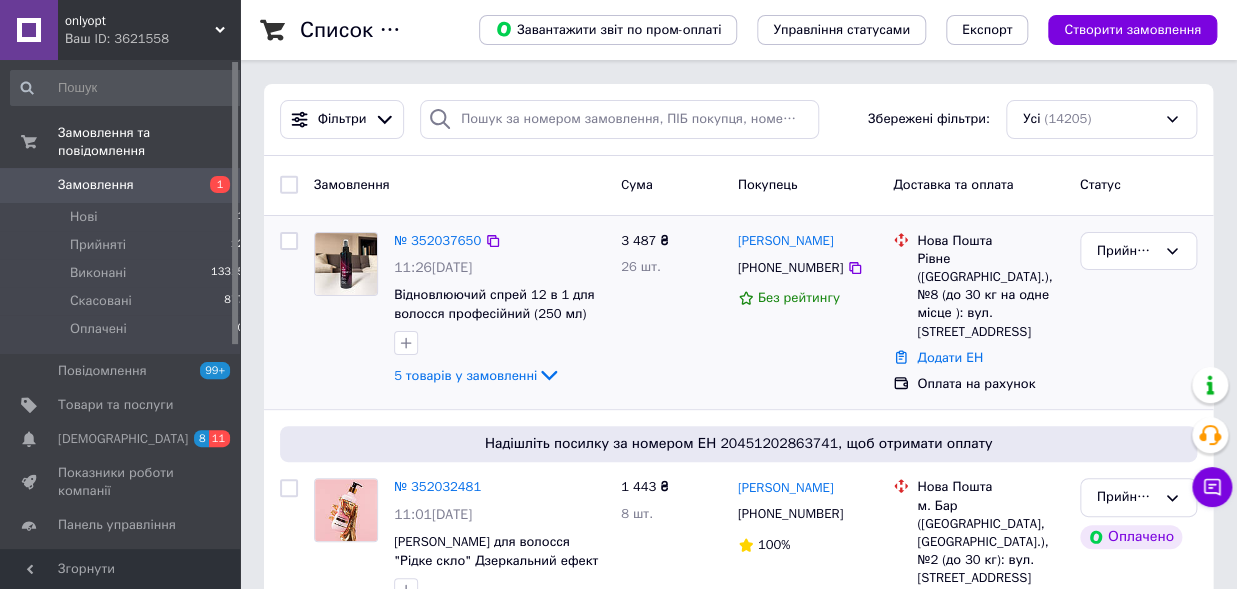 click on "№ 352037650 11:26, 10.07.2025 Відновлюючий спрей 12 в 1 для волосся професійний (250 мл) Вogenia 5 товарів у замовленні" at bounding box center (499, 310) 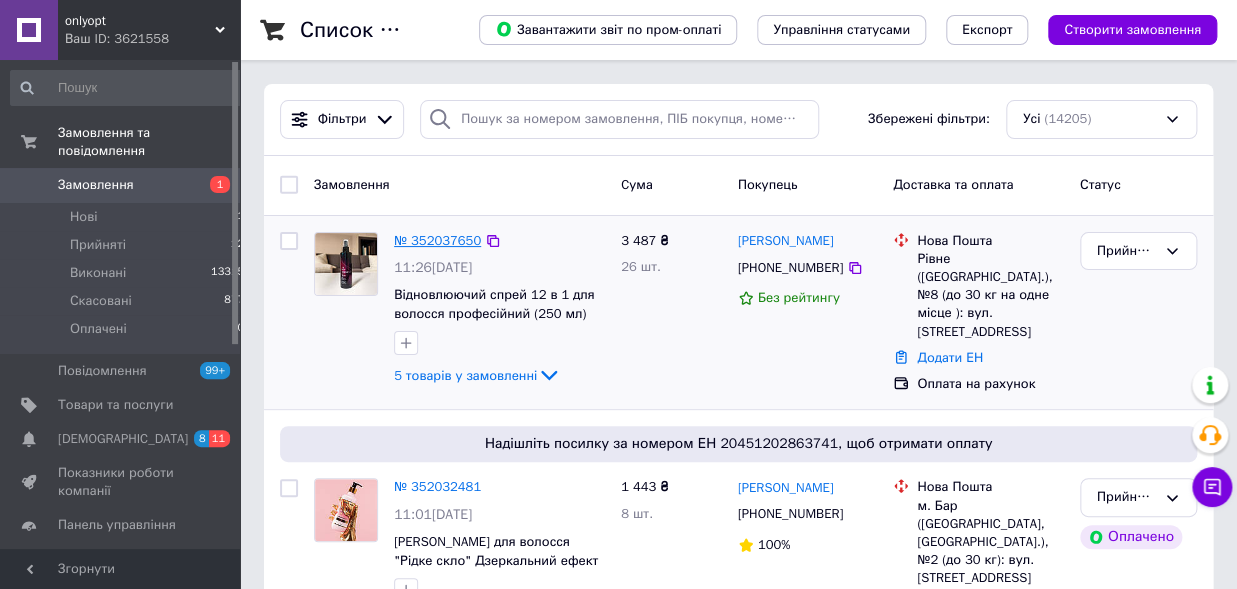 click on "№ 352037650" at bounding box center (437, 240) 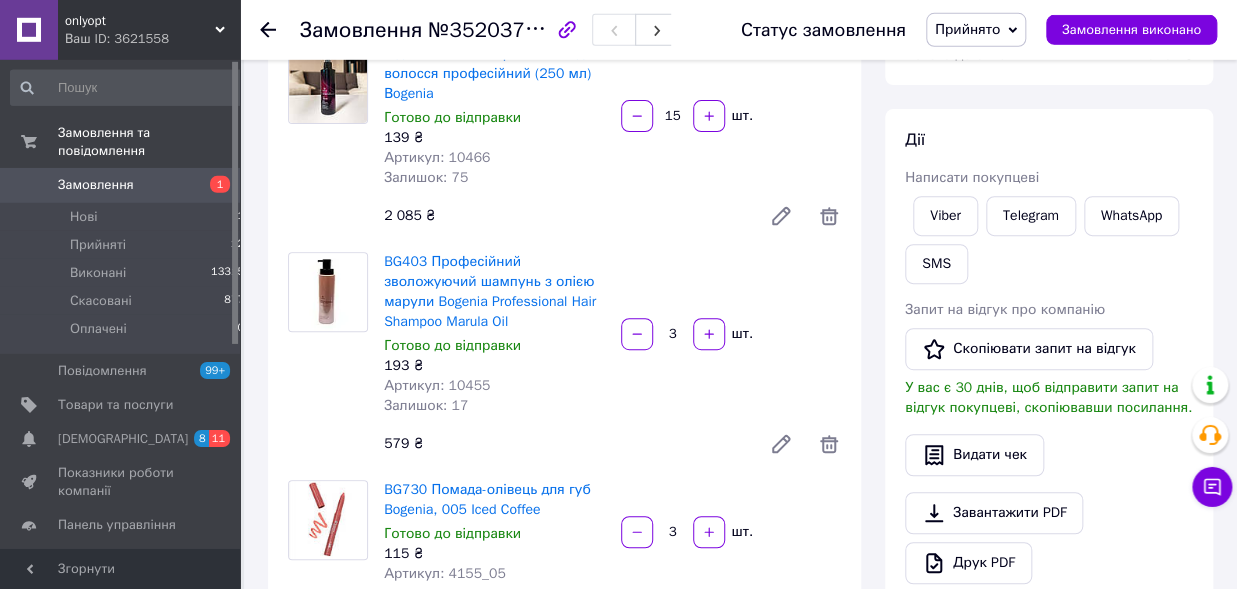 scroll, scrollTop: 220, scrollLeft: 0, axis: vertical 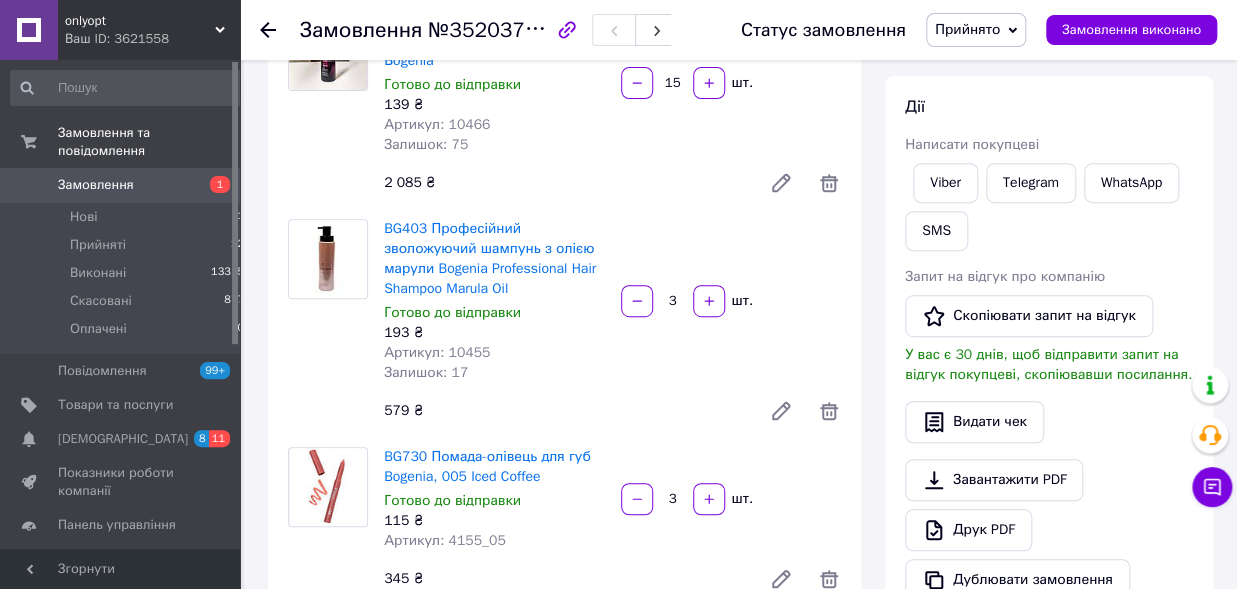 click on "№352037650" at bounding box center [495, 29] 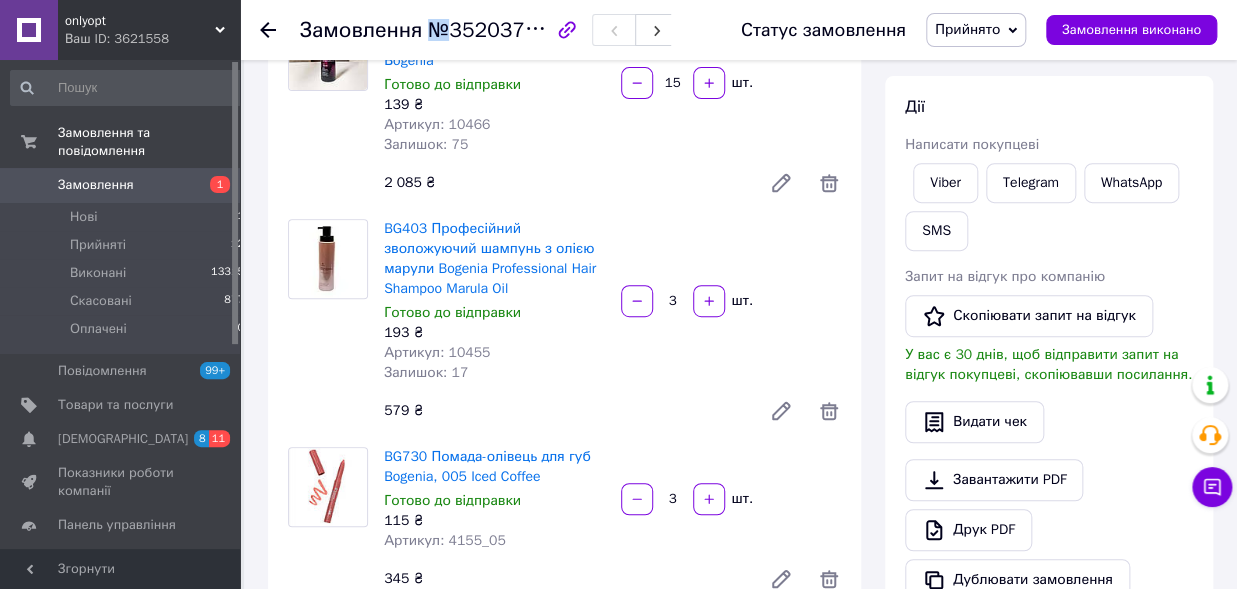 click on "№352037650" at bounding box center [495, 29] 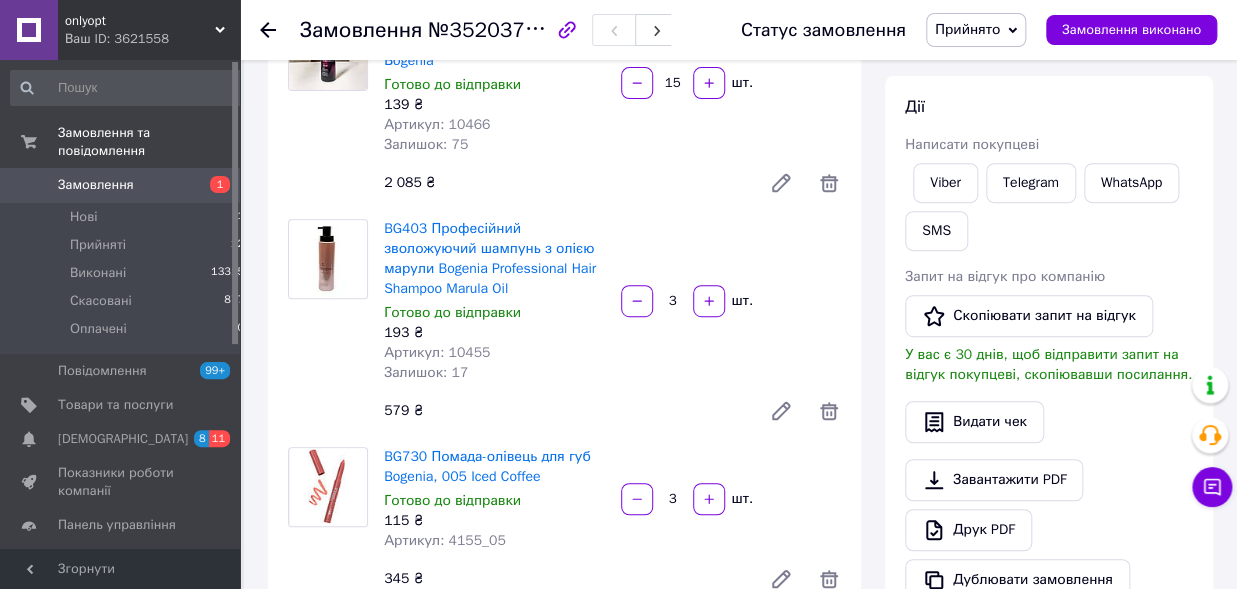 click on "№352037650" at bounding box center [495, 29] 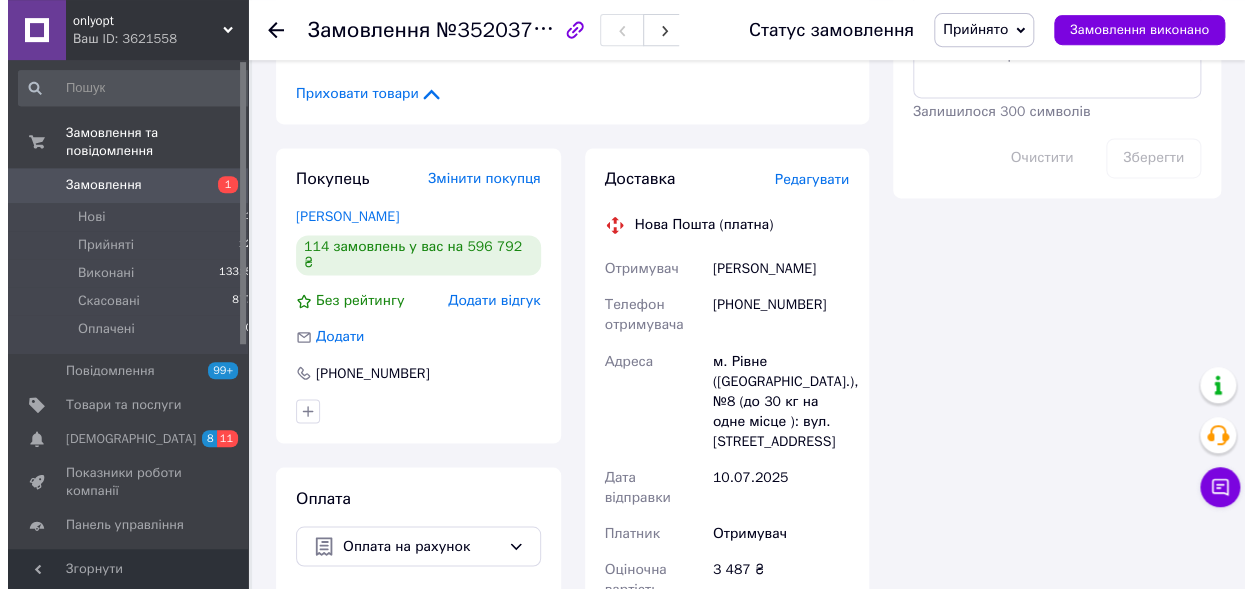 scroll, scrollTop: 1100, scrollLeft: 0, axis: vertical 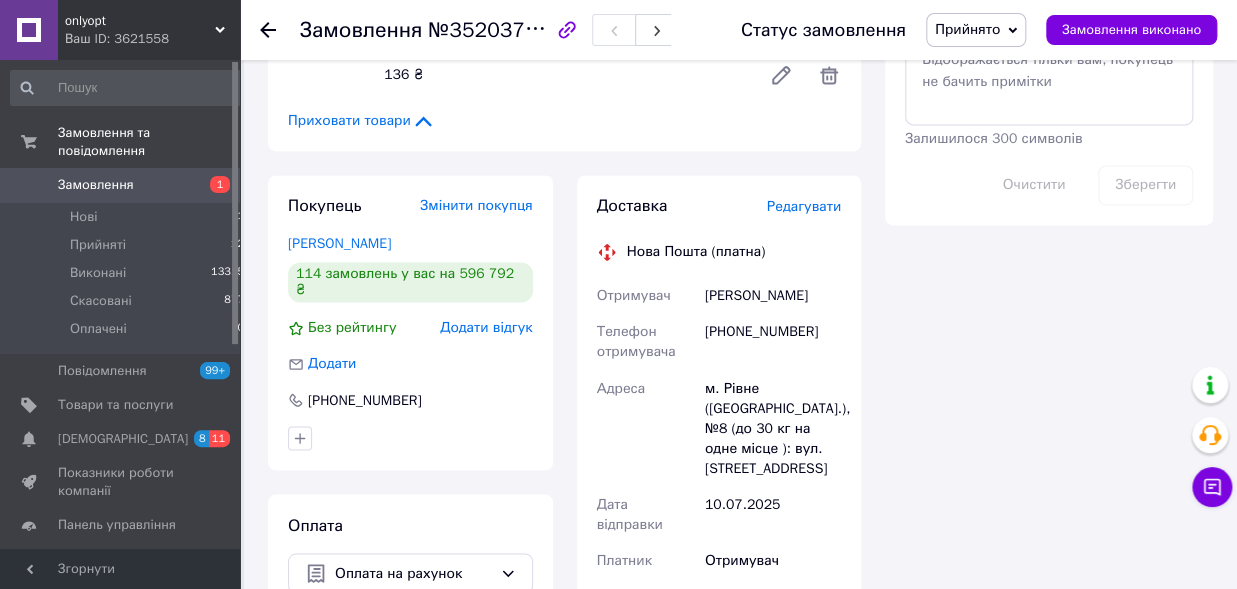 click on "Смаглюк Оксана" at bounding box center (773, 296) 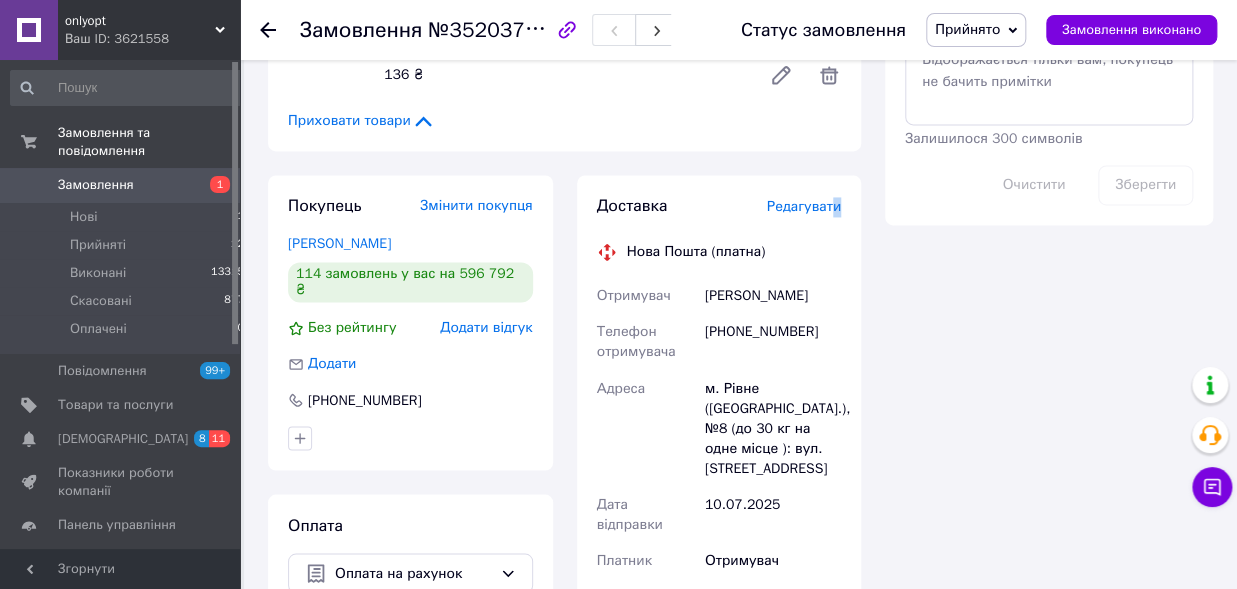 click on "Редагувати" at bounding box center (804, 206) 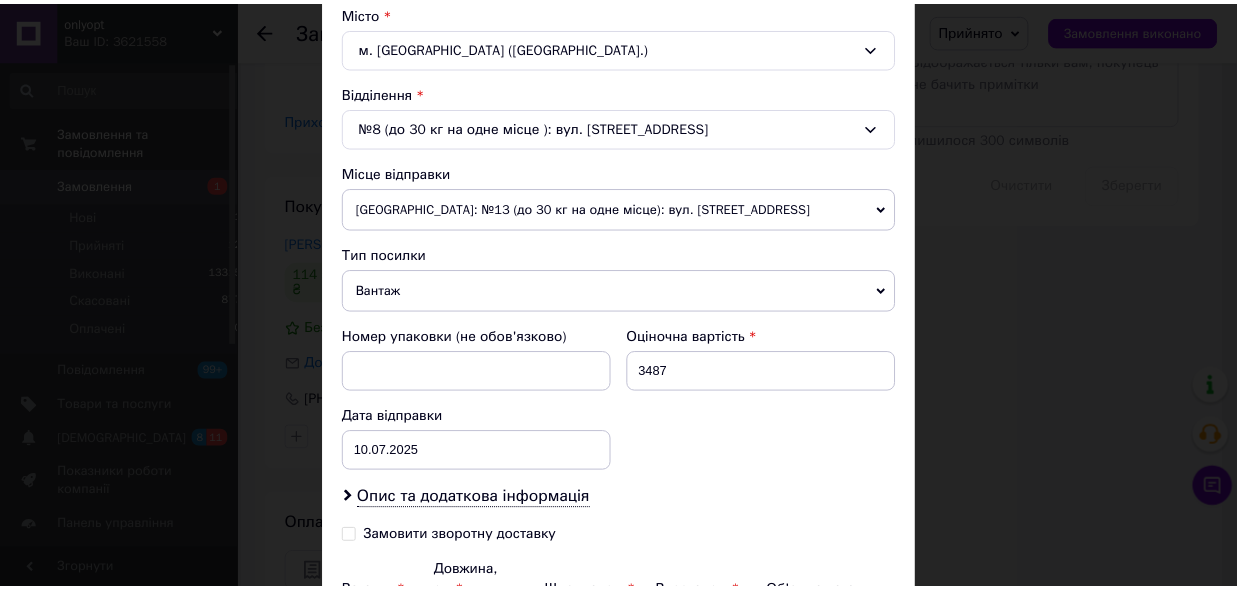 scroll, scrollTop: 772, scrollLeft: 0, axis: vertical 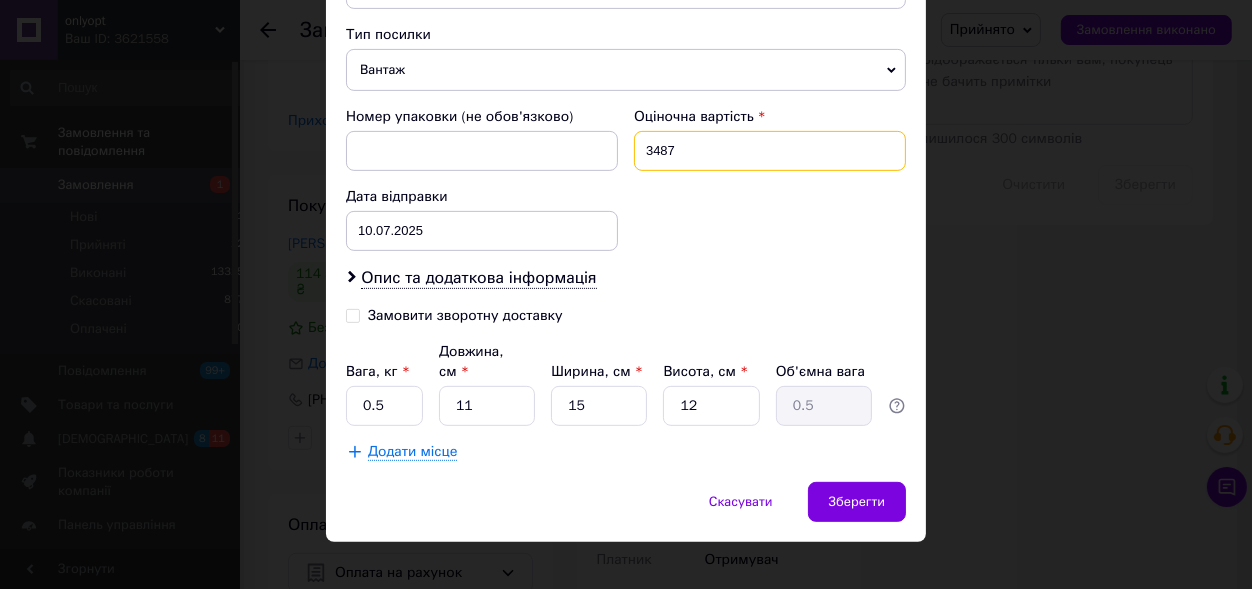click on "3487" at bounding box center [770, 151] 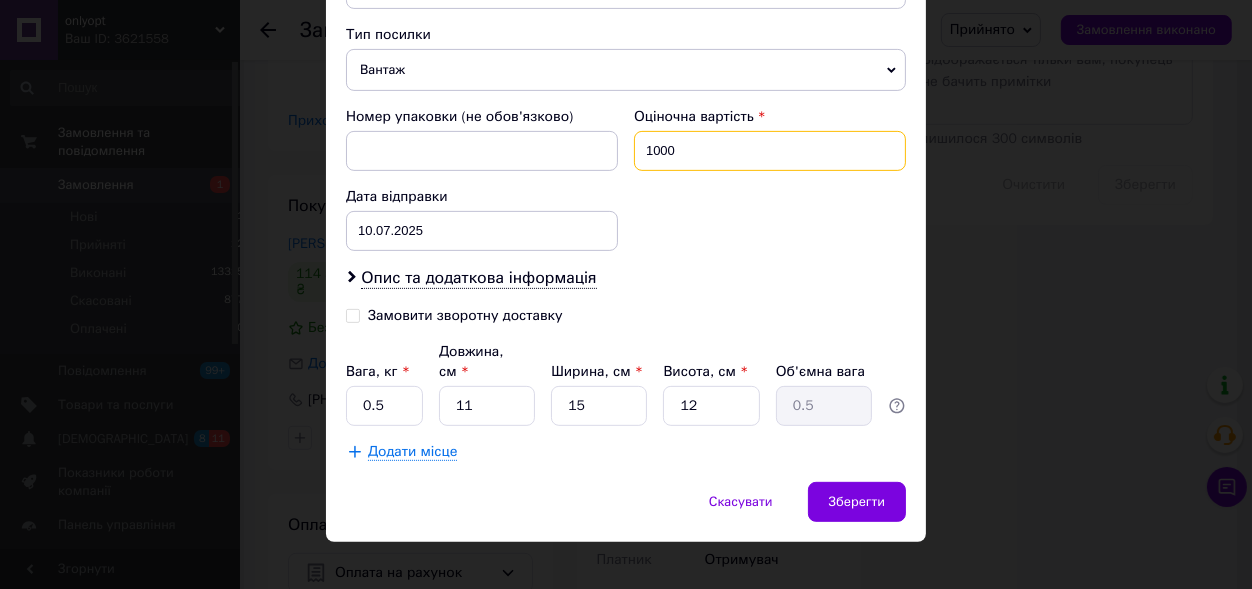 type on "1000" 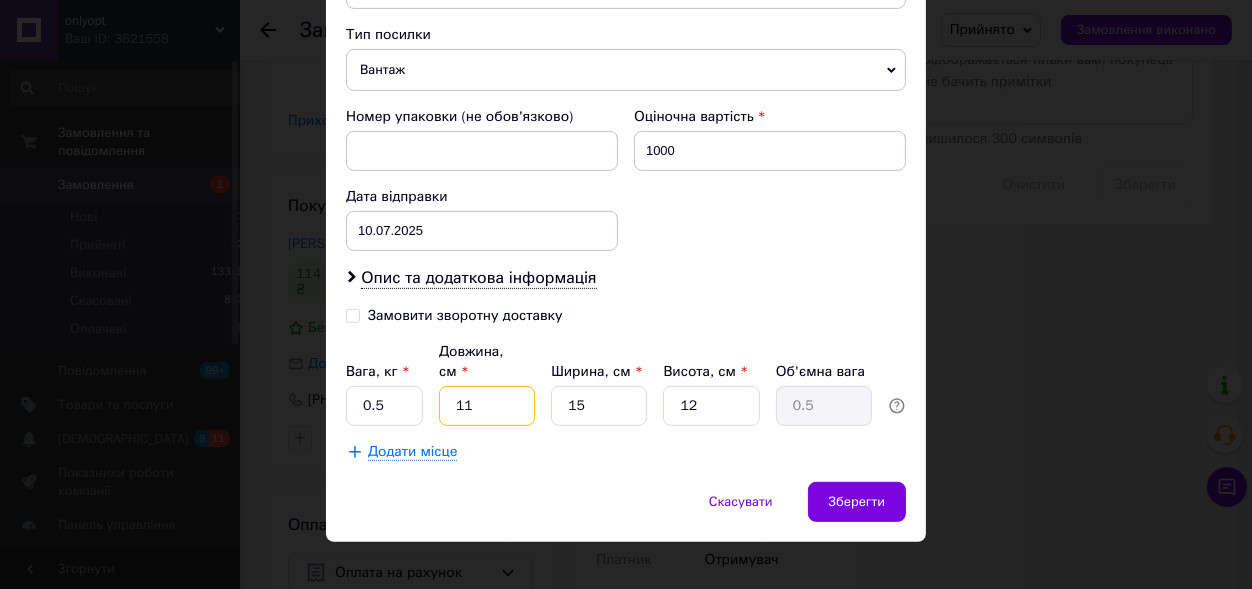 click on "11" at bounding box center [487, 406] 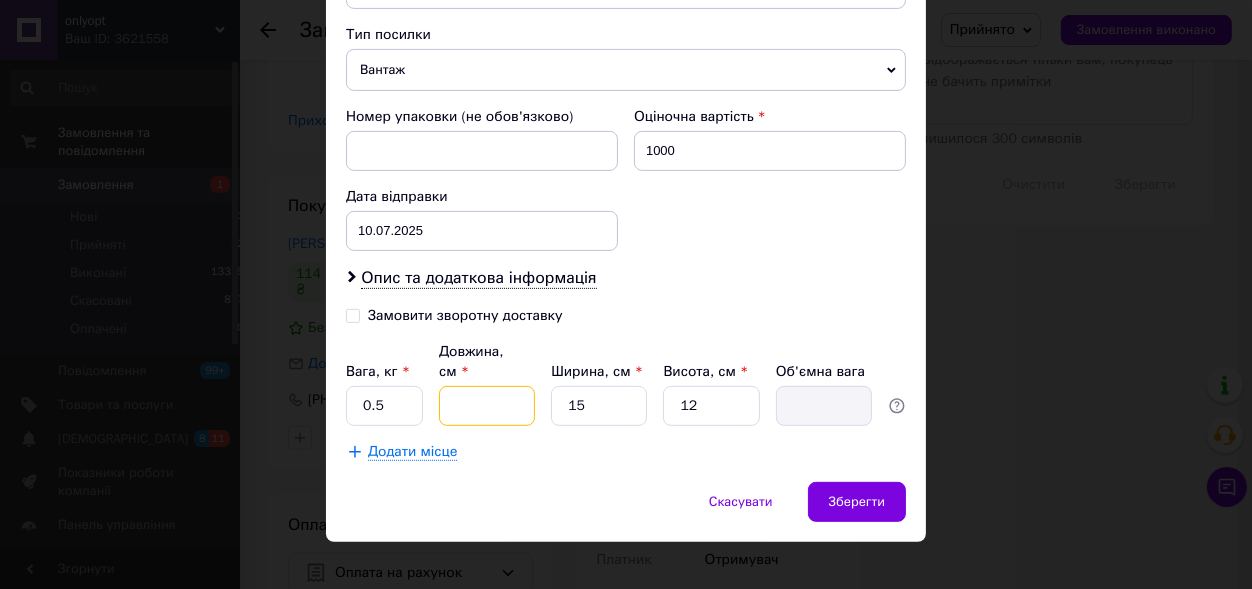 type on "2" 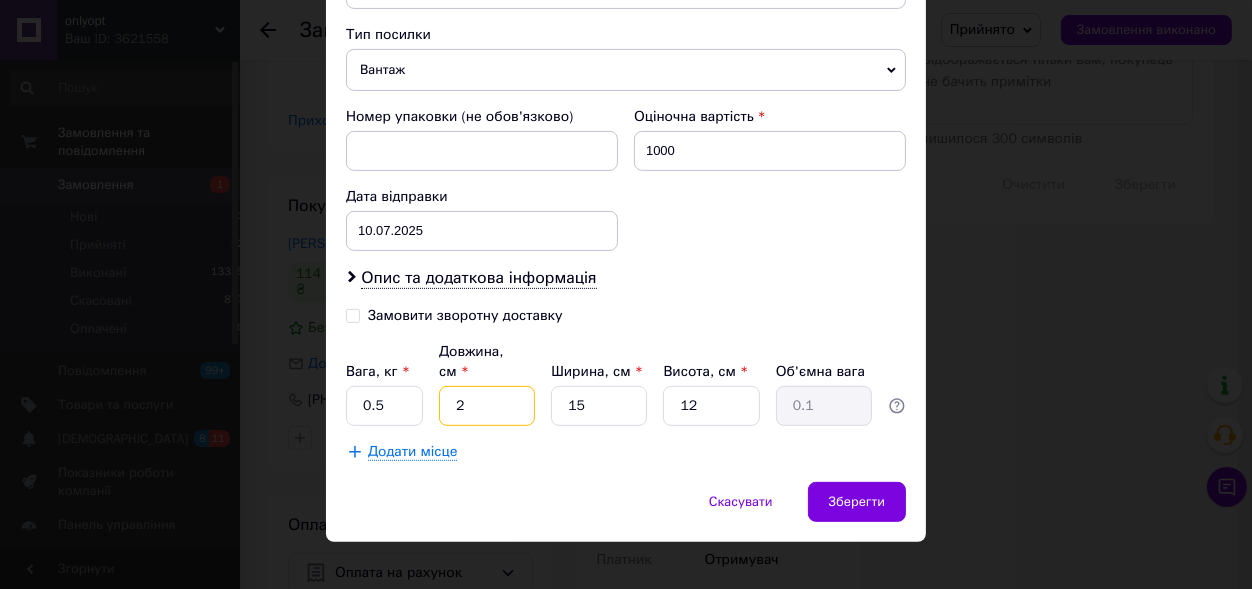 type on "22" 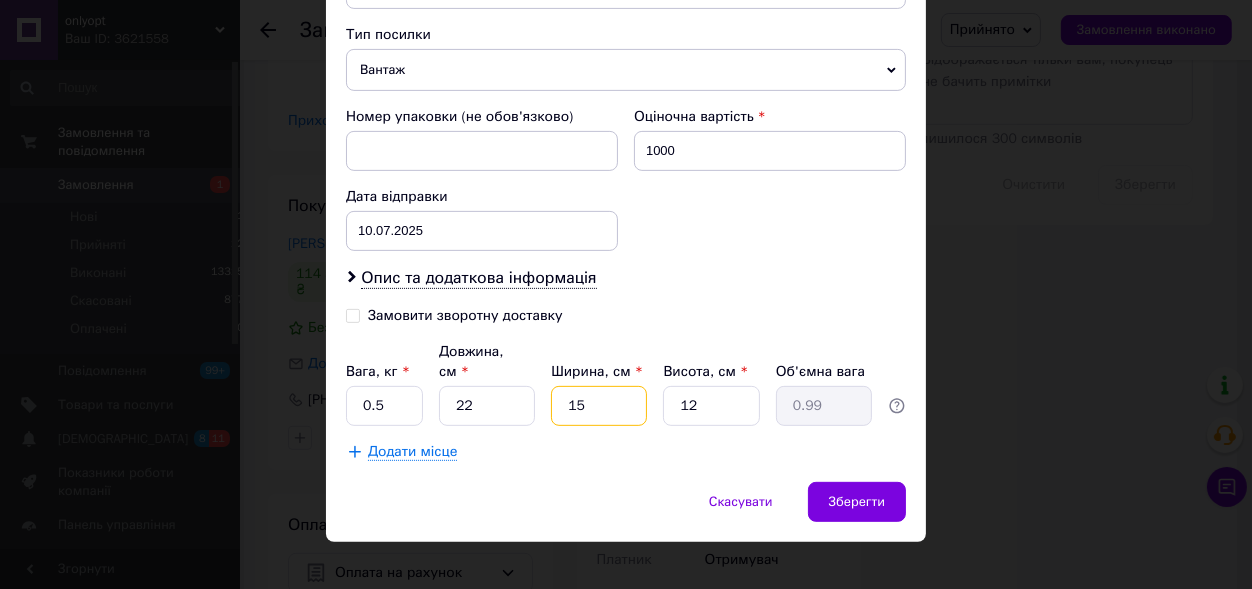 click on "15" at bounding box center [599, 406] 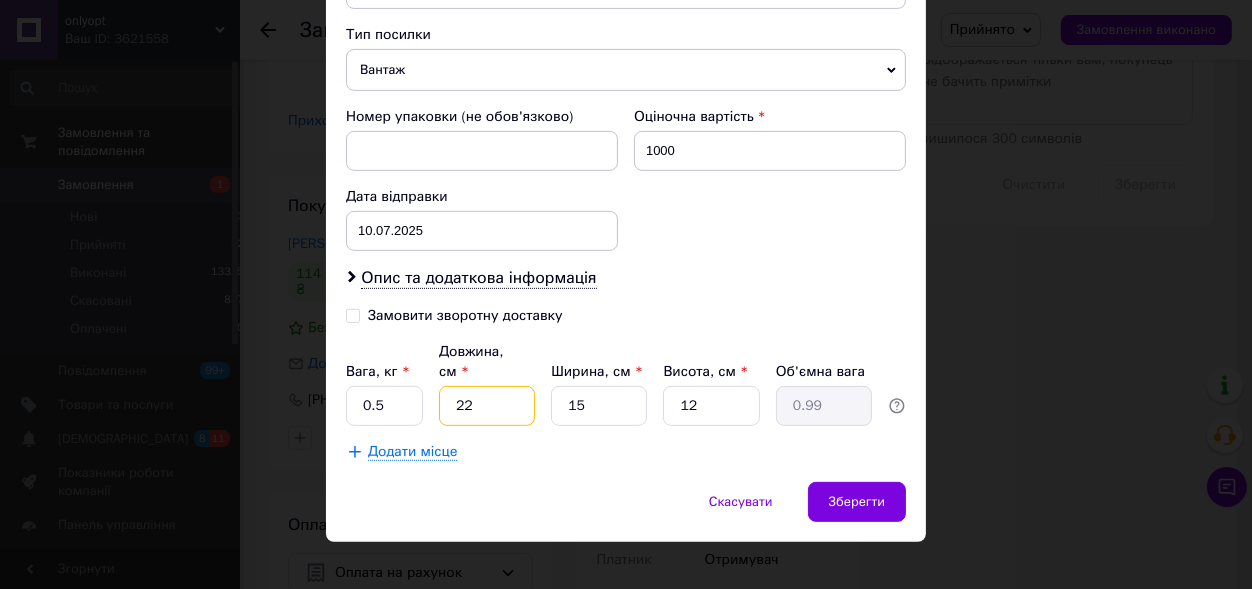 click on "22" at bounding box center (487, 406) 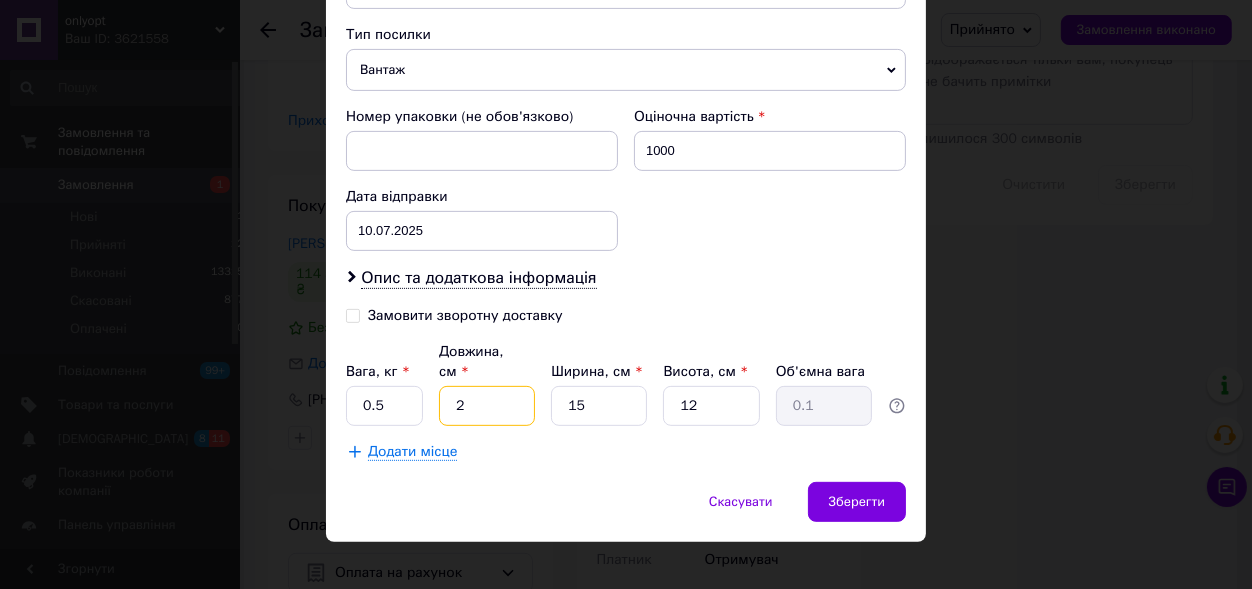 type on "25" 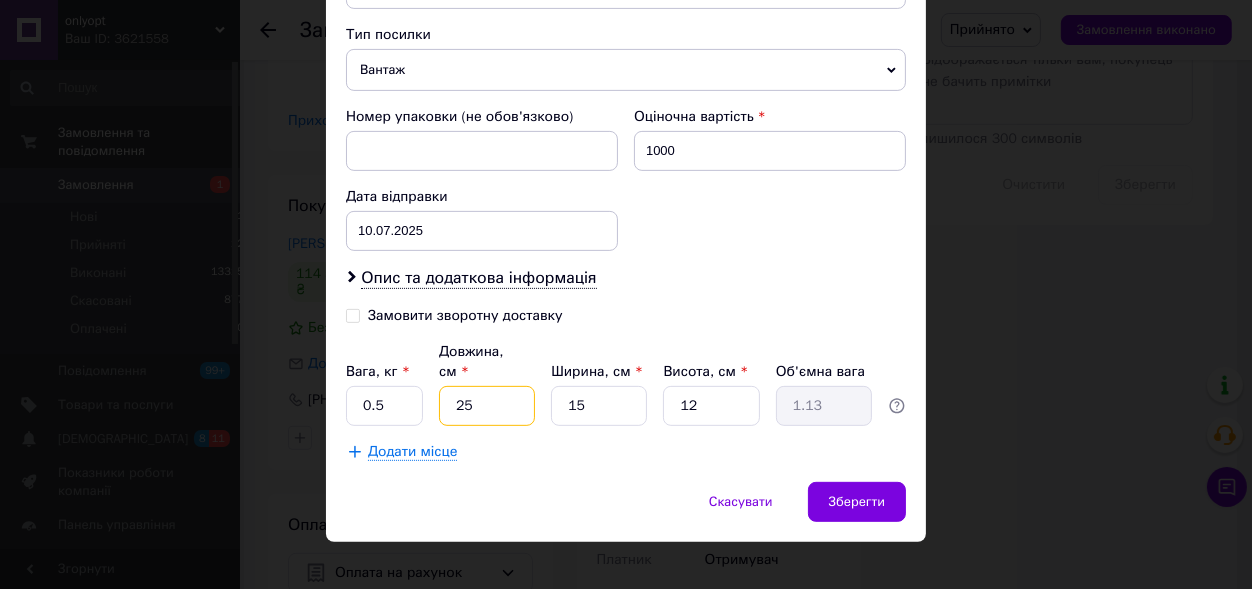 type on "25" 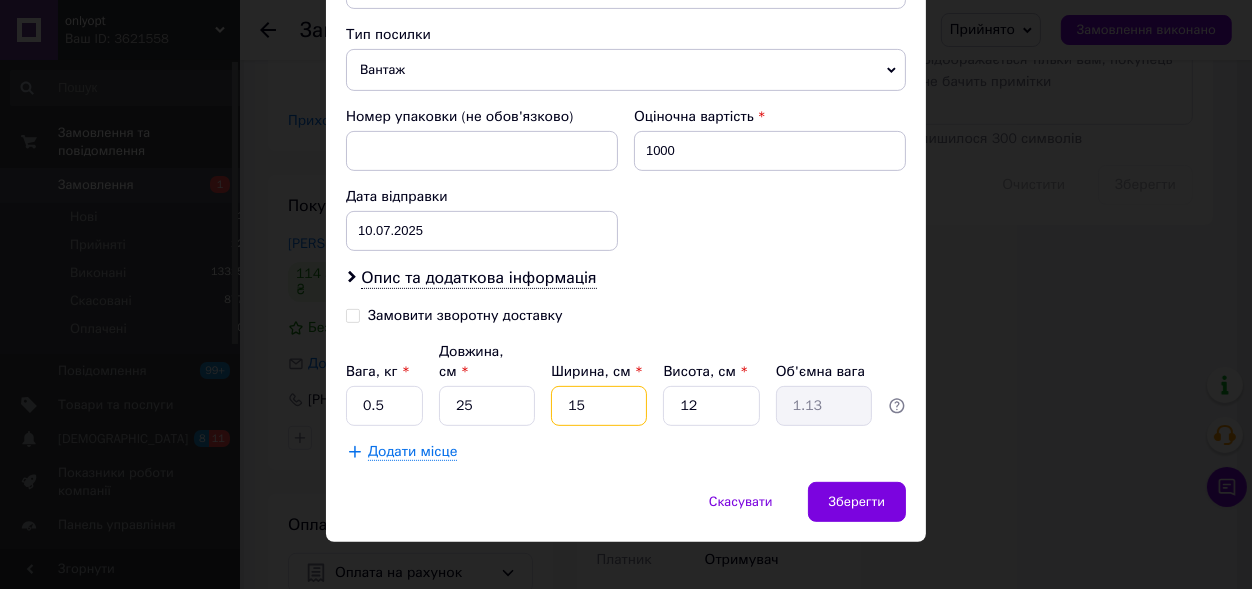 click on "15" at bounding box center (599, 406) 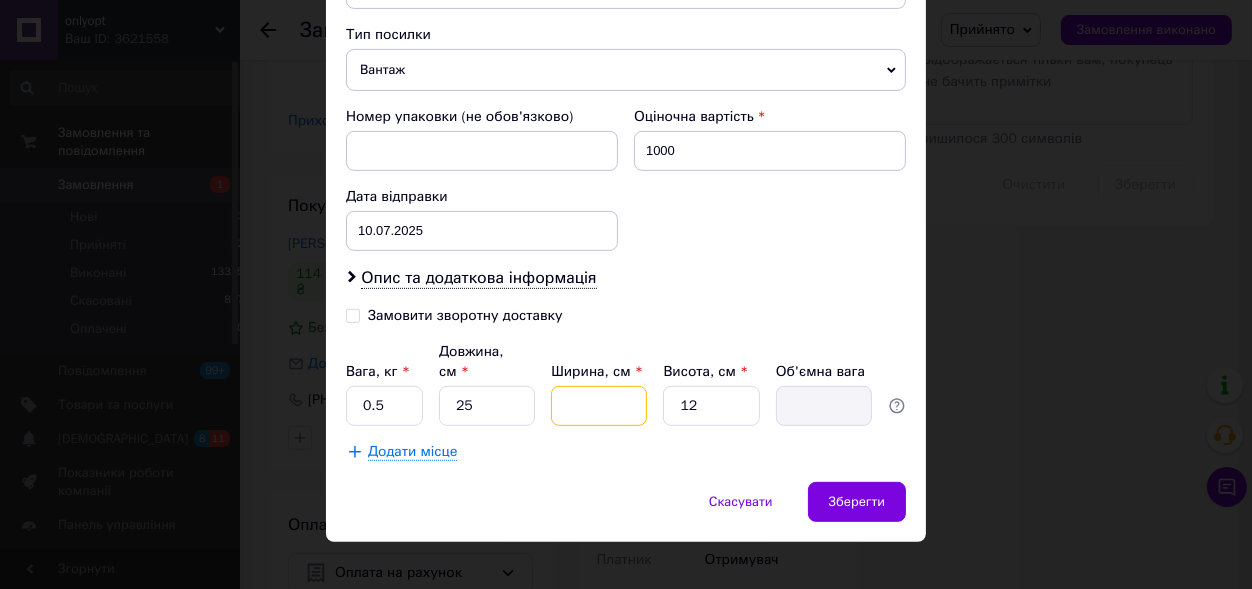 type on "2" 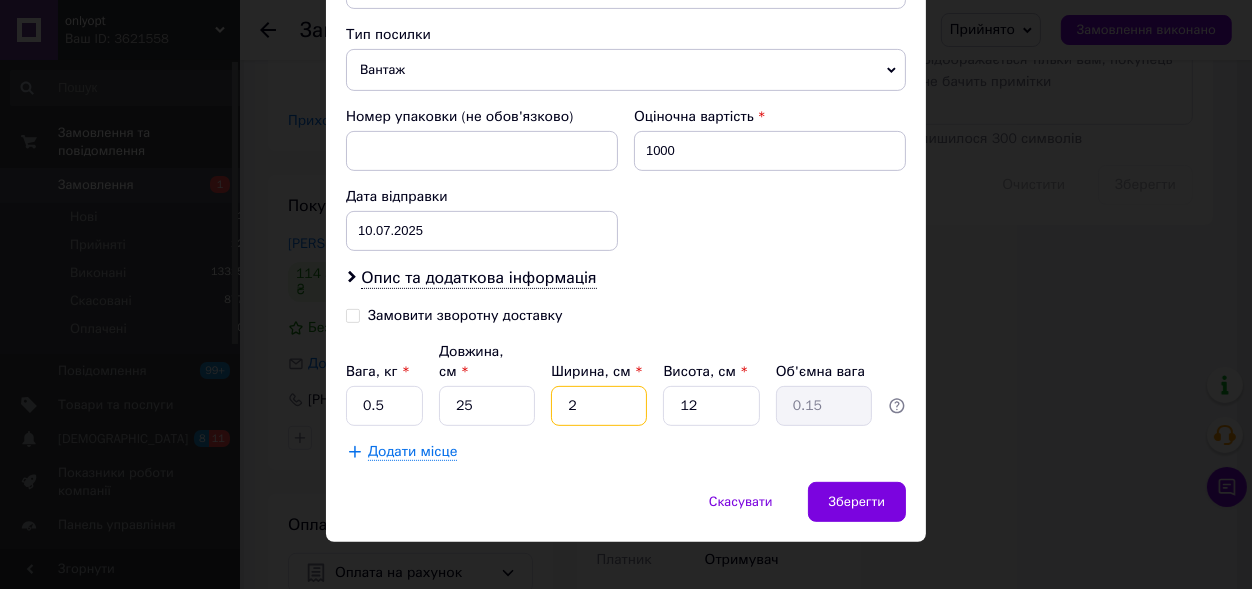 type on "20" 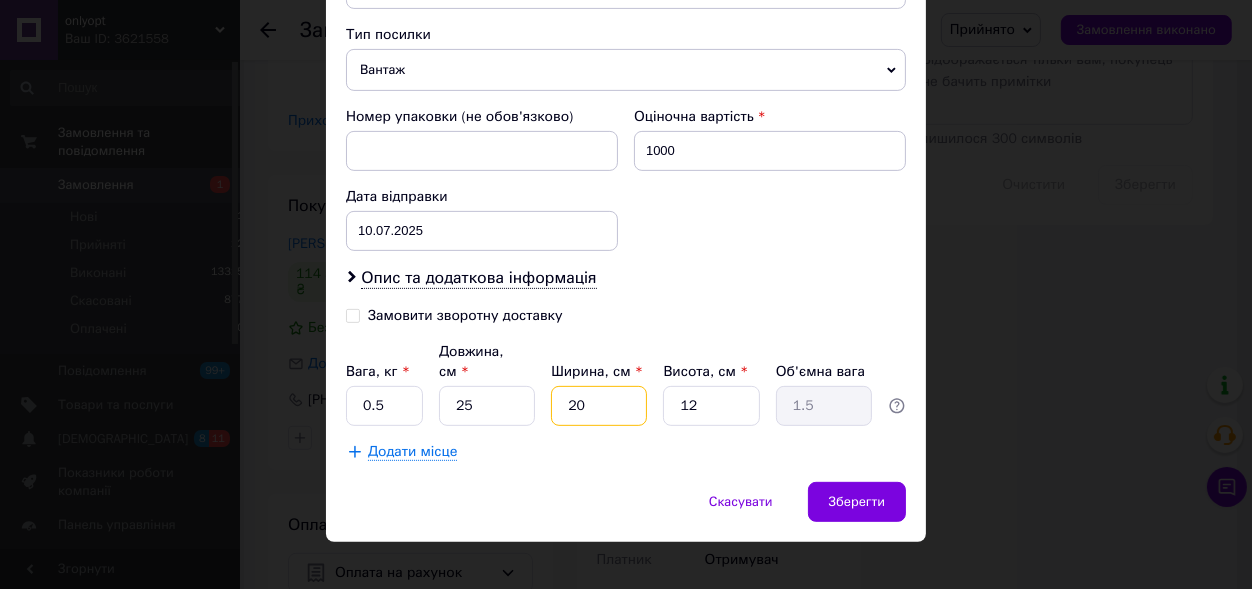 type on "20" 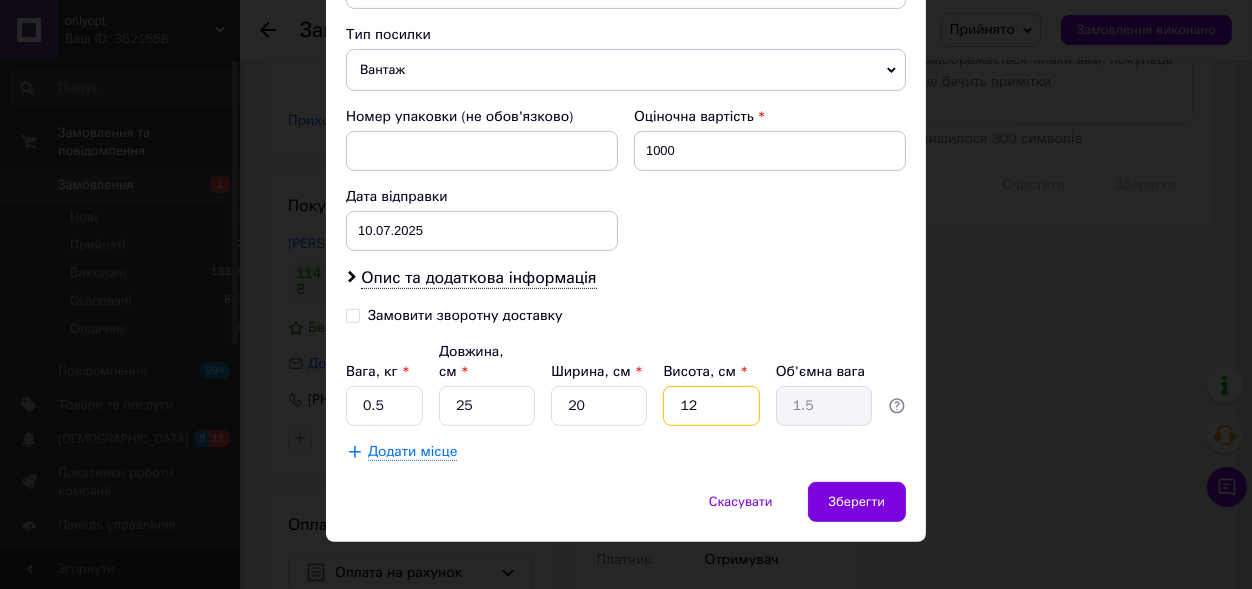 click on "12" at bounding box center (711, 406) 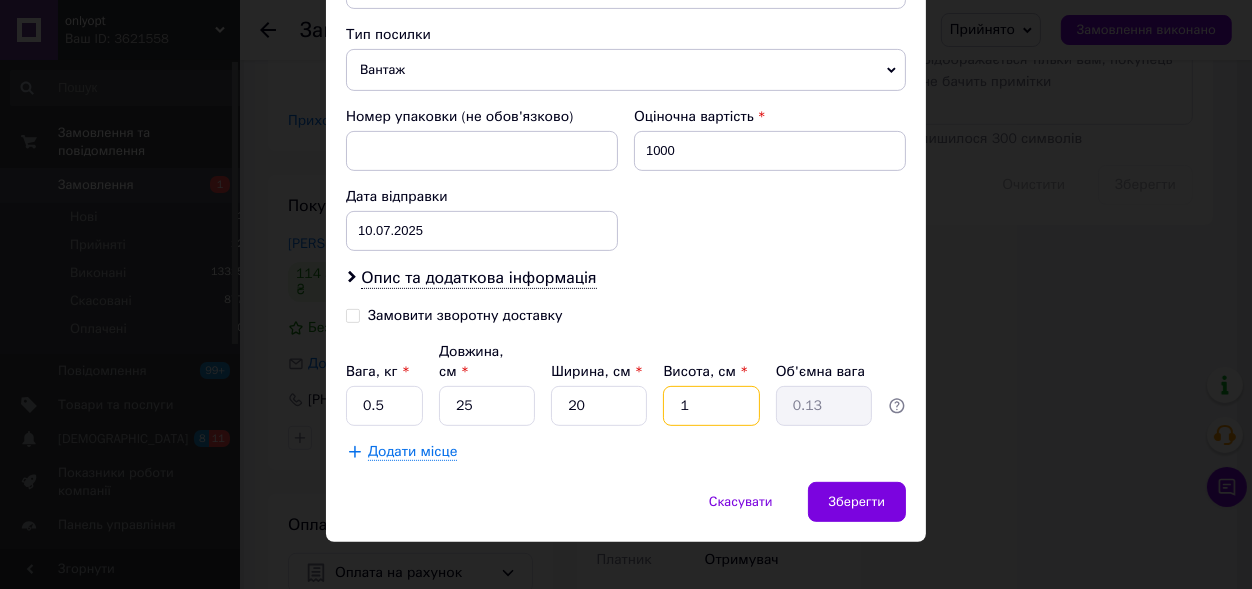 type on "16" 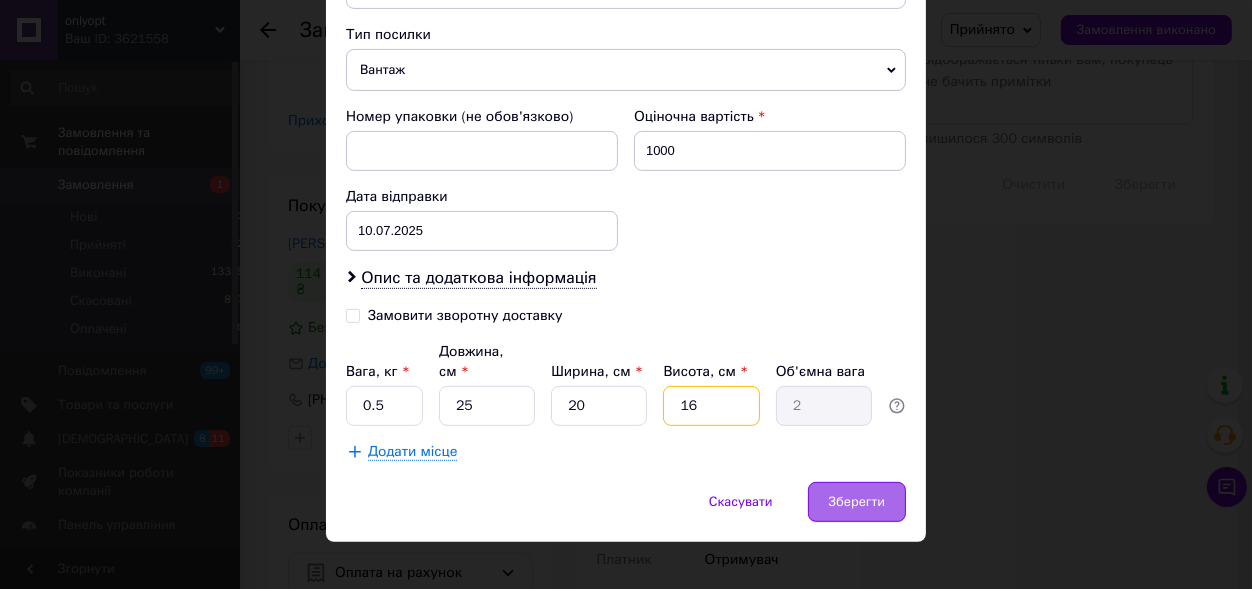 type on "16" 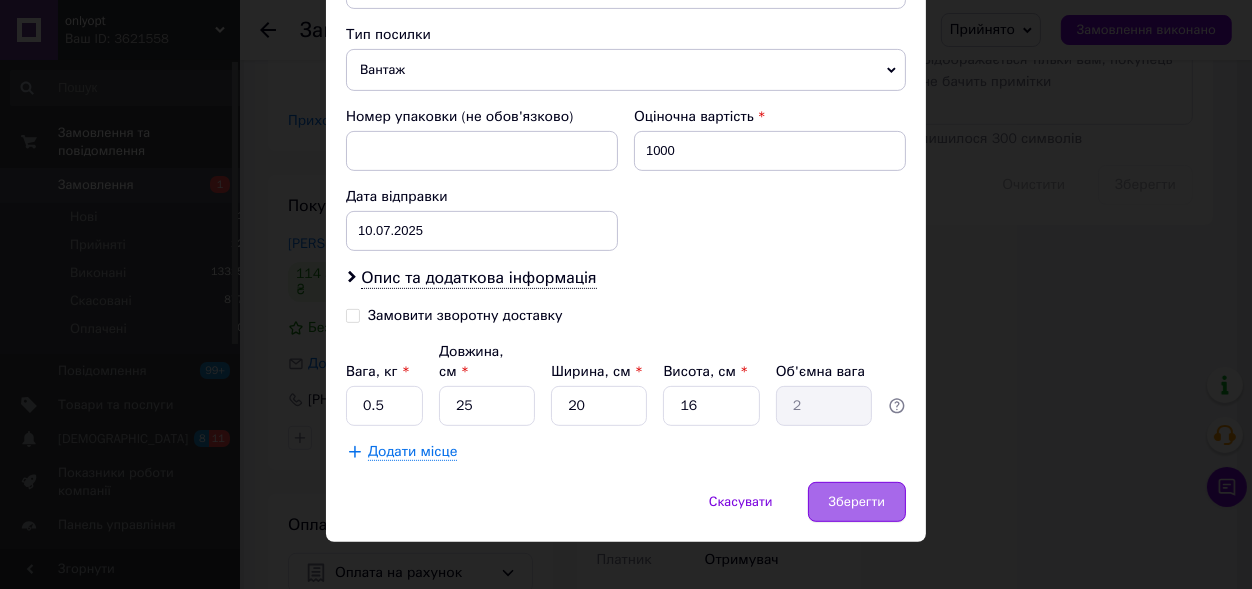 click on "Зберегти" at bounding box center (857, 502) 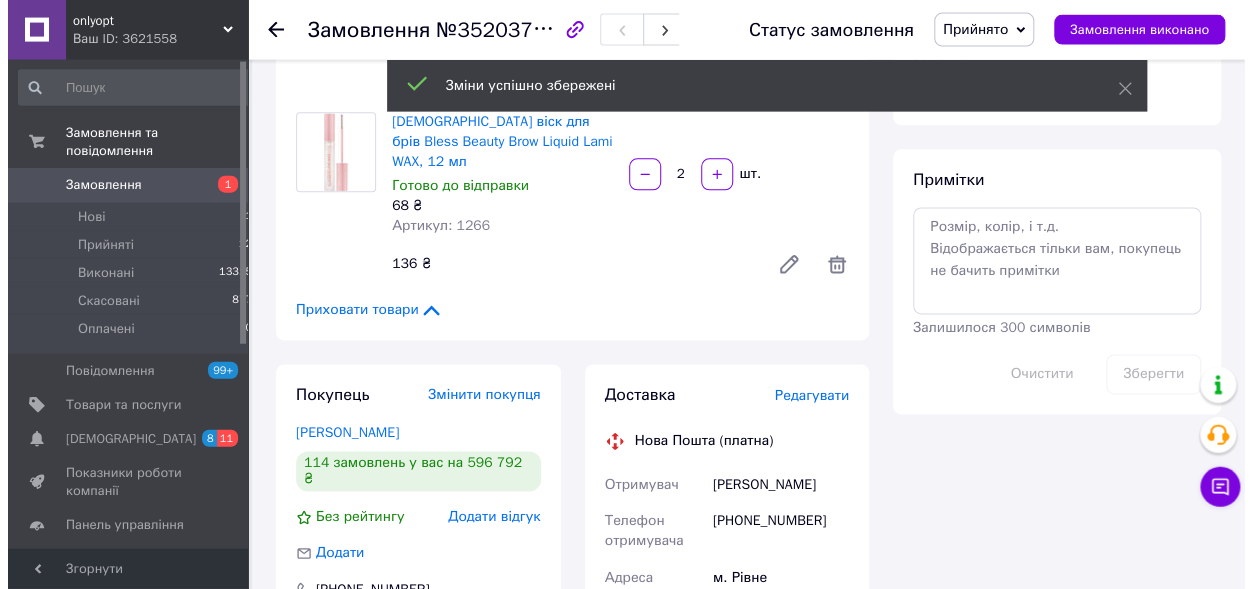 scroll, scrollTop: 990, scrollLeft: 0, axis: vertical 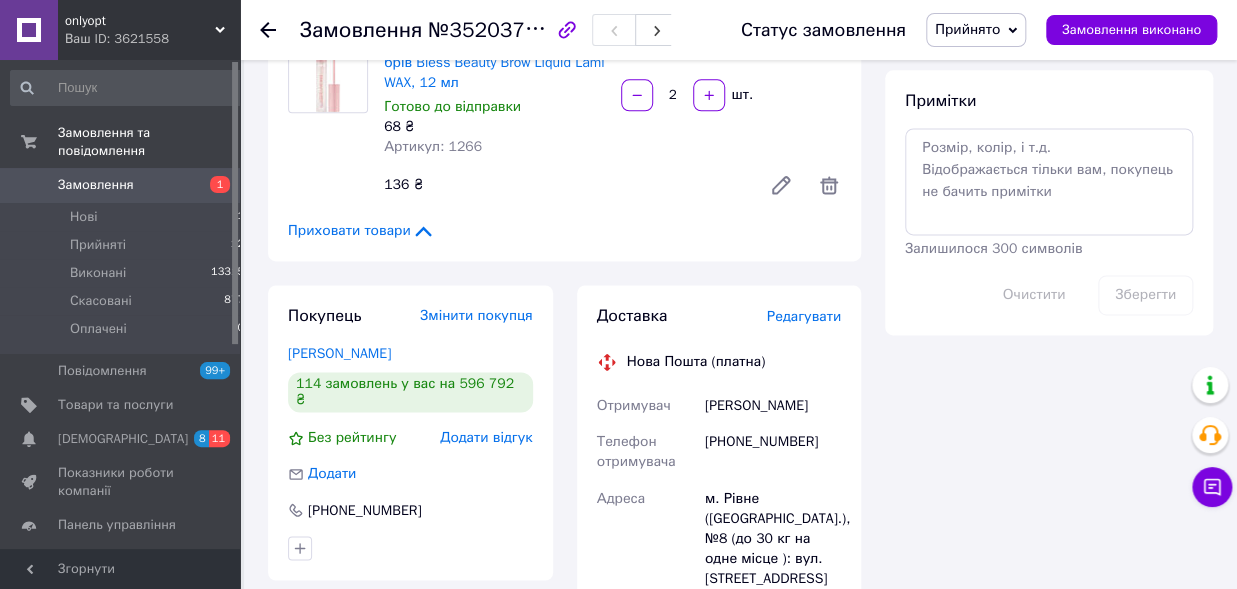 click on "Редагувати" at bounding box center (804, 316) 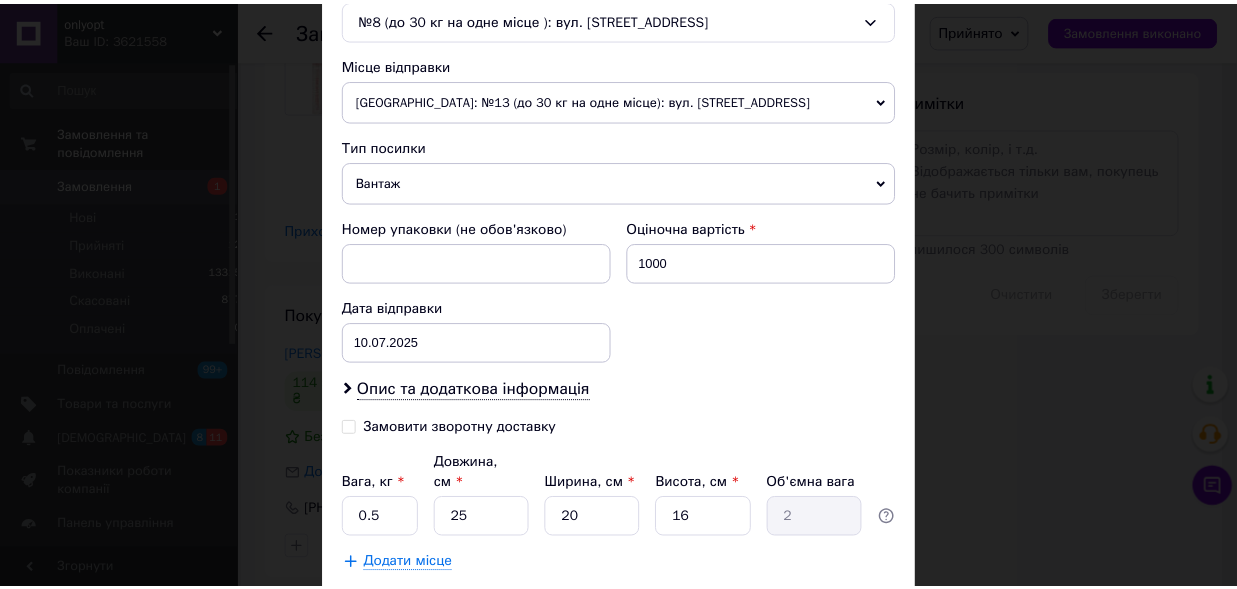 scroll, scrollTop: 772, scrollLeft: 0, axis: vertical 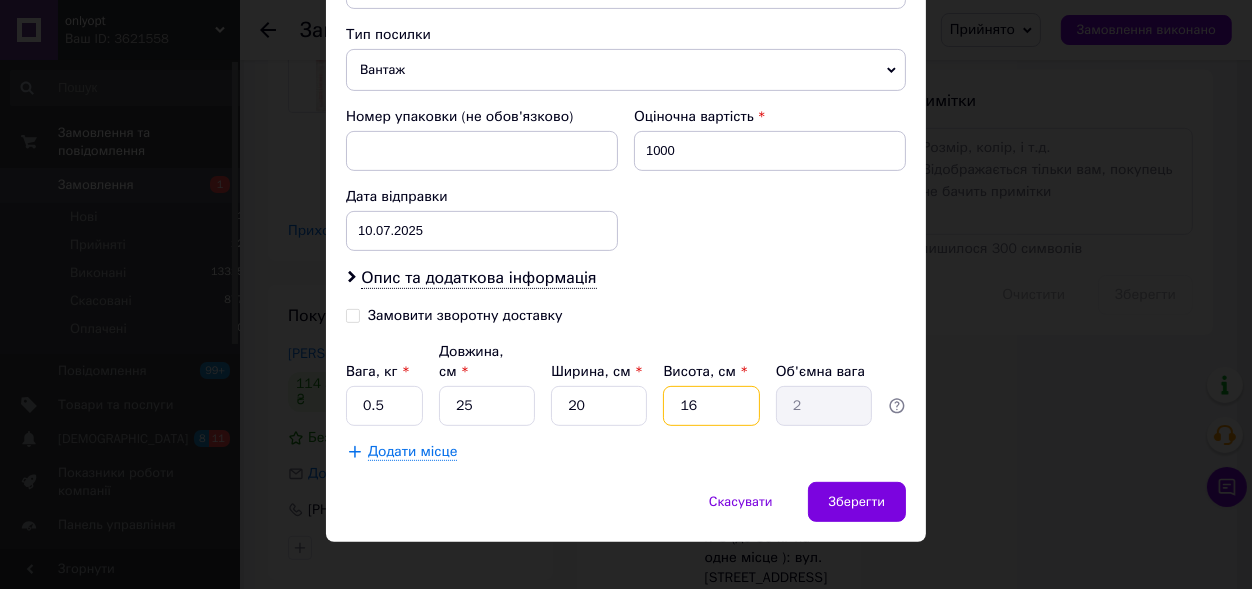click on "16" at bounding box center [711, 406] 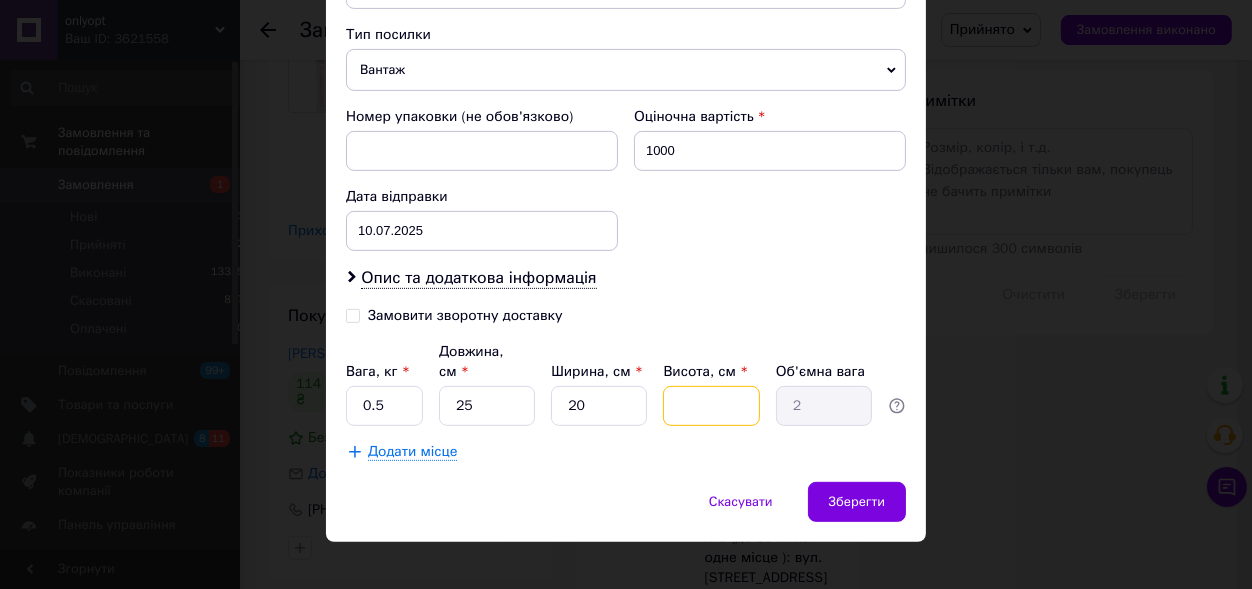 type 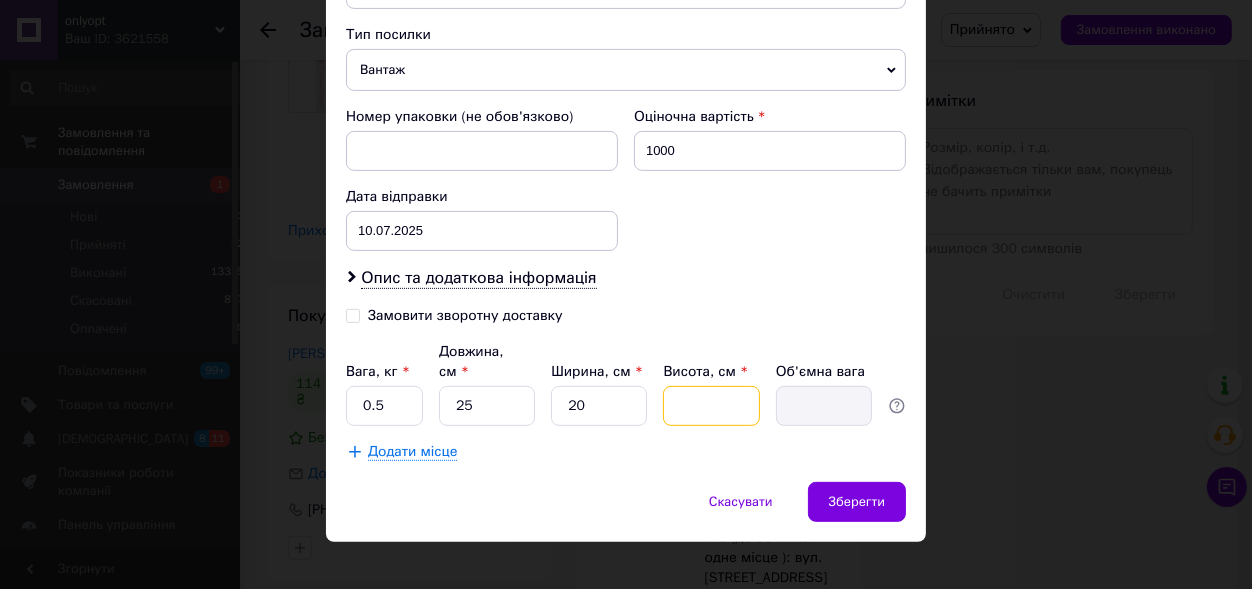 type on "2" 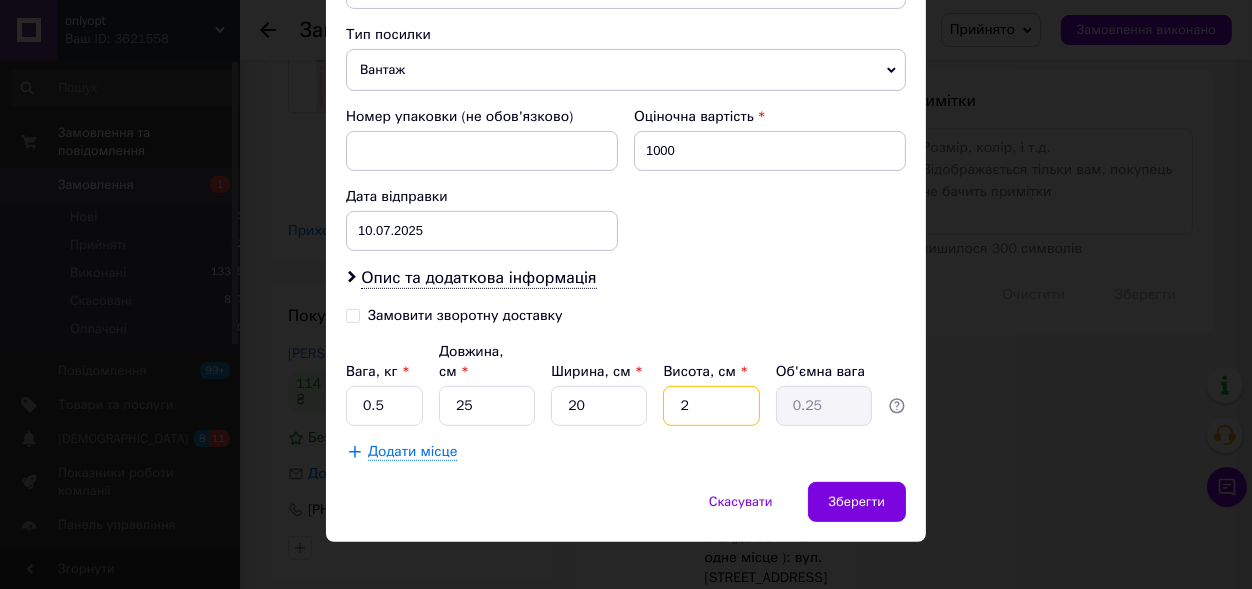 type on "25" 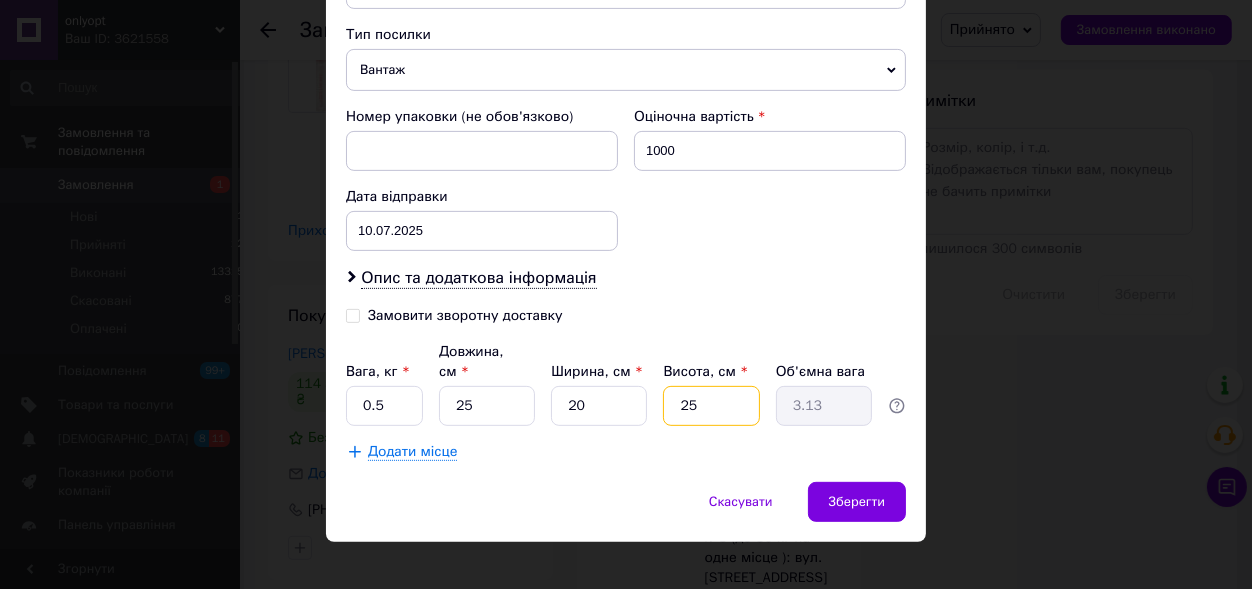 type on "25" 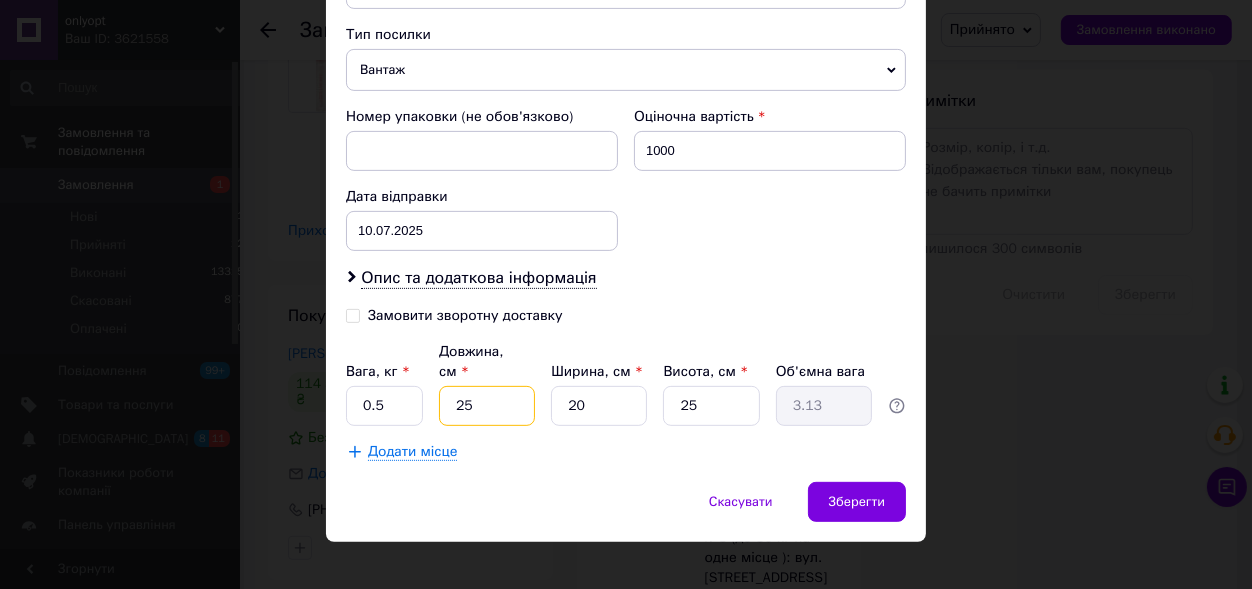 click on "25" at bounding box center [487, 406] 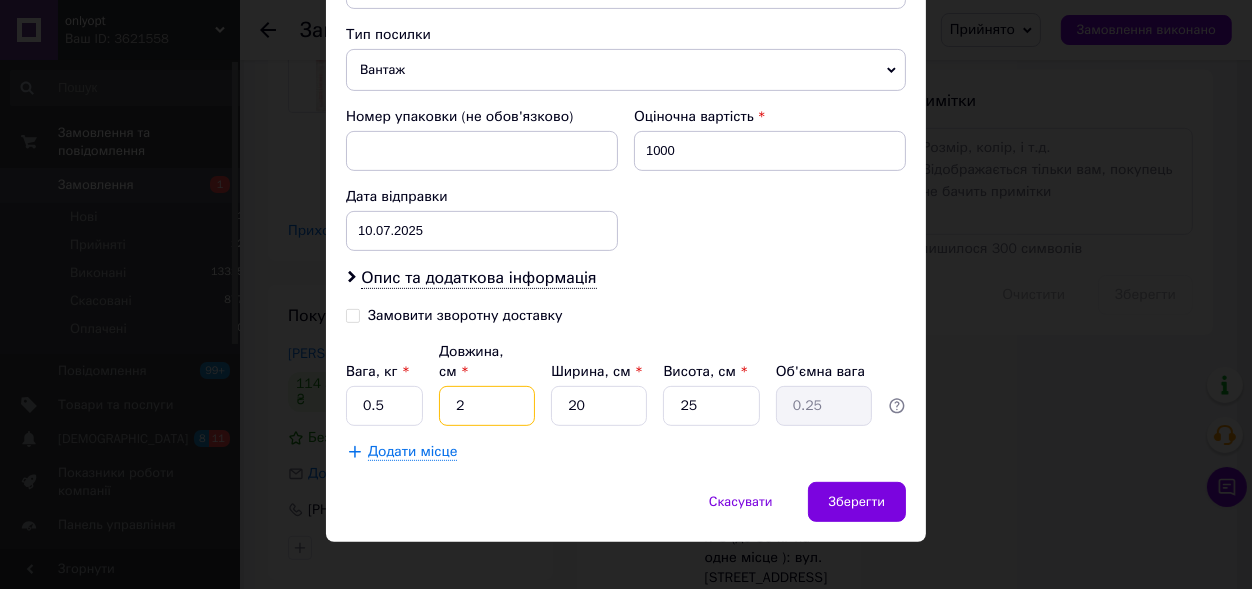 type 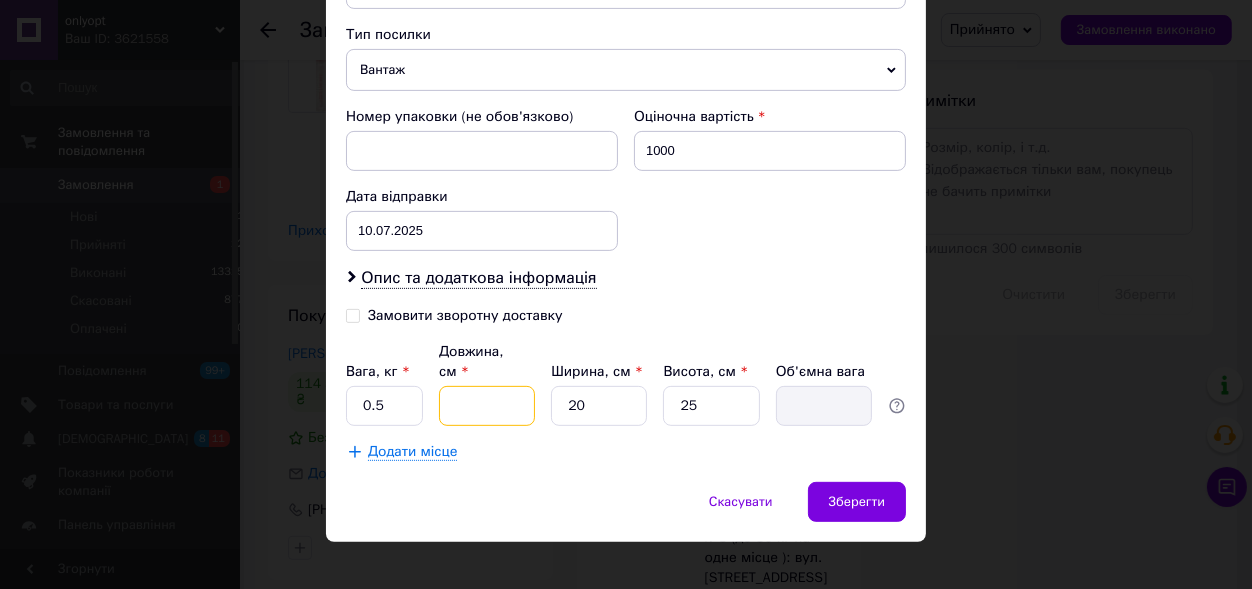 type on "4" 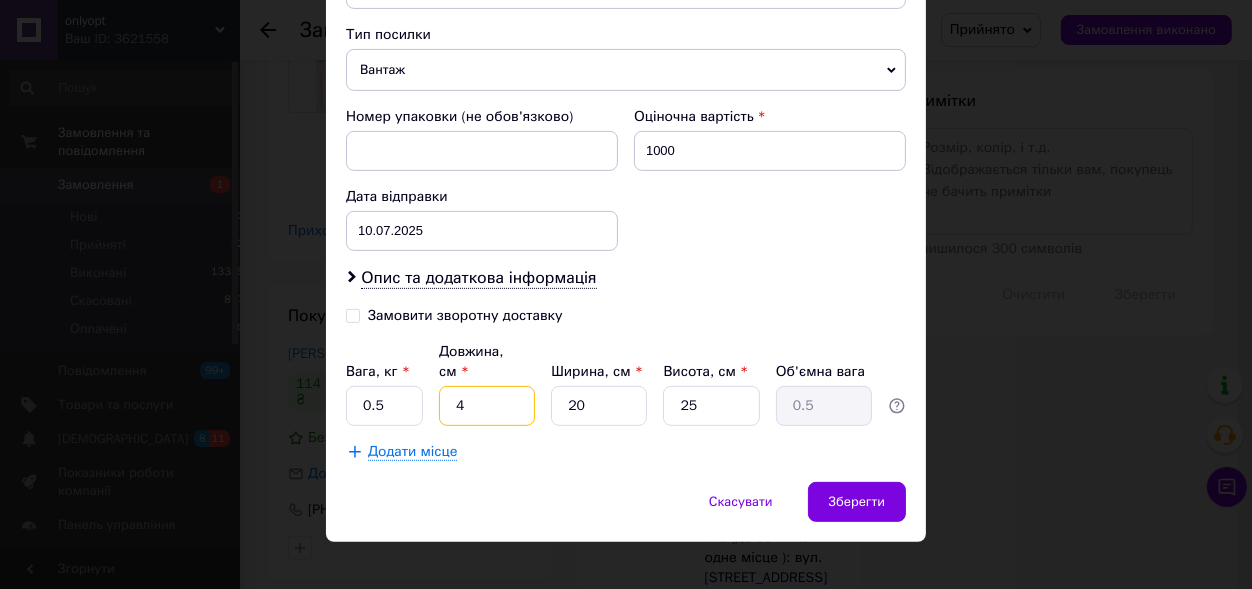 type on "40" 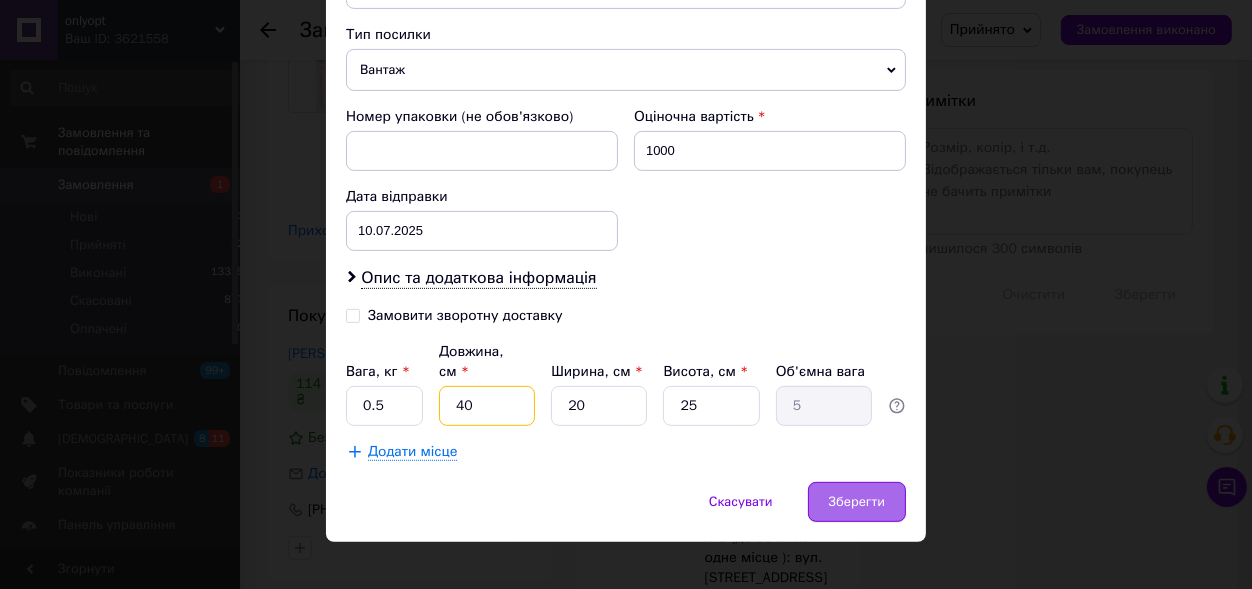type on "40" 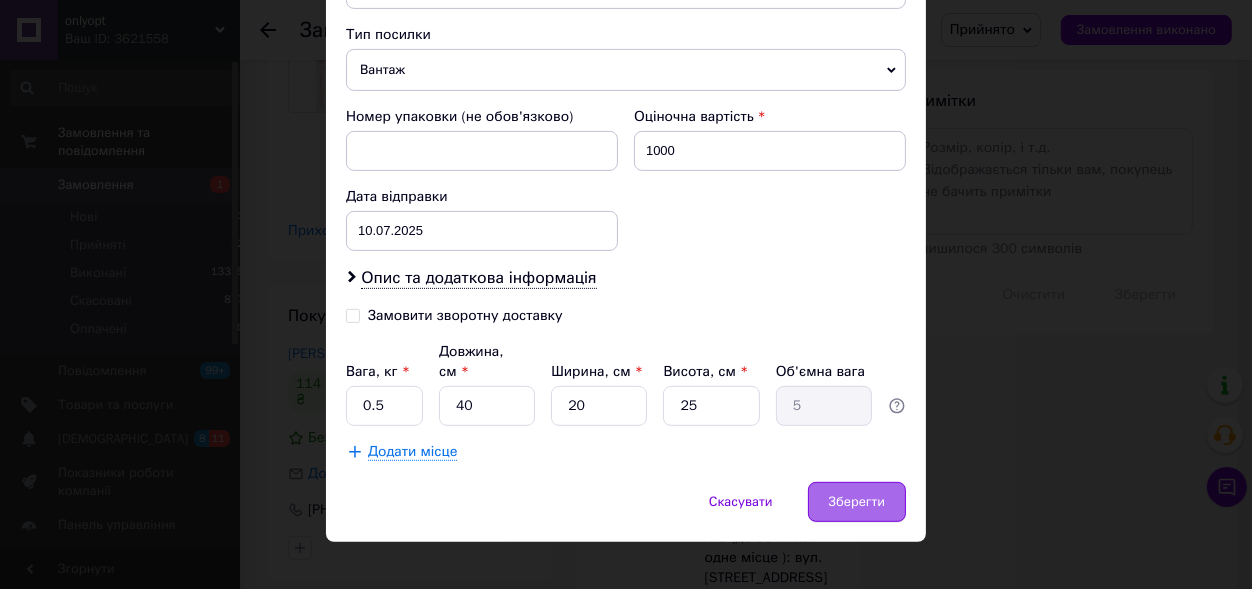 click on "Зберегти" at bounding box center [857, 502] 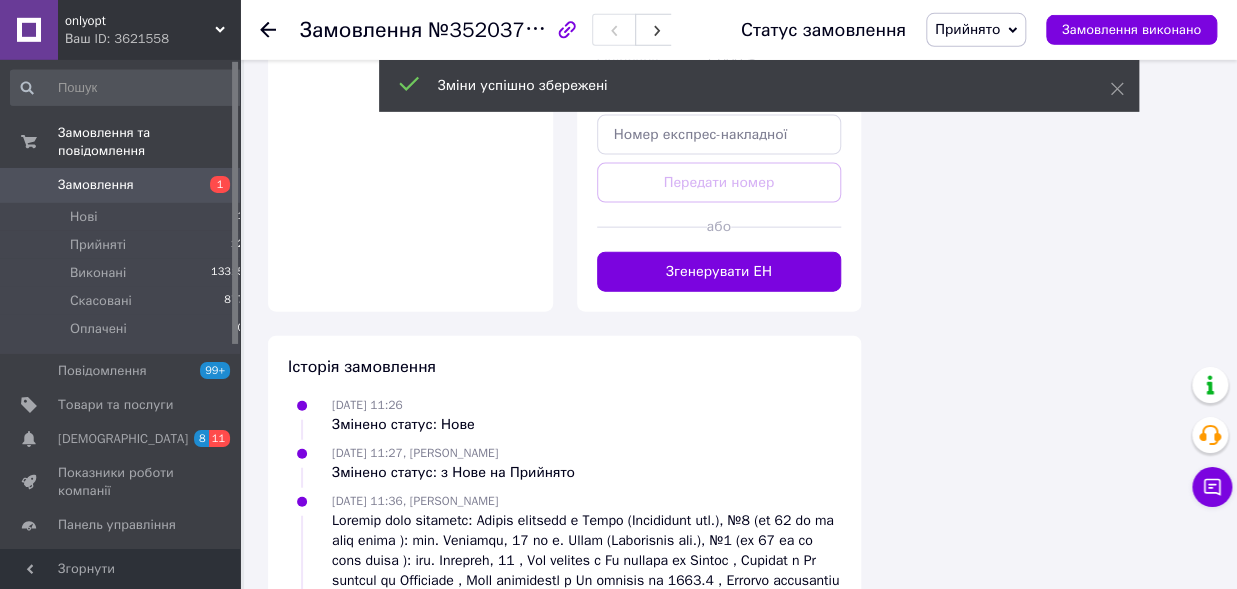 scroll, scrollTop: 1540, scrollLeft: 0, axis: vertical 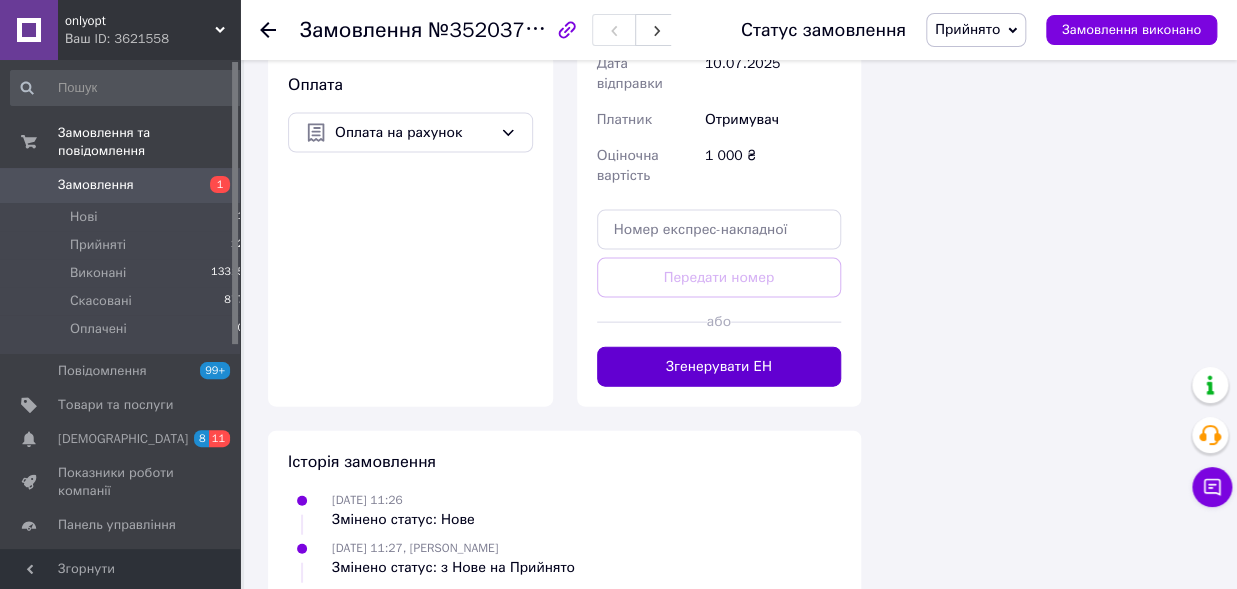 click on "Згенерувати ЕН" at bounding box center (719, 367) 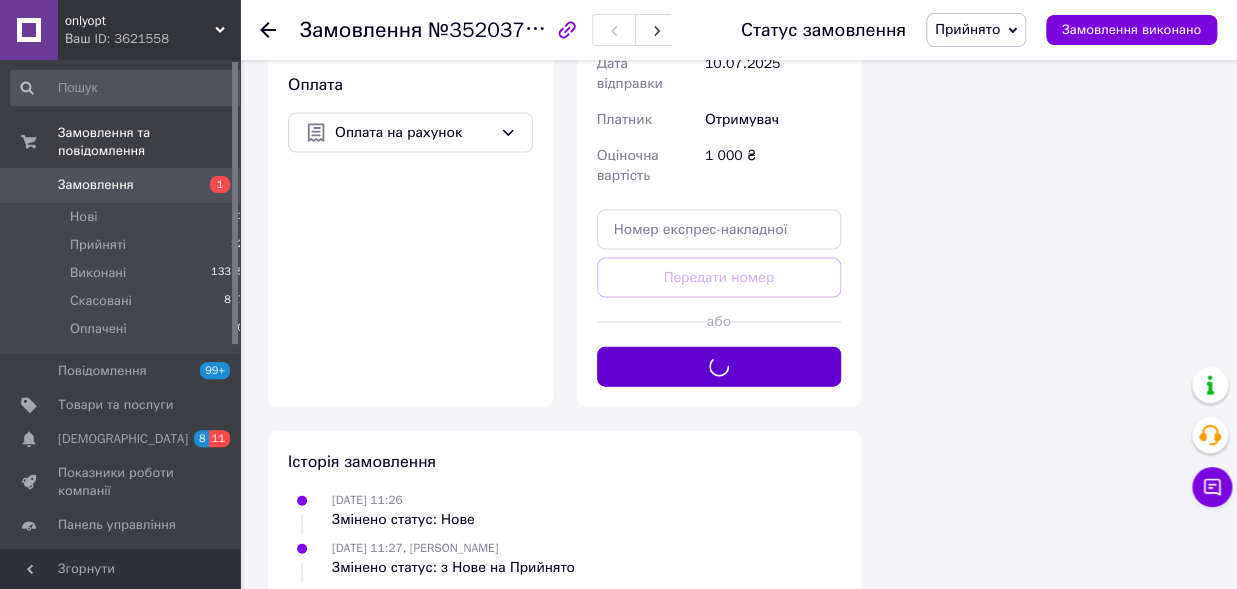 scroll, scrollTop: 990, scrollLeft: 0, axis: vertical 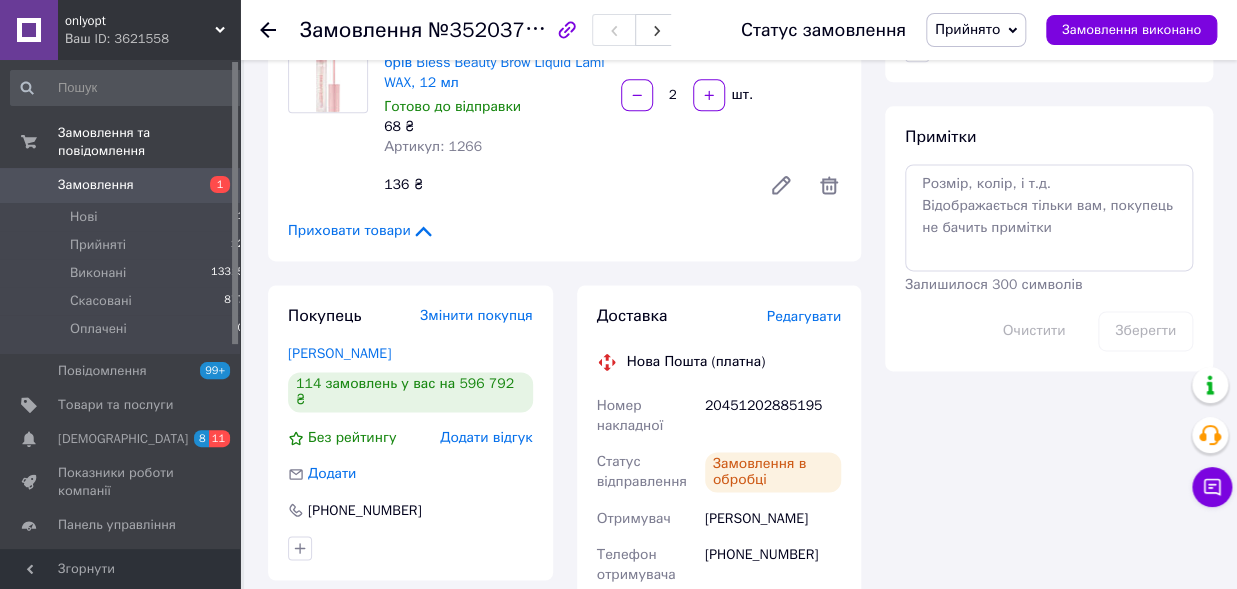 click on "20451202885195" at bounding box center [773, 416] 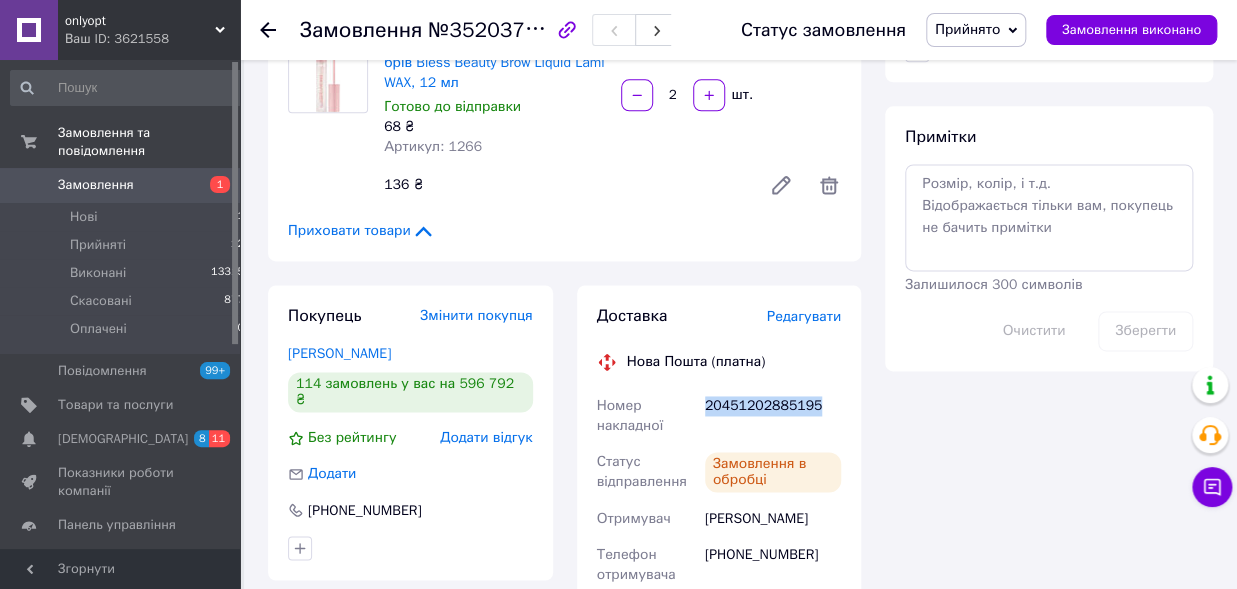 click on "20451202885195" at bounding box center (773, 416) 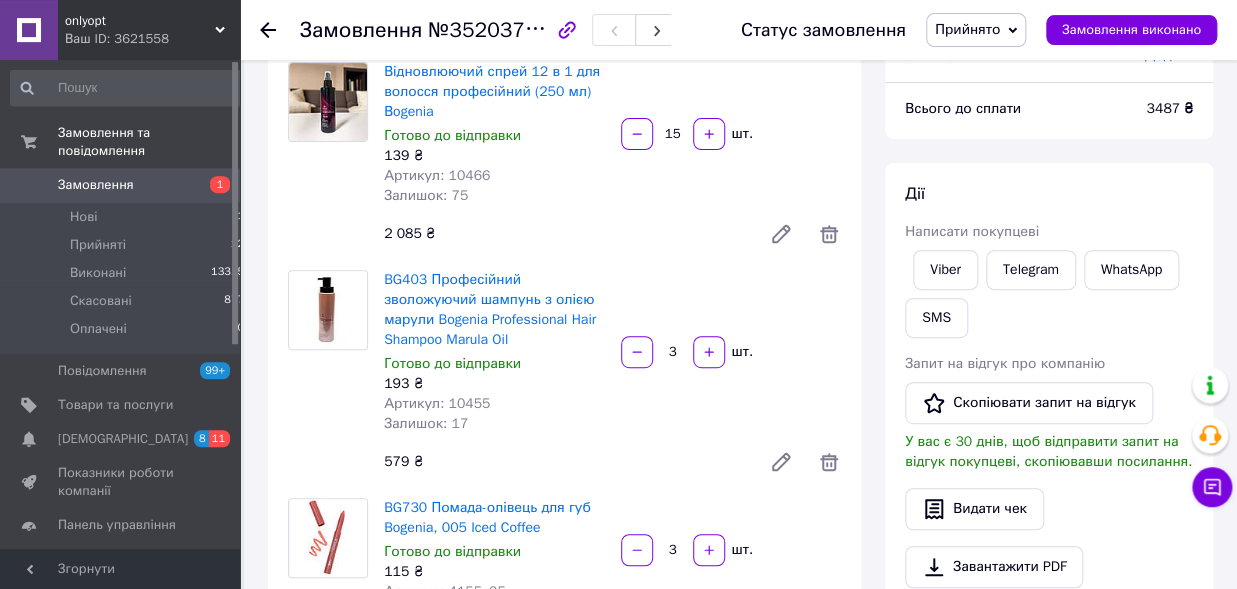 scroll, scrollTop: 110, scrollLeft: 0, axis: vertical 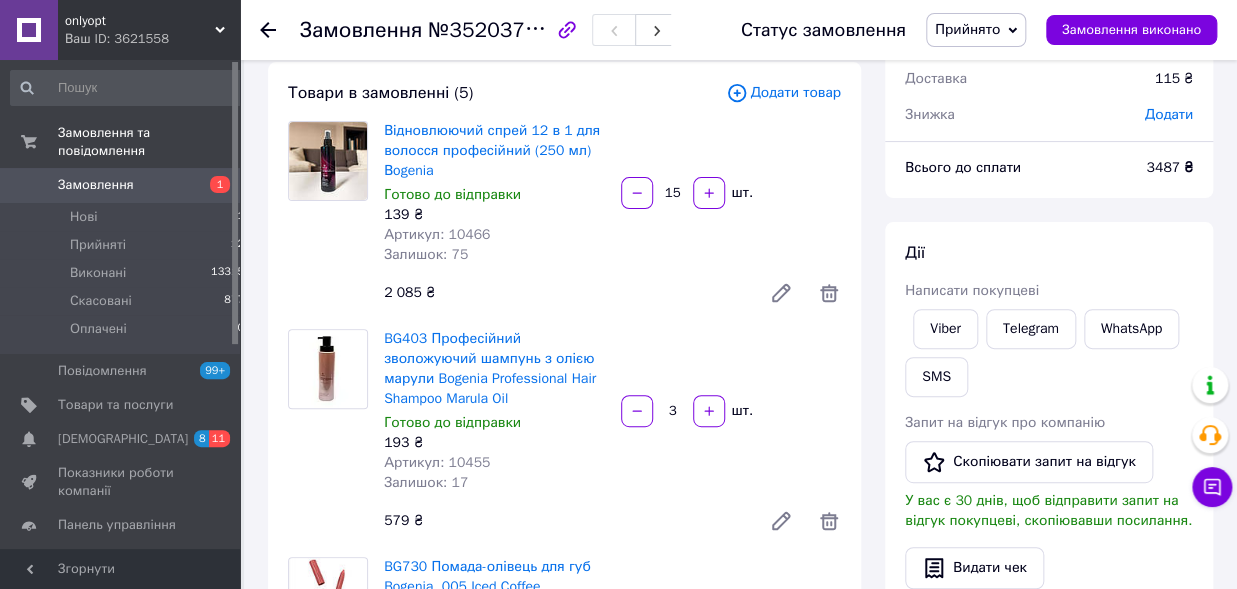 click 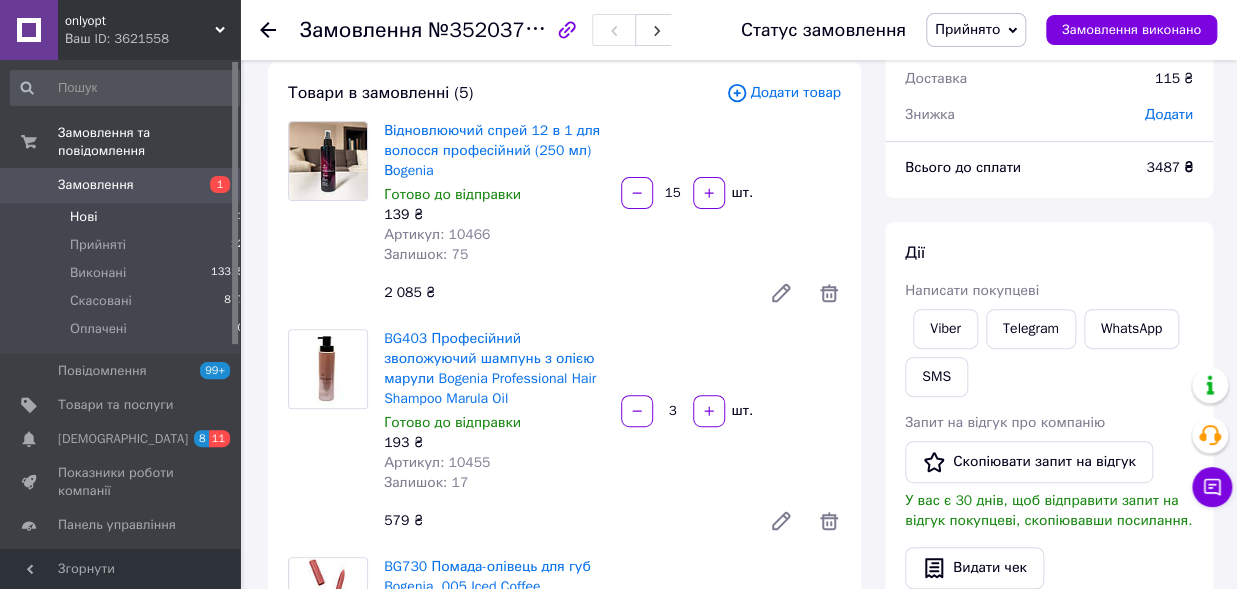 scroll, scrollTop: 0, scrollLeft: 0, axis: both 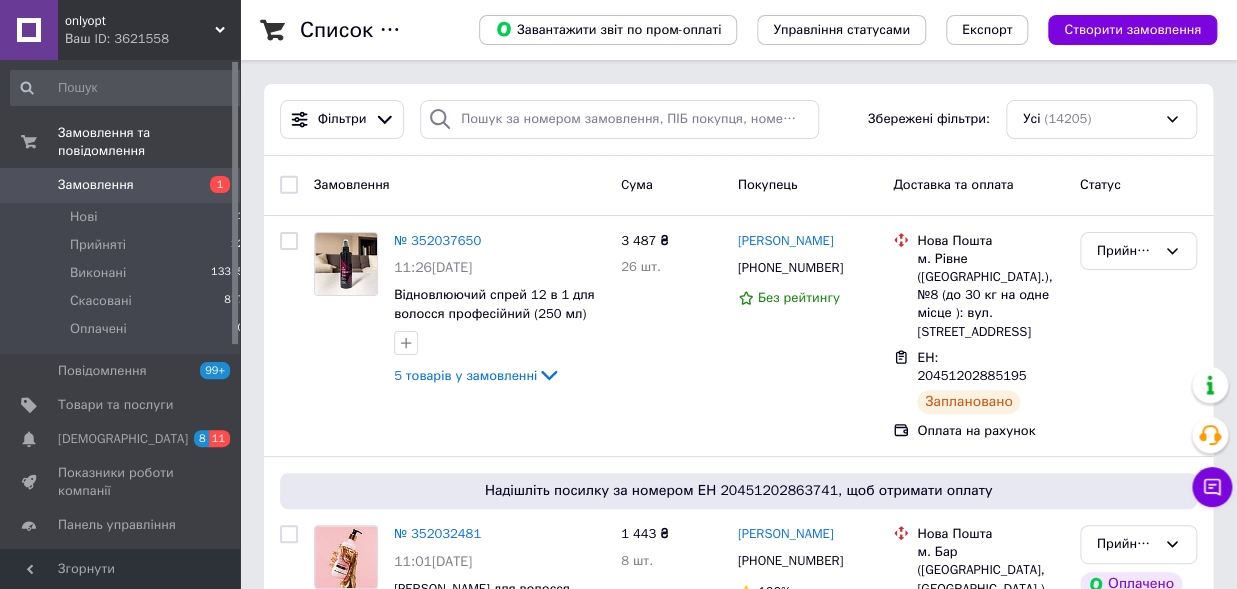click on "Замовлення 1" at bounding box center [128, 185] 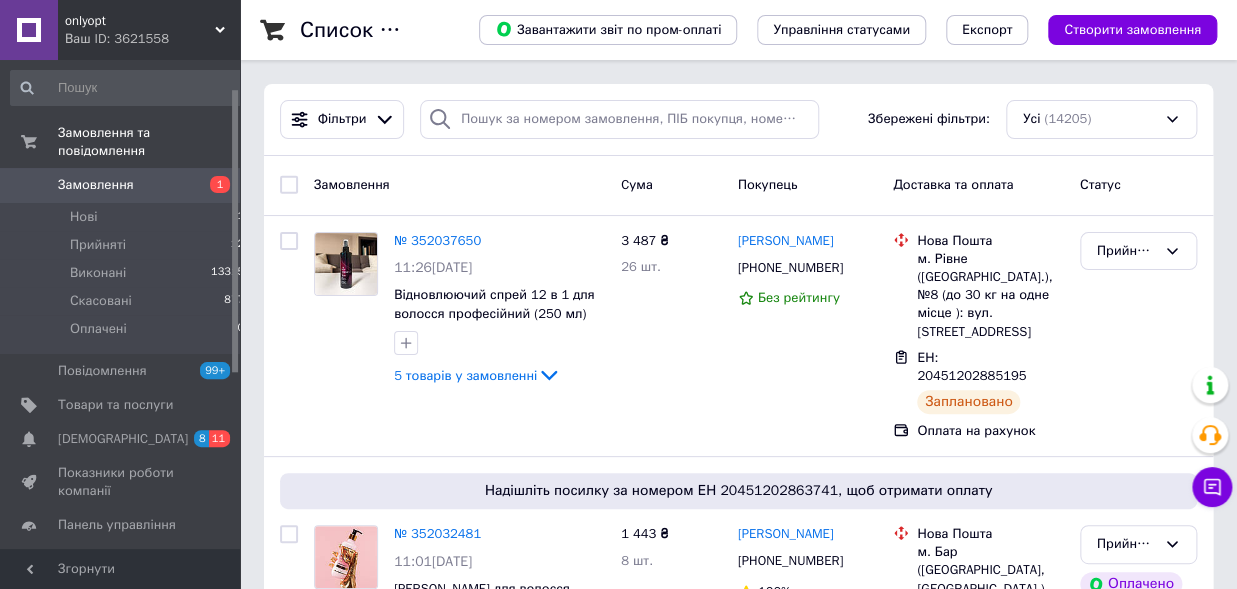 scroll, scrollTop: 105, scrollLeft: 0, axis: vertical 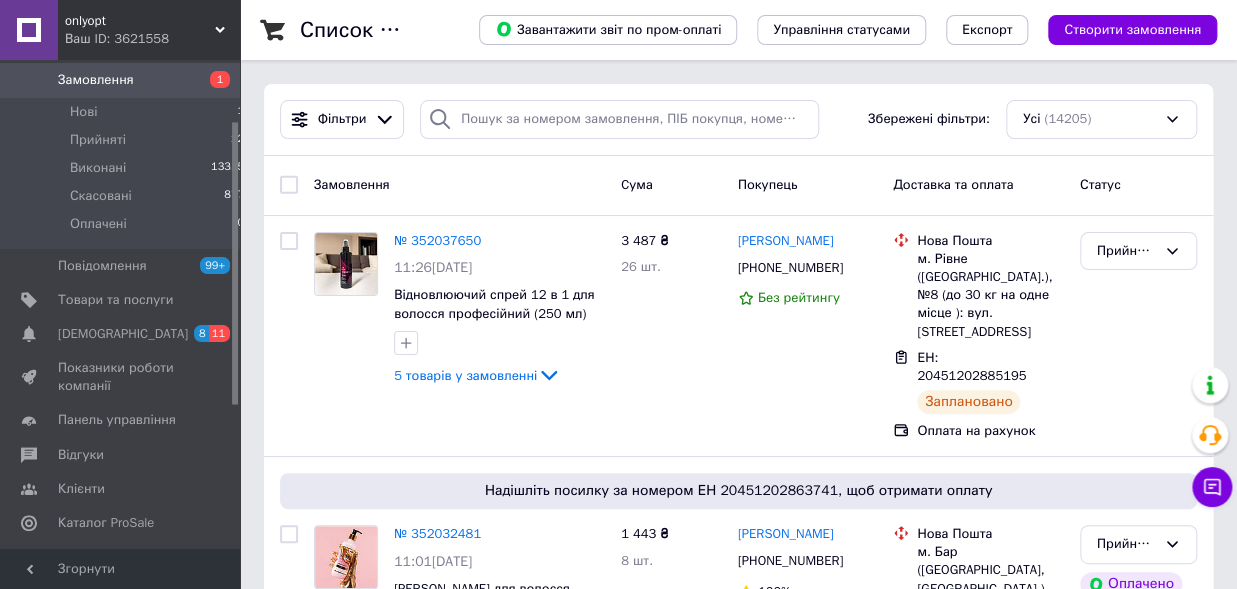 click on "Виконані" at bounding box center [98, 168] 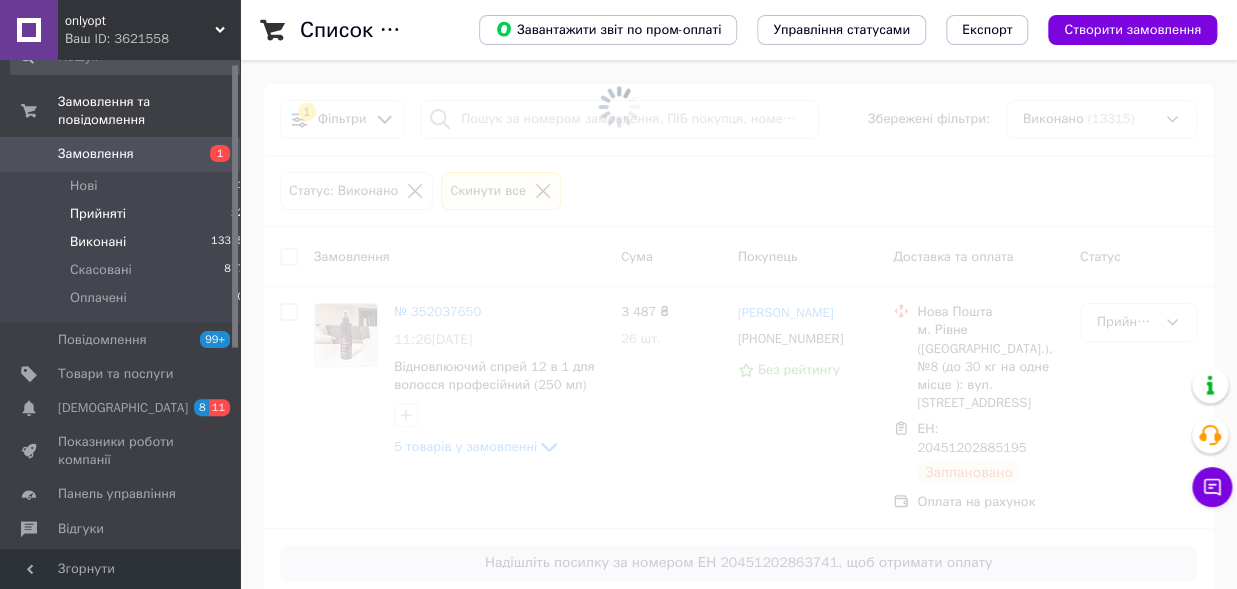 scroll, scrollTop: 0, scrollLeft: 0, axis: both 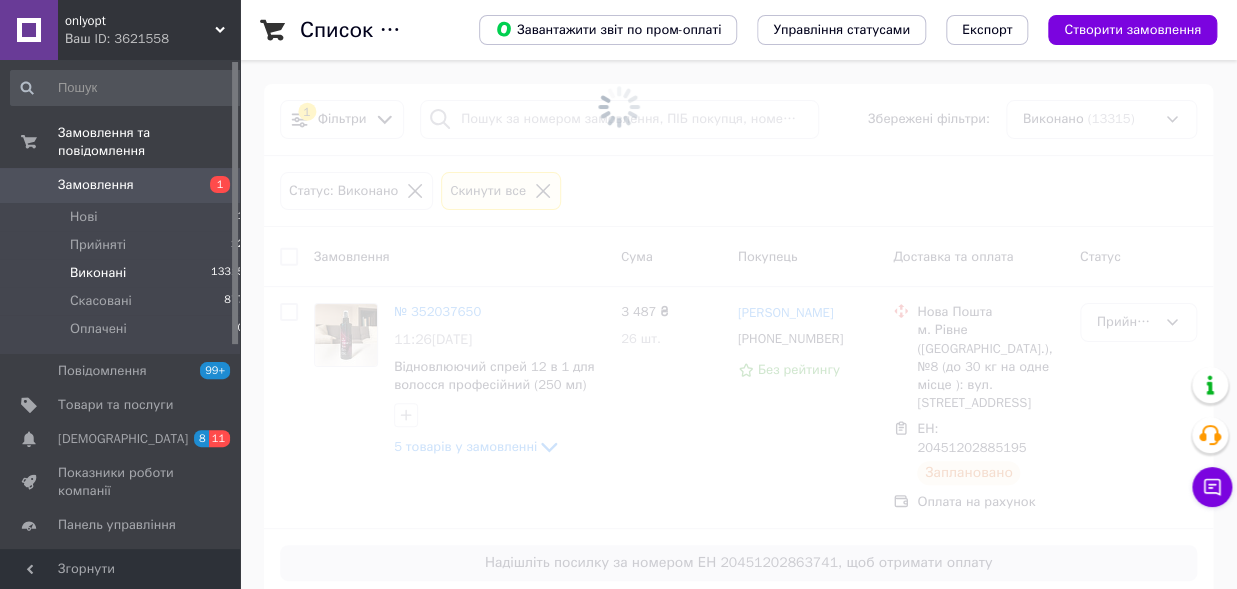click on "Замовлення 1" at bounding box center (128, 185) 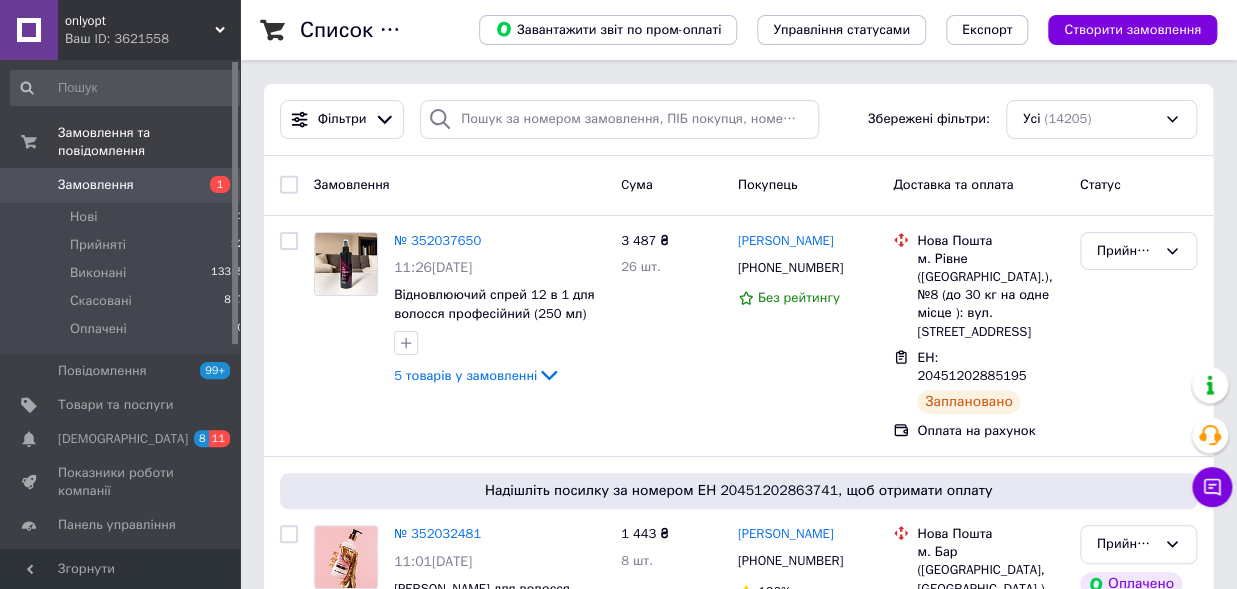 click on "Замовлення" at bounding box center [121, 185] 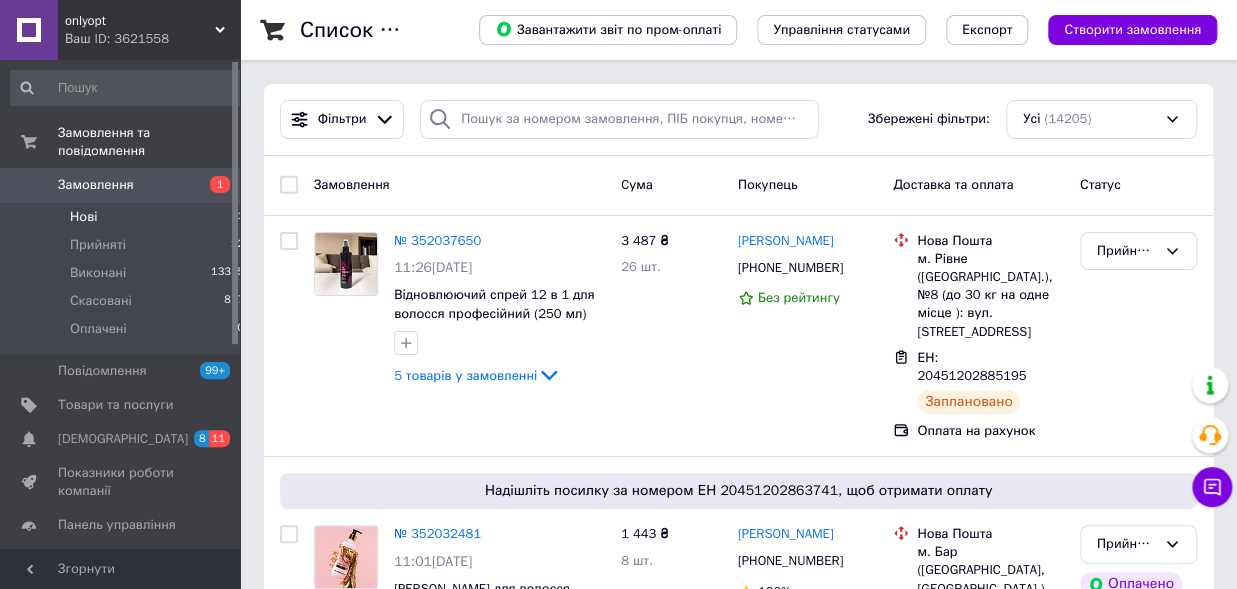 click on "Нові 1" at bounding box center (128, 217) 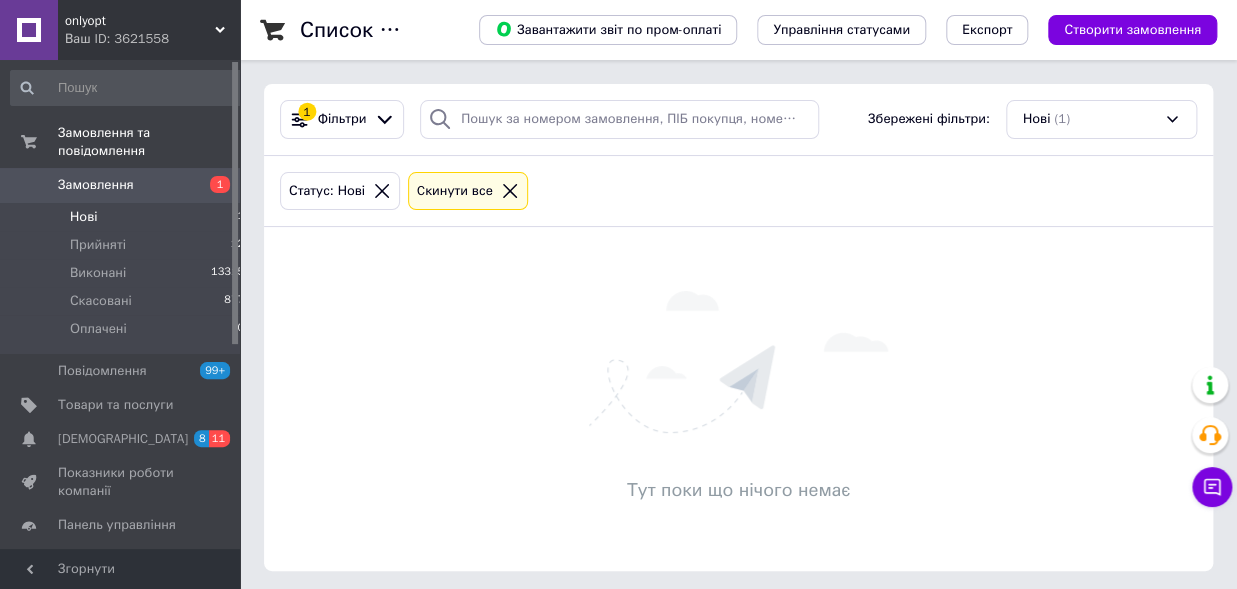 click on "Замовлення" at bounding box center (96, 185) 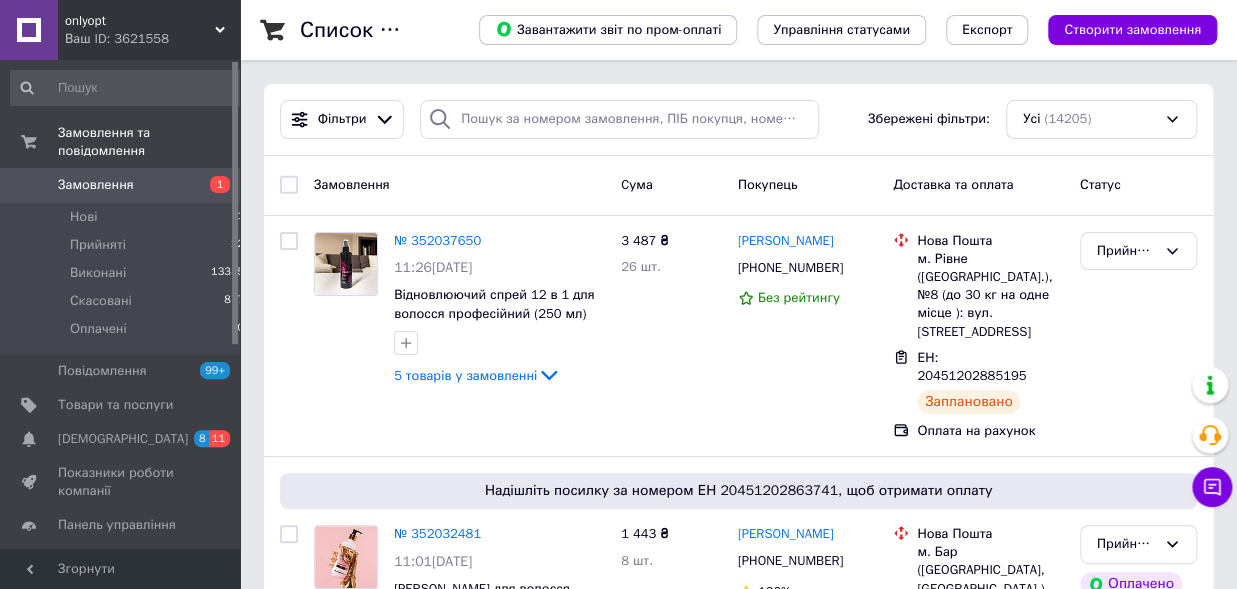 click on "Замовлення" at bounding box center [96, 185] 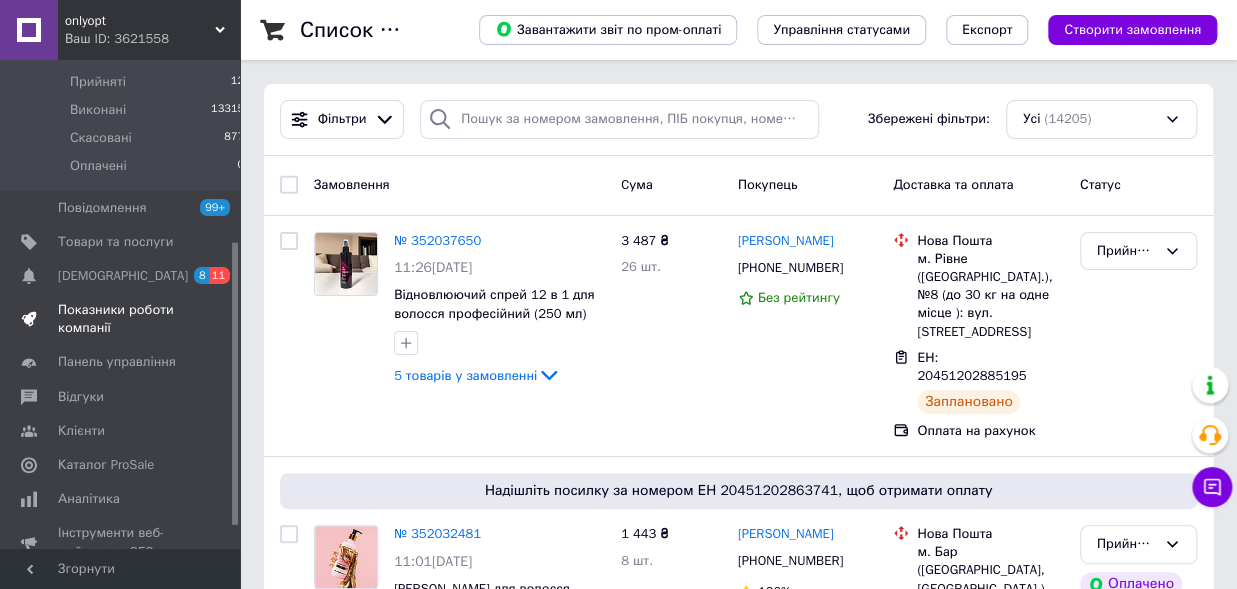 scroll, scrollTop: 314, scrollLeft: 0, axis: vertical 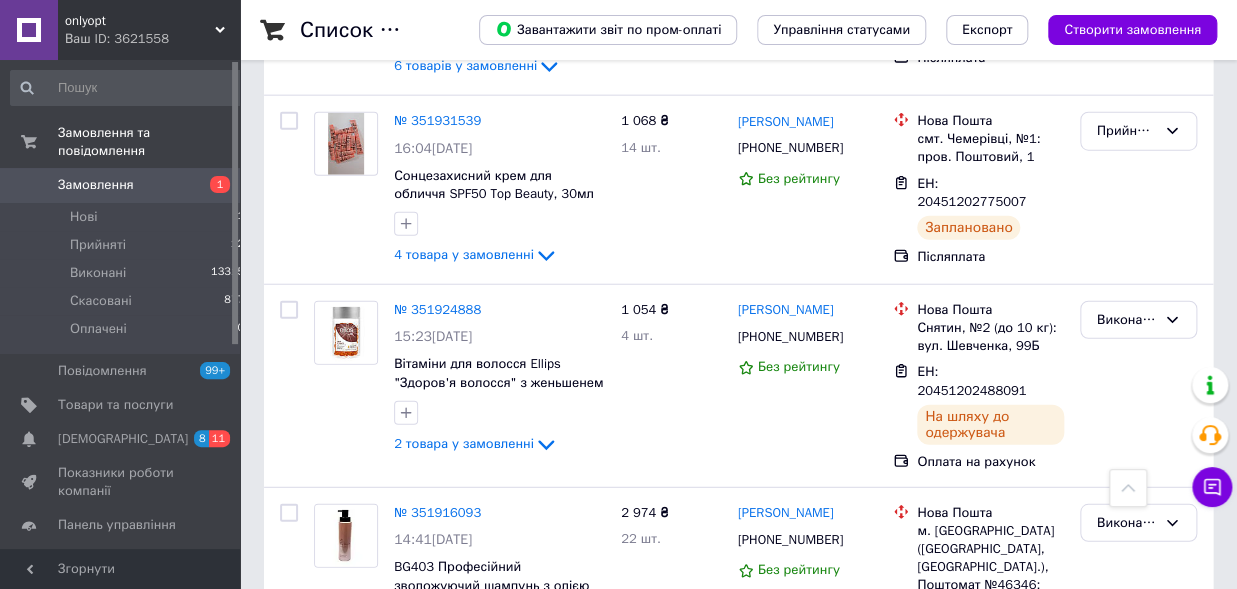 click on "Замовлення 1" at bounding box center [128, 185] 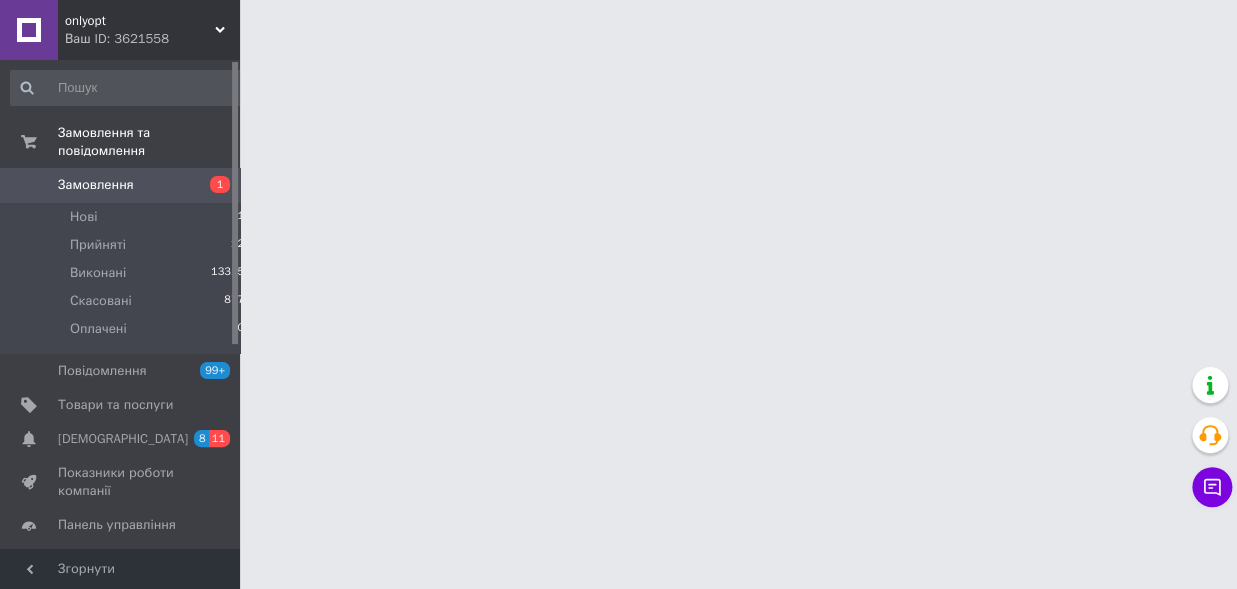 scroll, scrollTop: 0, scrollLeft: 0, axis: both 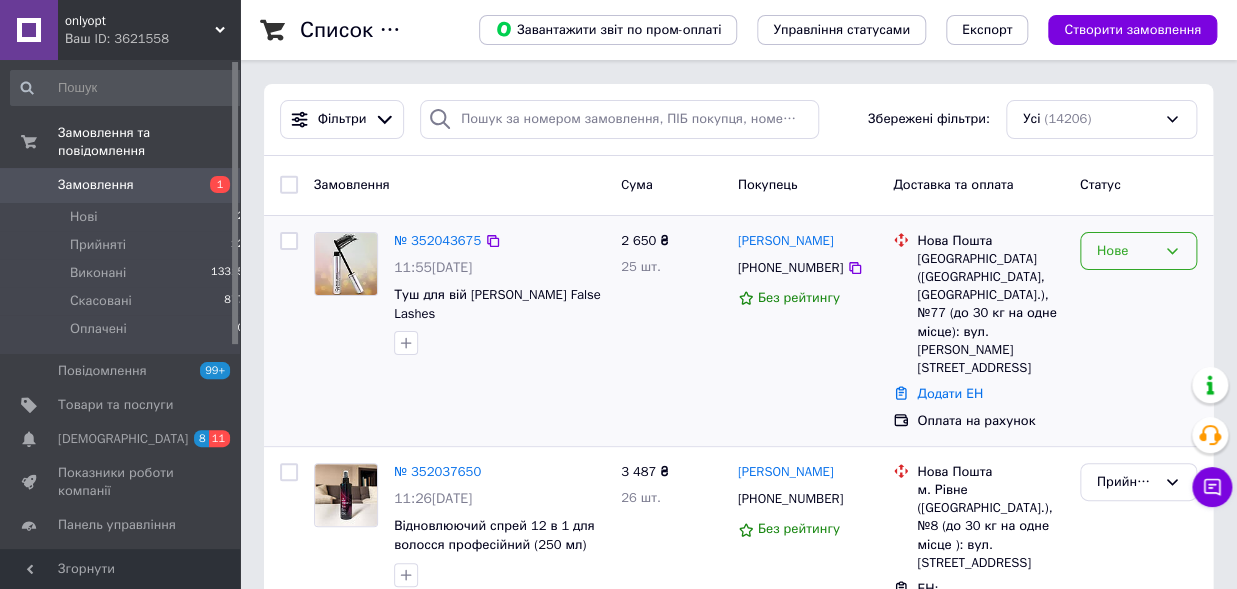 click 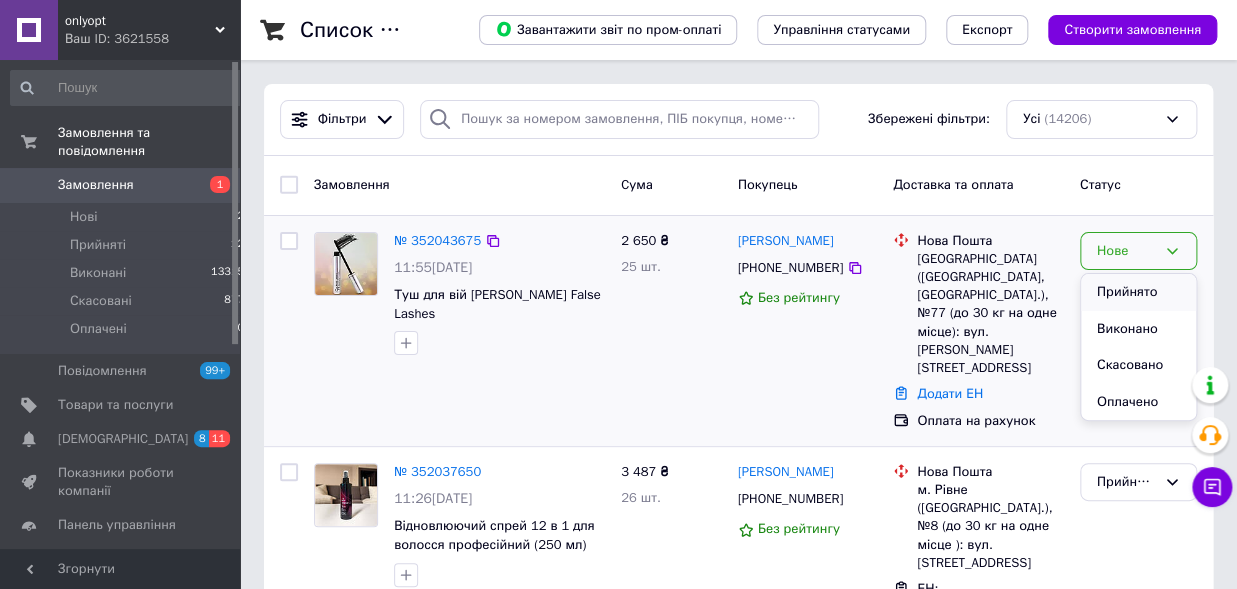 click on "Прийнято" at bounding box center (1138, 292) 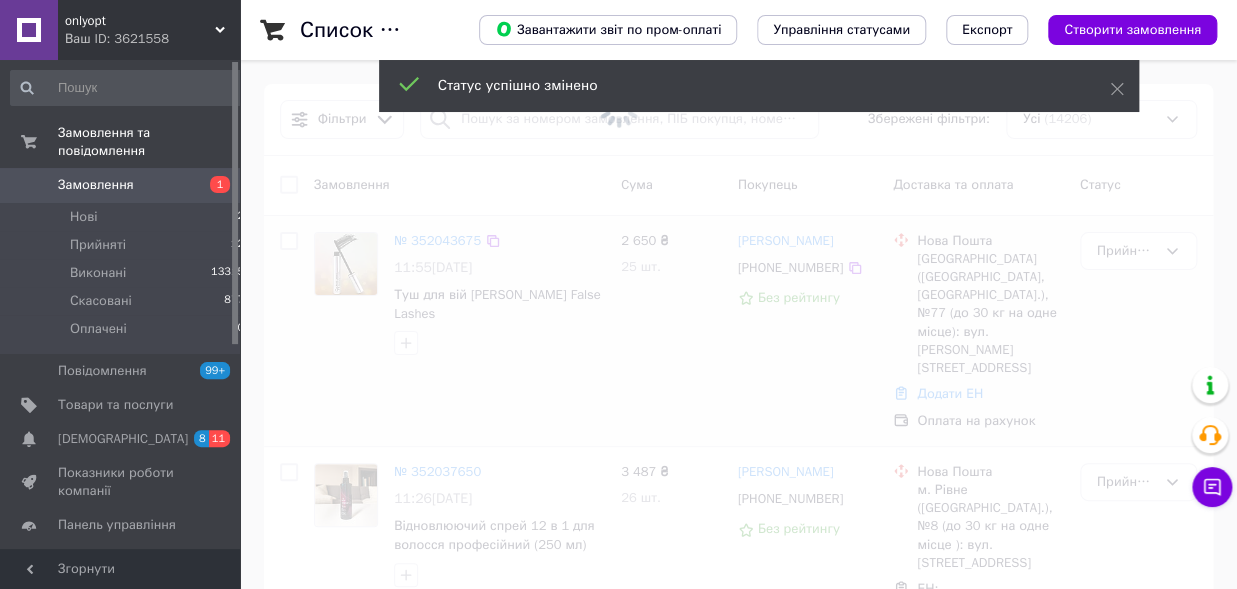 click at bounding box center (618, 294) 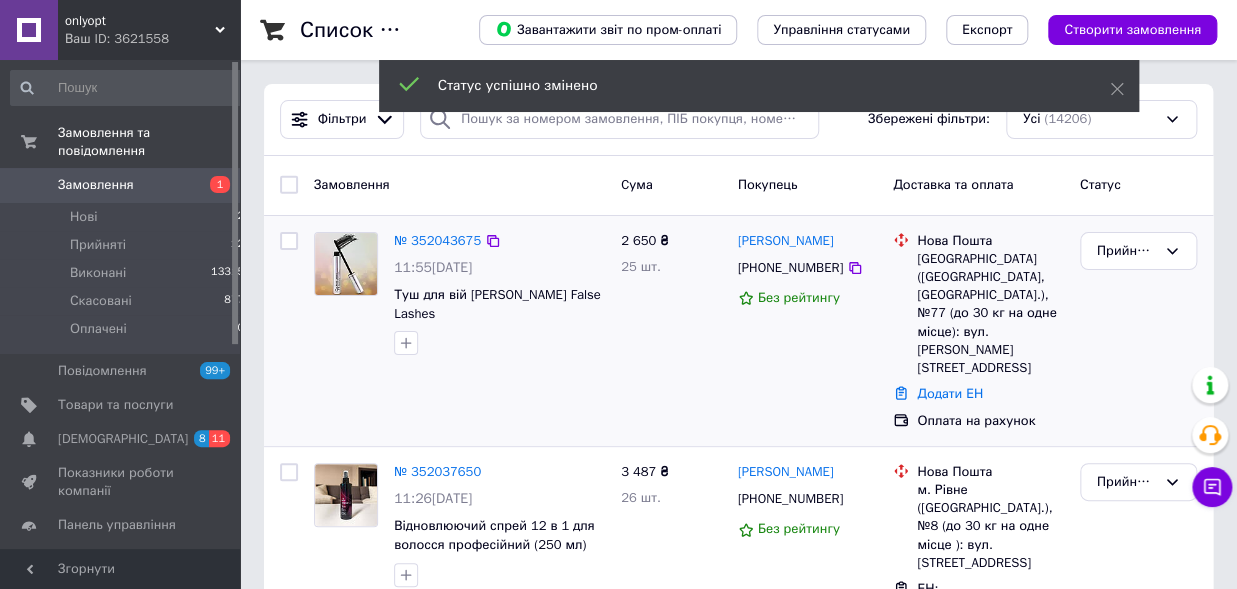 click on "№ 352043675" at bounding box center [437, 240] 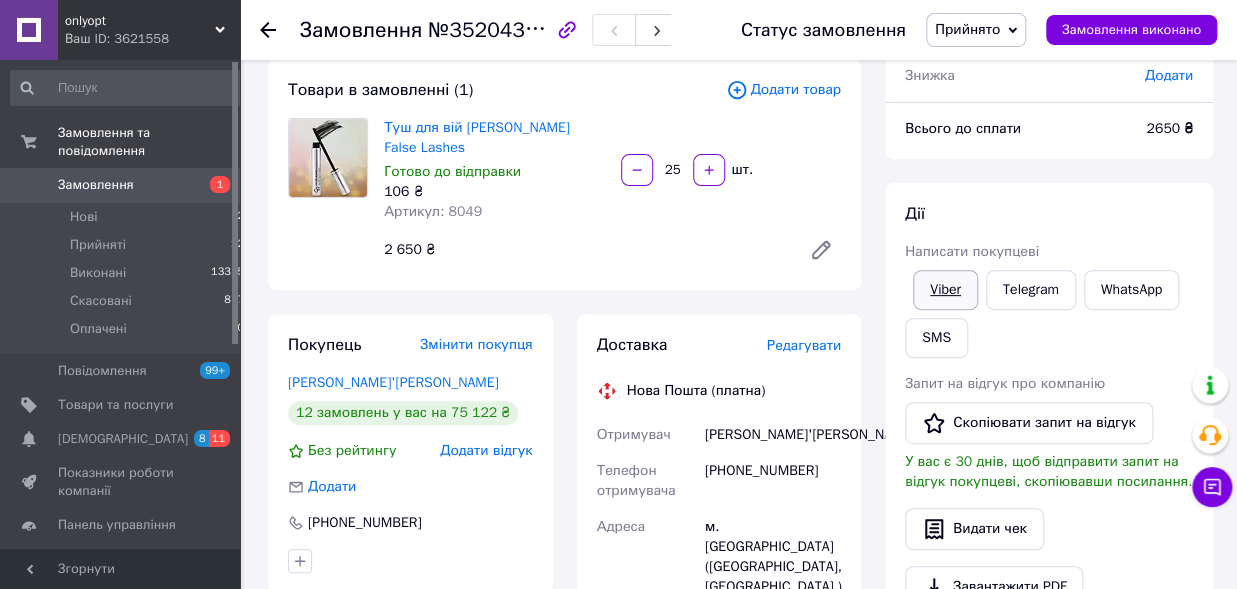 scroll, scrollTop: 110, scrollLeft: 0, axis: vertical 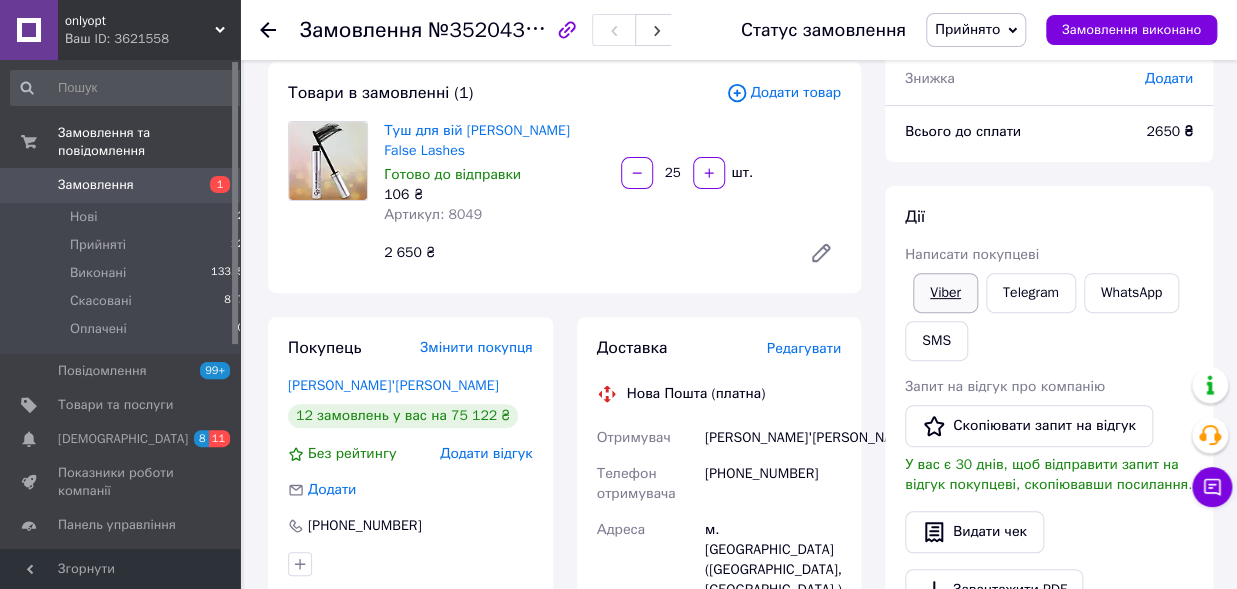 click on "Viber" at bounding box center (945, 293) 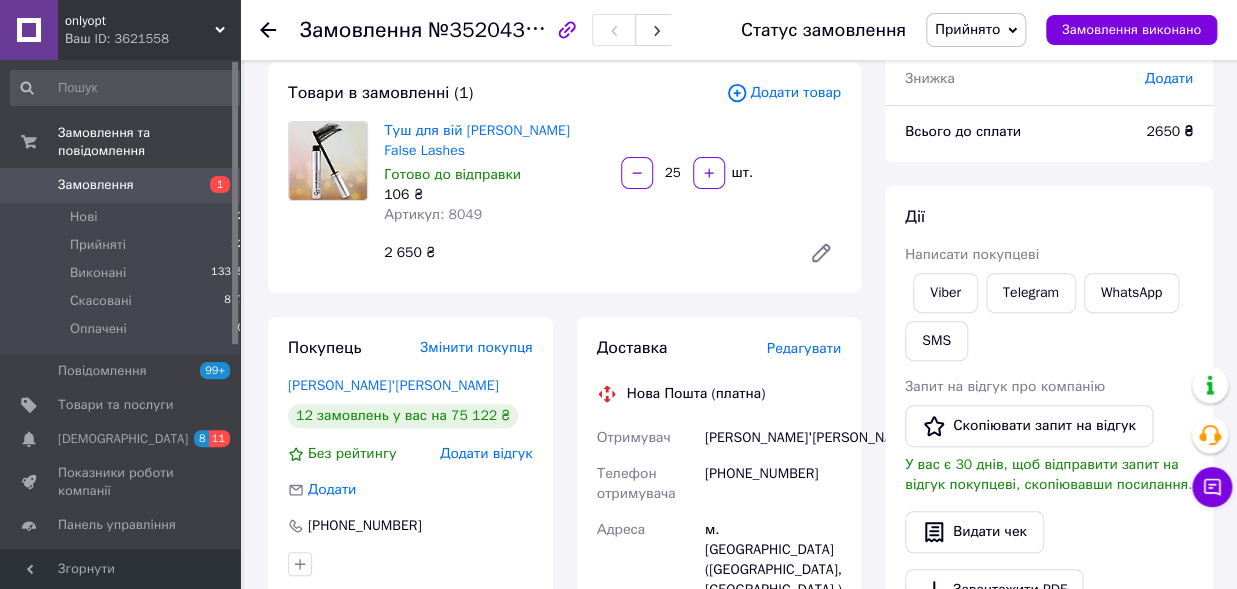 click on "2650 ₴" at bounding box center (1169, 132) 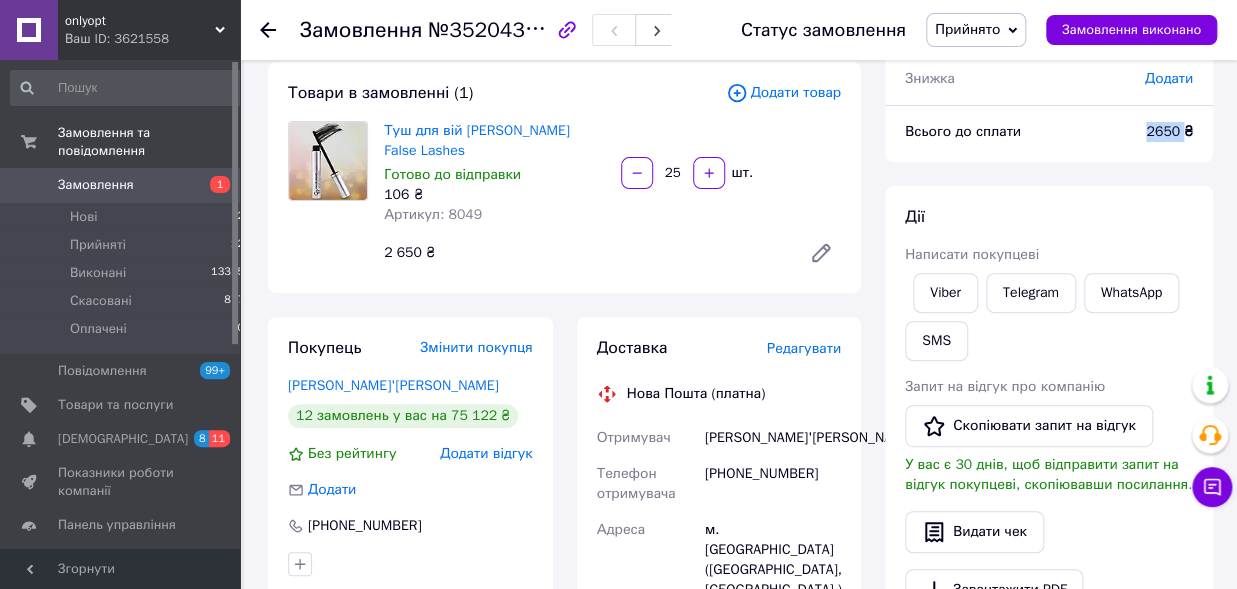 copy on "2650" 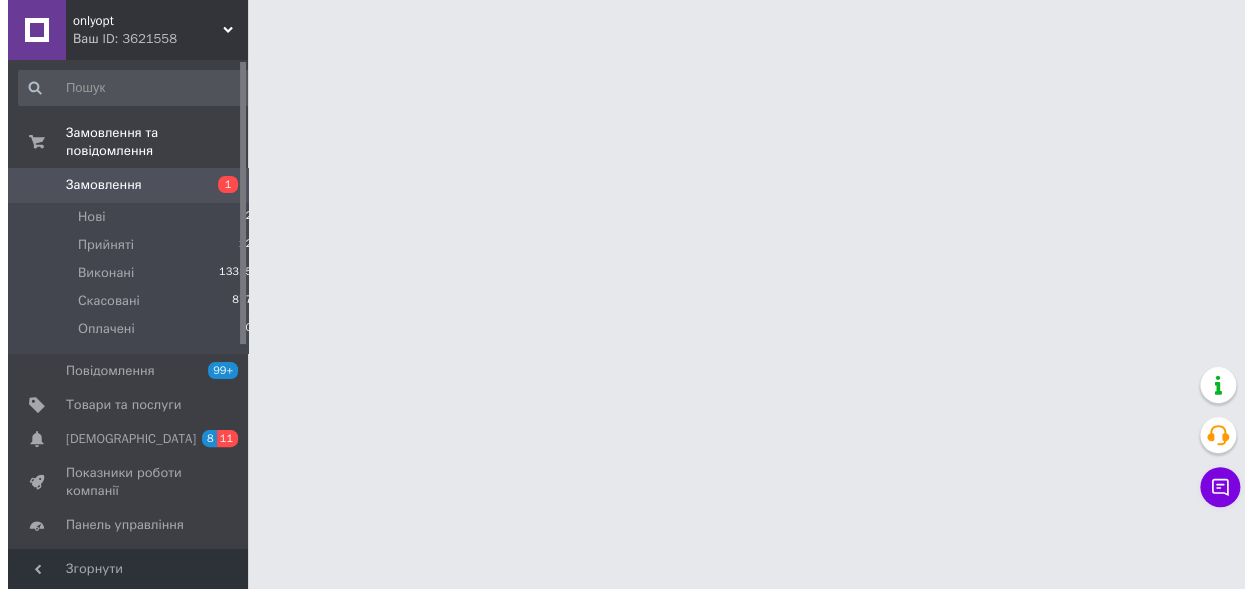 scroll, scrollTop: 0, scrollLeft: 0, axis: both 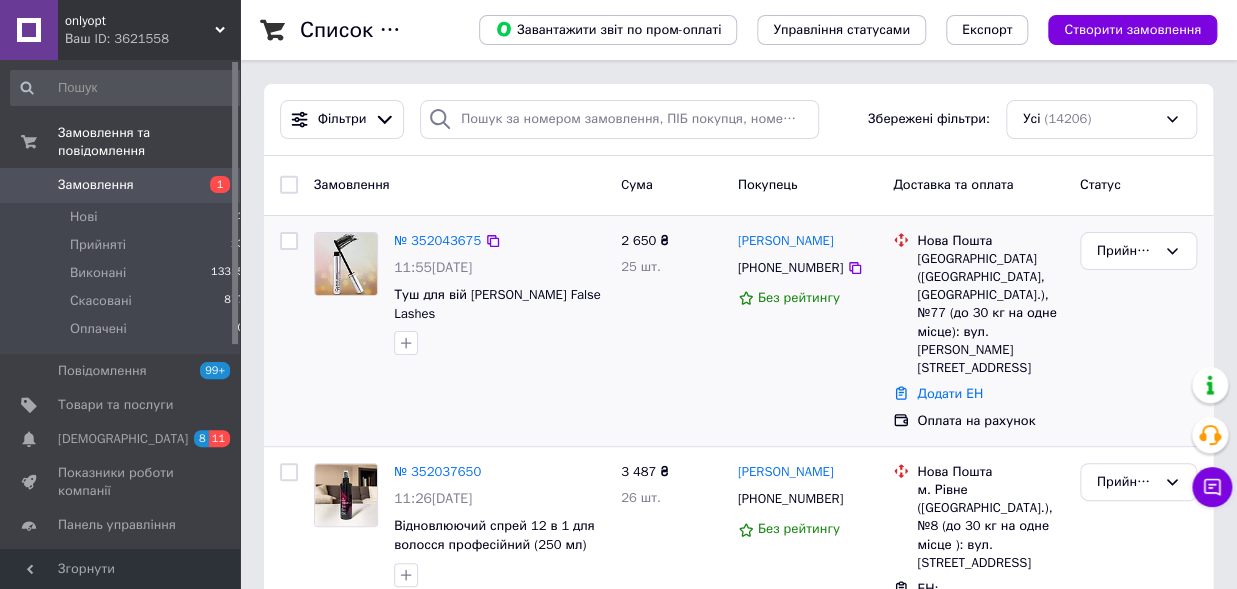 click on "№ 352043675 11:55, 10.07.2025 Туш для вій Golden Rose False Lashes 2 650 ₴ 25 шт. Ірина ГРИГОР'ЄВА +380963601139 Без рейтингу Нова Пошта Запоріжжя (Запорізька обл., Запорізький р-н.), №77 (до 30 кг на одне місце): вул. Мирослава Симчича, 74 Додати ЕН Оплата на рахунок Прийнято" at bounding box center [738, 331] 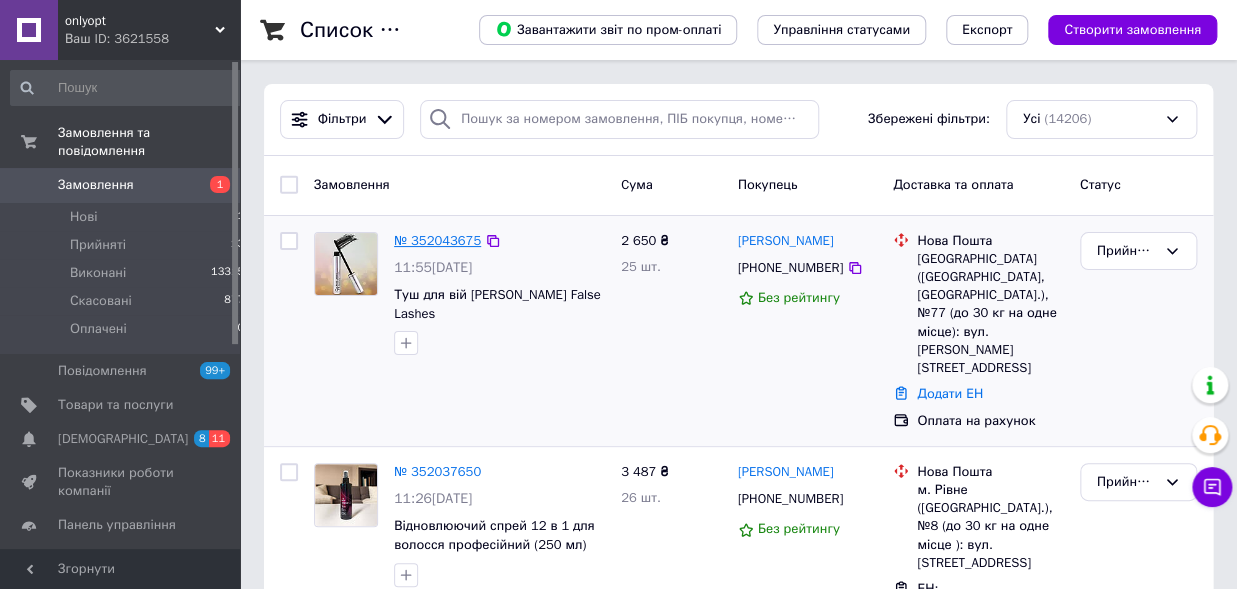 click on "№ 352043675" at bounding box center (437, 240) 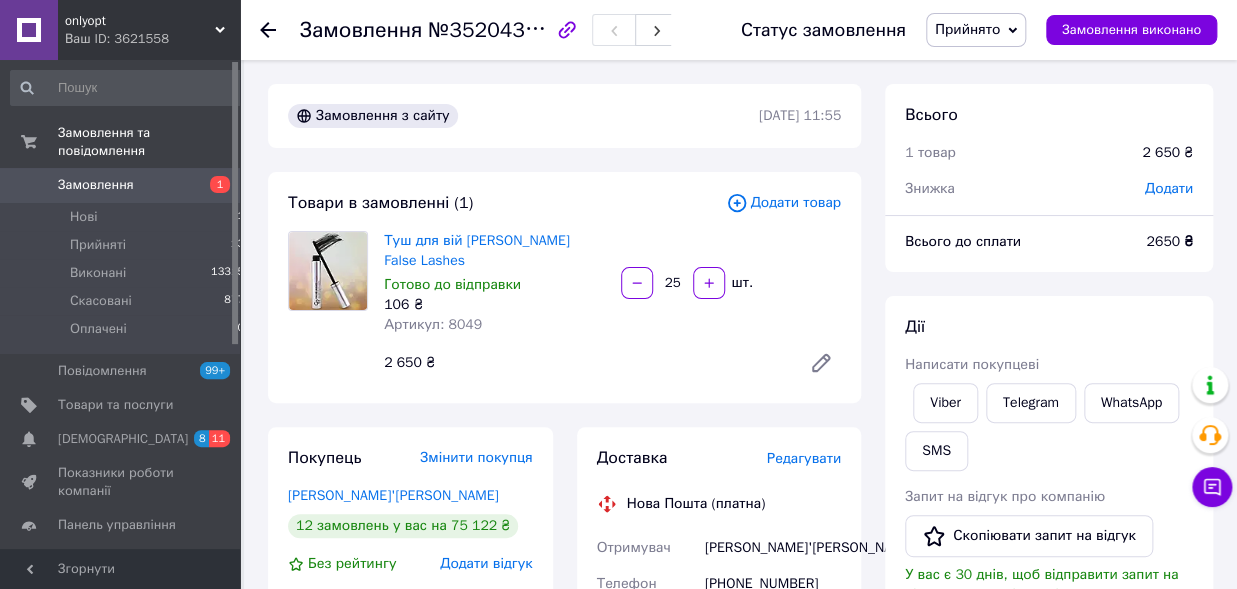 click on "Редагувати" at bounding box center [804, 458] 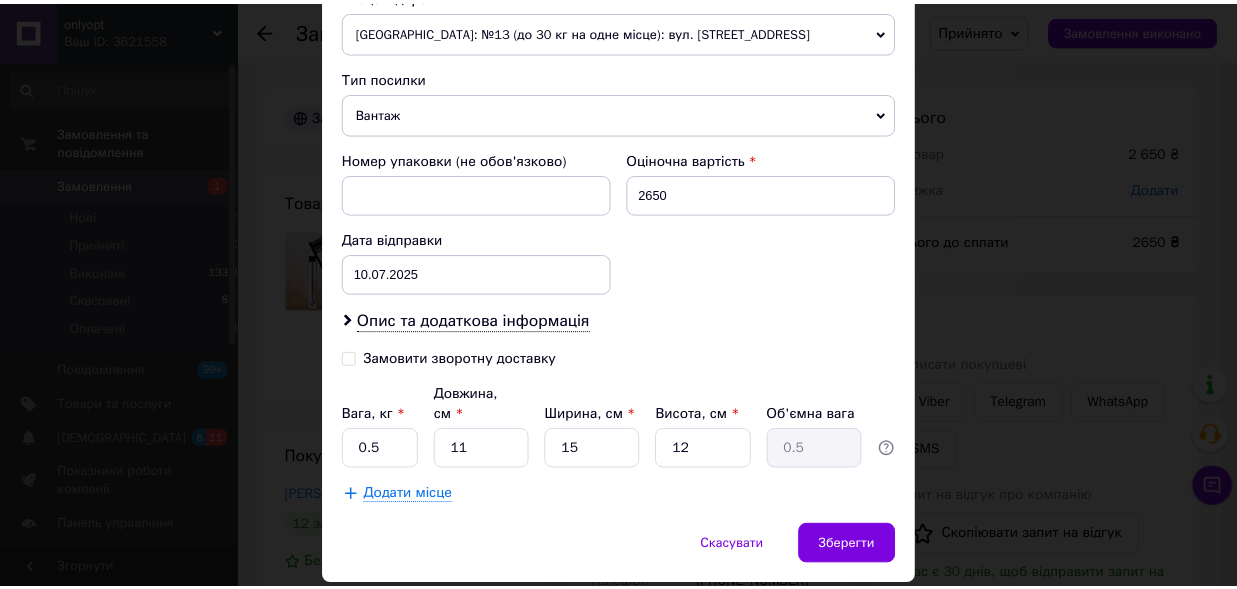 scroll, scrollTop: 772, scrollLeft: 0, axis: vertical 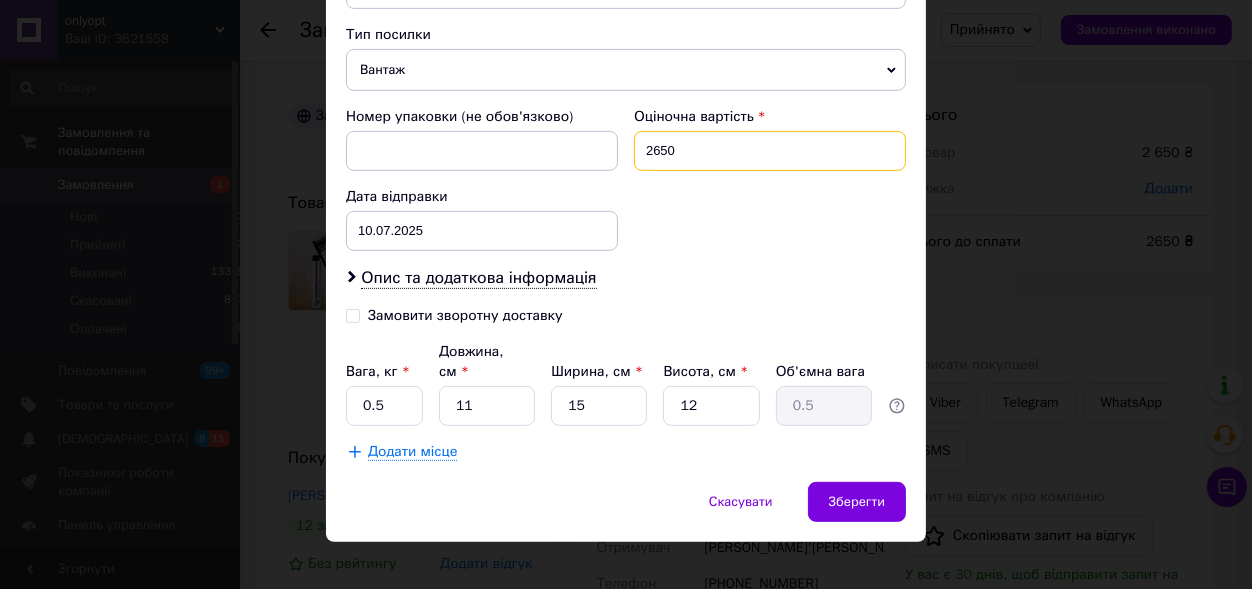 click on "2650" at bounding box center [770, 151] 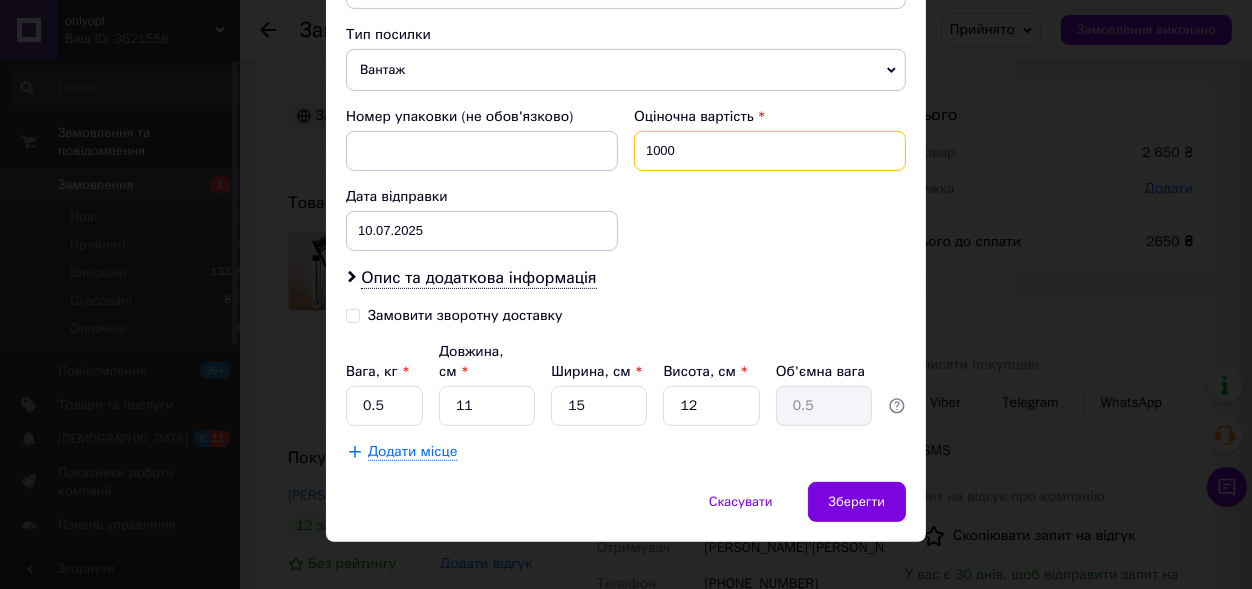 type on "1000" 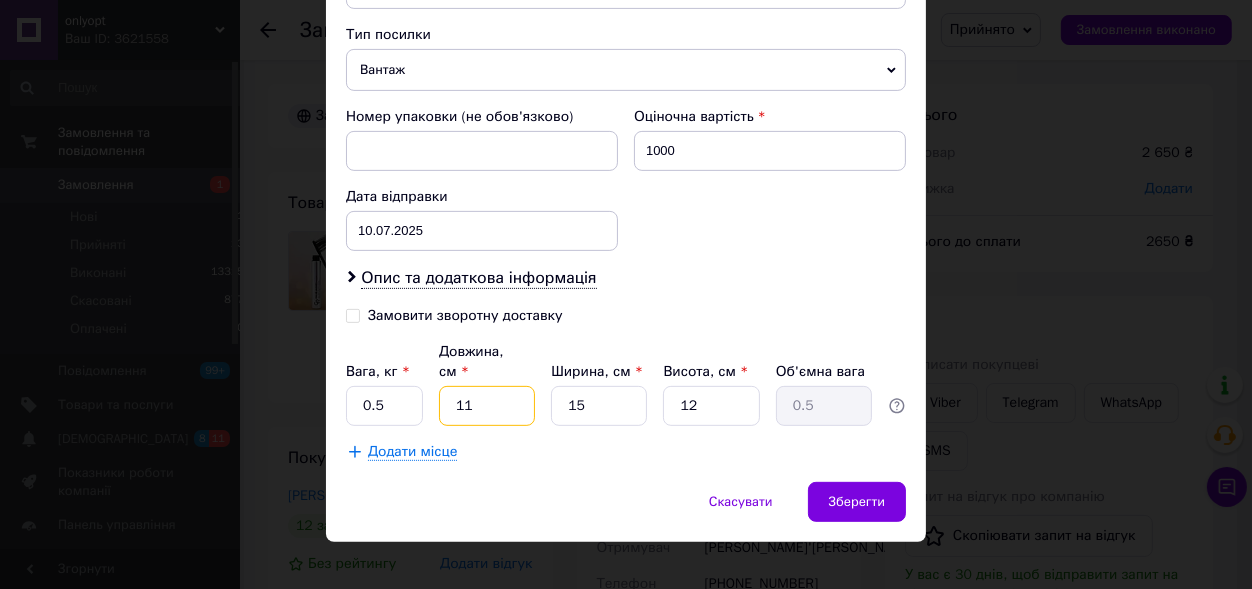click on "11" at bounding box center [487, 406] 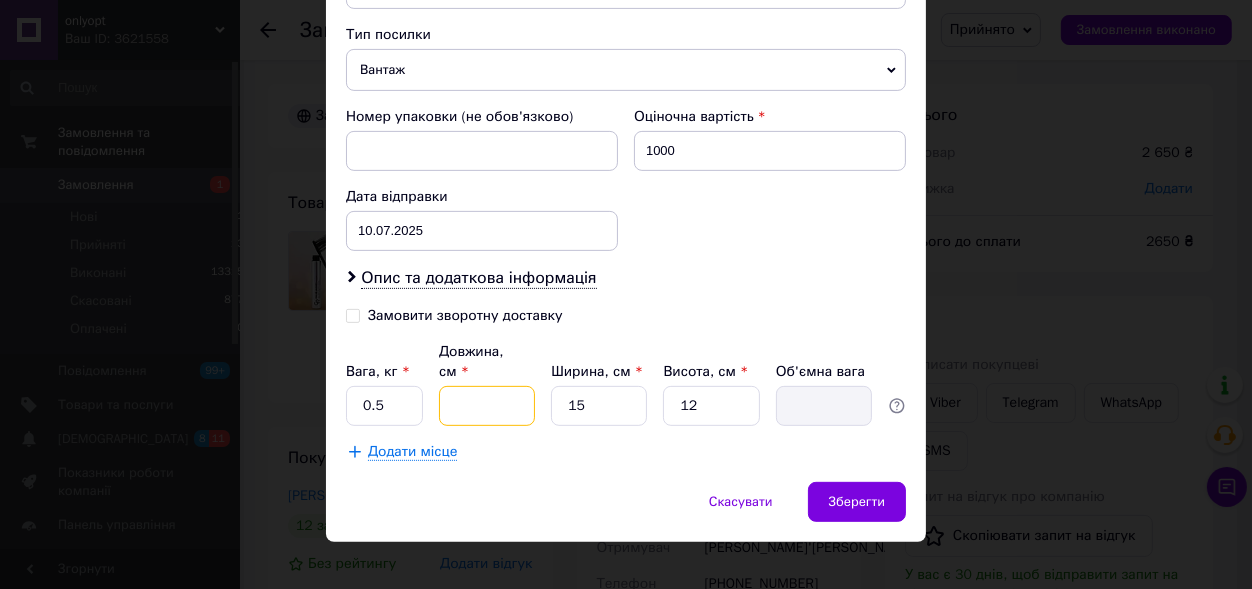 type on "2" 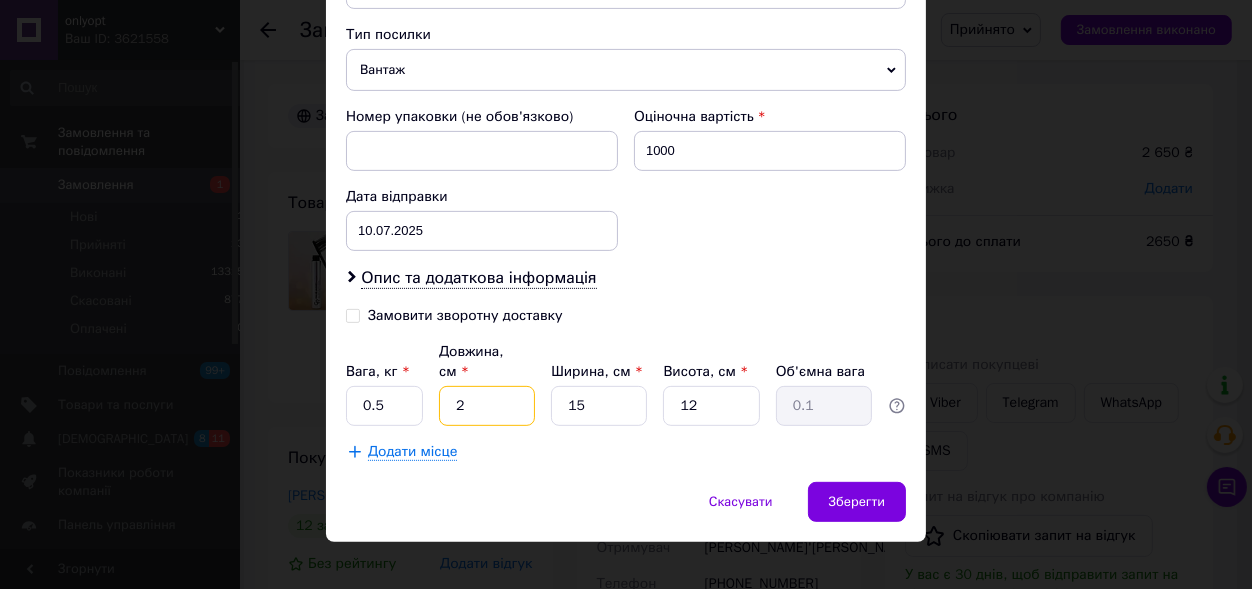 type on "22" 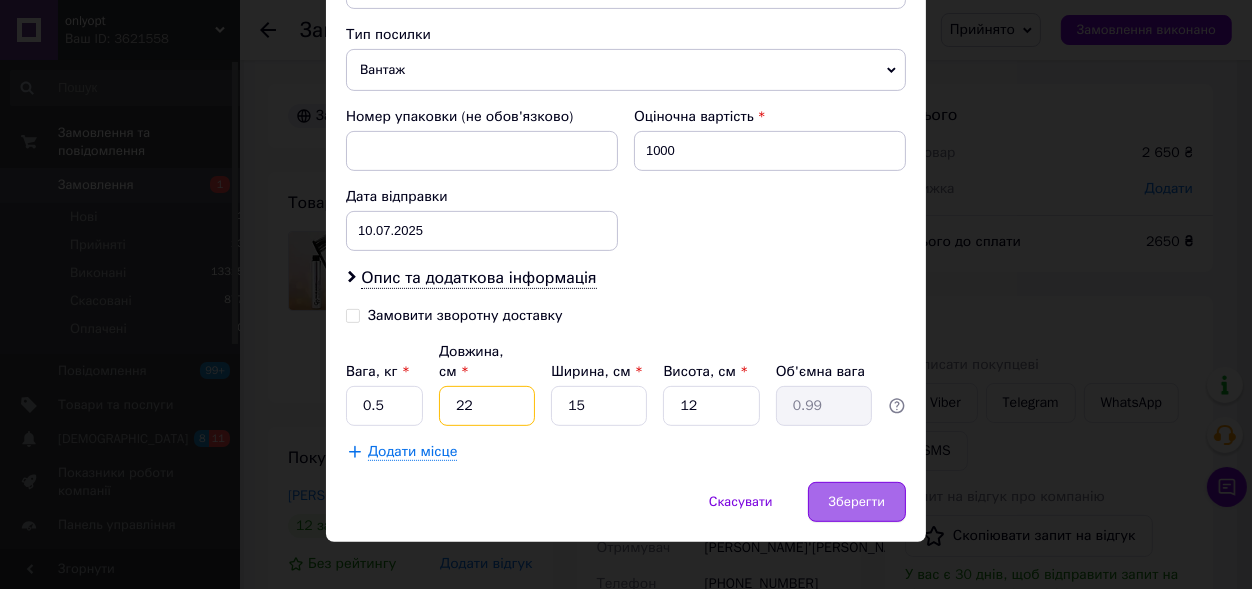 type on "22" 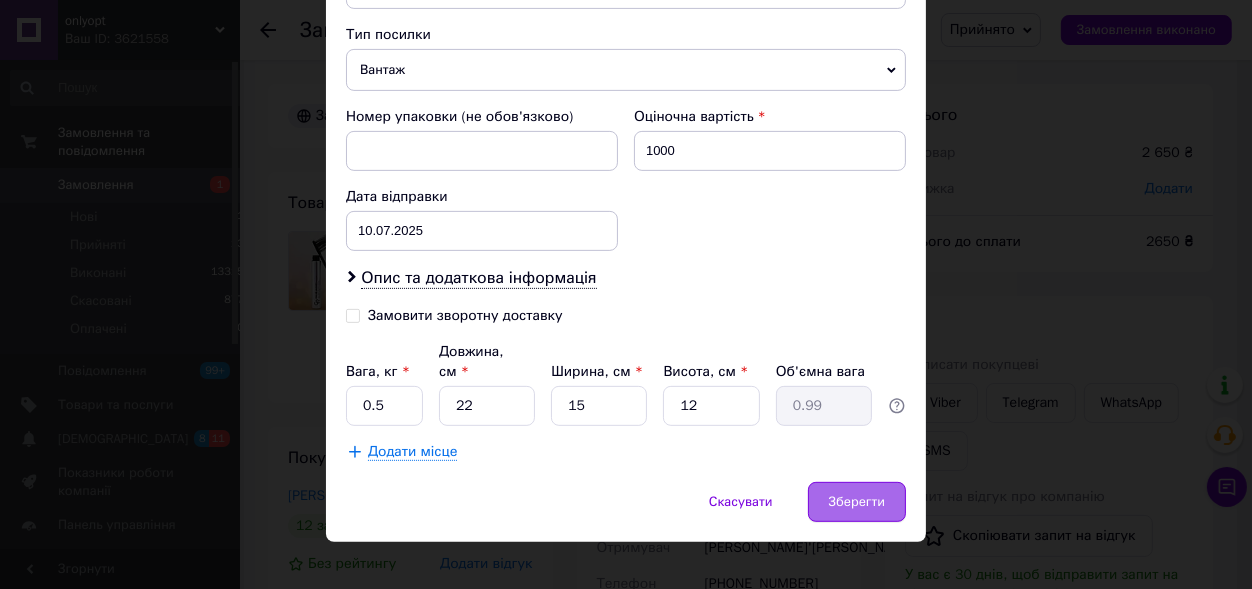 click on "Зберегти" at bounding box center (857, 502) 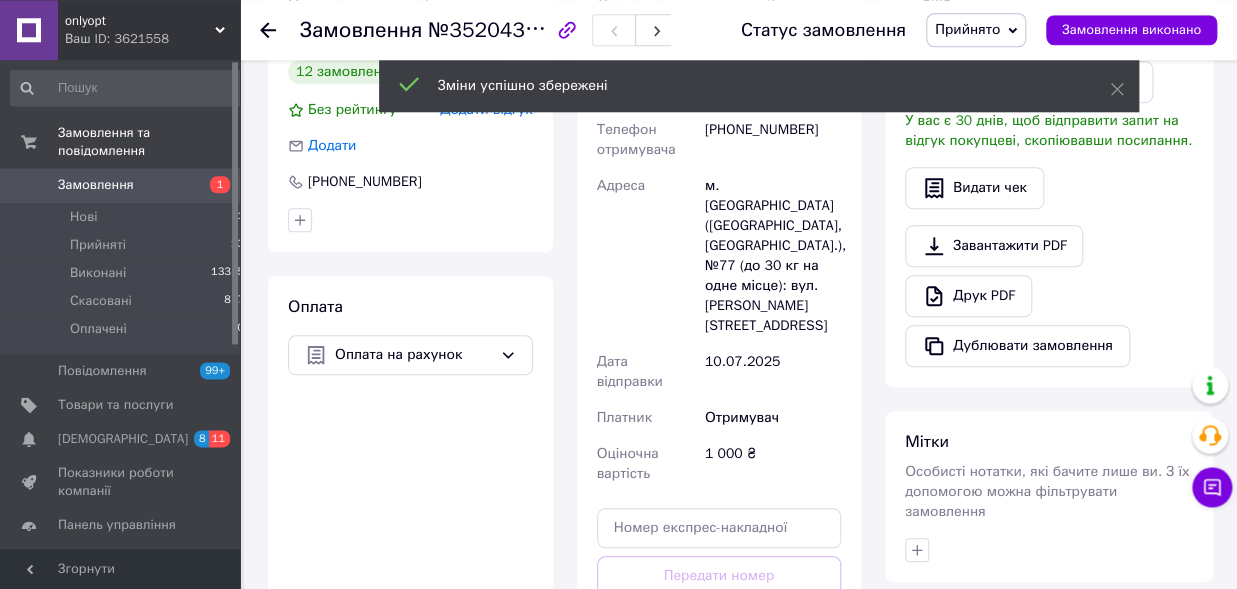 scroll, scrollTop: 550, scrollLeft: 0, axis: vertical 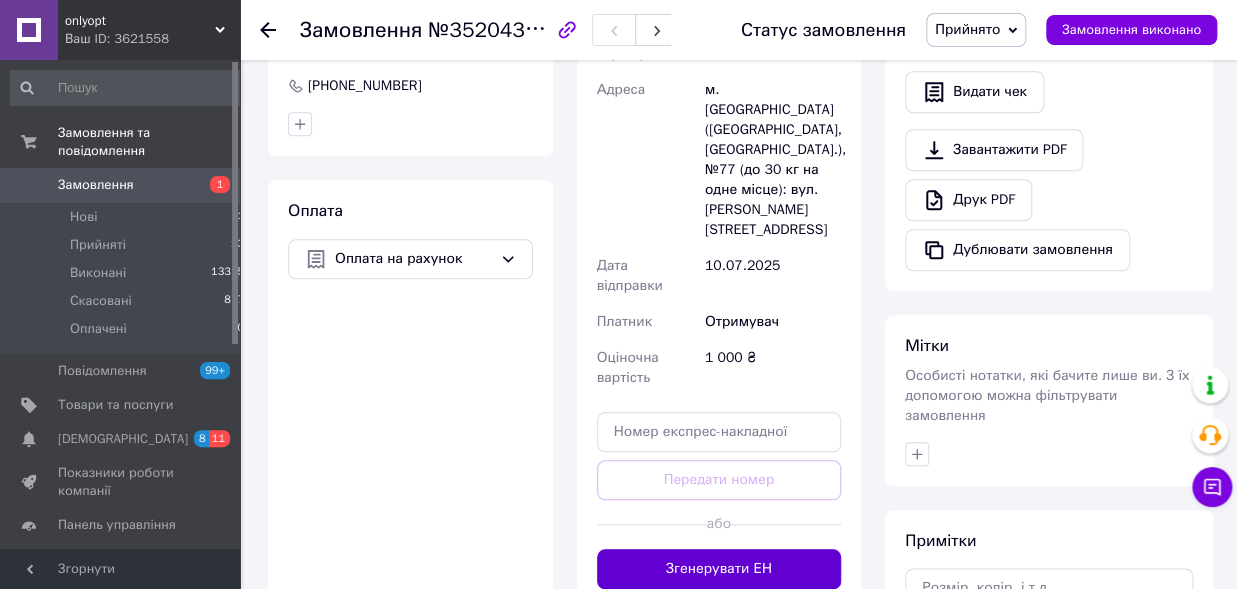 click on "Згенерувати ЕН" at bounding box center [719, 569] 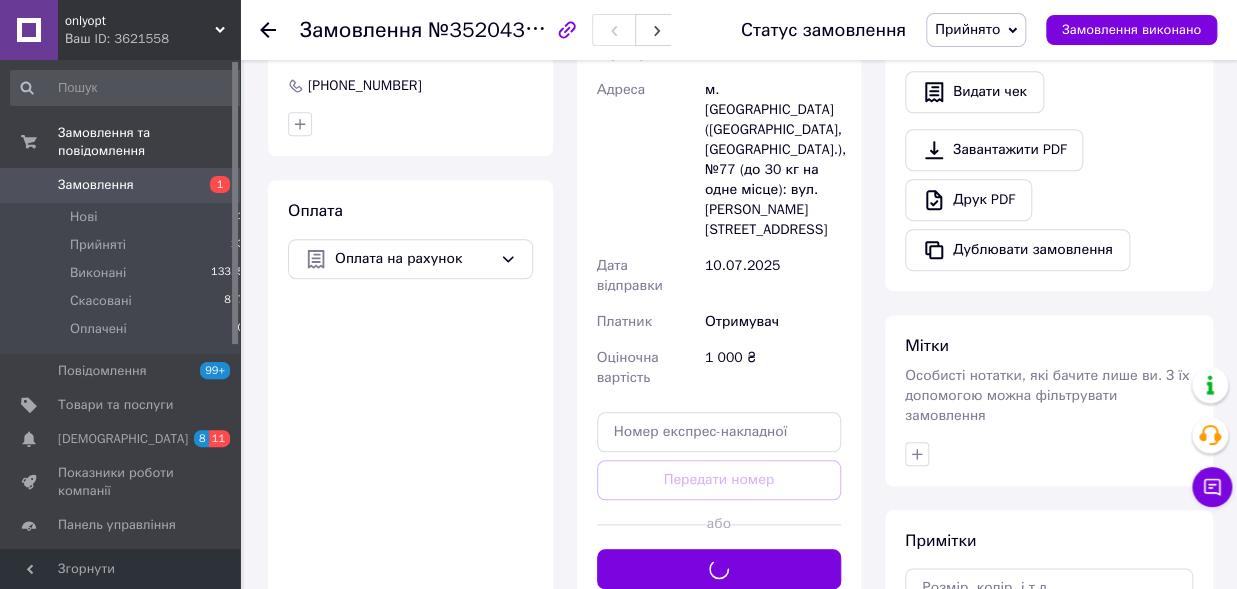 scroll, scrollTop: 440, scrollLeft: 0, axis: vertical 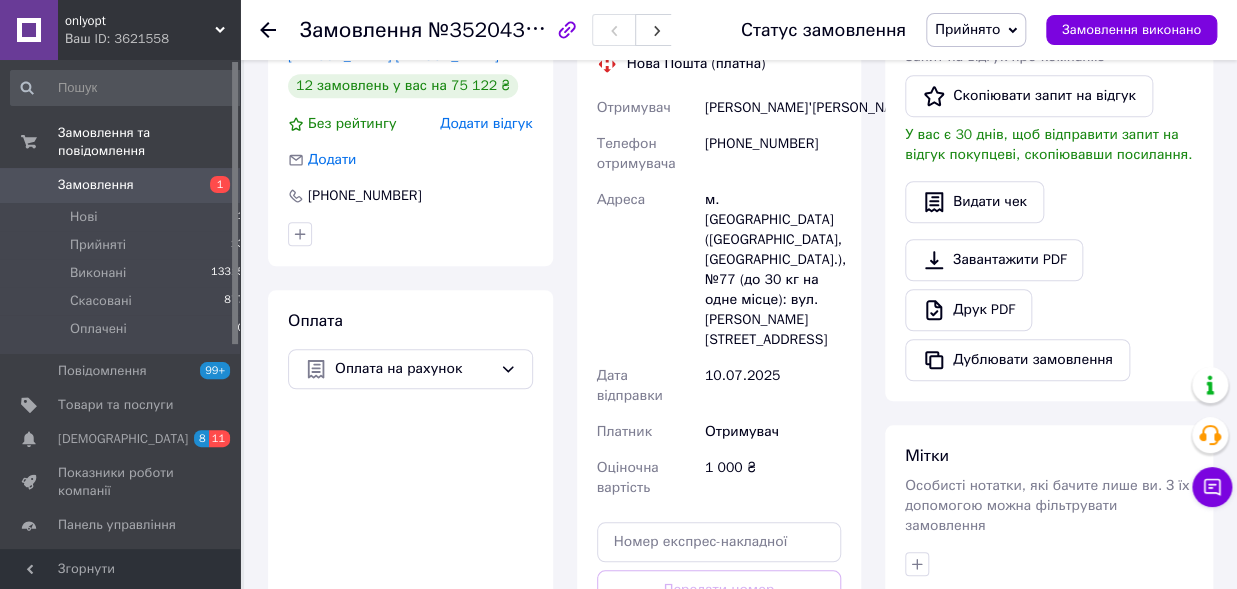 click on "ГРИГОР'ЄВА Ірина" at bounding box center (773, 108) 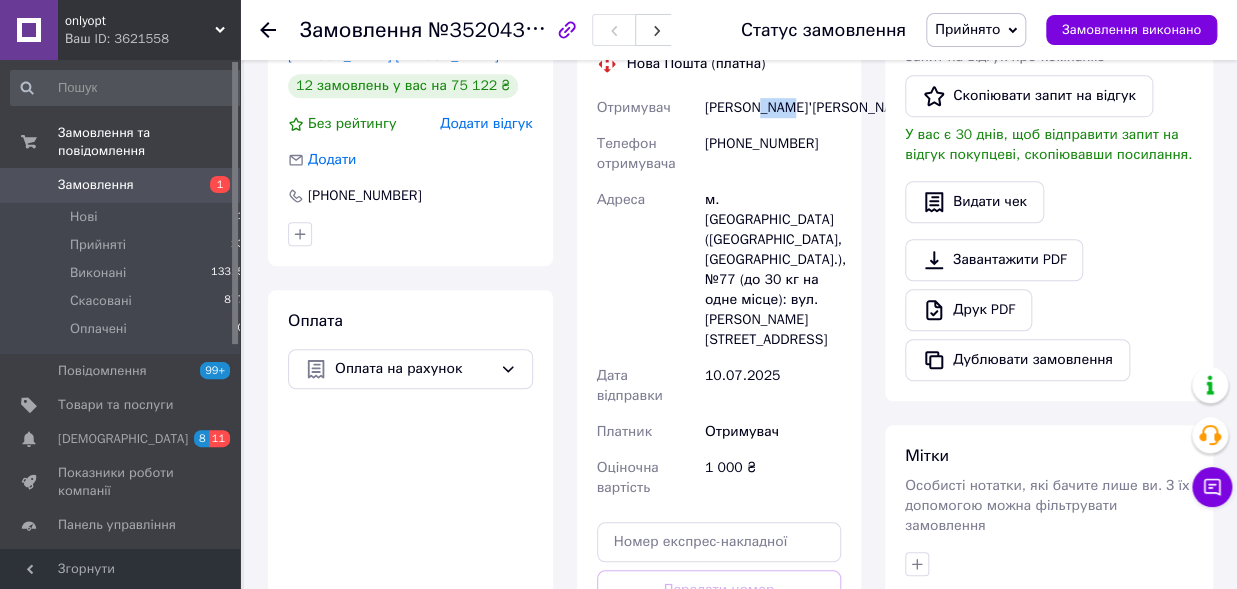 click on "ГРИГОР'ЄВА Ірина" at bounding box center [773, 108] 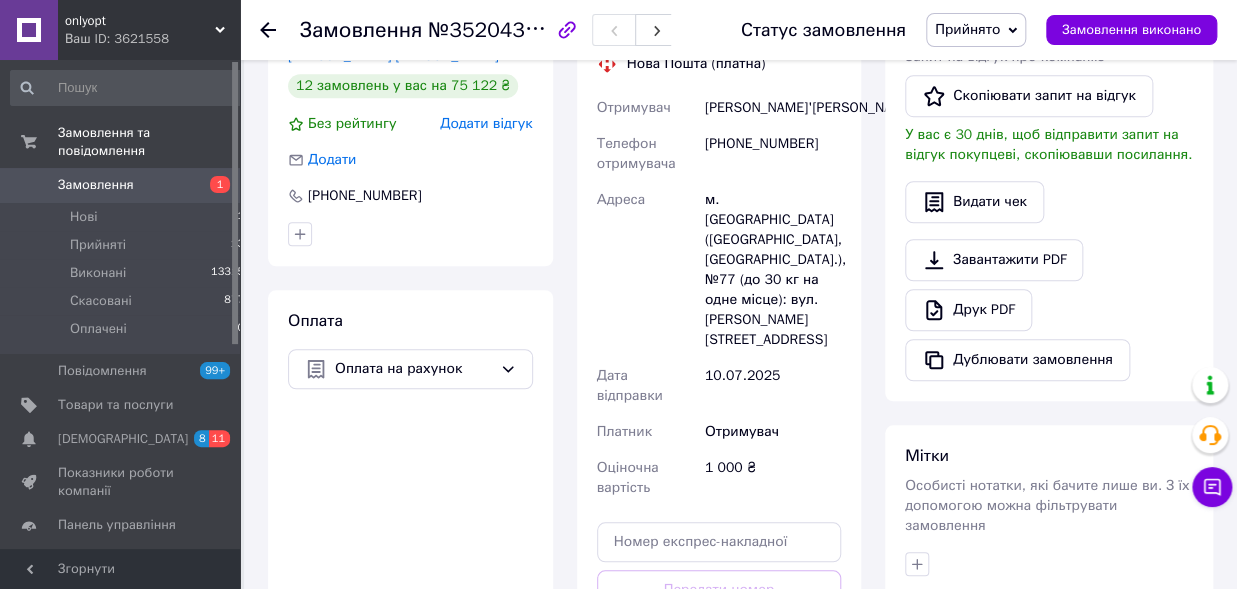 click on "Отримувач ГРИГОР'ЄВА Ірина Телефон отримувача +380963601139 Адреса м. Запоріжжя (Запорізька обл., Запорізький р-н.), №77 (до 30 кг на одне місце): вул. Мирослава Симчича, 74 Дата відправки 10.07.2025 Платник Отримувач Оціночна вартість 1 000 ₴" at bounding box center (719, 298) 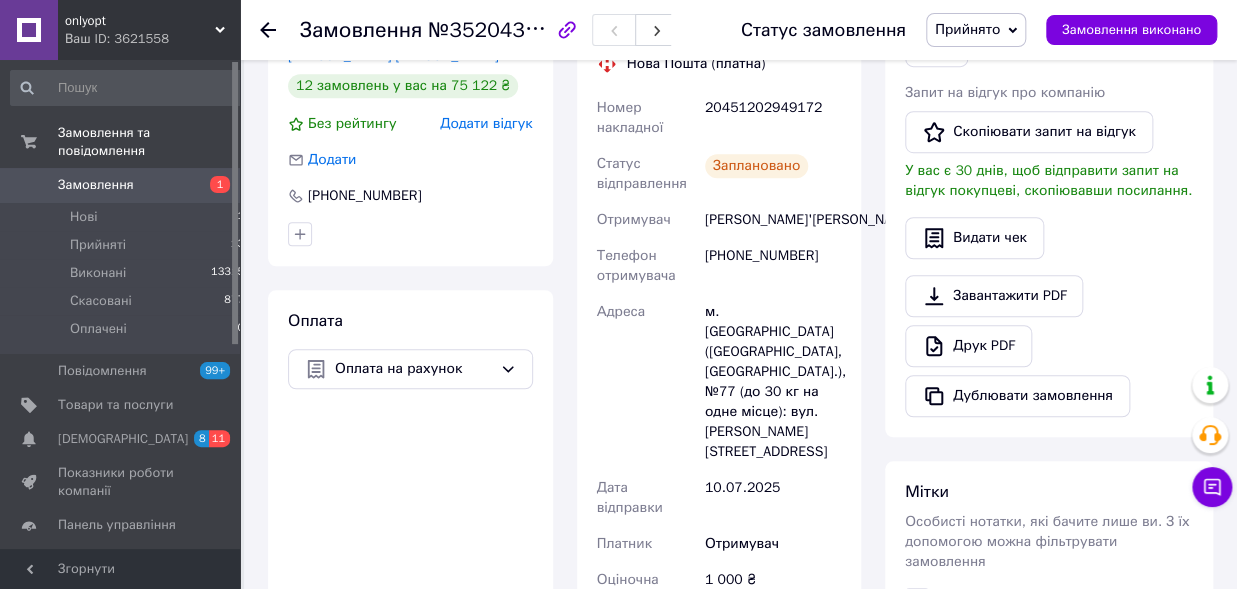 click on "Замовлення №352043675" at bounding box center [485, 30] 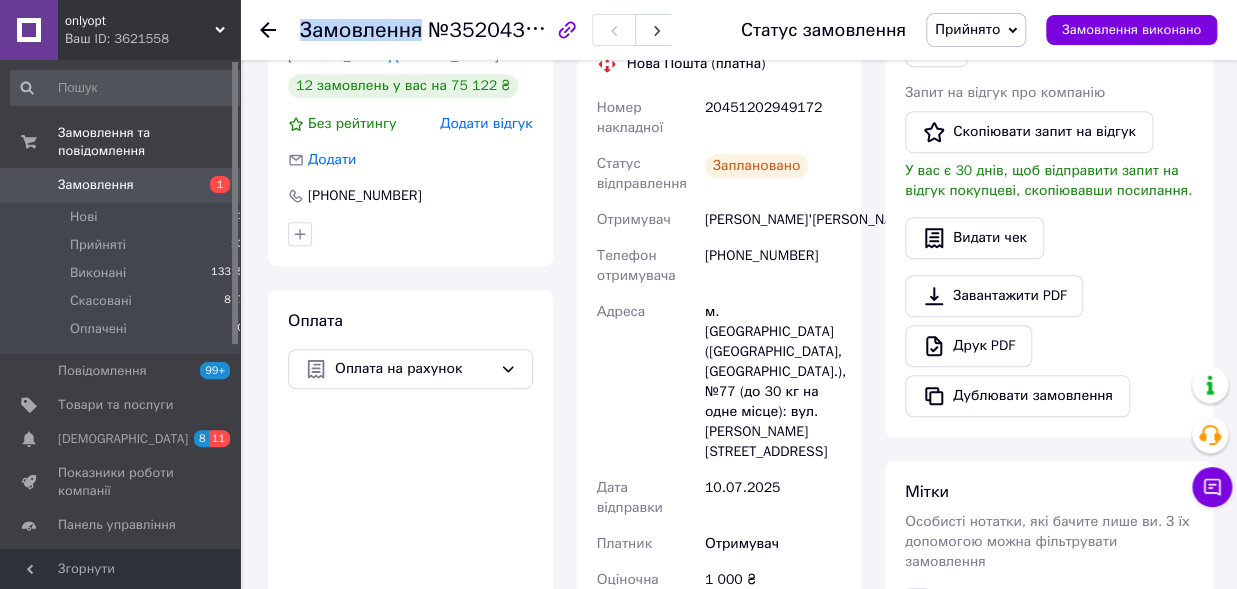 click on "Замовлення №352043675" at bounding box center (485, 30) 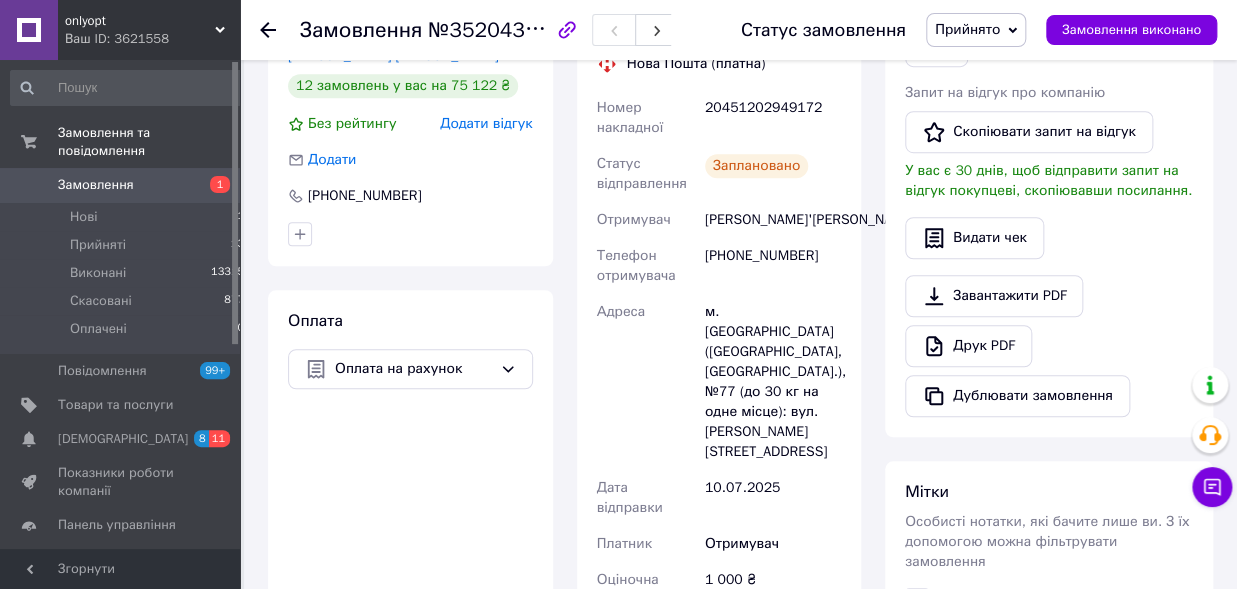 click on "Замовлення №352043675" at bounding box center [485, 30] 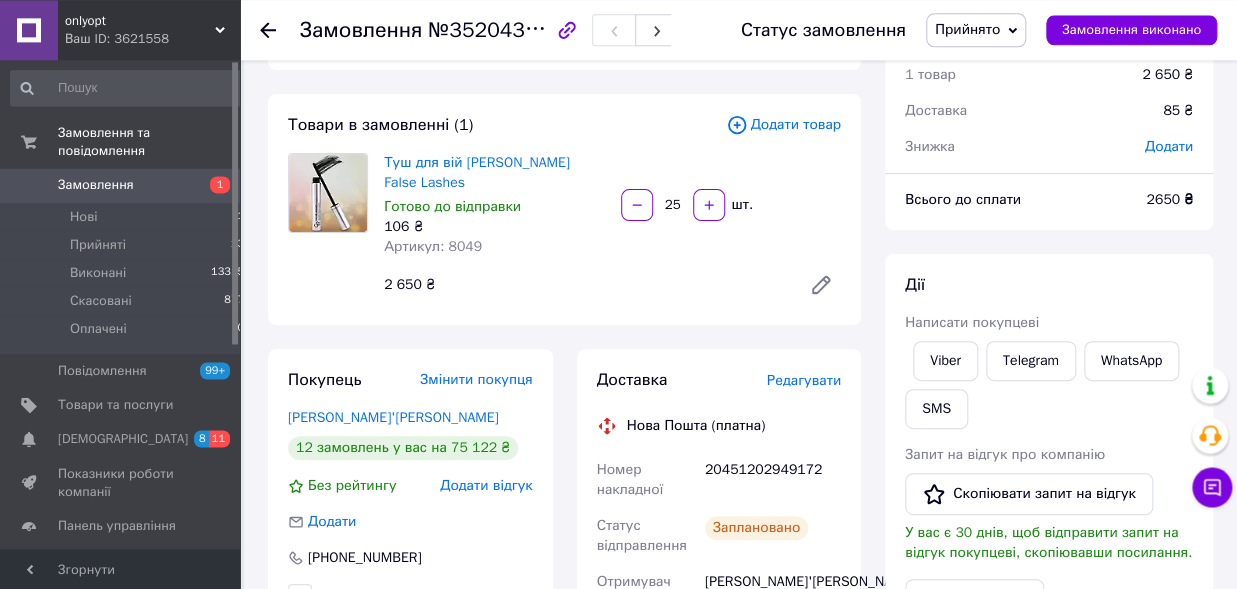 scroll, scrollTop: 0, scrollLeft: 0, axis: both 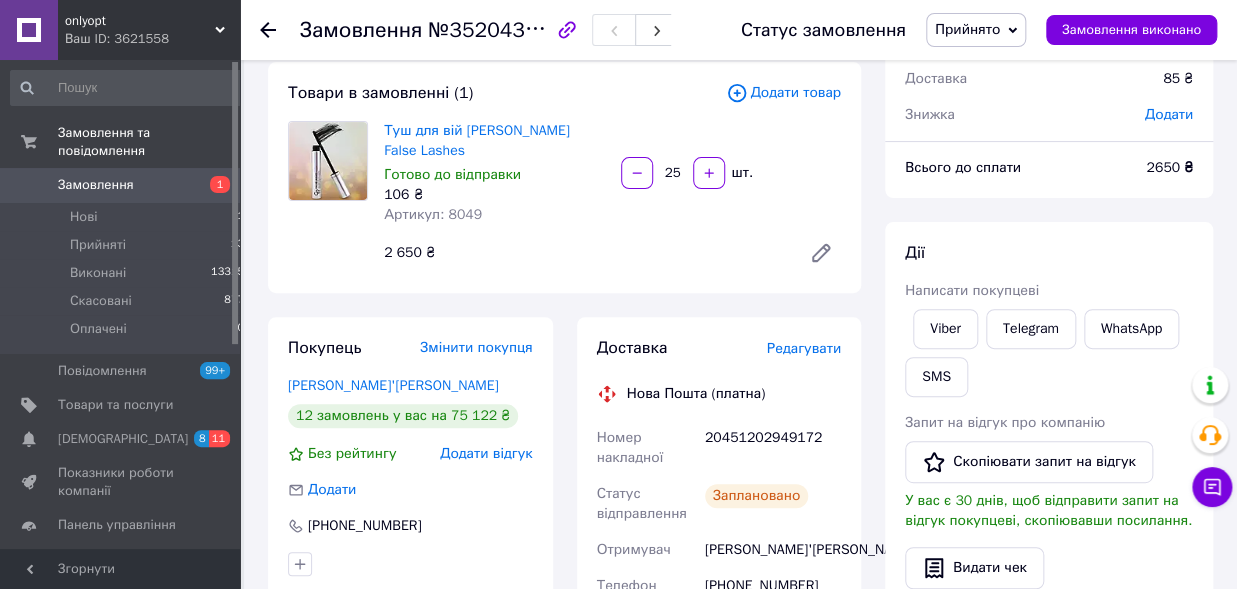 click on "20451202949172" at bounding box center [773, 448] 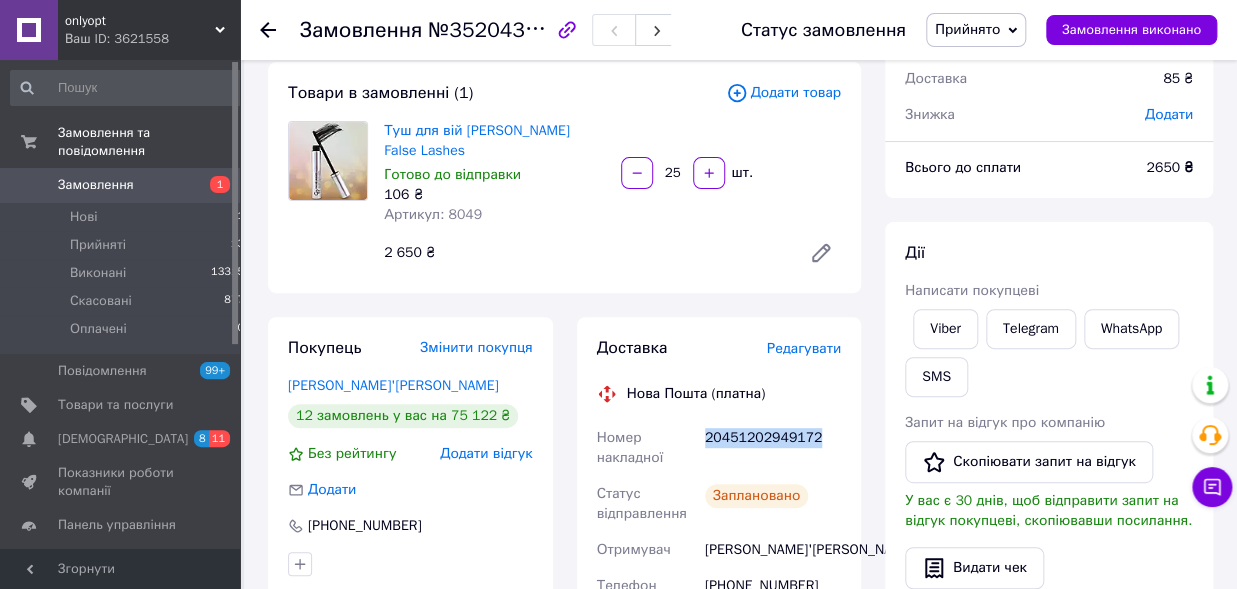 click on "20451202949172" at bounding box center [773, 448] 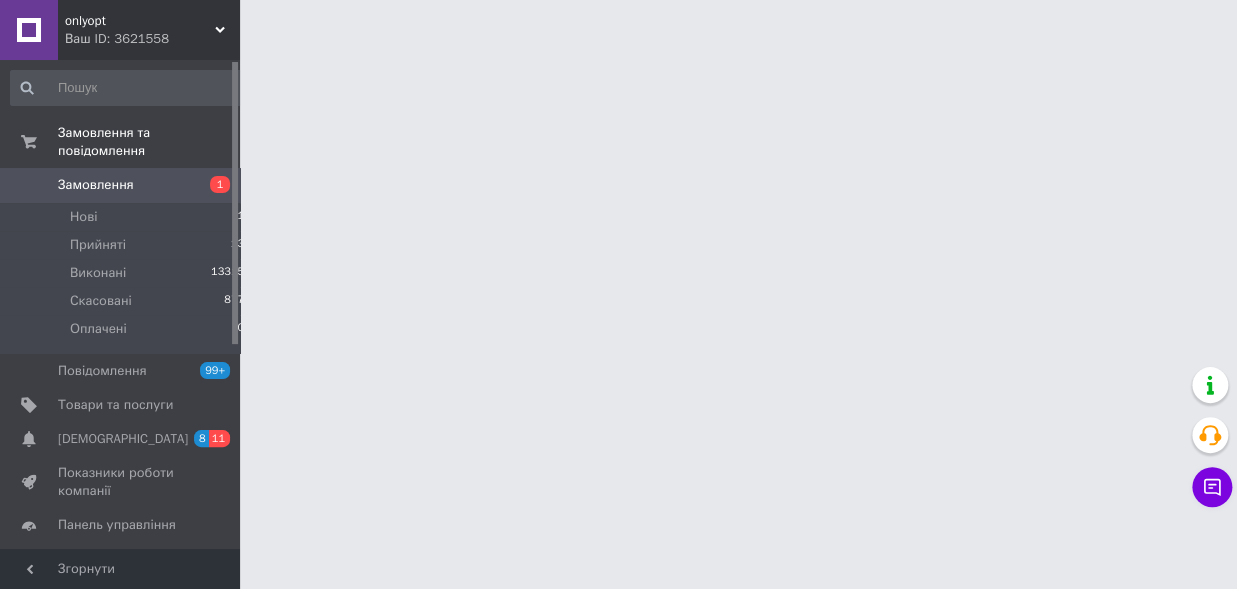scroll, scrollTop: 0, scrollLeft: 0, axis: both 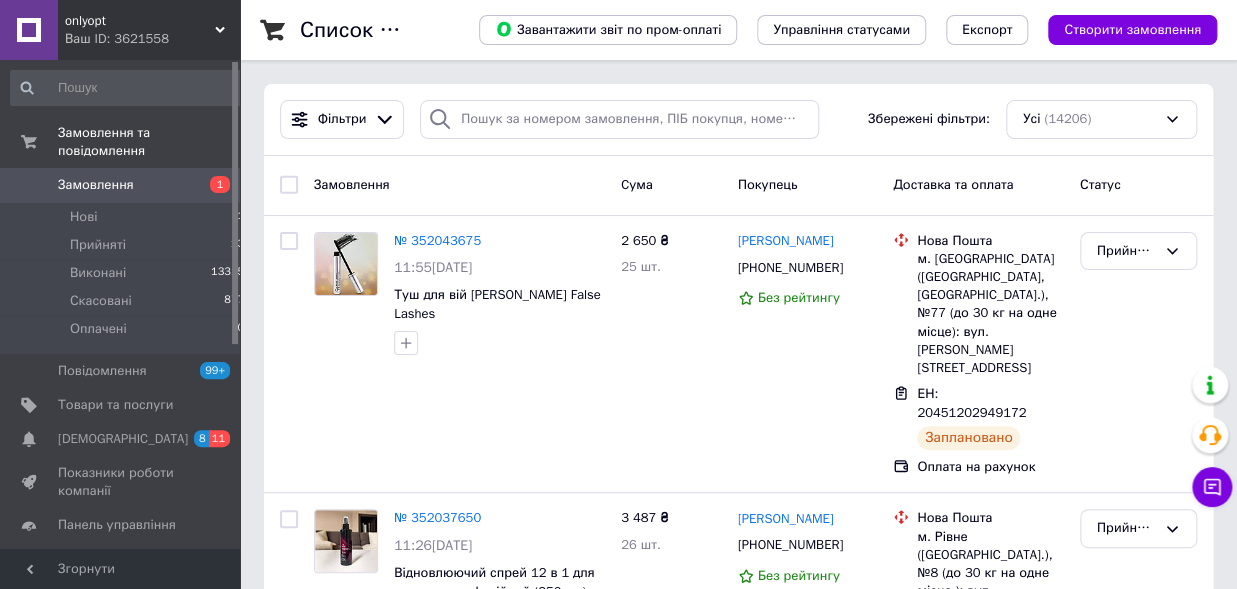 click on "Замовлення" at bounding box center [96, 185] 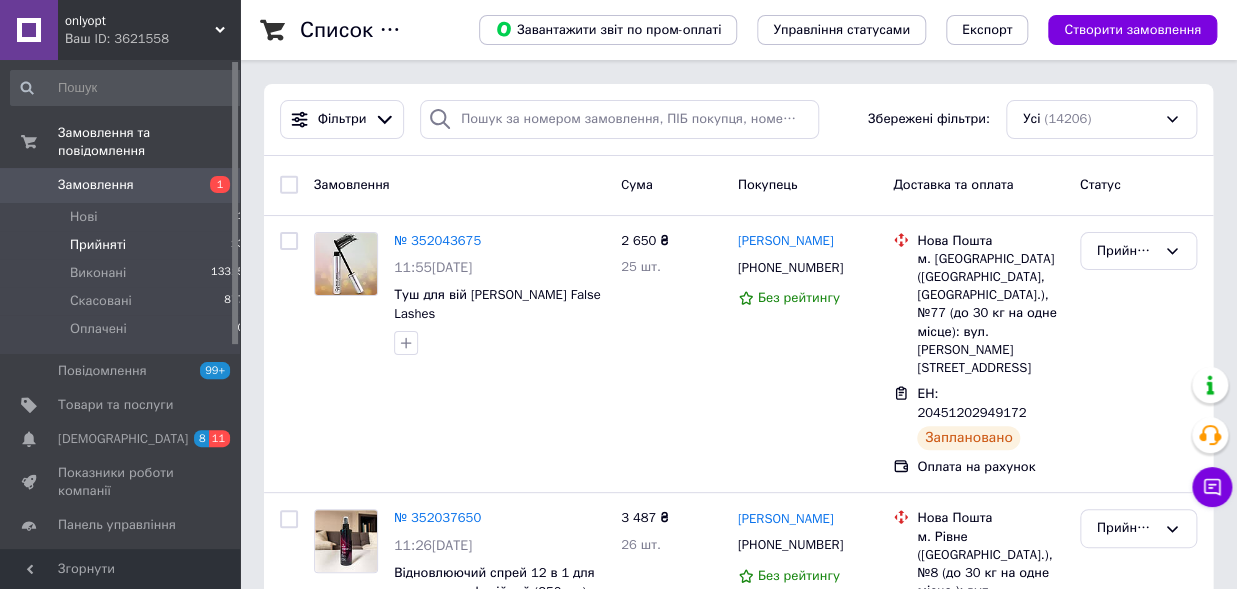 click on "Прийняті 13" at bounding box center (128, 245) 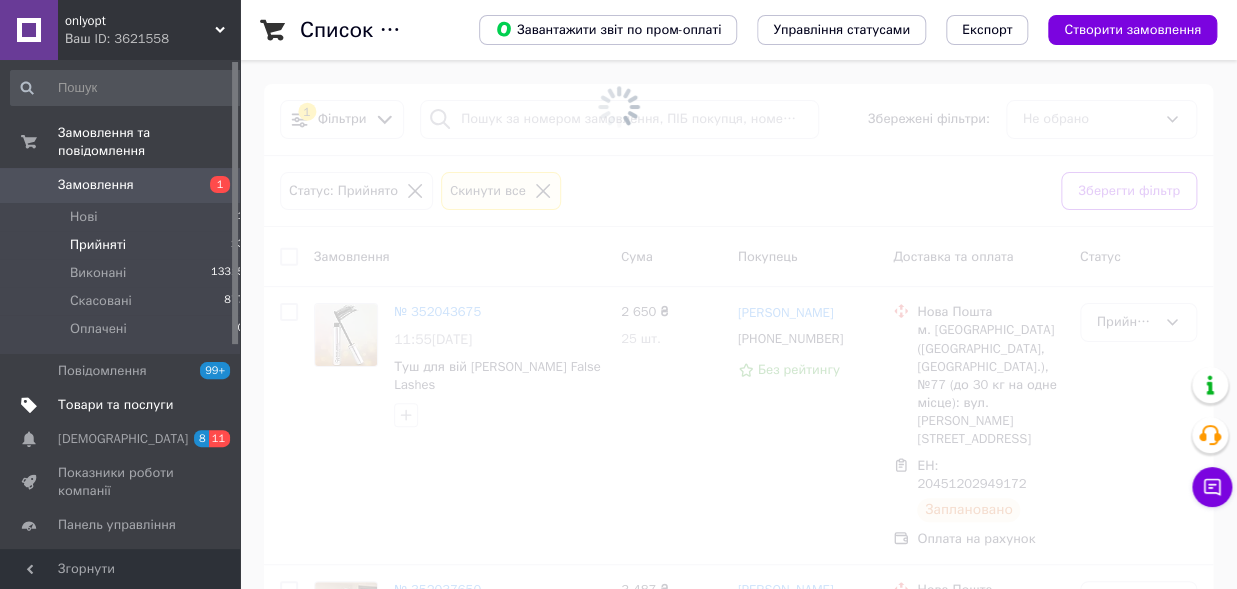 click on "Товари та послуги" at bounding box center [120, 405] 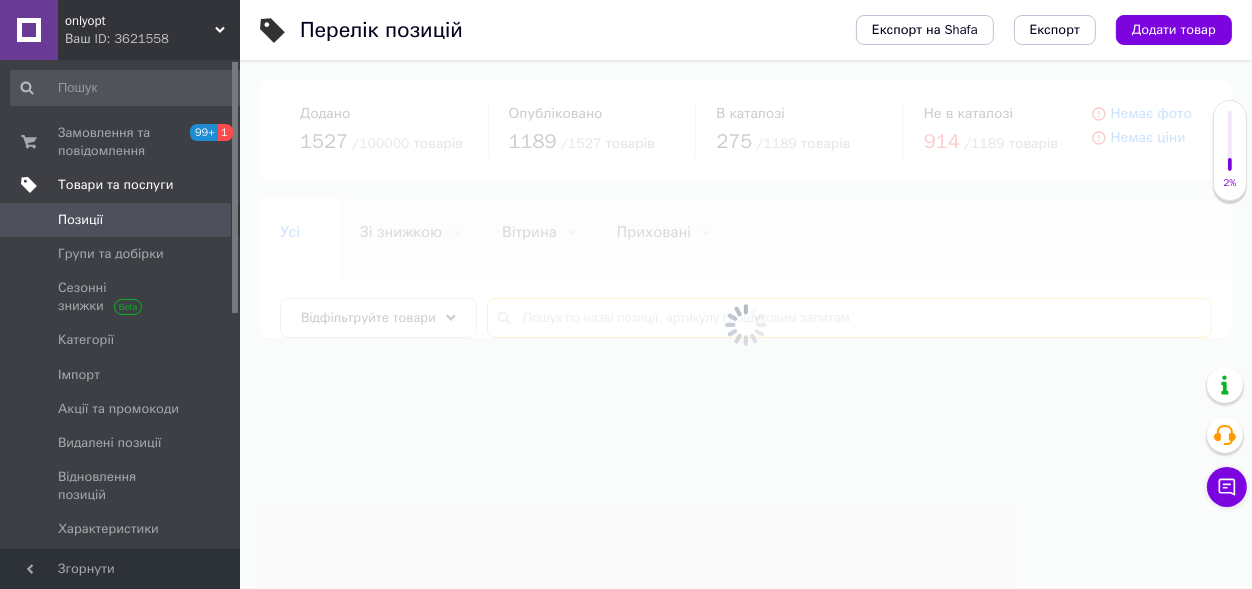 click at bounding box center [849, 318] 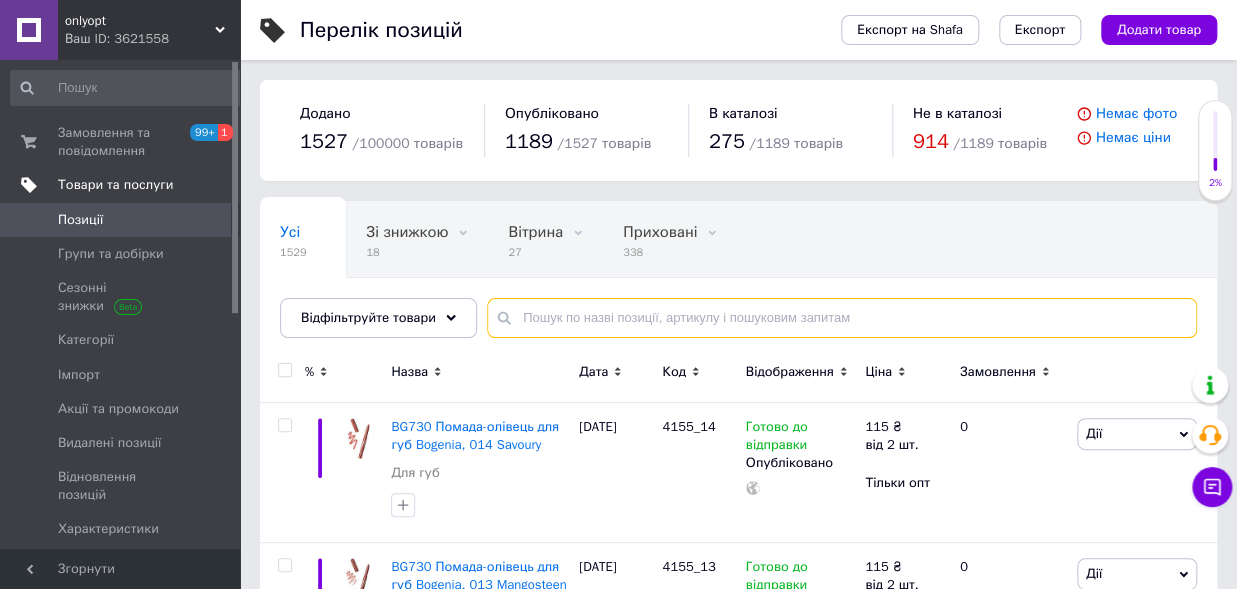 click at bounding box center (842, 318) 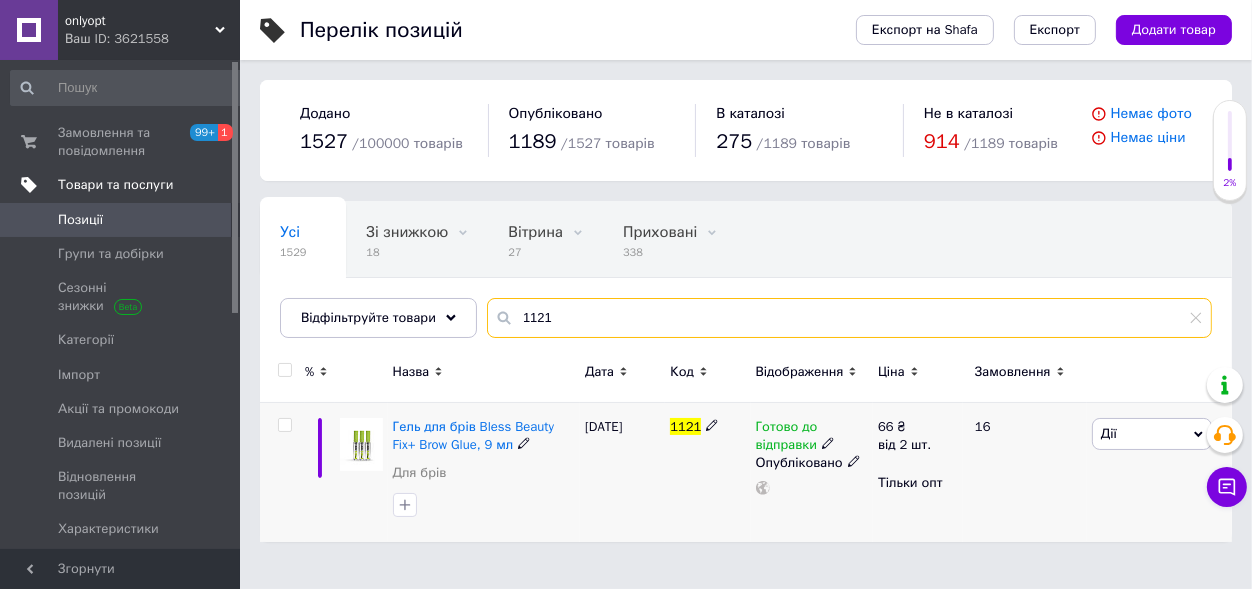 type on "1121" 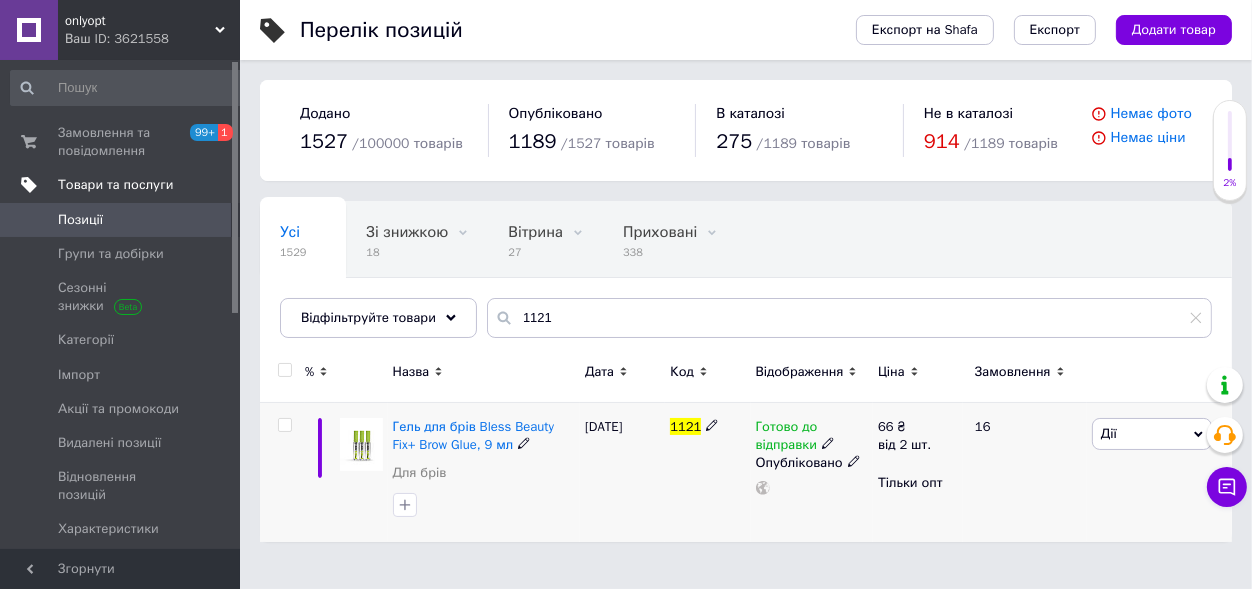 click 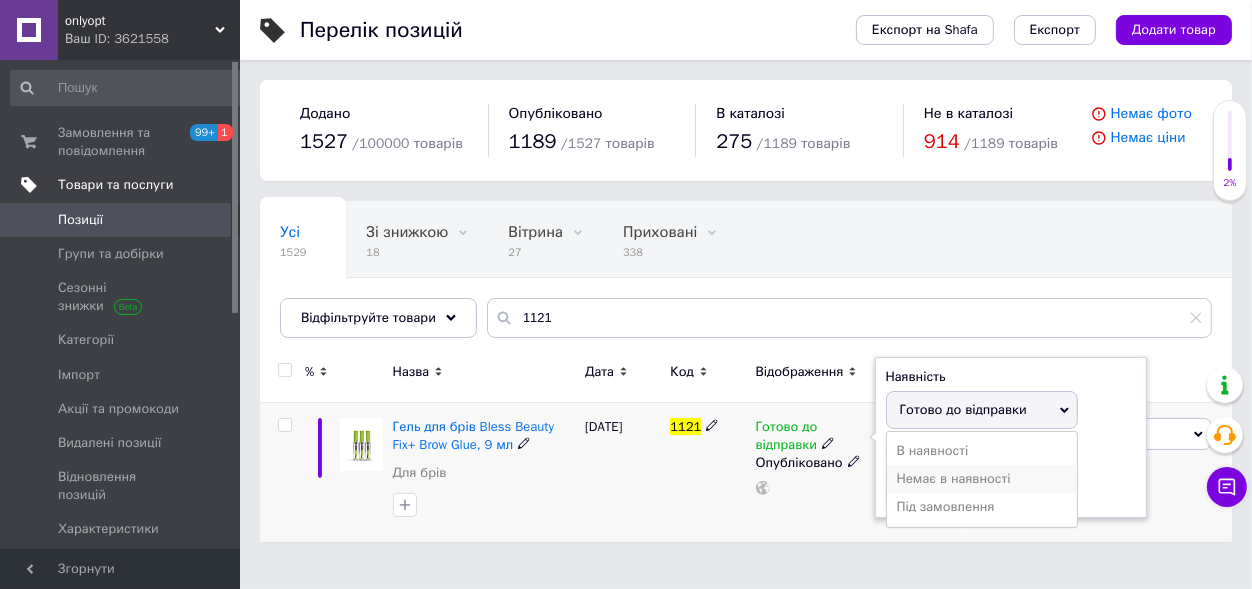 click on "Немає в наявності" at bounding box center [982, 479] 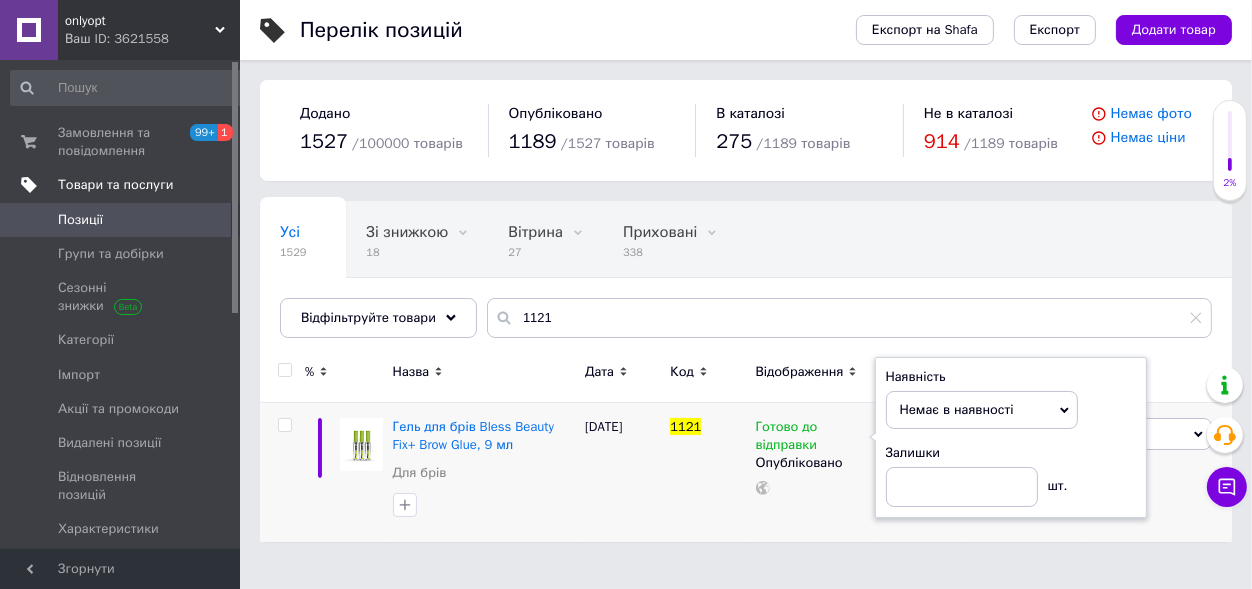 click on "Перелік позицій Експорт на Shafa Експорт Додати товар Додано 1527   / 100000   товарів Опубліковано 1189   / 1527   товарів В каталозі 275   / 1189   товарів Не в каталозі 914   / 1189   товарів Немає фото Немає ціни Усі 1529 Зі знижкою 18 Видалити Редагувати Вітрина 27 Видалити Редагувати Приховані 338 Видалити Редагувати Опубліковані 1189 Видалити Редагувати Ok Відфільтровано...  Зберегти Нічого не знайдено Можливо, помилка у слові  або немає відповідностей за вашим запитом. Усі 1529 Зі знижкою 18 Вітрина 27 Приховані 338 Опубліковані 1189 Відфільтруйте товари 1121 % Назва Дата Код Відображення 1121" at bounding box center [746, 281] 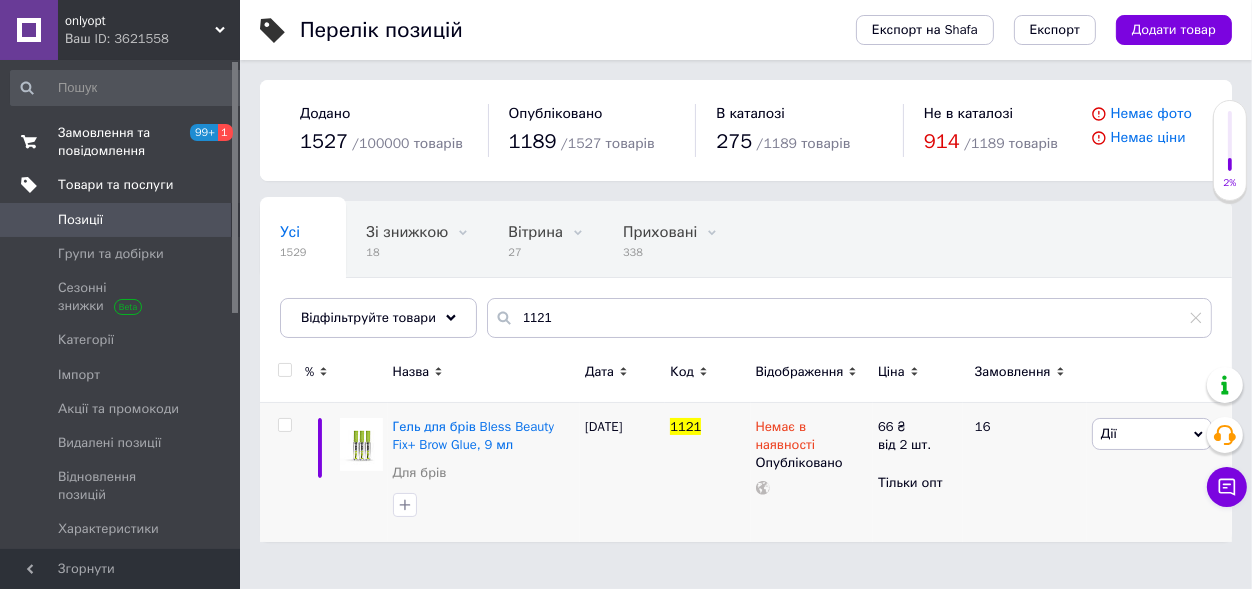 click on "Замовлення та повідомлення" at bounding box center (121, 142) 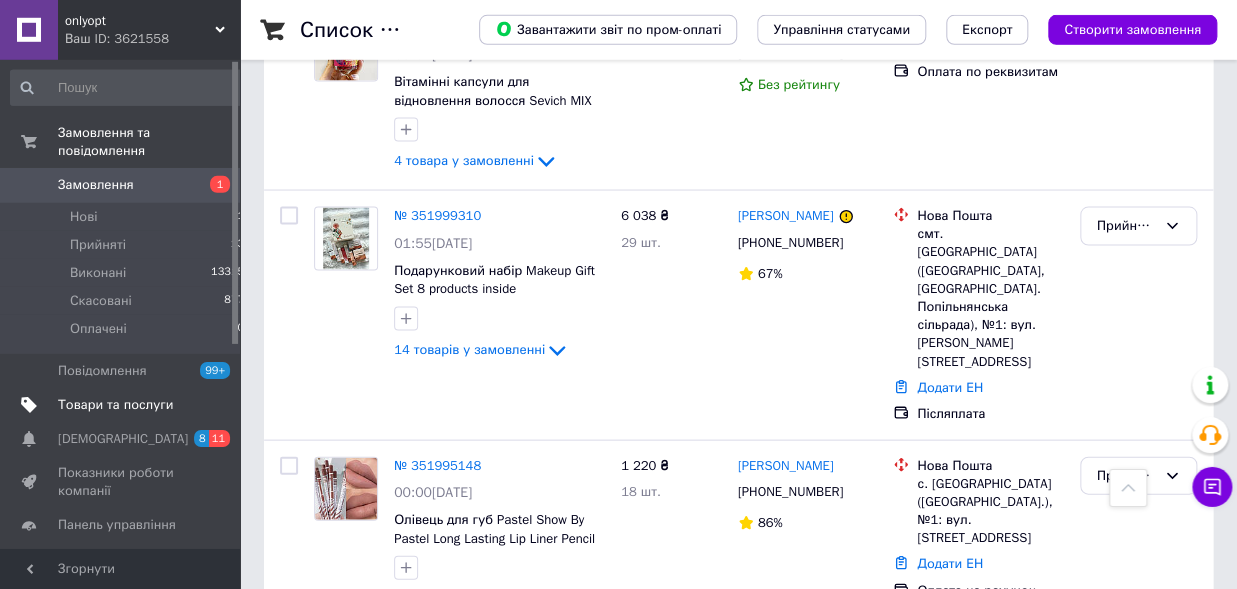 scroll, scrollTop: 1430, scrollLeft: 0, axis: vertical 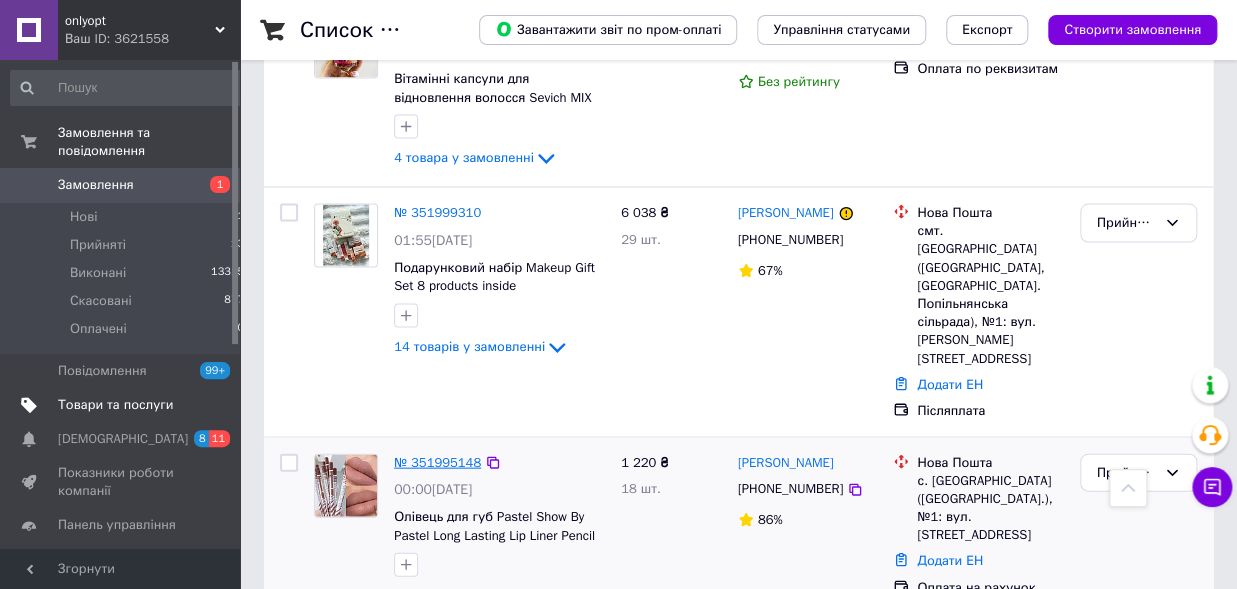 click on "№ 351995148" at bounding box center (437, 461) 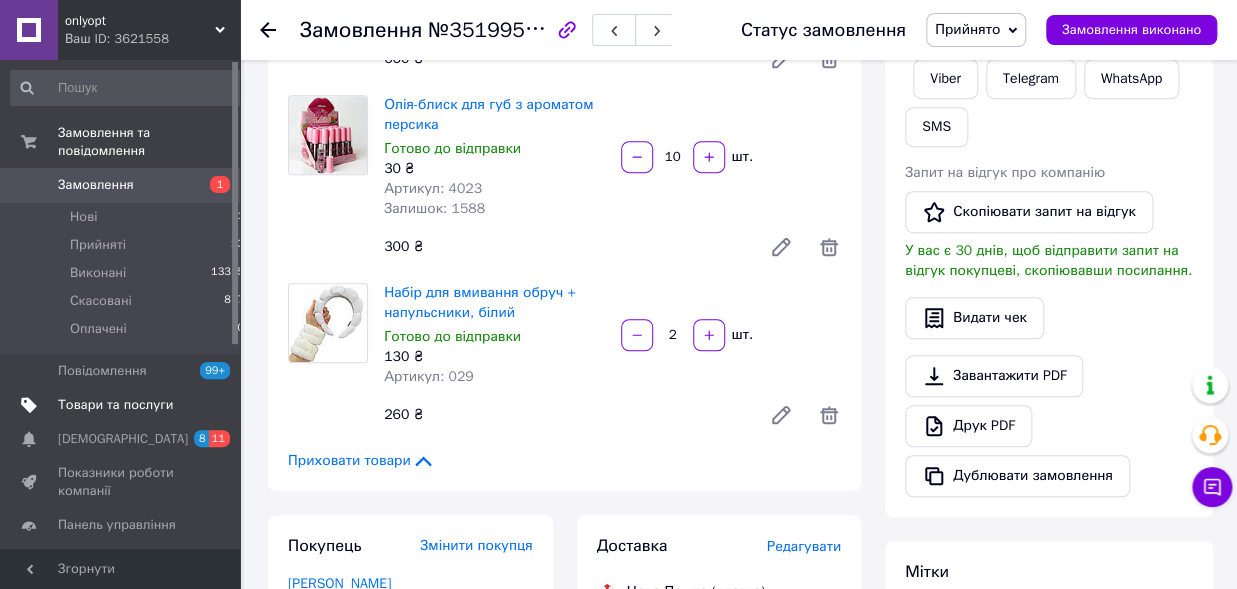 scroll, scrollTop: 0, scrollLeft: 0, axis: both 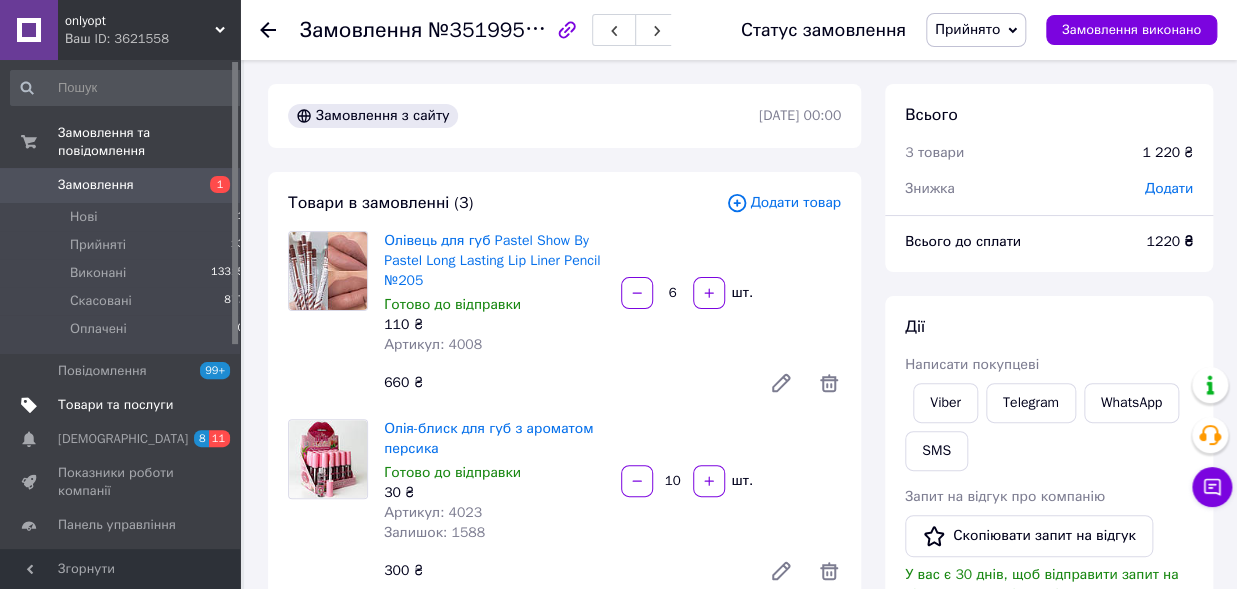 click on "Замовлення" at bounding box center [361, 30] 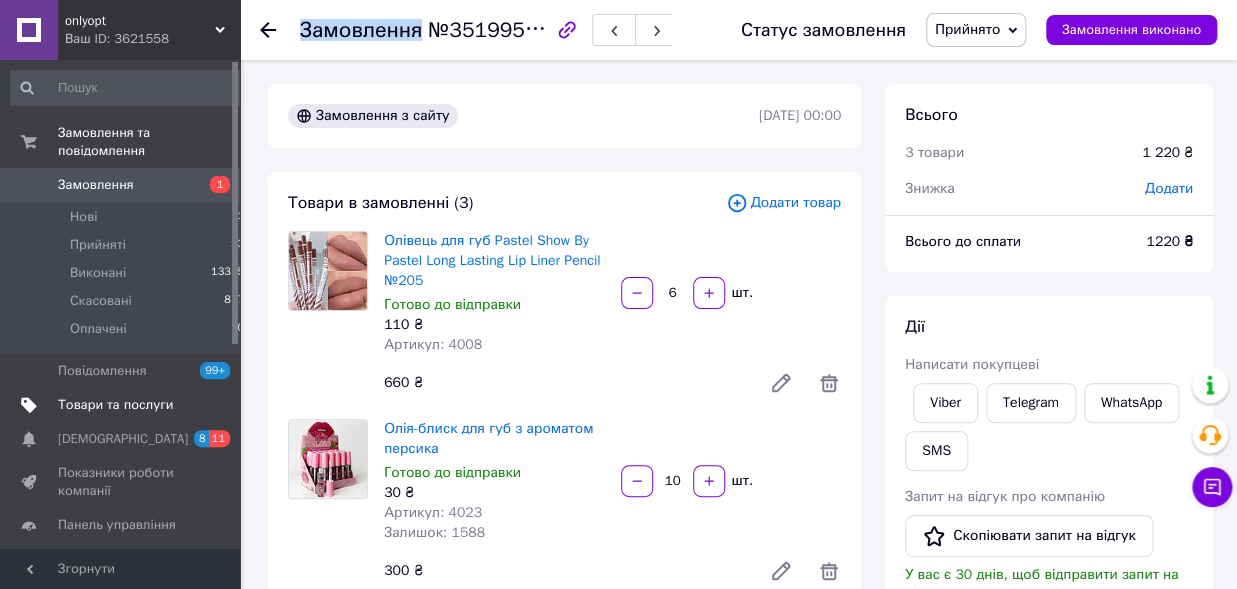 click on "Замовлення" at bounding box center [361, 30] 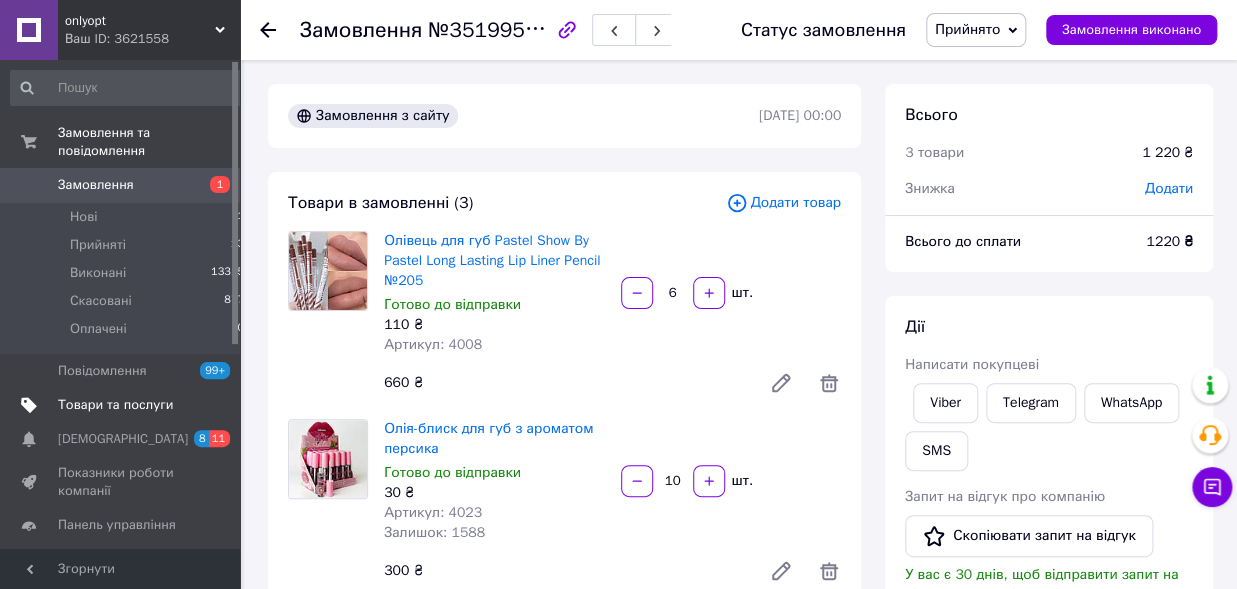 click on "Замовлення" at bounding box center (361, 30) 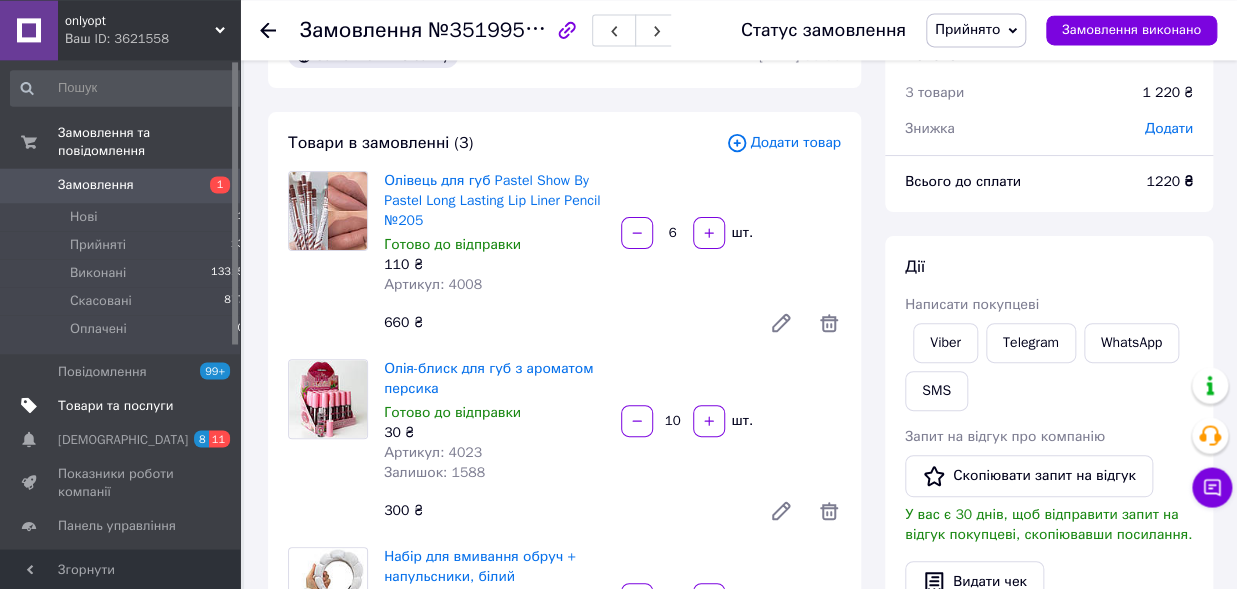 scroll, scrollTop: 110, scrollLeft: 0, axis: vertical 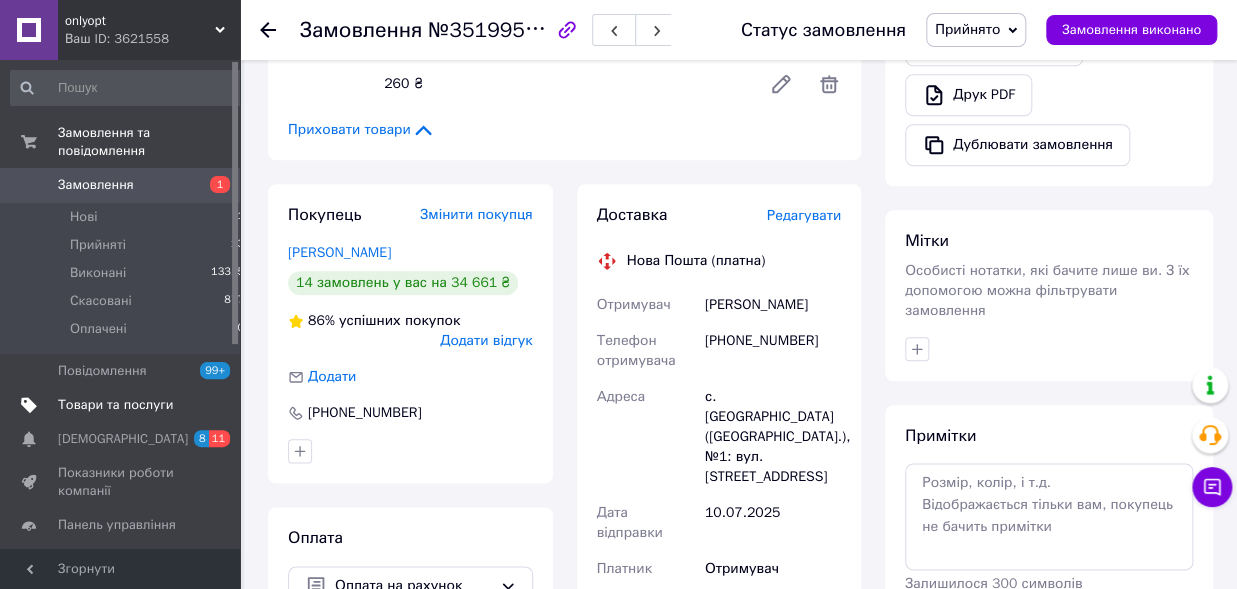 click on "Данч Роміна" at bounding box center (773, 305) 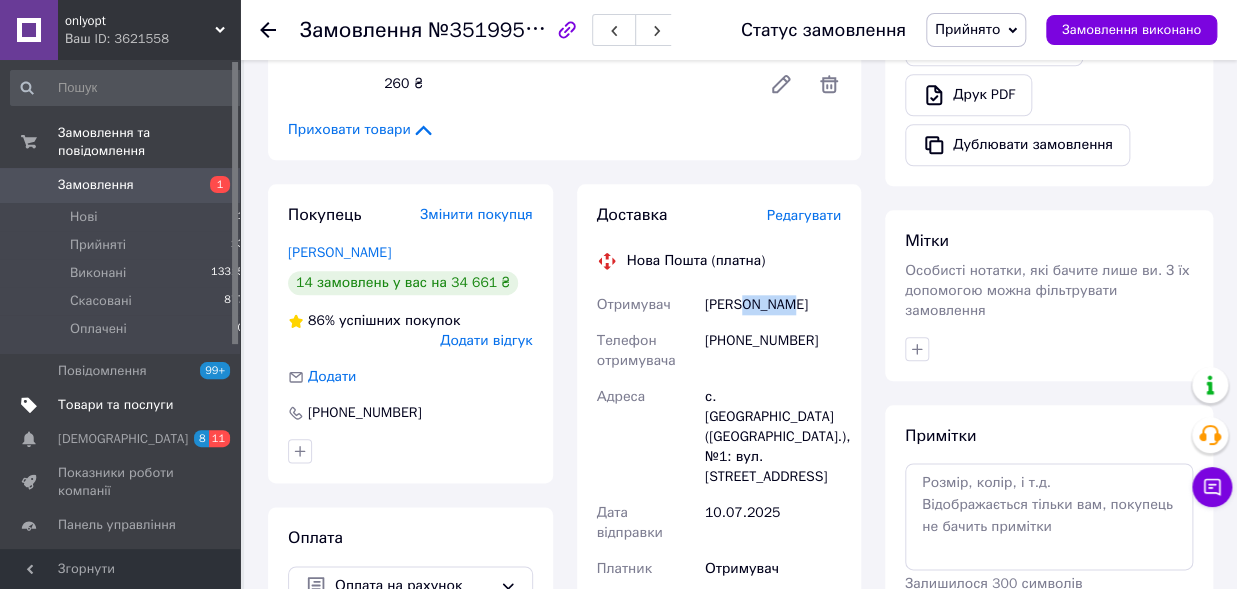 click on "Данч Роміна" at bounding box center (773, 305) 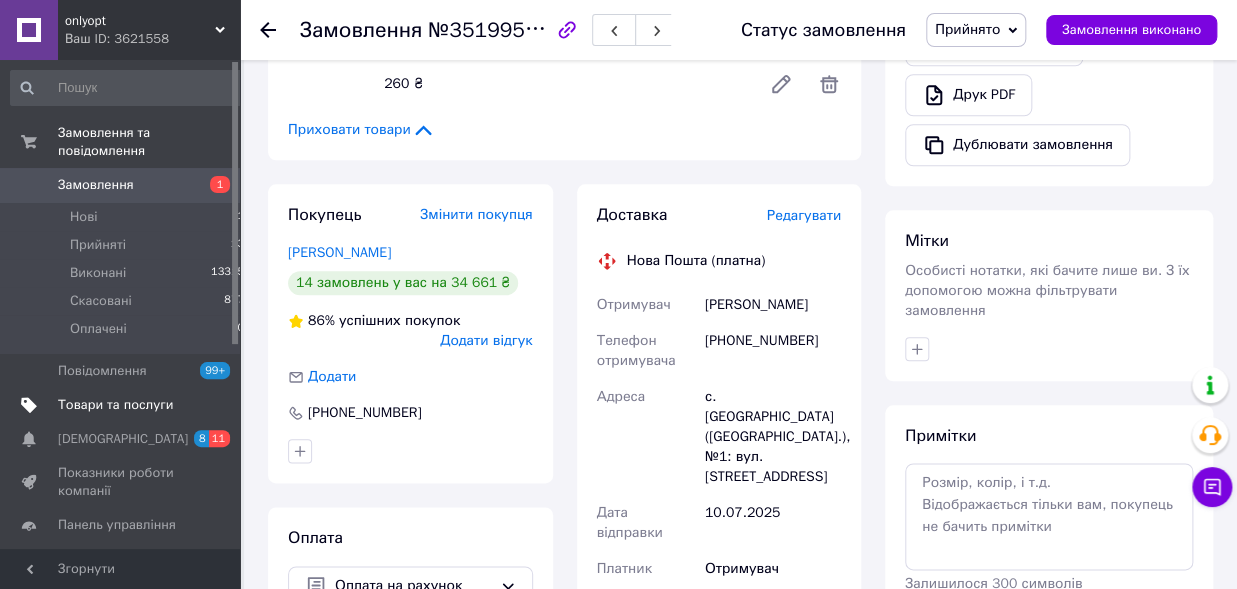 click on "Данч Роміна" at bounding box center (773, 305) 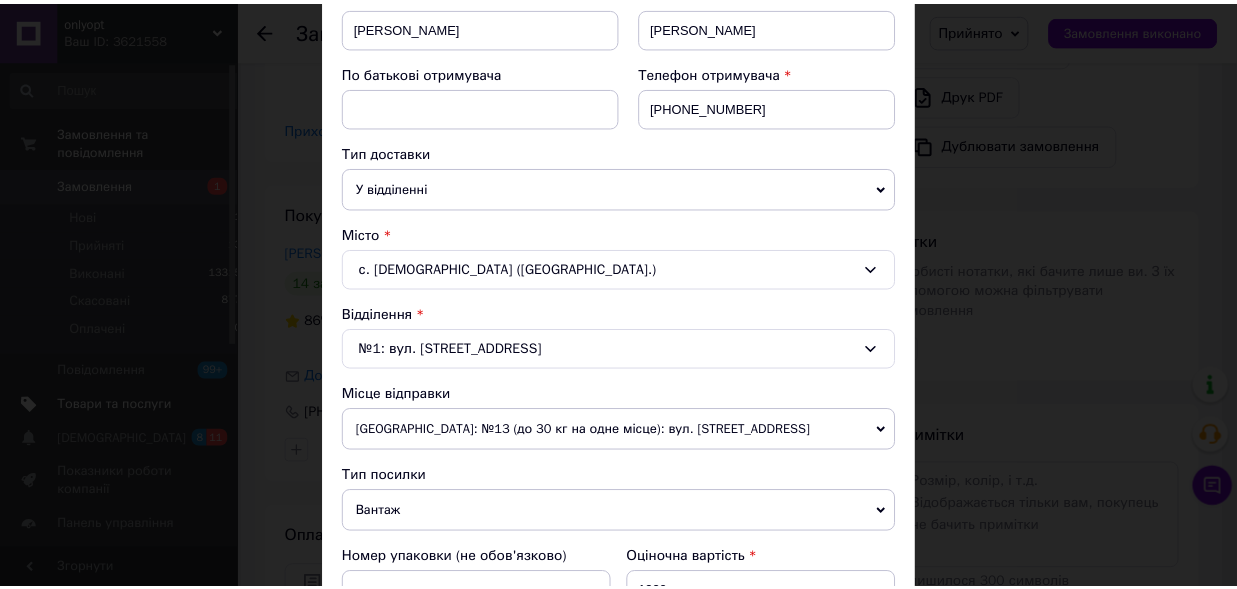 scroll, scrollTop: 772, scrollLeft: 0, axis: vertical 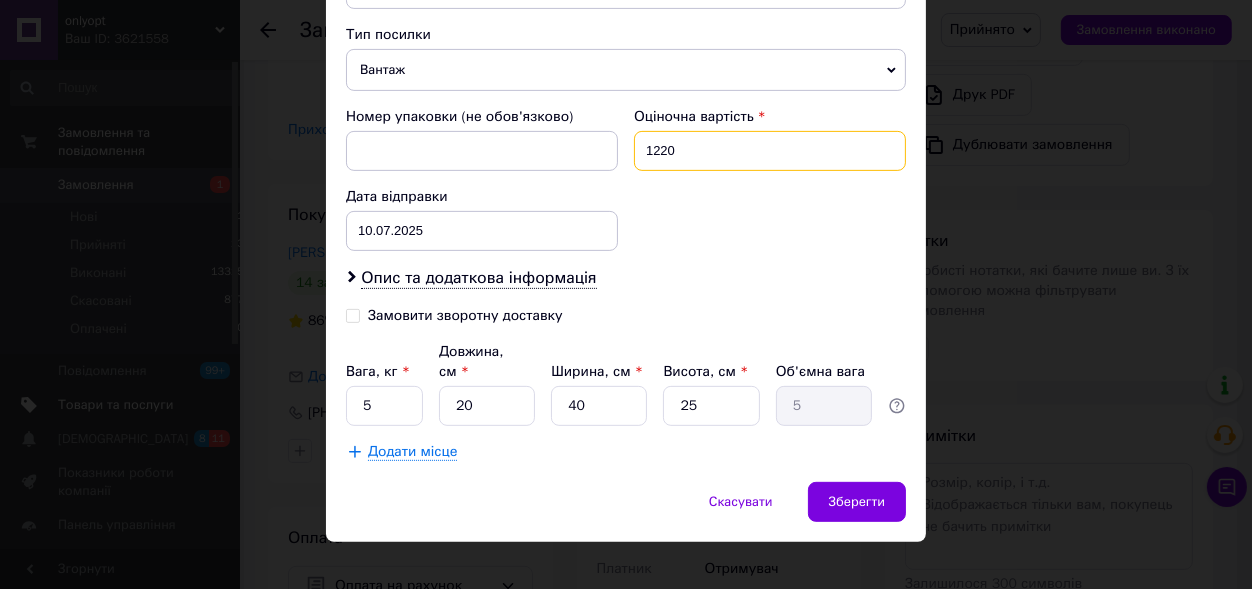 click on "1220" at bounding box center (770, 151) 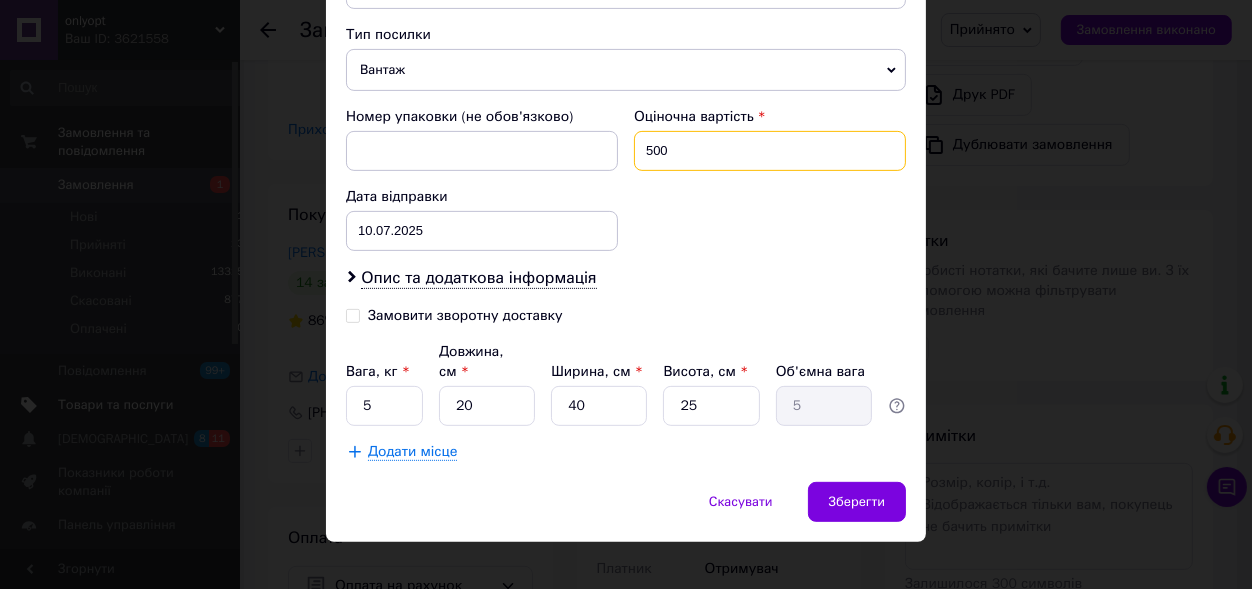 type on "500" 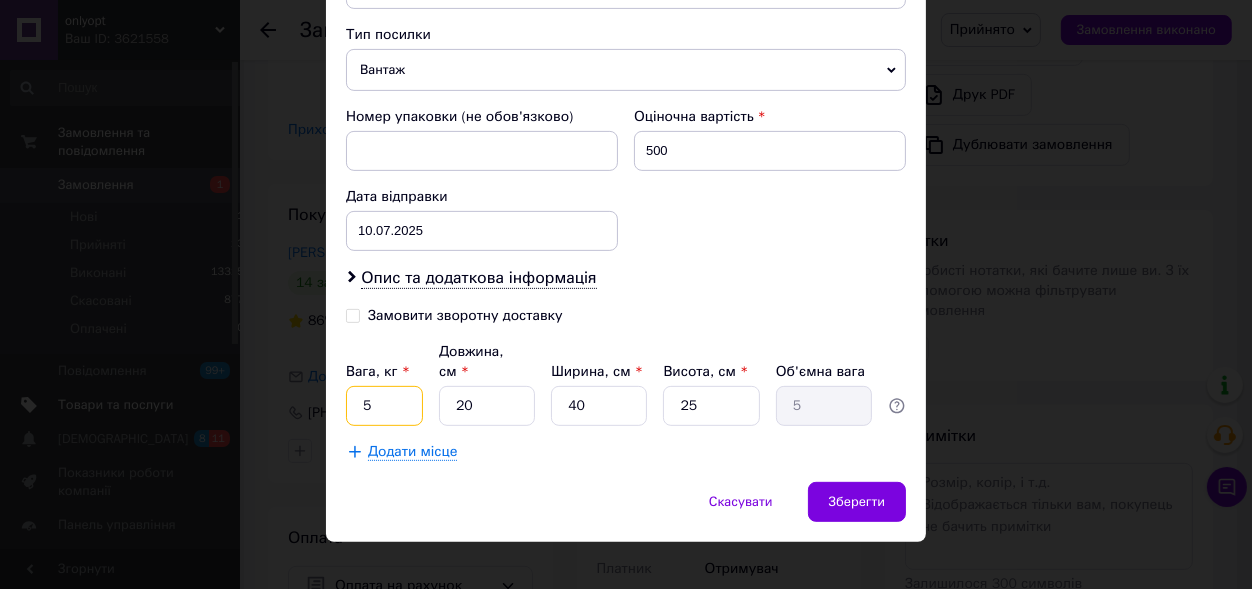 click on "5" at bounding box center [384, 406] 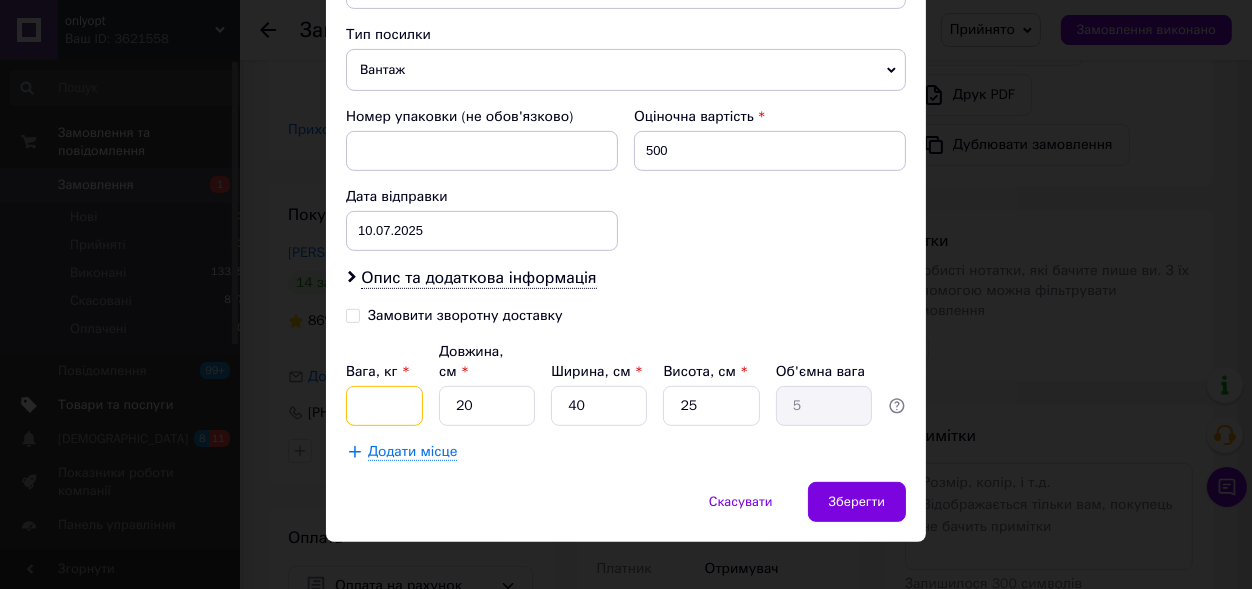 click on "Вага, кг   *" at bounding box center [384, 406] 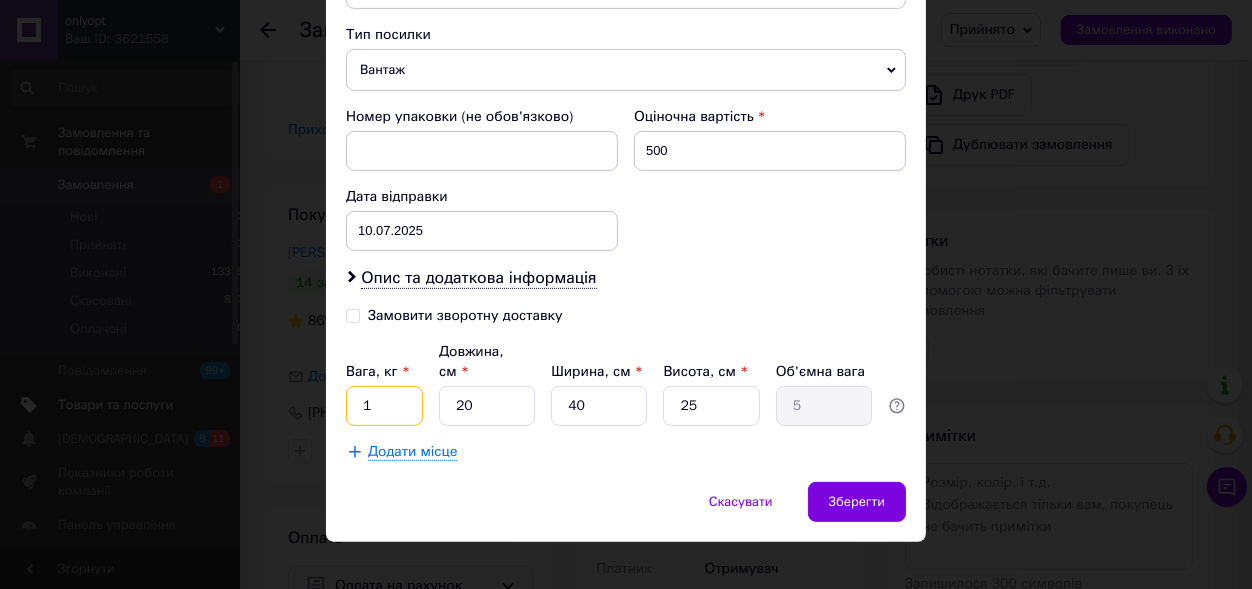 type on "1" 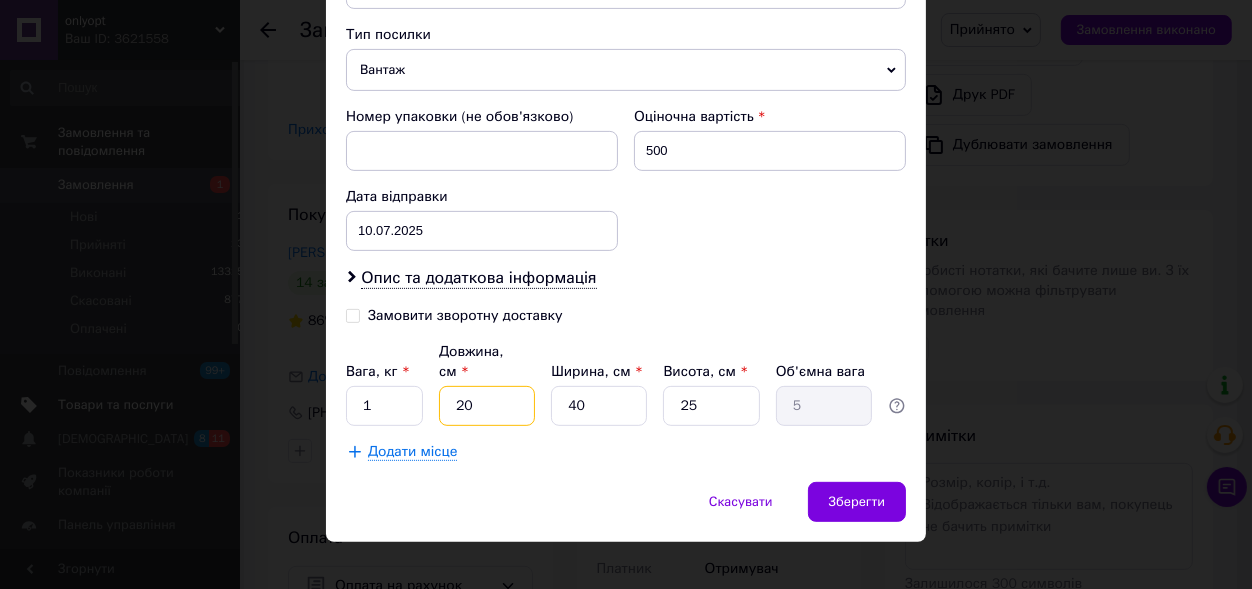 click on "20" at bounding box center [487, 406] 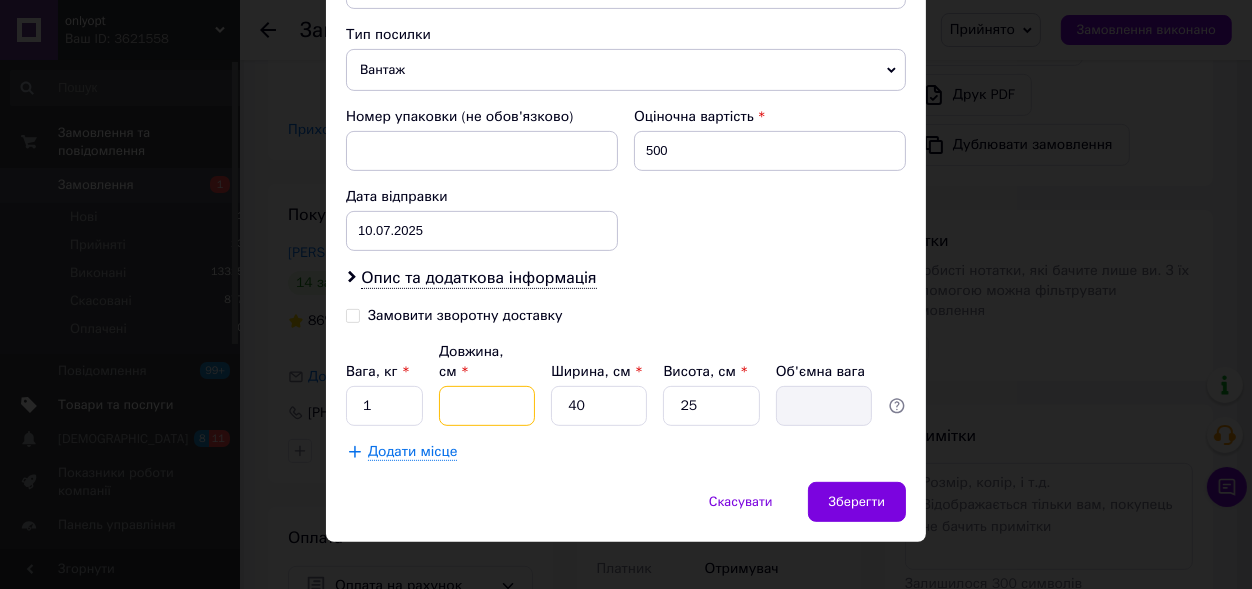 type on "2" 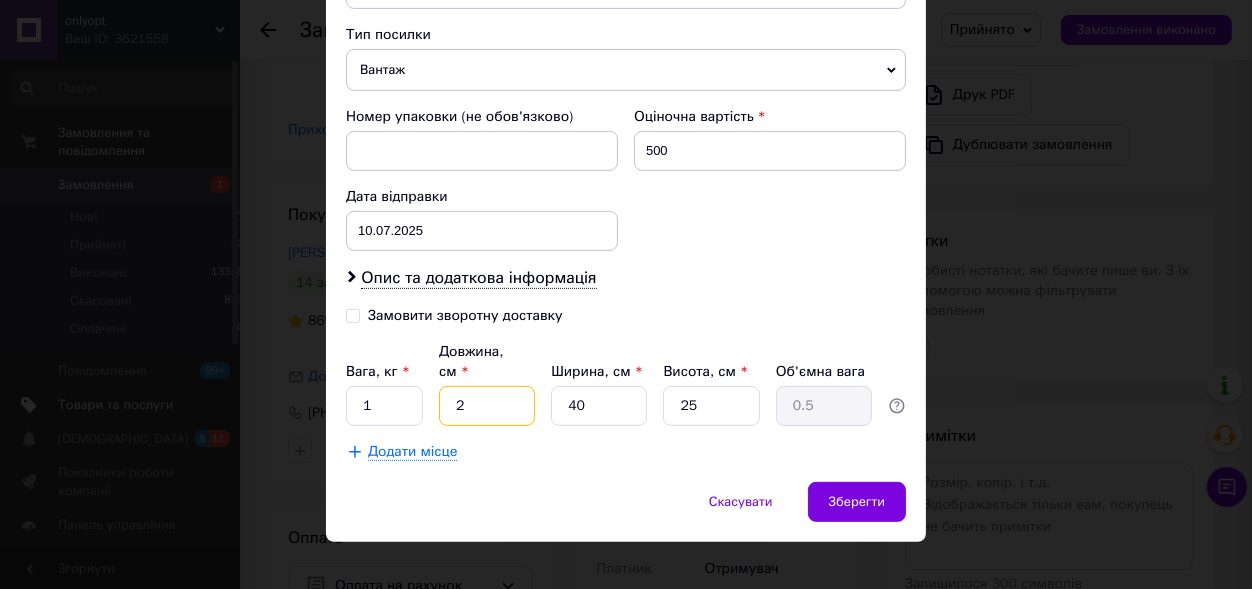 type on "20" 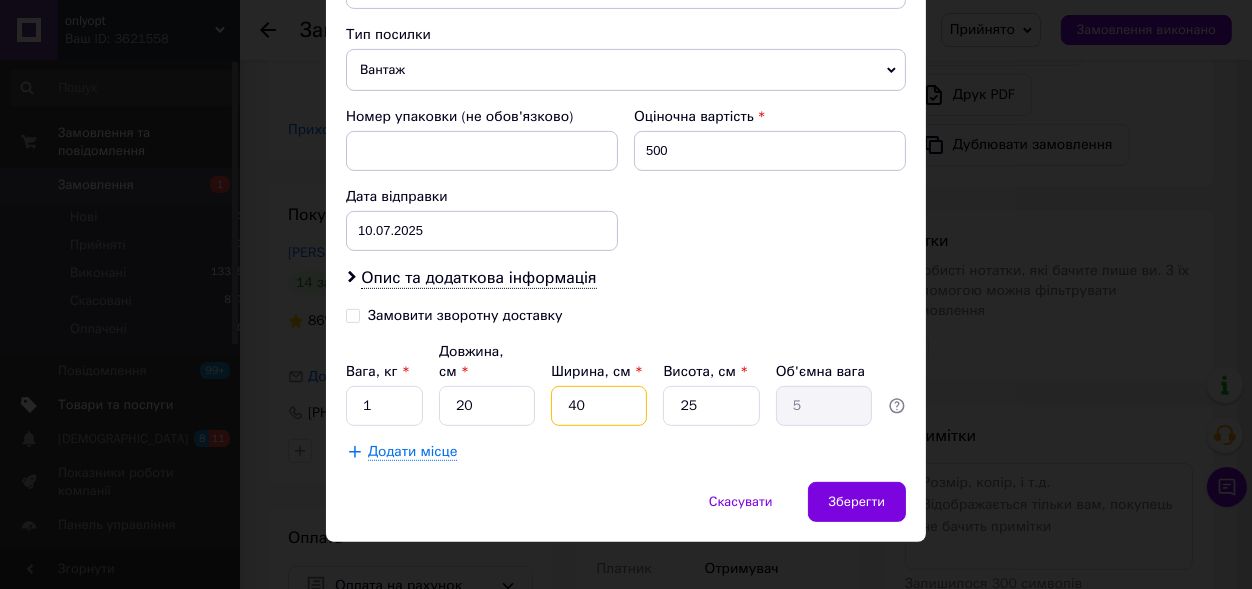 click on "40" at bounding box center (599, 406) 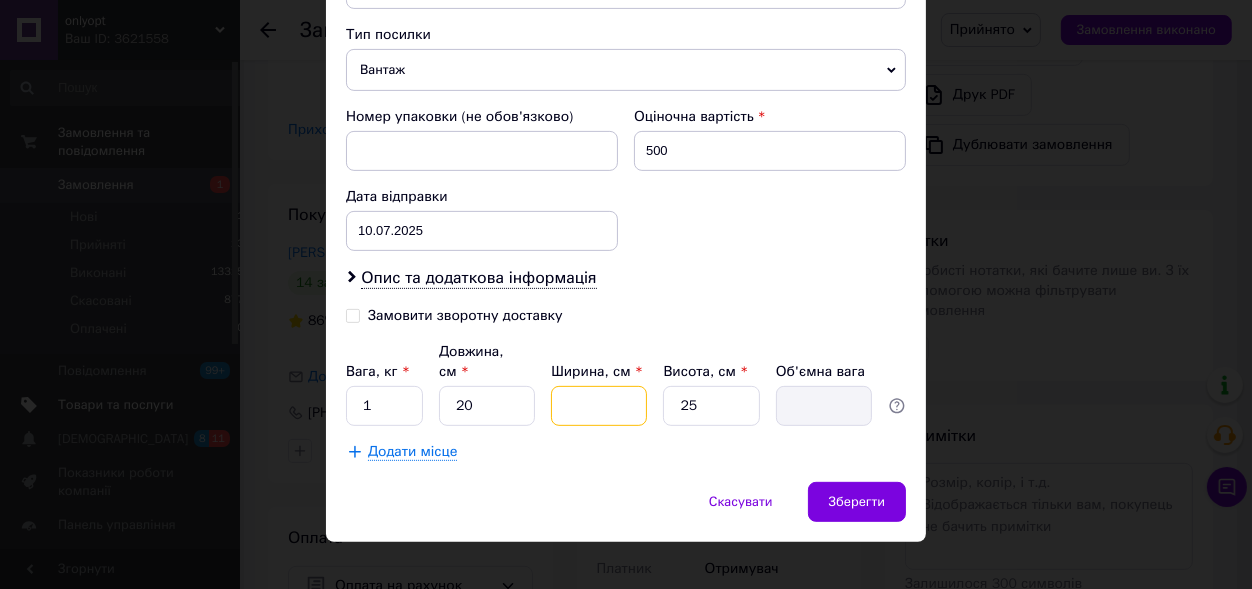 type on "2" 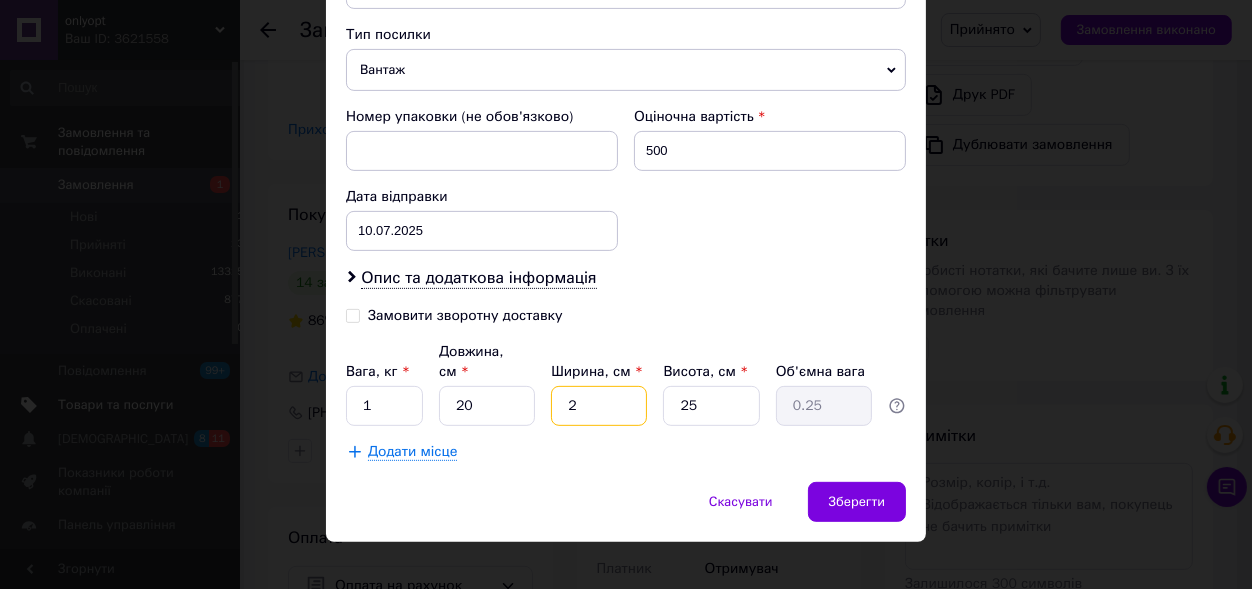 type on "20" 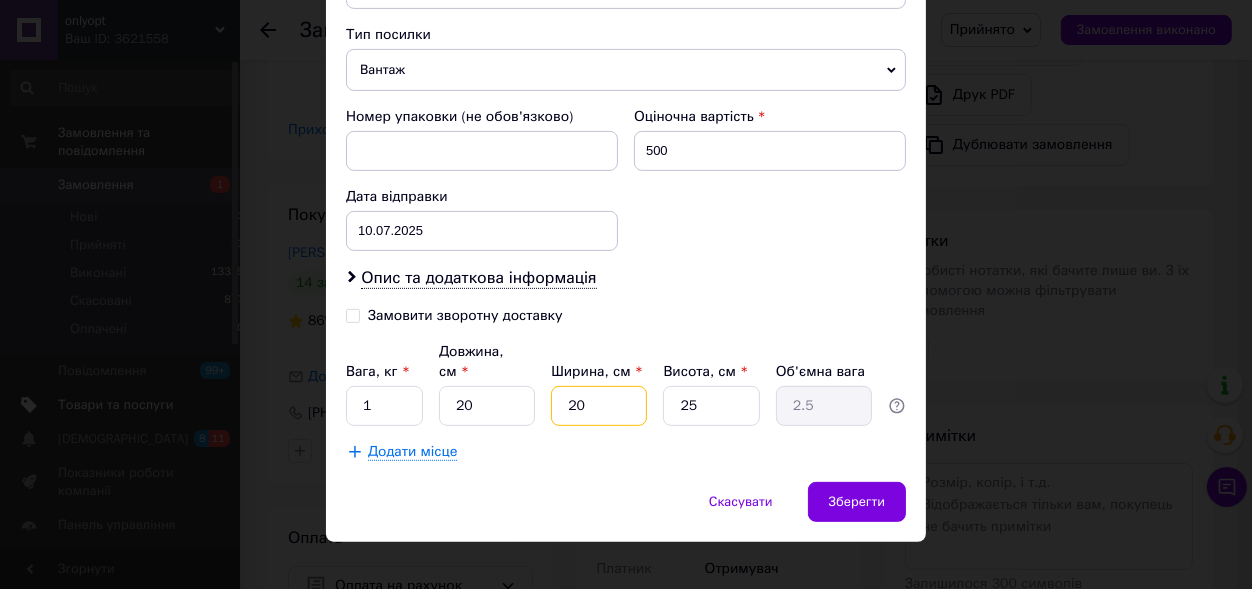 type on "20" 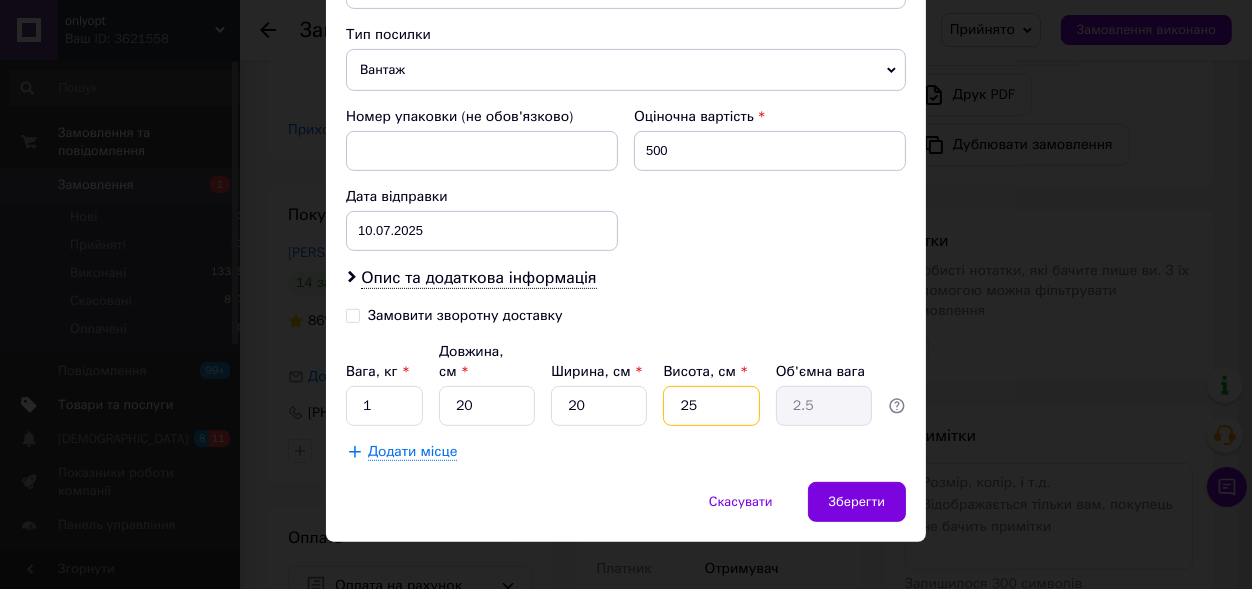 click on "25" at bounding box center [711, 406] 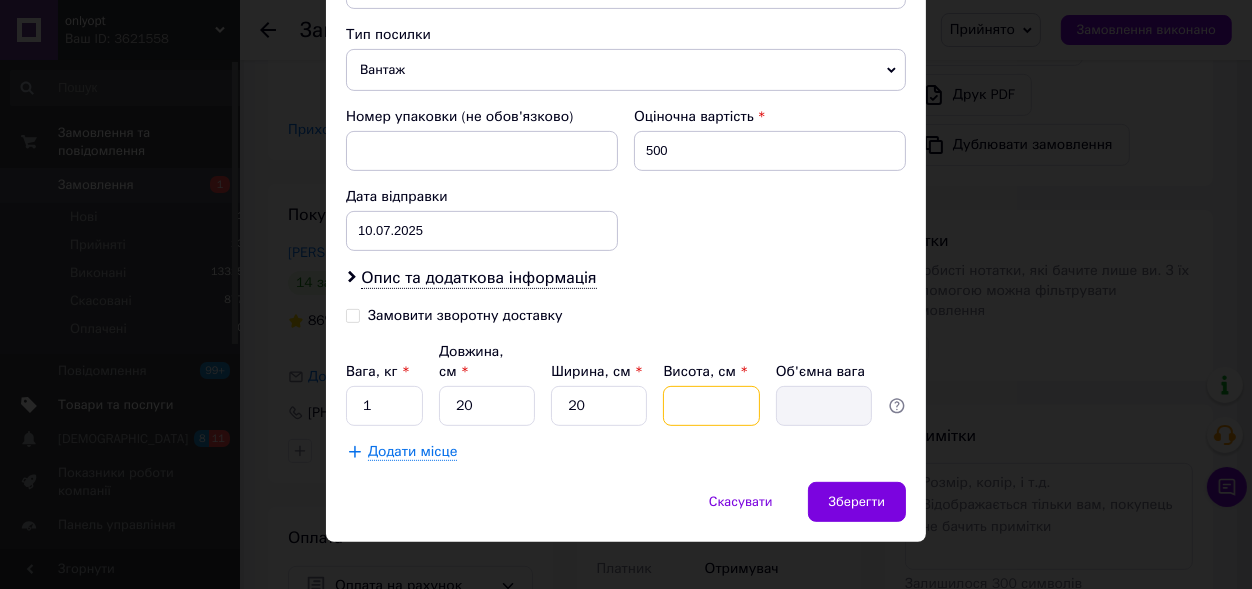 type on "1" 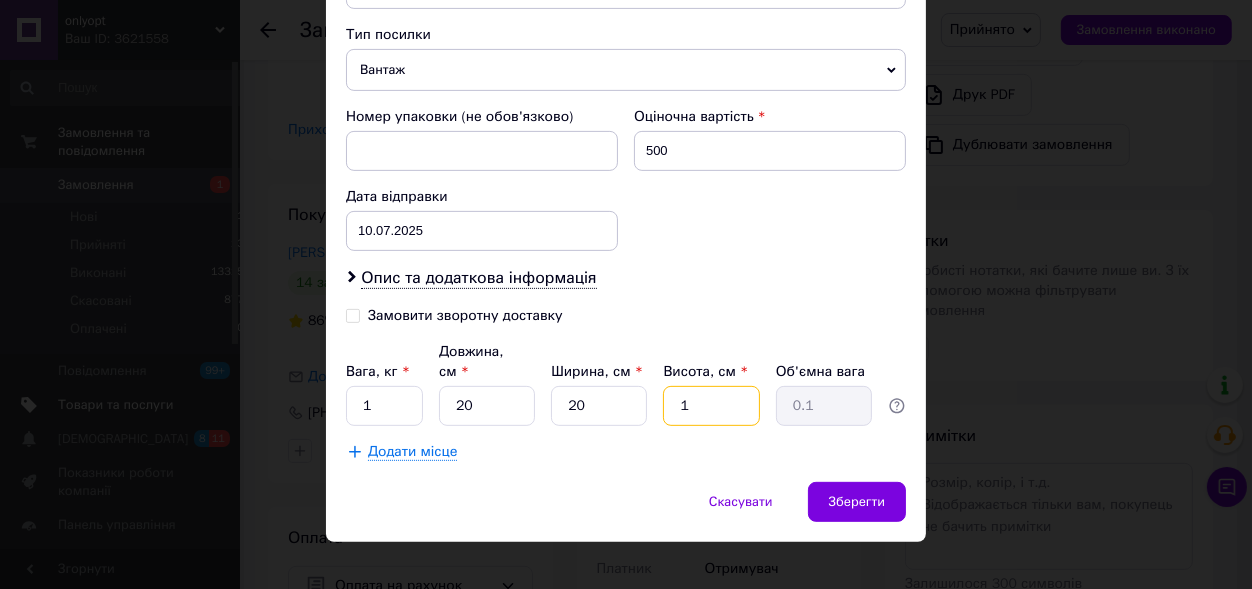 type on "10" 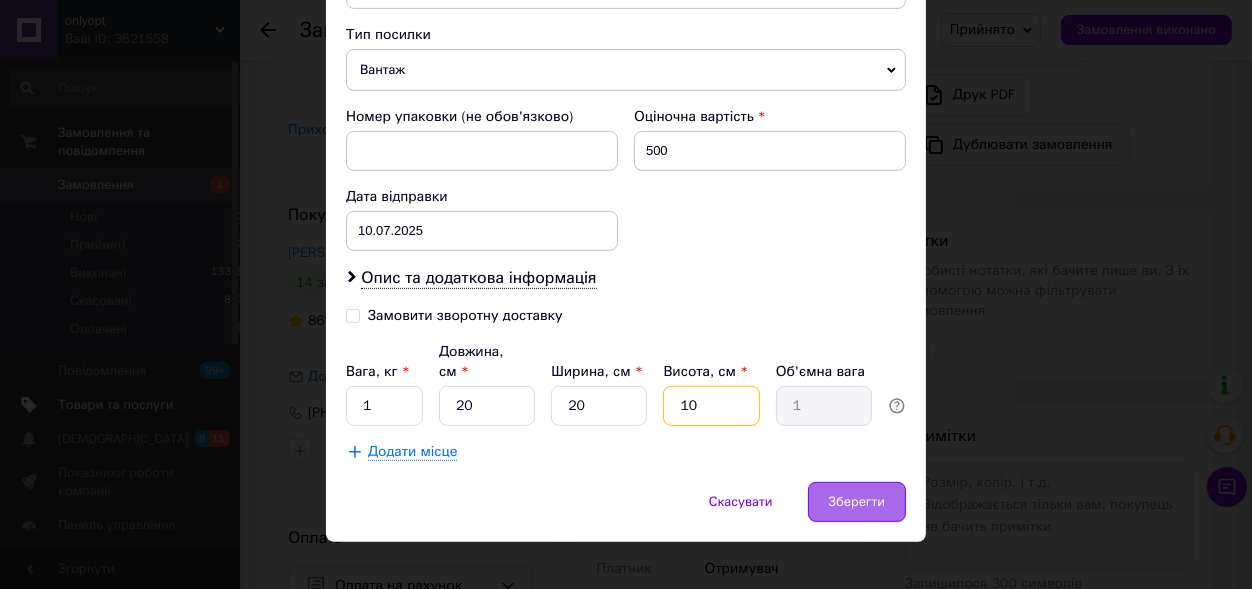 type on "10" 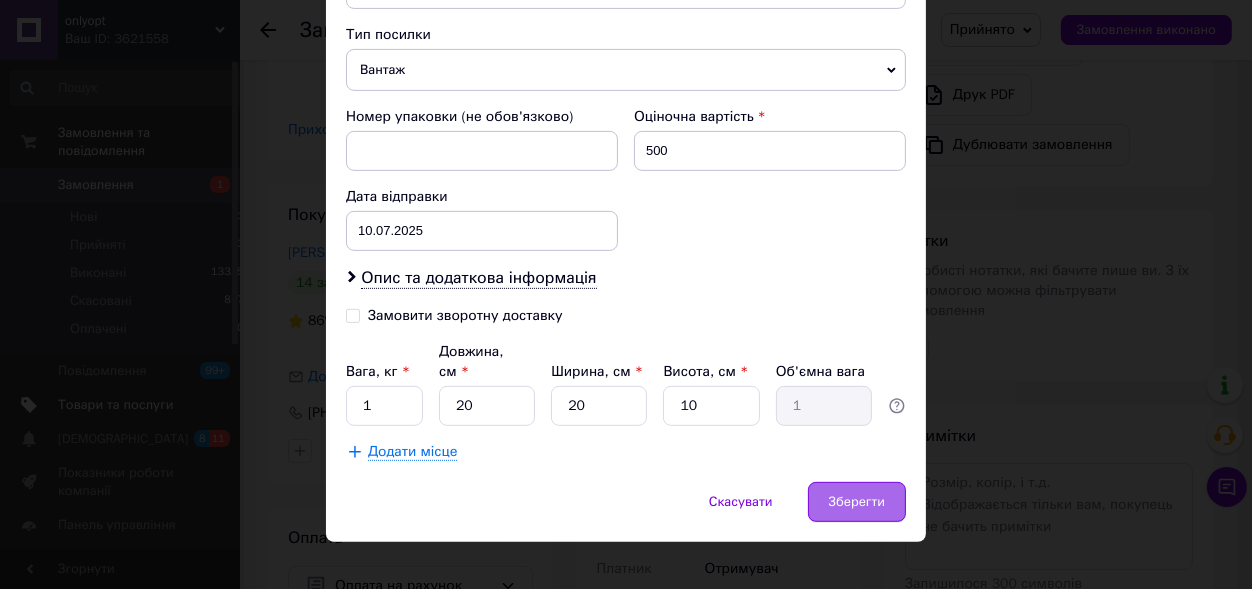 click on "Зберегти" at bounding box center [857, 502] 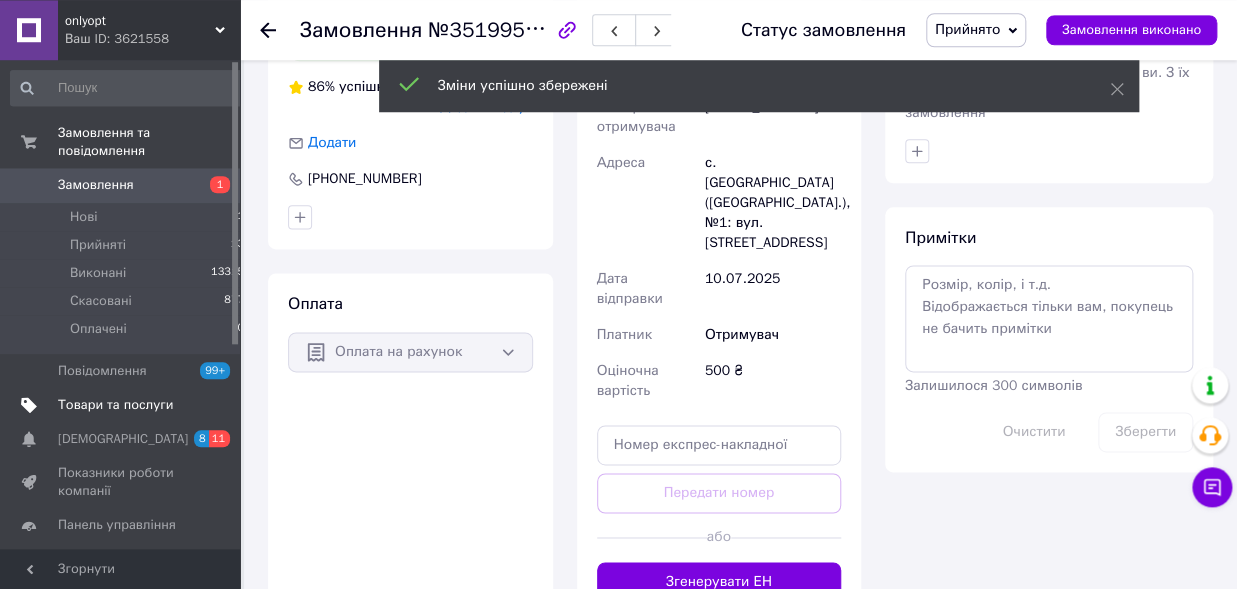 scroll, scrollTop: 1095, scrollLeft: 0, axis: vertical 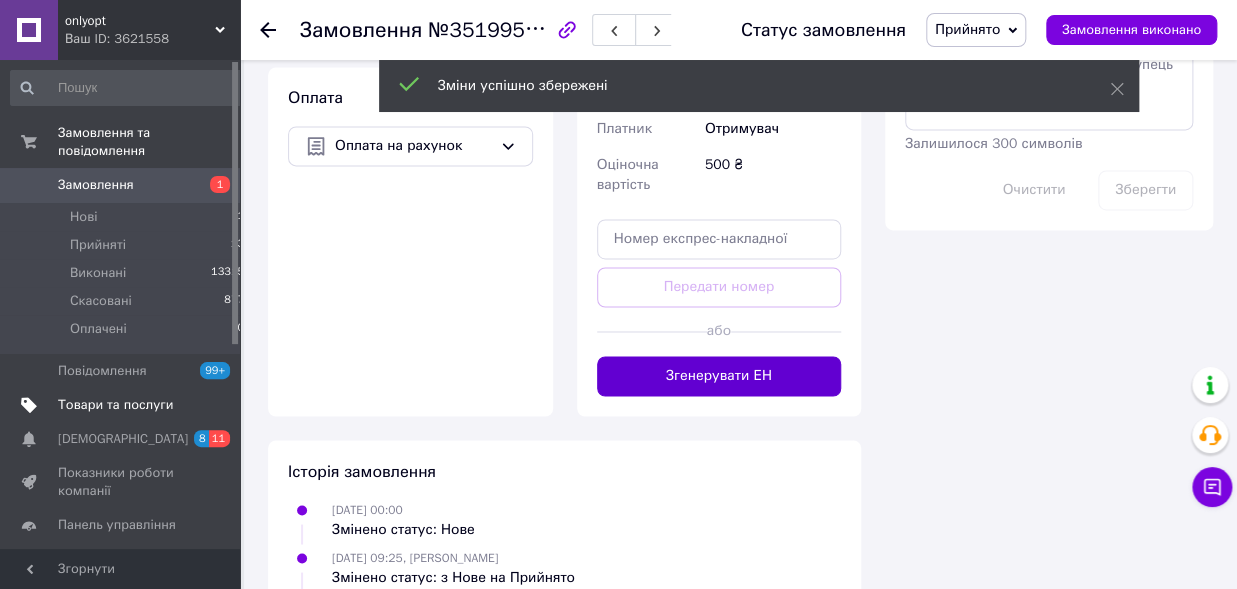 click on "Згенерувати ЕН" at bounding box center [719, 376] 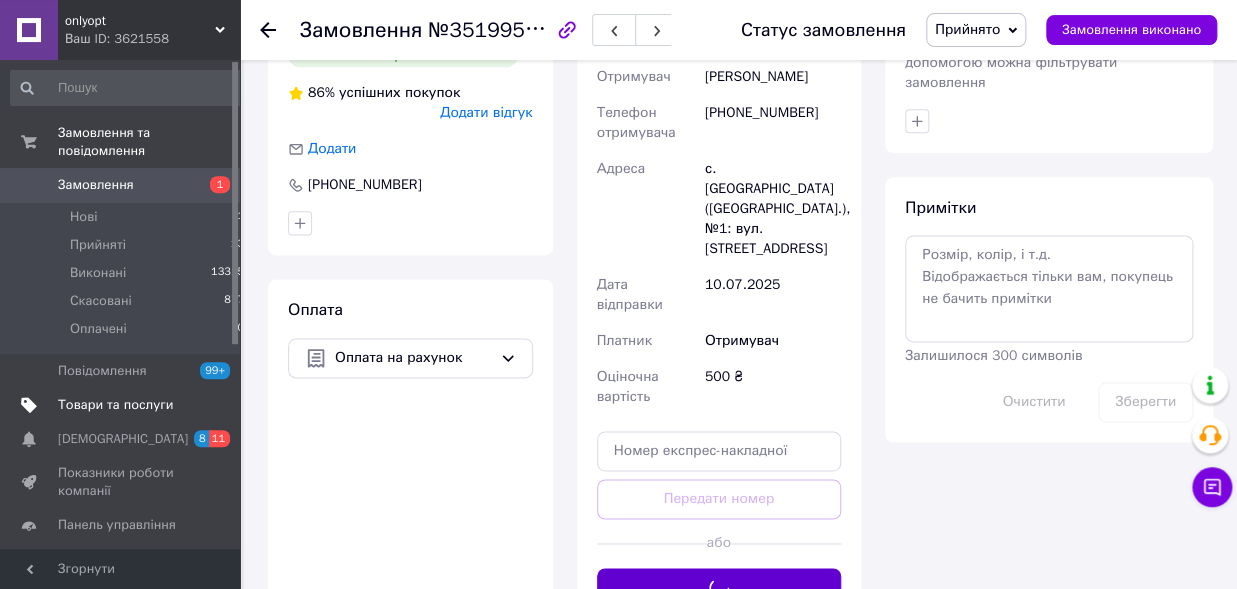 scroll, scrollTop: 875, scrollLeft: 0, axis: vertical 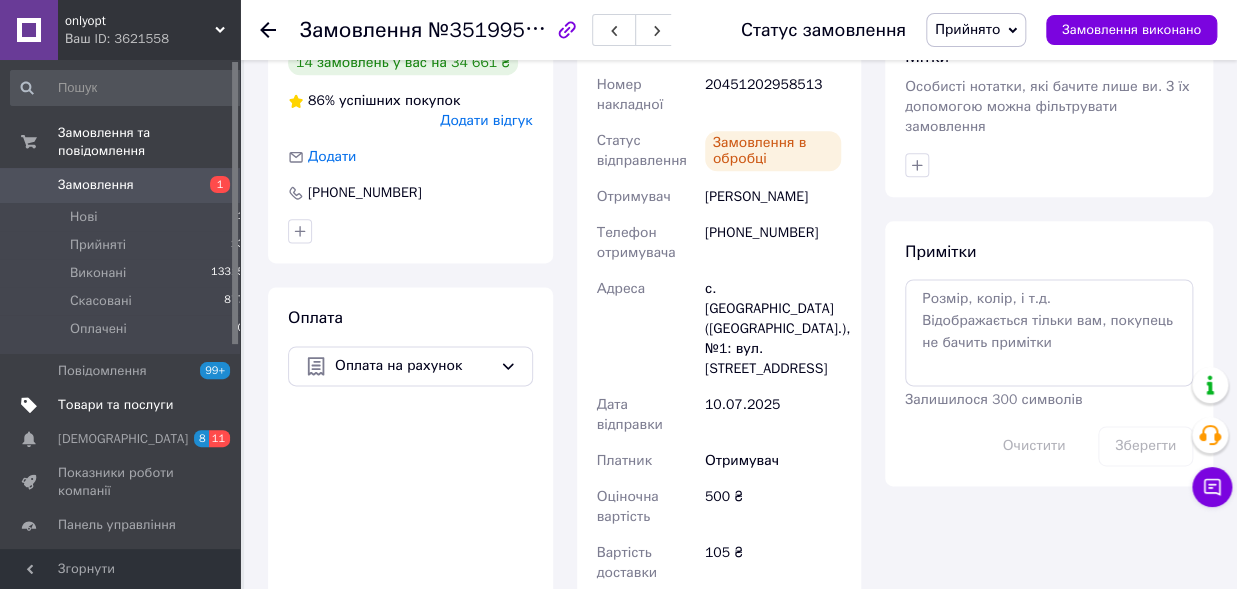 click on "20451202958513" at bounding box center [773, 95] 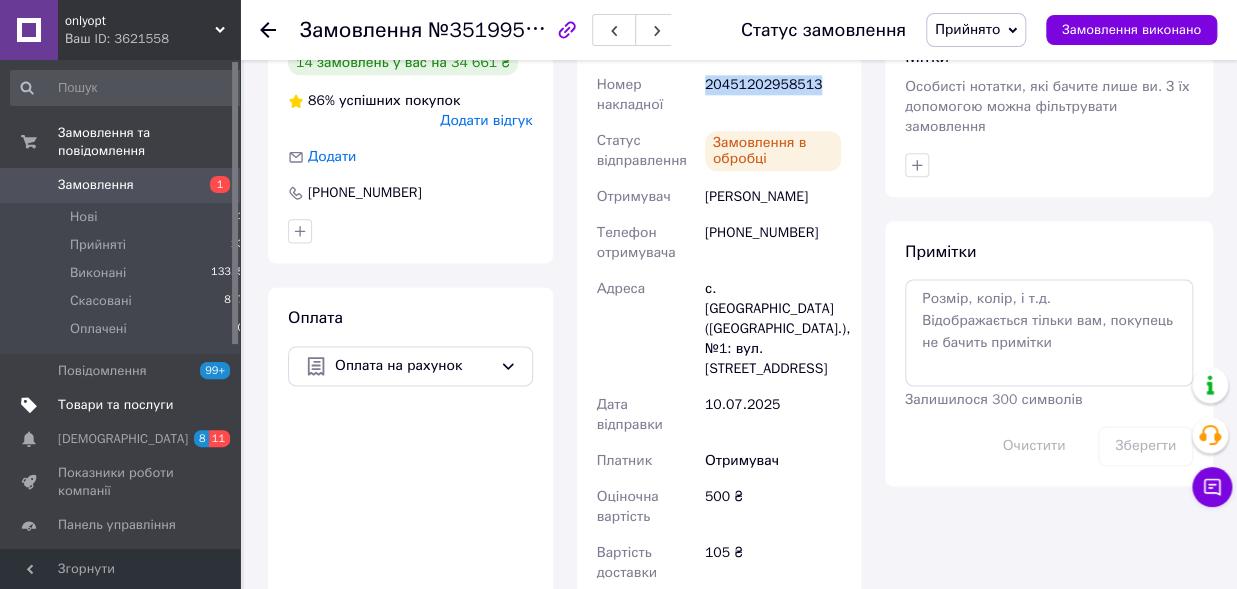 click on "20451202958513" at bounding box center (773, 95) 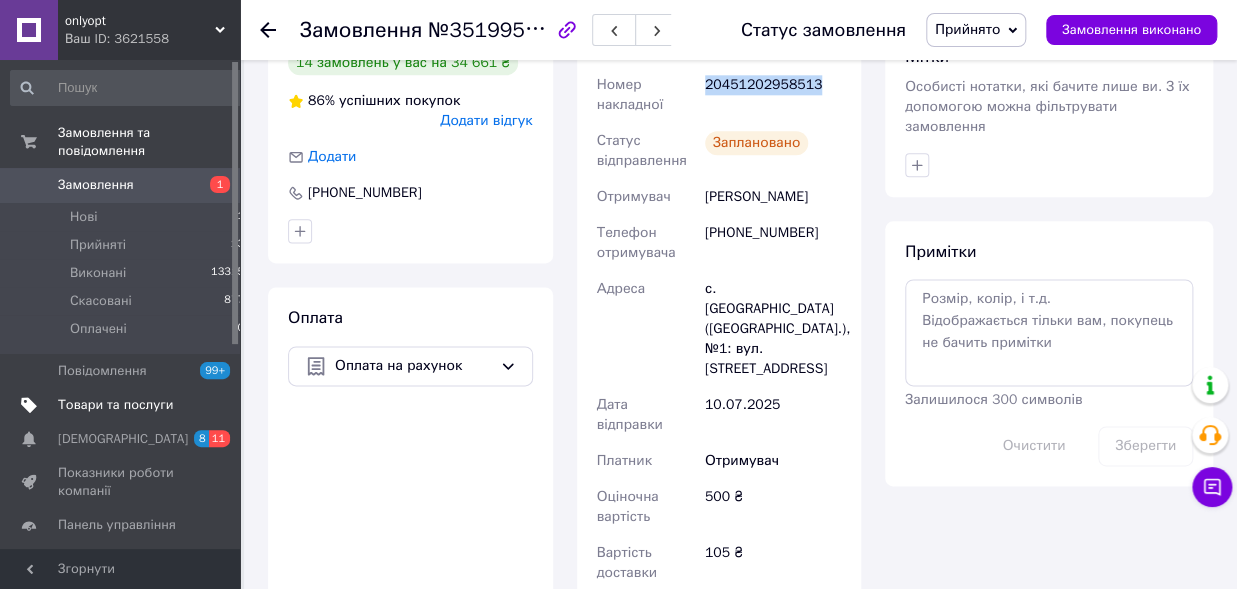 copy on "20451202958513" 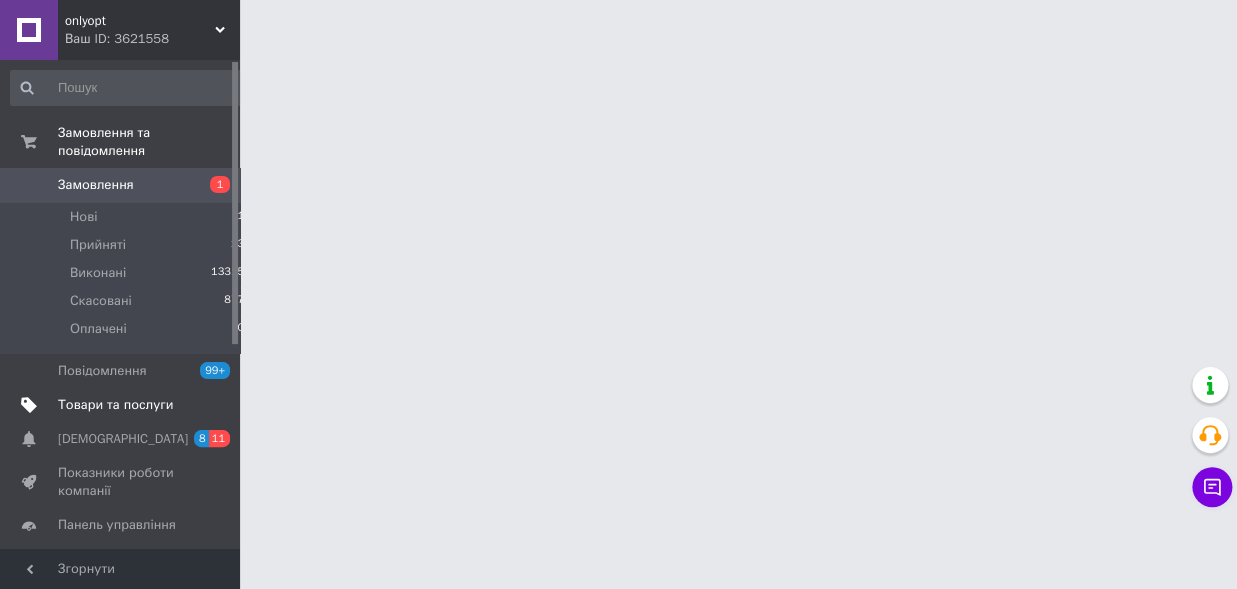 scroll, scrollTop: 0, scrollLeft: 0, axis: both 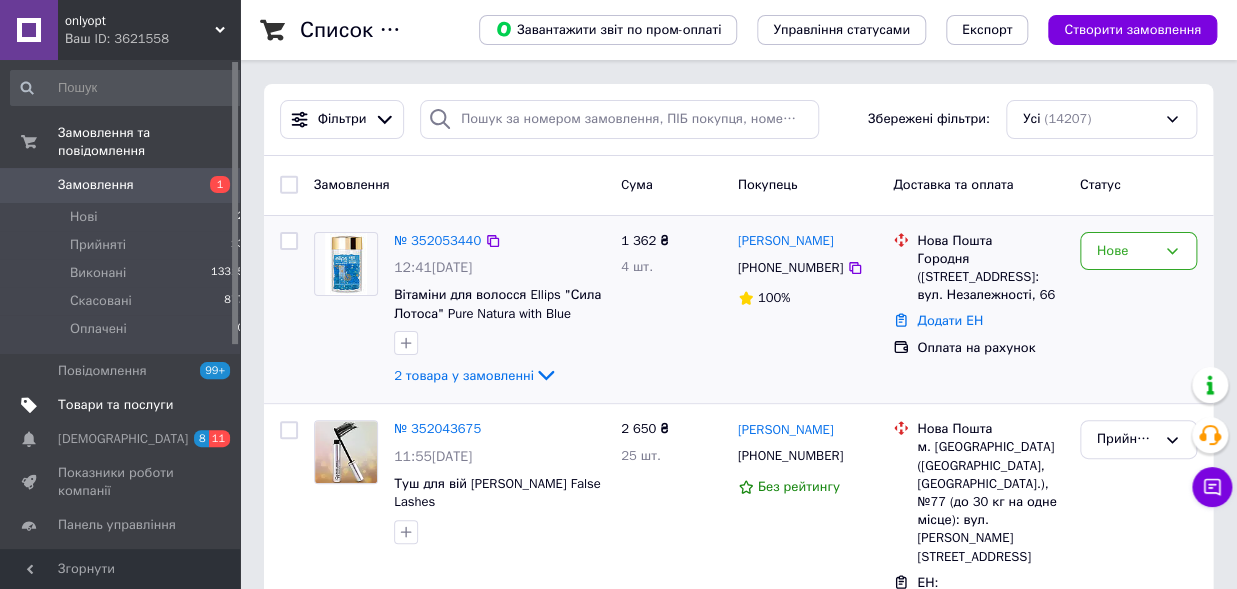 drag, startPoint x: 1085, startPoint y: 264, endPoint x: 1093, endPoint y: 292, distance: 29.12044 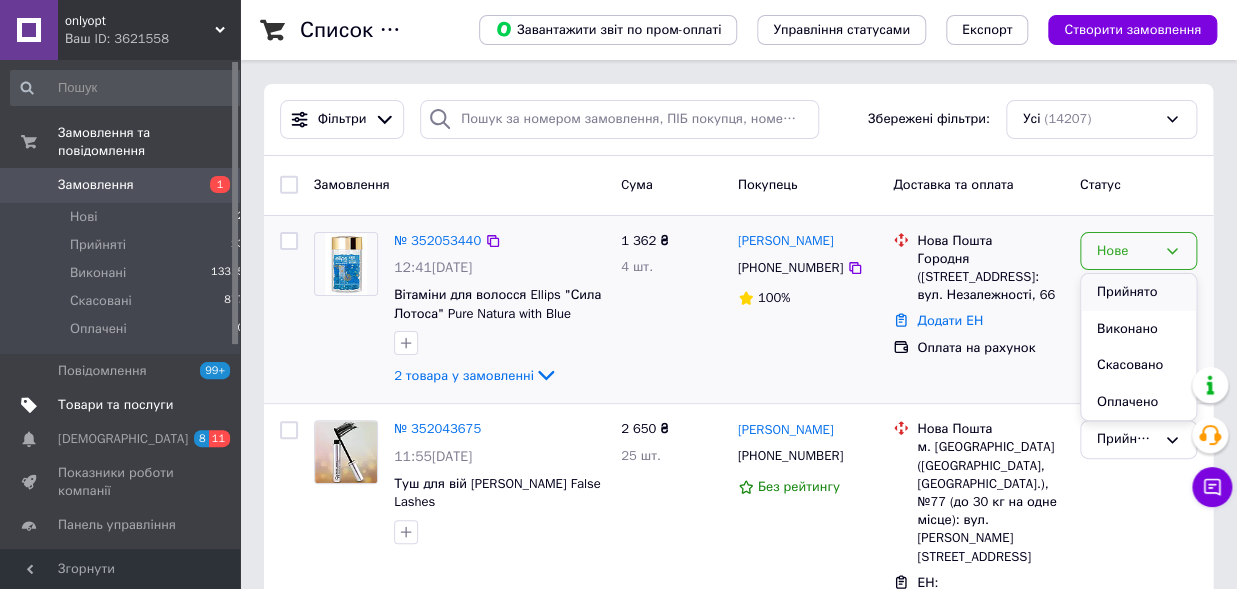 click on "Прийнято" at bounding box center (1138, 292) 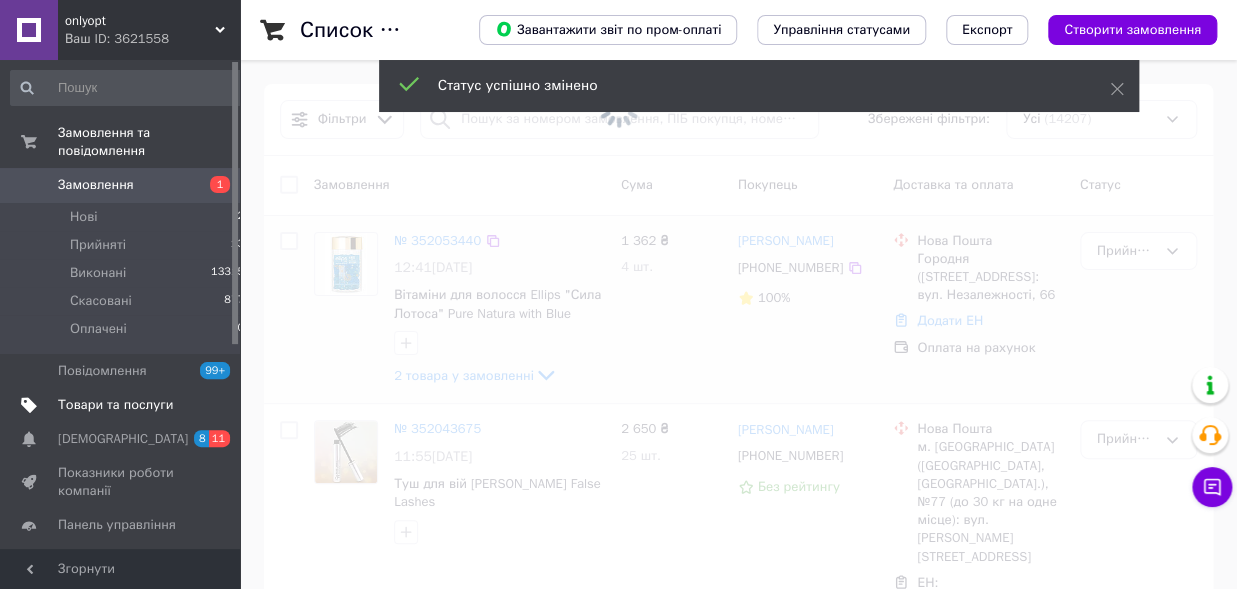 click at bounding box center [618, 294] 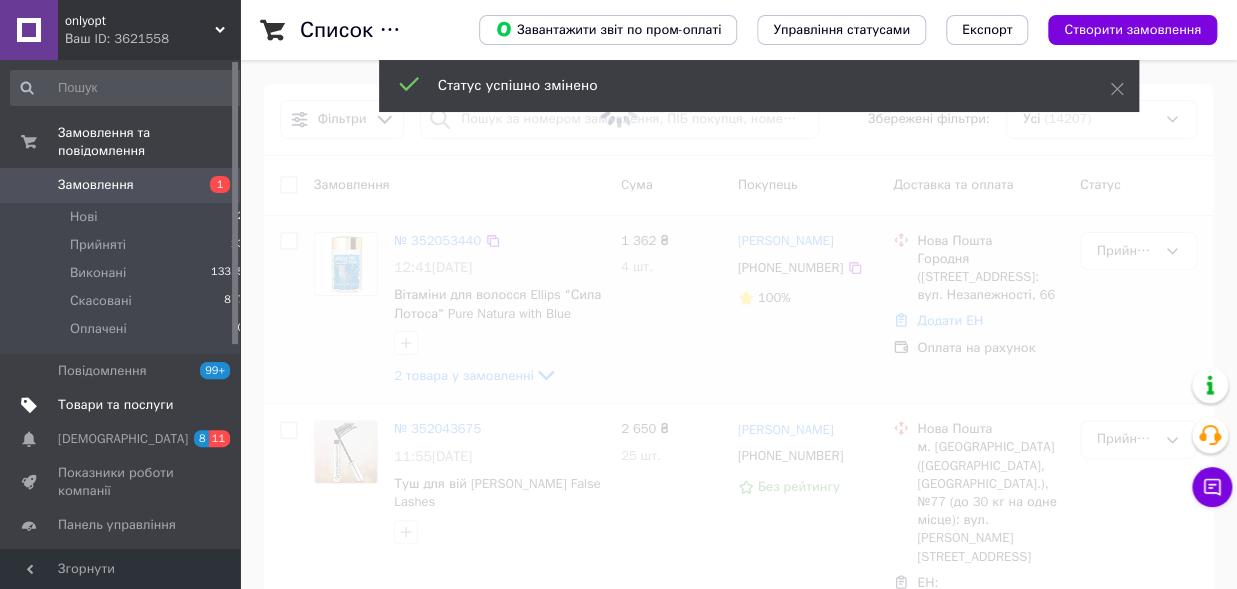 click at bounding box center (618, 294) 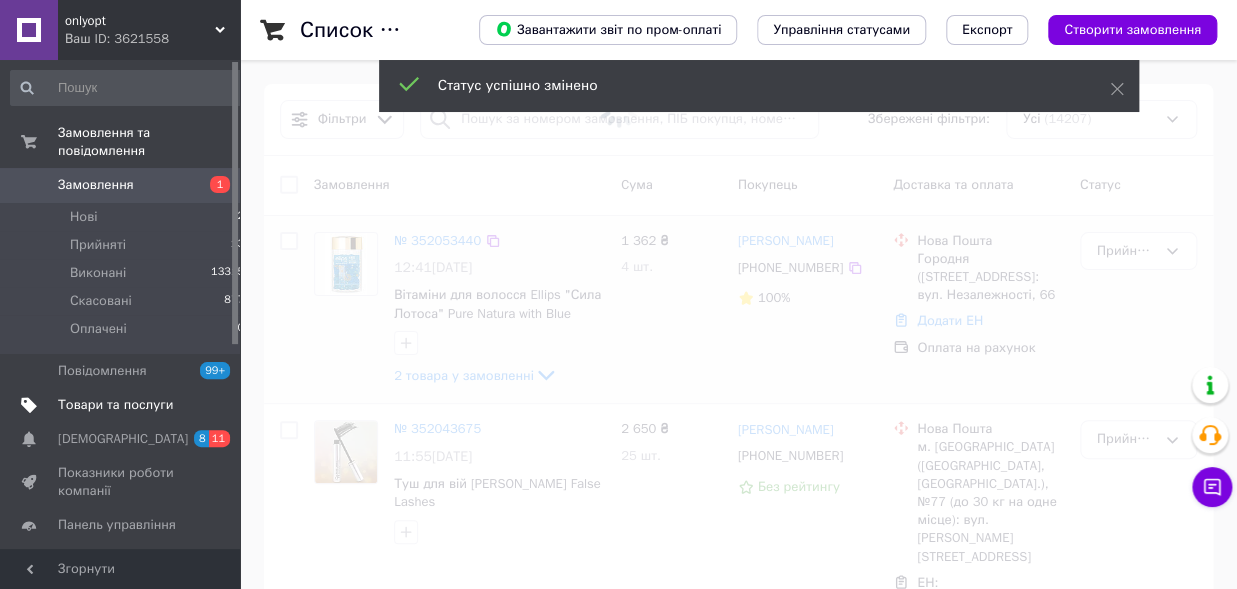 click on "№ 352053440" at bounding box center [437, 240] 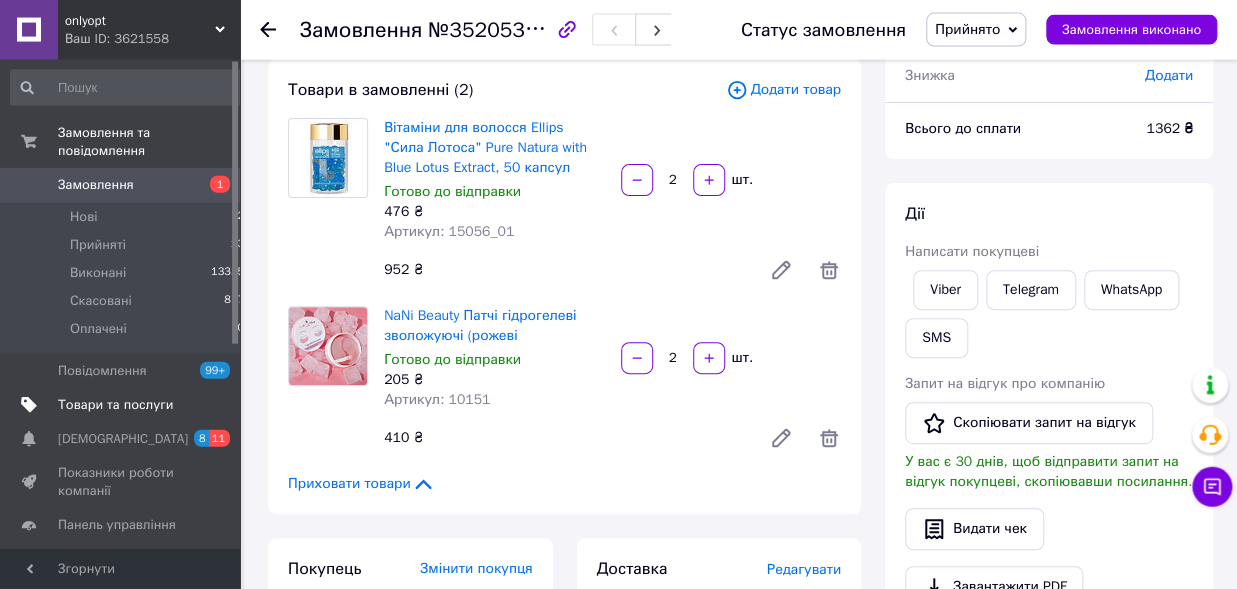 scroll, scrollTop: 110, scrollLeft: 0, axis: vertical 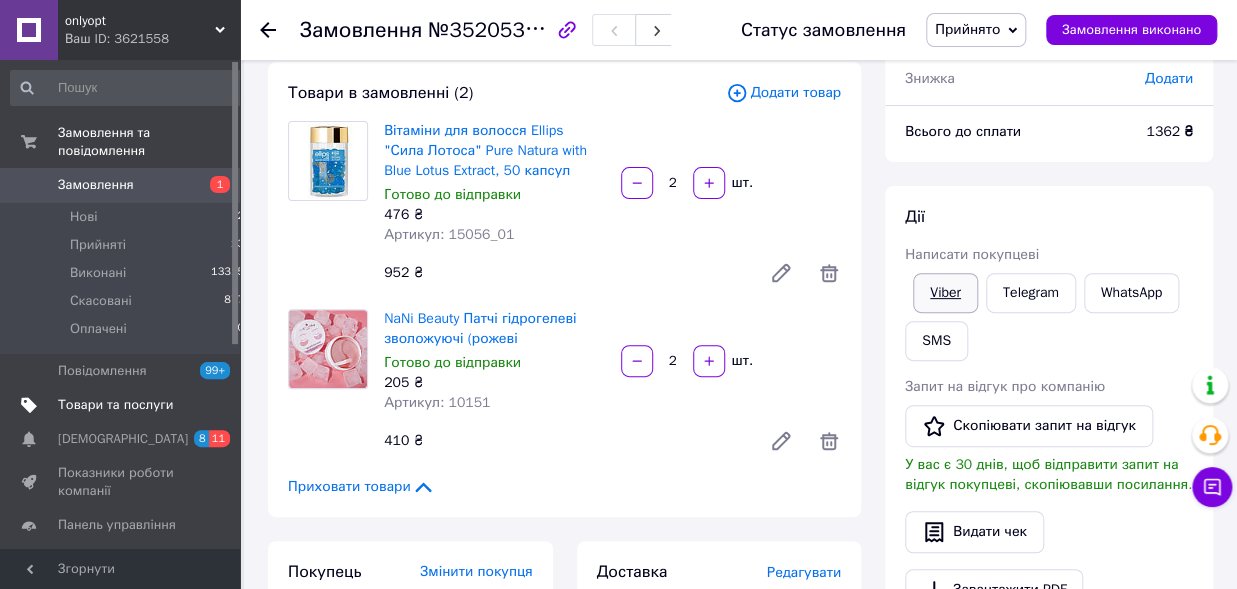 click on "Viber" at bounding box center (945, 293) 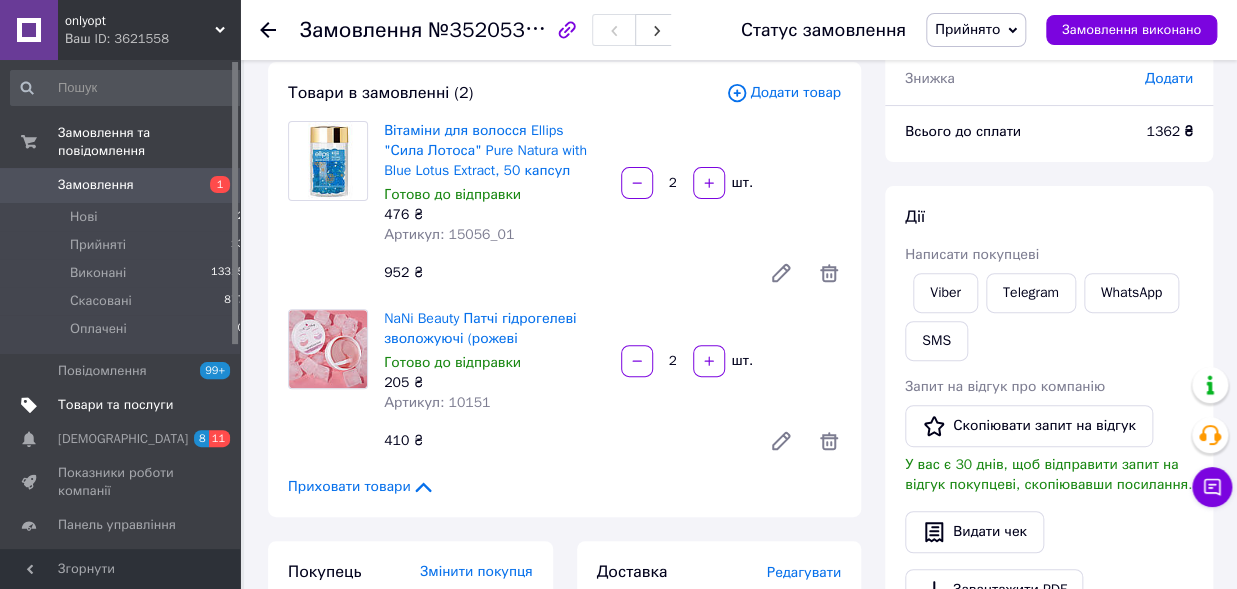 click on "Дії Написати покупцеві Viber Telegram WhatsApp SMS Запит на відгук про компанію   Скопіювати запит на відгук У вас є 30 днів, щоб відправити запит на відгук покупцеві, скопіювавши посилання.   Видати чек   Завантажити PDF   Друк PDF   Дублювати замовлення" at bounding box center (1049, 458) 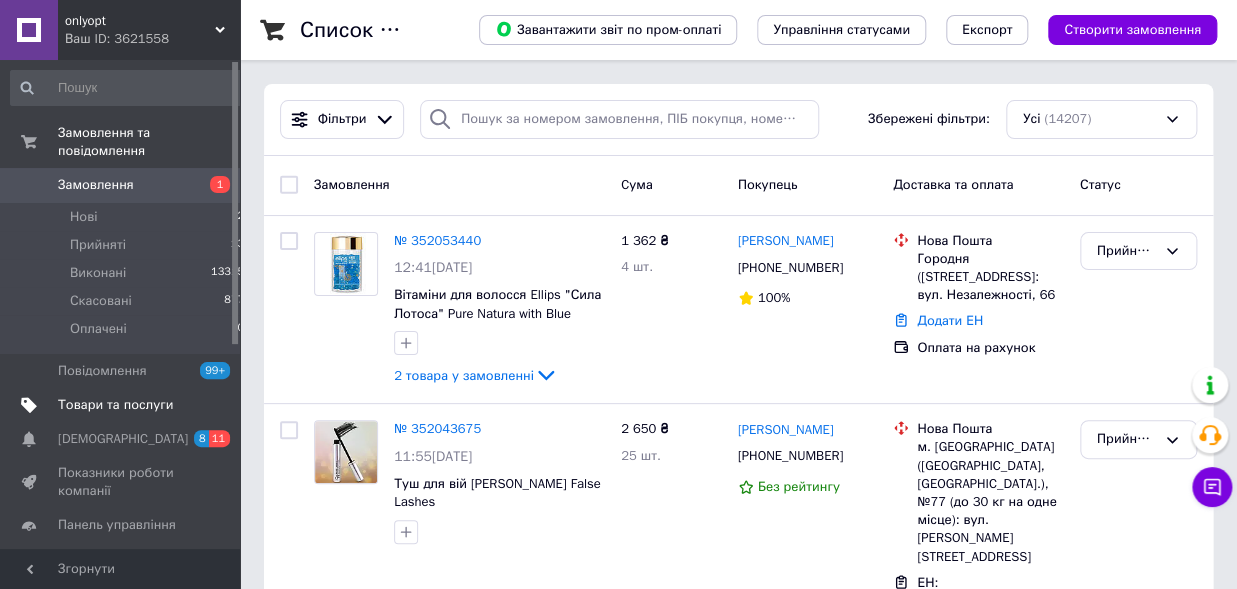 click on "Замовлення 1" at bounding box center [128, 185] 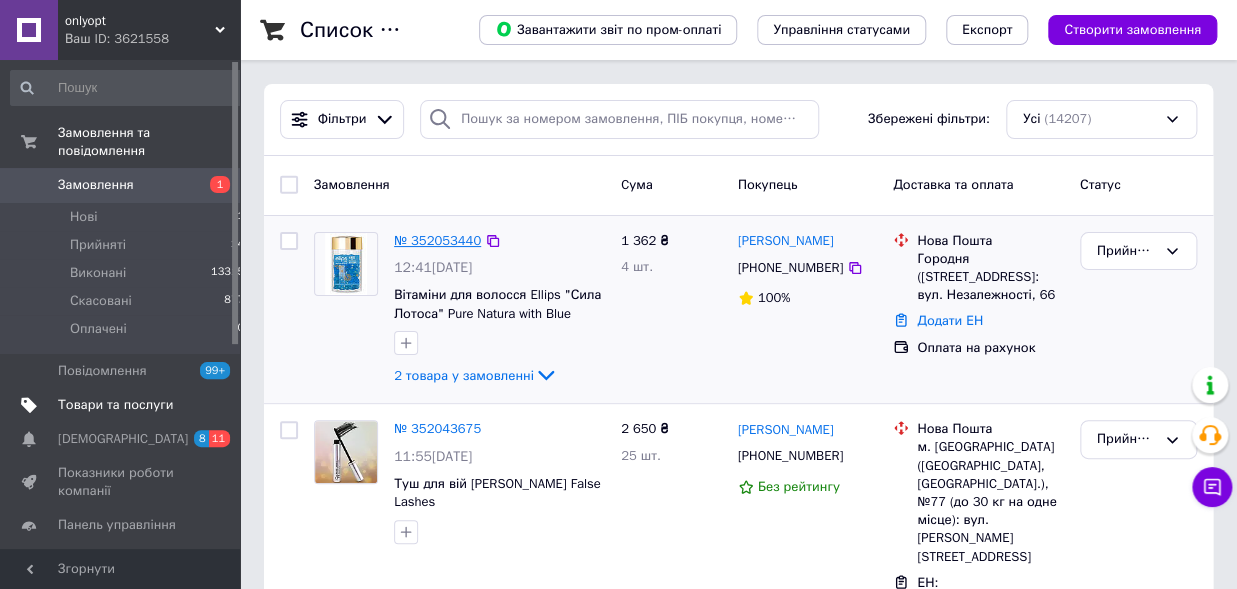 click on "№ 352053440" at bounding box center (437, 240) 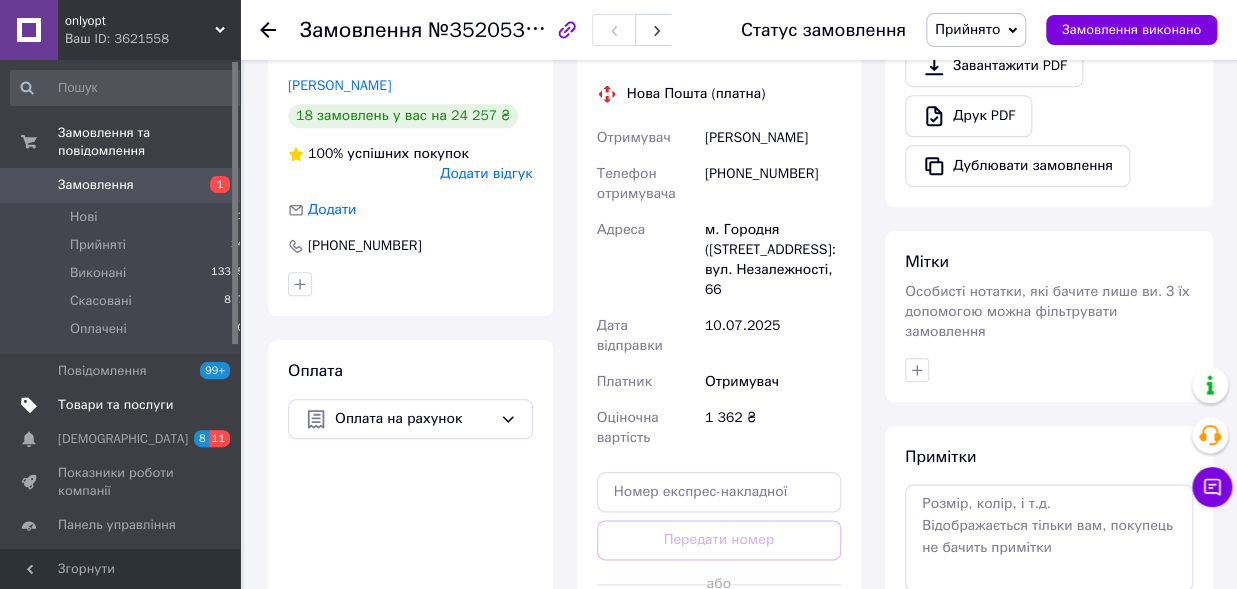 scroll, scrollTop: 487, scrollLeft: 0, axis: vertical 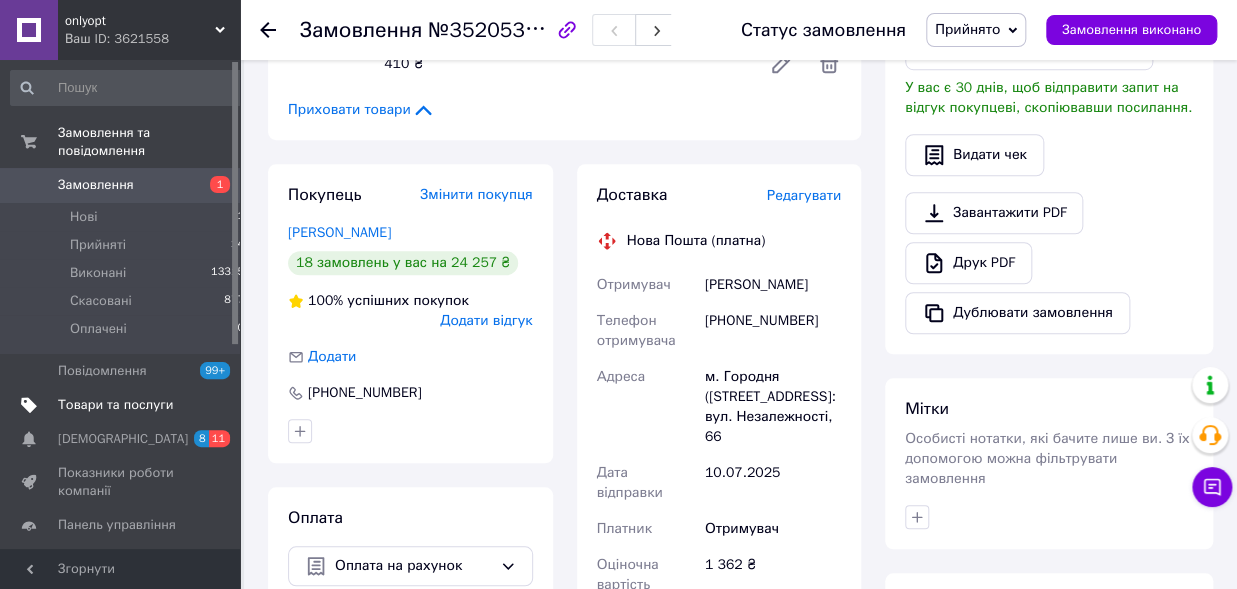click on "Костирко Катерина" at bounding box center (773, 285) 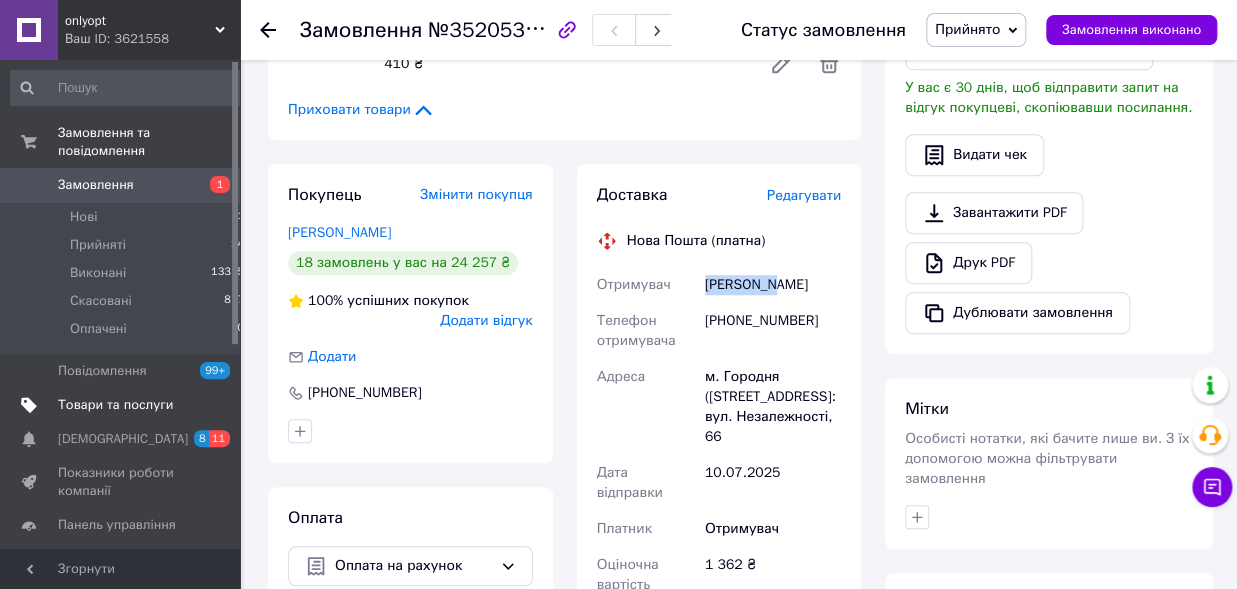 click on "Костирко Катерина" at bounding box center (773, 285) 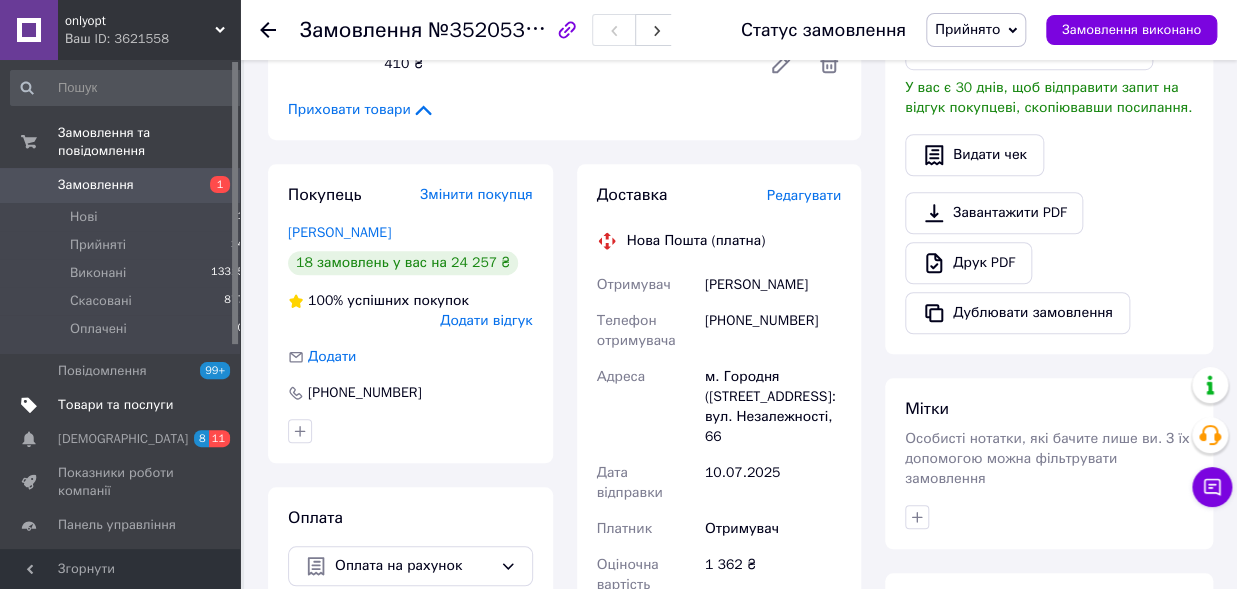 click on "Костирко Катерина" at bounding box center [773, 285] 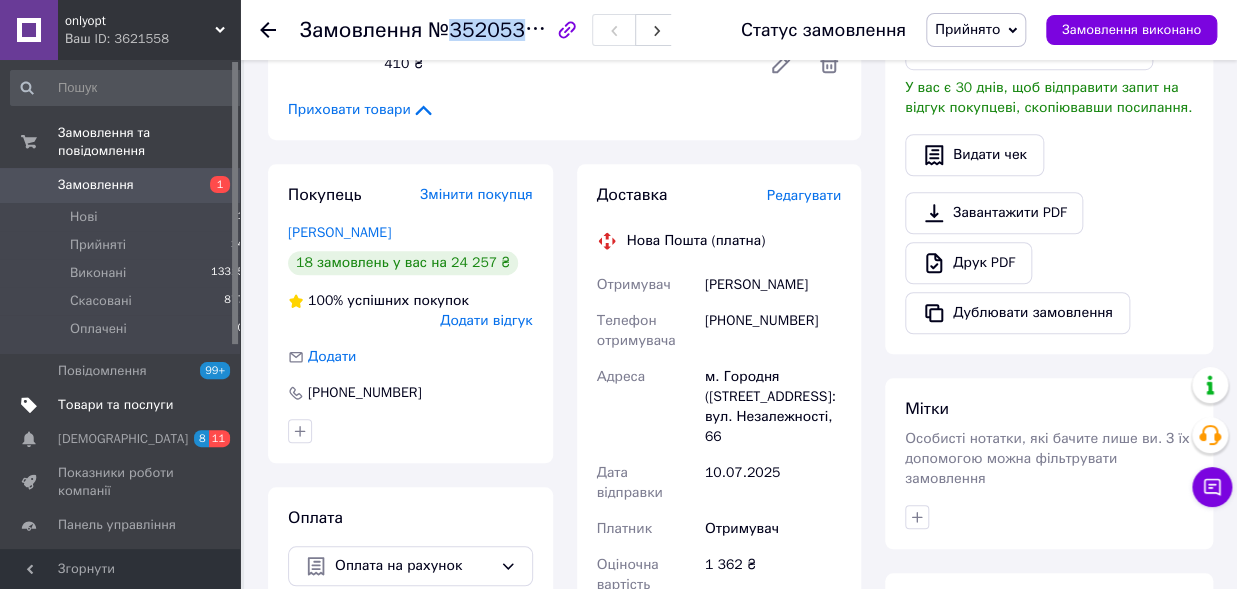 click on "Замовлення №352053440" at bounding box center [500, 30] 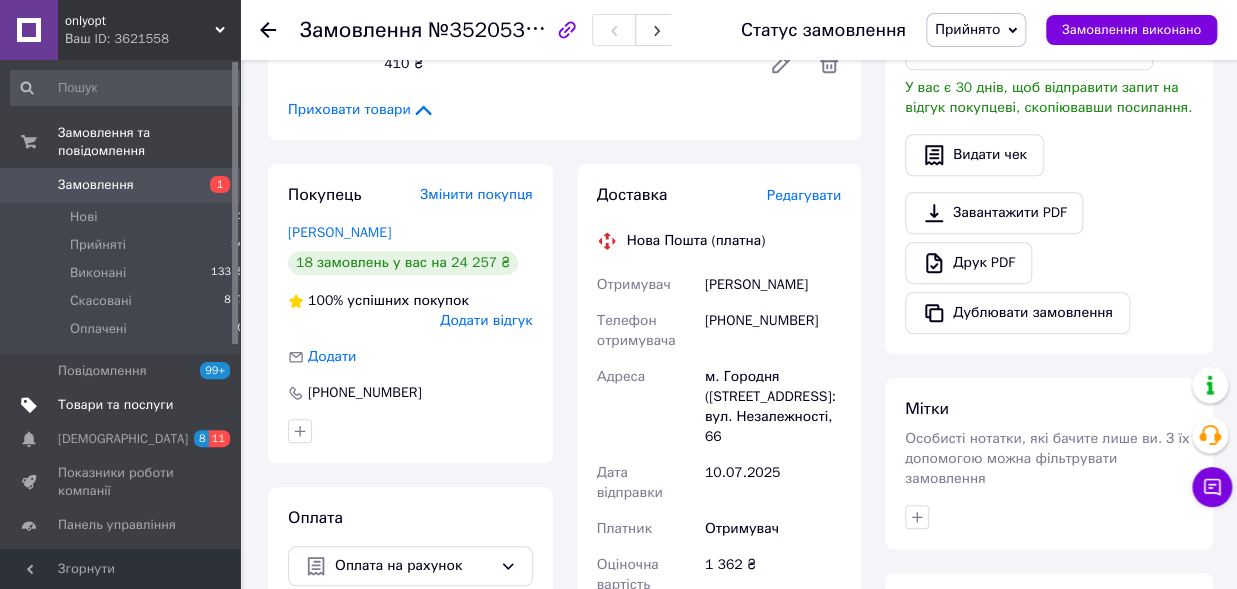 click on "Замовлення №352053440" at bounding box center (500, 30) 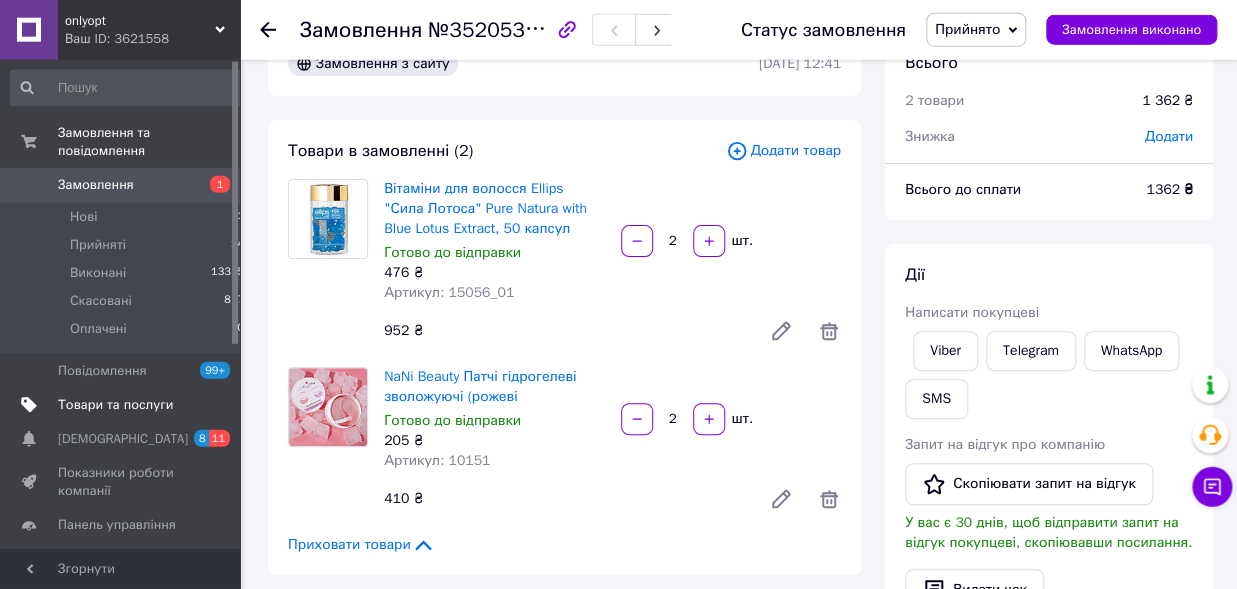 scroll, scrollTop: 0, scrollLeft: 0, axis: both 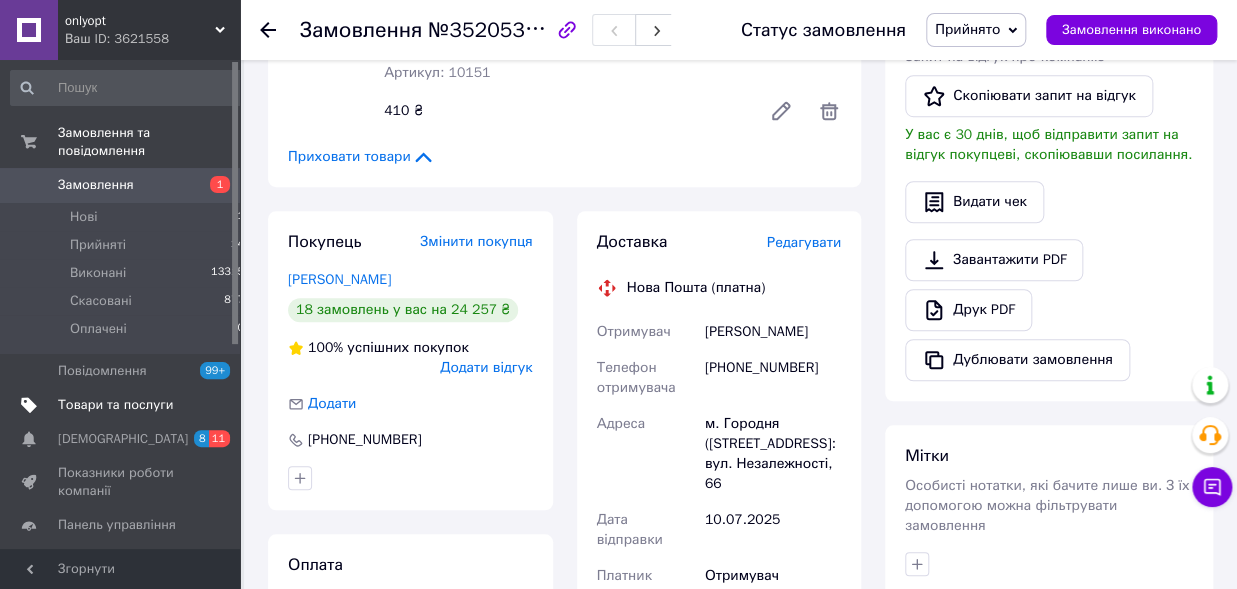 click on "Редагувати" at bounding box center (804, 242) 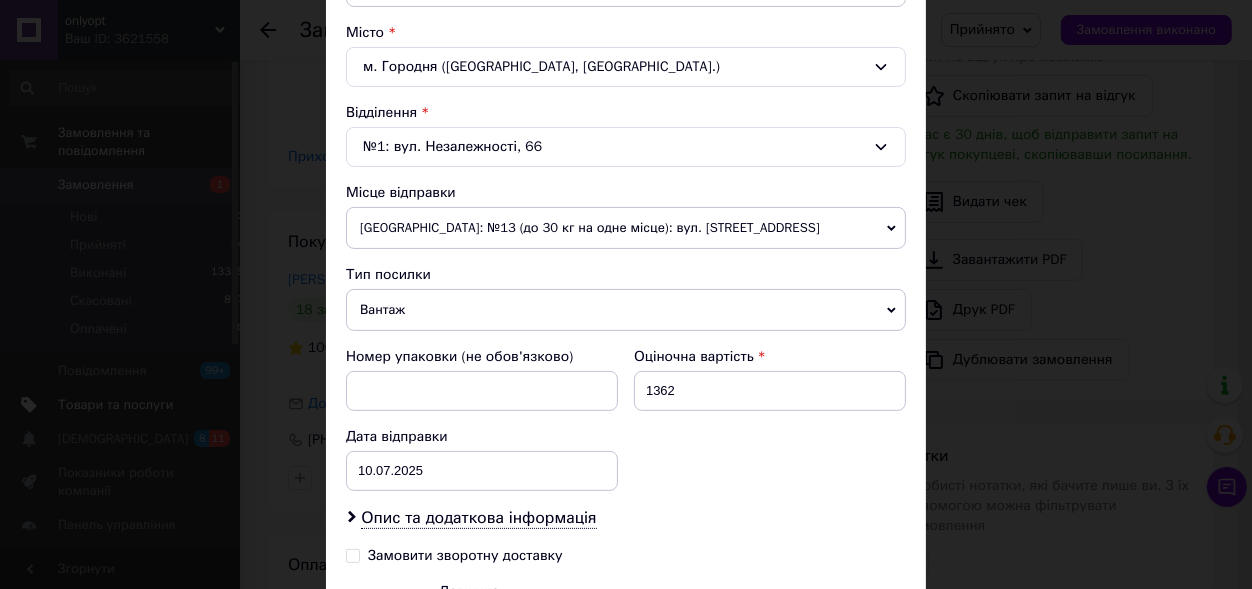 scroll, scrollTop: 660, scrollLeft: 0, axis: vertical 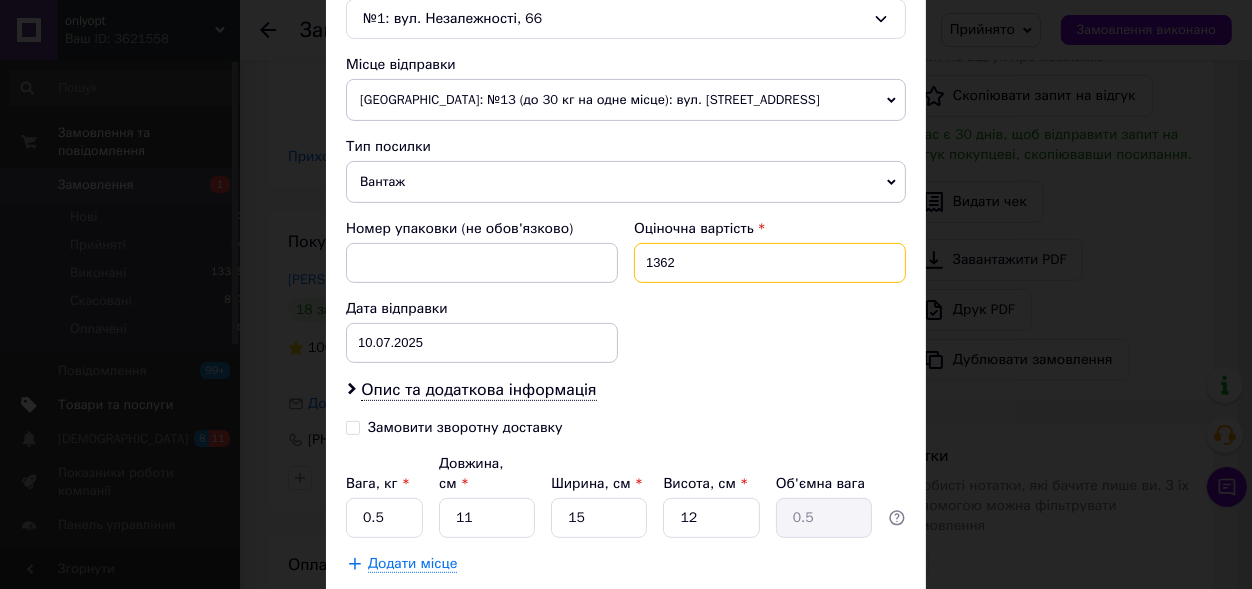 click on "1362" at bounding box center [770, 263] 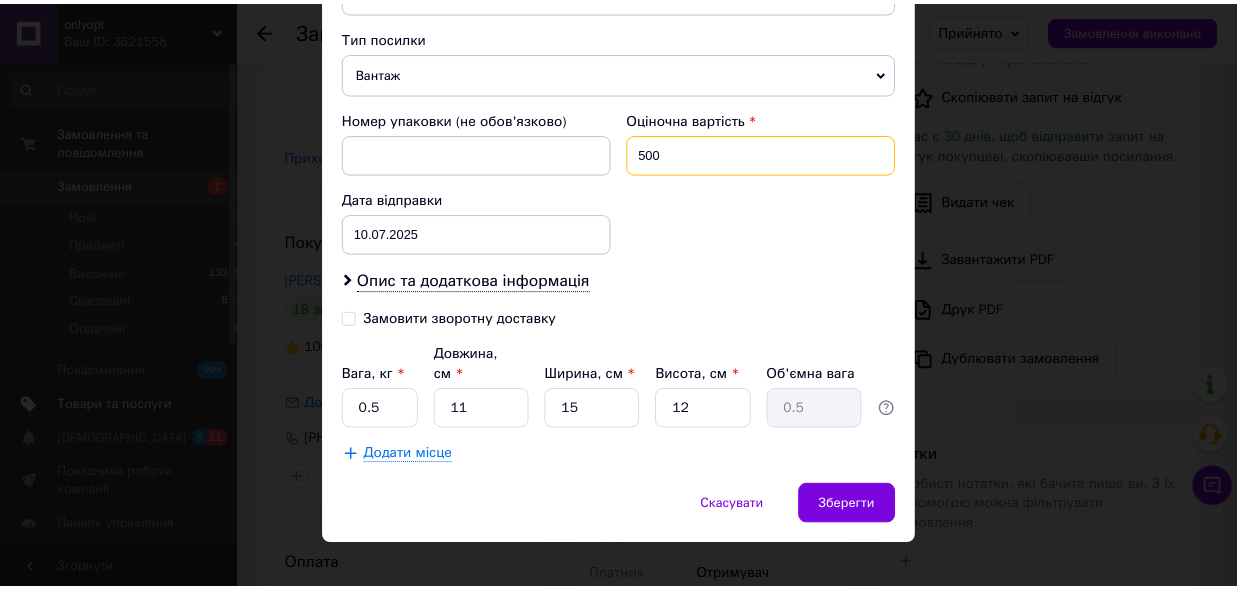 scroll, scrollTop: 772, scrollLeft: 0, axis: vertical 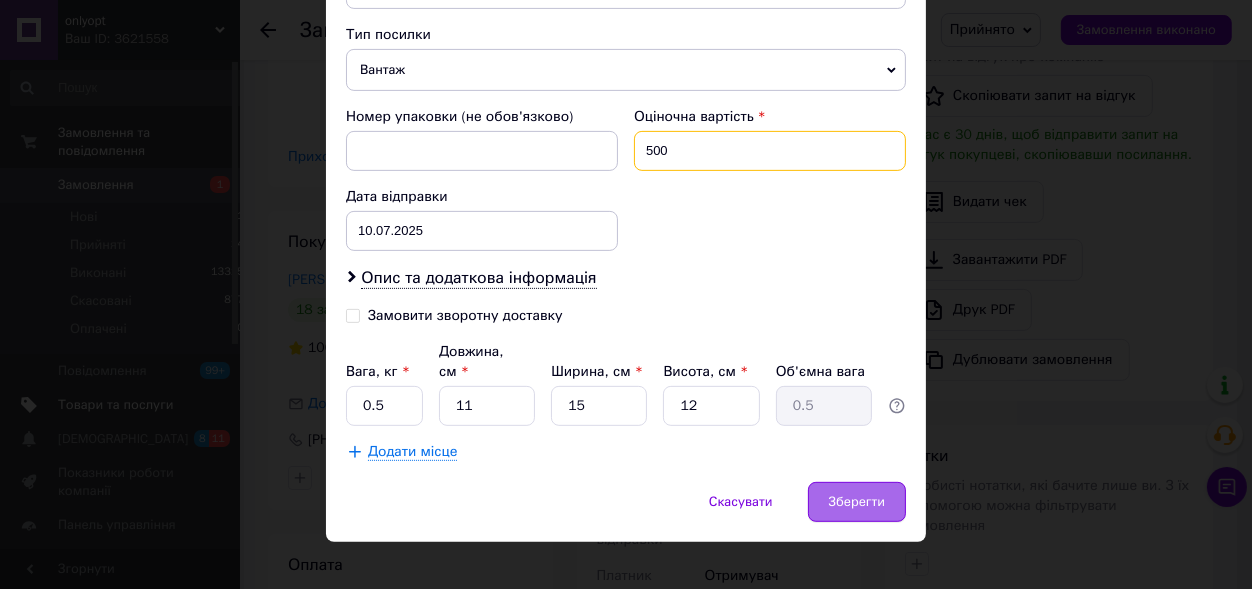 type on "500" 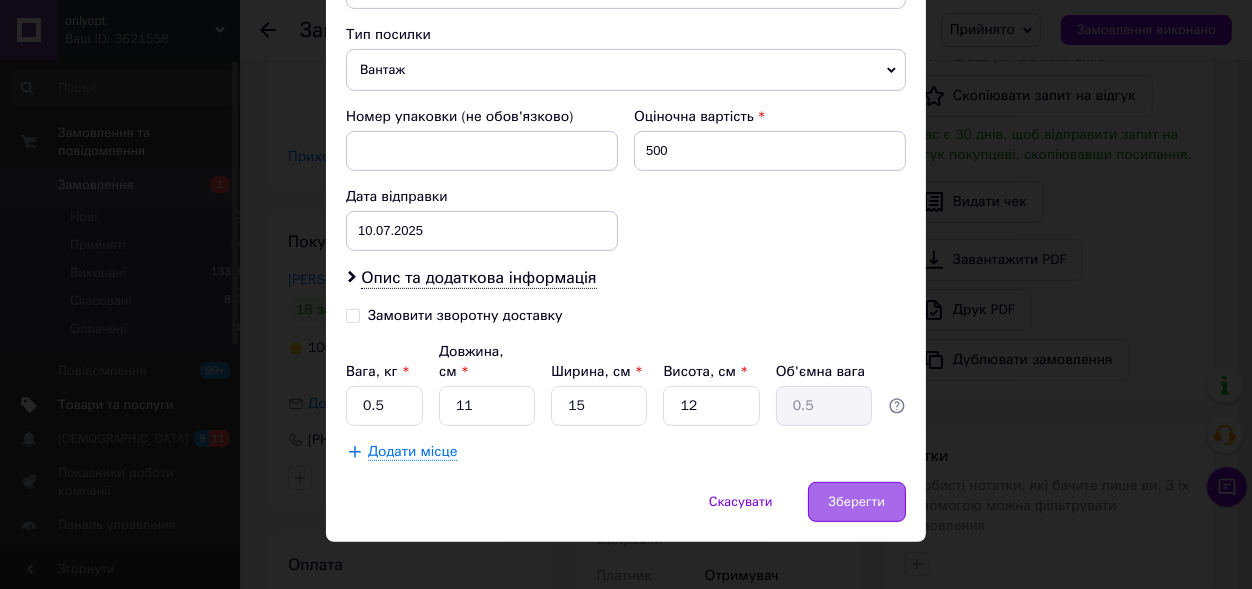 click on "Зберегти" at bounding box center (857, 502) 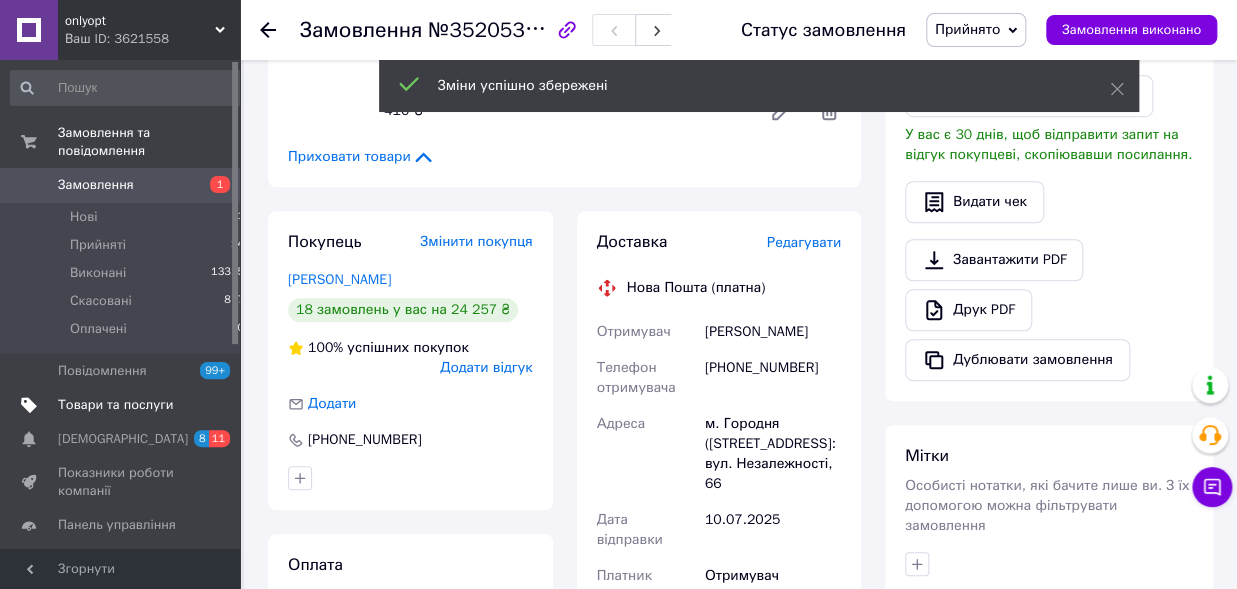 scroll, scrollTop: 770, scrollLeft: 0, axis: vertical 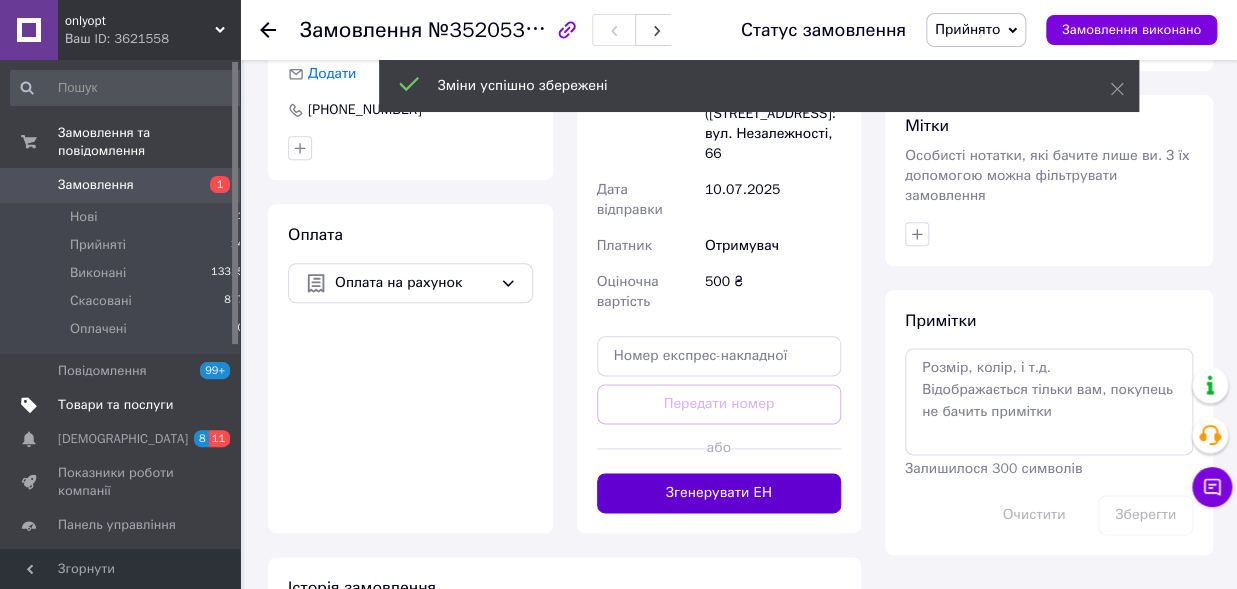 click on "Згенерувати ЕН" at bounding box center (719, 493) 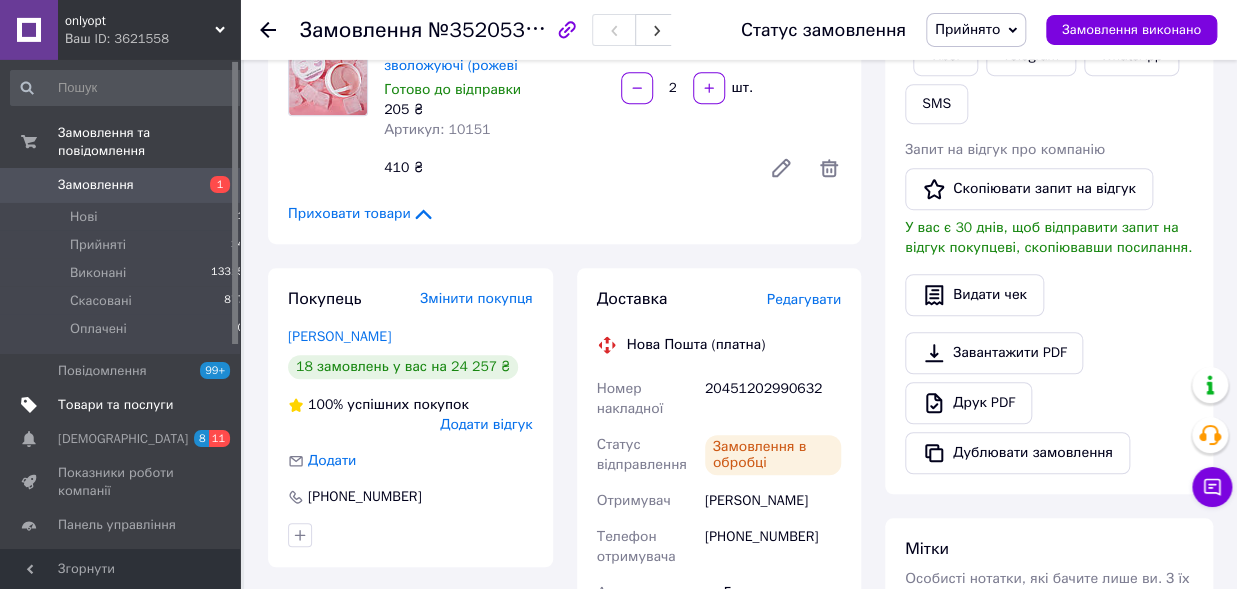scroll, scrollTop: 440, scrollLeft: 0, axis: vertical 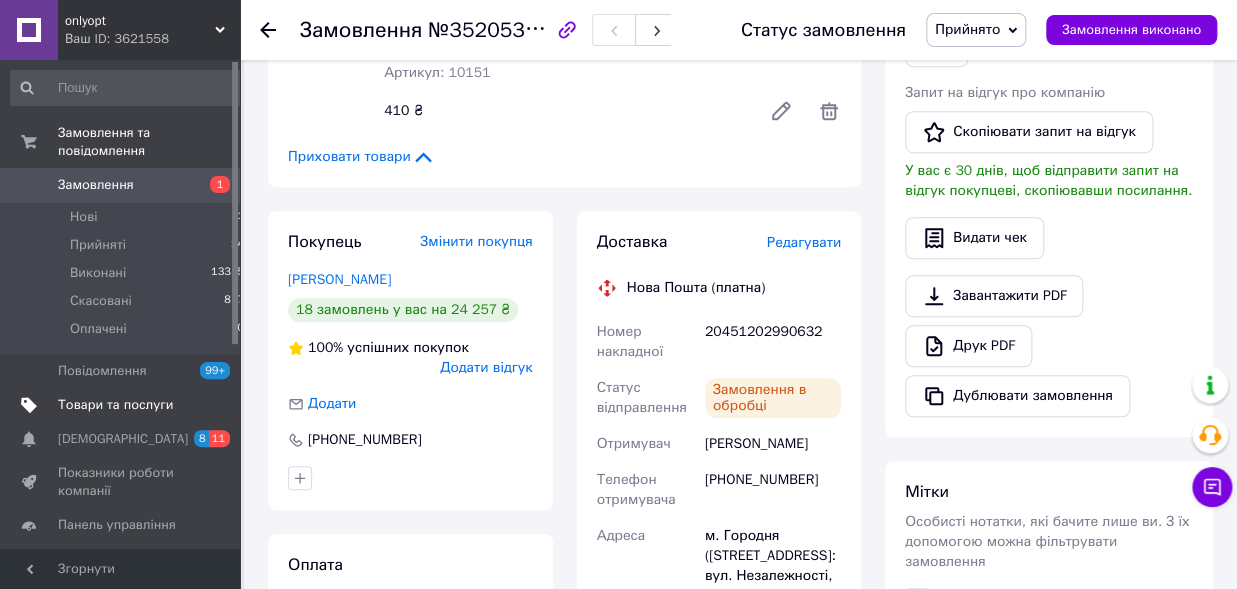 click on "20451202990632" at bounding box center [773, 342] 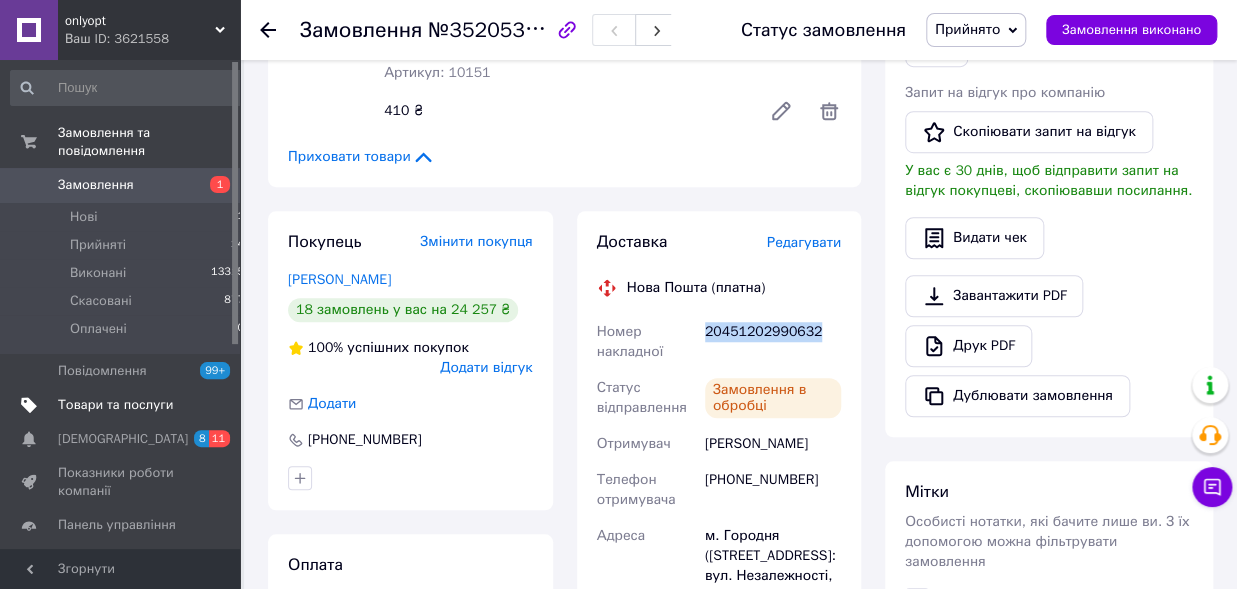 click on "20451202990632" at bounding box center [773, 342] 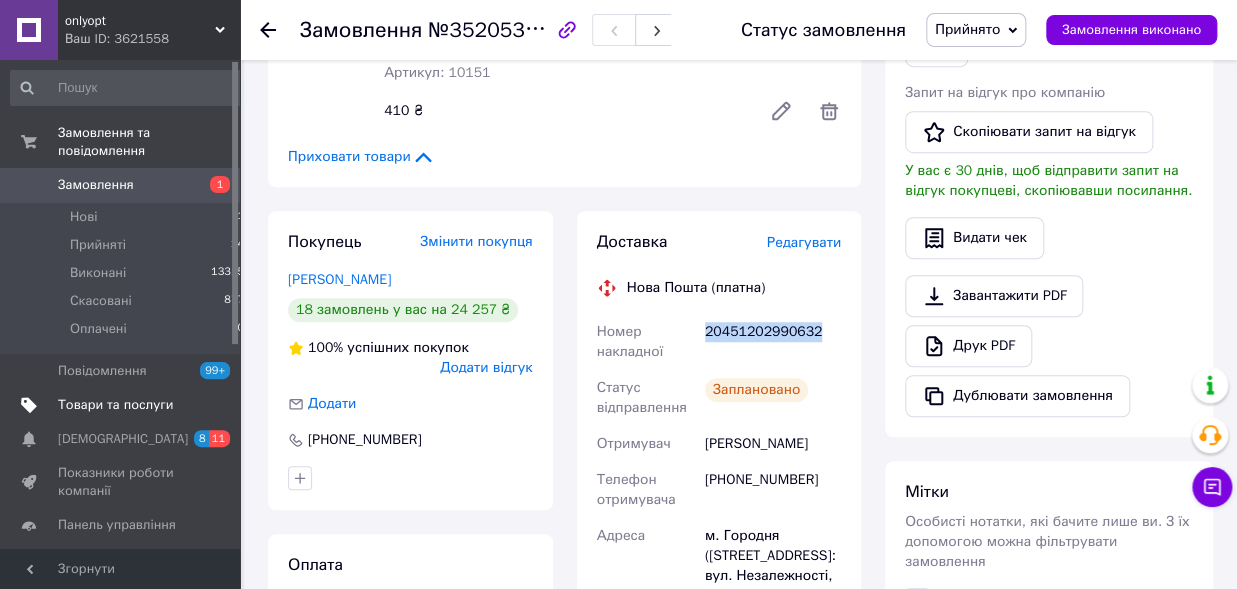 click on "Замовлення" at bounding box center (121, 185) 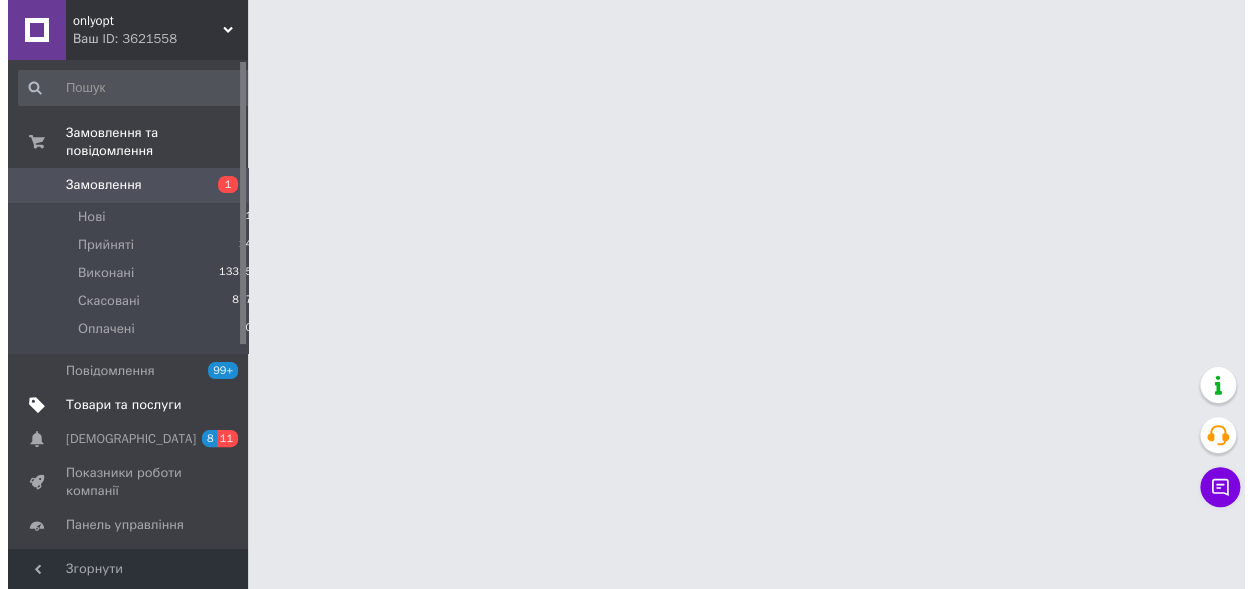 scroll, scrollTop: 0, scrollLeft: 0, axis: both 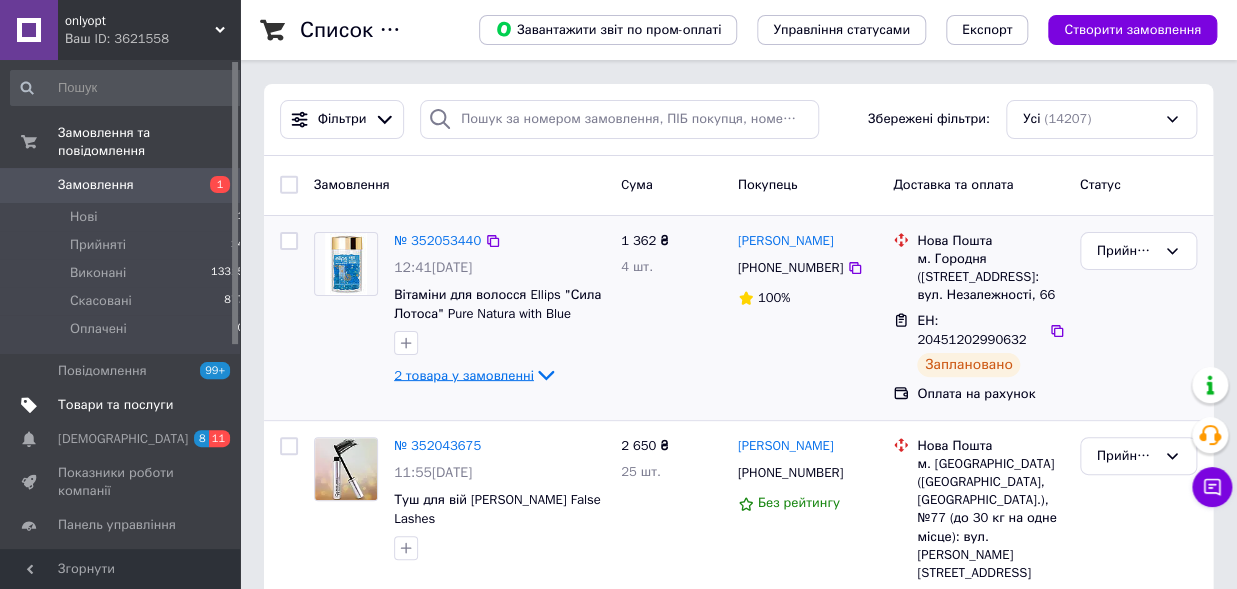 click on "2 товара у замовленні" at bounding box center (464, 374) 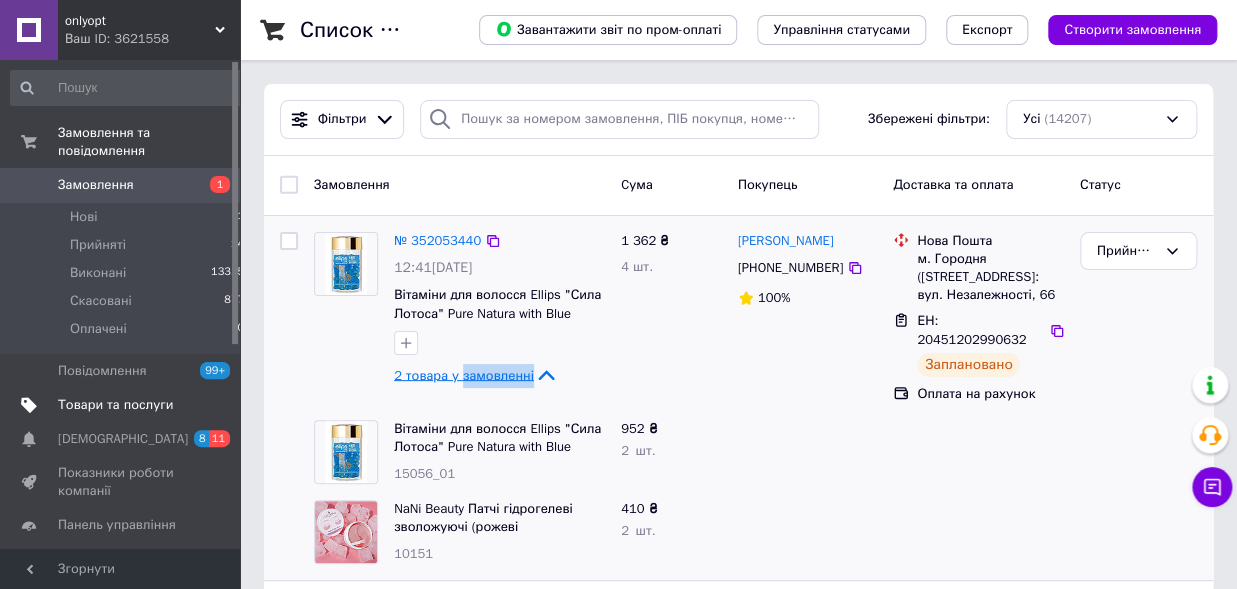 click on "2 товара у замовленні" at bounding box center (464, 374) 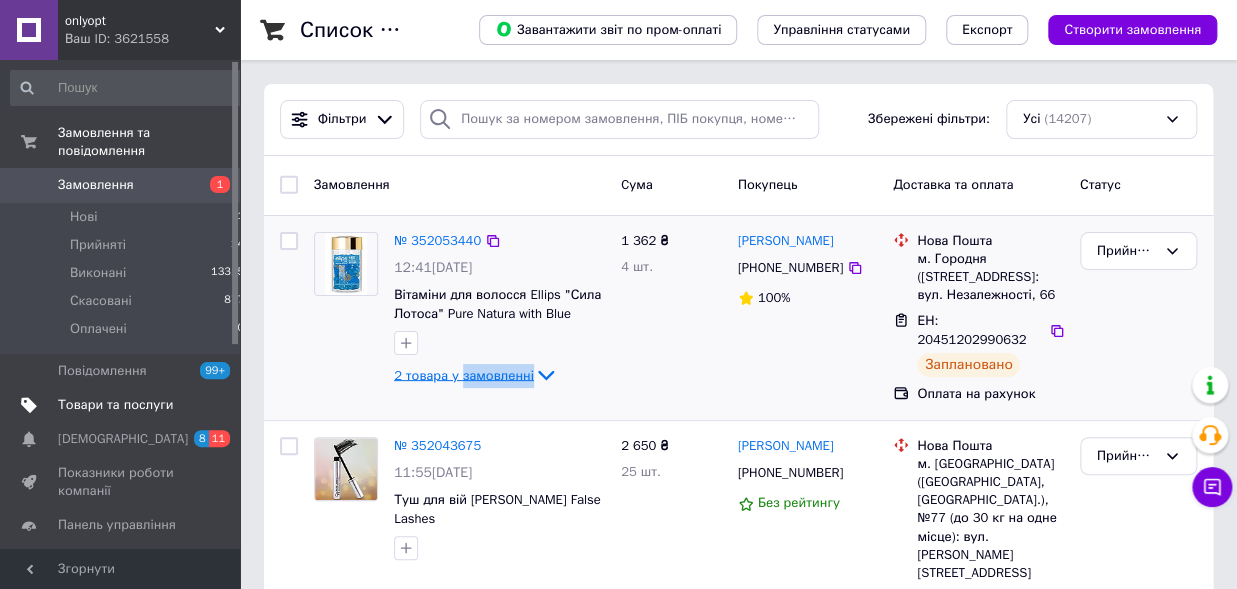 click on "2 товара у замовленні" at bounding box center [464, 374] 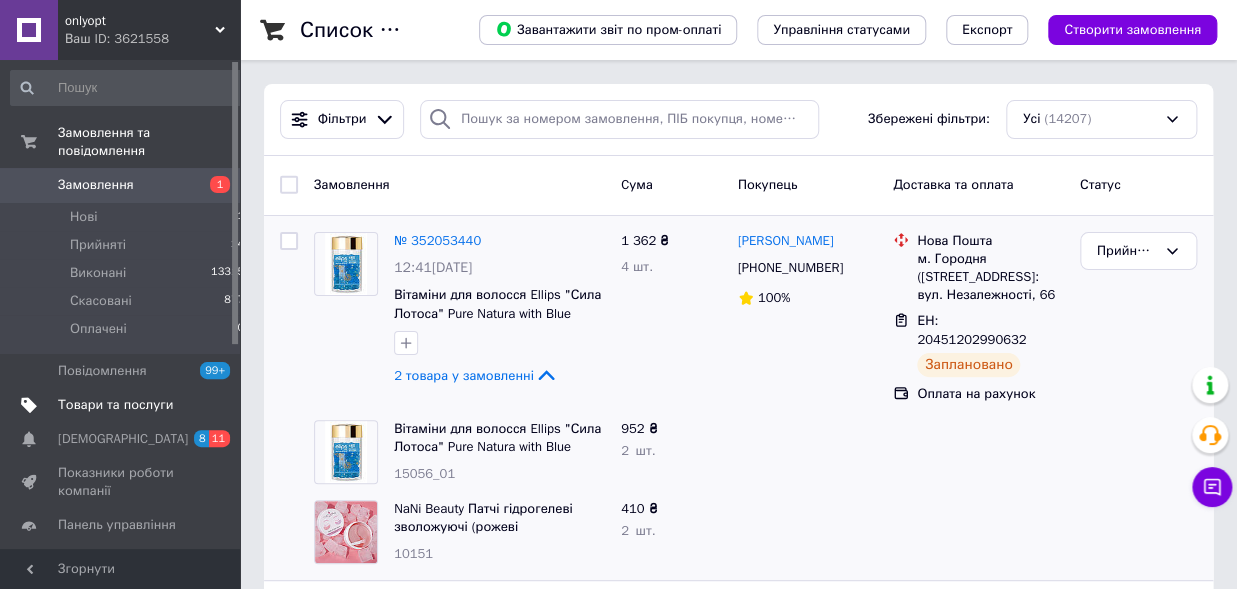 click on "Замовлення" at bounding box center (121, 185) 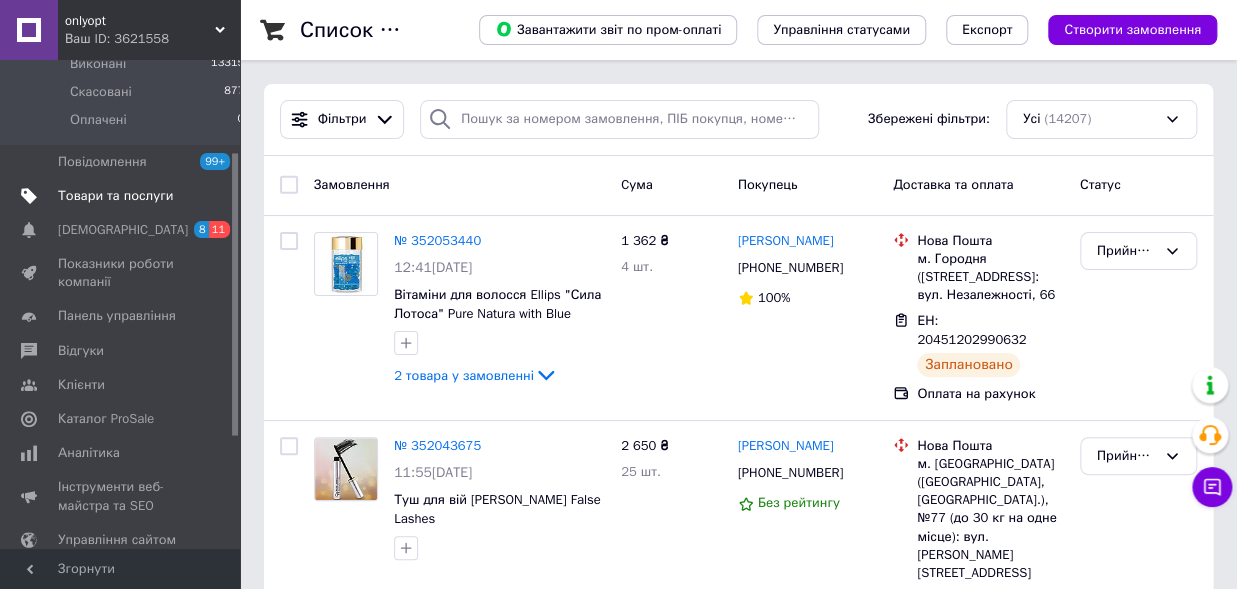 scroll, scrollTop: 0, scrollLeft: 0, axis: both 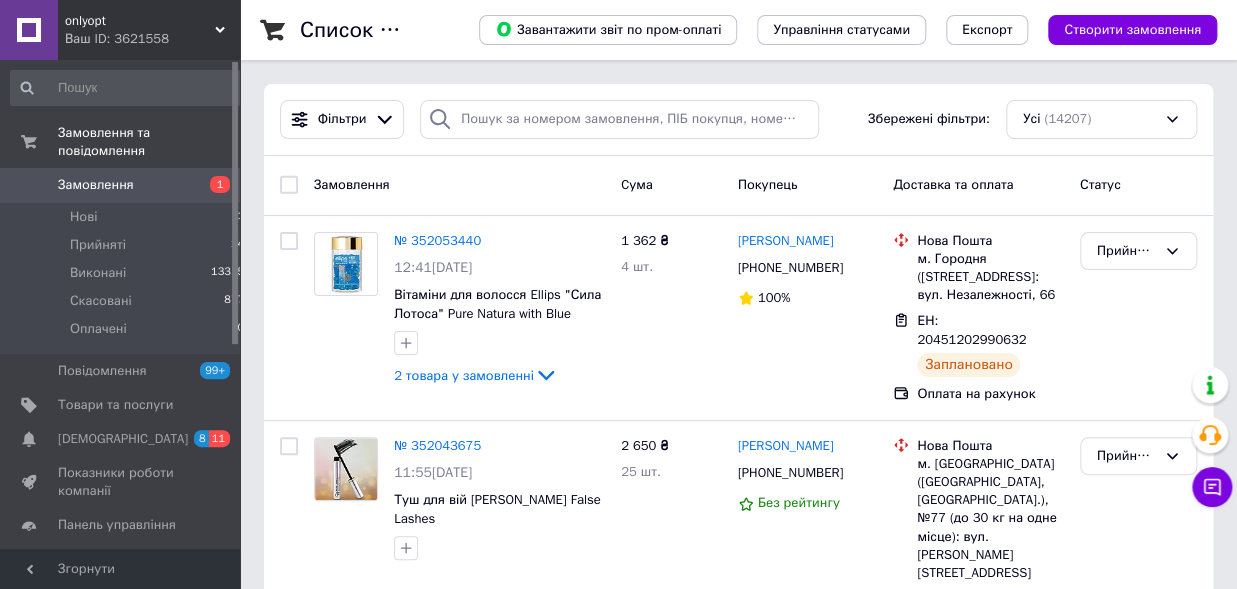click on "Замовлення" at bounding box center (121, 185) 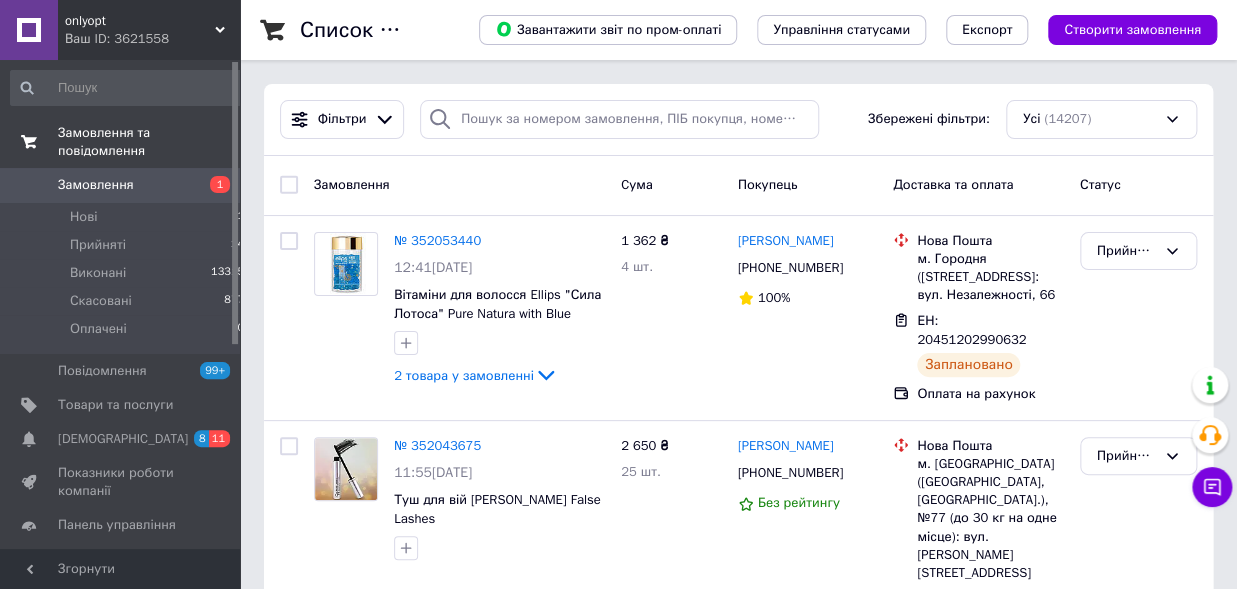 click on "Замовлення та повідомлення" at bounding box center (149, 142) 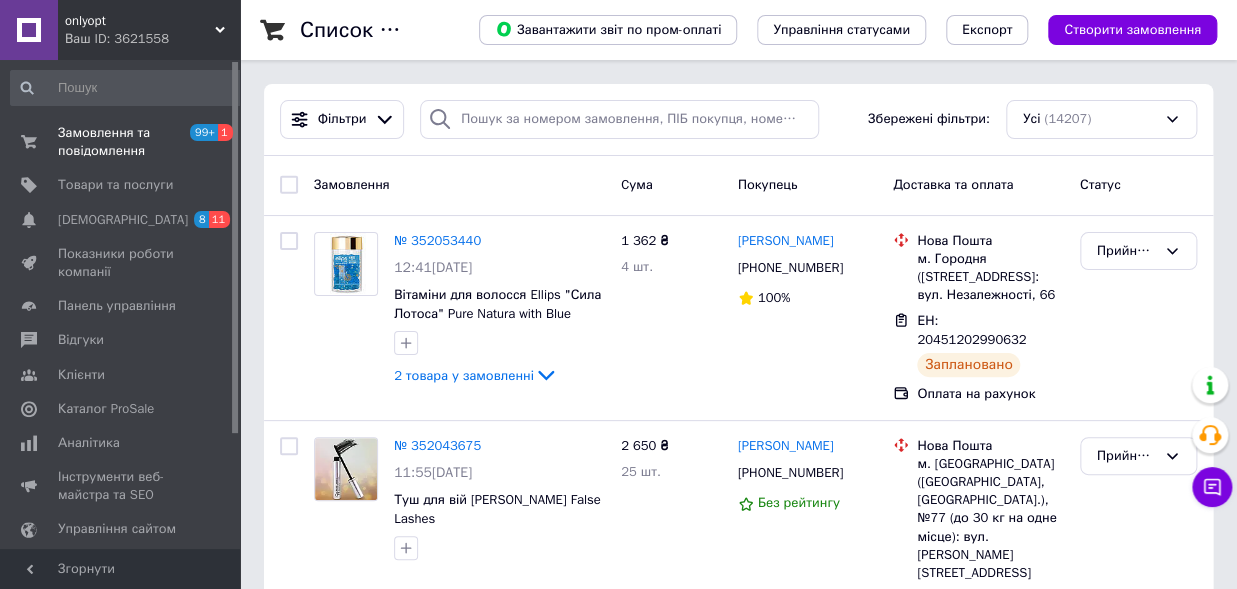 click on "Товари та послуги" at bounding box center [115, 185] 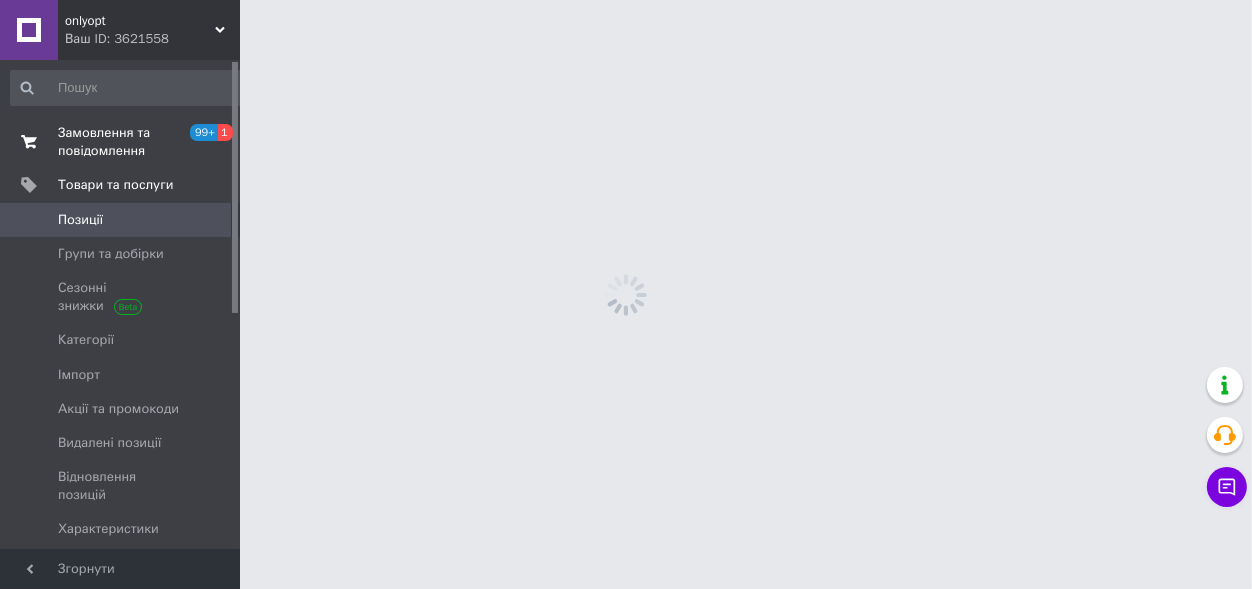 click on "Замовлення та повідомлення" at bounding box center [121, 142] 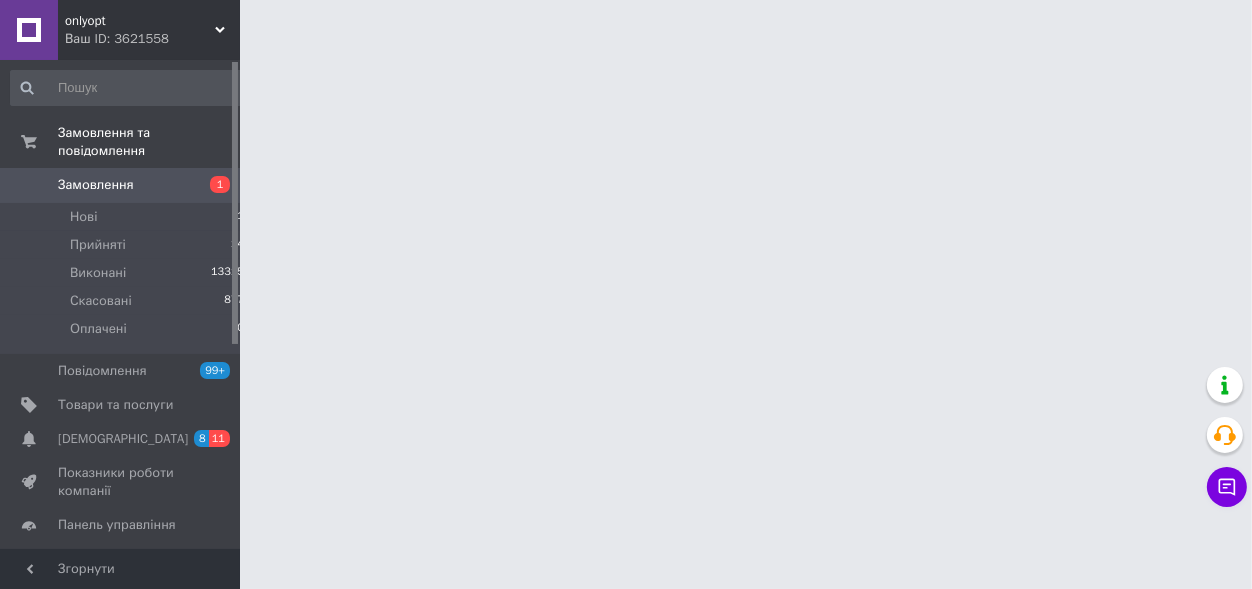 click on "Замовлення 1" at bounding box center (128, 185) 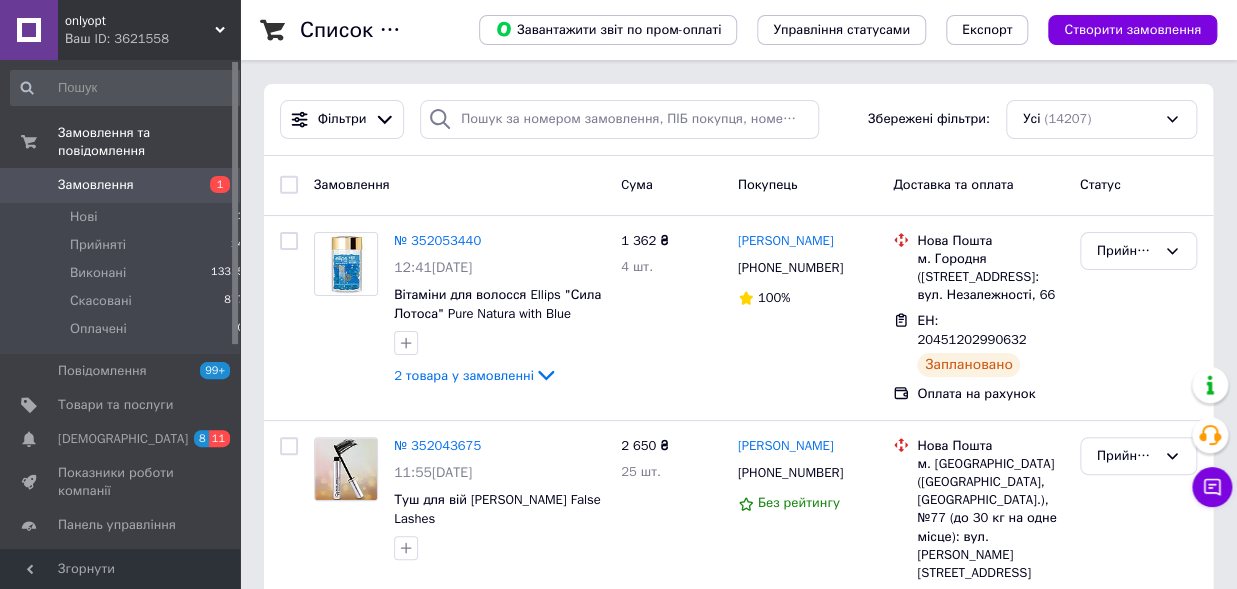click on "Замовлення 1" at bounding box center [128, 185] 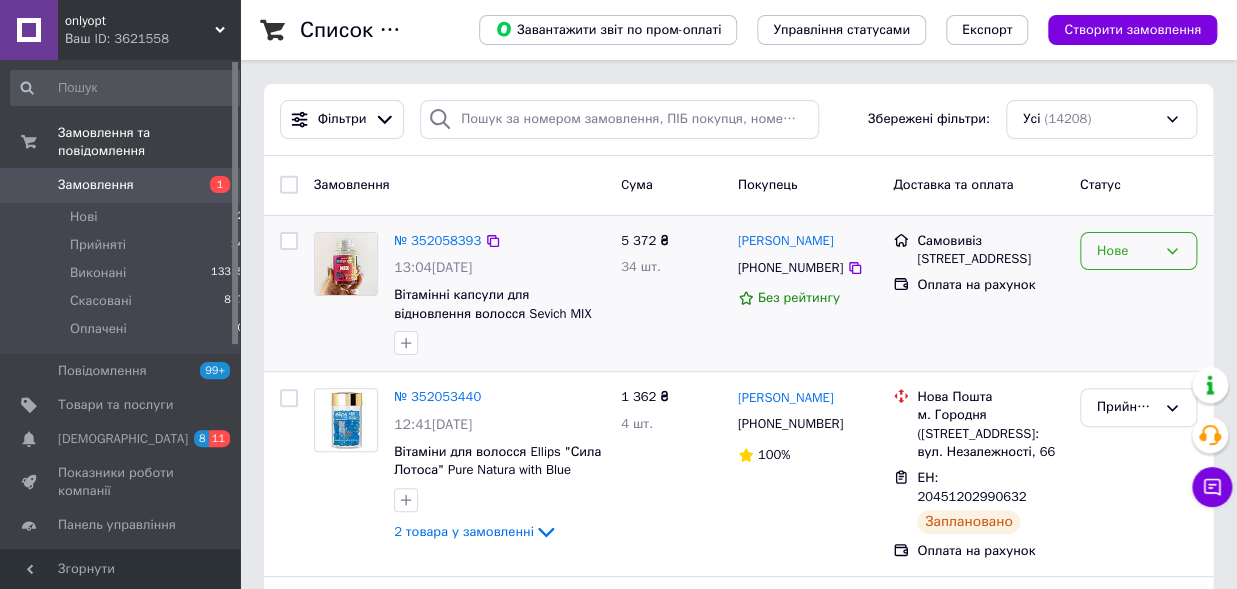 click on "Нове" at bounding box center (1126, 251) 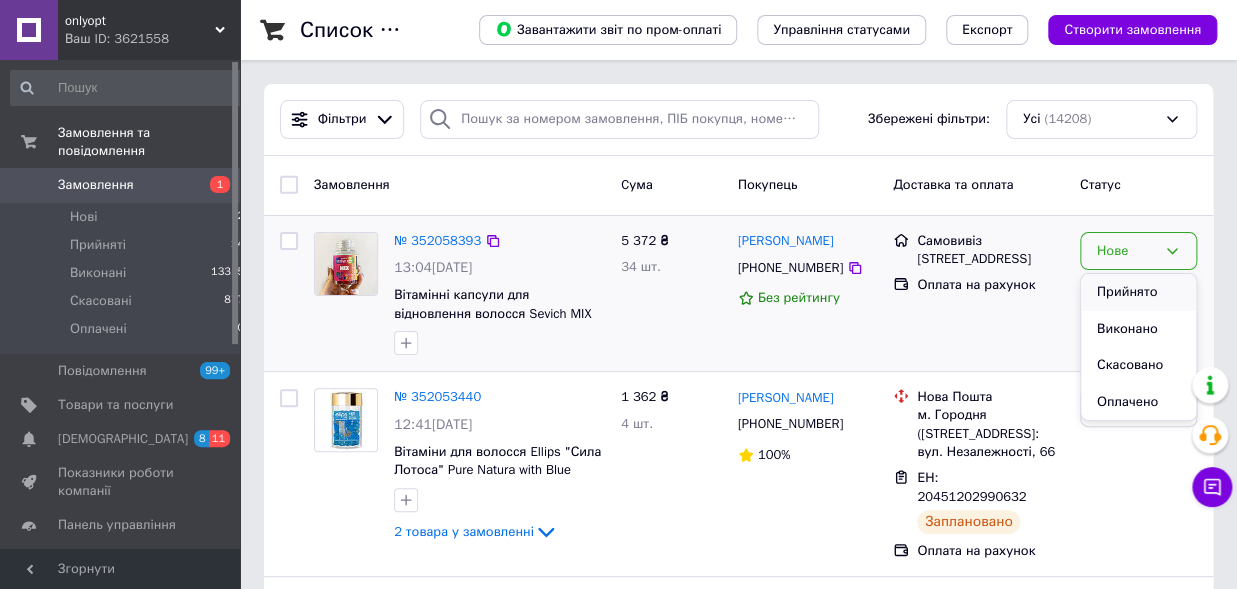 click on "Прийнято" at bounding box center (1138, 292) 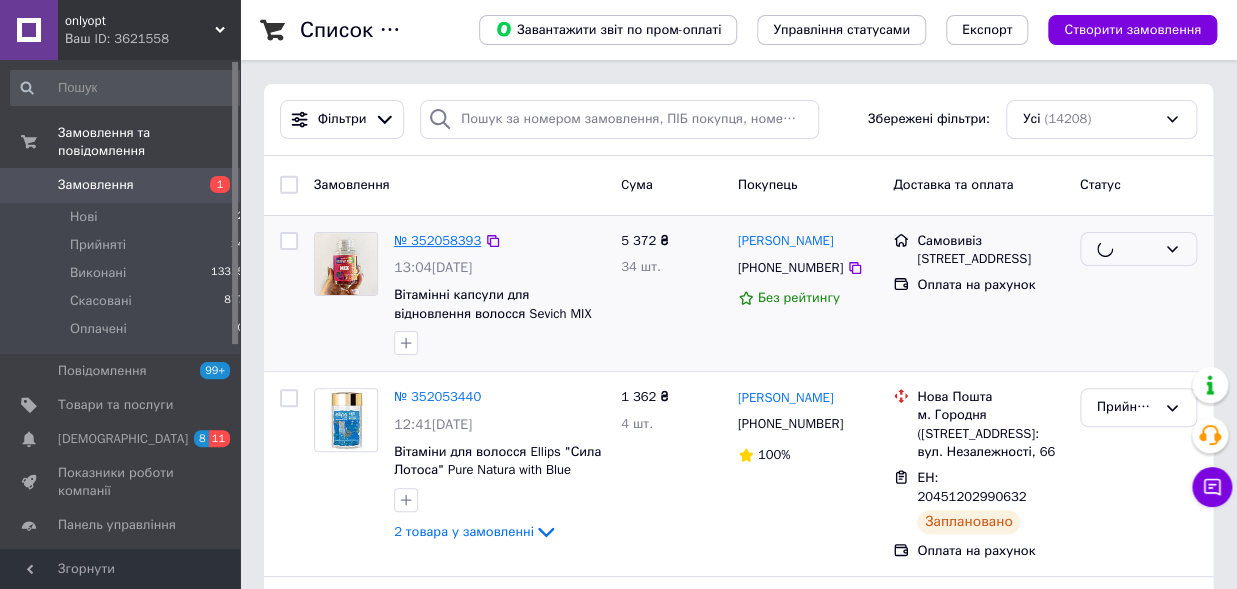 click on "Замовлення Cума Покупець Доставка та оплата Статус № 352058393 13:04, 10.07.2025 Вітамінні капсули для відновлення волосся Sevich MIX 5 372 ₴ 34 шт. Інна карасюк +380687438686 Без рейтингу Самовивіз Київська, 122, Вінниця Оплата на рахунок № 352053440 12:41, 10.07.2025 Вітаміни для волосся Ellips "Сила Лотоса" Pure Natura with Blue Lotus Extract, 50 капсул 2 товара у замовленні 1 362 ₴ 4 шт. Катерина Костирко +380634853720 100% Нова Пошта м. Городня (Чернігівська обл., Чернігівський р-н.), №1: вул. Незалежності, 66 ЕН: 20451202990632 Заплановано Оплата на рахунок Прийнято № 352043675 11:55, 10.07.2025 Туш для вій Golden Rose False Lashes 2 650 ₴ 25 шт. +380963601139 3 487 ₴" at bounding box center (738, 2473) 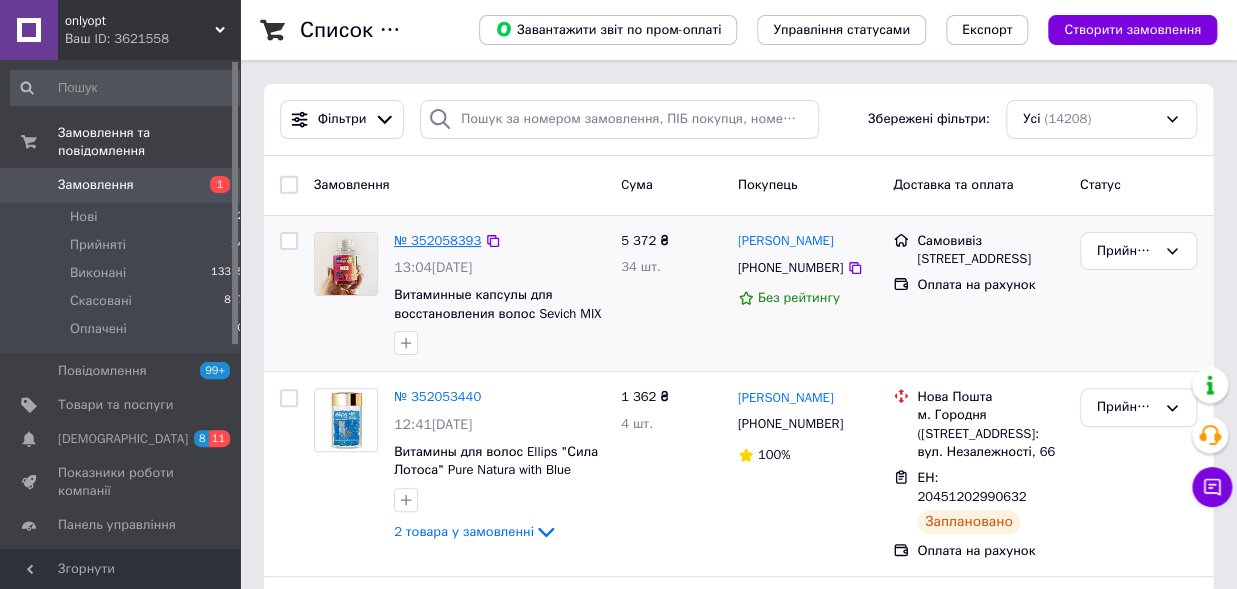 click on "№ 352058393" at bounding box center (437, 240) 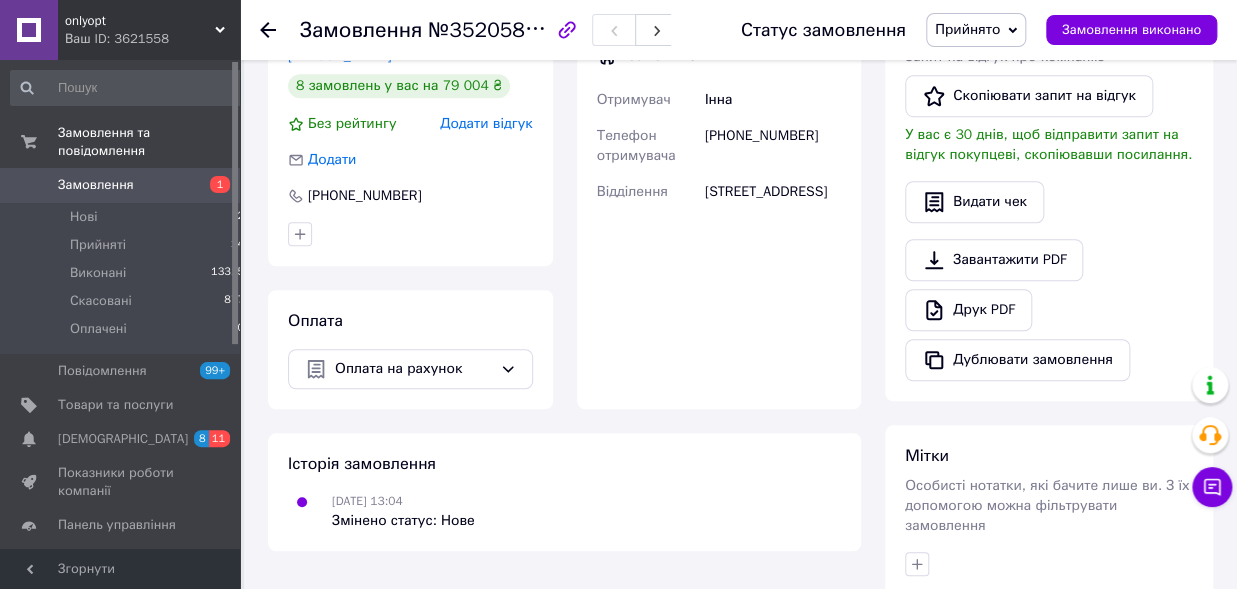 scroll, scrollTop: 0, scrollLeft: 0, axis: both 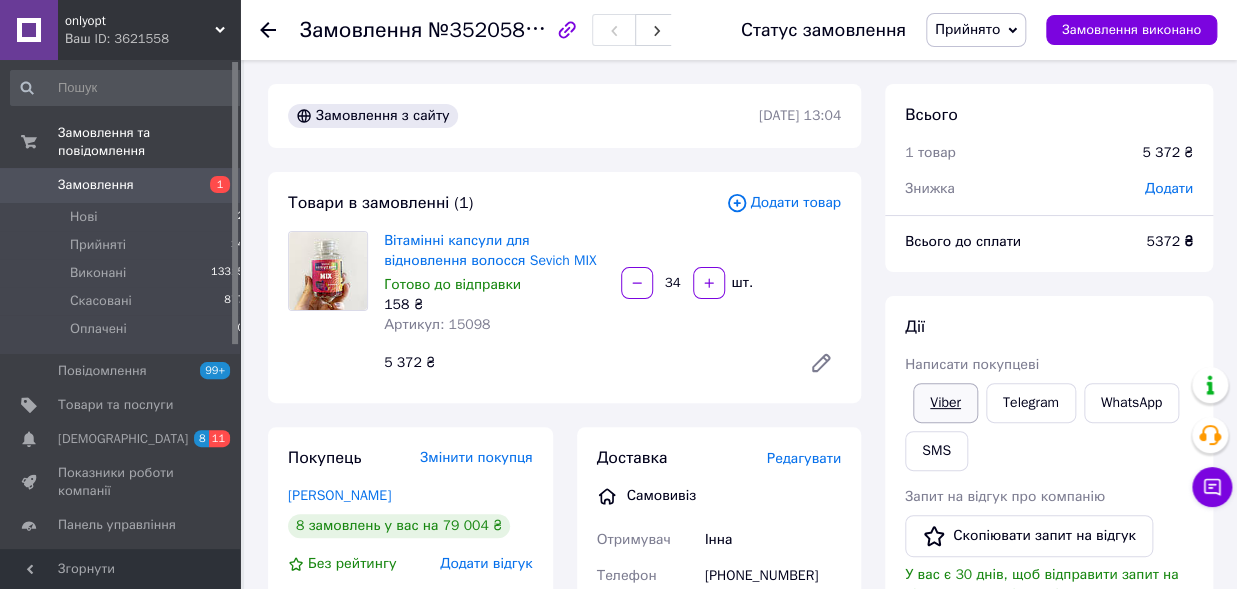 click on "Viber" at bounding box center (945, 403) 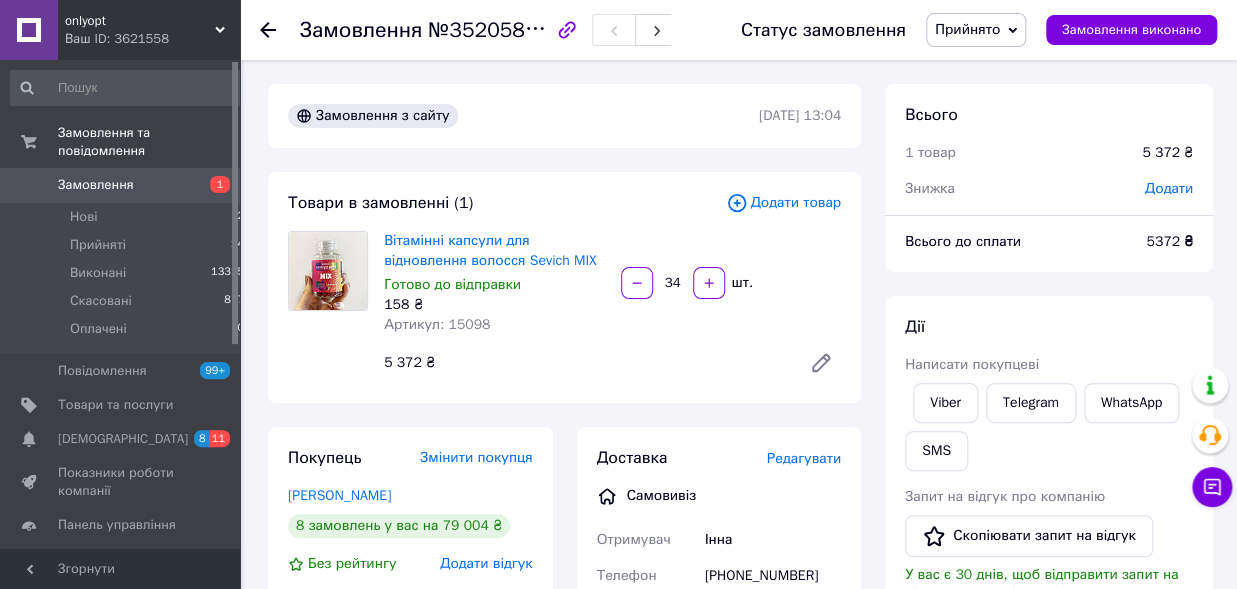 click on "5372 ₴" at bounding box center [1169, 241] 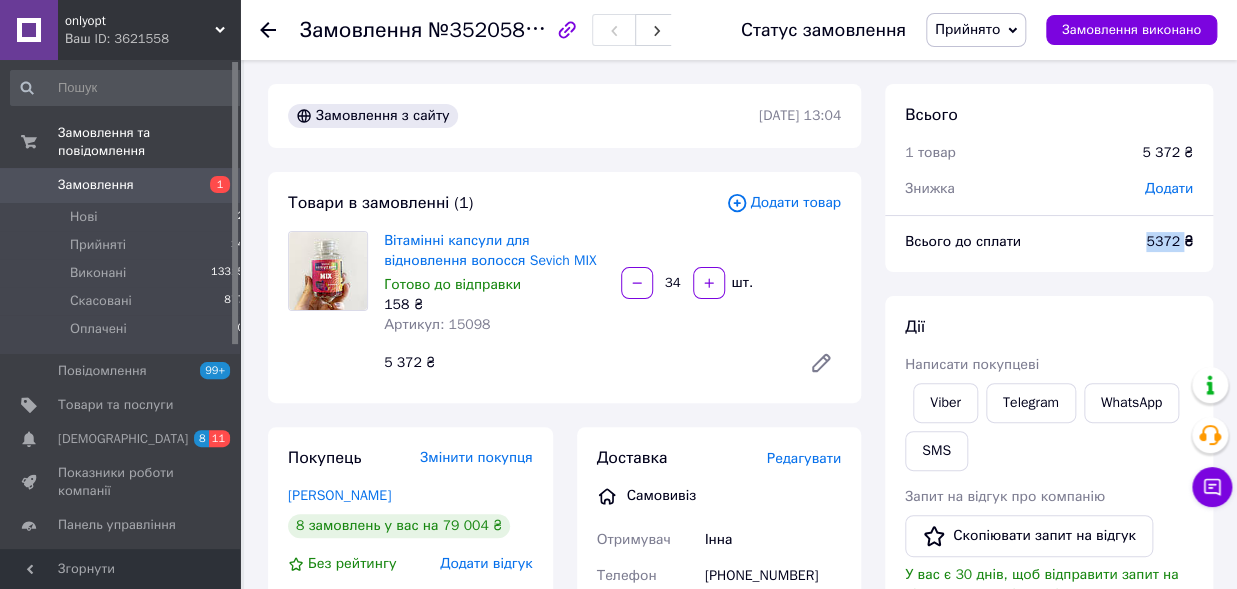 click on "5372 ₴" at bounding box center (1169, 241) 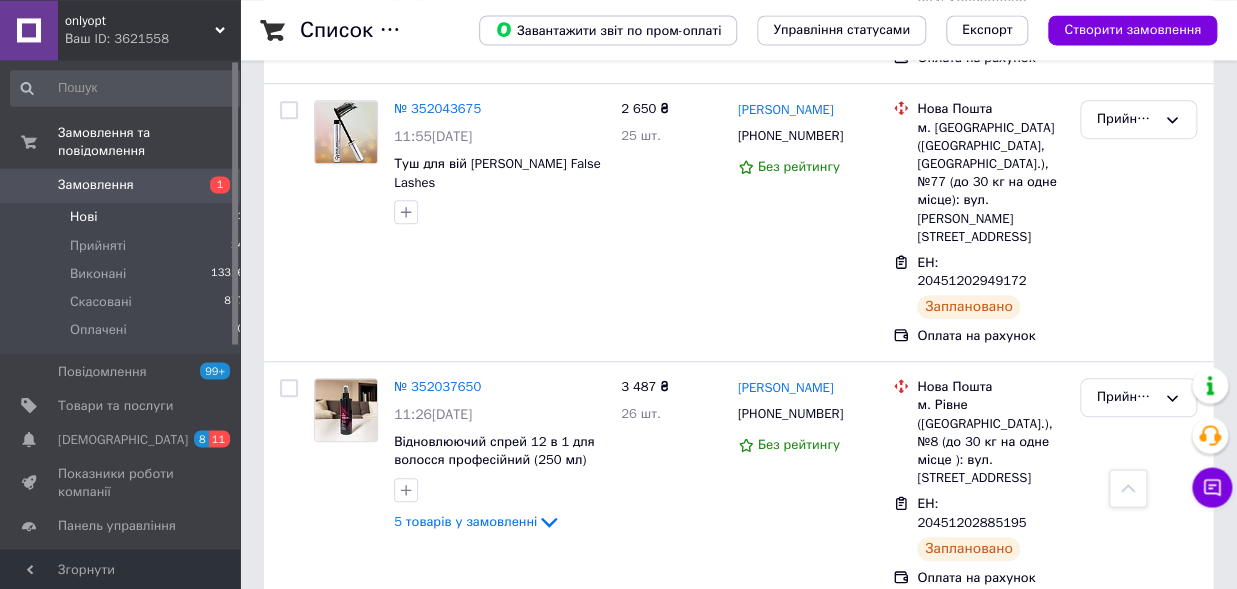 scroll, scrollTop: 383, scrollLeft: 0, axis: vertical 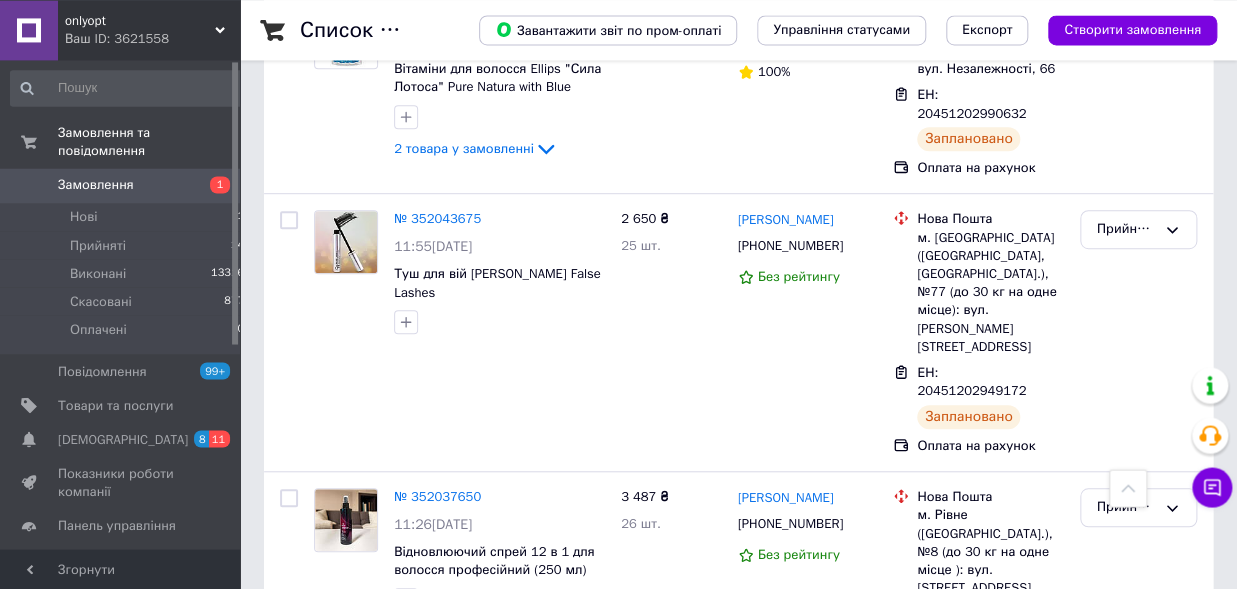 click on "Замовлення" at bounding box center [121, 185] 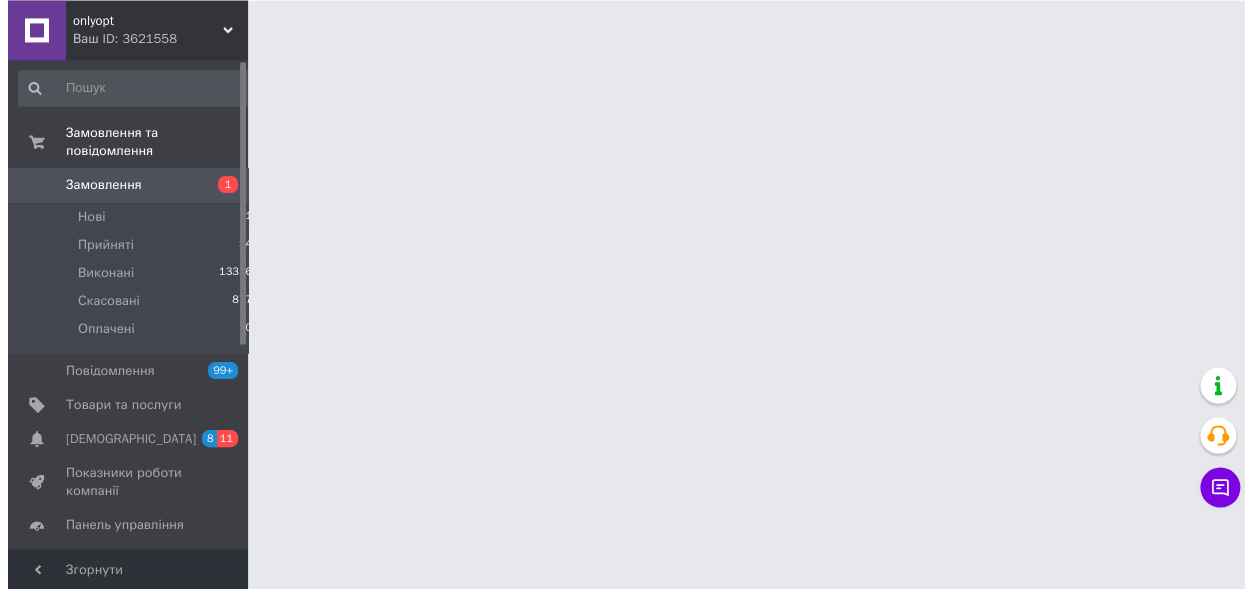 scroll, scrollTop: 0, scrollLeft: 0, axis: both 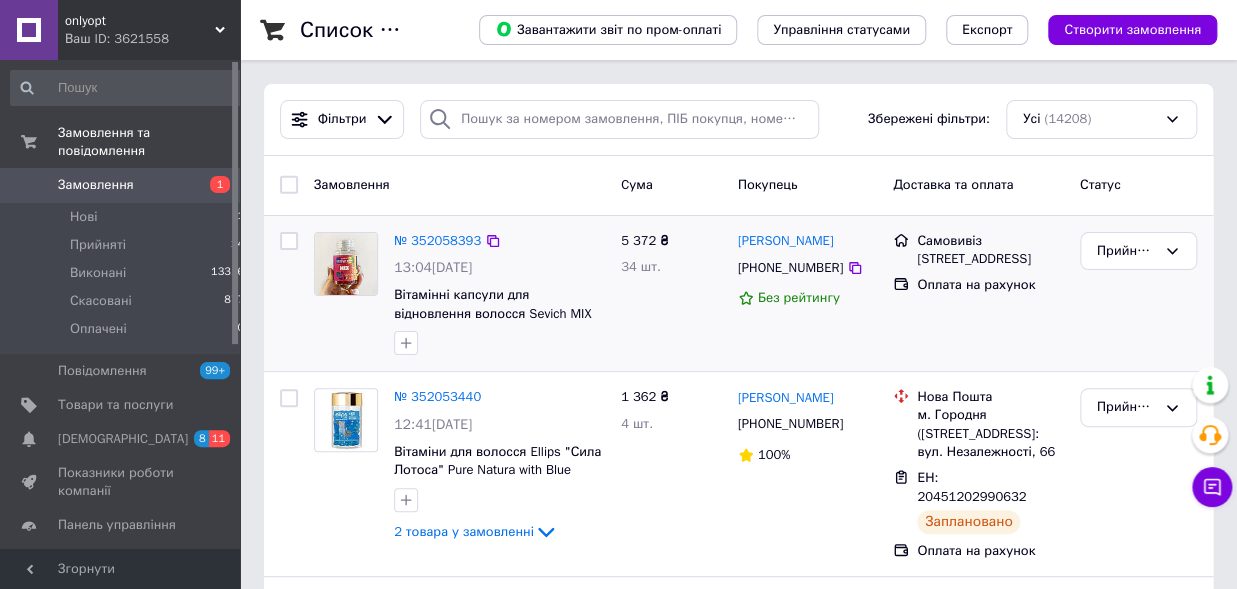 click on "№ 352058393 13:04, 10.07.2025 Вітамінні капсули для відновлення волосся Sevich MIX" at bounding box center (499, 294) 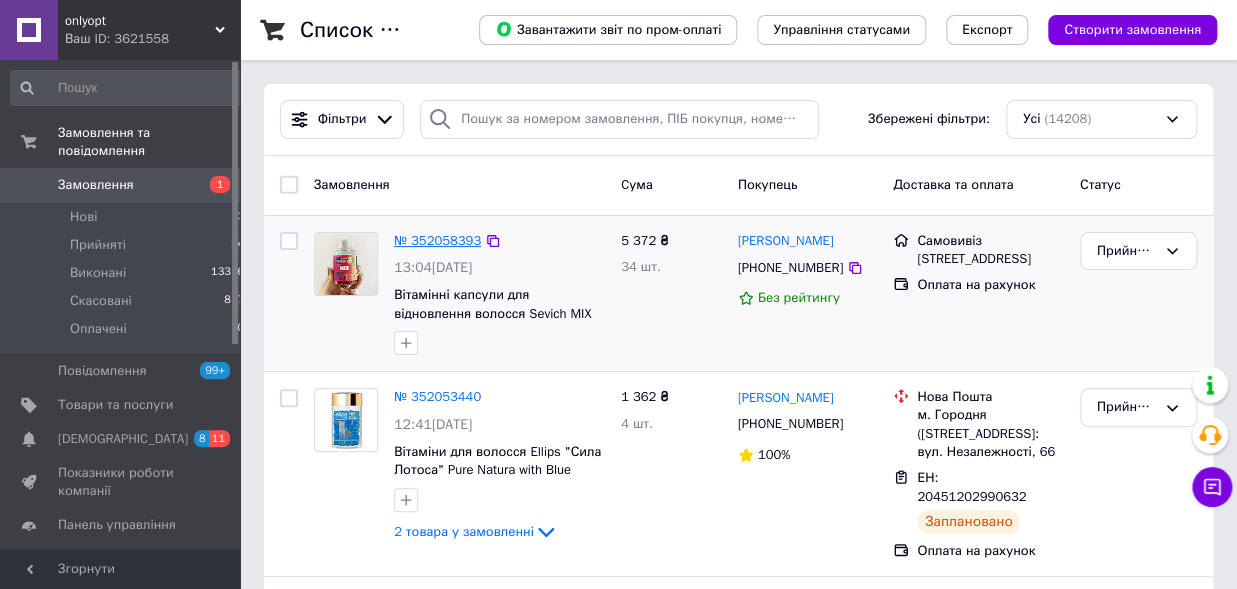 click on "№ 352058393" at bounding box center (437, 240) 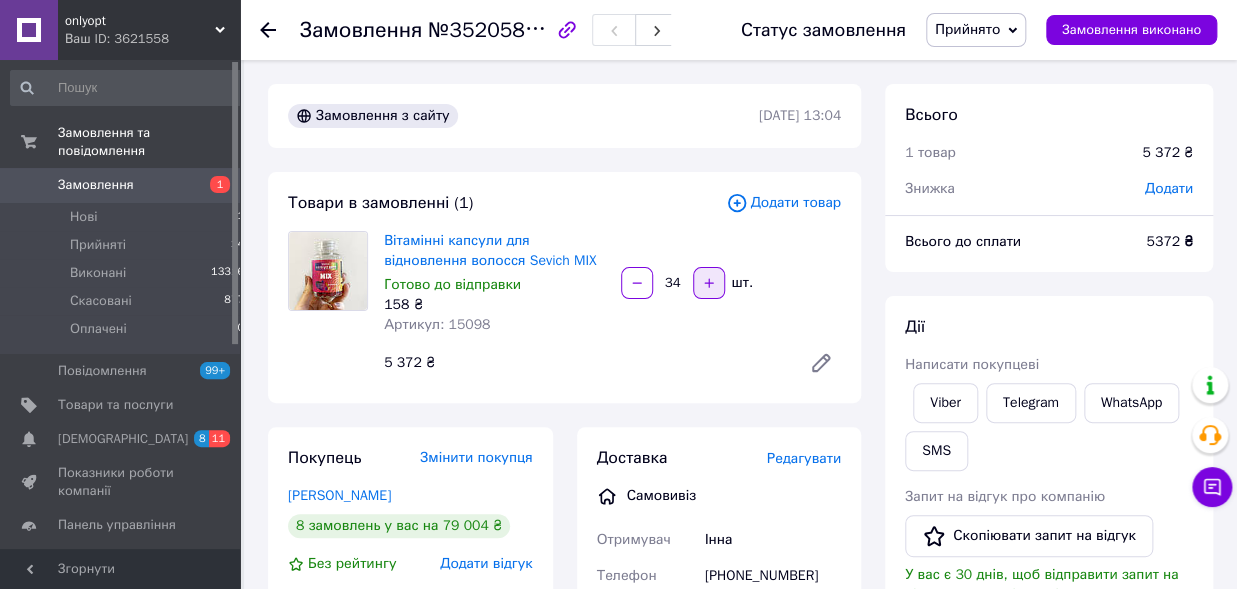 click 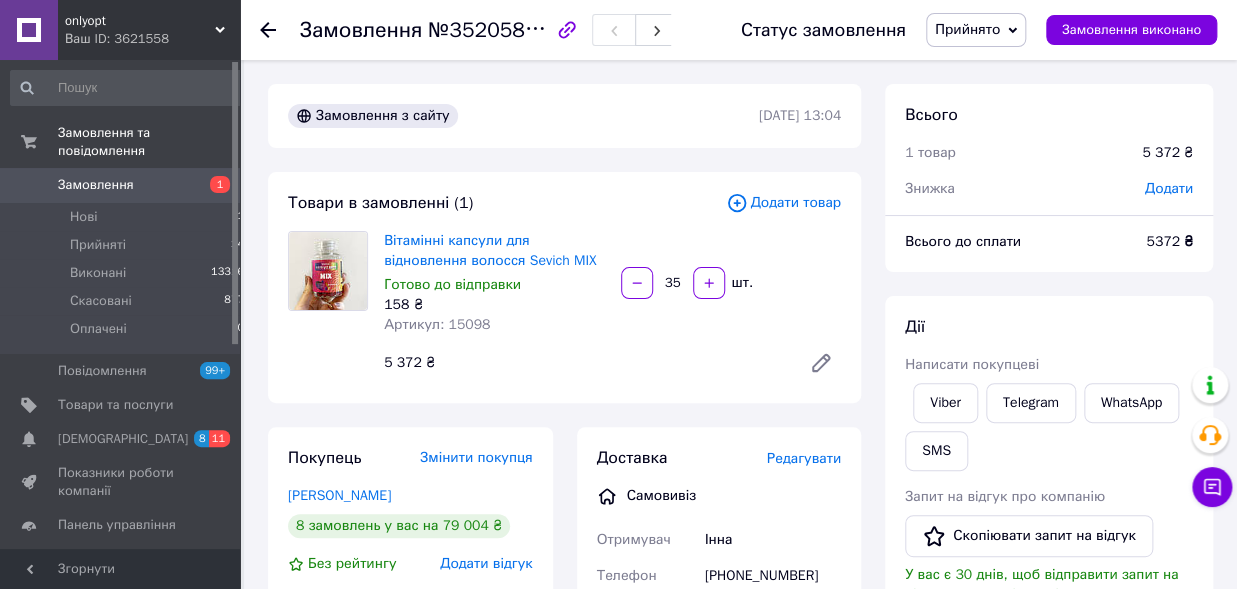 click on "Додати товар" at bounding box center [783, 203] 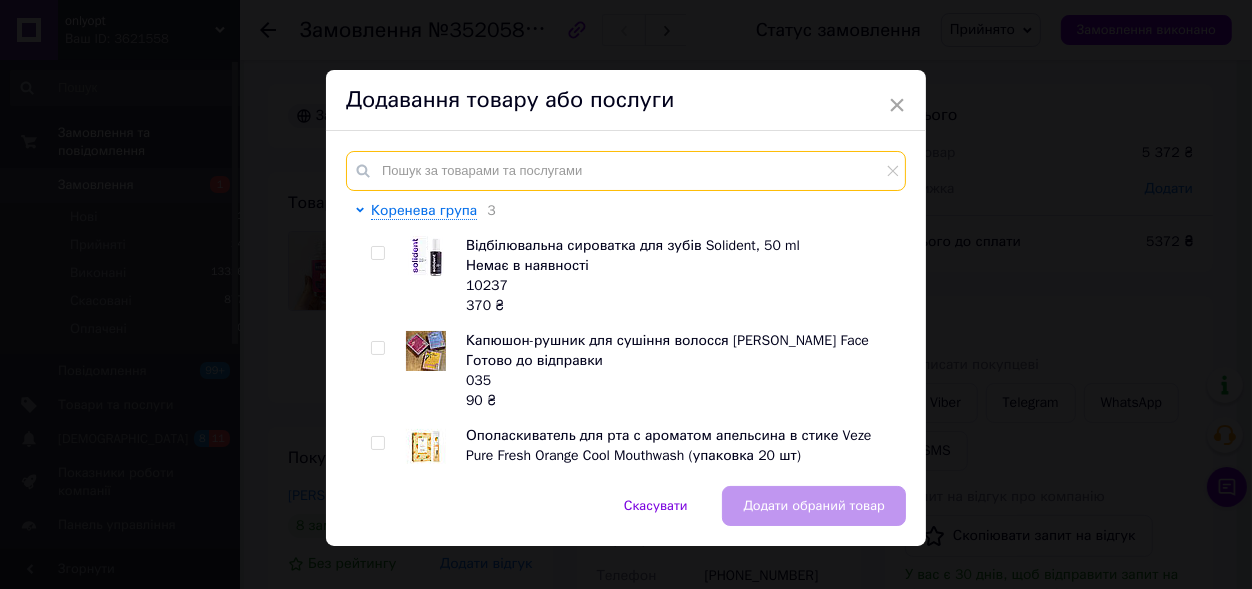 click at bounding box center [626, 171] 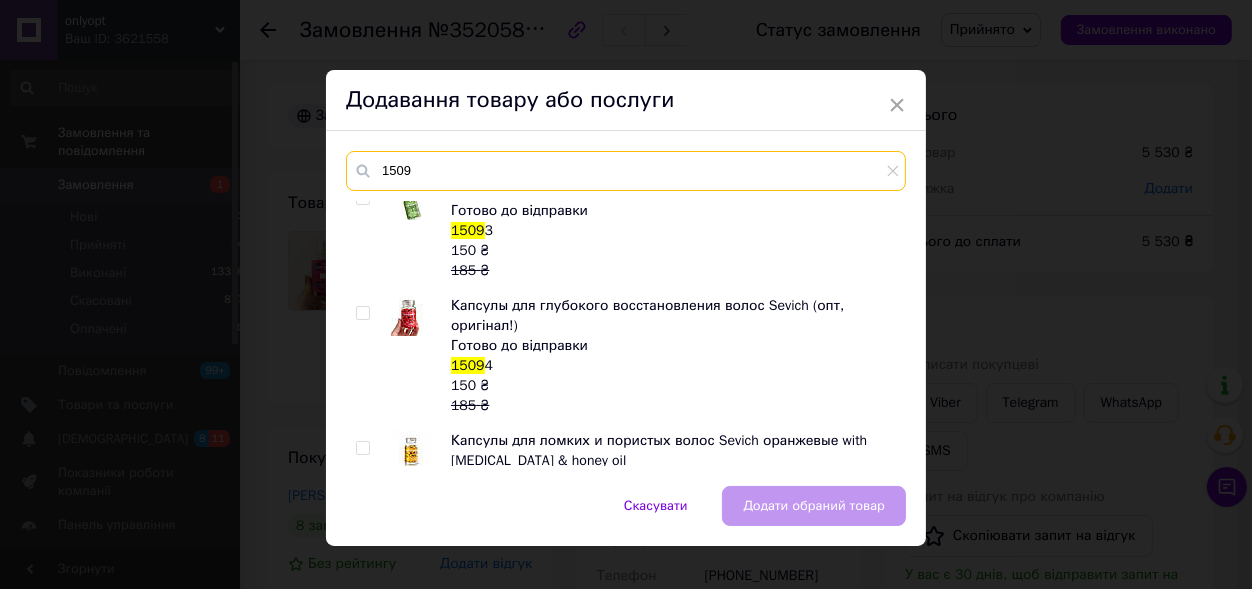 scroll, scrollTop: 330, scrollLeft: 0, axis: vertical 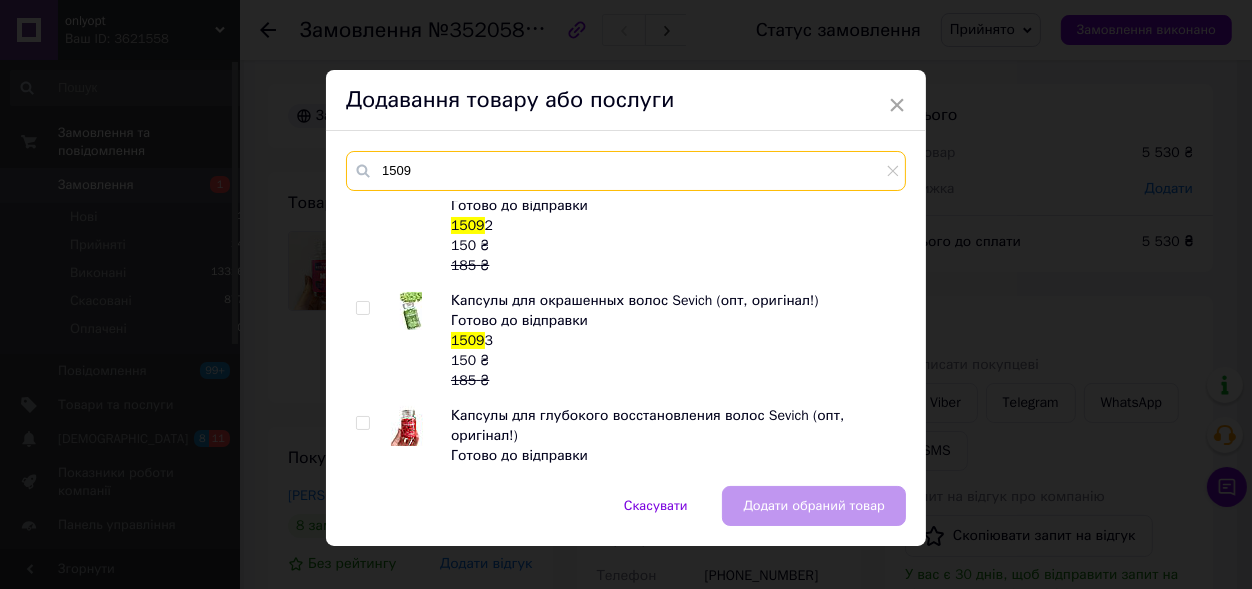 type on "1509" 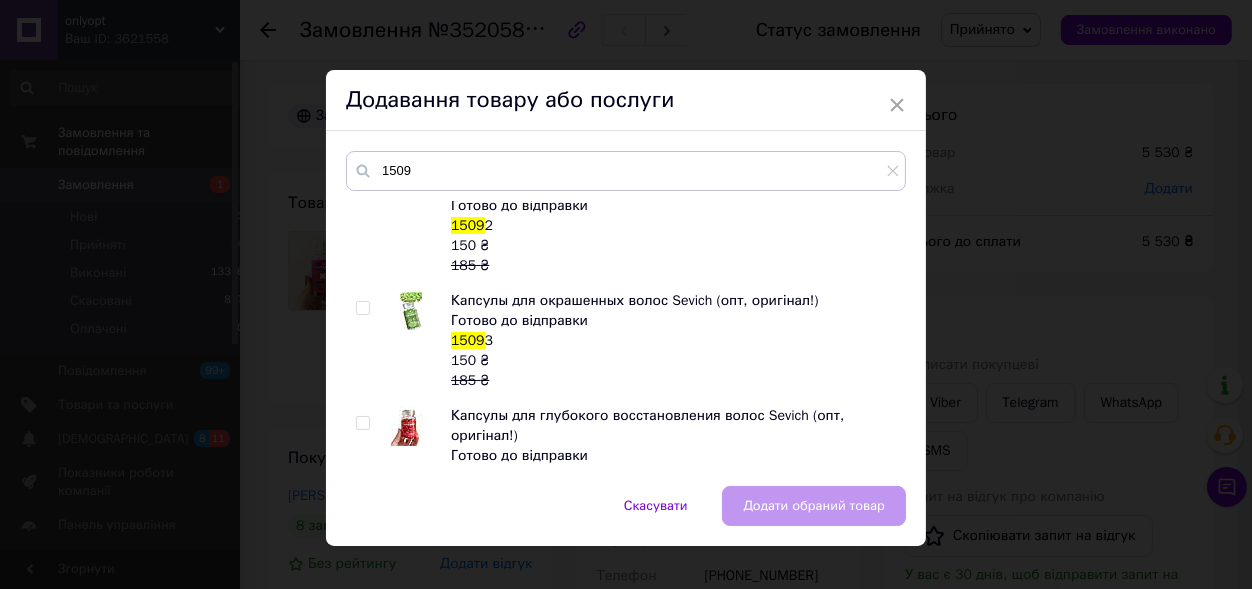click at bounding box center [362, 308] 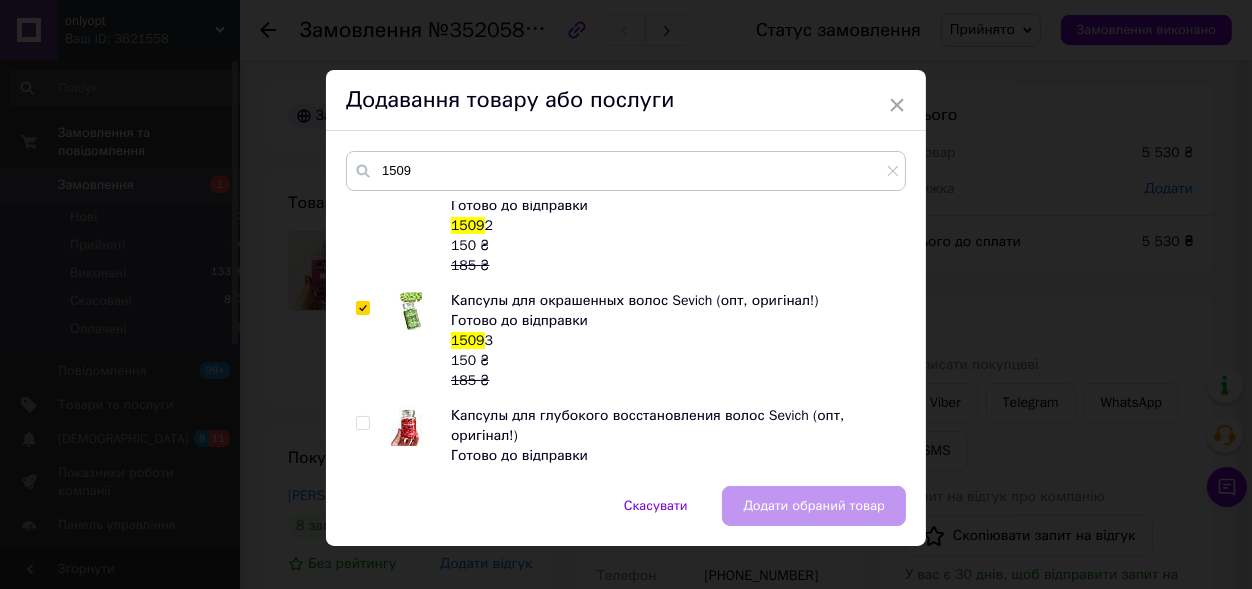 checkbox on "true" 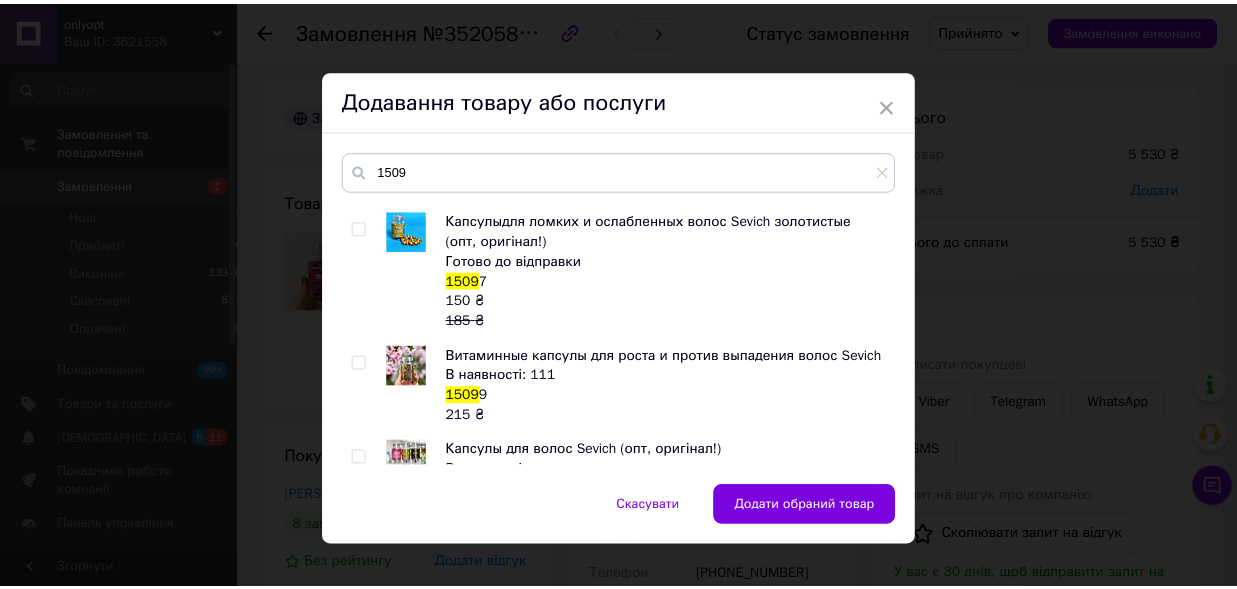 scroll, scrollTop: 880, scrollLeft: 0, axis: vertical 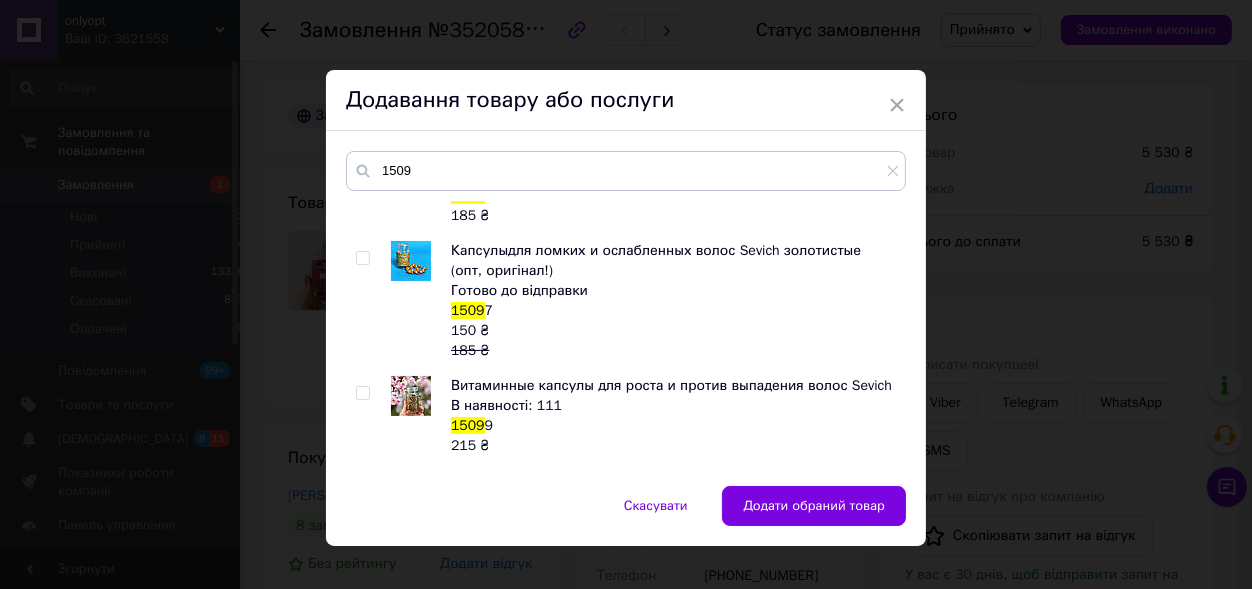 click at bounding box center [362, 258] 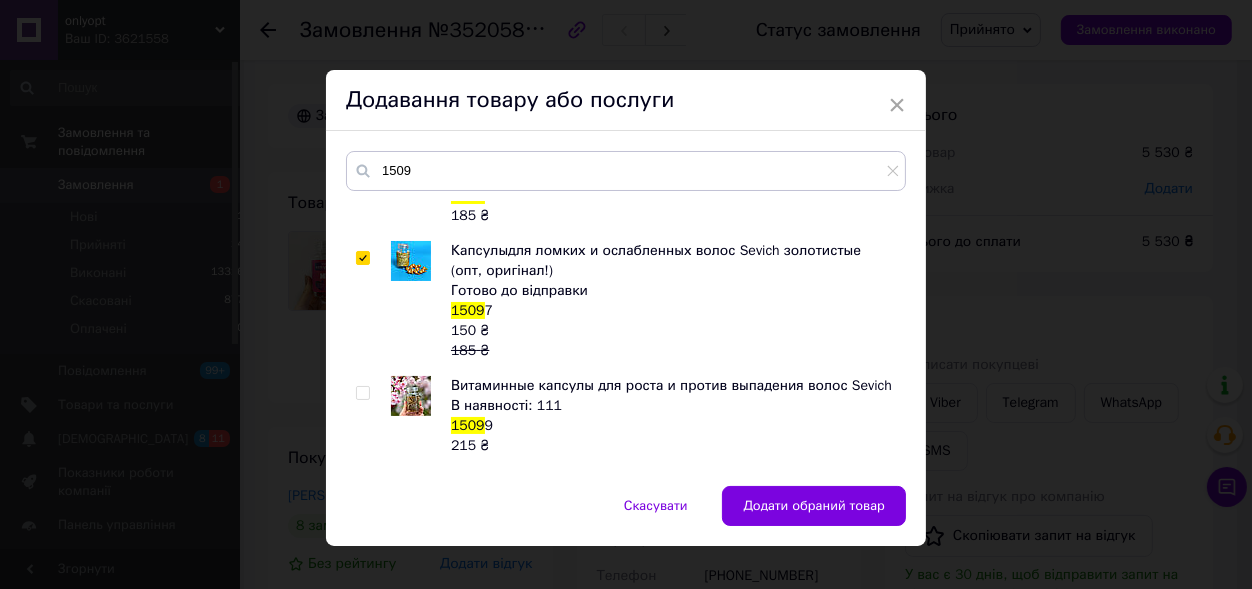 checkbox on "true" 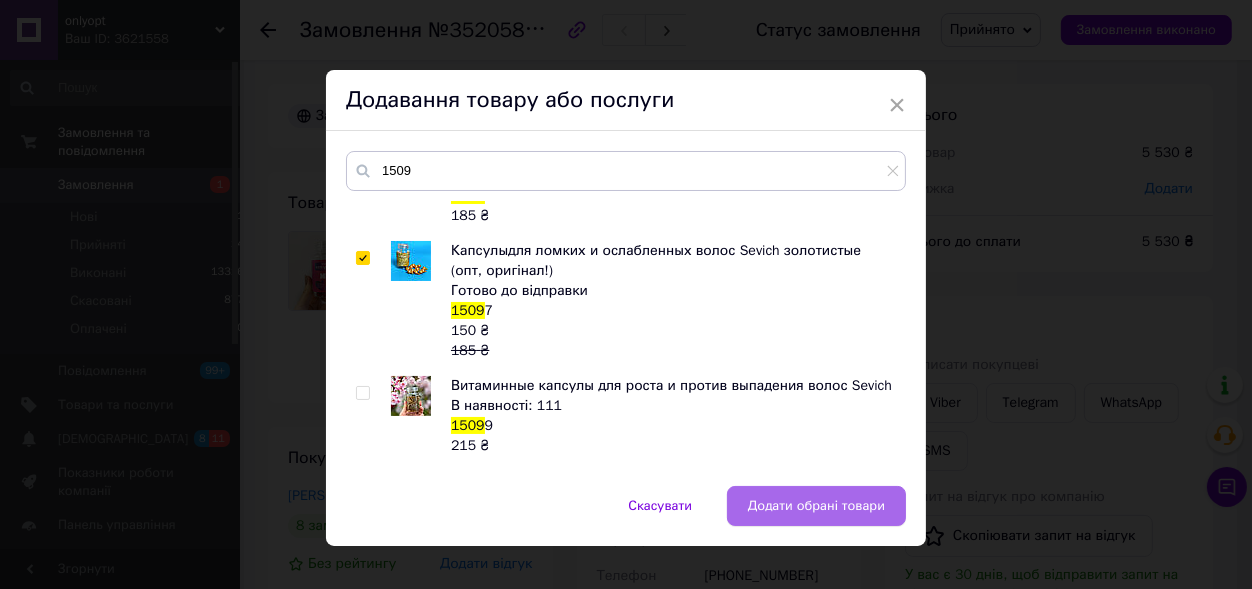 click on "Додати обрані товари" at bounding box center (816, 506) 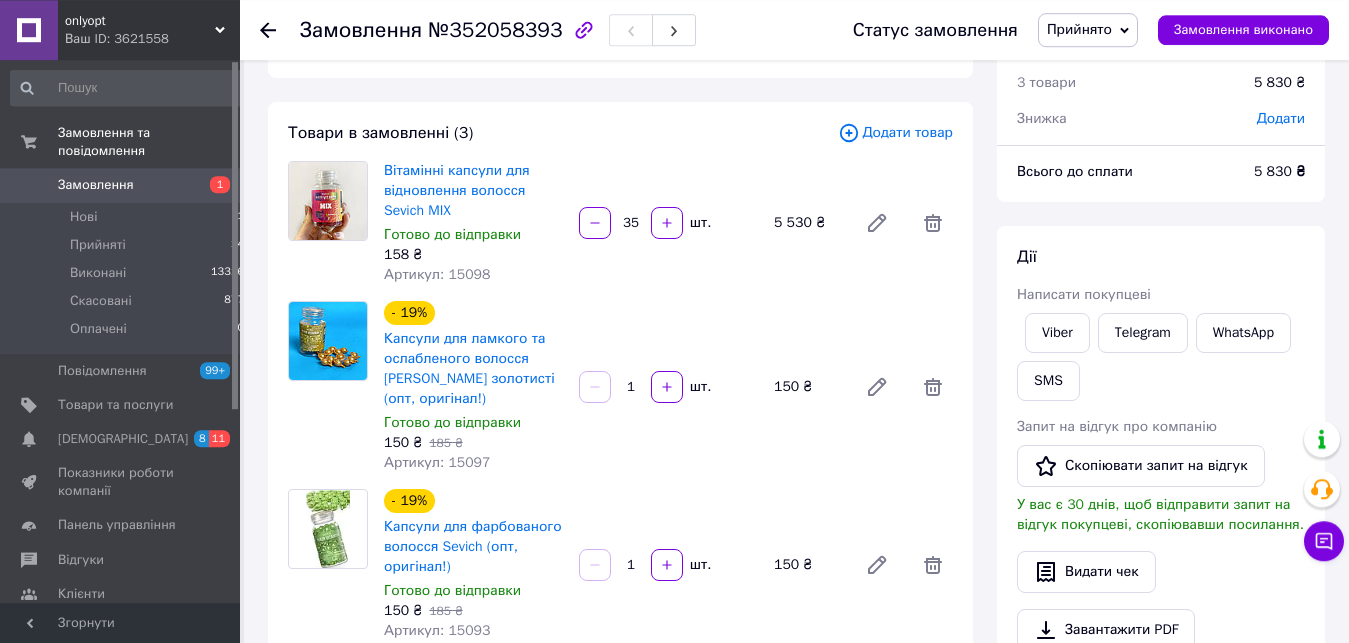 scroll, scrollTop: 118, scrollLeft: 0, axis: vertical 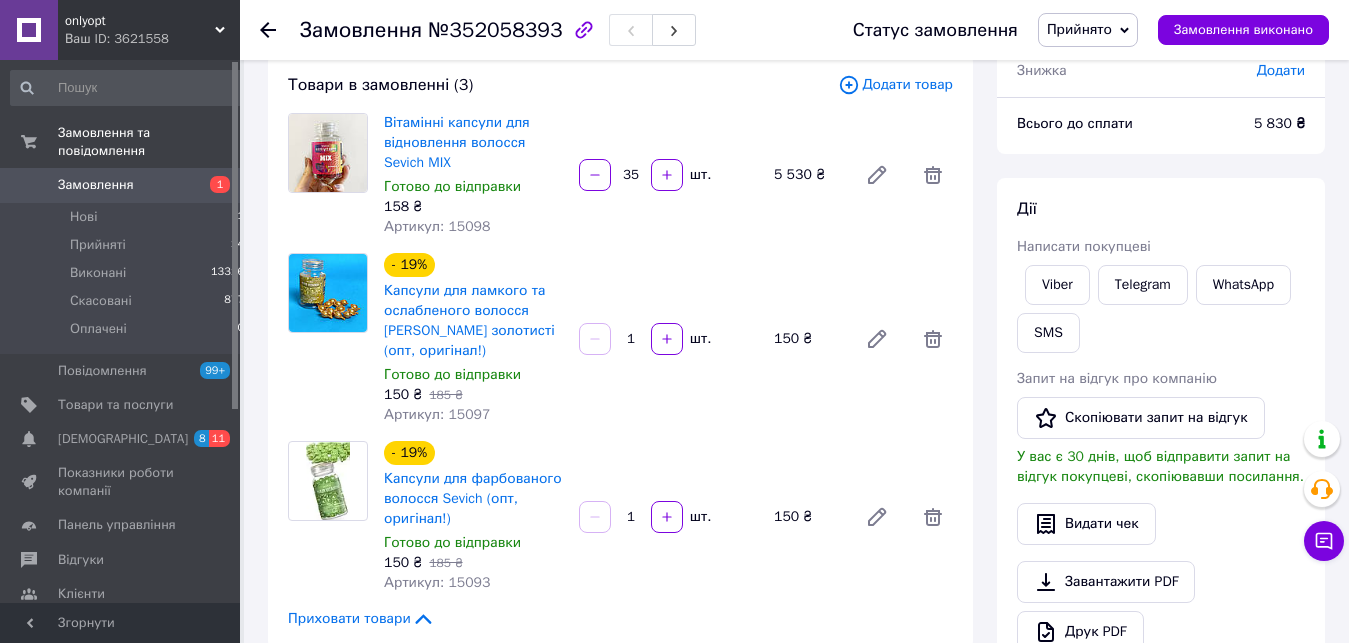 click on "Всього 3 товари 5 830 ₴ Знижка Додати Всього до сплати 5 830 ₴ Дії Написати покупцеві Viber Telegram WhatsApp SMS Запит на відгук про компанію   Скопіювати запит на відгук У вас є 30 днів, щоб відправити запит на відгук покупцеві, скопіювавши посилання.   Видати чек   Завантажити PDF   Друк PDF   Дублювати замовлення Мітки Особисті нотатки, які бачите лише ви. З їх допомогою можна фільтрувати замовлення Примітки Залишилося 300 символів Очистити Зберегти" at bounding box center (1161, 683) 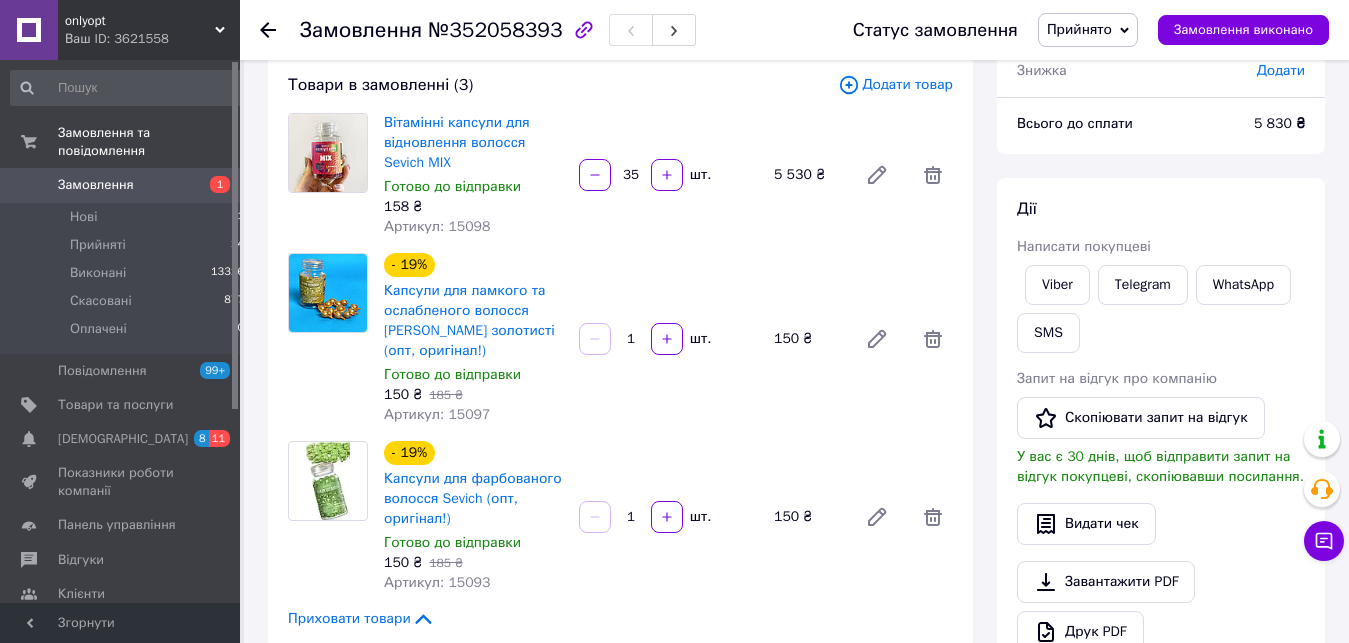 click on "Замовлення №352058393" at bounding box center [498, 30] 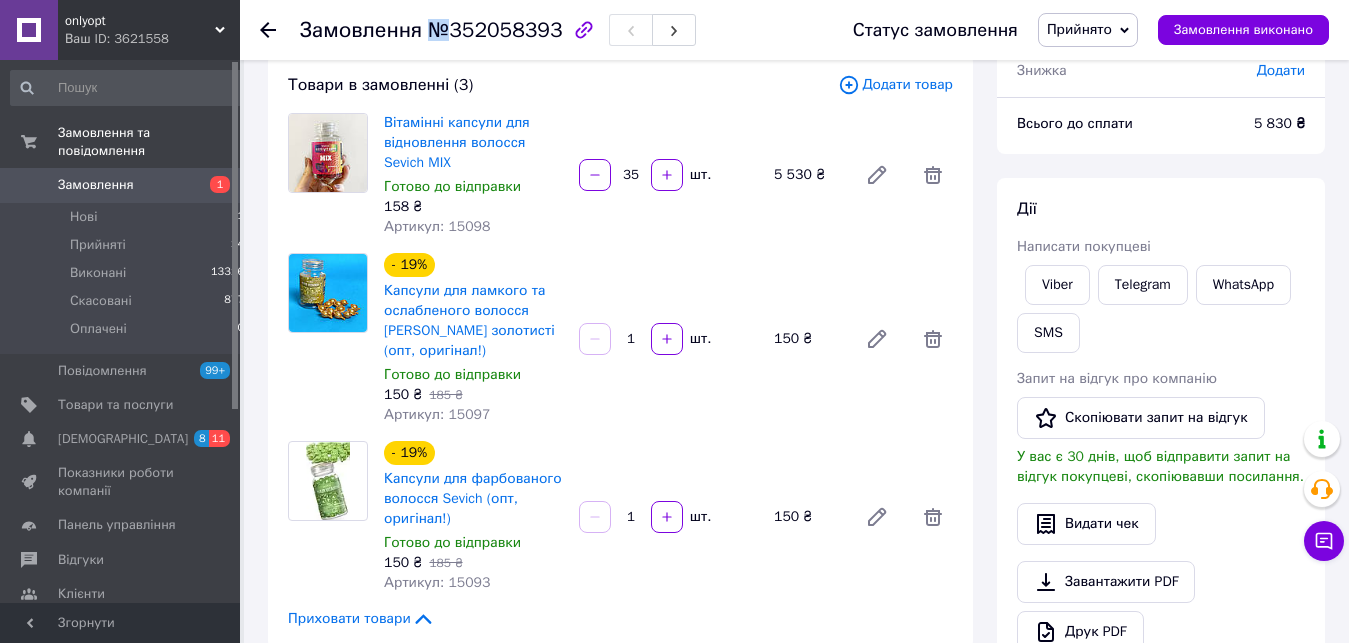 click on "Замовлення №352058393" at bounding box center [498, 30] 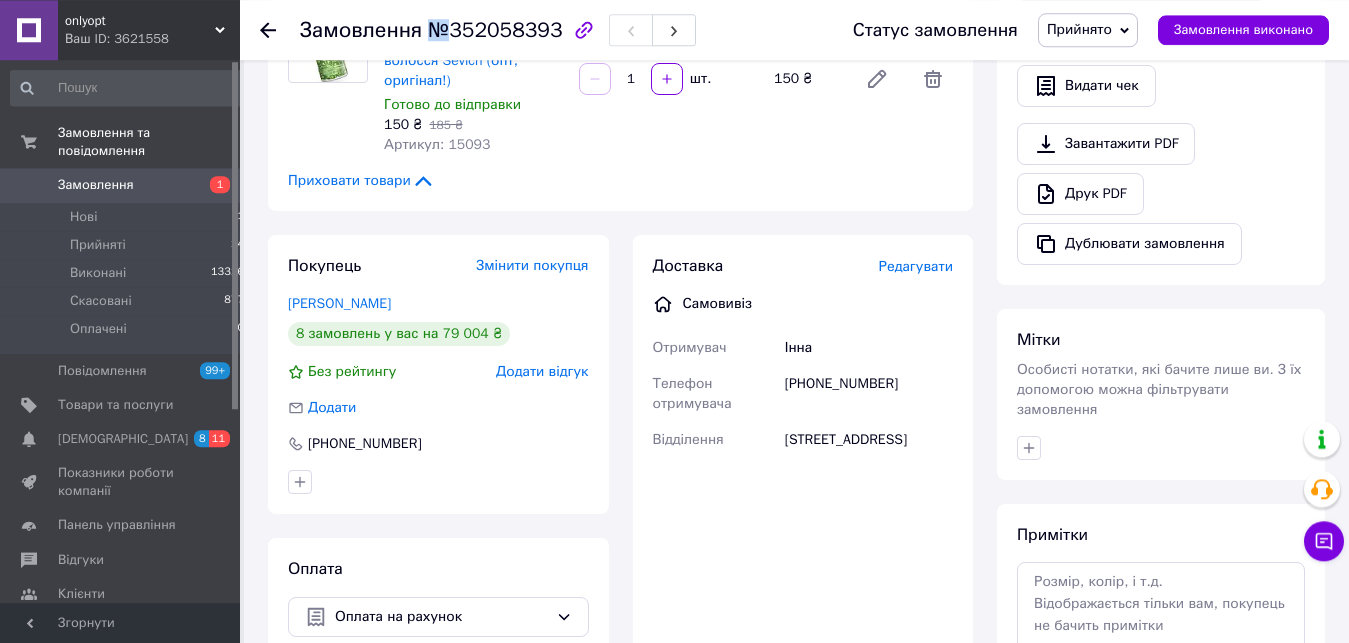 scroll, scrollTop: 628, scrollLeft: 0, axis: vertical 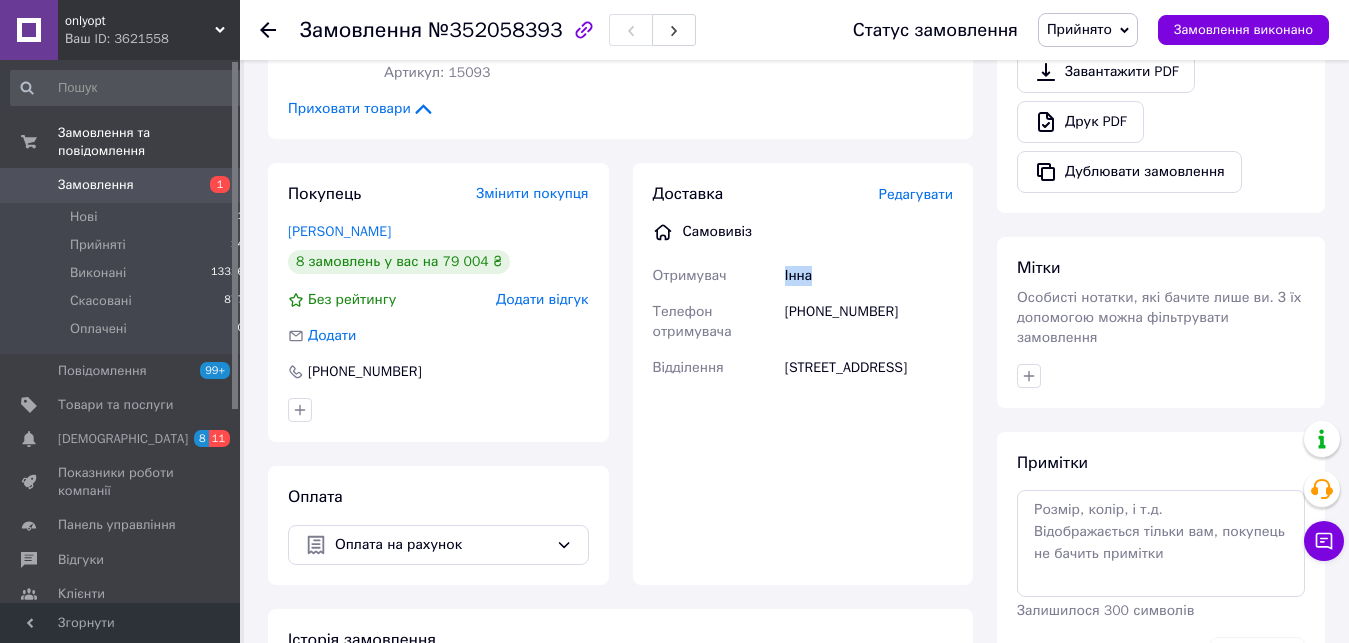 copy on "Отримувач Інна" 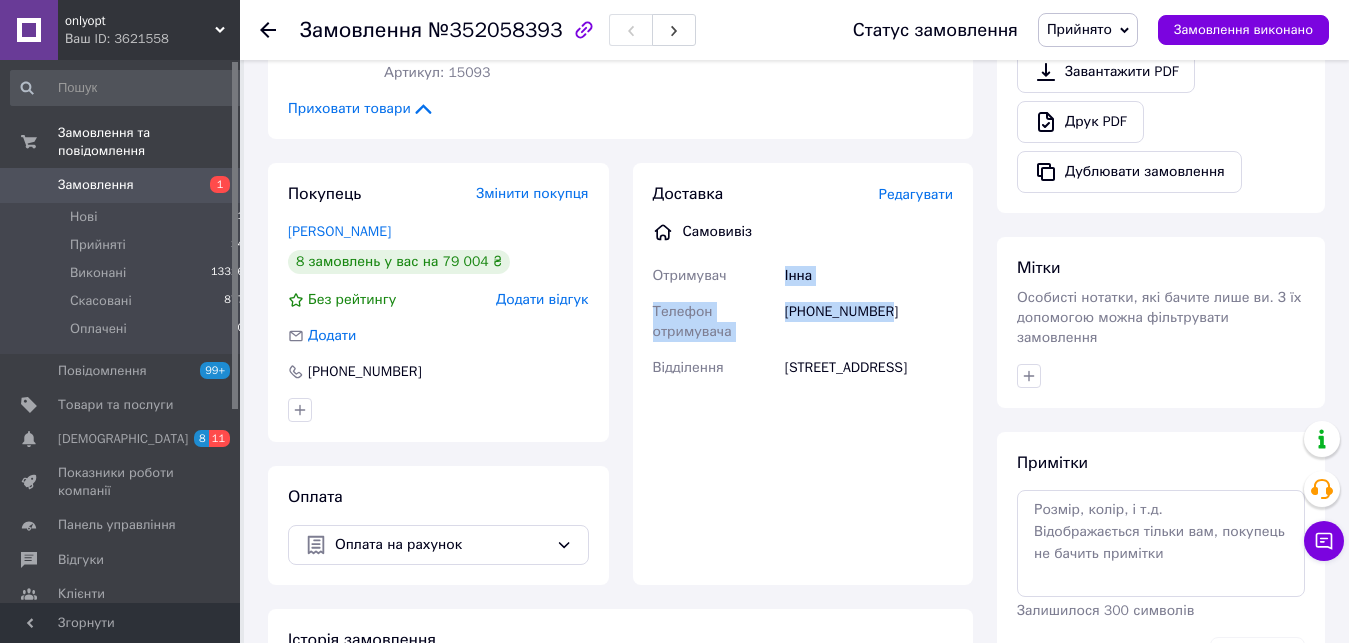 drag, startPoint x: 774, startPoint y: 280, endPoint x: 893, endPoint y: 303, distance: 121.20231 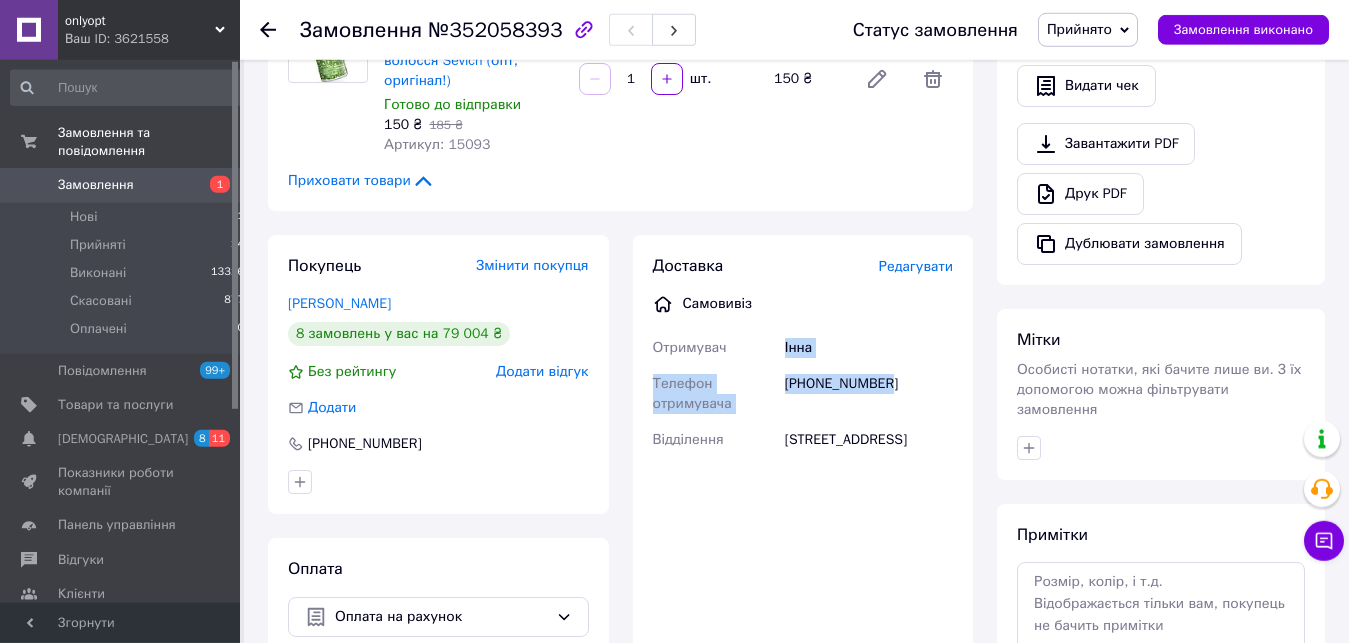 scroll, scrollTop: 220, scrollLeft: 0, axis: vertical 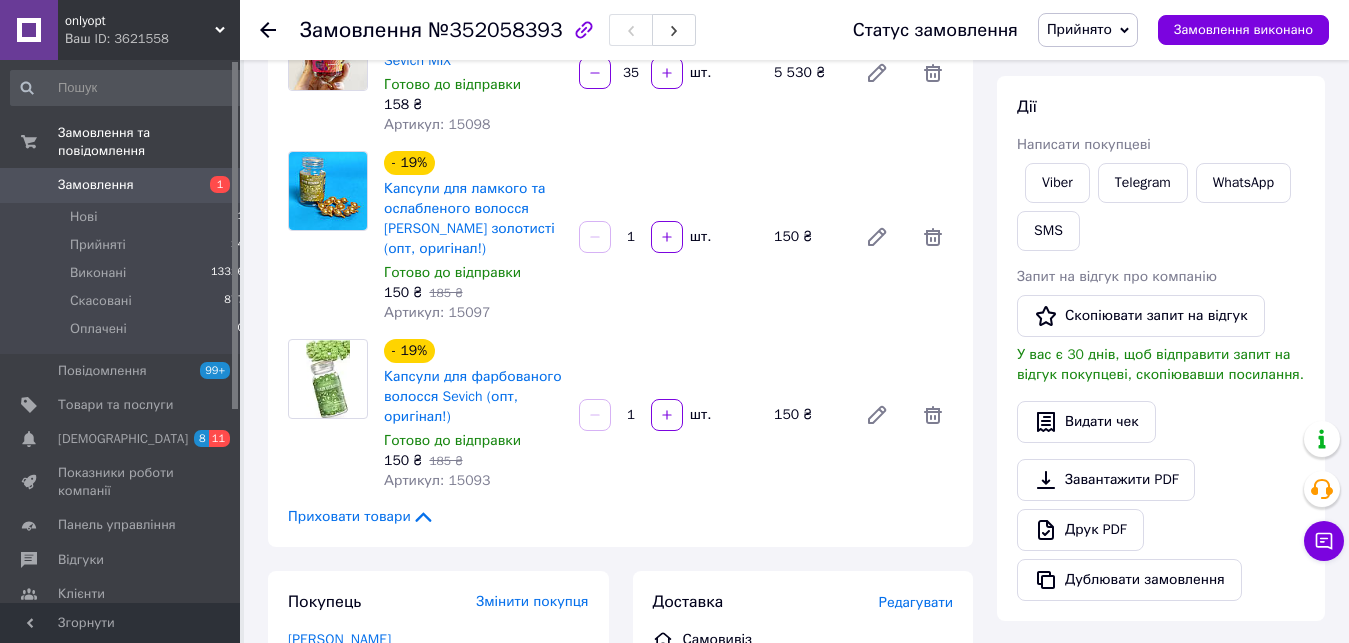 click on "Замовлення" at bounding box center (121, 185) 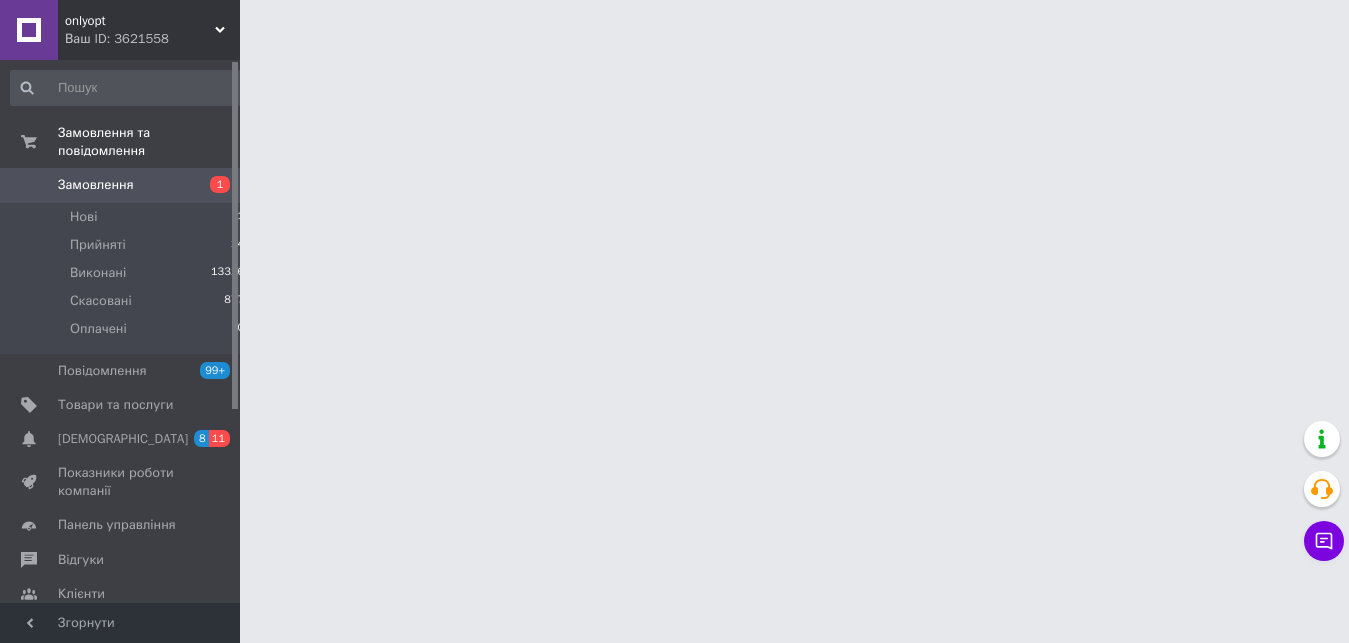 scroll, scrollTop: 0, scrollLeft: 0, axis: both 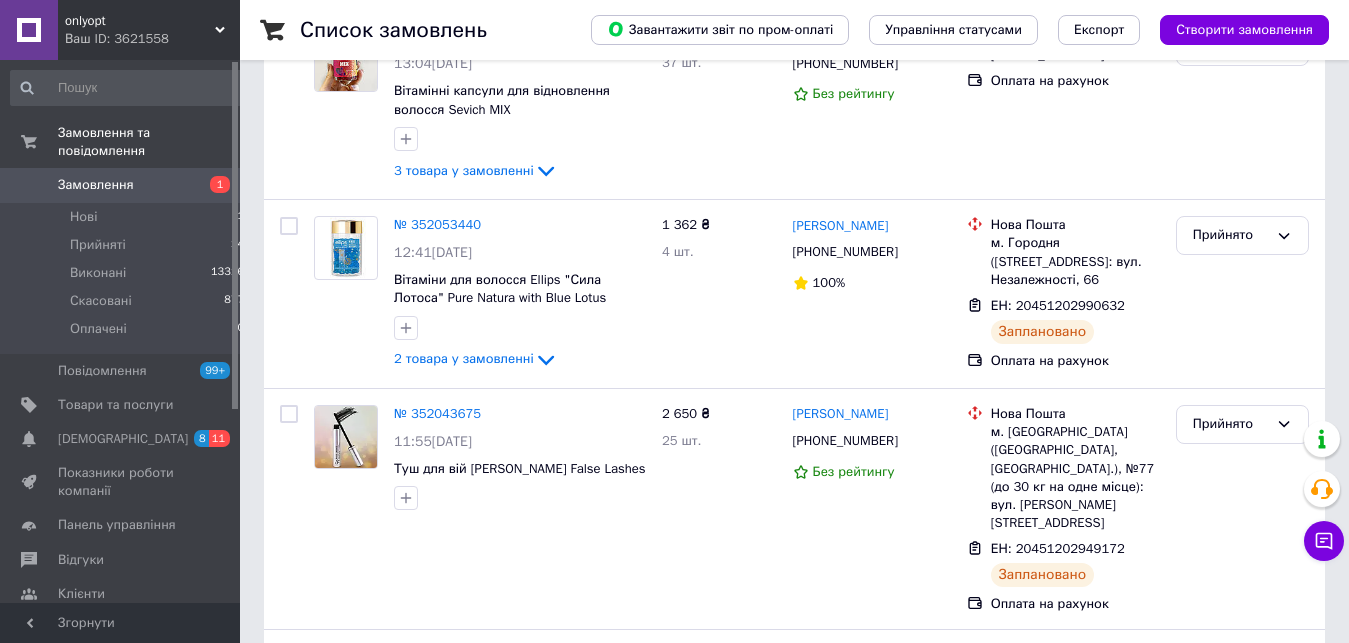 click on "№ 352058393 13:04, 10.07.2025 Вітамінні капсули для відновлення волосся Sevich MIX 3 товара у замовленні 5 830 ₴ 37 шт. Інна карасюк +380687438686 Без рейтингу Самовивіз Київська, 122, Вінниця Оплата на рахунок Прийнято" at bounding box center (794, 106) 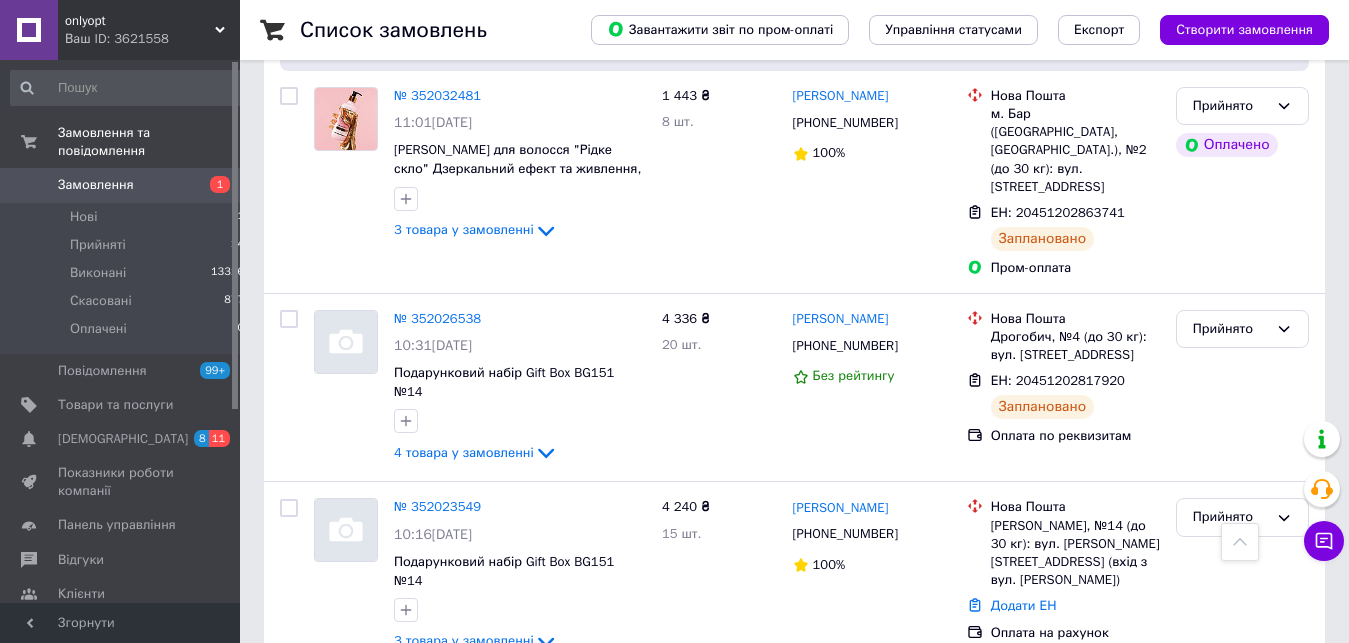 scroll, scrollTop: 408, scrollLeft: 0, axis: vertical 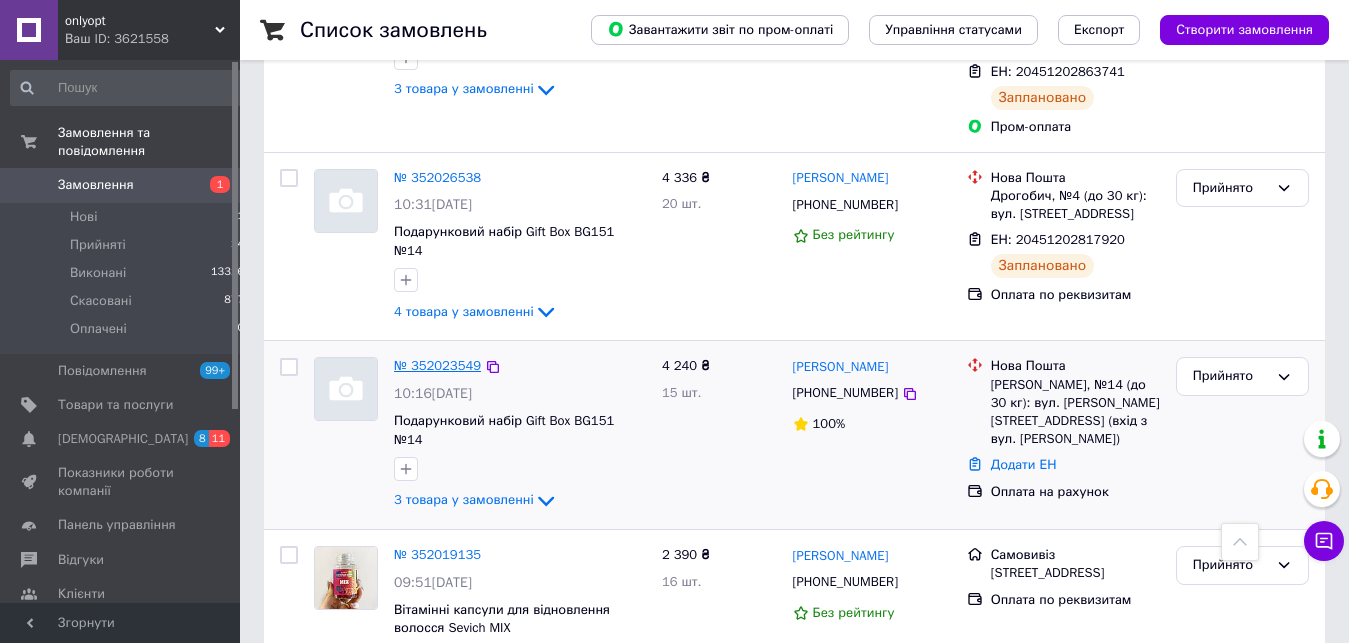 click on "№ 352023549" at bounding box center (437, 365) 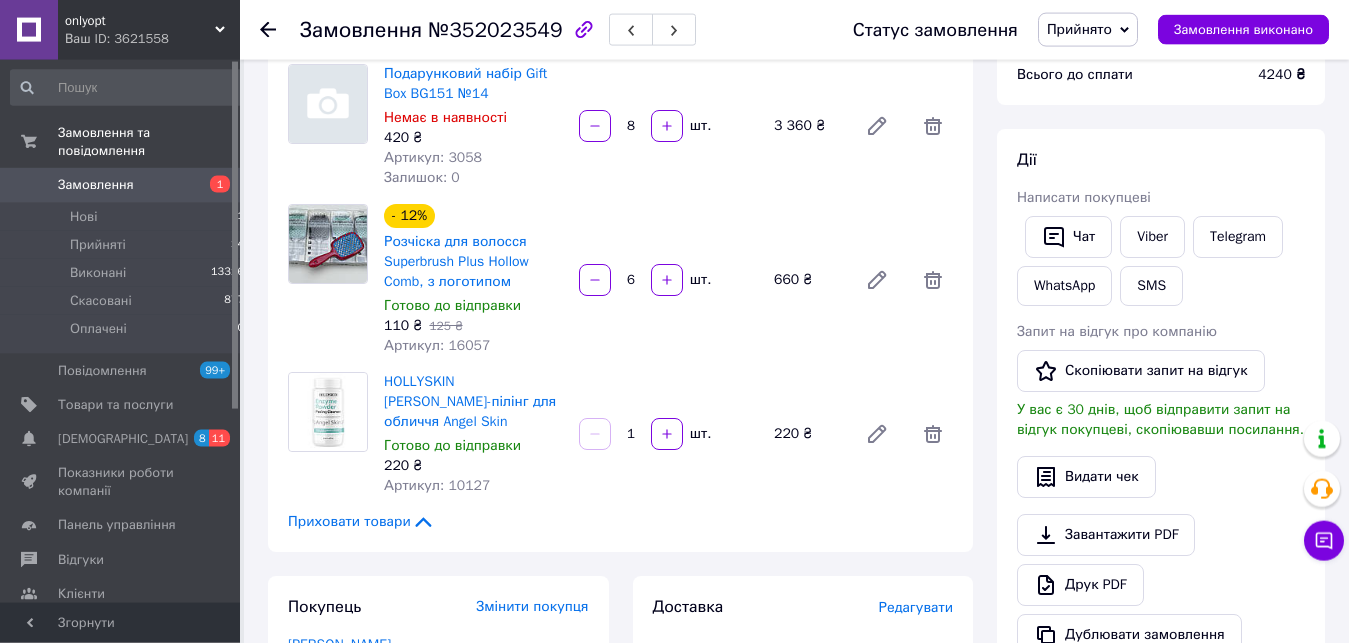 scroll, scrollTop: 169, scrollLeft: 0, axis: vertical 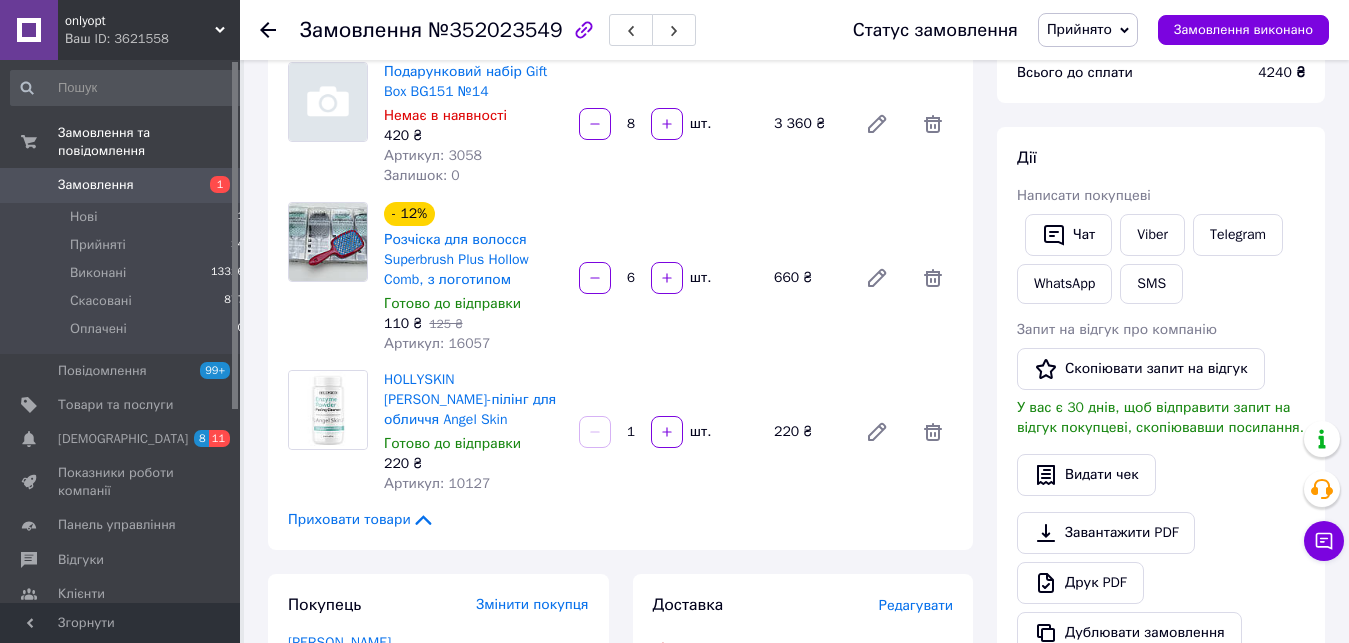 click on "Замовлення №352023549" at bounding box center [556, 30] 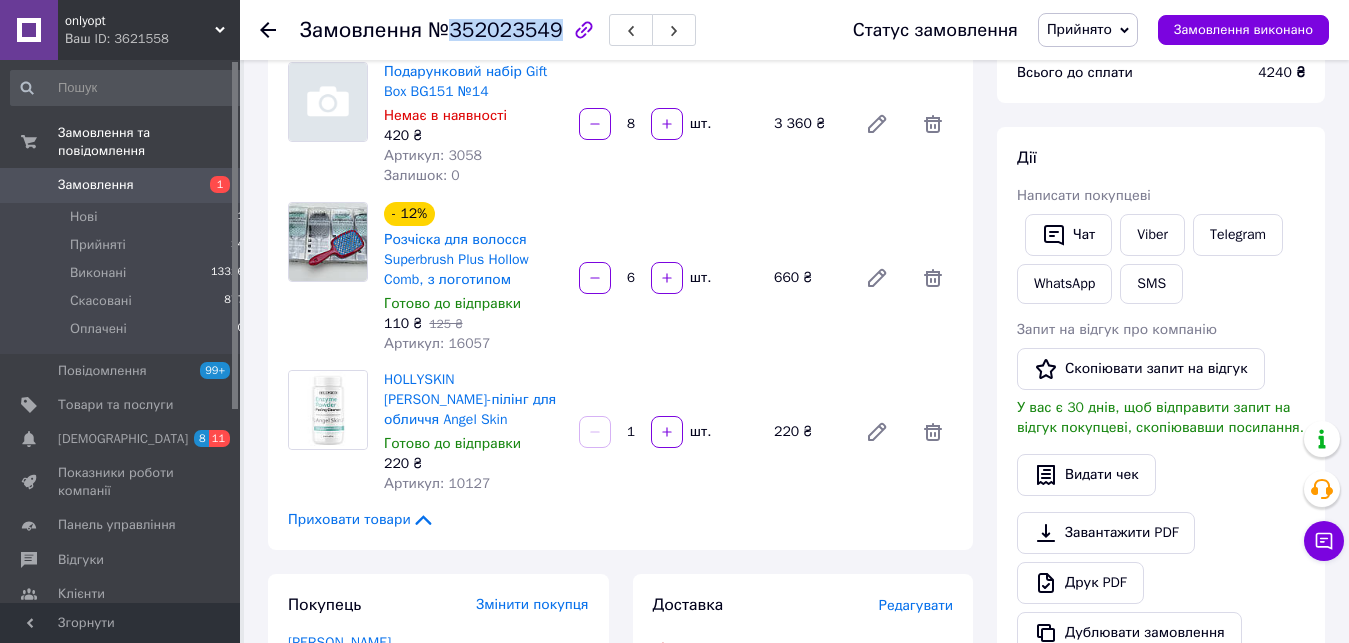 click on "Замовлення №352023549" at bounding box center (556, 30) 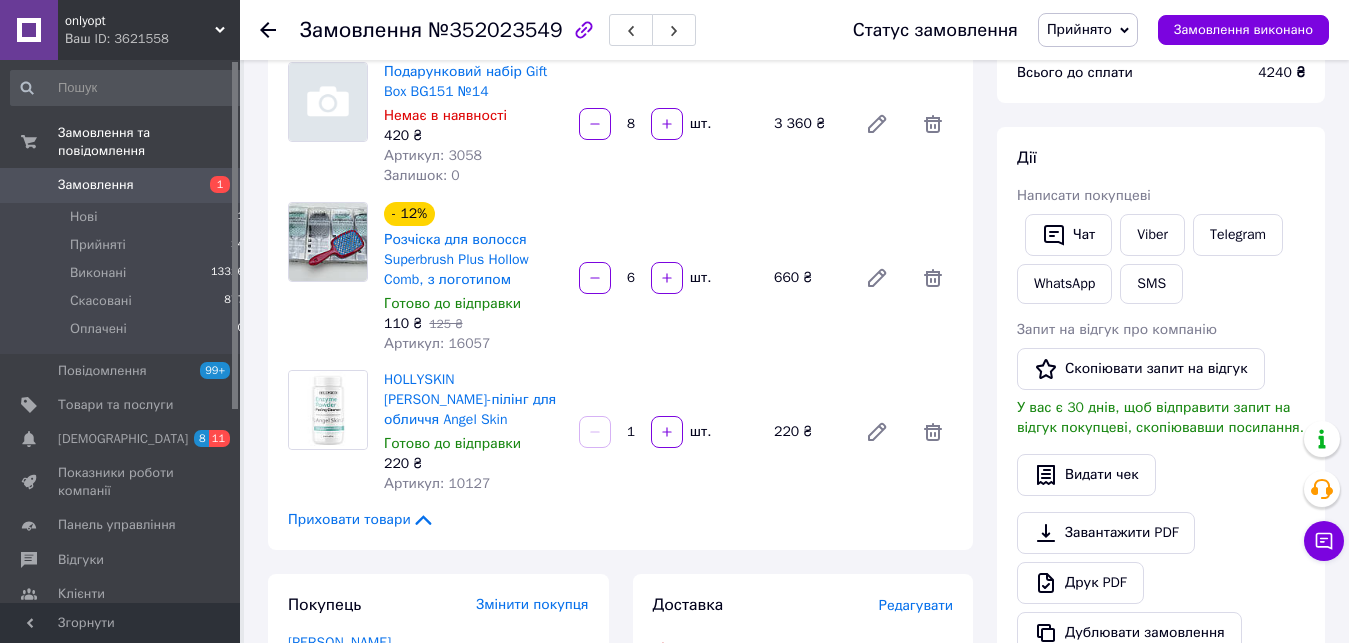 click on "Замовлення №352023549" at bounding box center [556, 30] 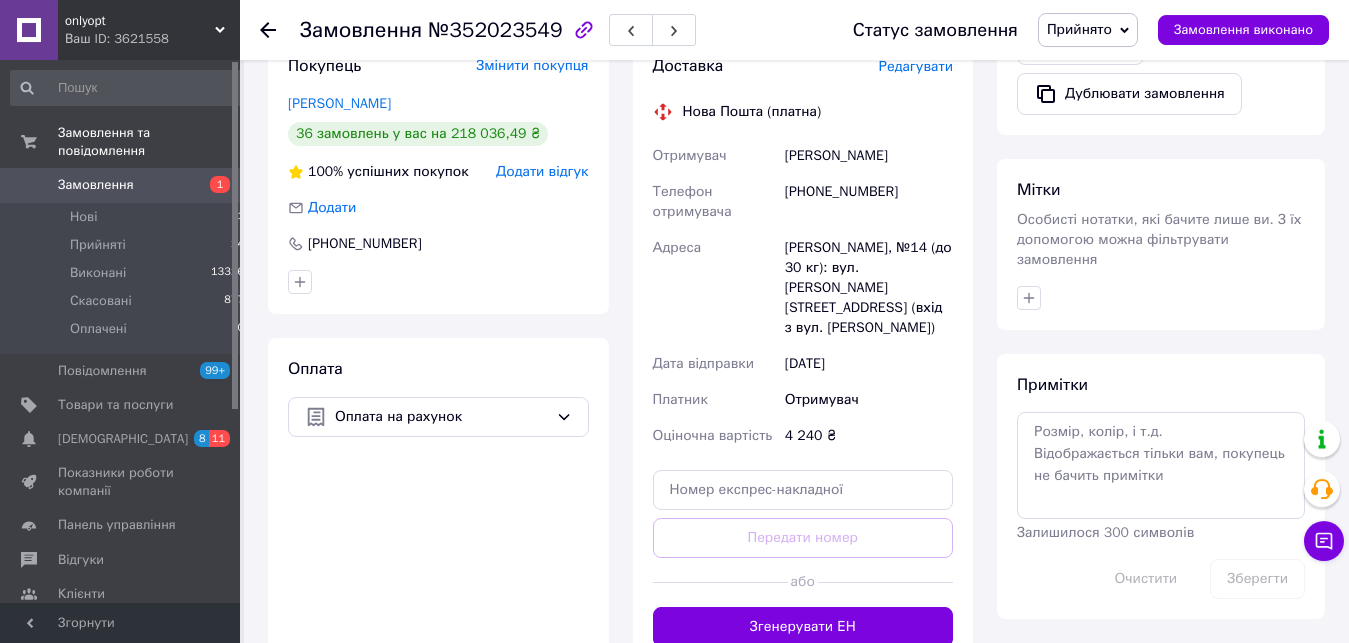 scroll, scrollTop: 577, scrollLeft: 0, axis: vertical 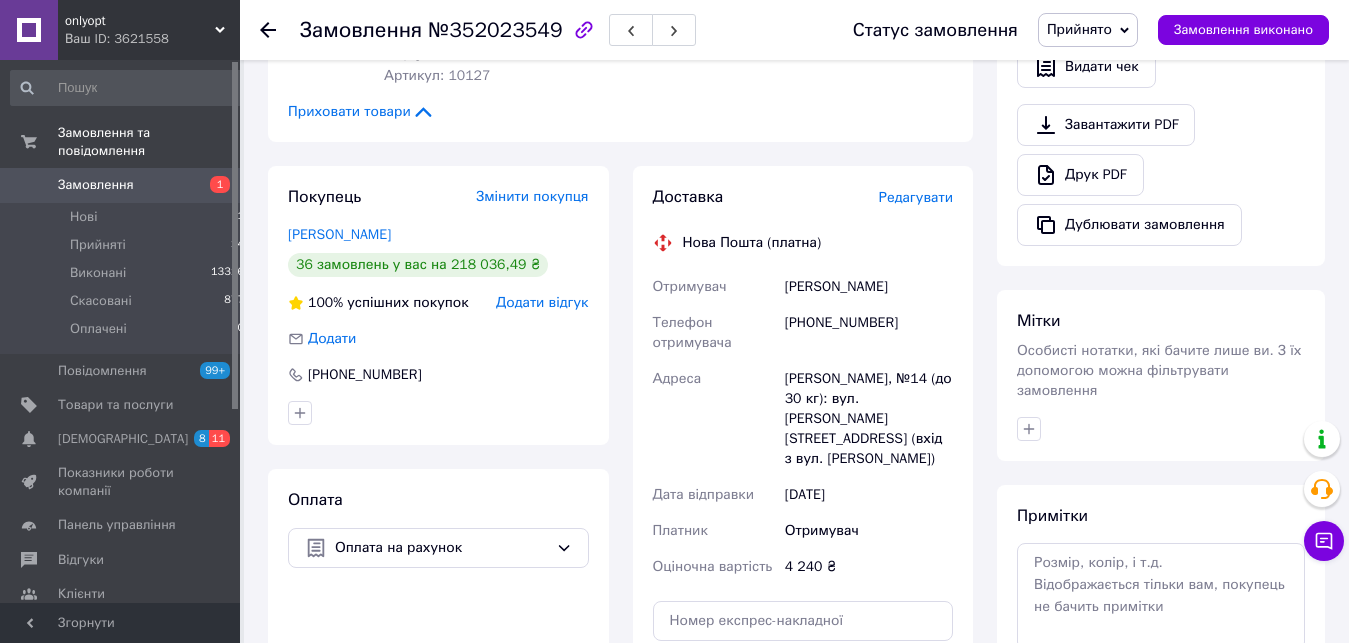 drag, startPoint x: 769, startPoint y: 283, endPoint x: 934, endPoint y: 279, distance: 165.04848 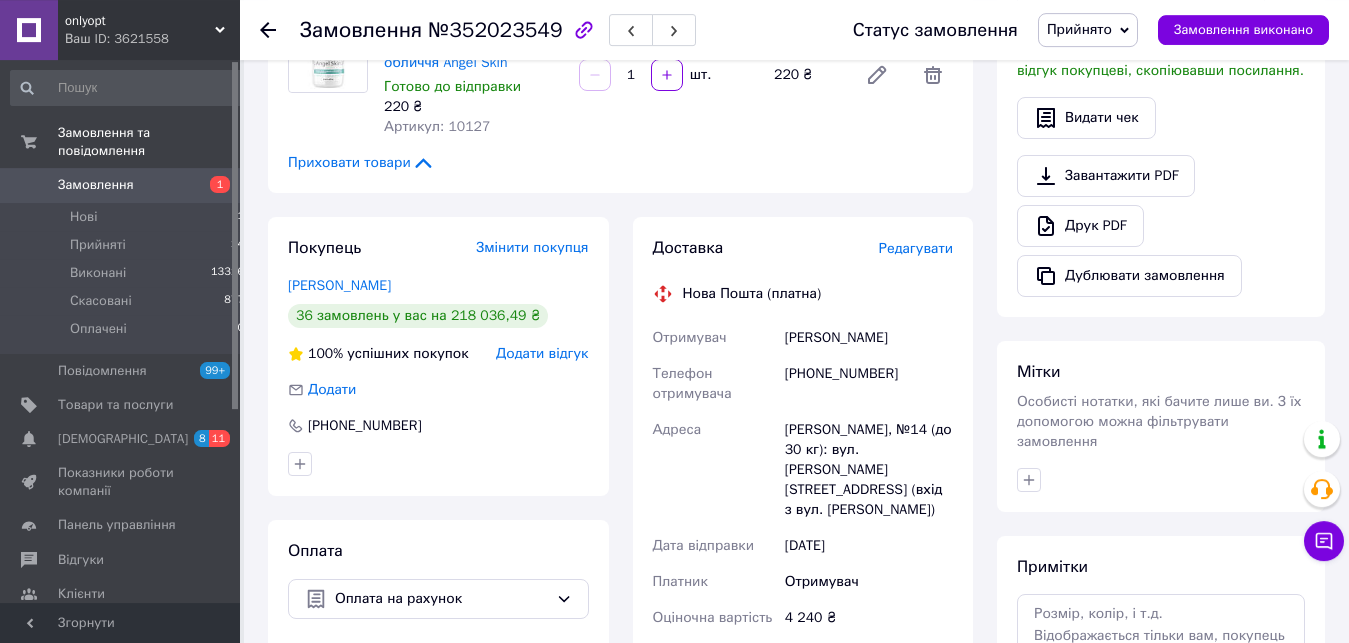 scroll, scrollTop: 577, scrollLeft: 0, axis: vertical 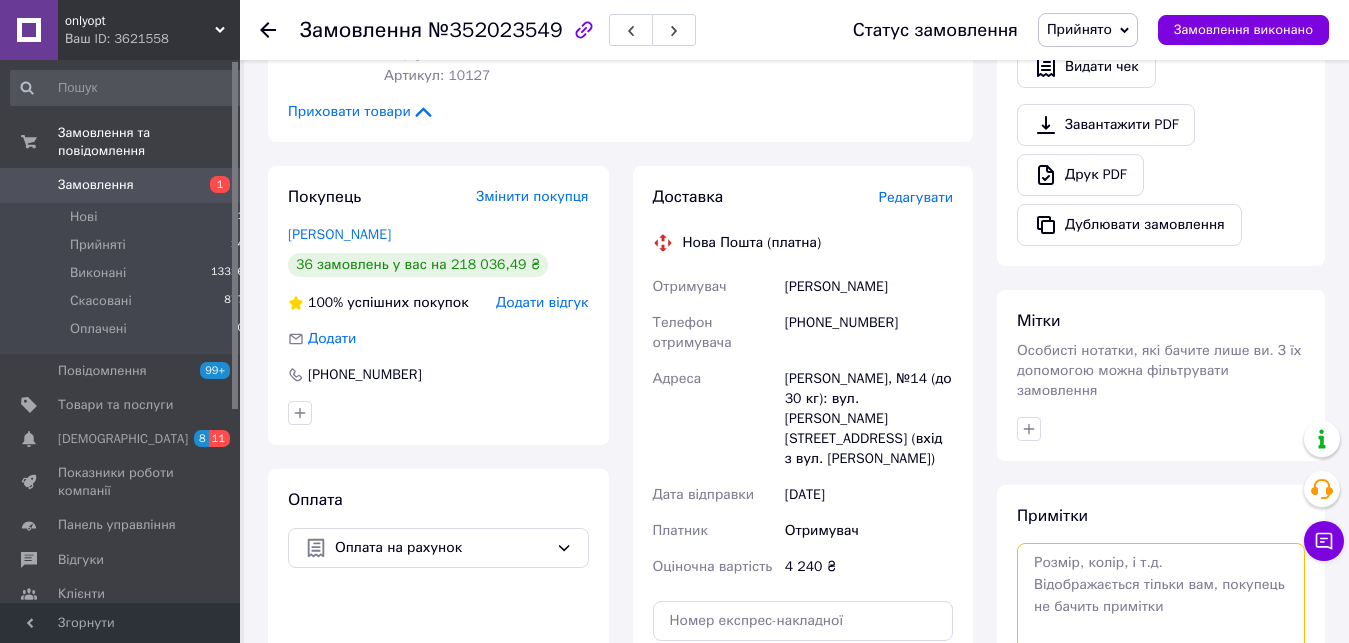 click at bounding box center (1161, 596) 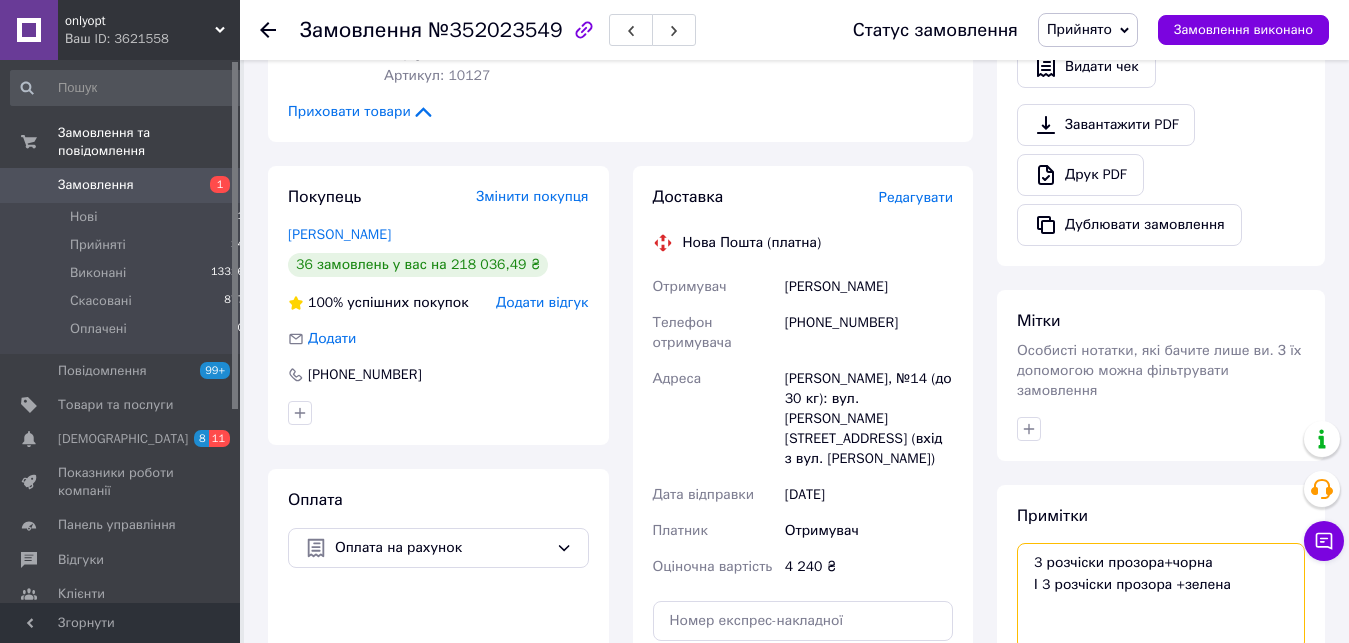 click on "3 розчіски прозора+чорна
І 3 розчіски прозора +зелена" at bounding box center [1161, 596] 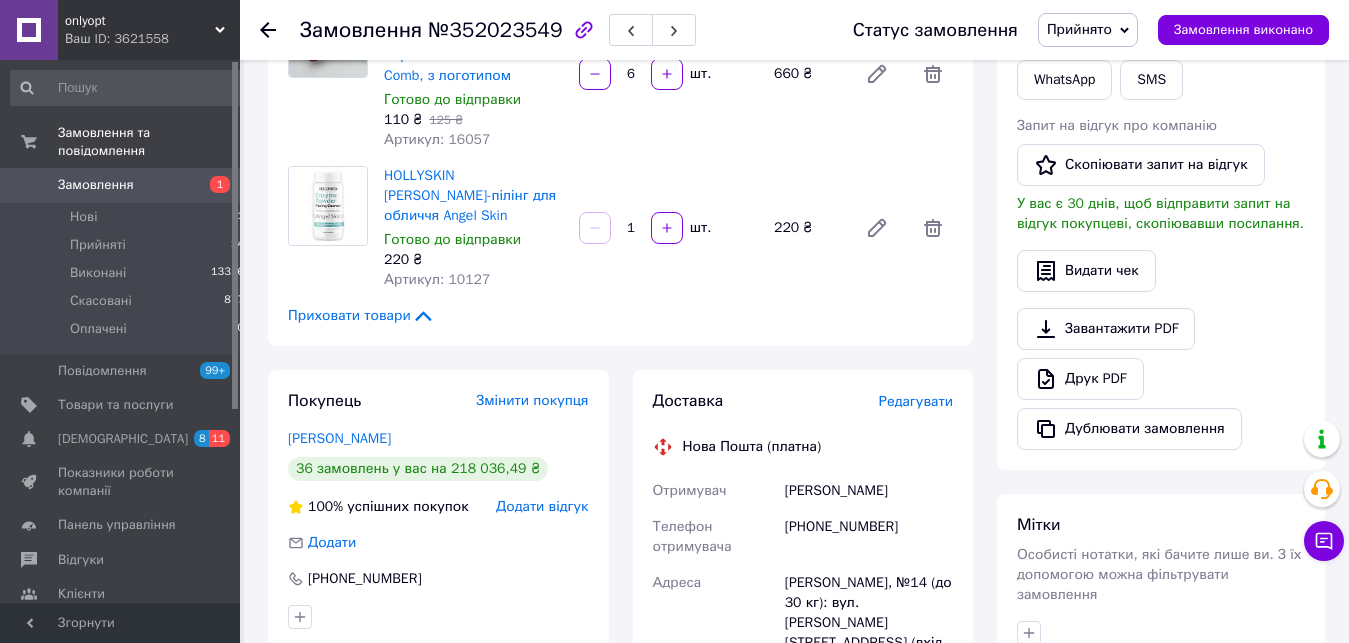 scroll, scrollTop: 781, scrollLeft: 0, axis: vertical 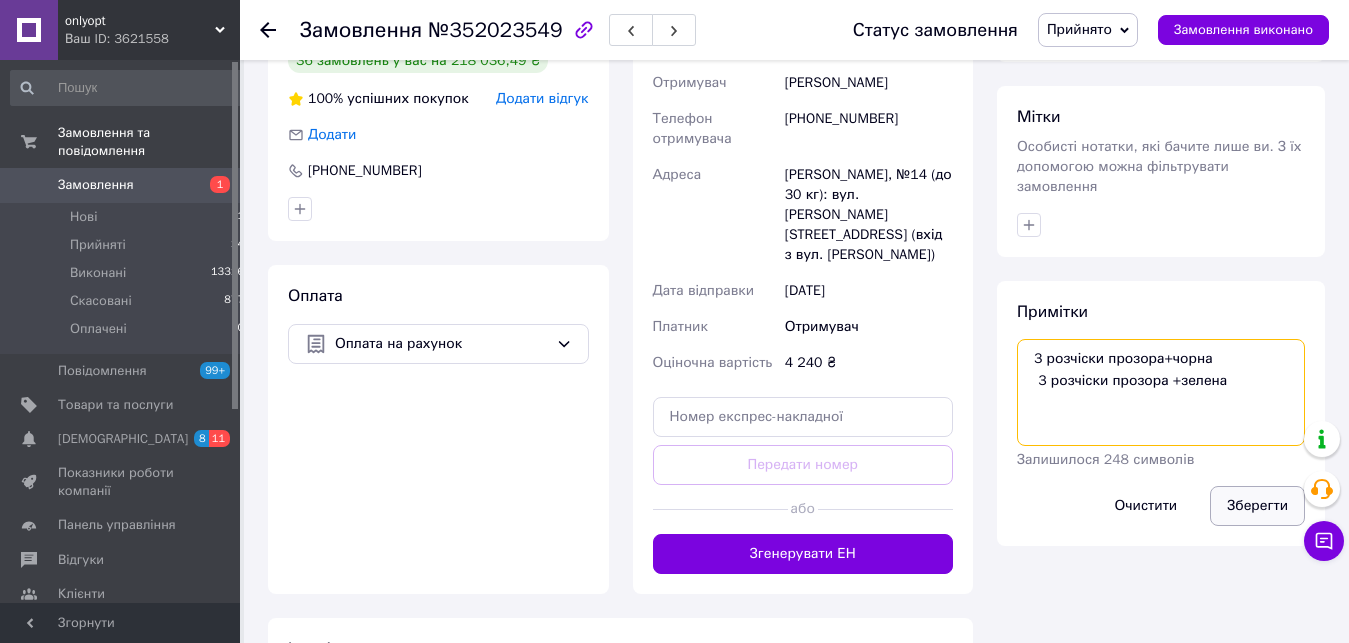 type on "3 розчіски прозора+чорна
3 розчіски прозора +зелена" 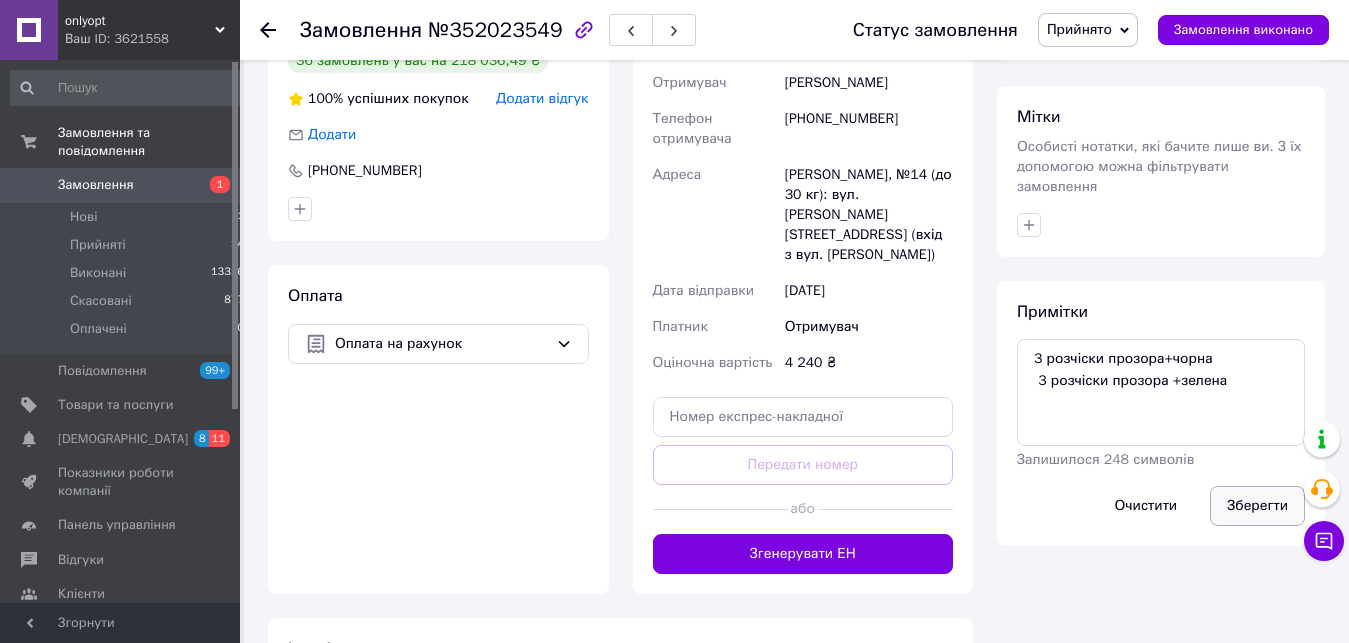 click on "Зберегти" at bounding box center [1257, 506] 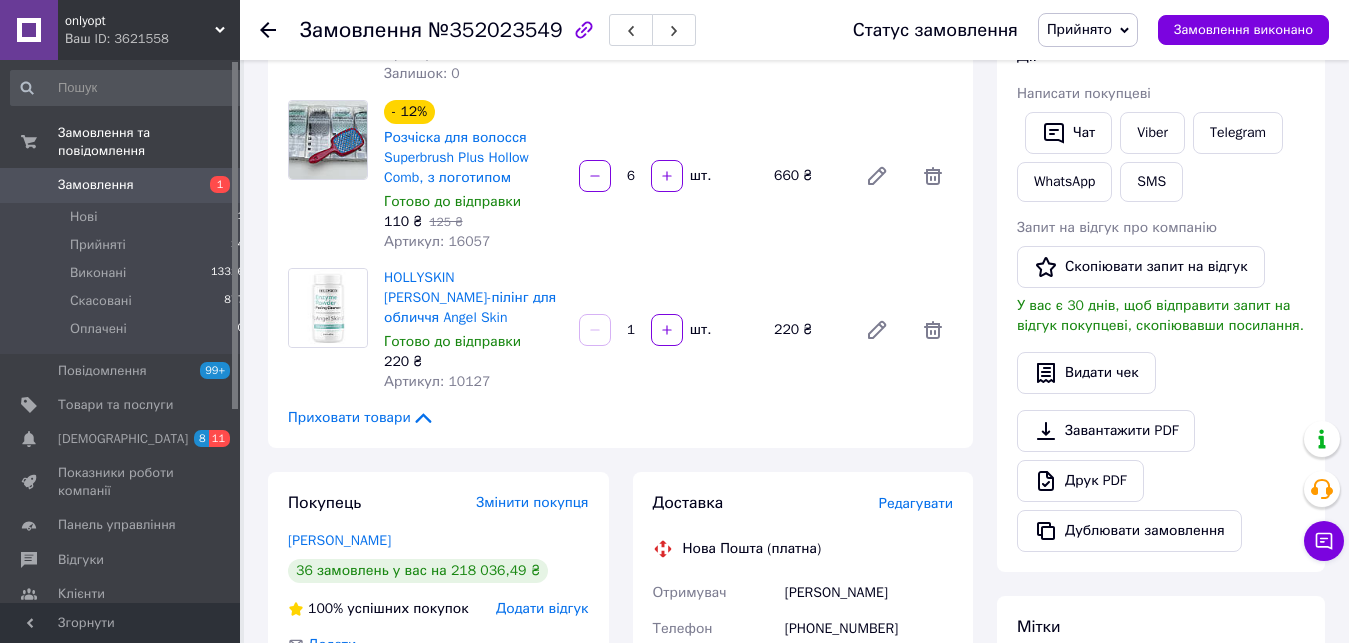 scroll, scrollTop: 0, scrollLeft: 0, axis: both 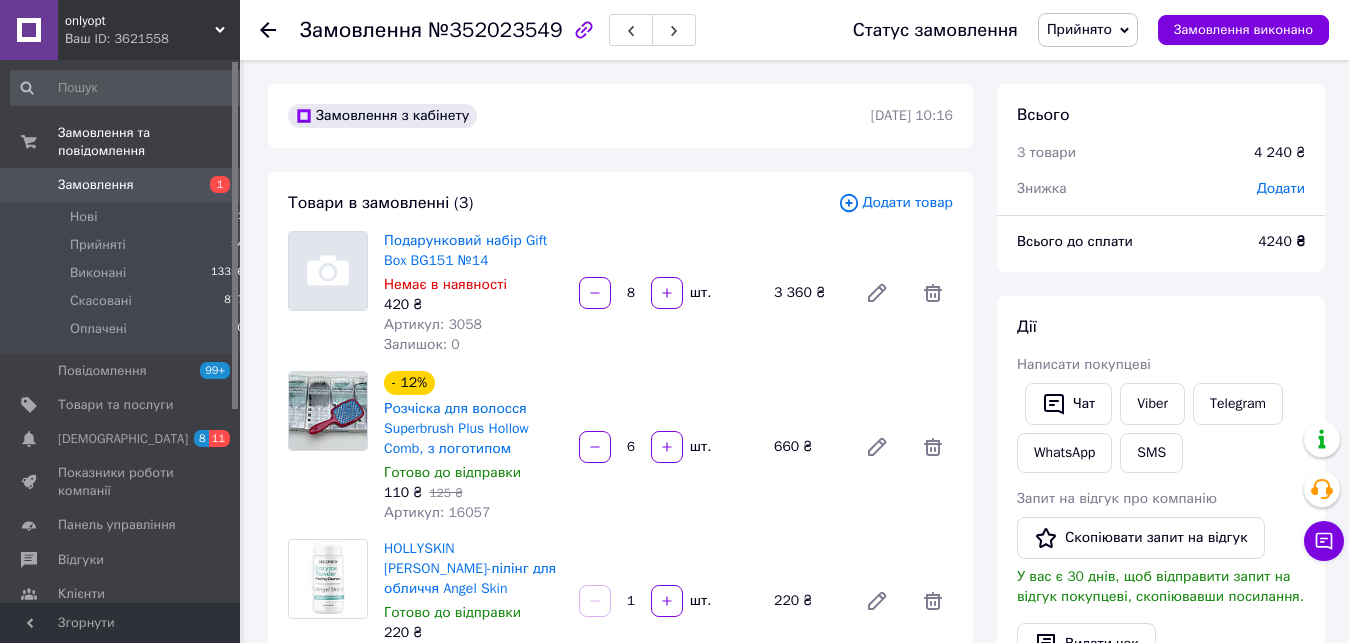 click on "Замовлення" at bounding box center [121, 185] 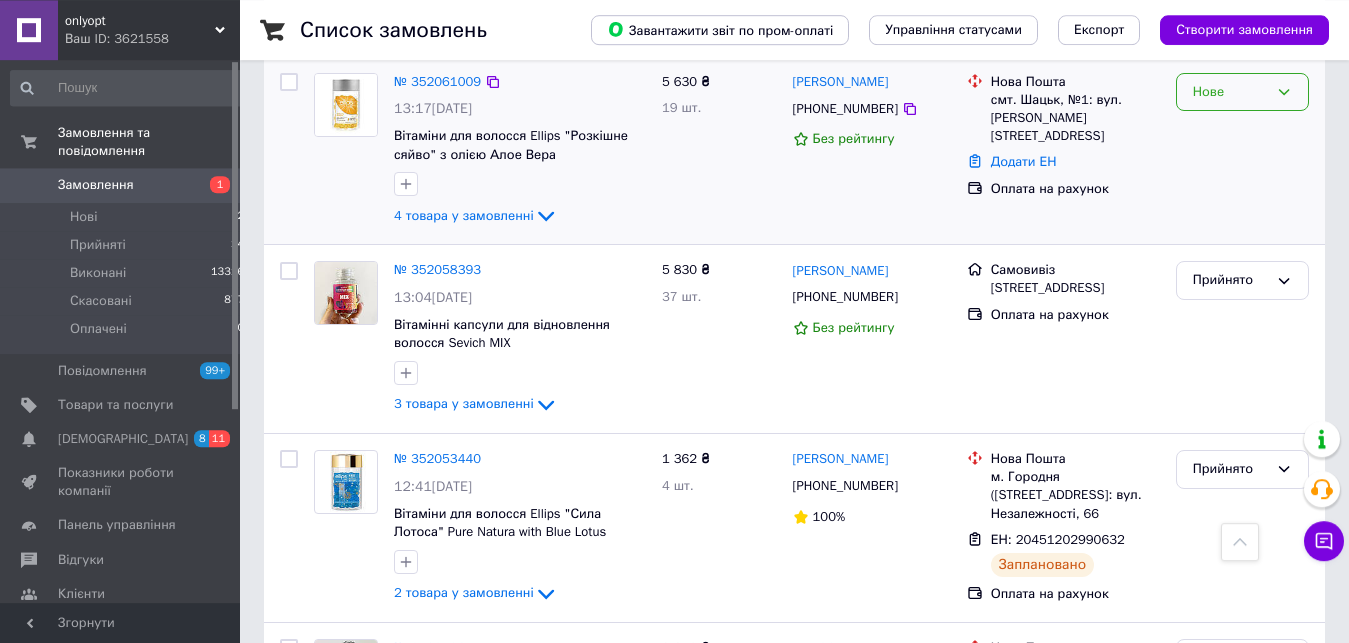 scroll, scrollTop: 39, scrollLeft: 0, axis: vertical 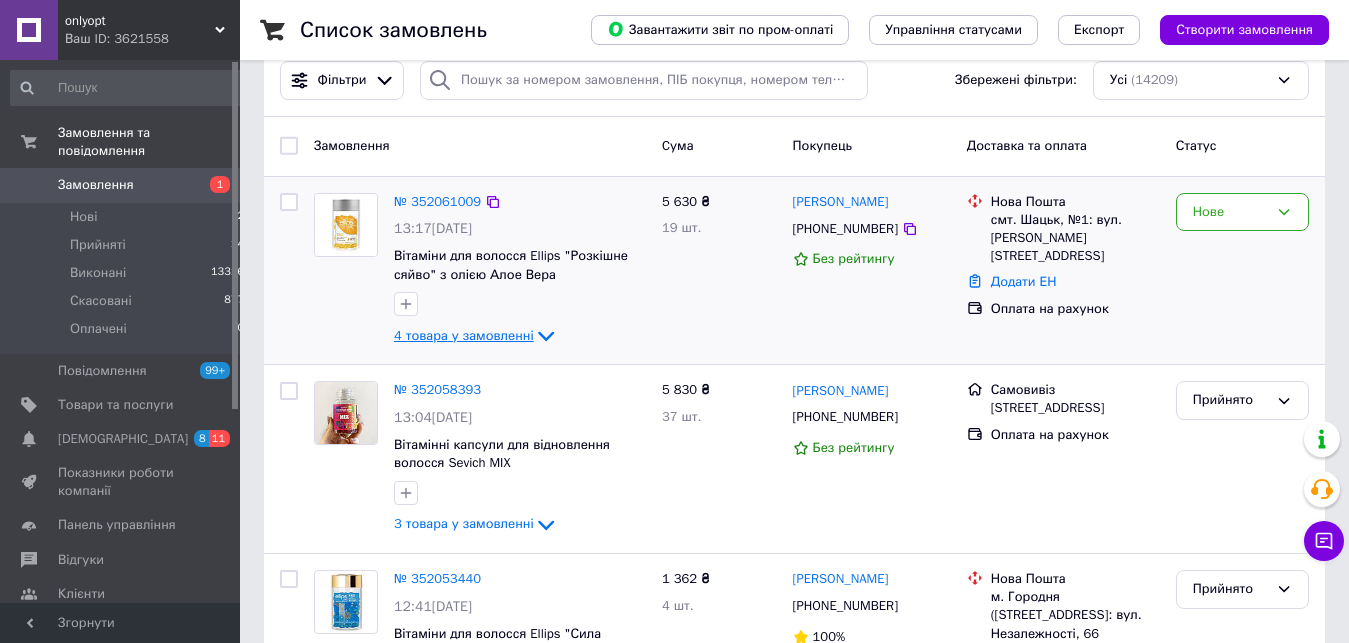 click on "4 товара у замовленні" at bounding box center (464, 335) 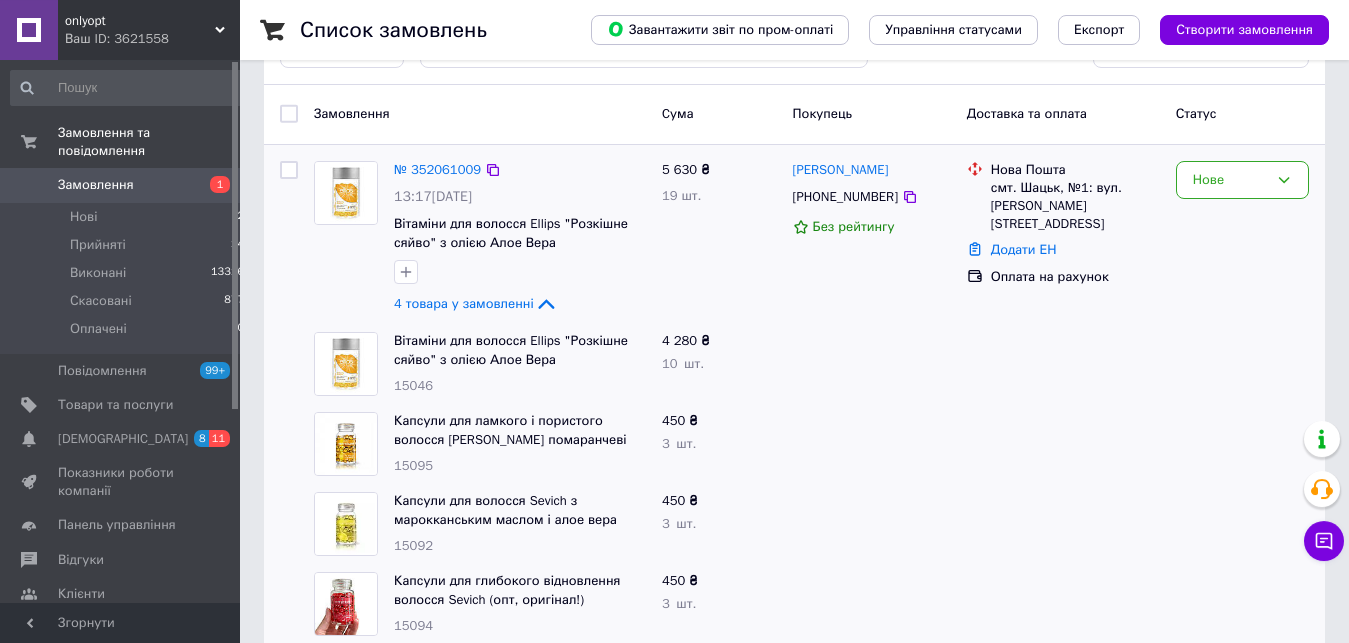 scroll, scrollTop: 0, scrollLeft: 0, axis: both 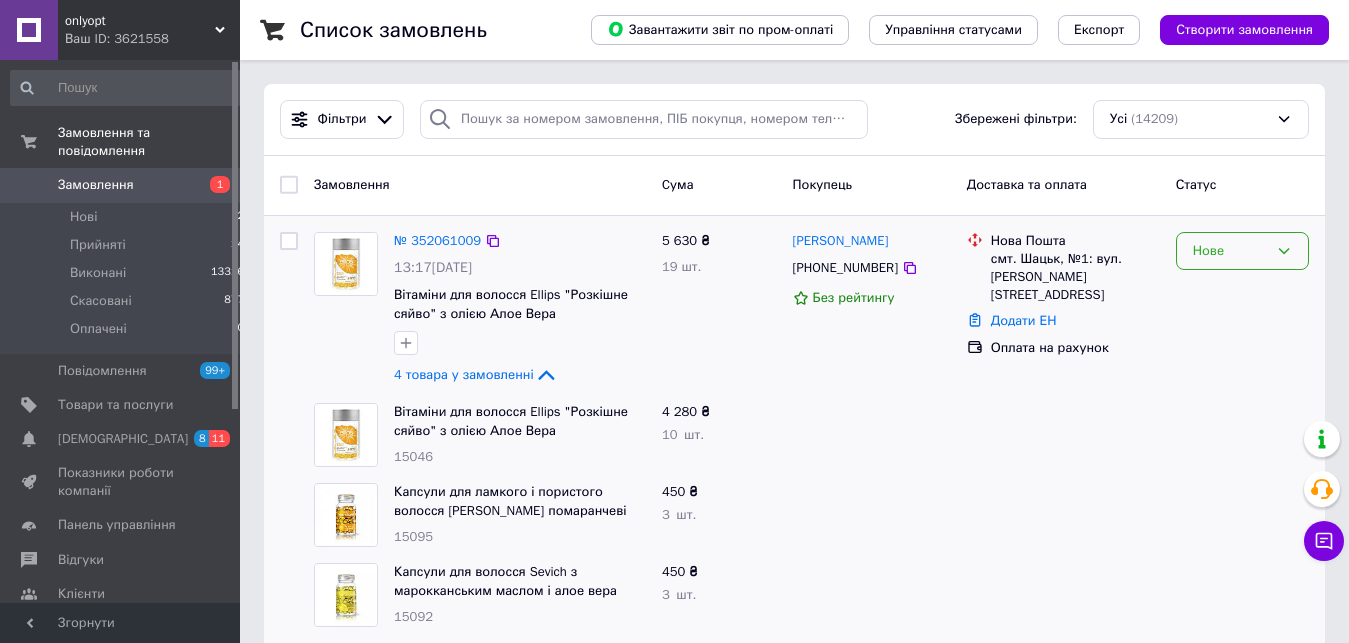 click 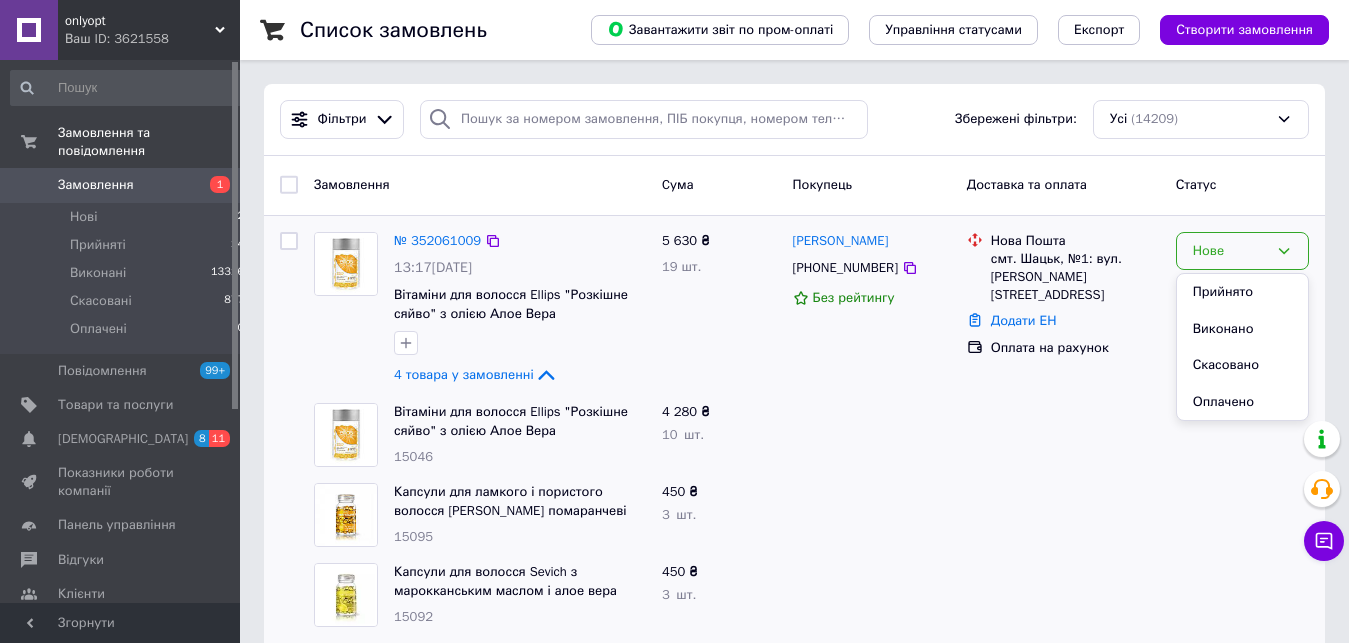 click on "Прийнято" at bounding box center (1242, 292) 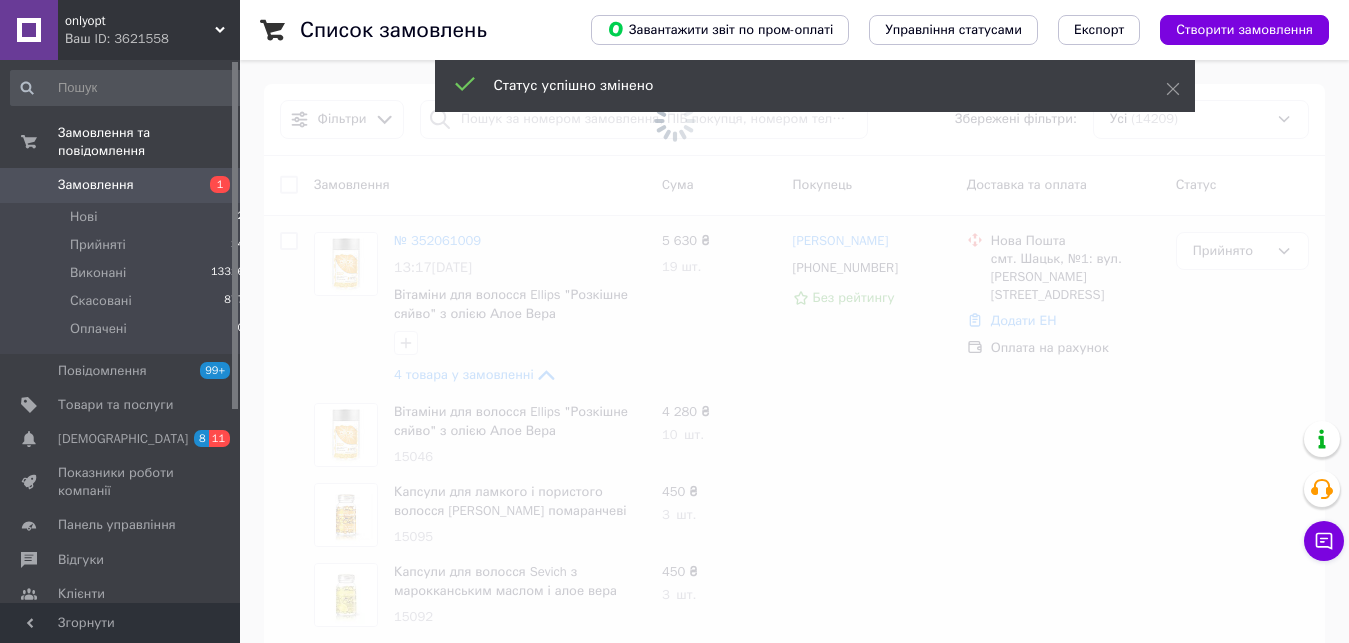 click at bounding box center [674, 321] 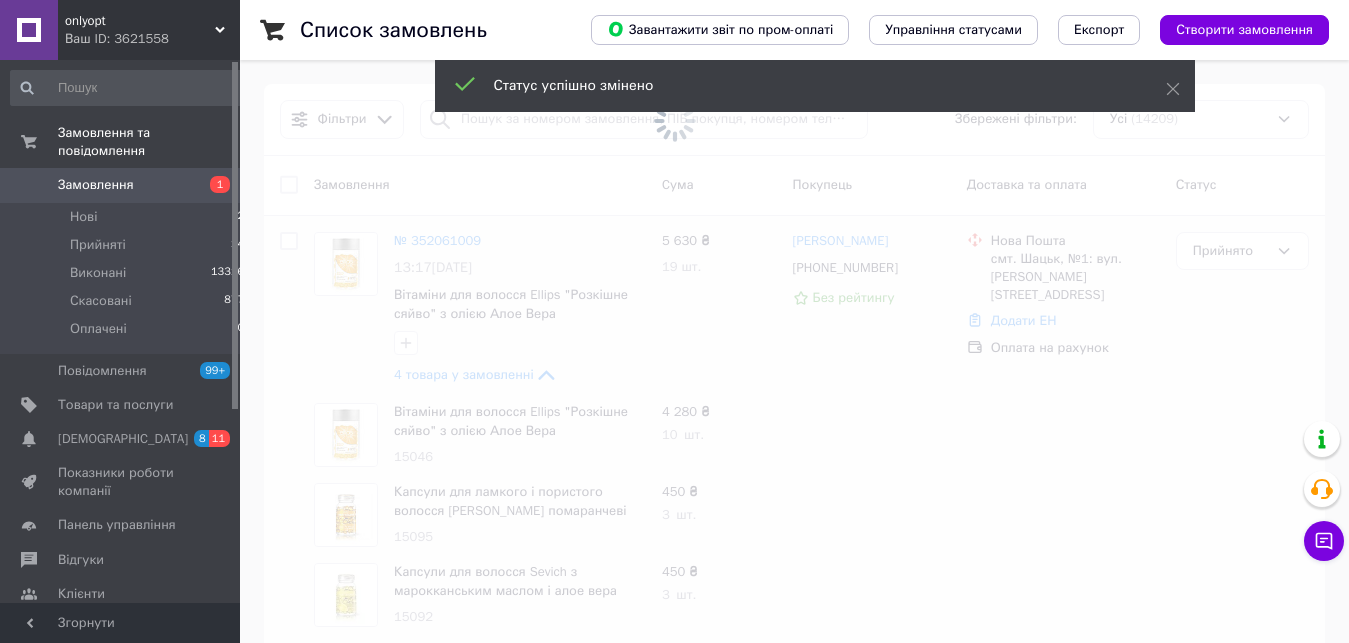 click at bounding box center (674, 321) 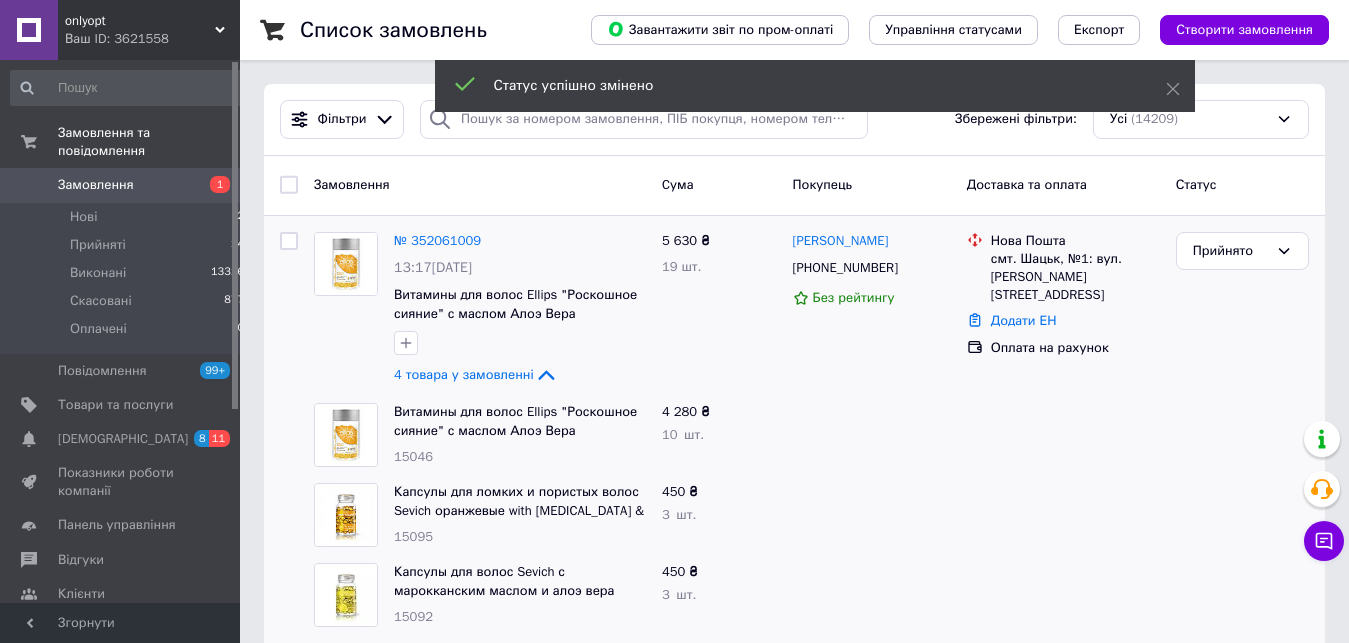 click on "№ 352061009" at bounding box center (437, 240) 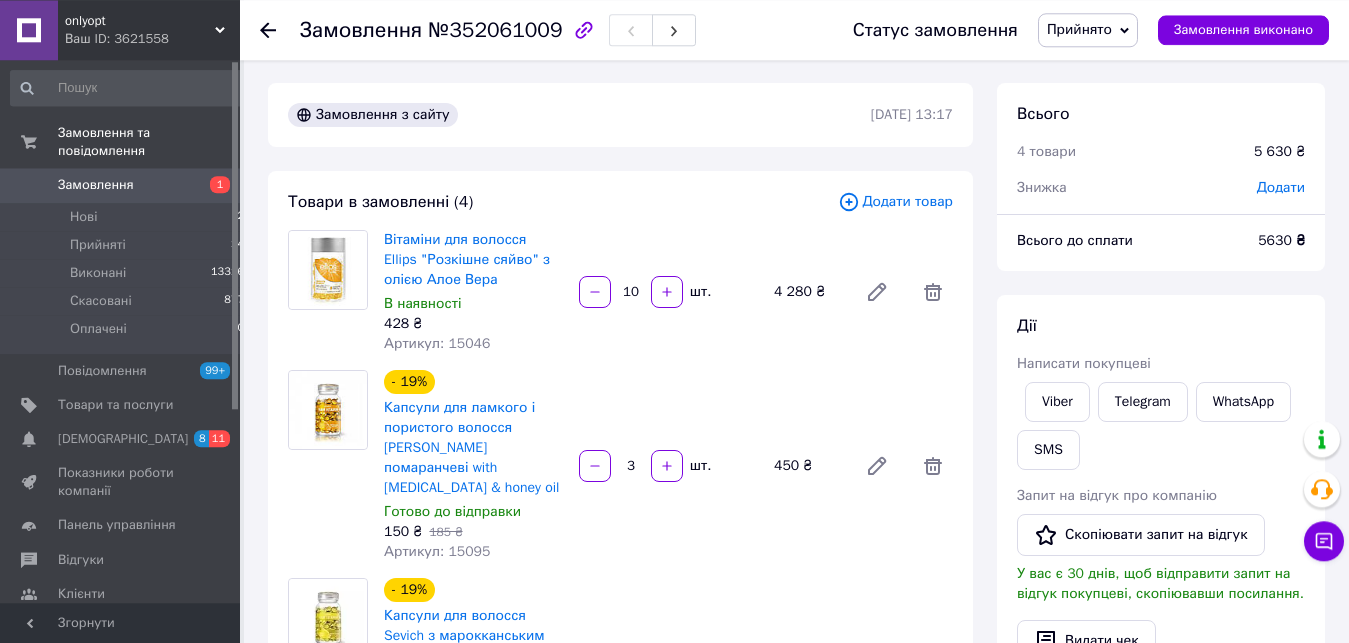 scroll, scrollTop: 0, scrollLeft: 0, axis: both 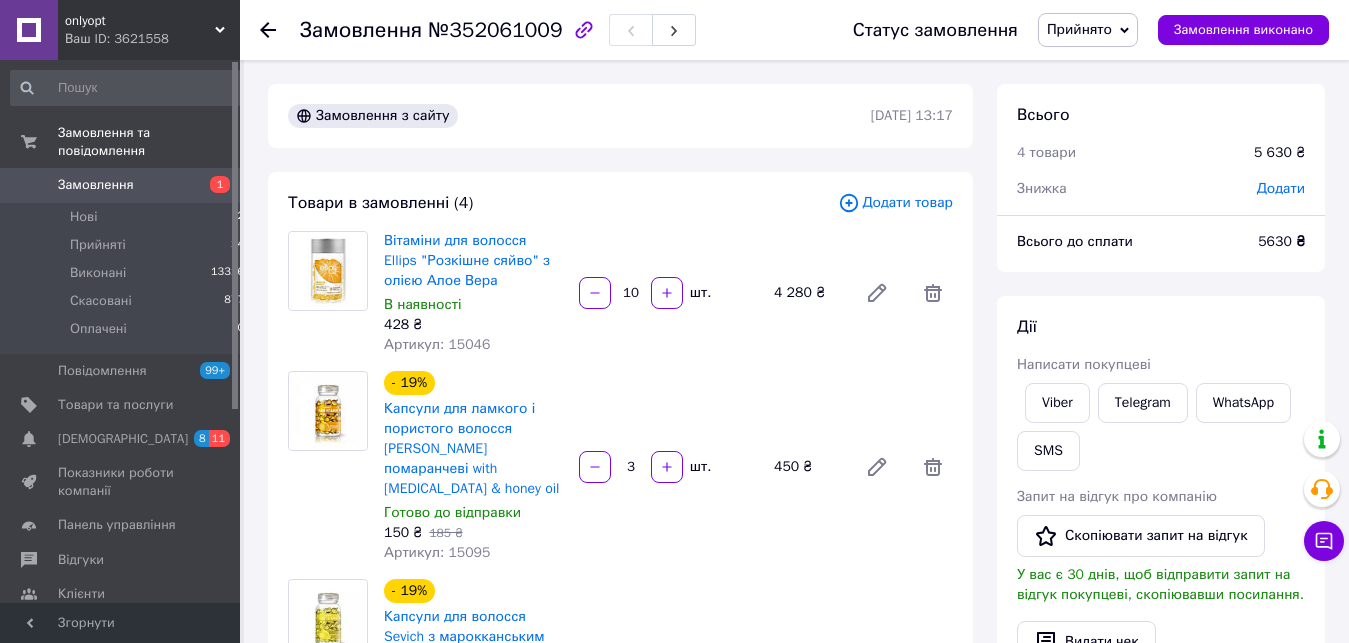 click on "Замовлення" at bounding box center (96, 185) 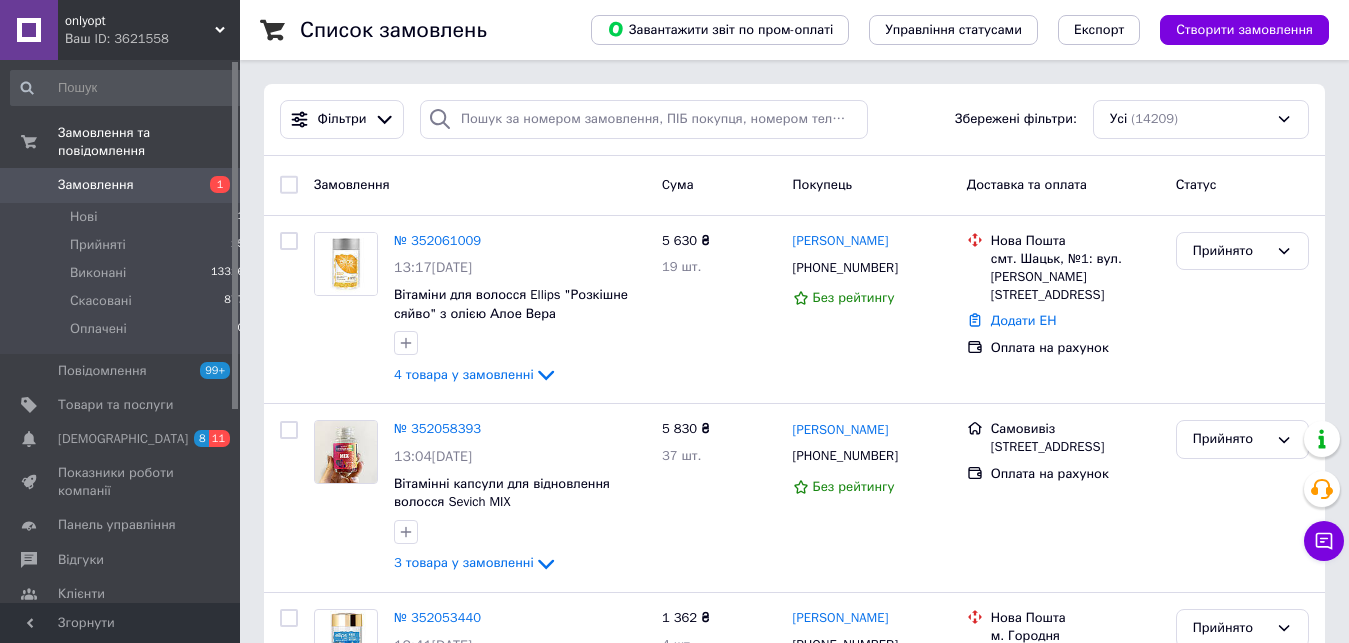 click on "Замовлення" at bounding box center (96, 185) 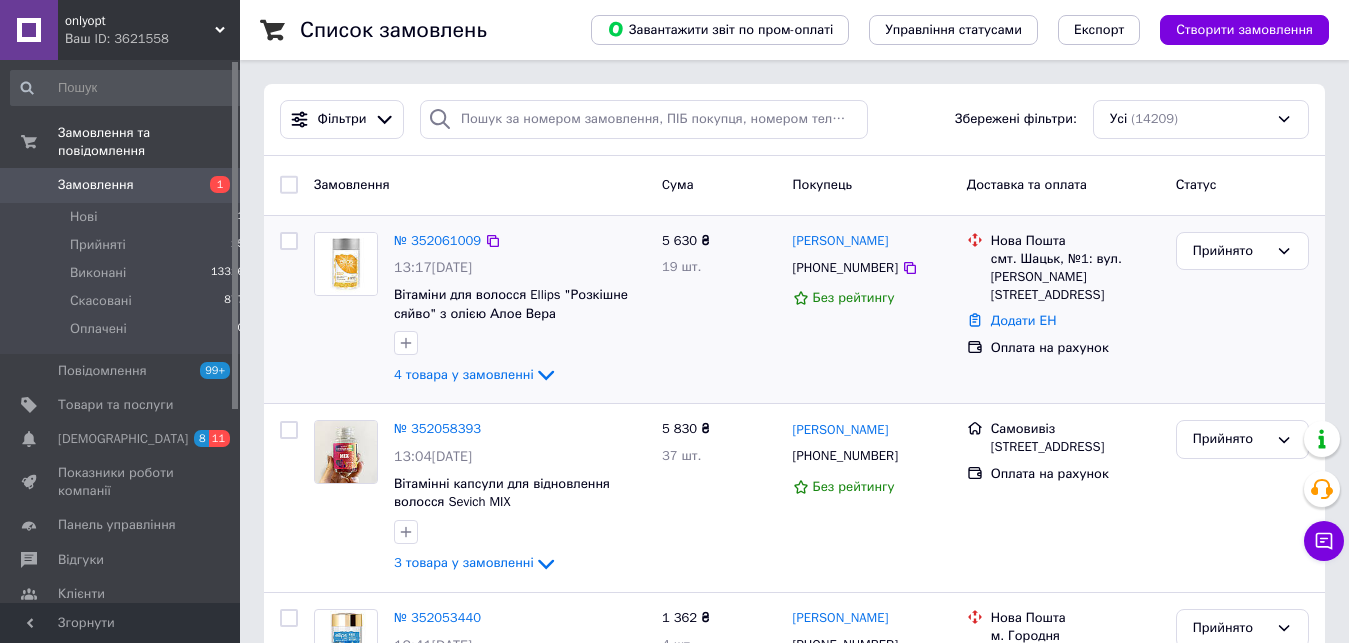 click on "№ 352061009" at bounding box center [437, 241] 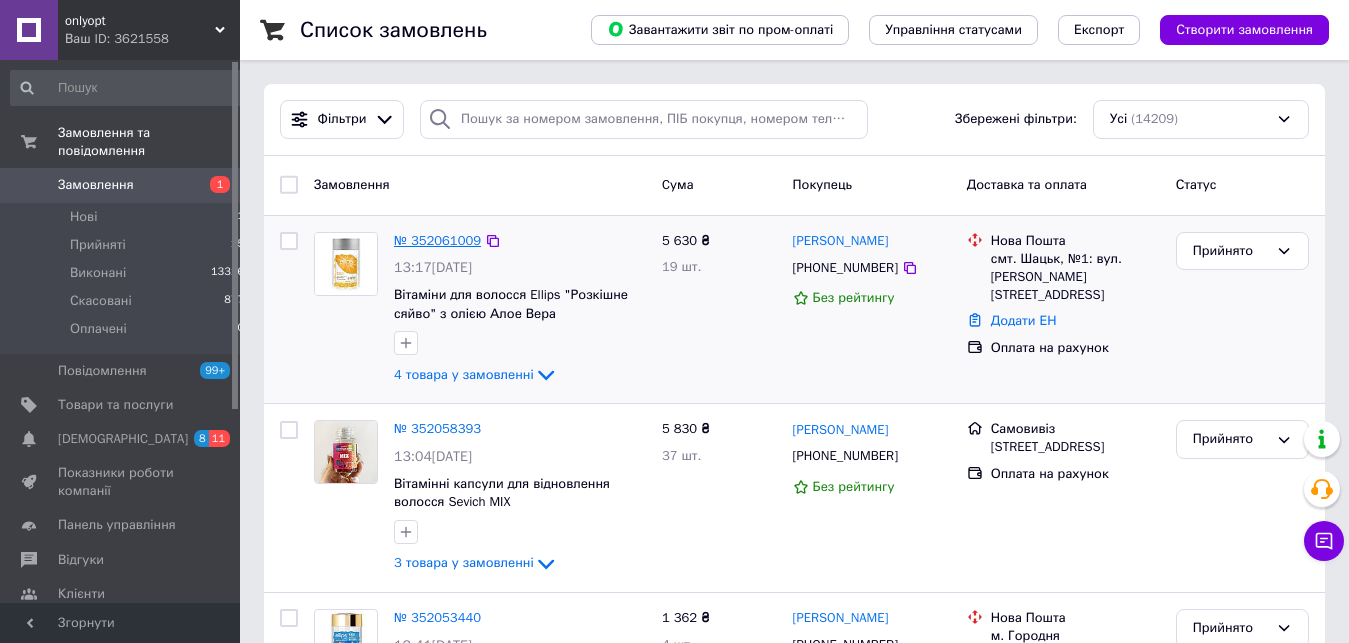 click on "№ 352061009" at bounding box center (437, 240) 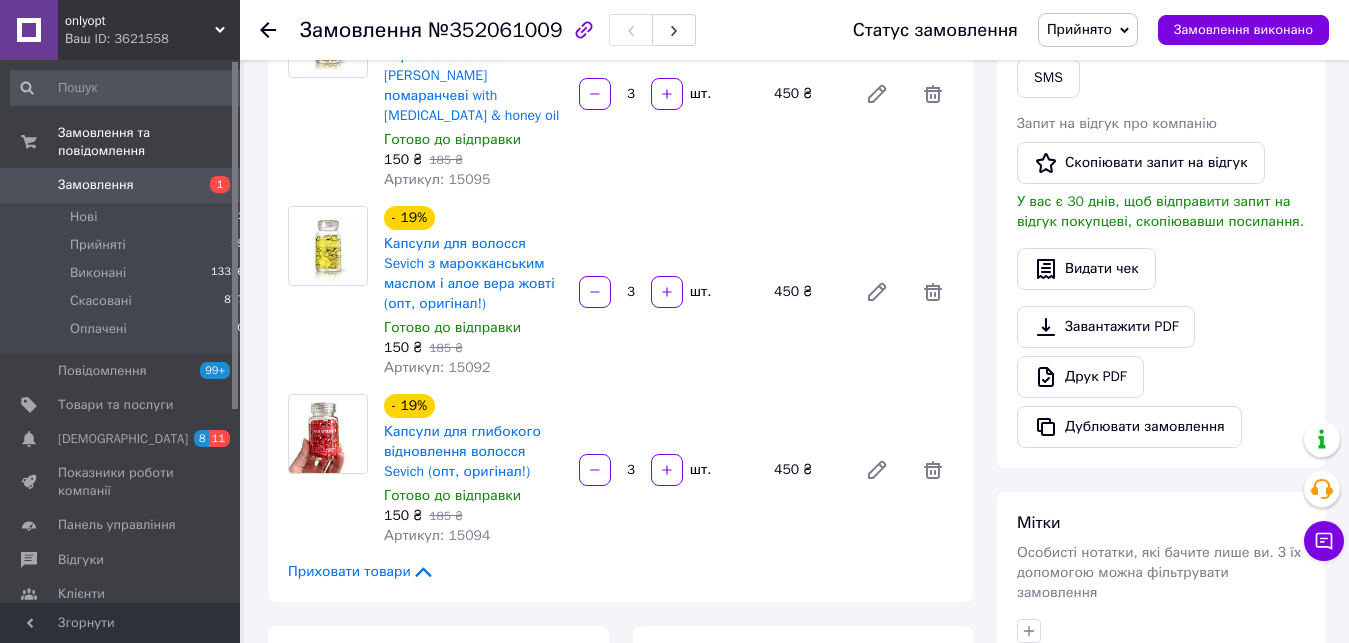 scroll, scrollTop: 0, scrollLeft: 0, axis: both 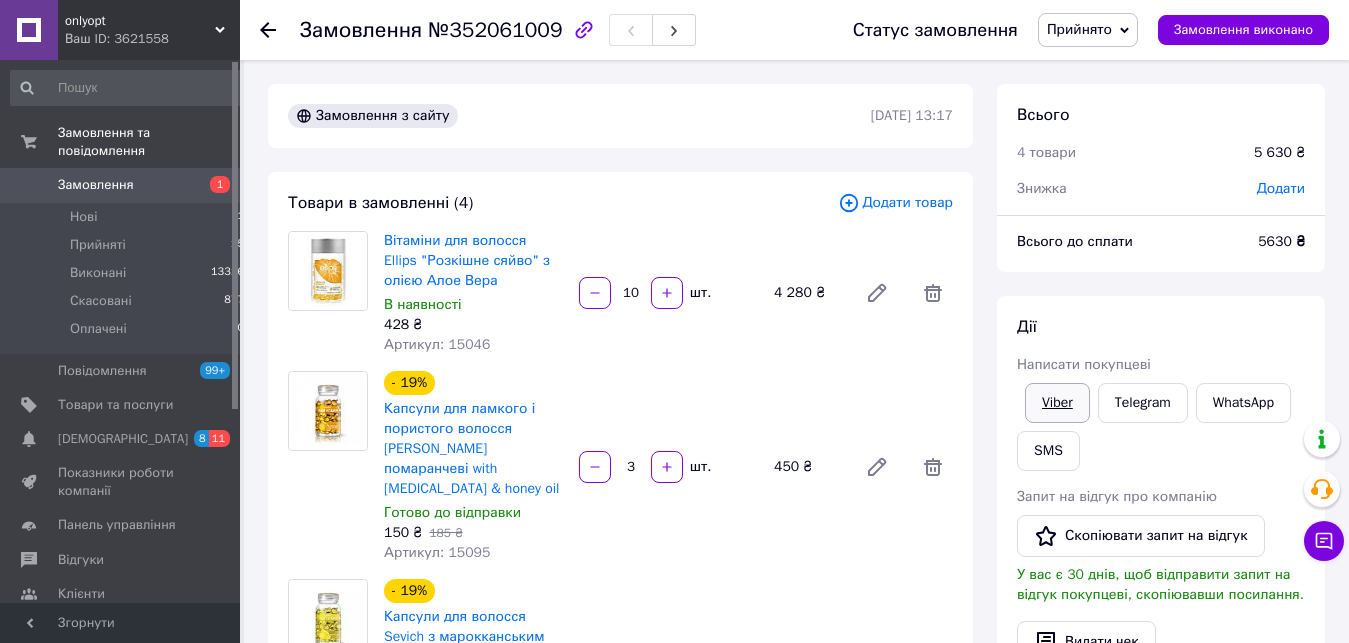 click on "Viber" at bounding box center [1057, 403] 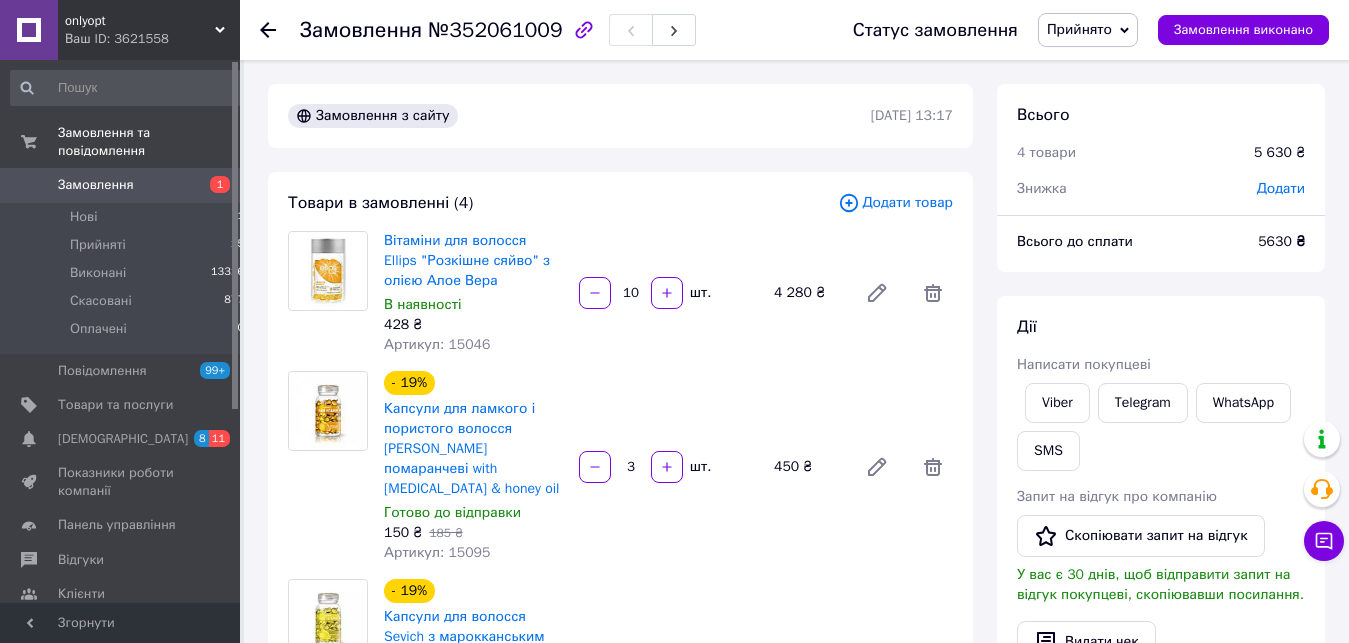 click on "5630 ₴" at bounding box center (1281, 241) 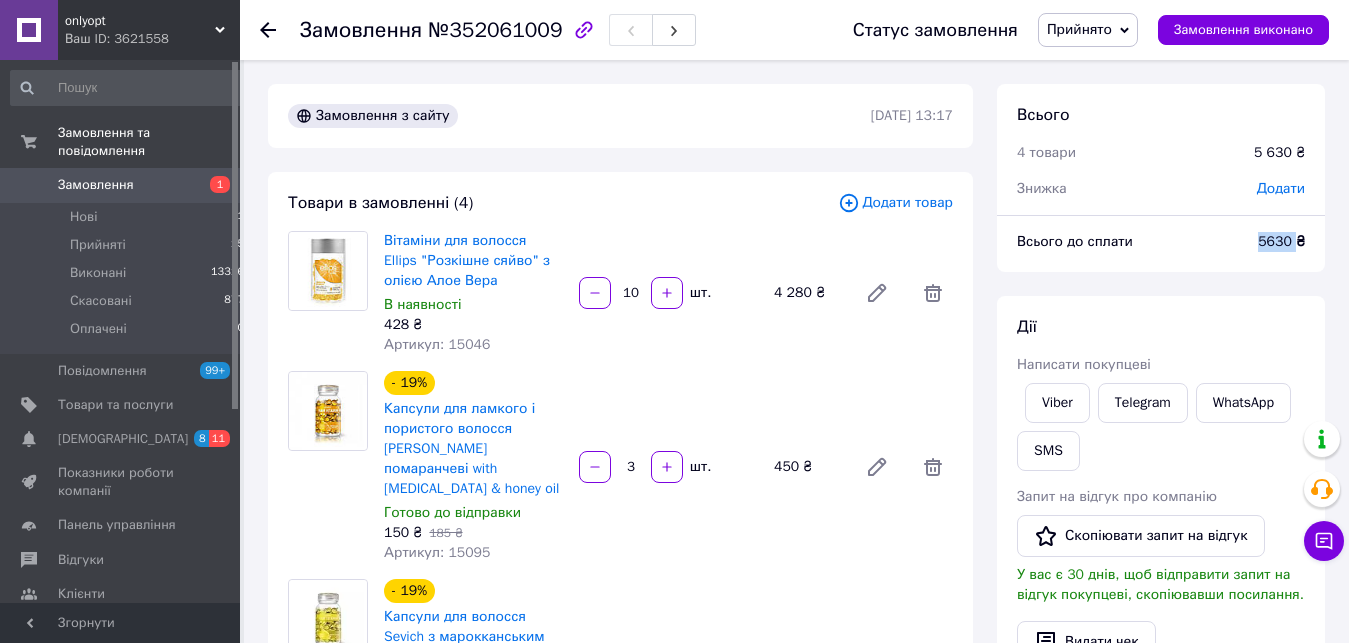 click on "5630 ₴" at bounding box center [1281, 241] 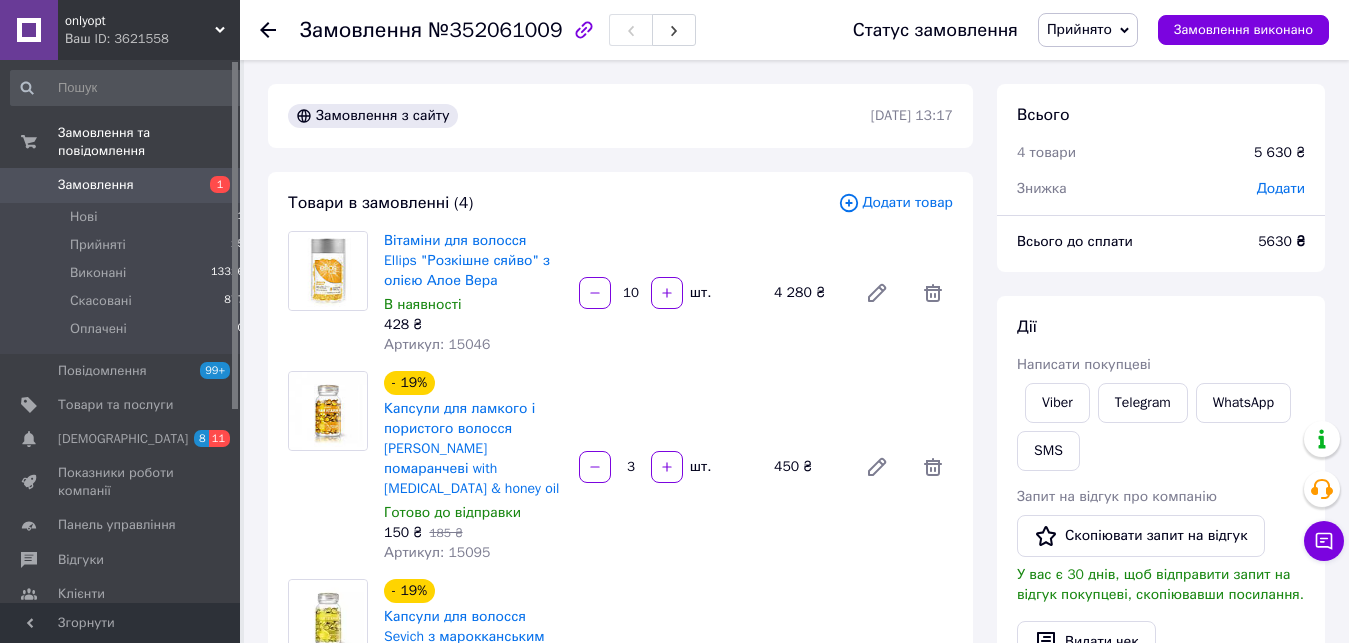 click on "Дії" at bounding box center (1161, 327) 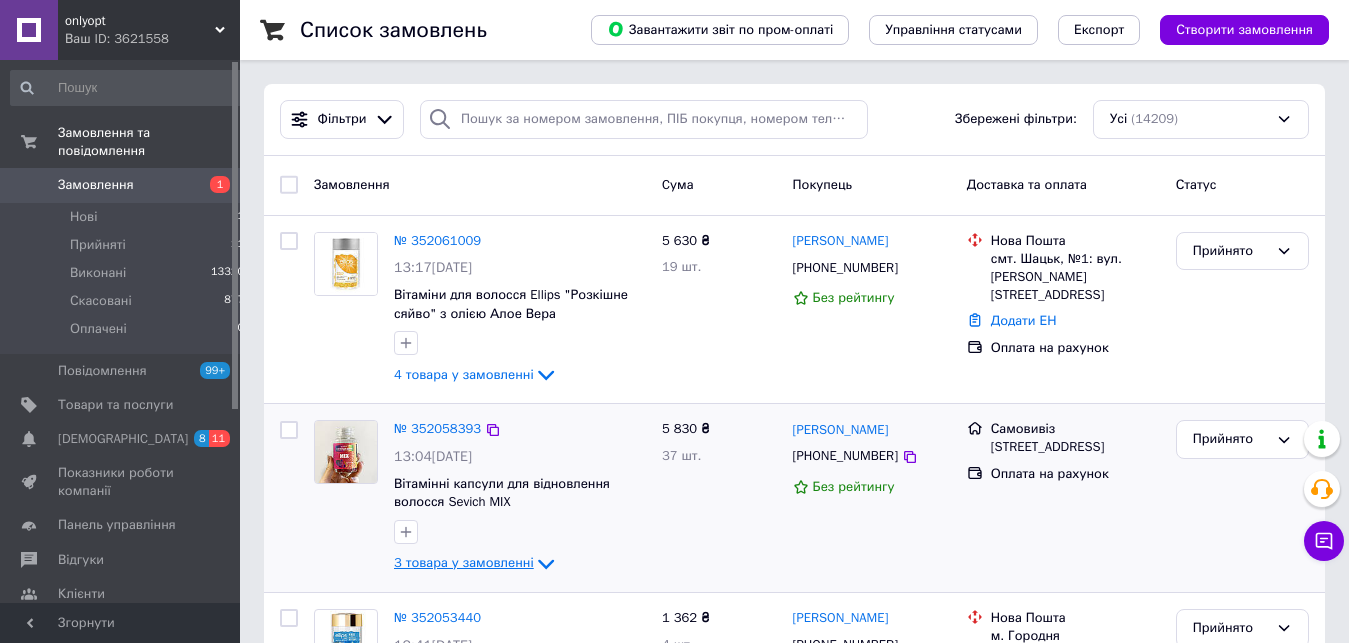 click on "3 товара у замовленні" at bounding box center (464, 563) 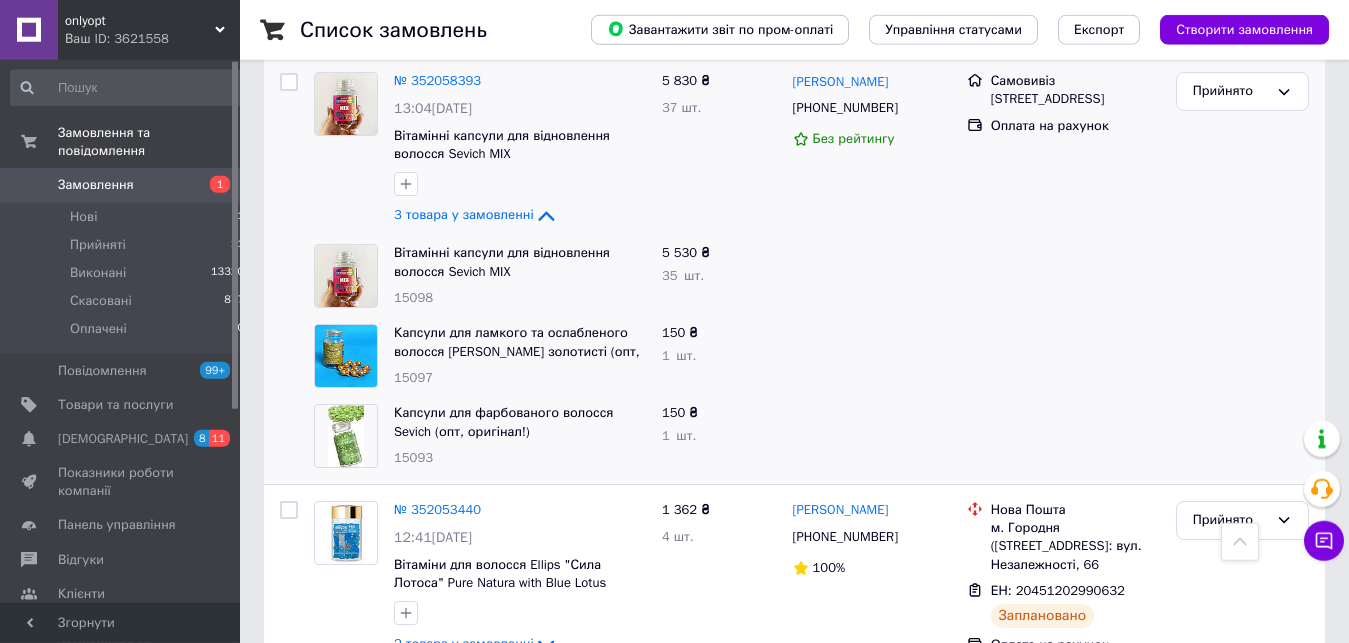 scroll, scrollTop: 306, scrollLeft: 0, axis: vertical 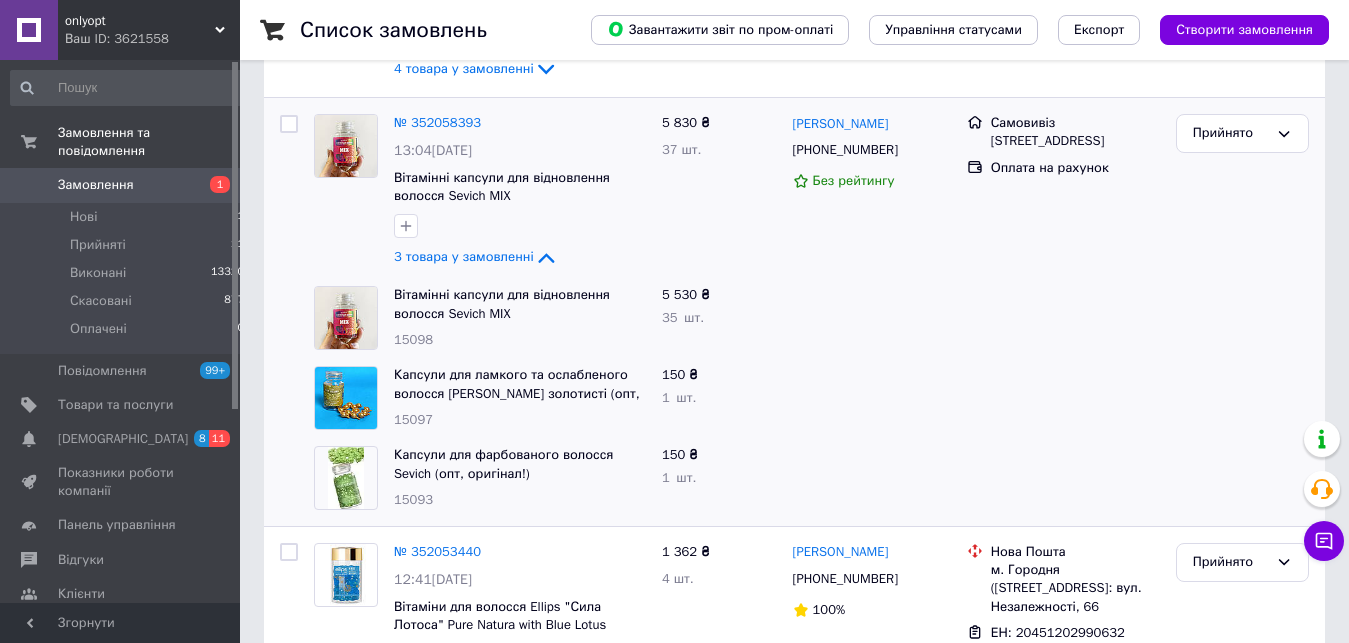click on "Замовлення" at bounding box center (96, 185) 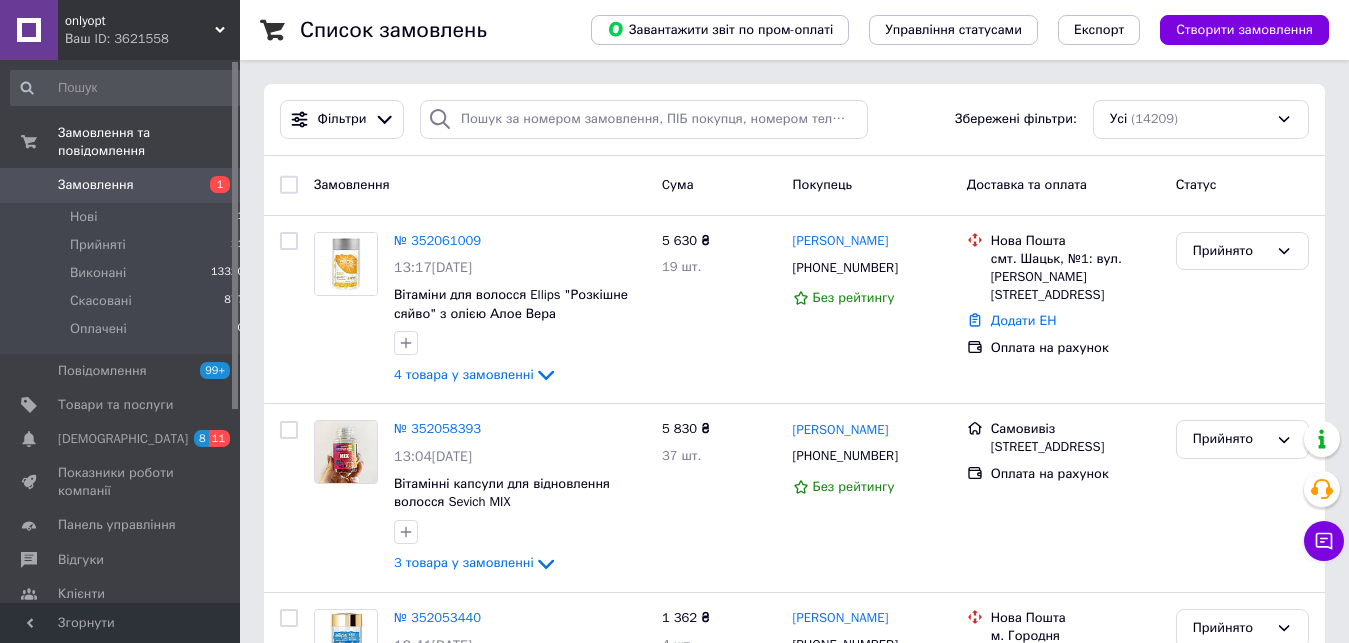click on "Замовлення" at bounding box center [96, 185] 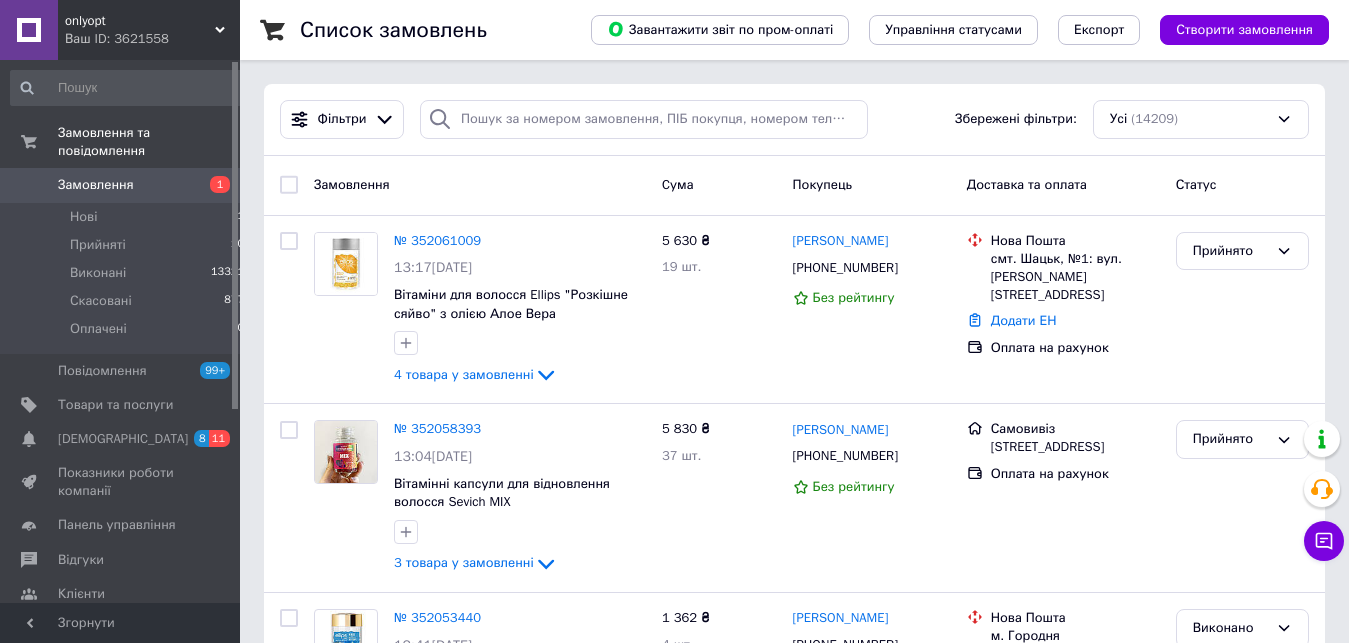 click on "Замовлення 1" at bounding box center [128, 185] 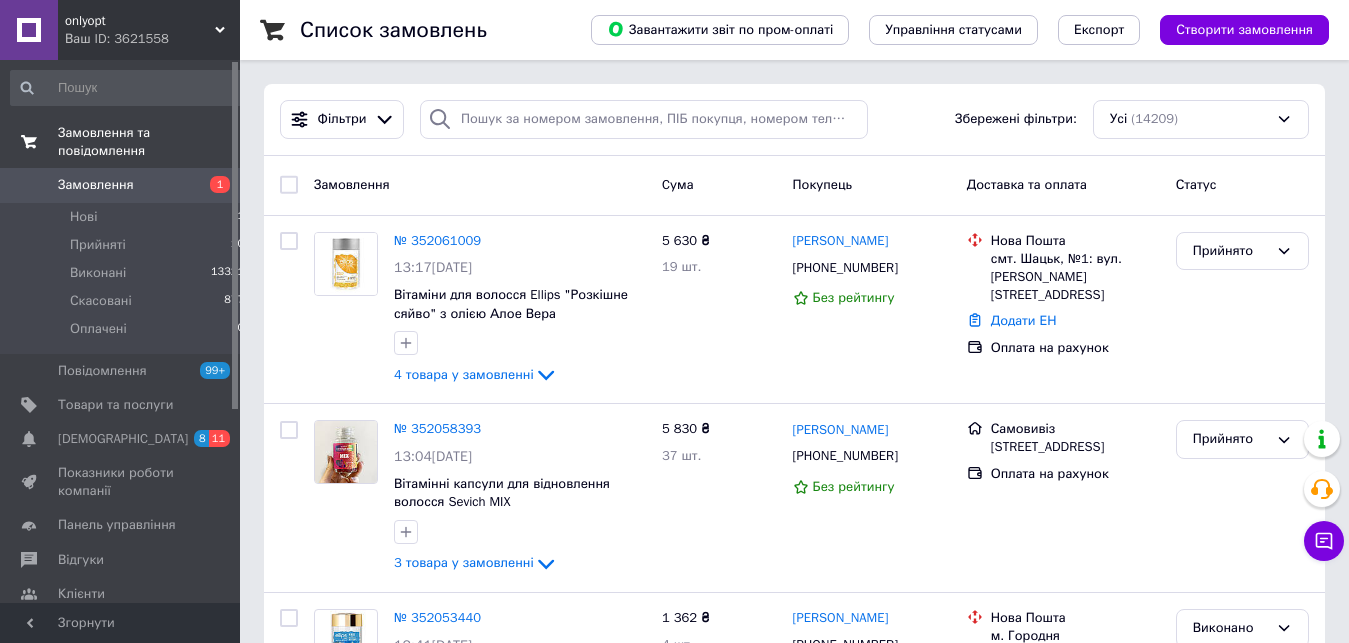 click on "Замовлення та повідомлення" at bounding box center (128, 142) 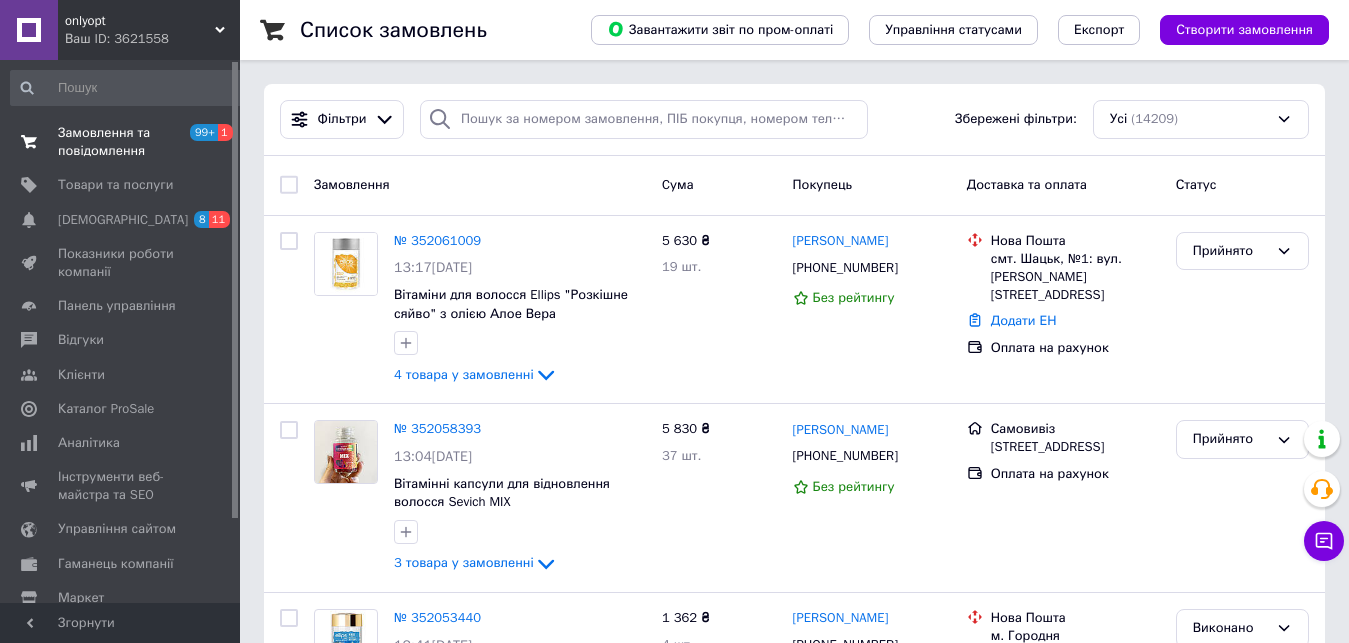 click on "Замовлення та повідомлення" at bounding box center (121, 142) 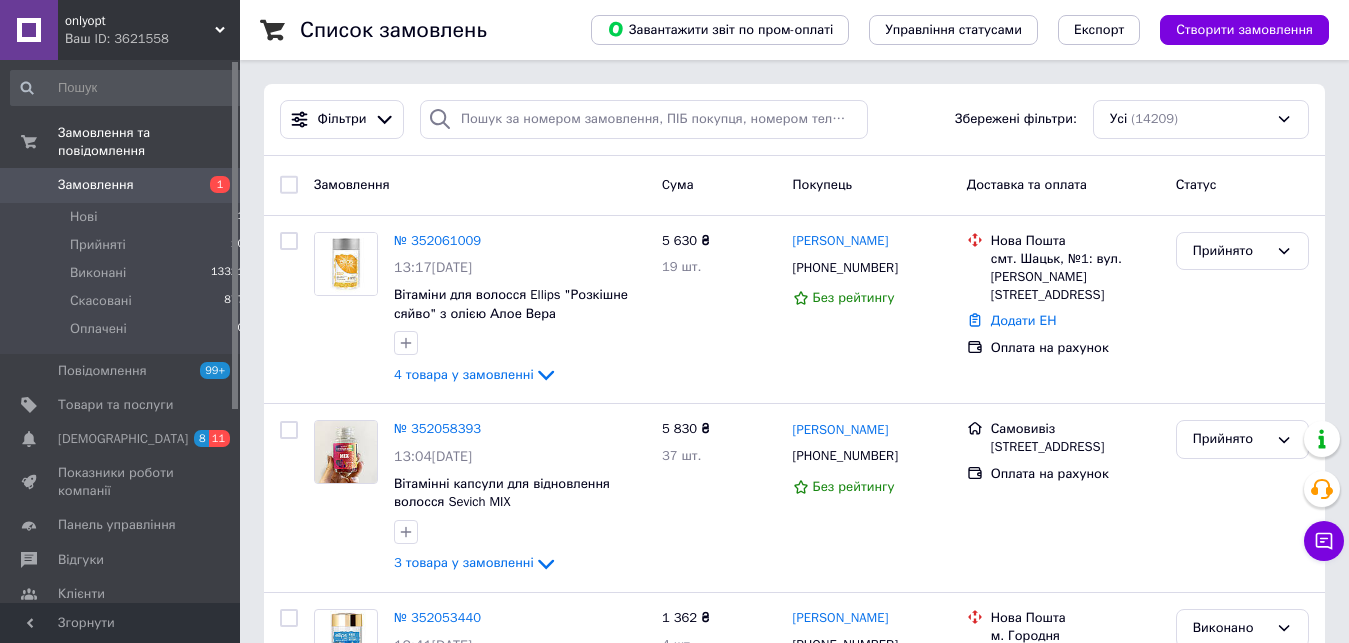 click on "Замовлення" at bounding box center [96, 185] 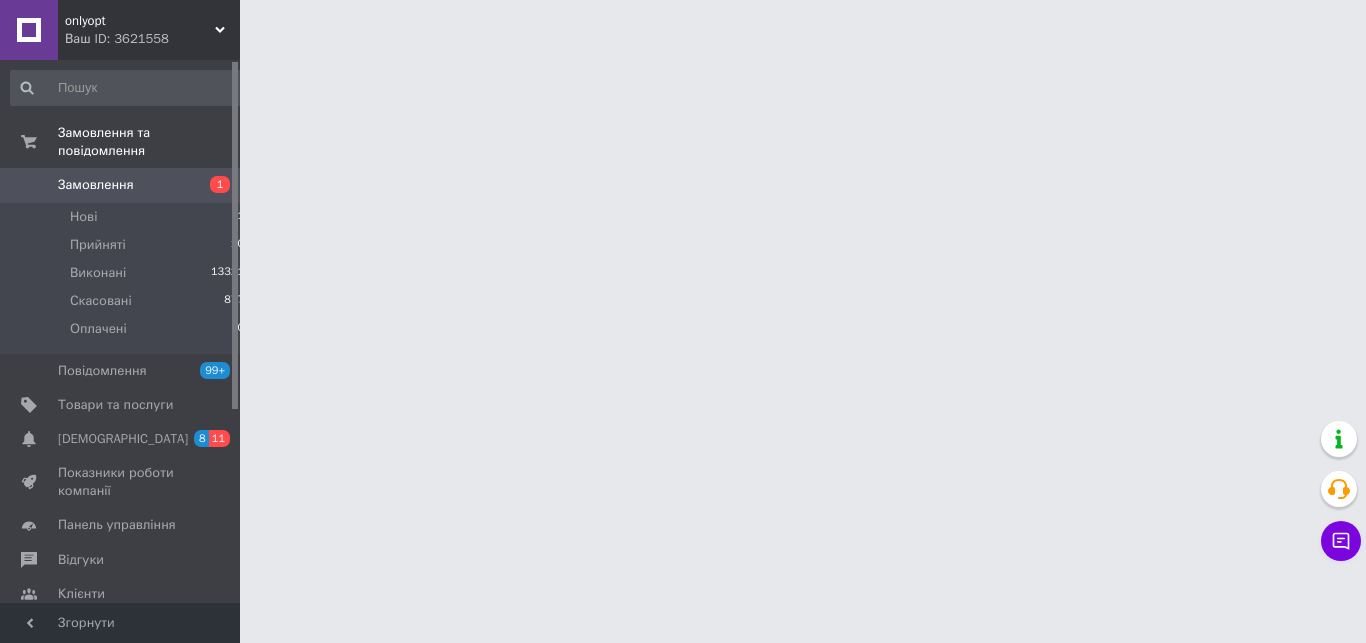 click on "Замовлення" at bounding box center [96, 185] 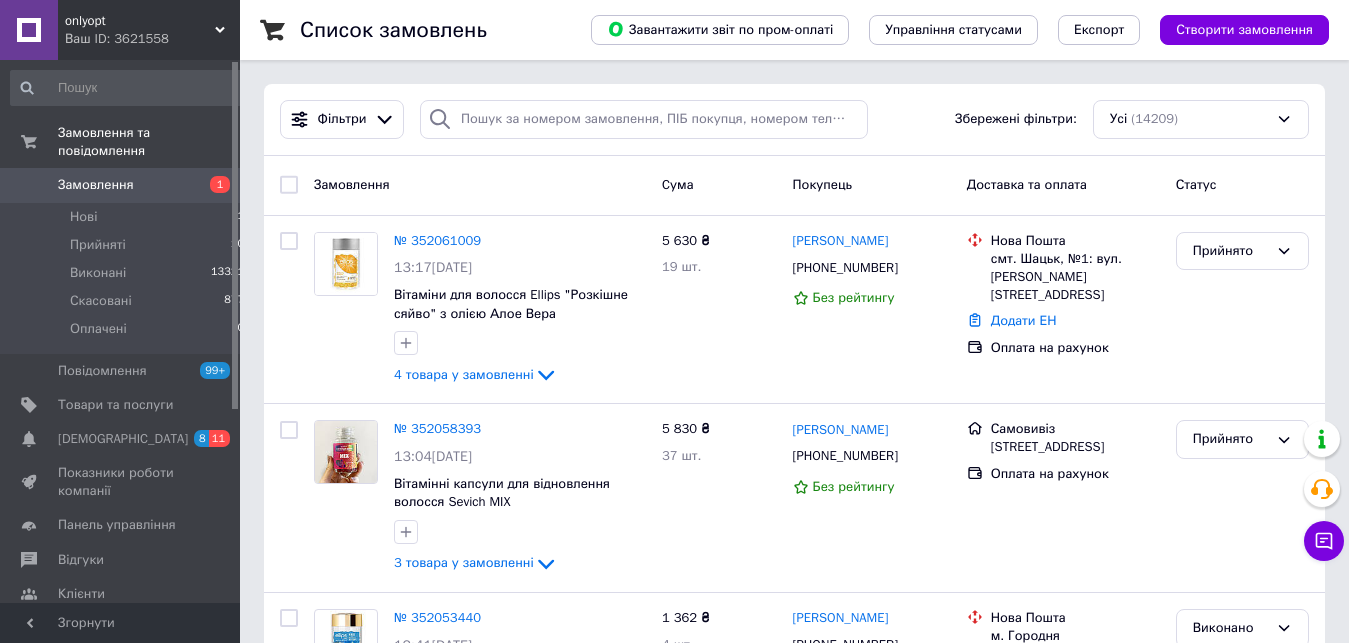 click on "Замовлення 1" at bounding box center (128, 185) 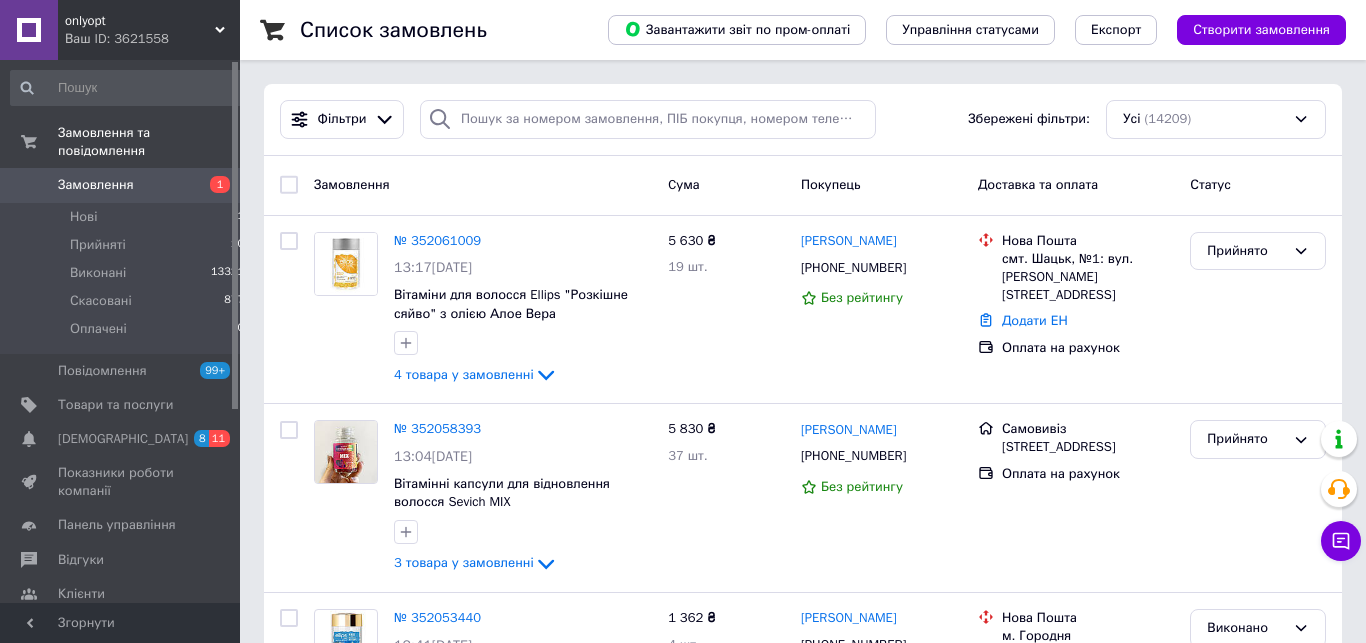 click on "Замовлення 1" at bounding box center [128, 185] 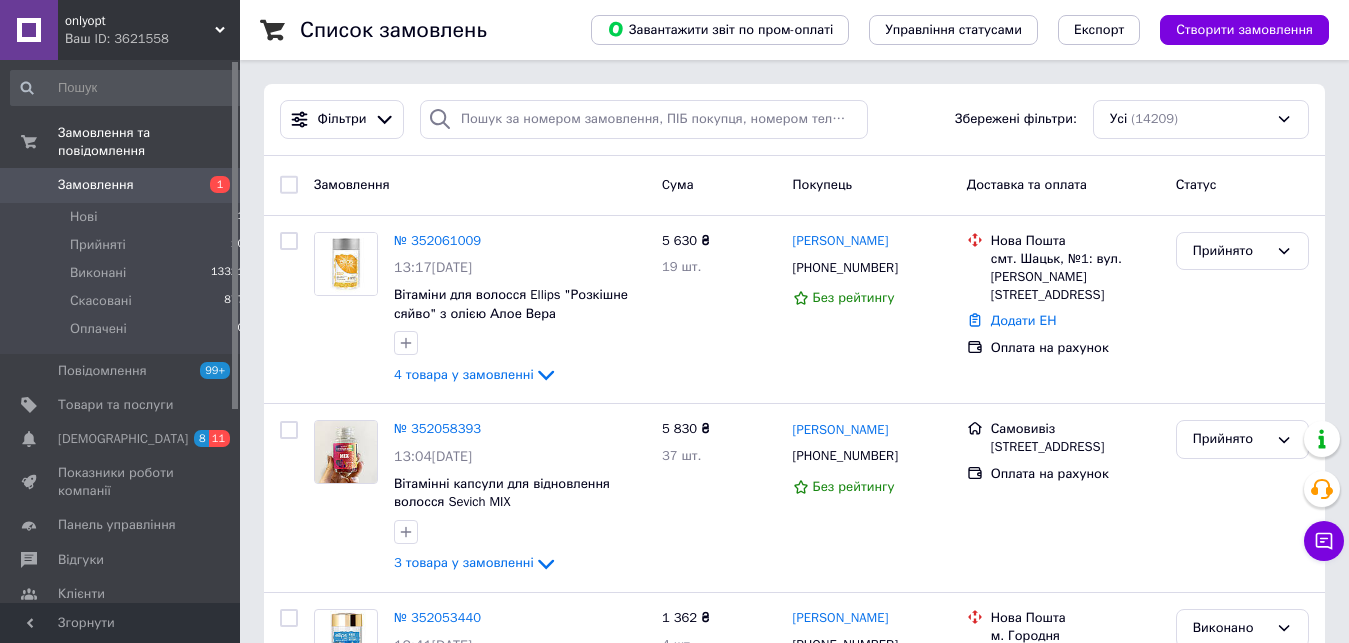 click on "Замовлення" at bounding box center [121, 185] 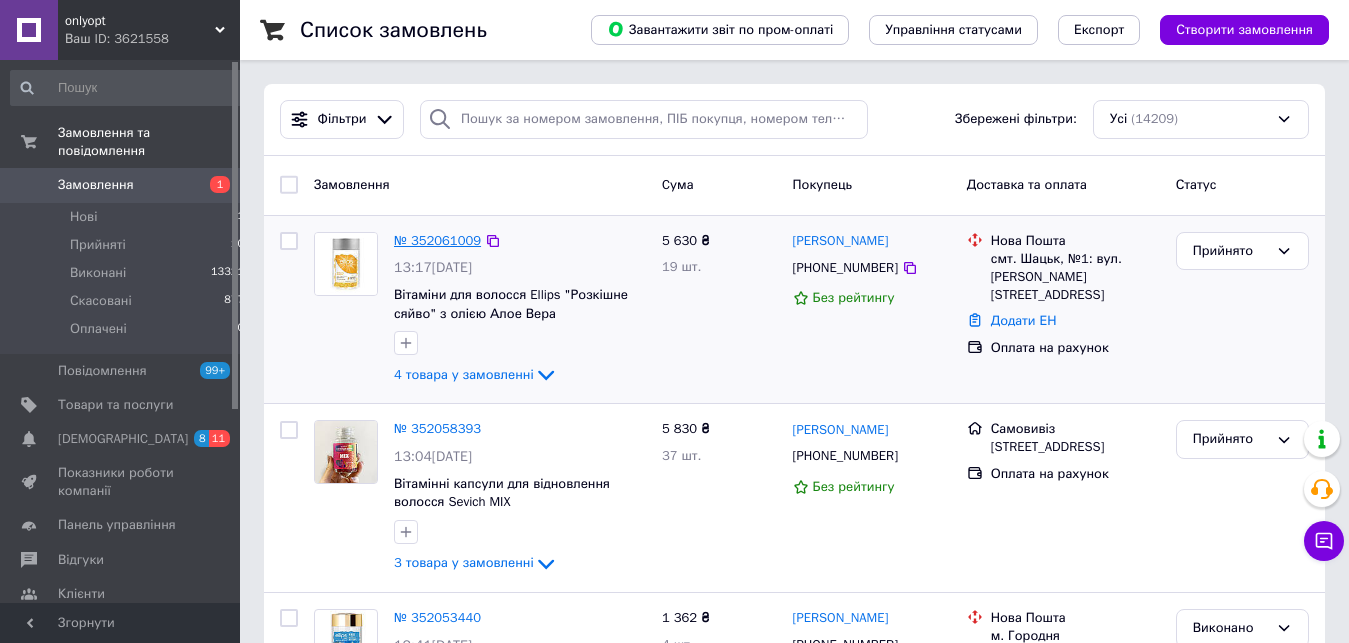 click on "№ 352061009" at bounding box center [437, 240] 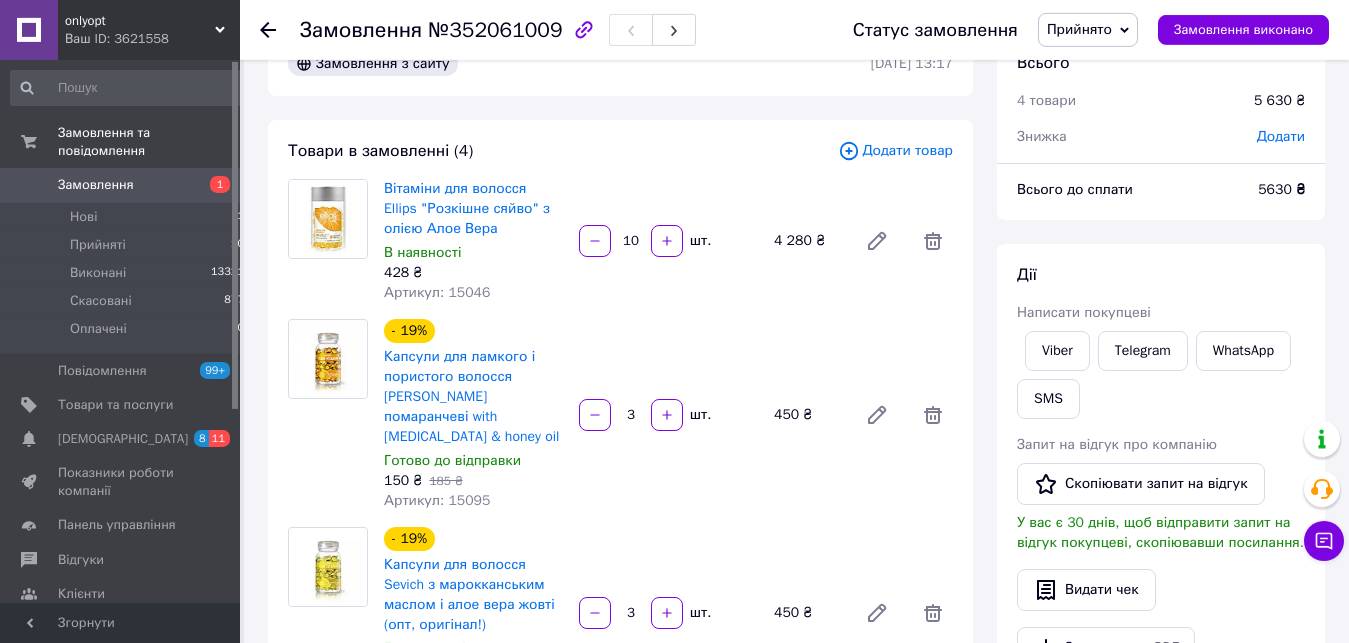 scroll, scrollTop: 0, scrollLeft: 0, axis: both 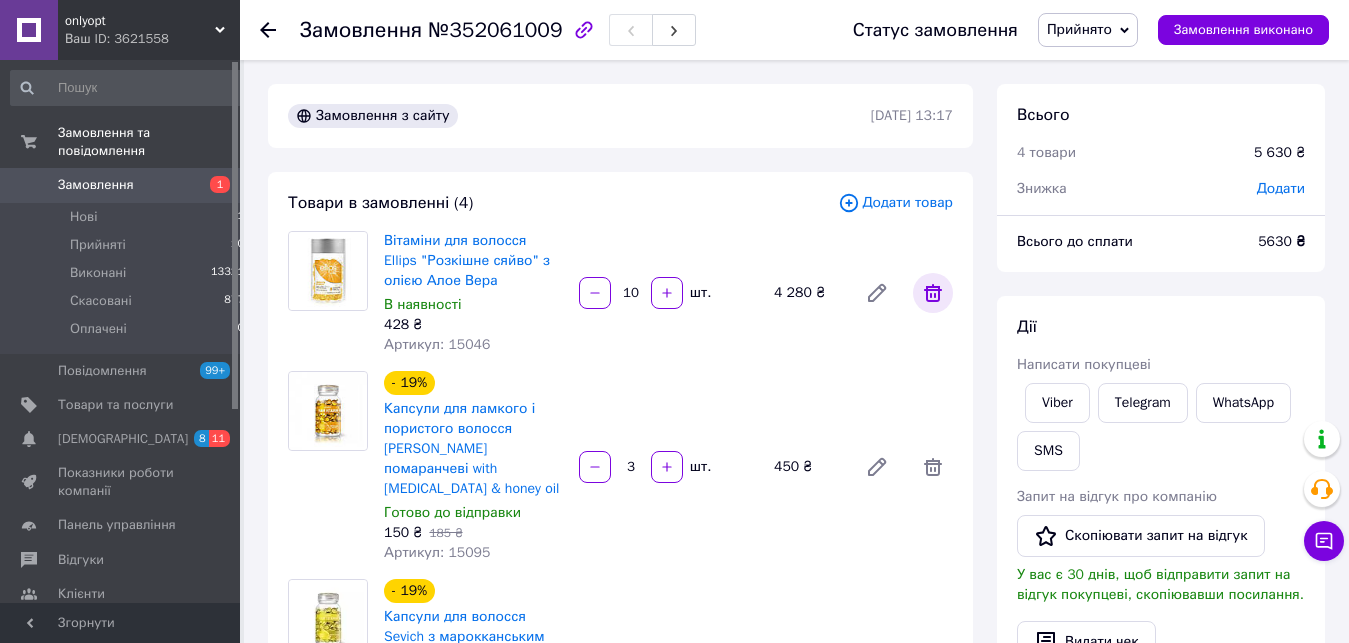 click 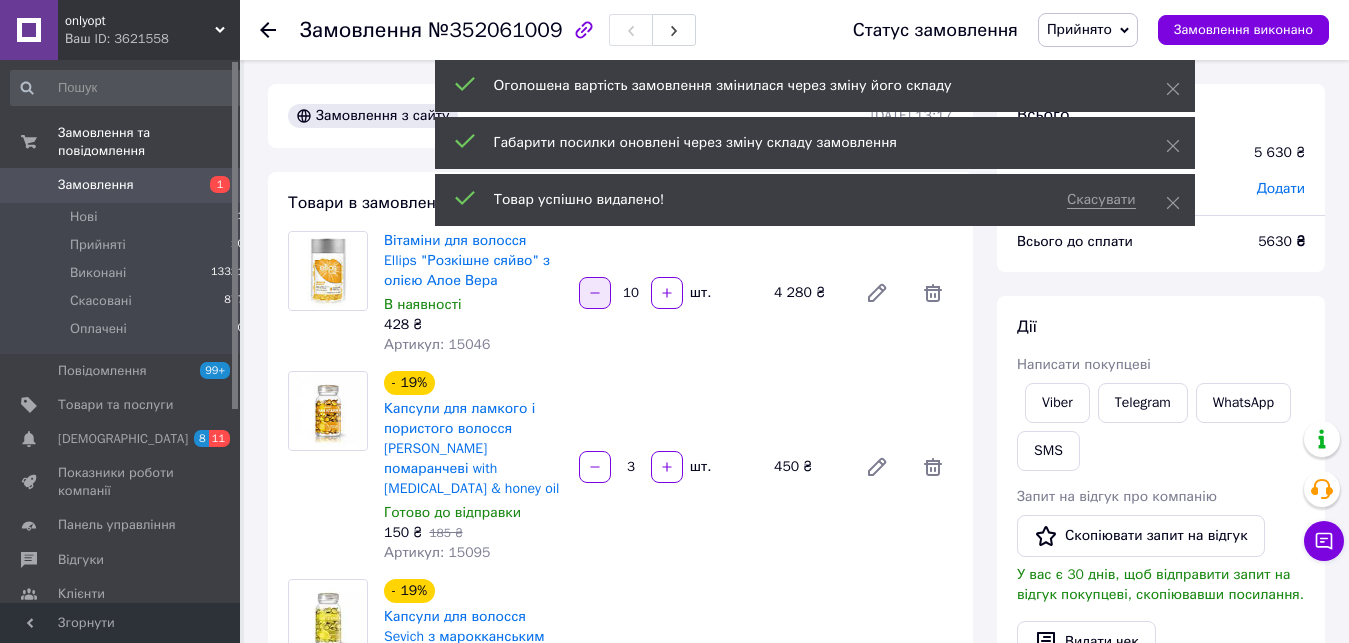 type on "3" 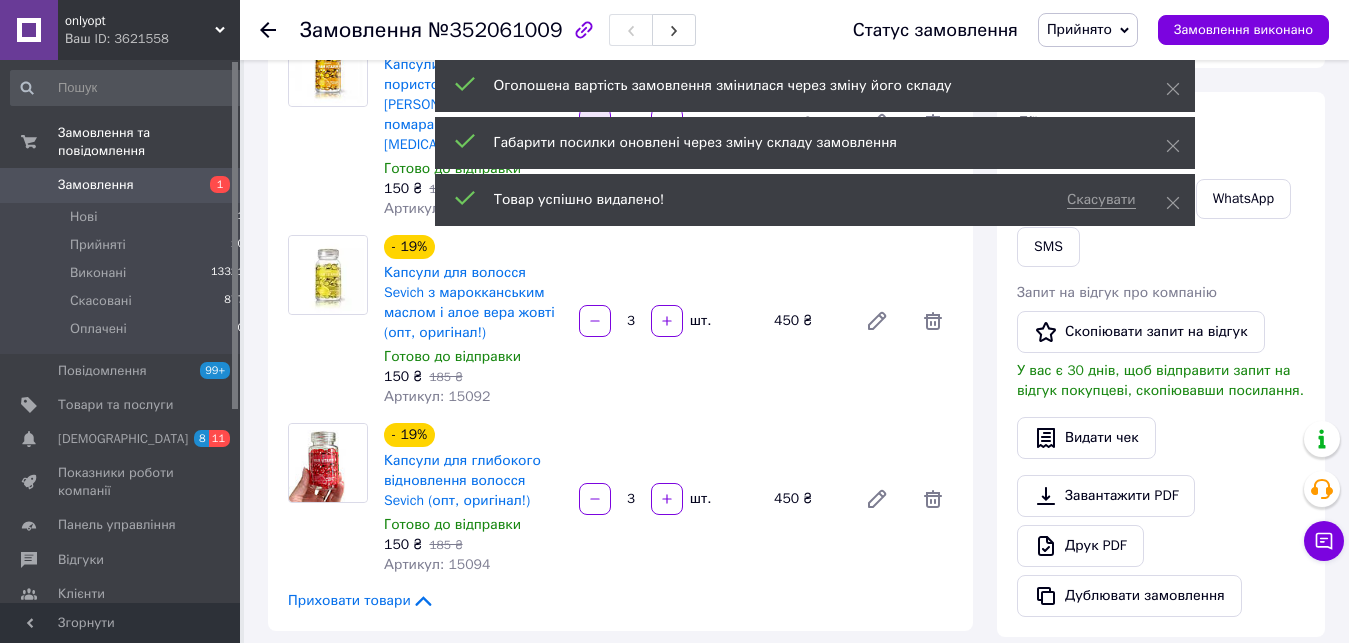 scroll, scrollTop: 0, scrollLeft: 0, axis: both 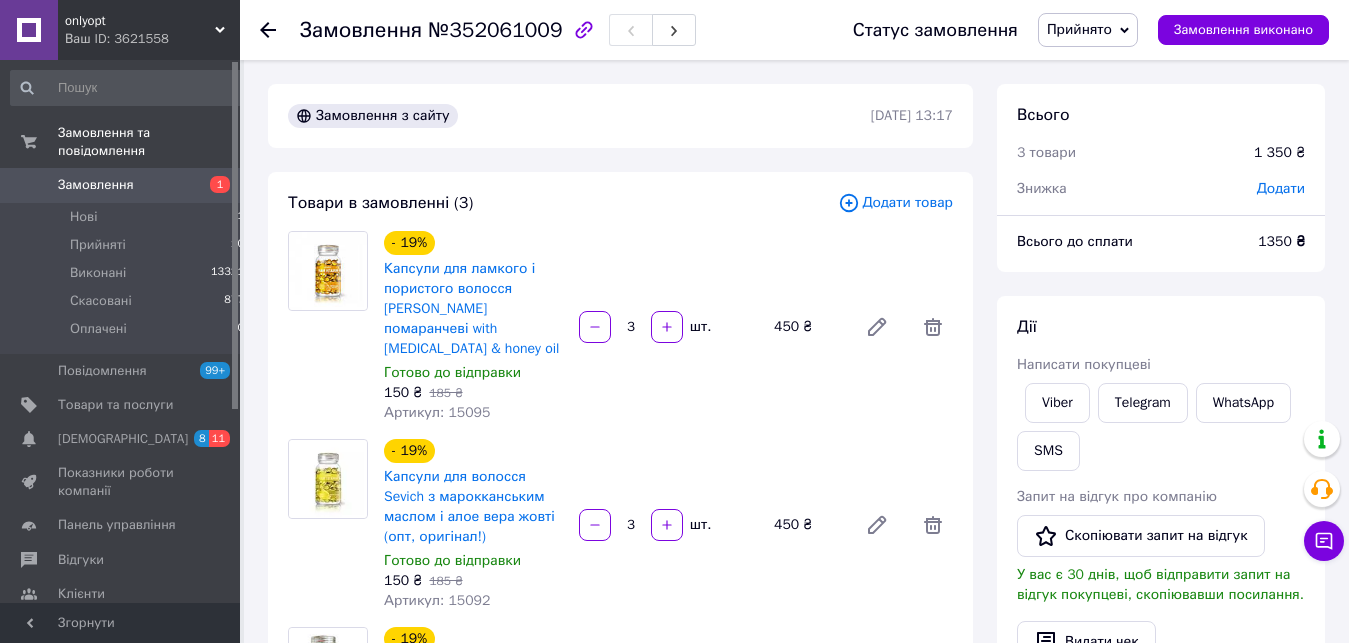 click on "Додати товар" at bounding box center [895, 203] 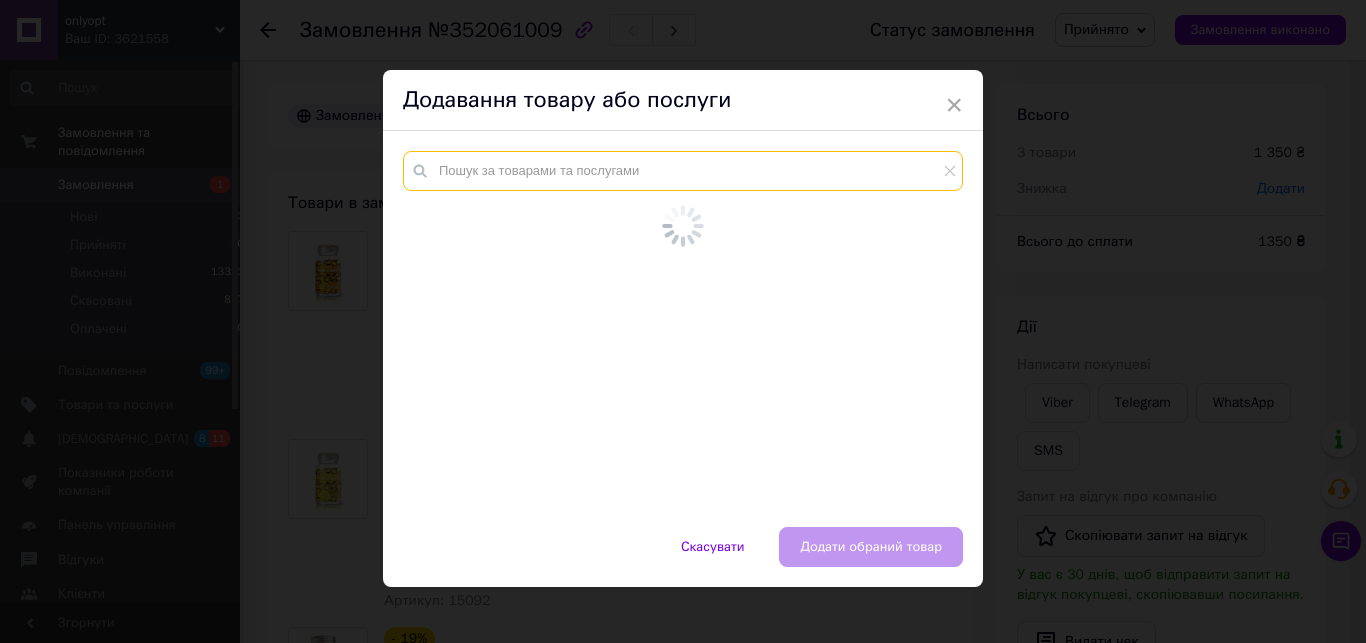 click at bounding box center (683, 171) 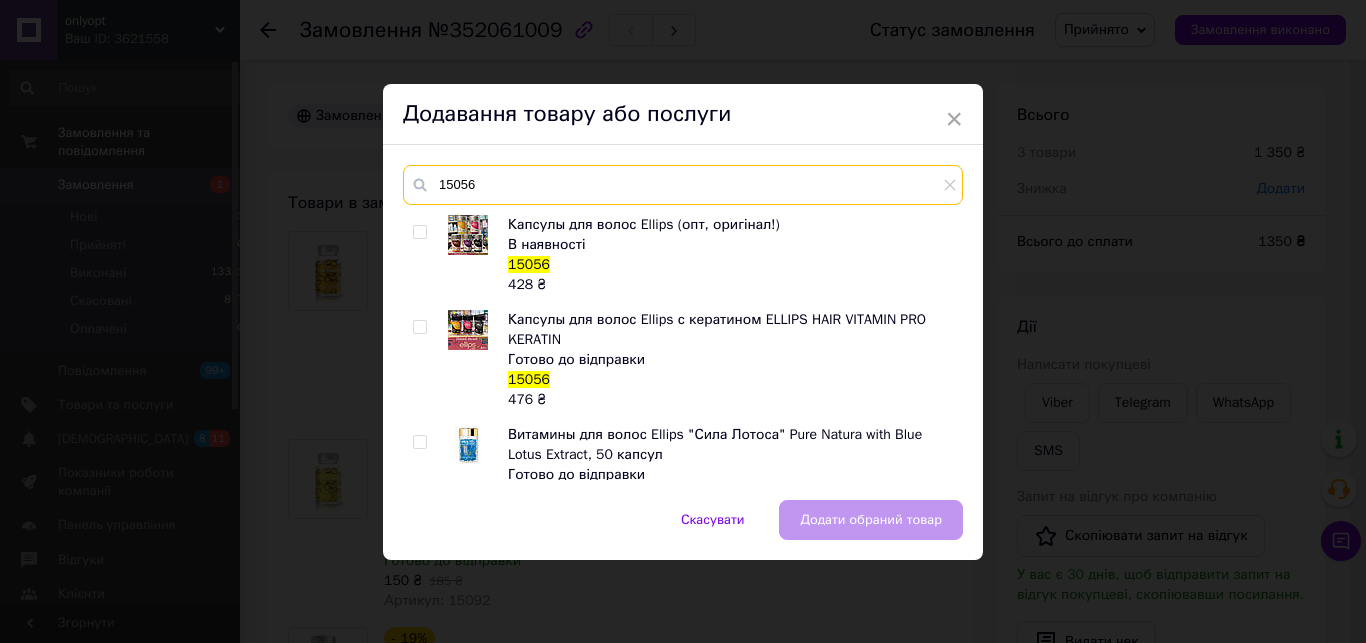 type on "15056" 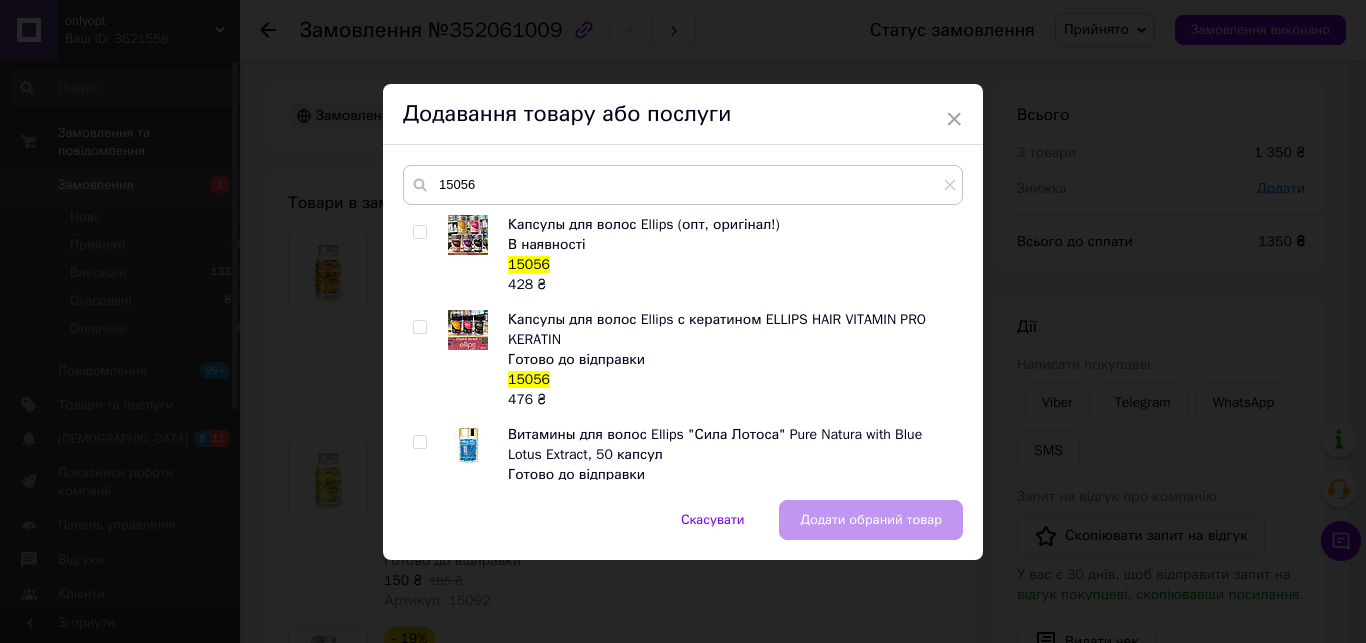 click at bounding box center [419, 232] 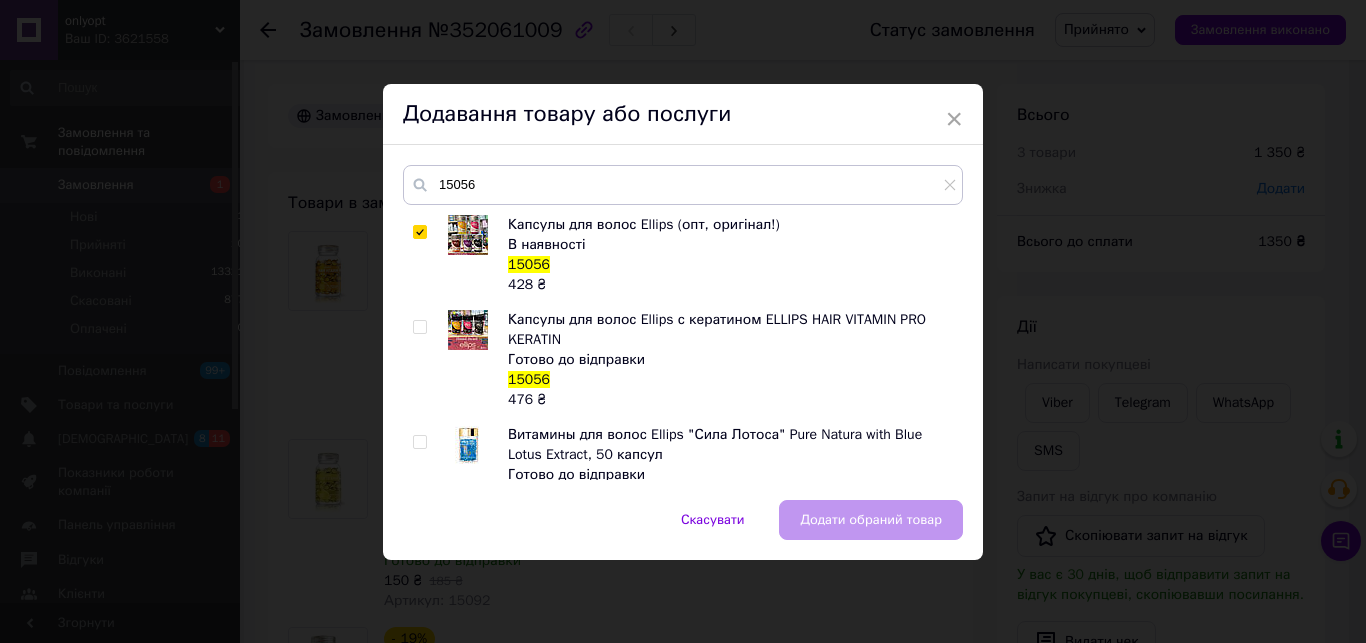 checkbox on "true" 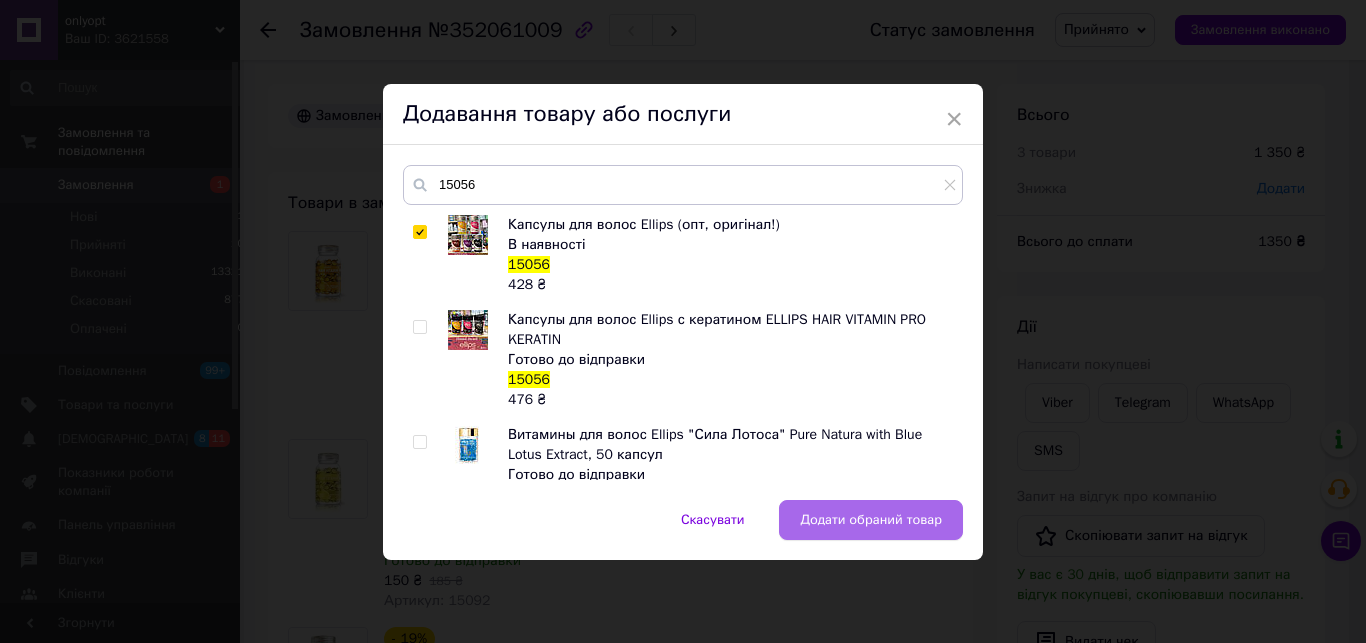 click on "Додати обраний товар" at bounding box center (871, 520) 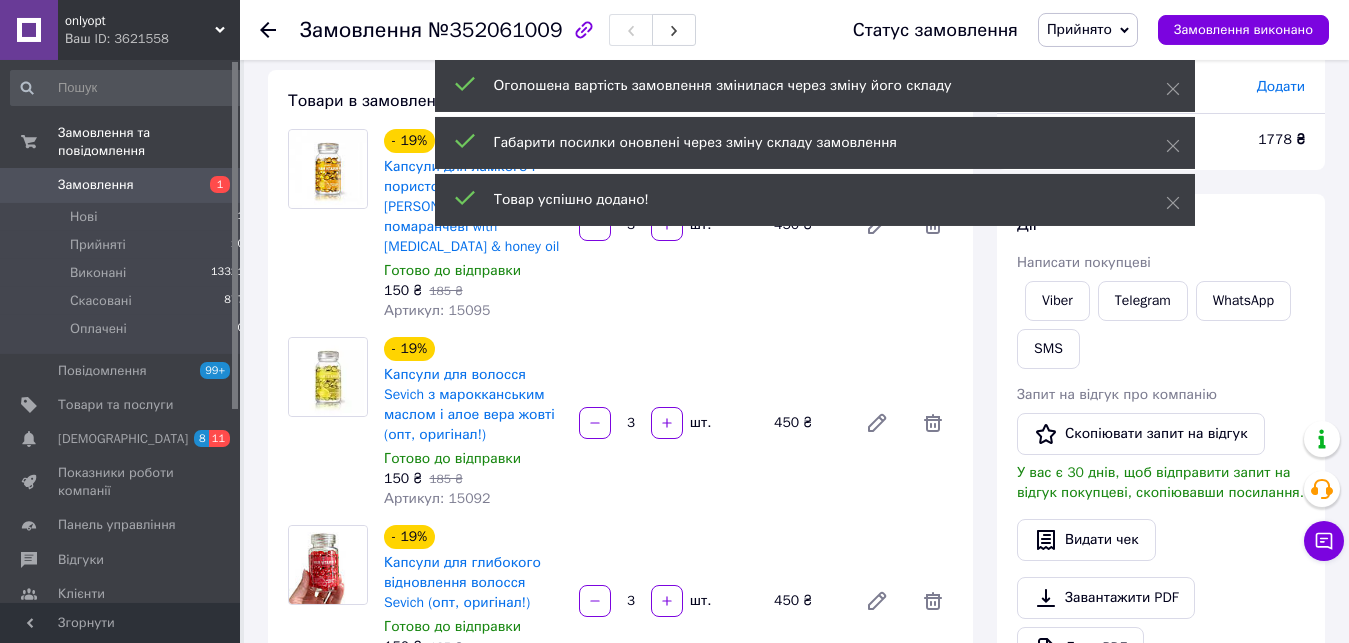 scroll, scrollTop: 510, scrollLeft: 0, axis: vertical 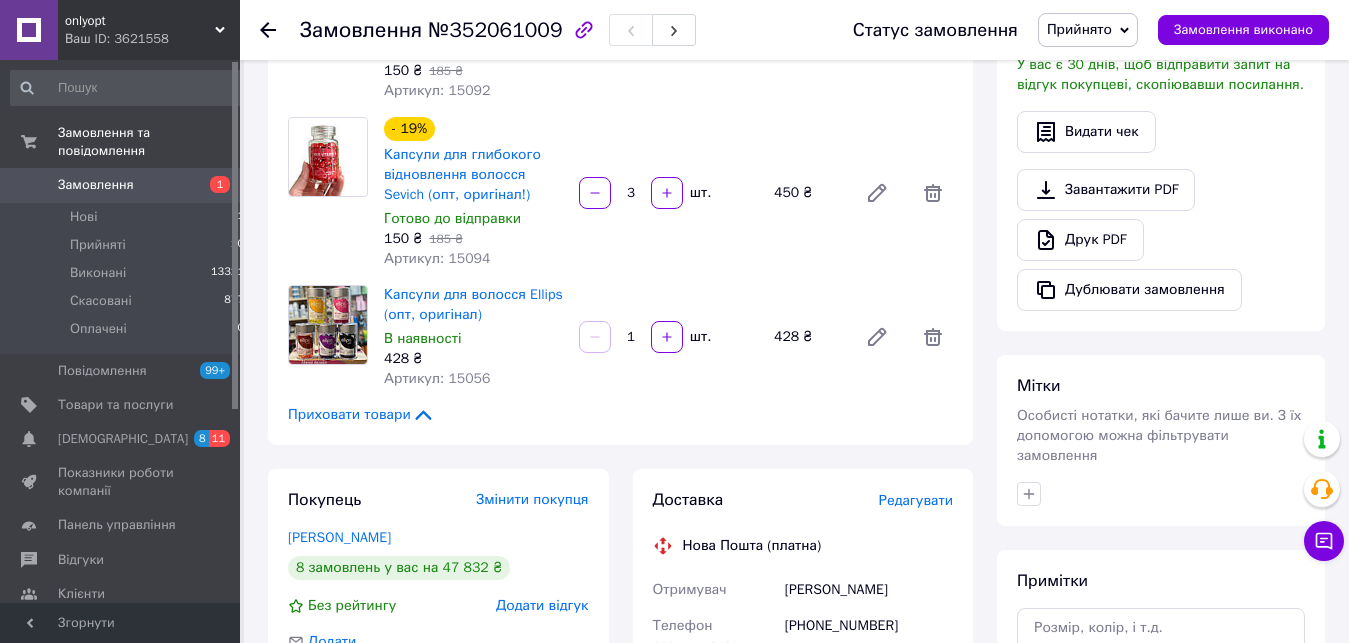 click on "1" at bounding box center [631, 337] 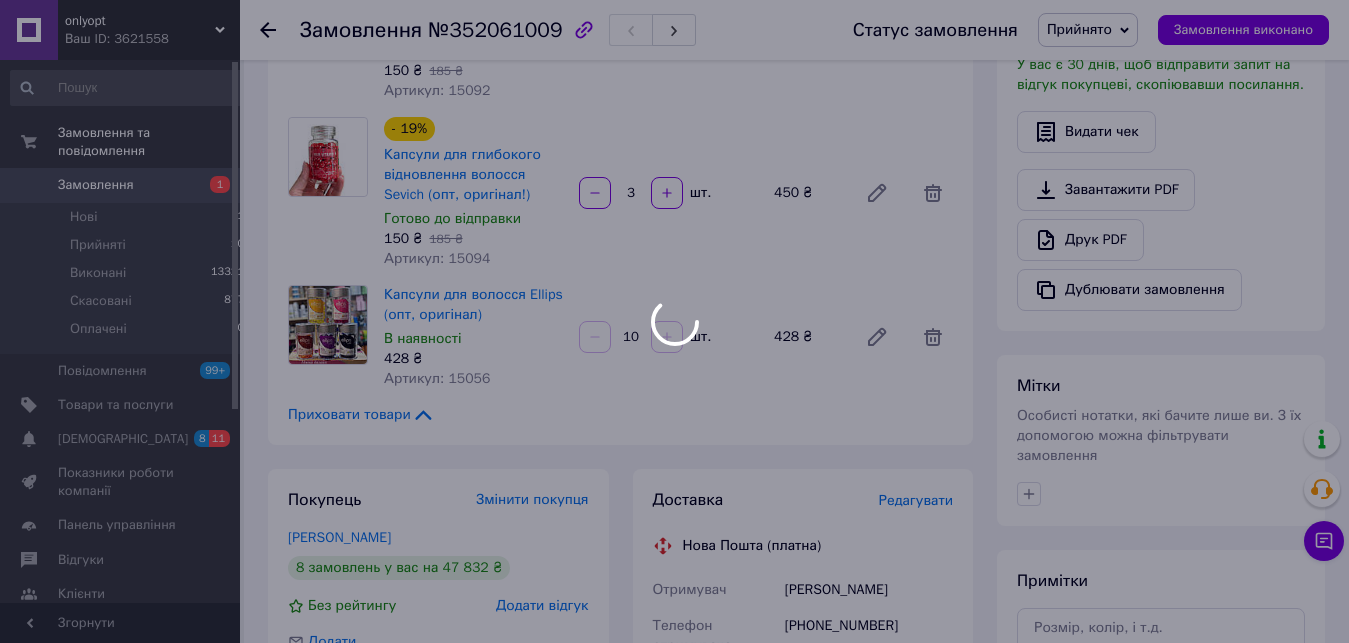 scroll, scrollTop: 918, scrollLeft: 0, axis: vertical 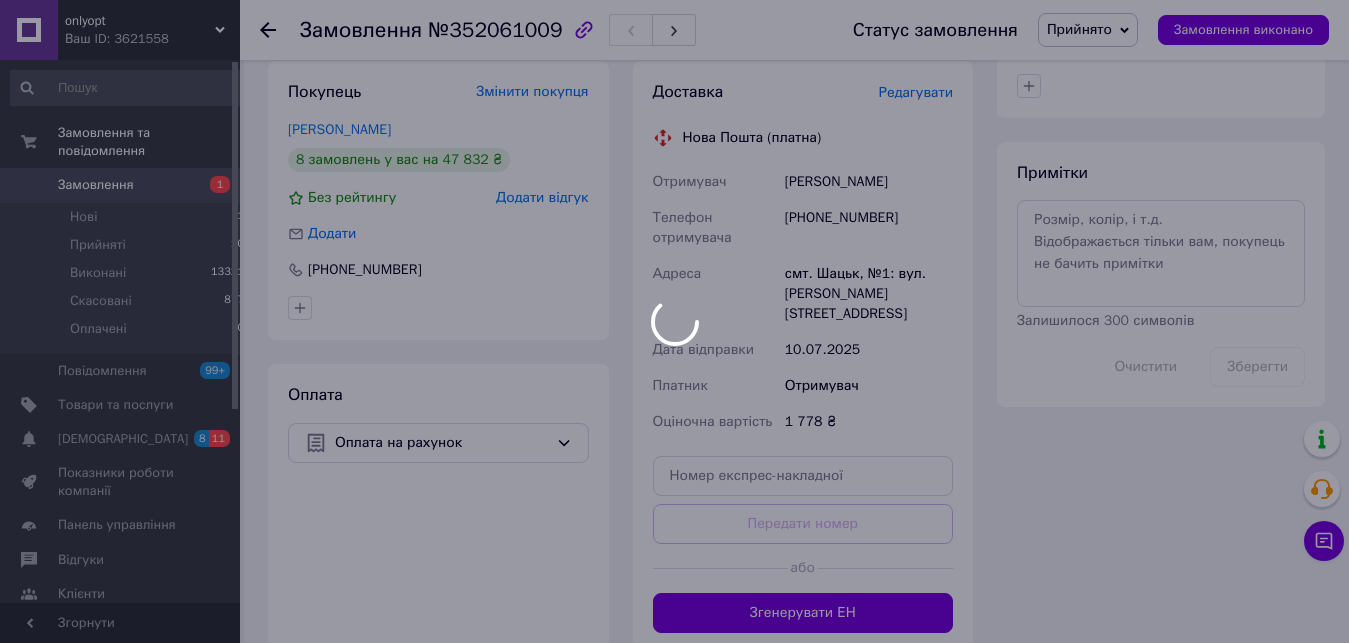 type on "10" 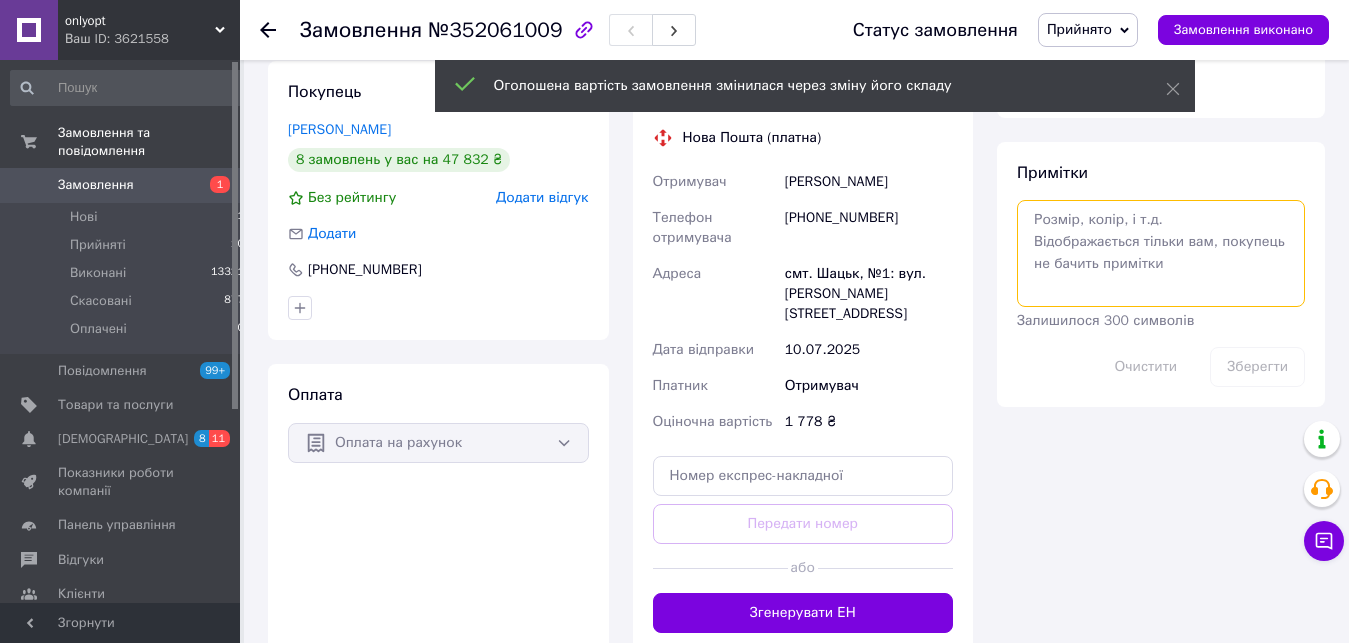 click at bounding box center (1161, 253) 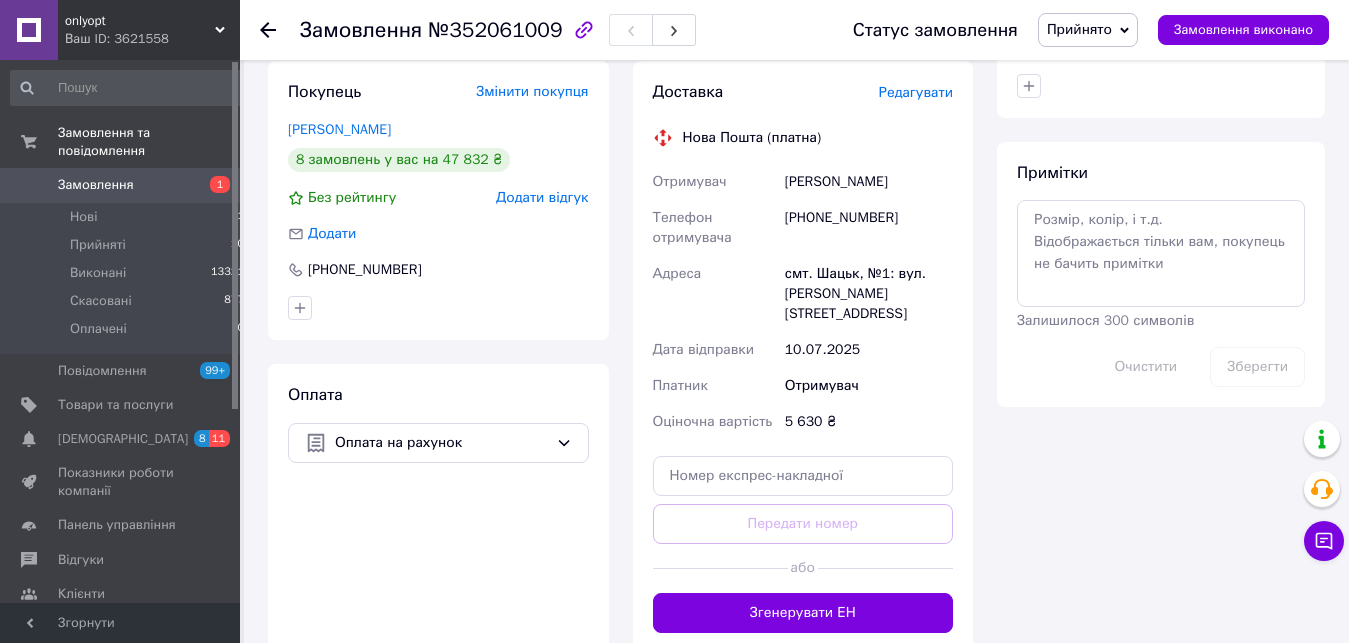 click on "Примітки Залишилося 300 символів Очистити Зберегти" at bounding box center (1161, 274) 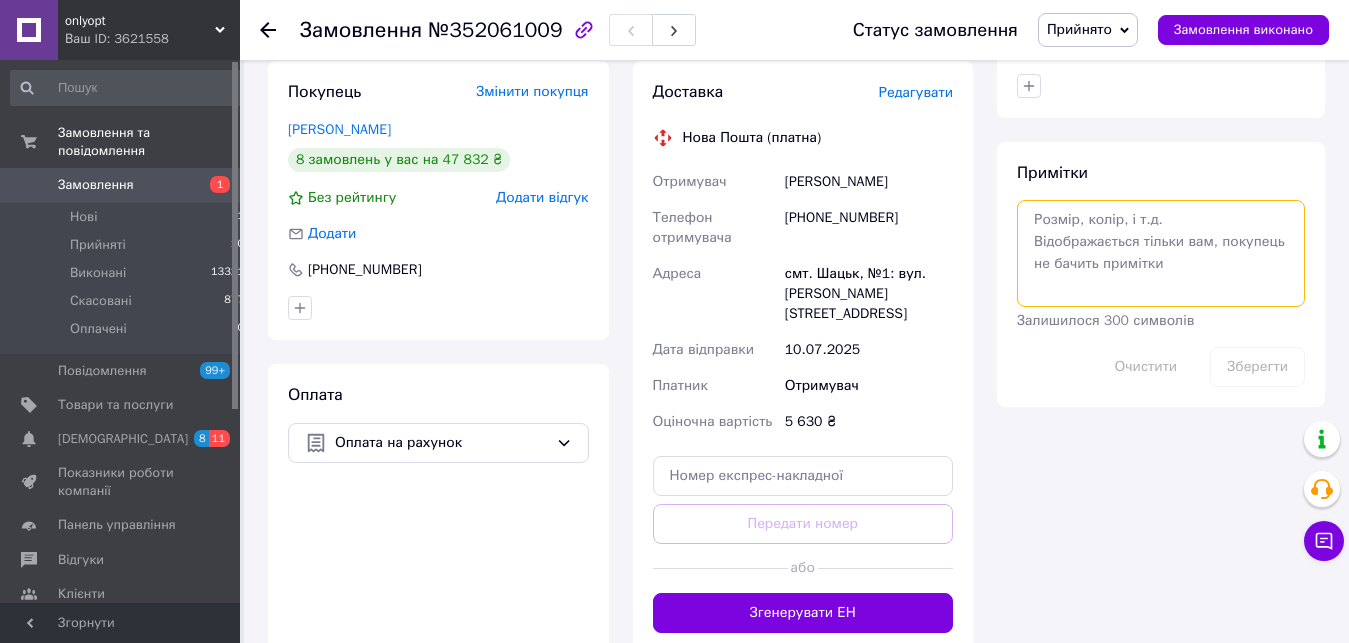 click at bounding box center (1161, 253) 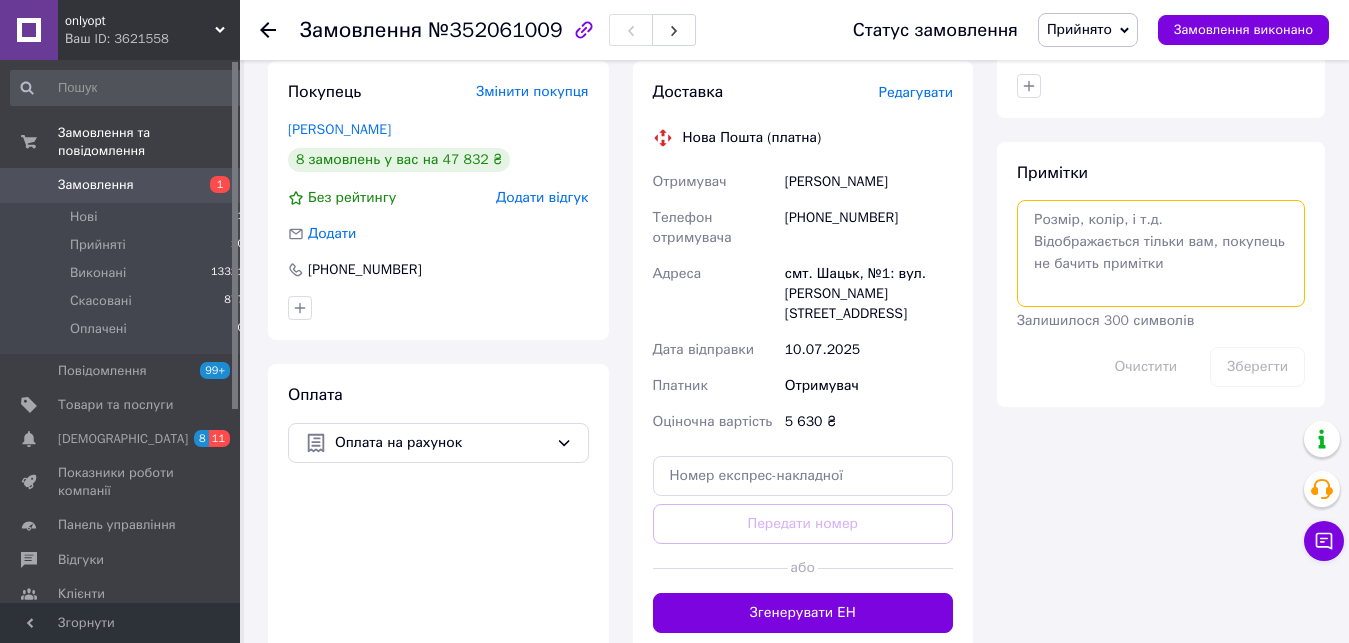 paste on "Жовті верхні - 4 шт
Оранжеві - 2 шт
Рожеві - 2
Чорна та фіолетова по 1 шт" 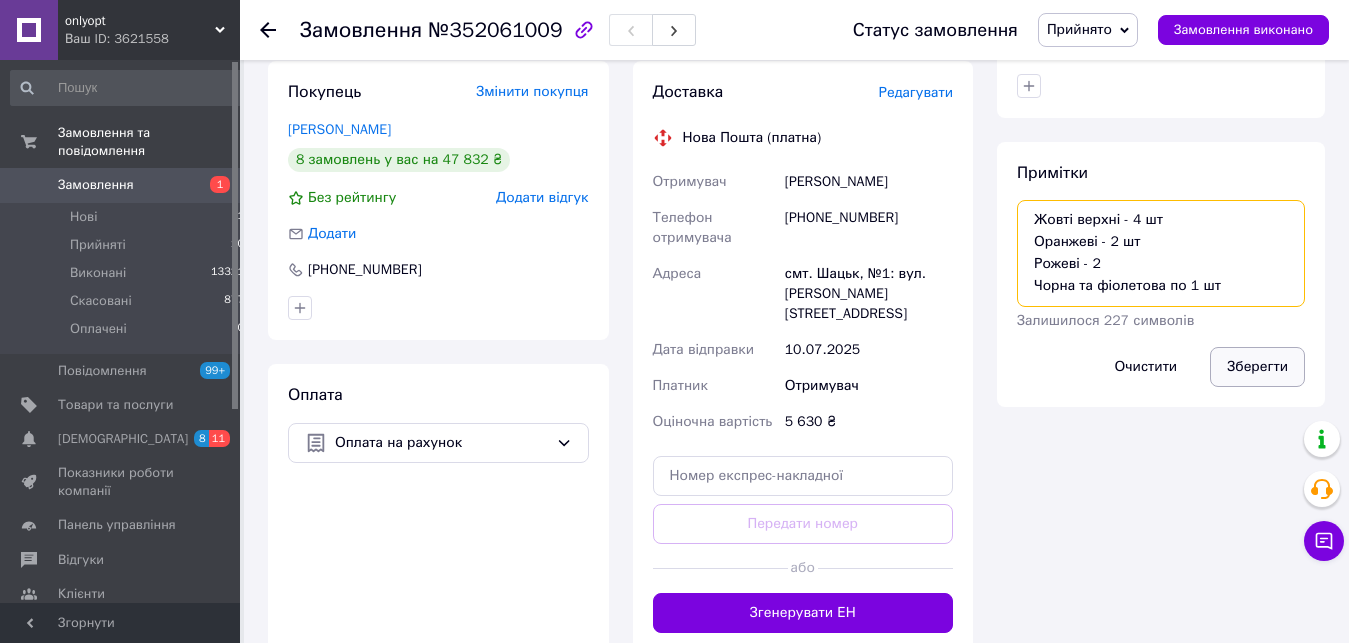 type on "Жовті верхні - 4 шт
Оранжеві - 2 шт
Рожеві - 2
Чорна та фіолетова по 1 шт" 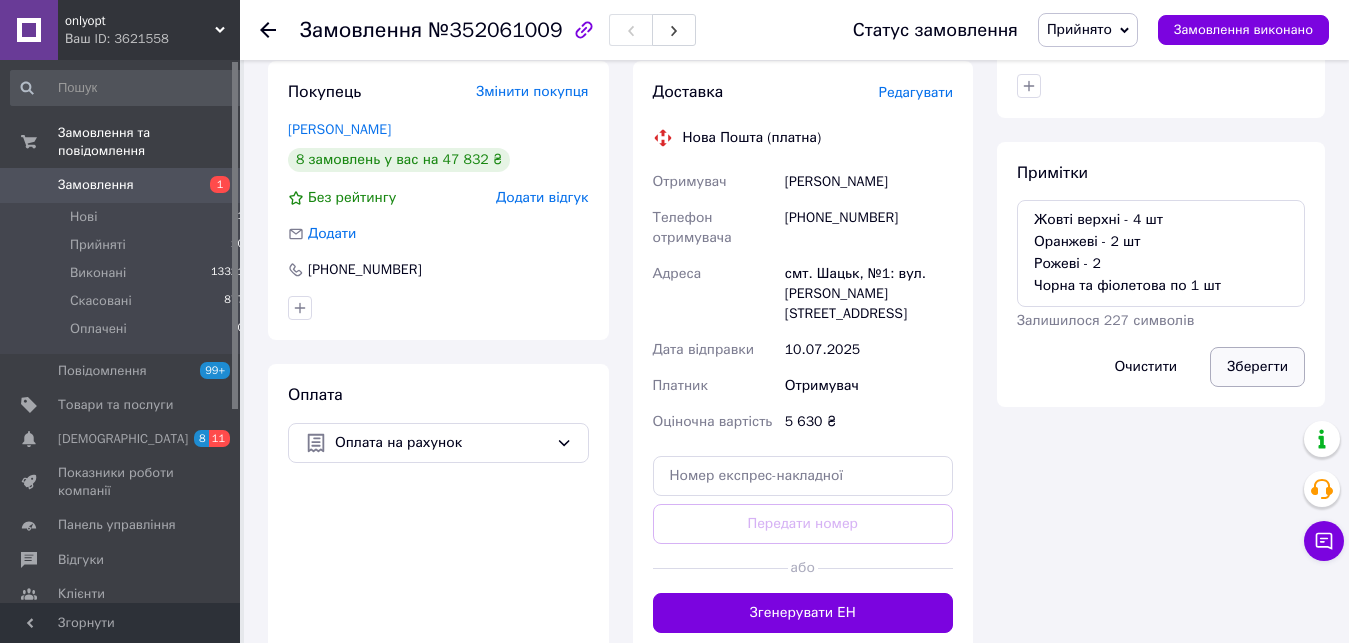 click on "Зберегти" at bounding box center (1257, 367) 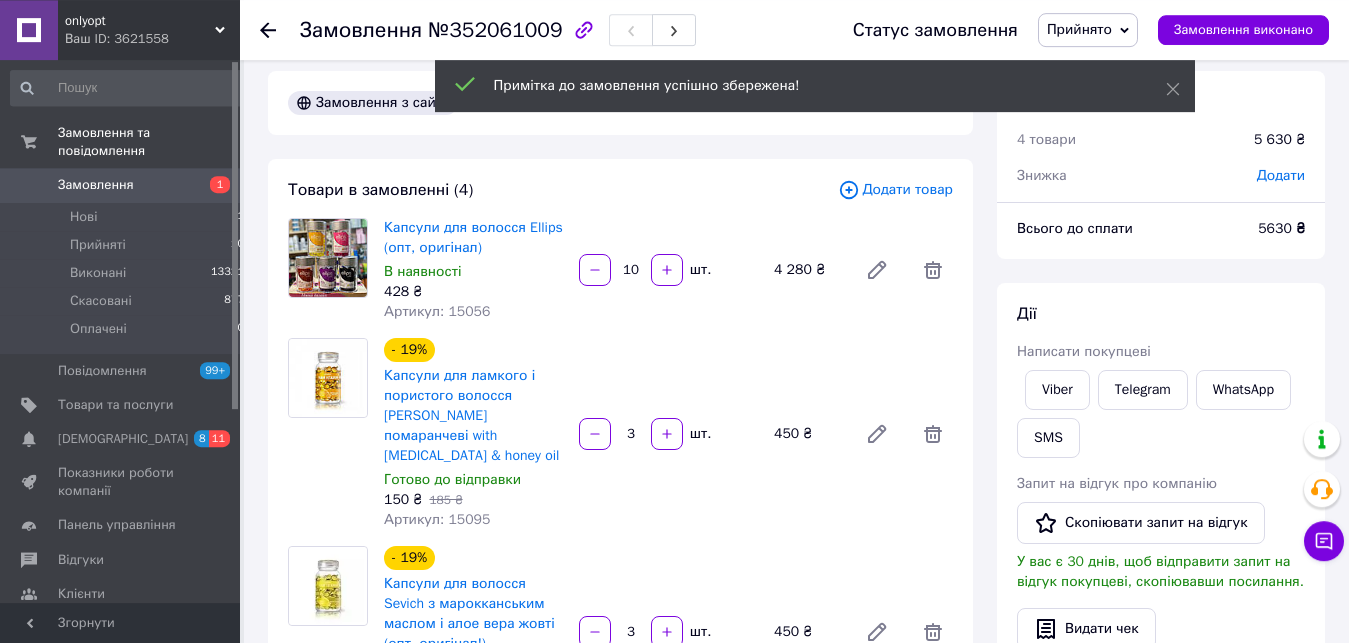 scroll, scrollTop: 0, scrollLeft: 0, axis: both 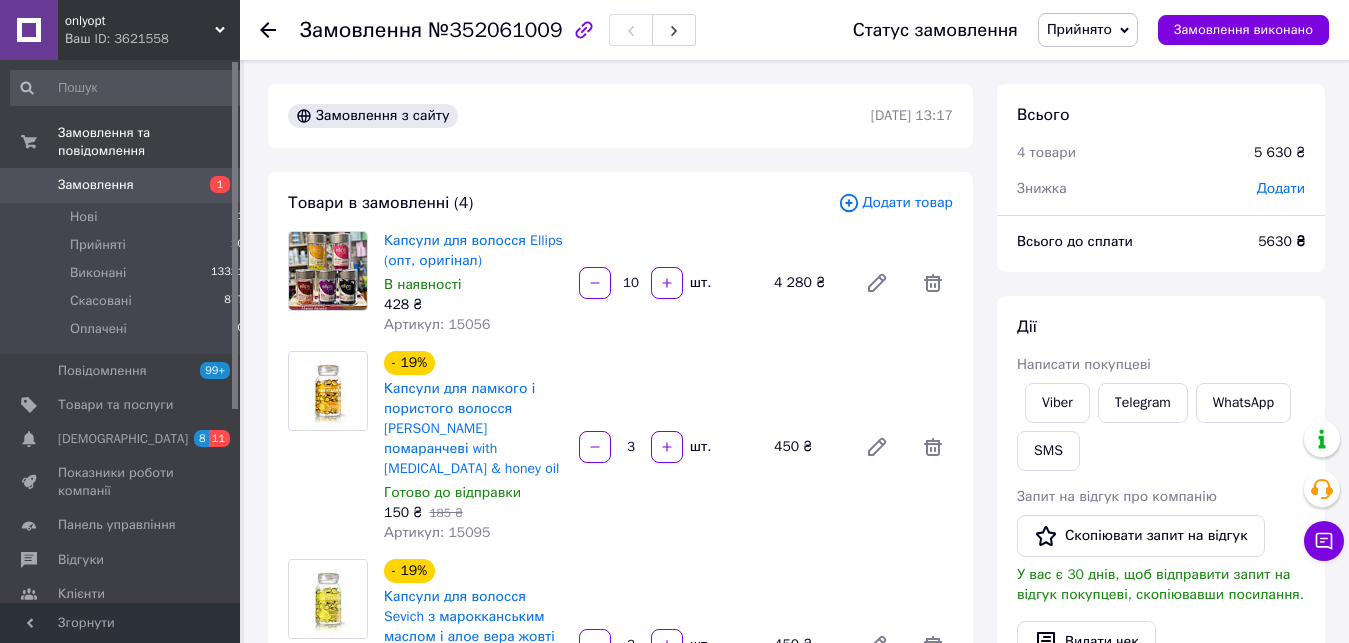 click on "Замовлення 1" at bounding box center (128, 185) 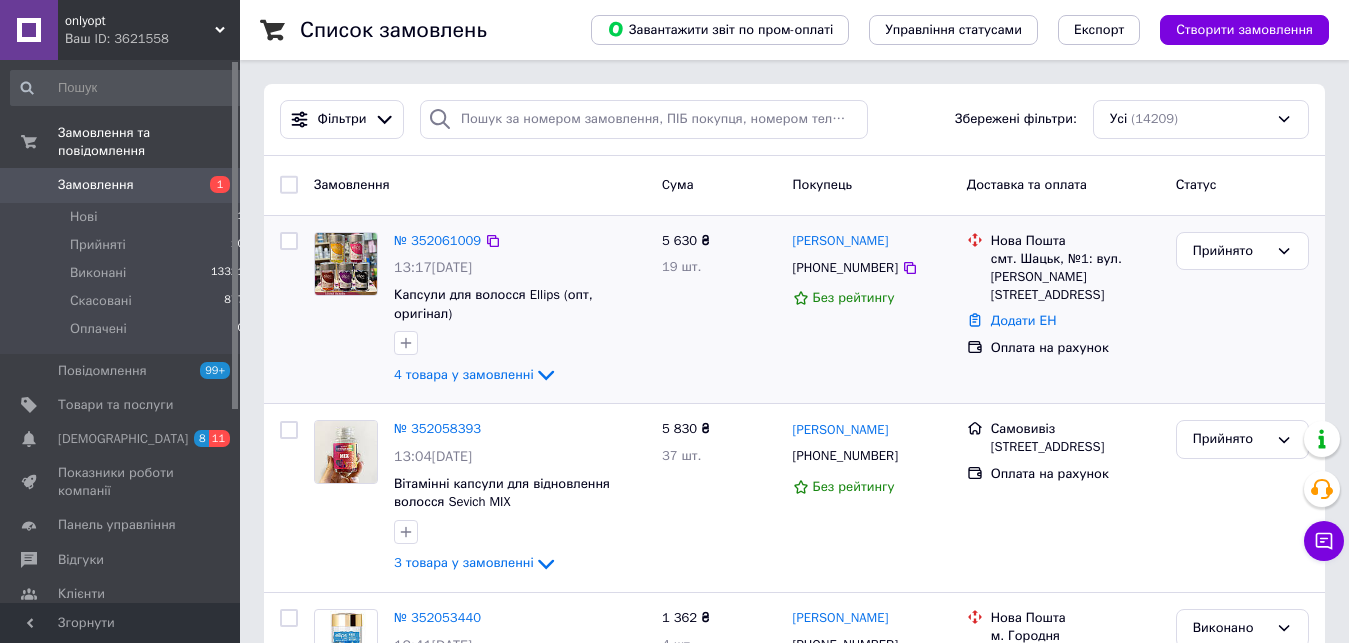 click on "№ 352061009" at bounding box center (437, 241) 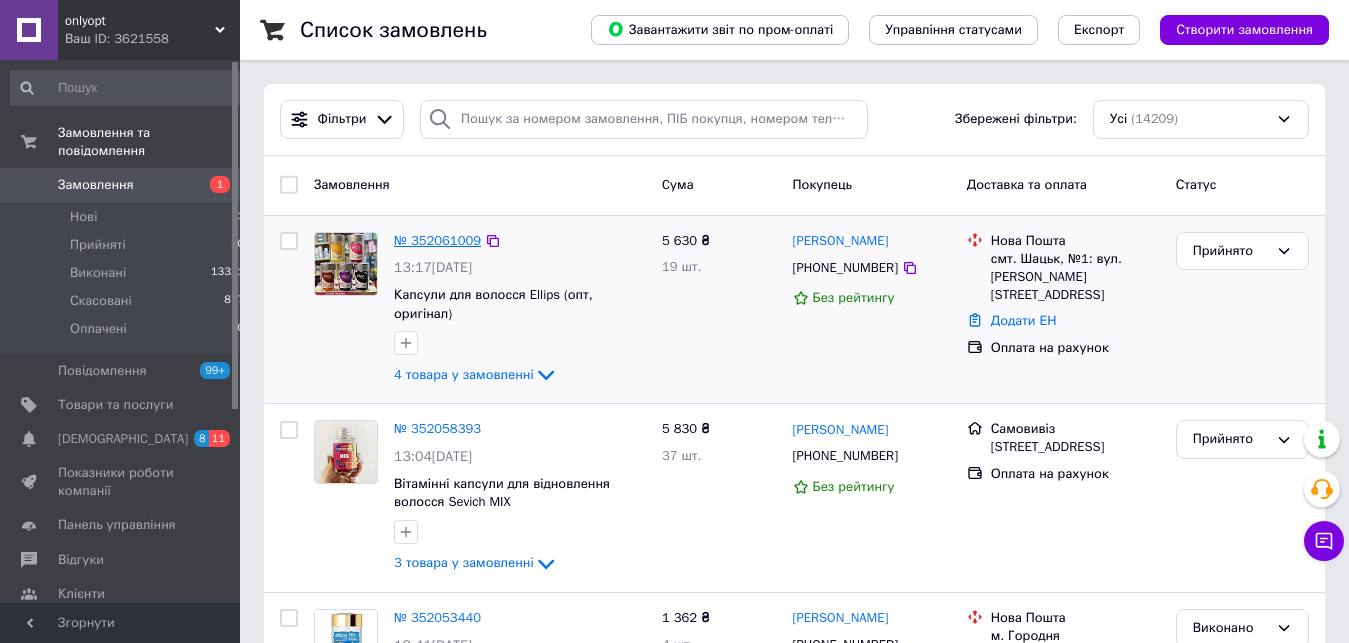click on "№ 352061009" at bounding box center (437, 240) 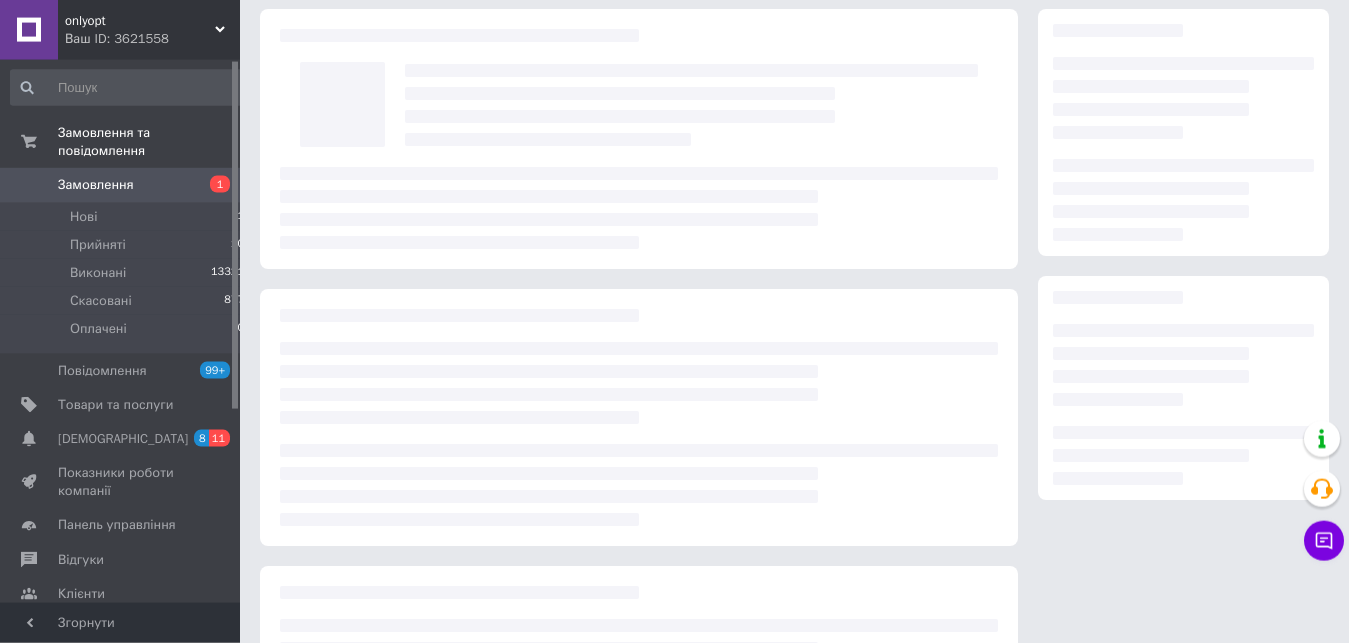 scroll, scrollTop: 102, scrollLeft: 0, axis: vertical 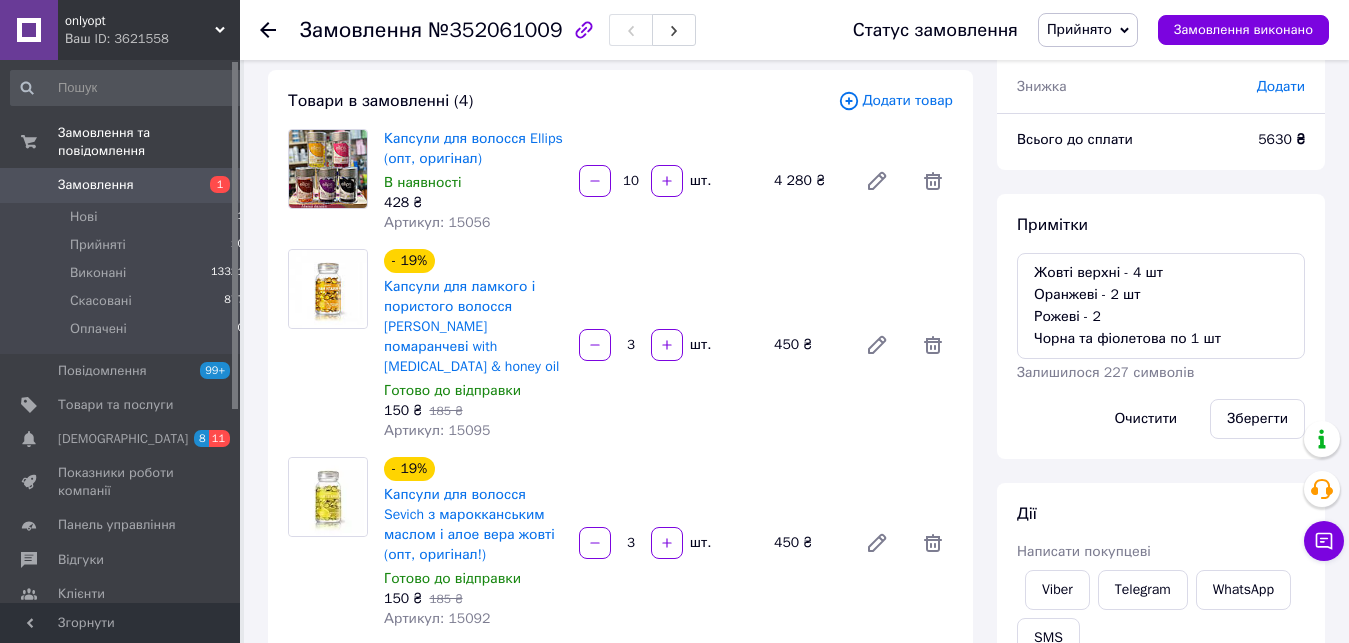 click on "Замовлення №352061009" at bounding box center [556, 30] 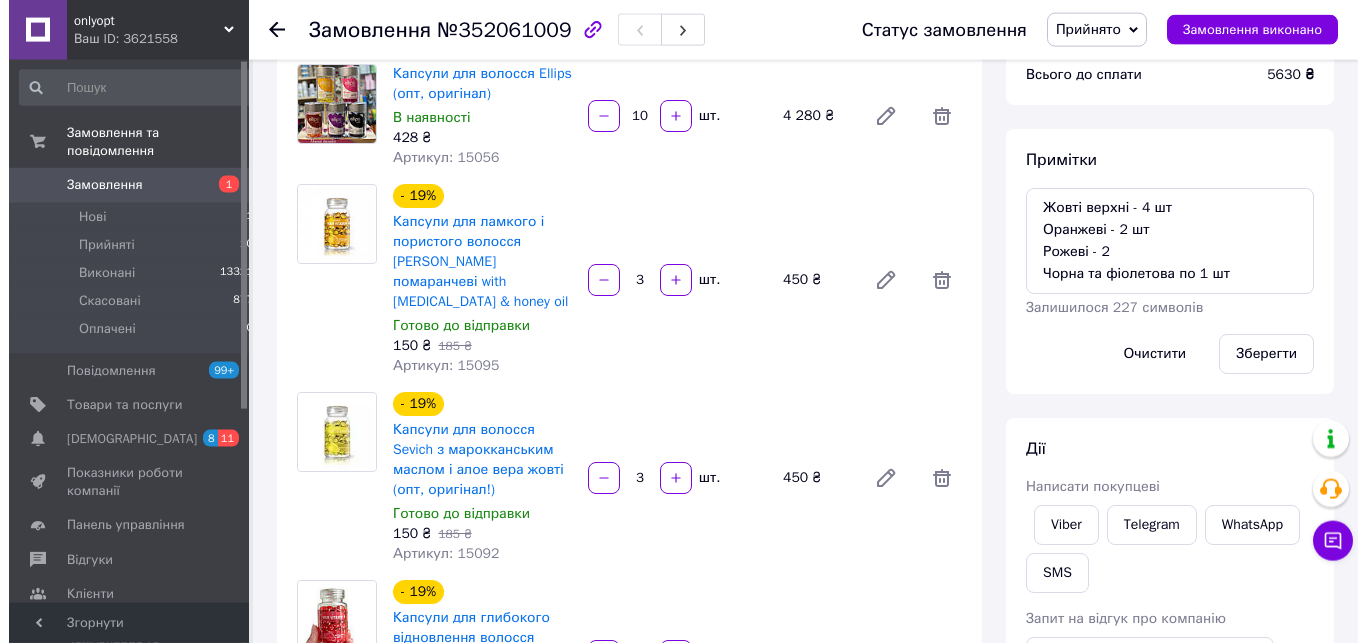 scroll, scrollTop: 612, scrollLeft: 0, axis: vertical 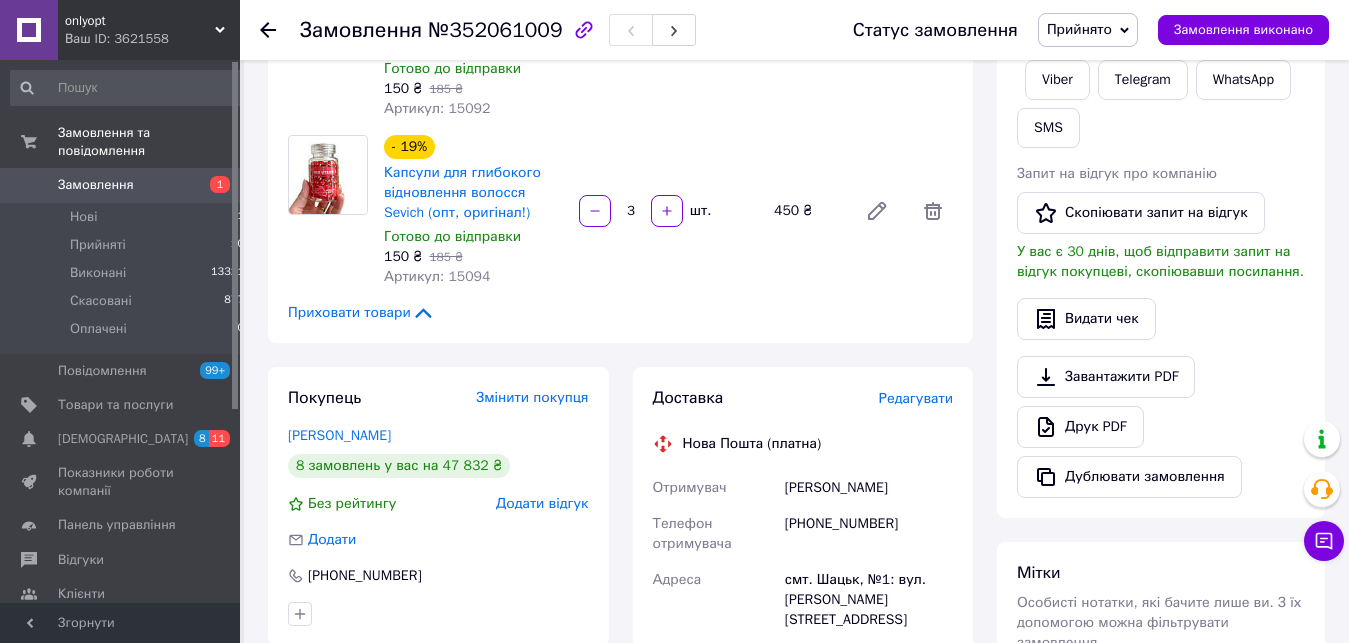 click on "Оксентюк Юля" at bounding box center (869, 488) 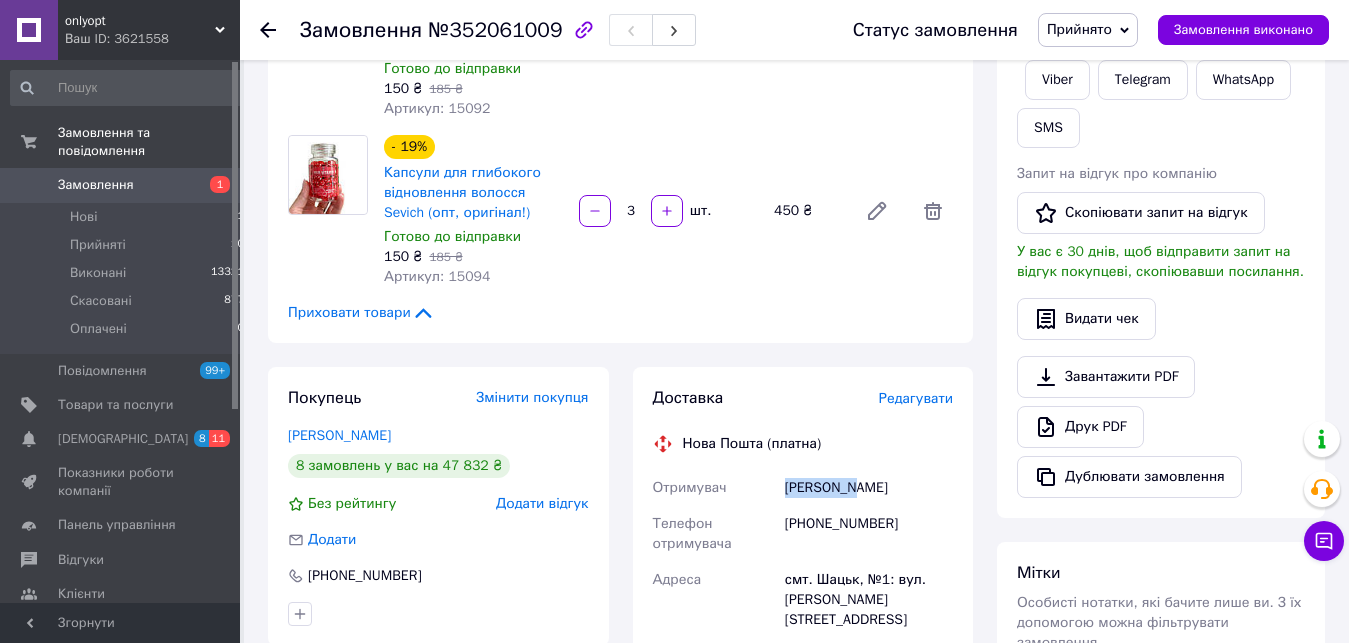 click on "Оксентюк Юля" at bounding box center (869, 488) 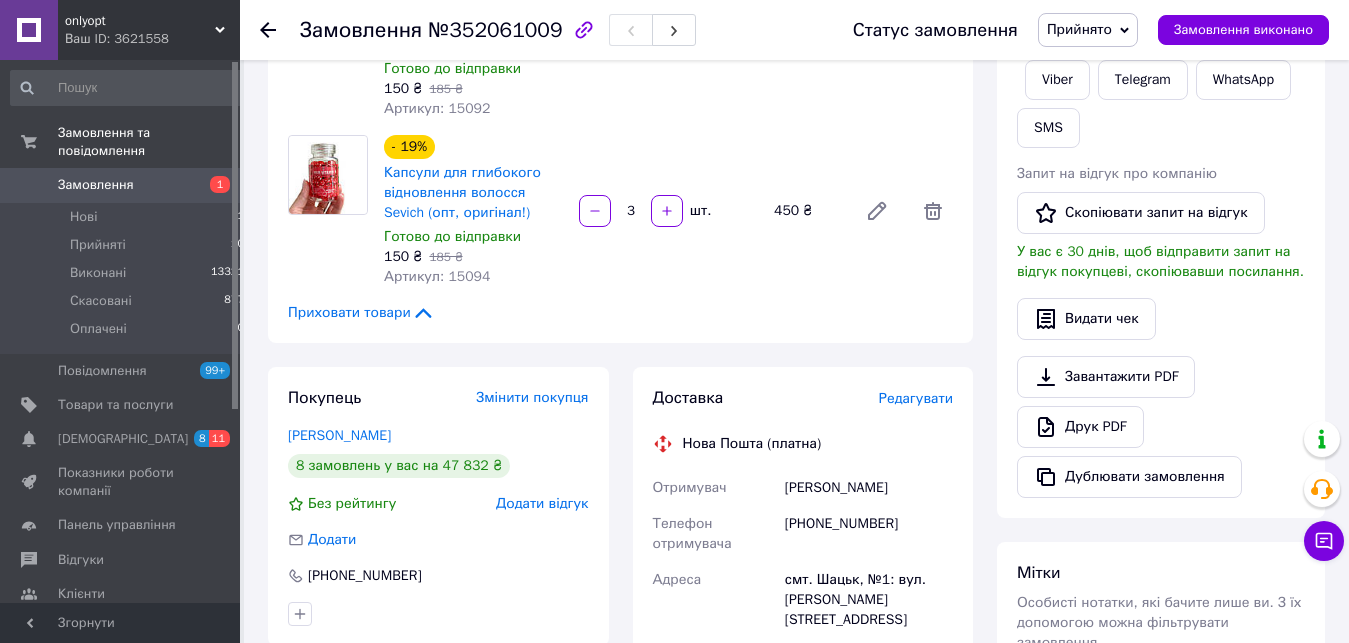 click on "Оксентюк Юля" at bounding box center (869, 488) 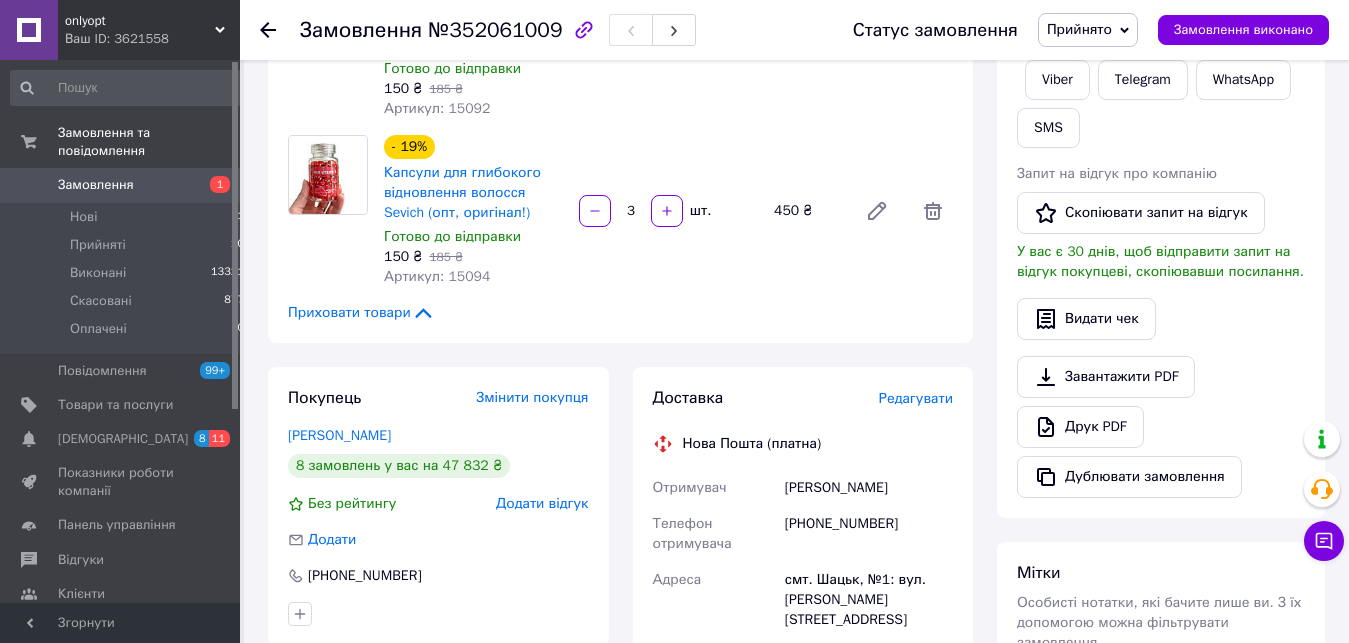 click on "Редагувати" at bounding box center [916, 398] 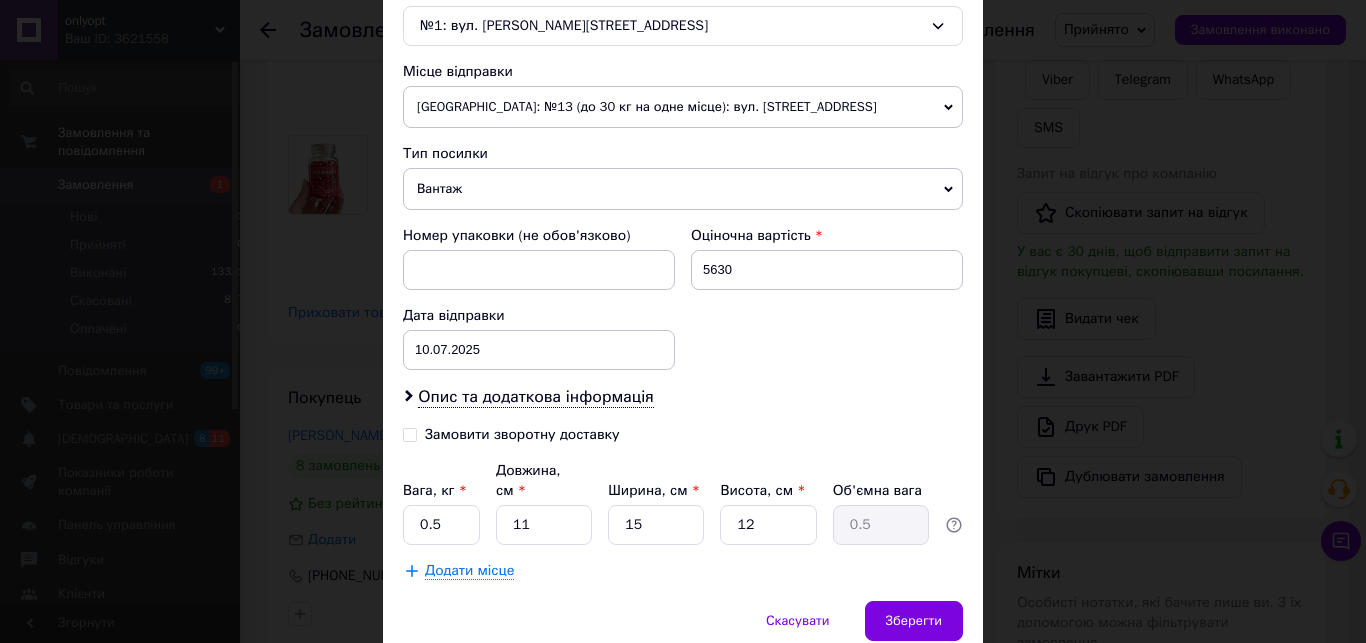 scroll, scrollTop: 721, scrollLeft: 0, axis: vertical 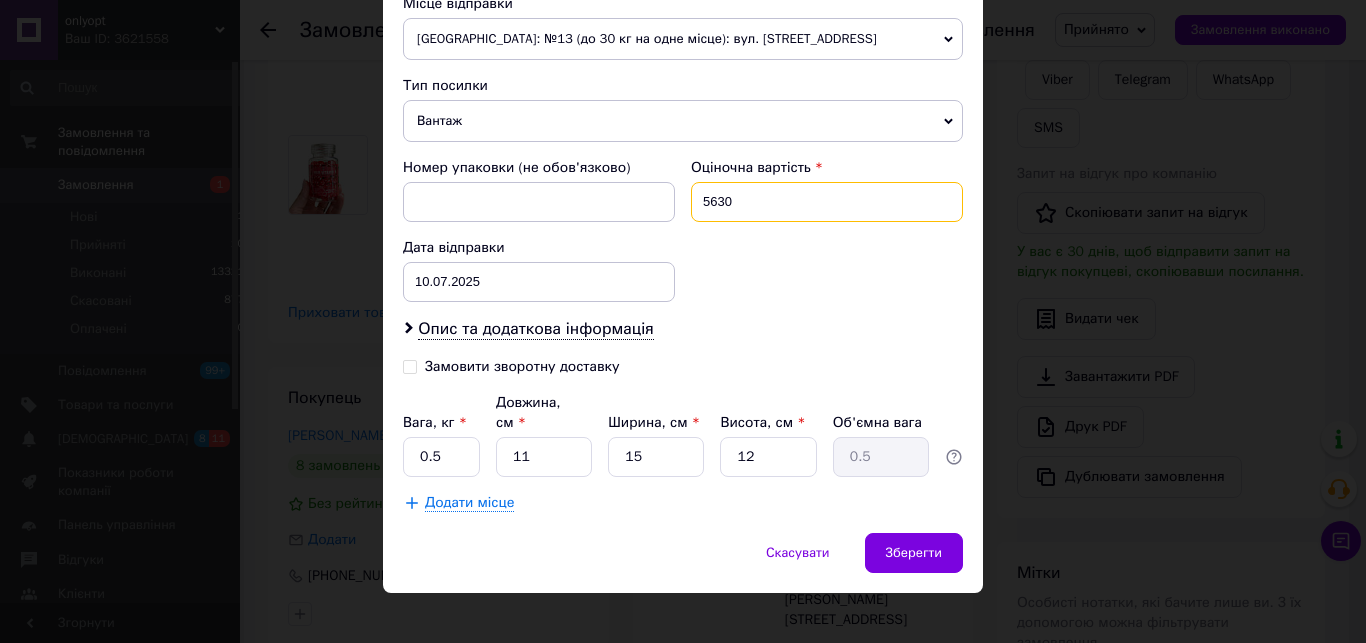 click on "5630" at bounding box center (827, 202) 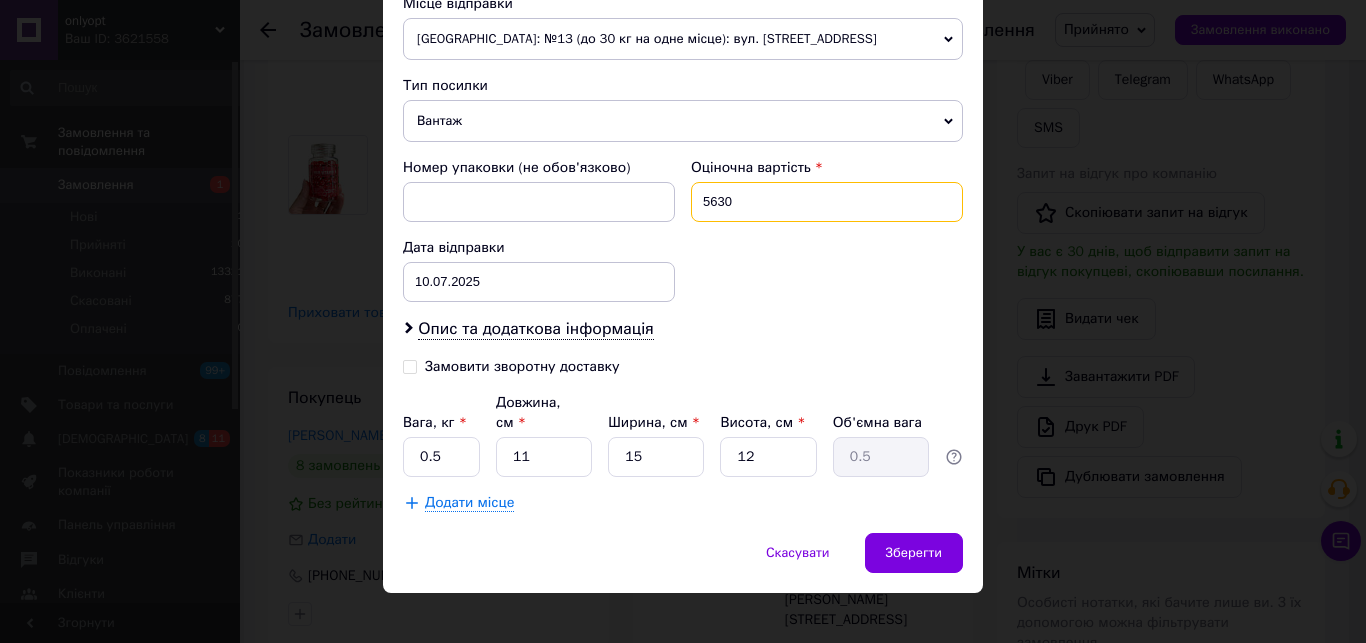 click on "5630" at bounding box center [827, 202] 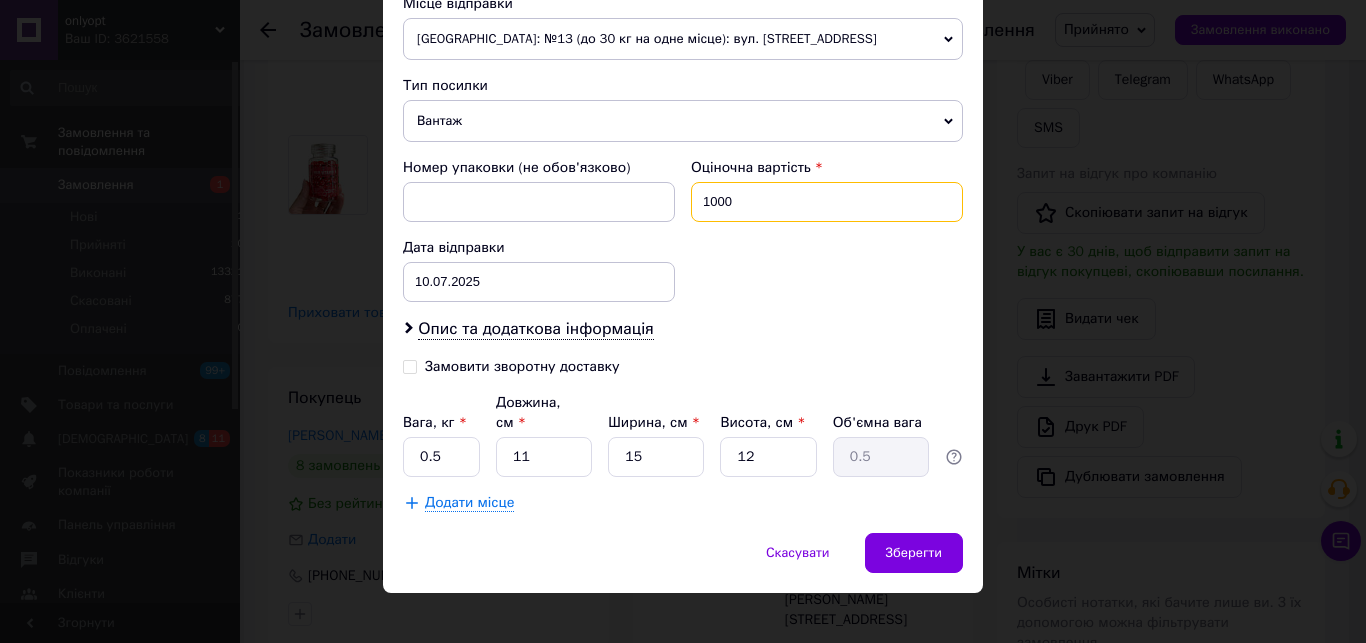 type on "1000" 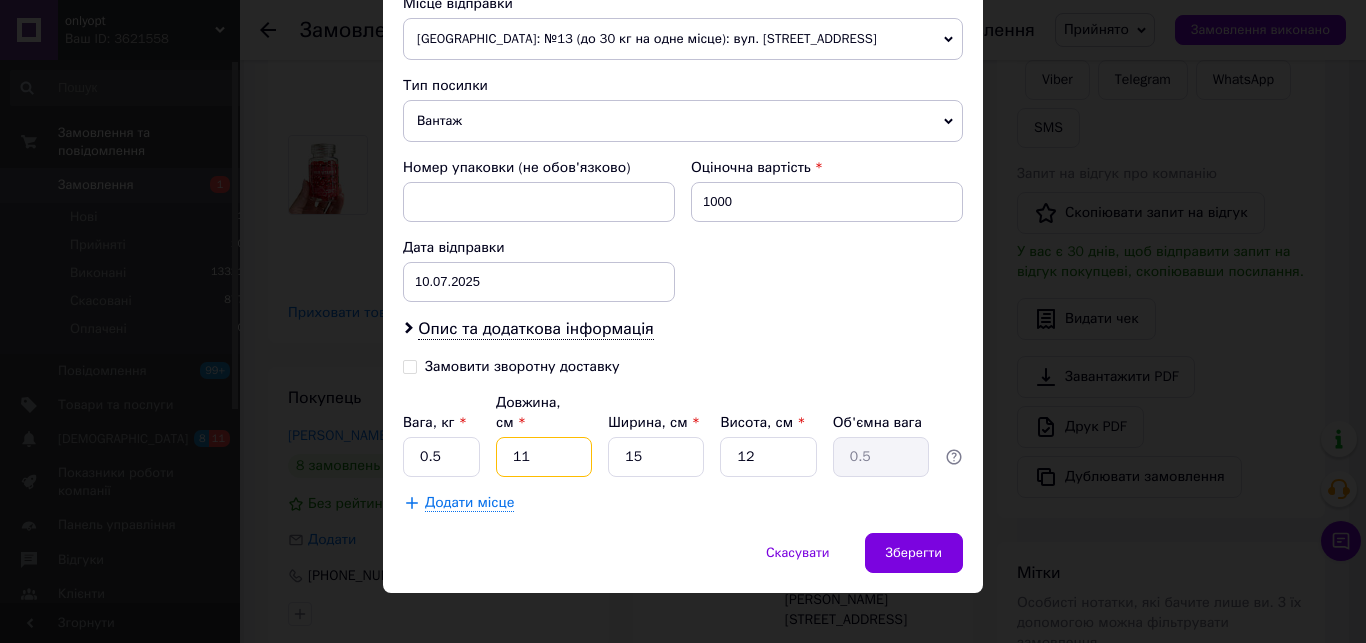 click on "11" at bounding box center (544, 457) 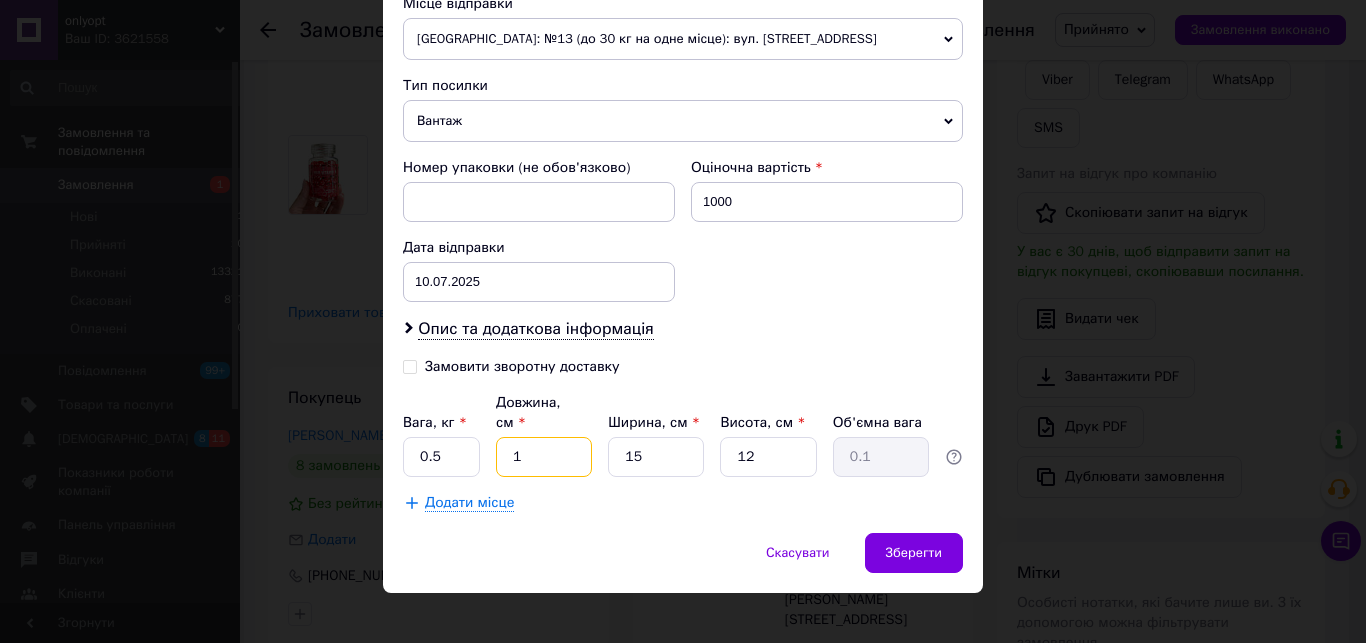 type on "14" 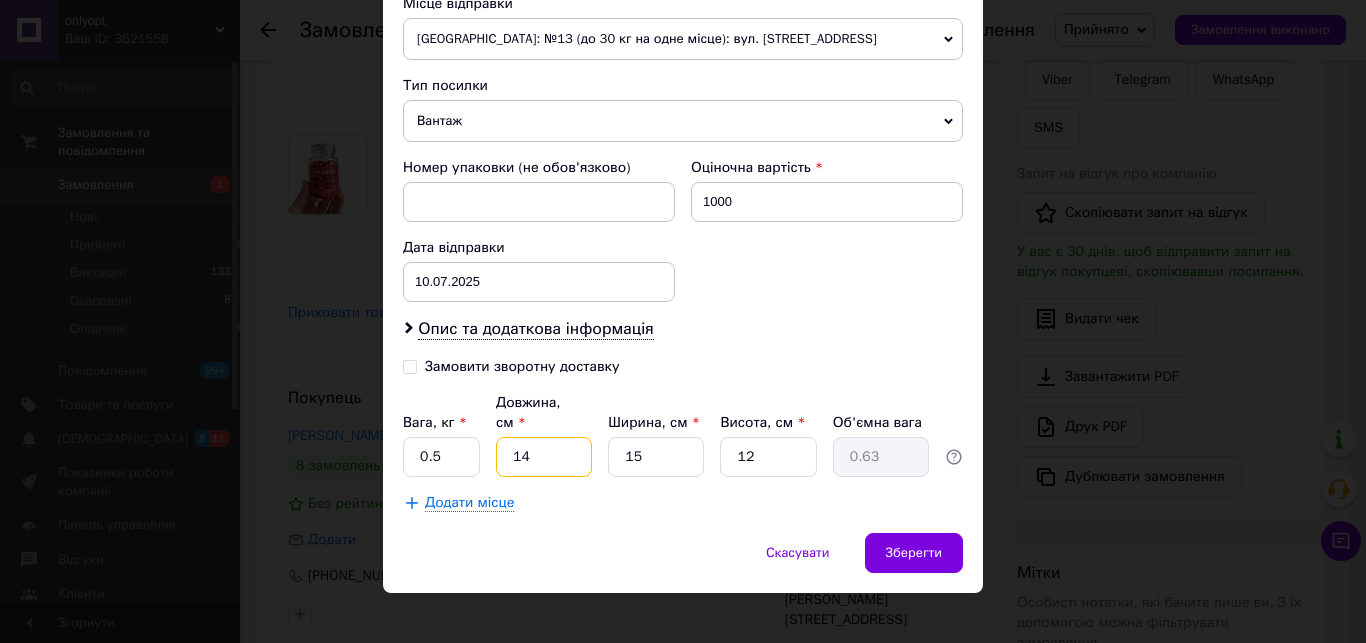 type on "140" 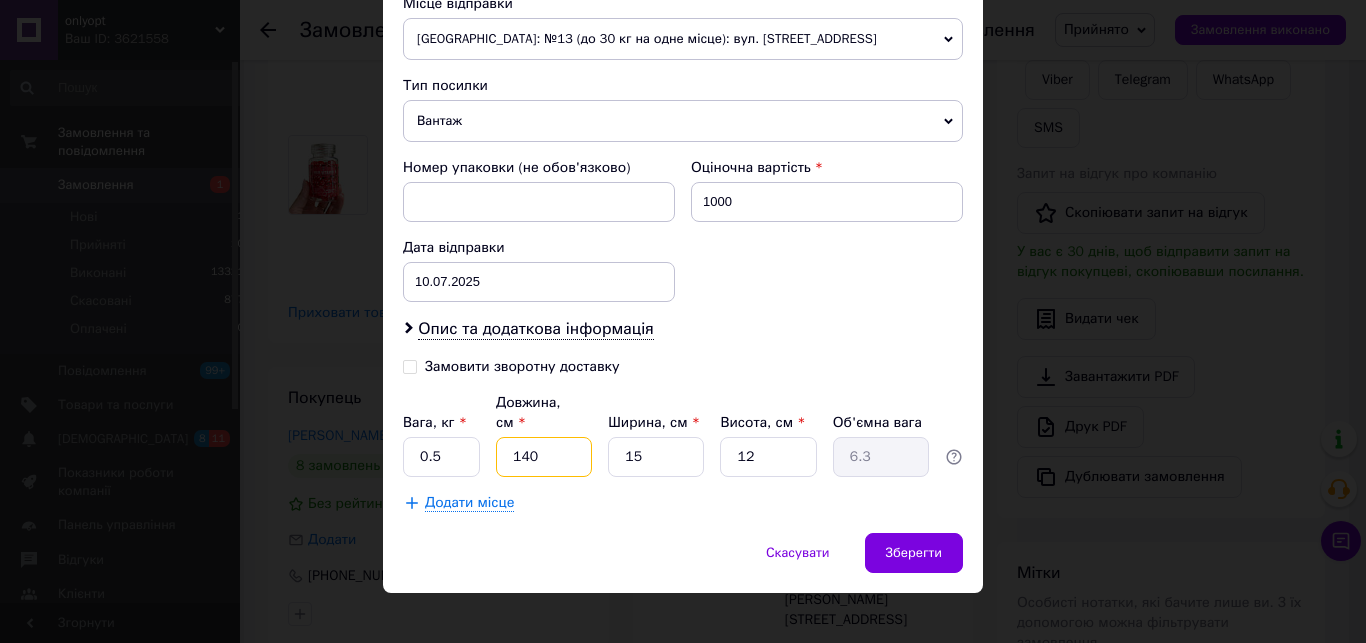 type on "14" 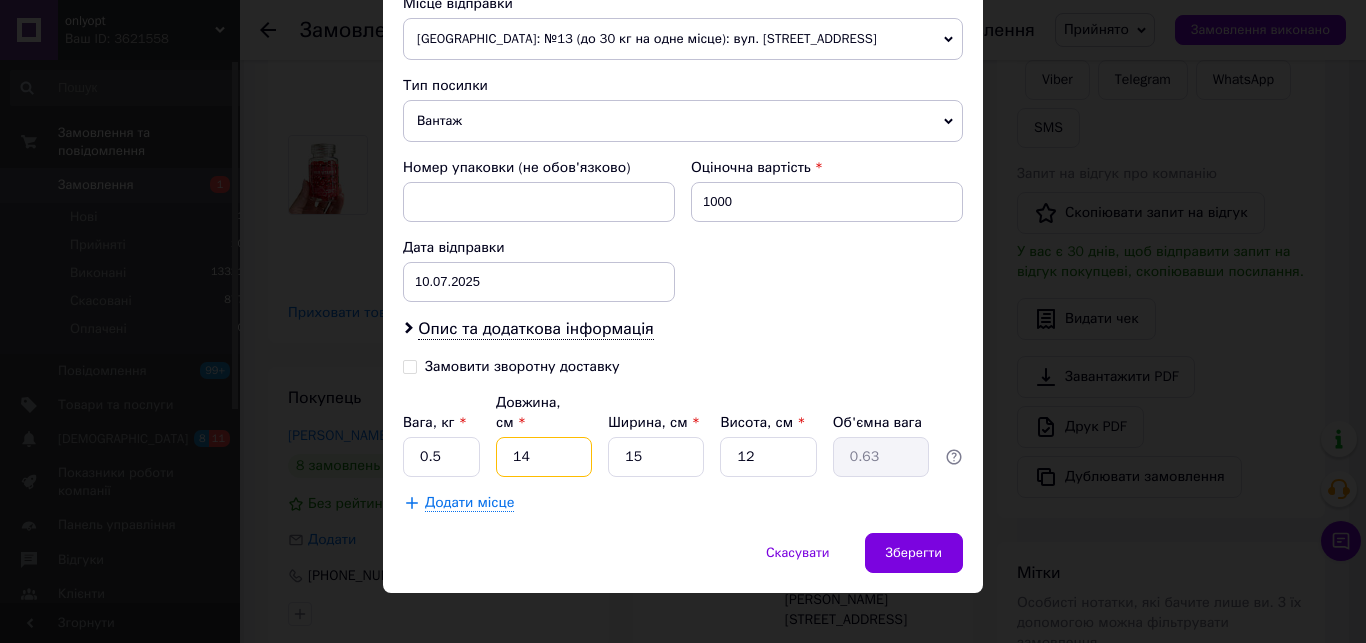 type on "1" 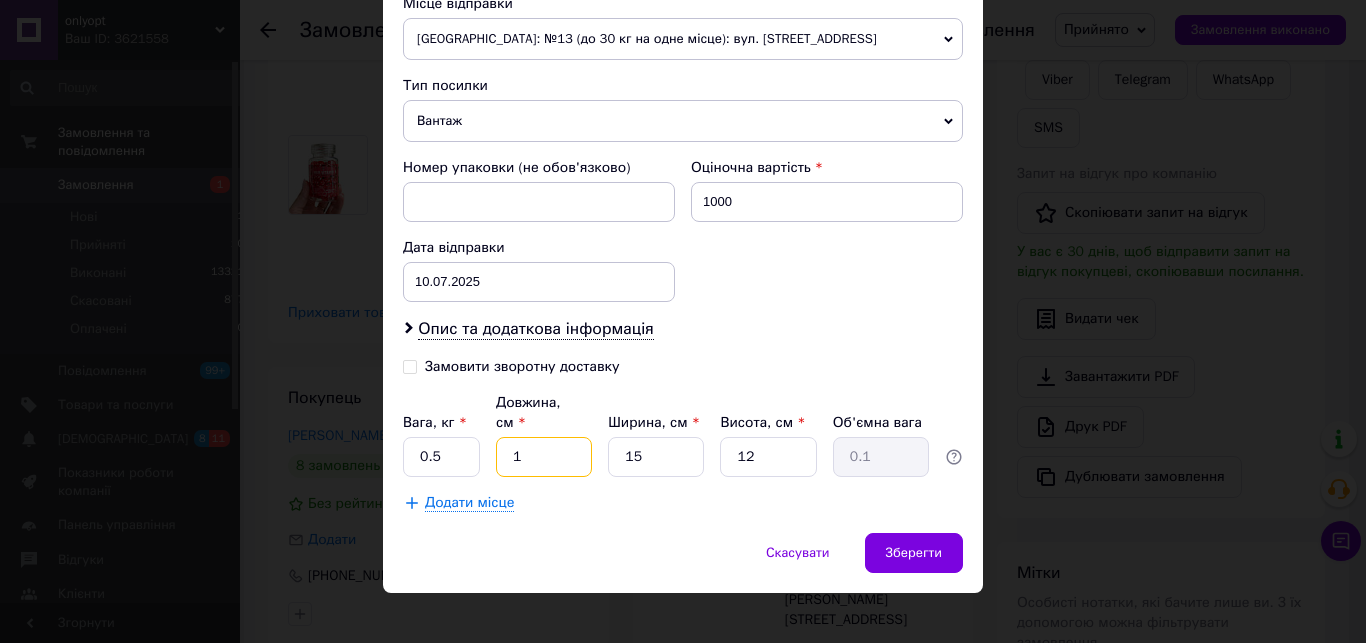 type 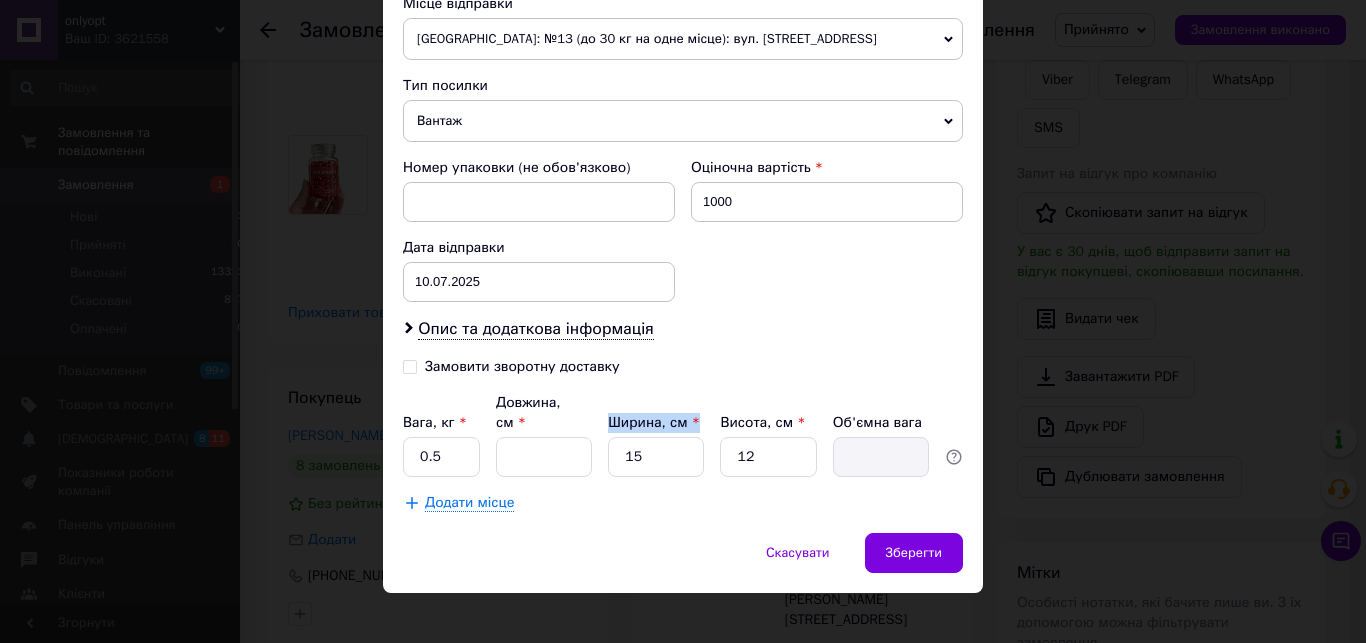 click on "Вага, кг   * 0.5 Довжина, см   * Ширина, см   * 15 Висота, см   * 12 Об'ємна вага" at bounding box center (683, 435) 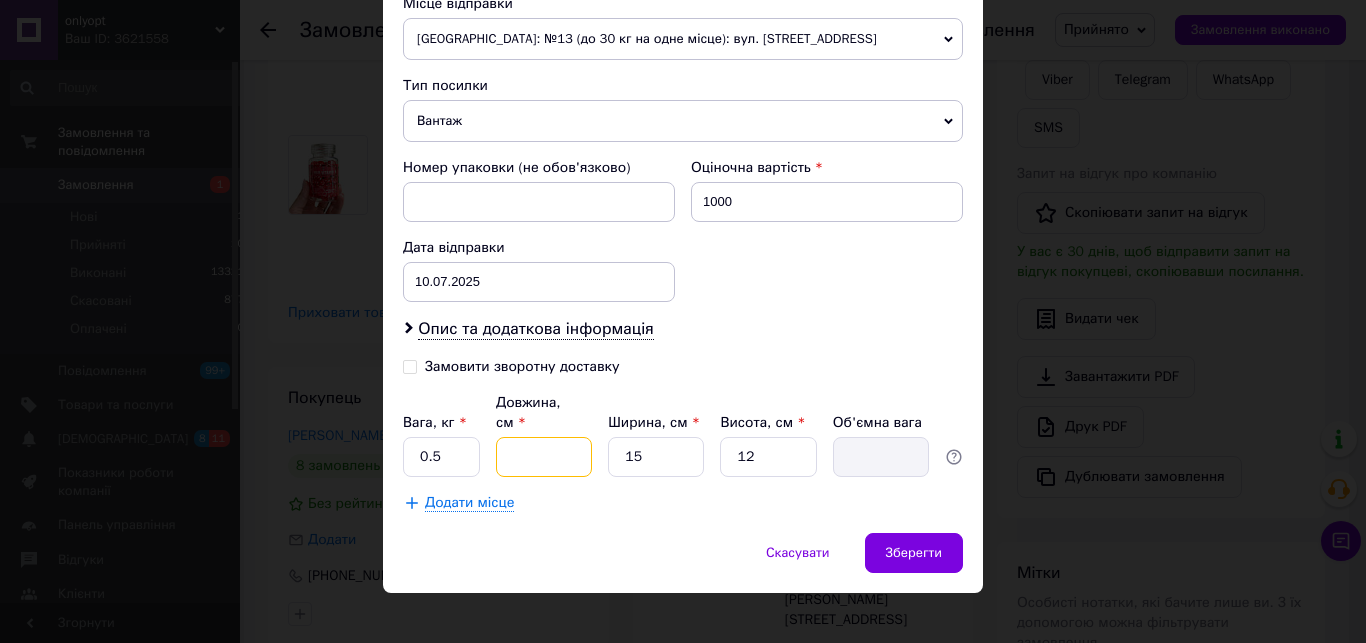 click on "Довжина, см   *" at bounding box center (544, 457) 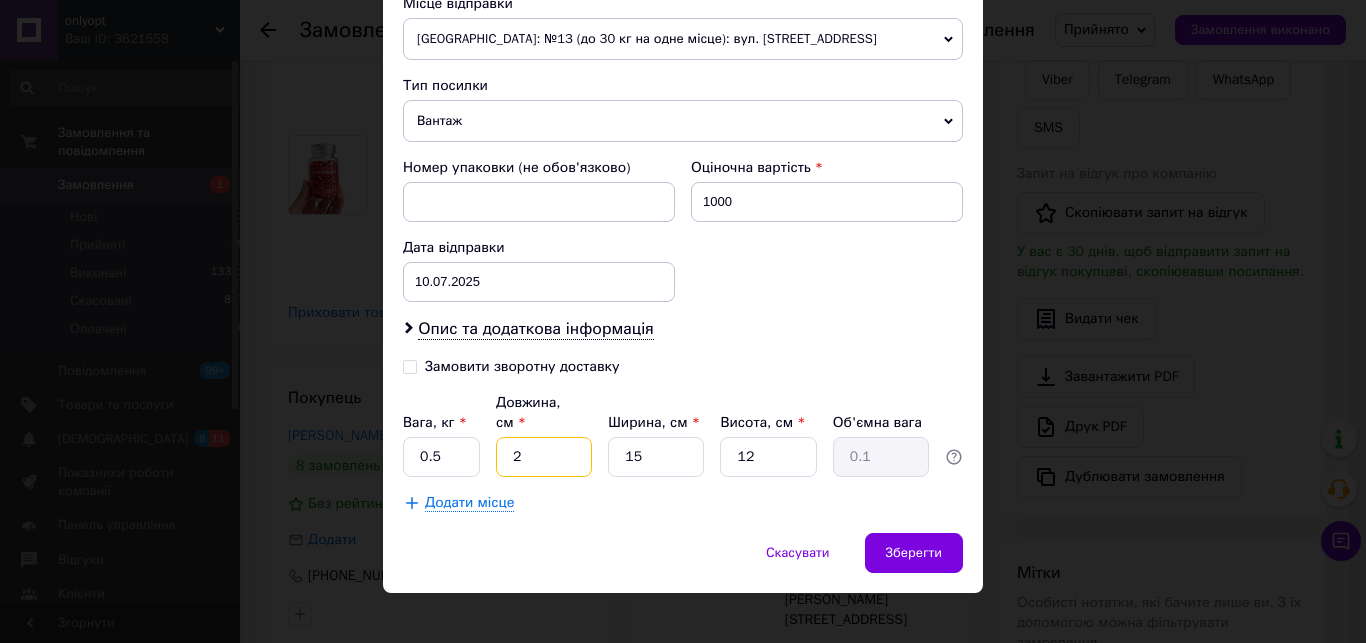 type on "25" 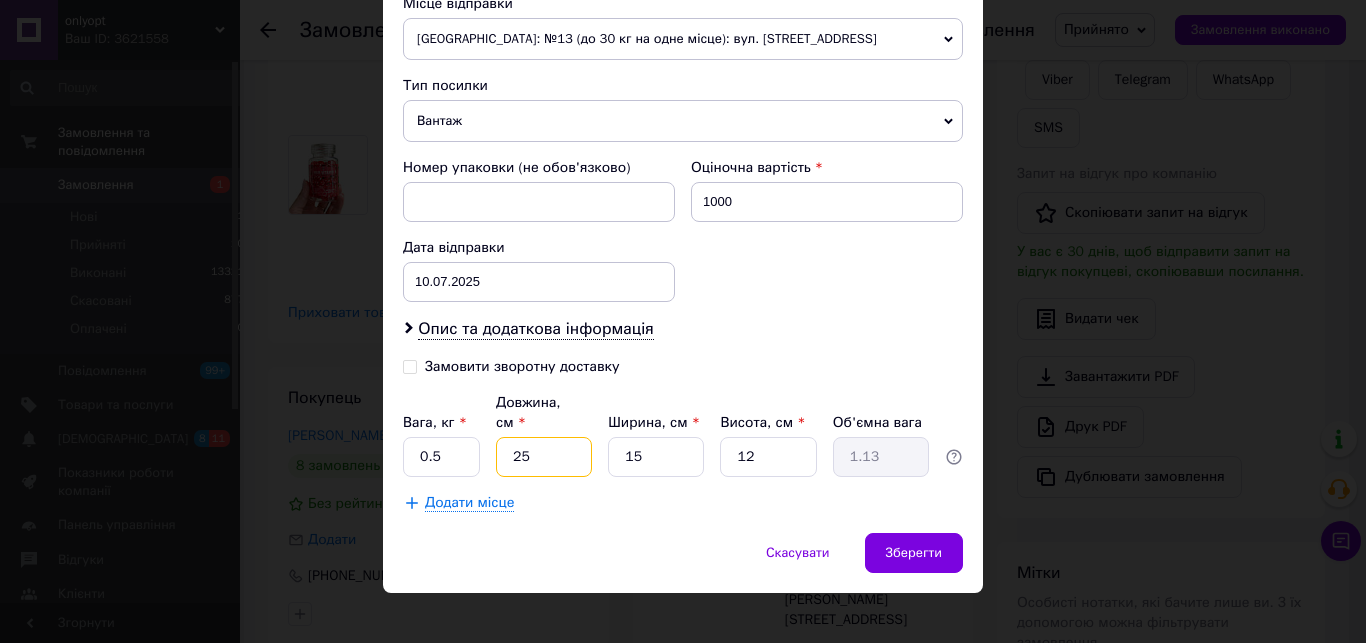 type on "25" 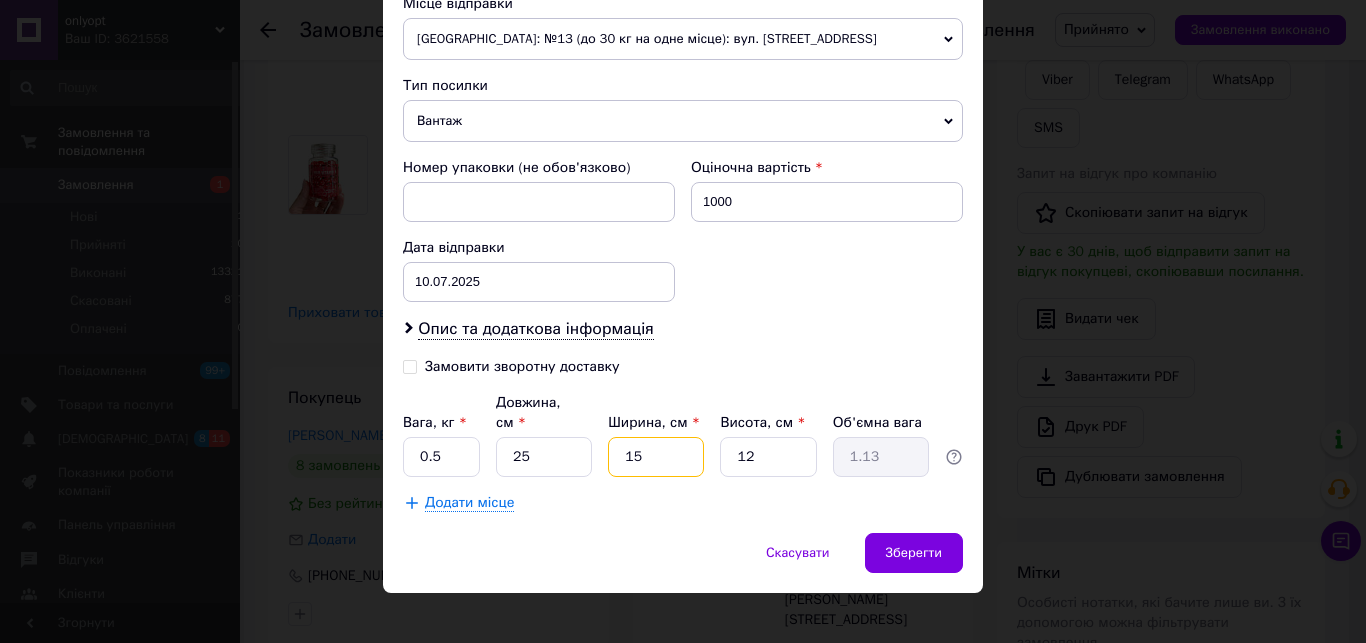 click on "15" at bounding box center (656, 457) 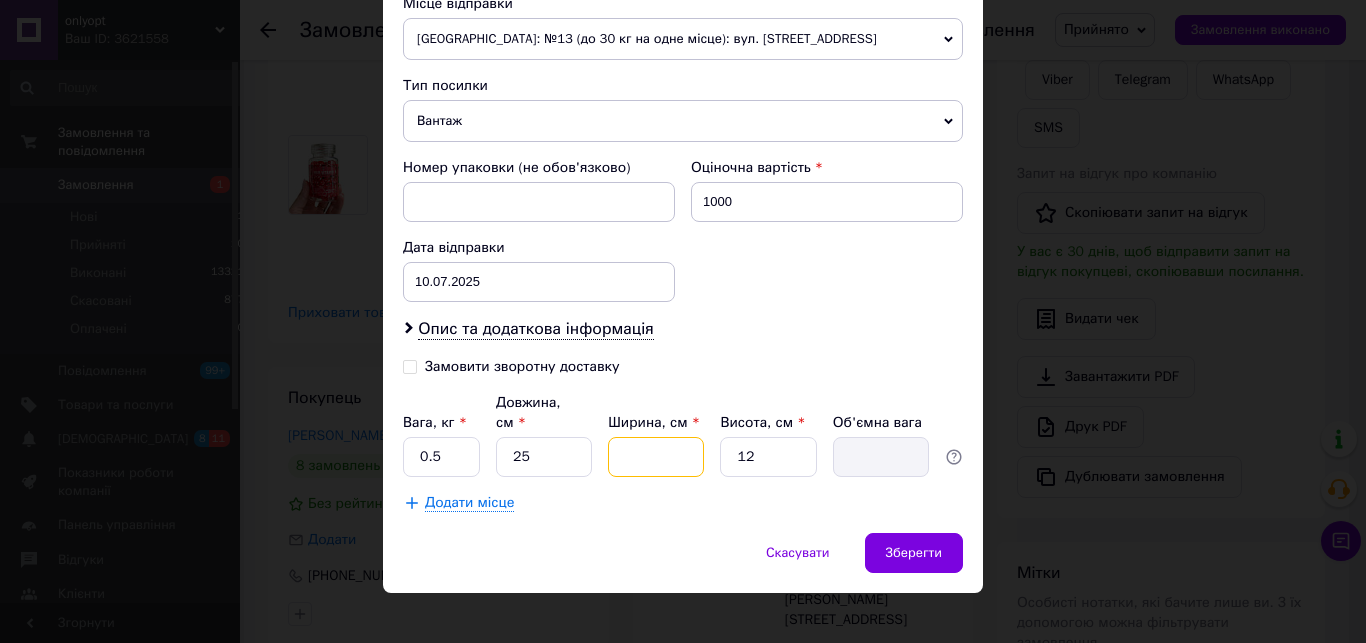 type on "2" 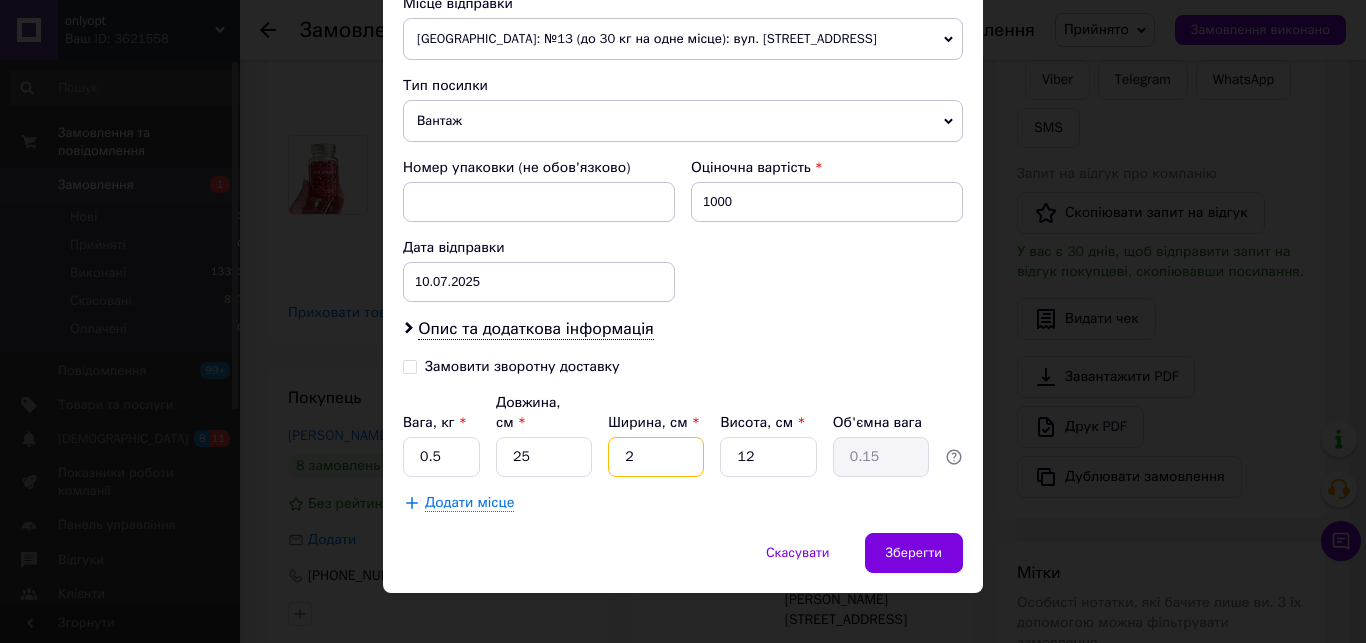 type on "20" 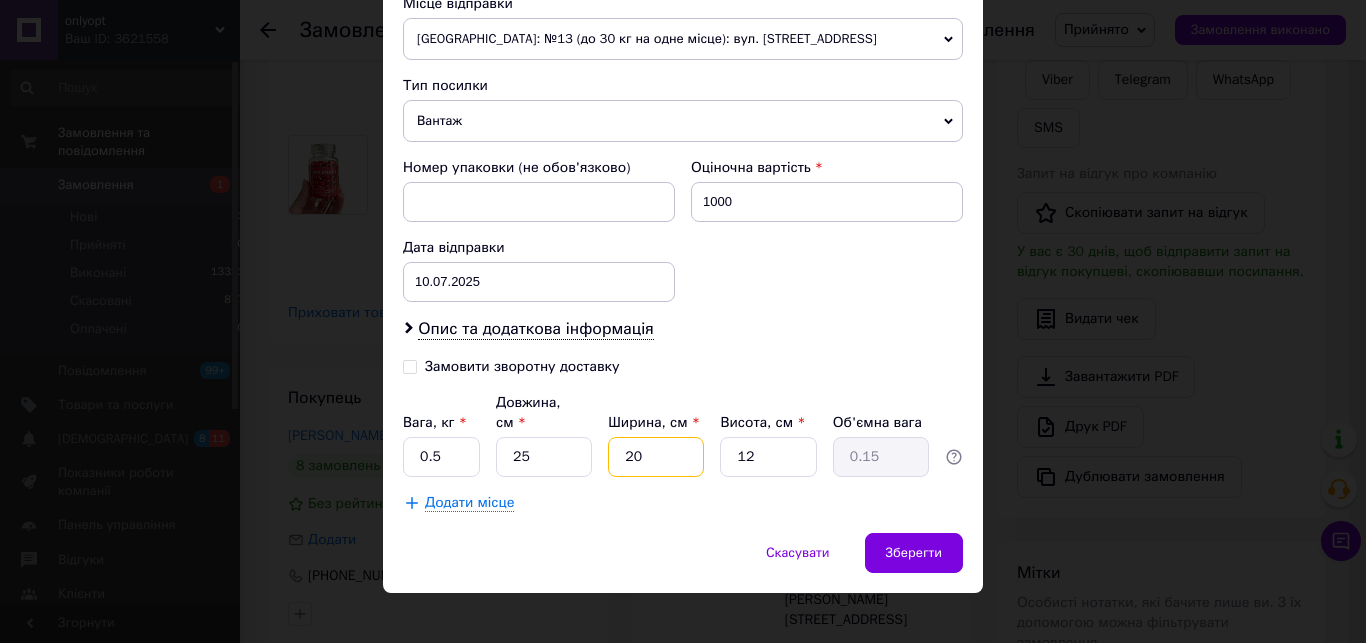 type on "1.5" 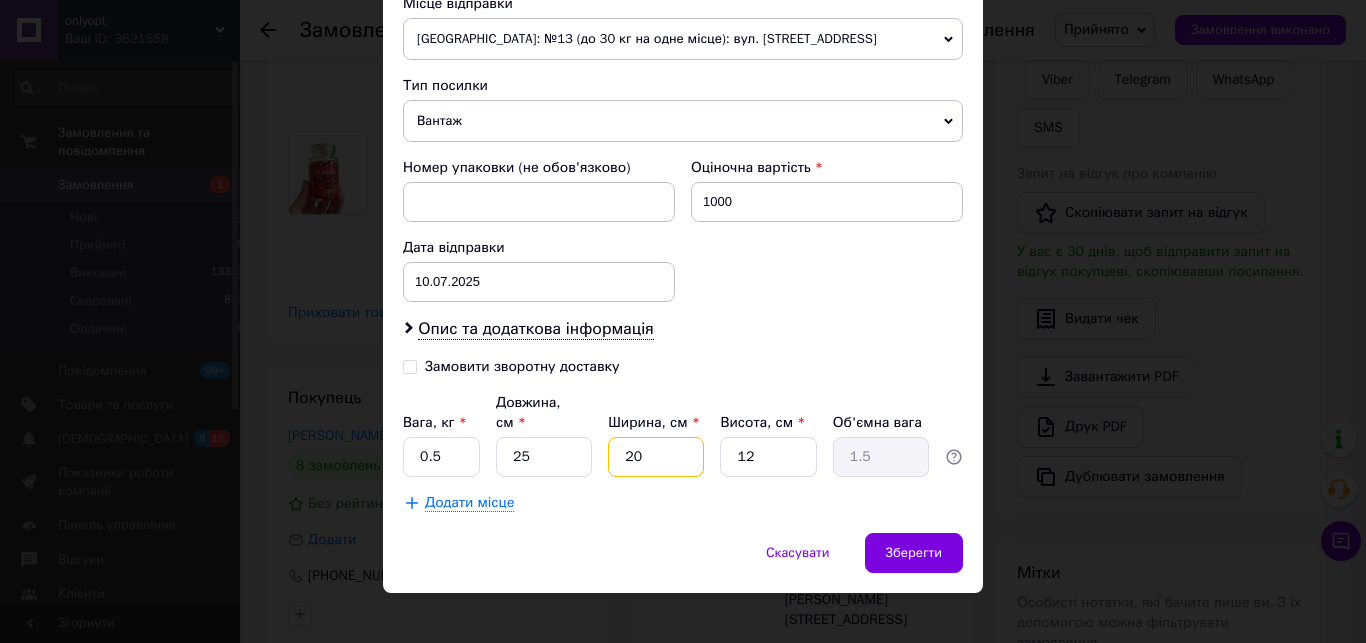 type on "20" 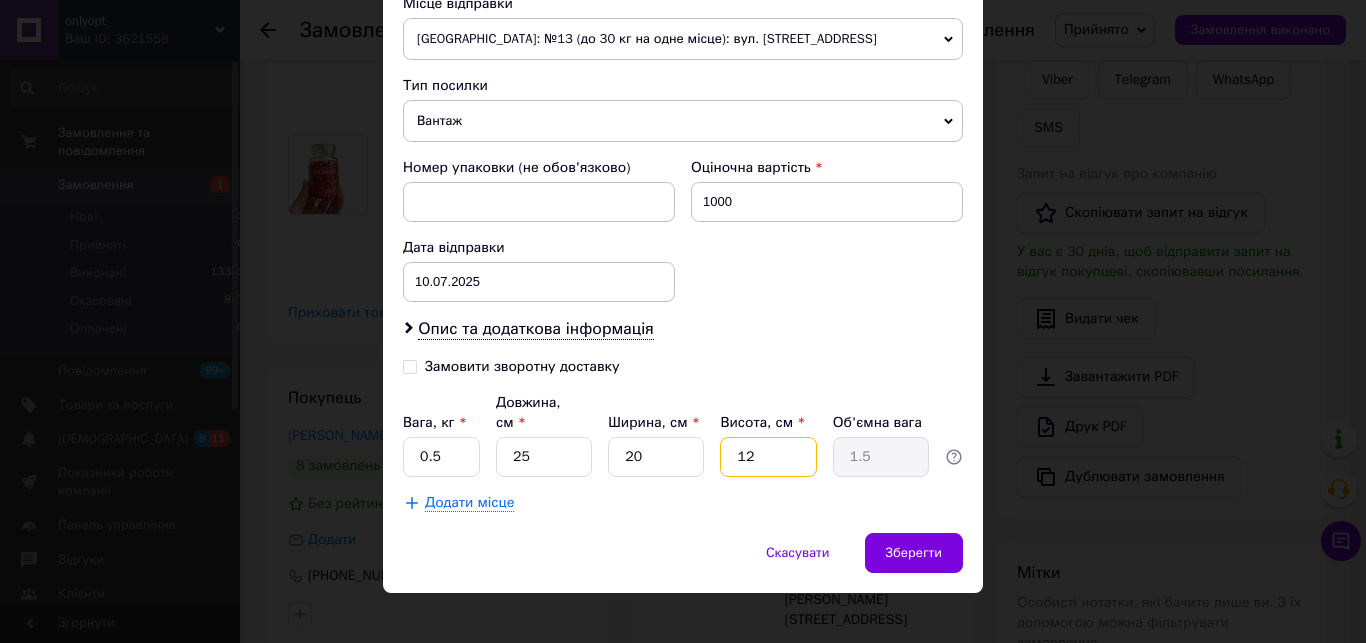 type on "1" 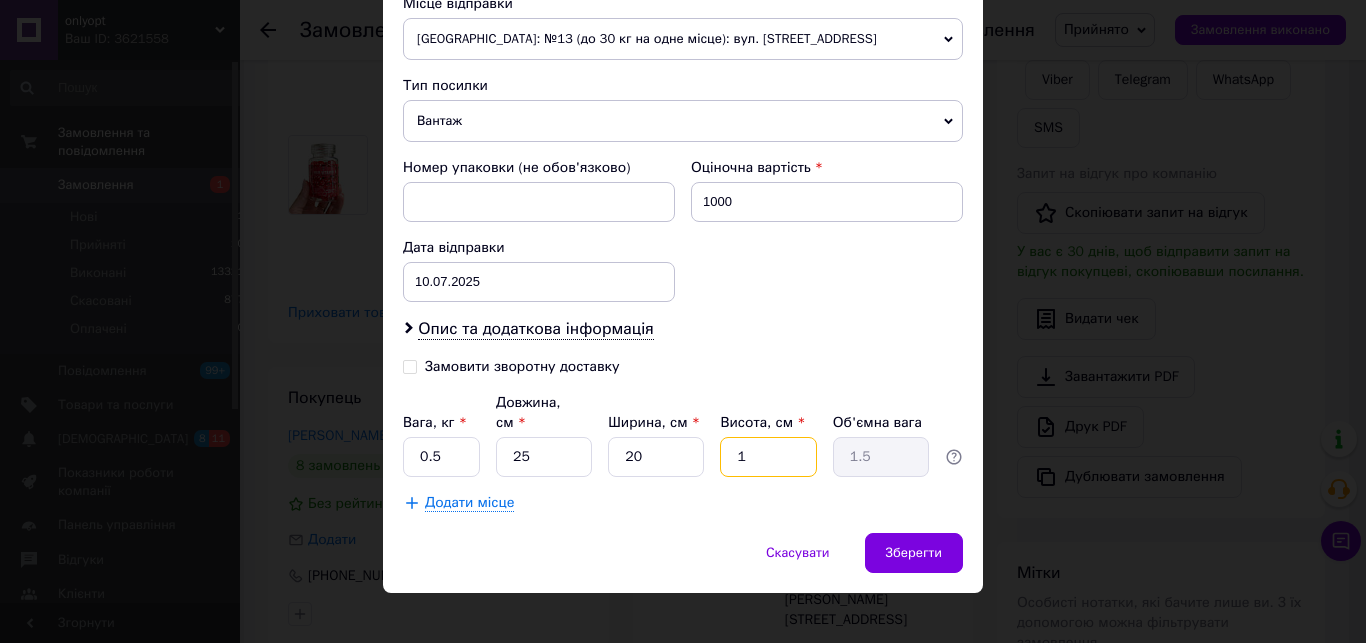 type on "0.13" 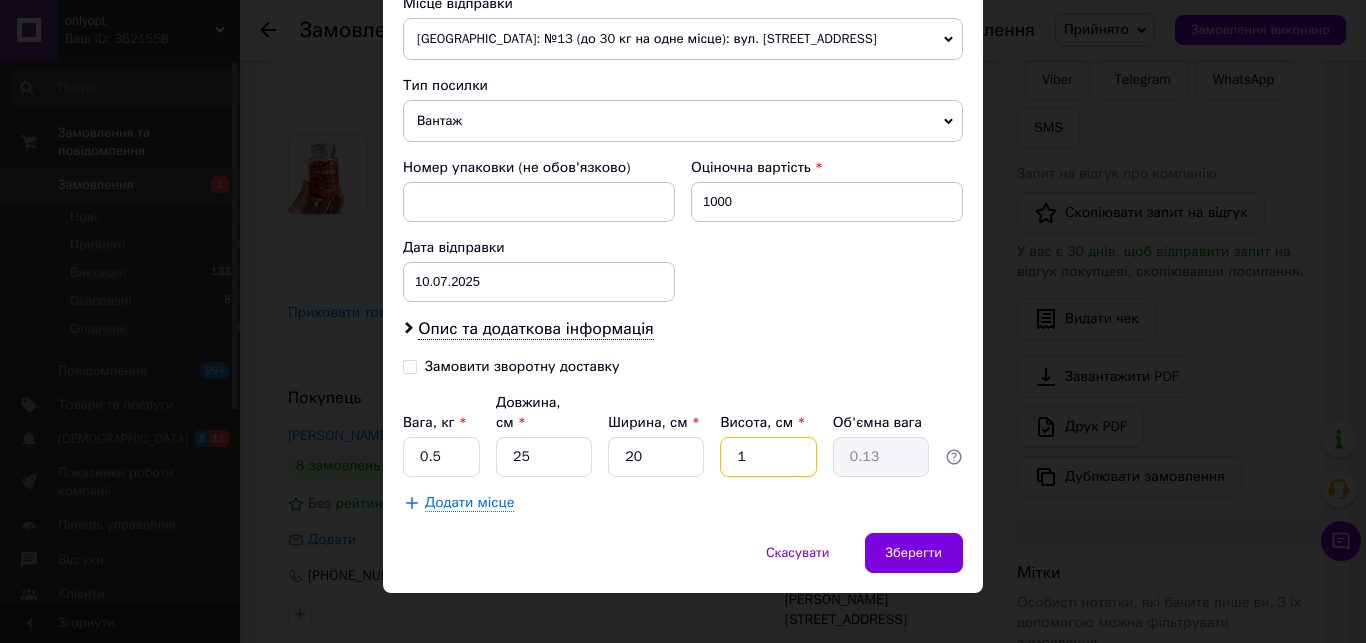 click on "1" at bounding box center [768, 457] 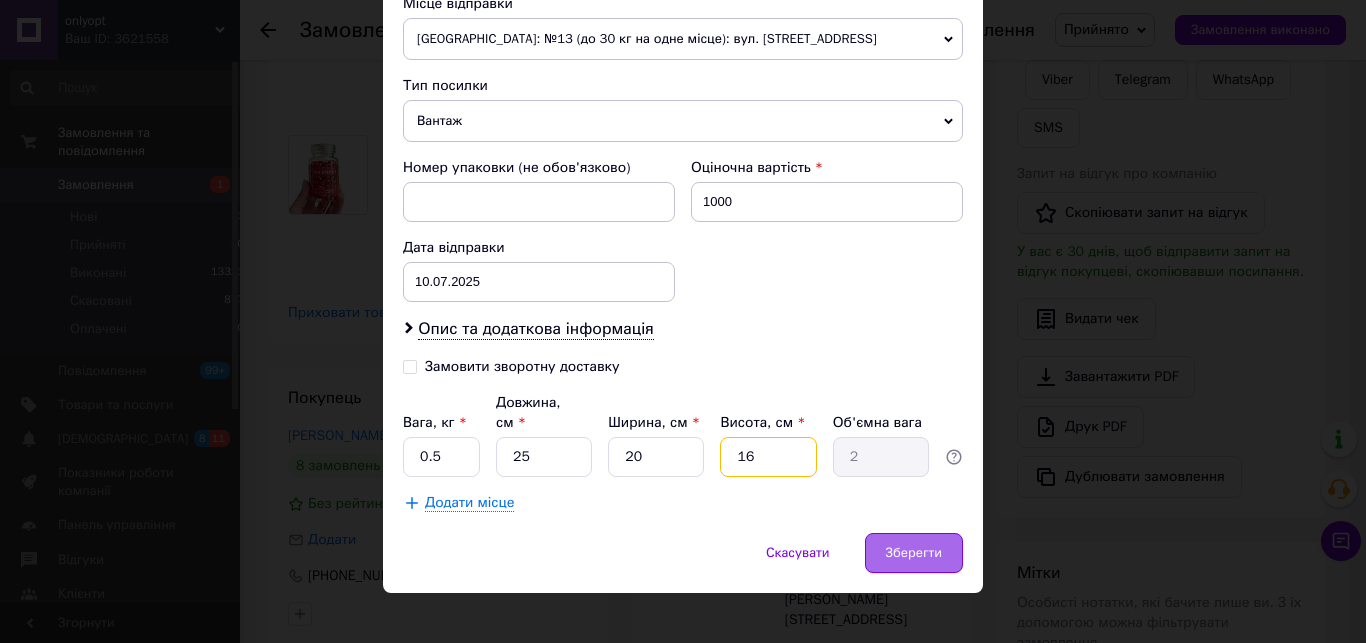 type on "16" 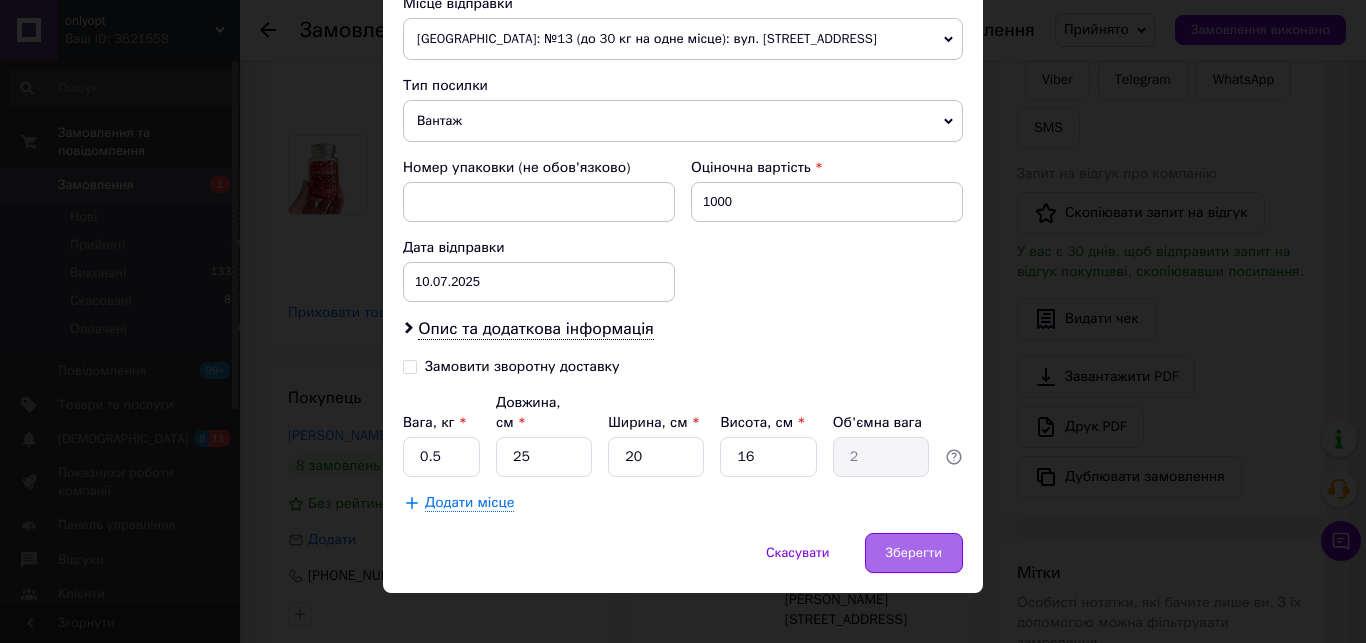 click on "Зберегти" at bounding box center (914, 553) 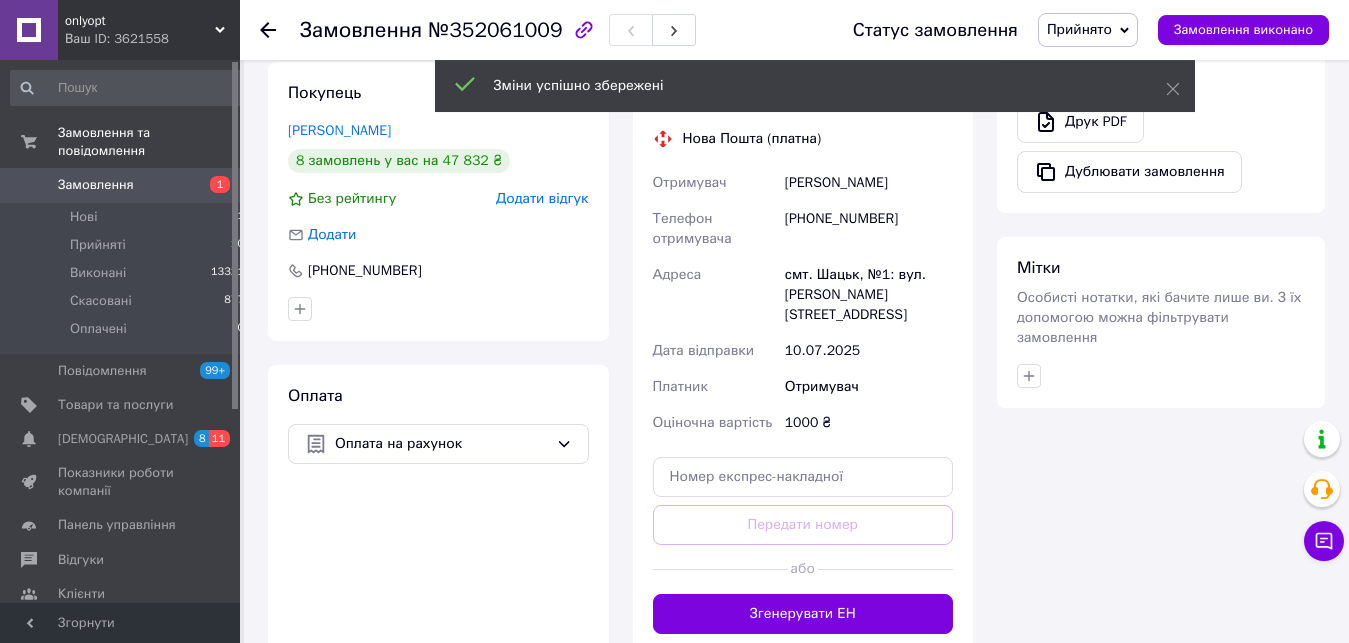 scroll, scrollTop: 918, scrollLeft: 0, axis: vertical 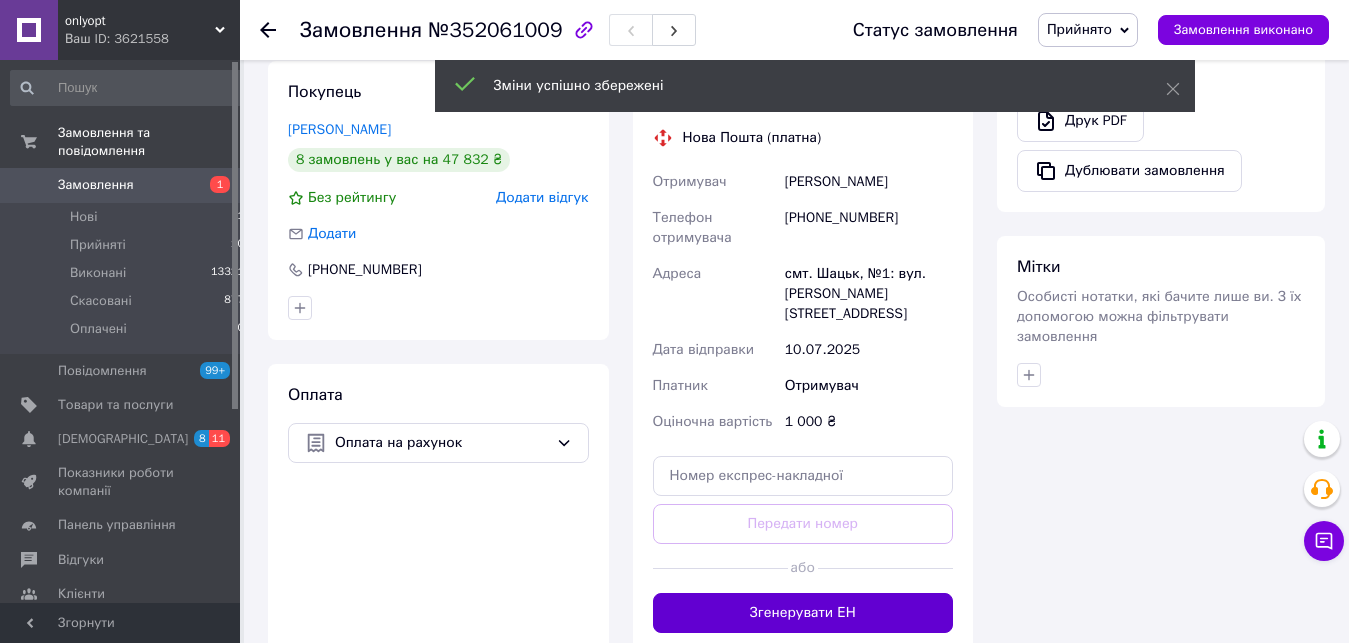 click on "Згенерувати ЕН" at bounding box center [803, 613] 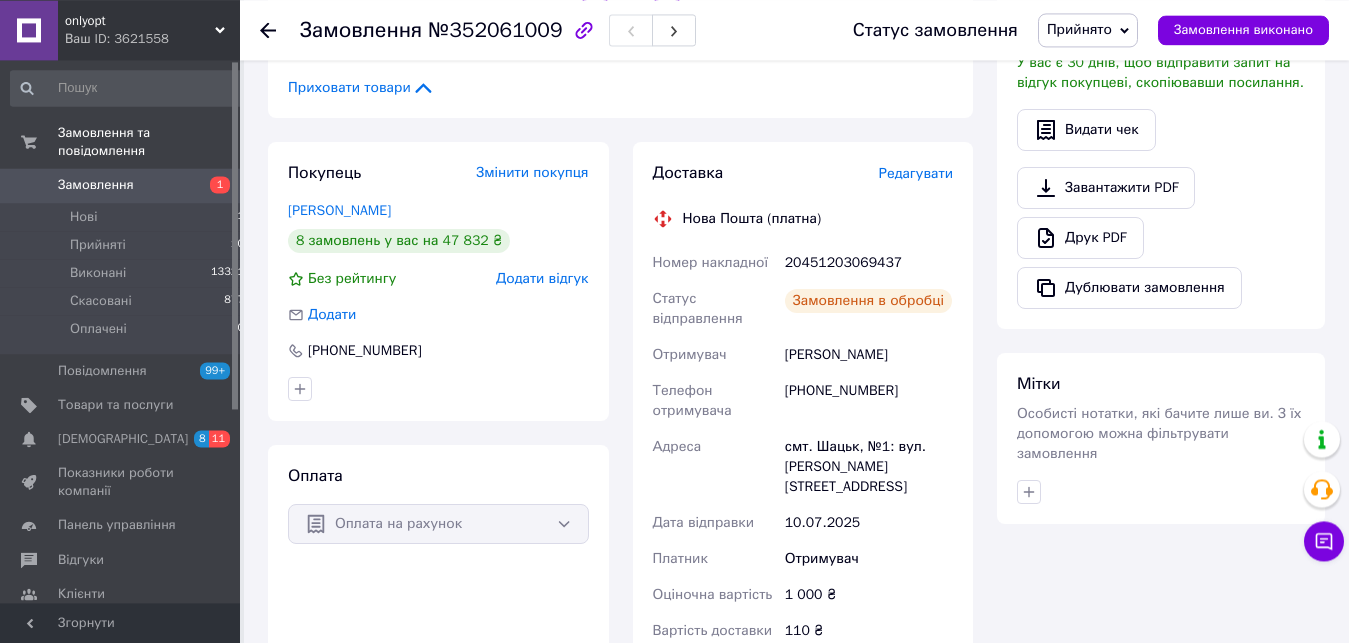 scroll, scrollTop: 714, scrollLeft: 0, axis: vertical 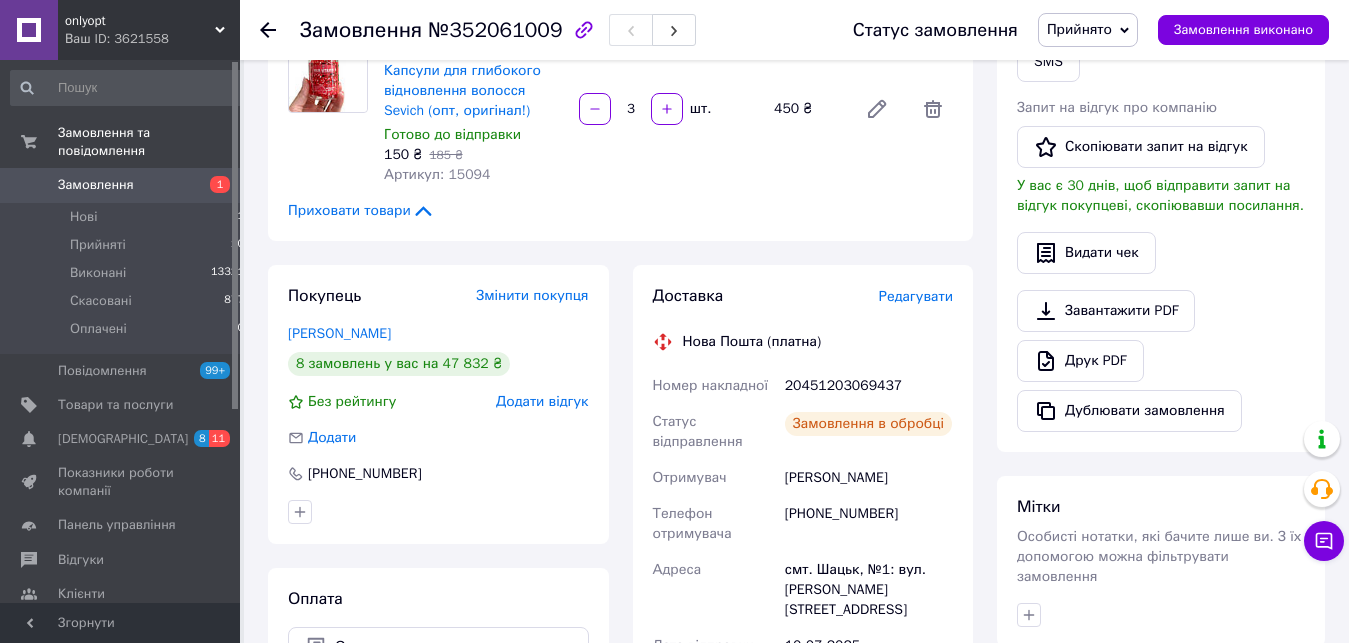 click on "20451203069437" at bounding box center [869, 386] 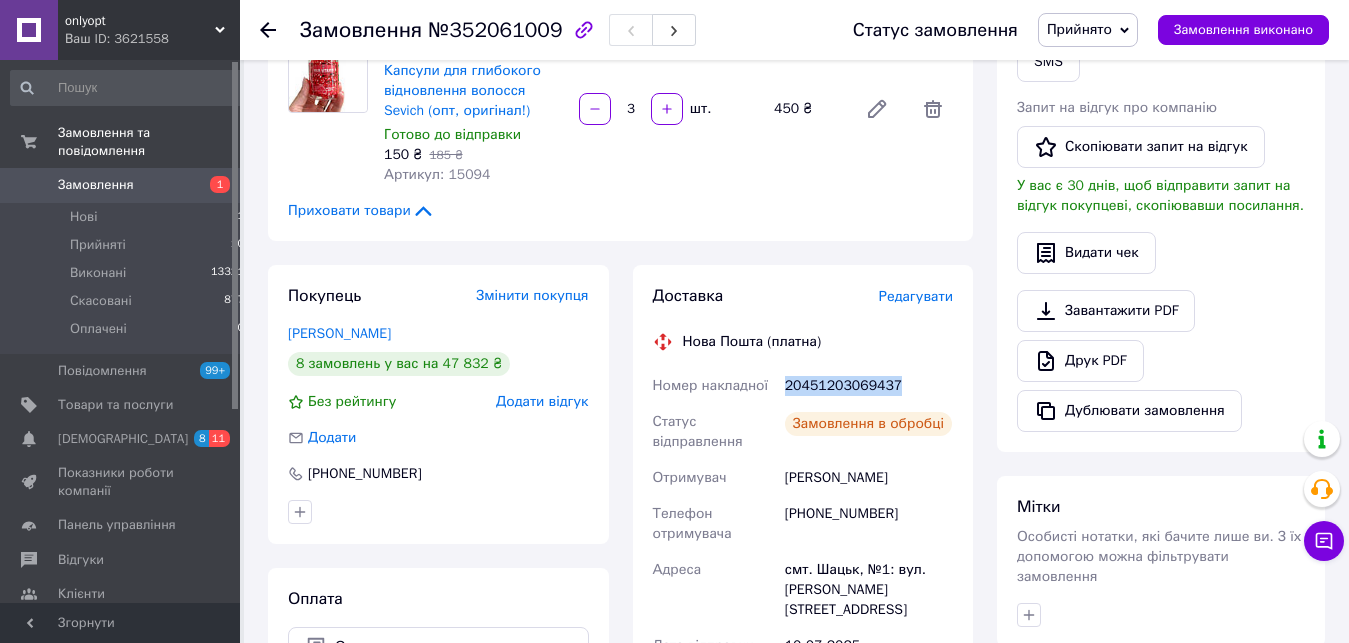 click on "20451203069437" at bounding box center [869, 386] 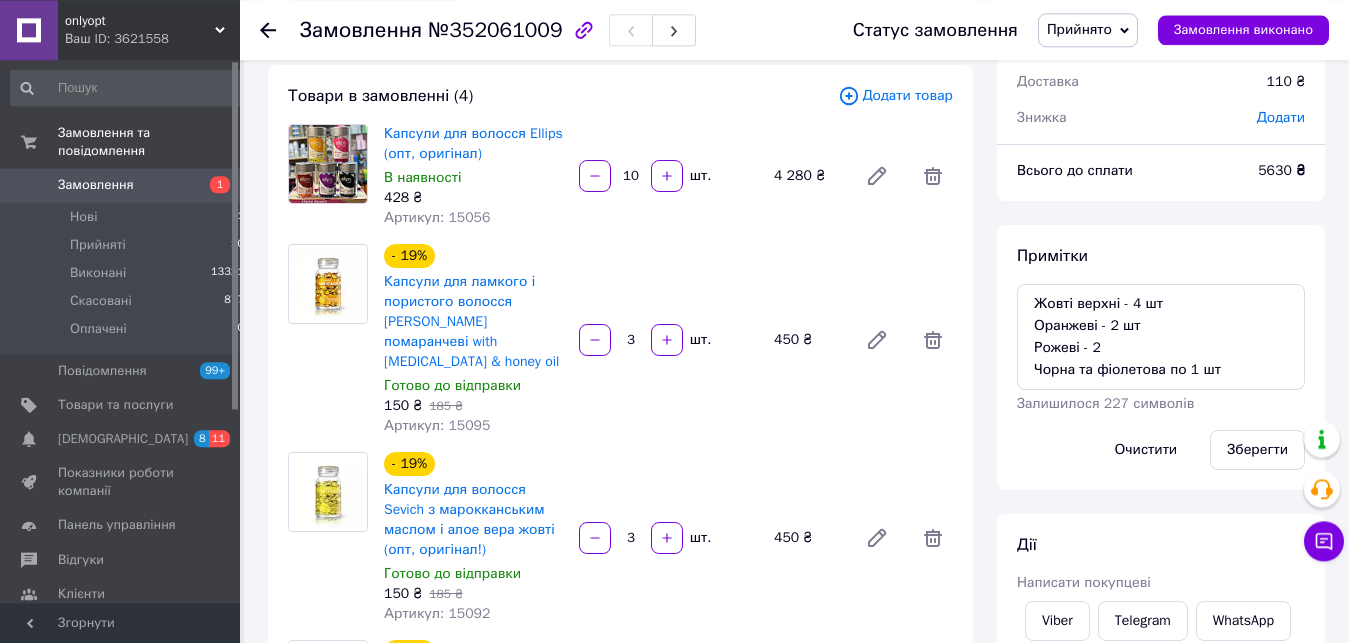 scroll, scrollTop: 102, scrollLeft: 0, axis: vertical 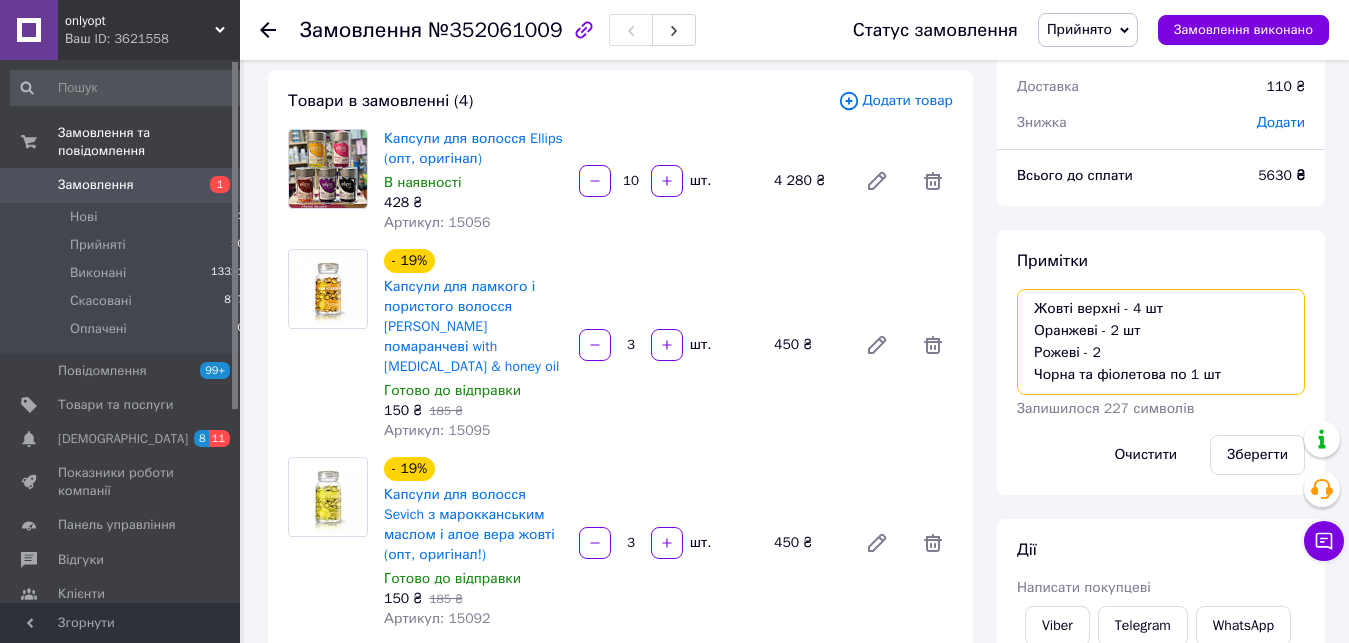 click on "Жовті верхні - 4 шт
Оранжеві - 2 шт
Рожеві - 2
Чорна та фіолетова по 1 шт" at bounding box center [1161, 342] 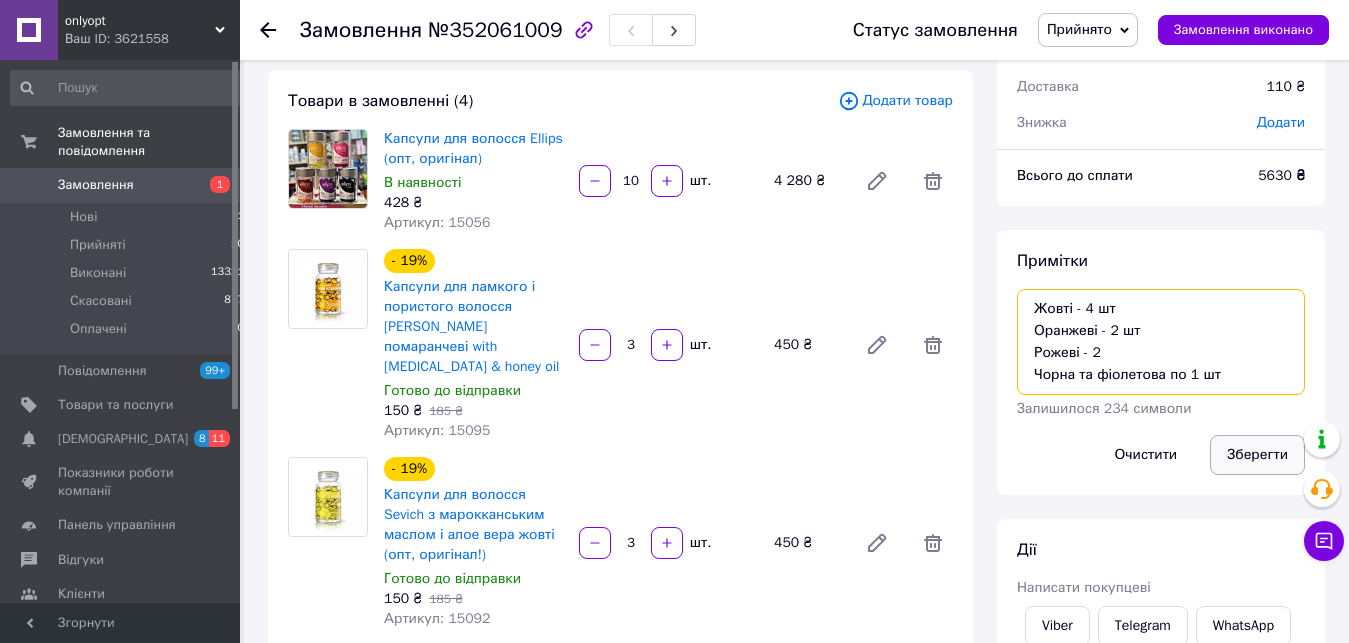 type on "Жовті - 4 шт
Оранжеві - 2 шт
Рожеві - 2
Чорна та фіолетова по 1 шт" 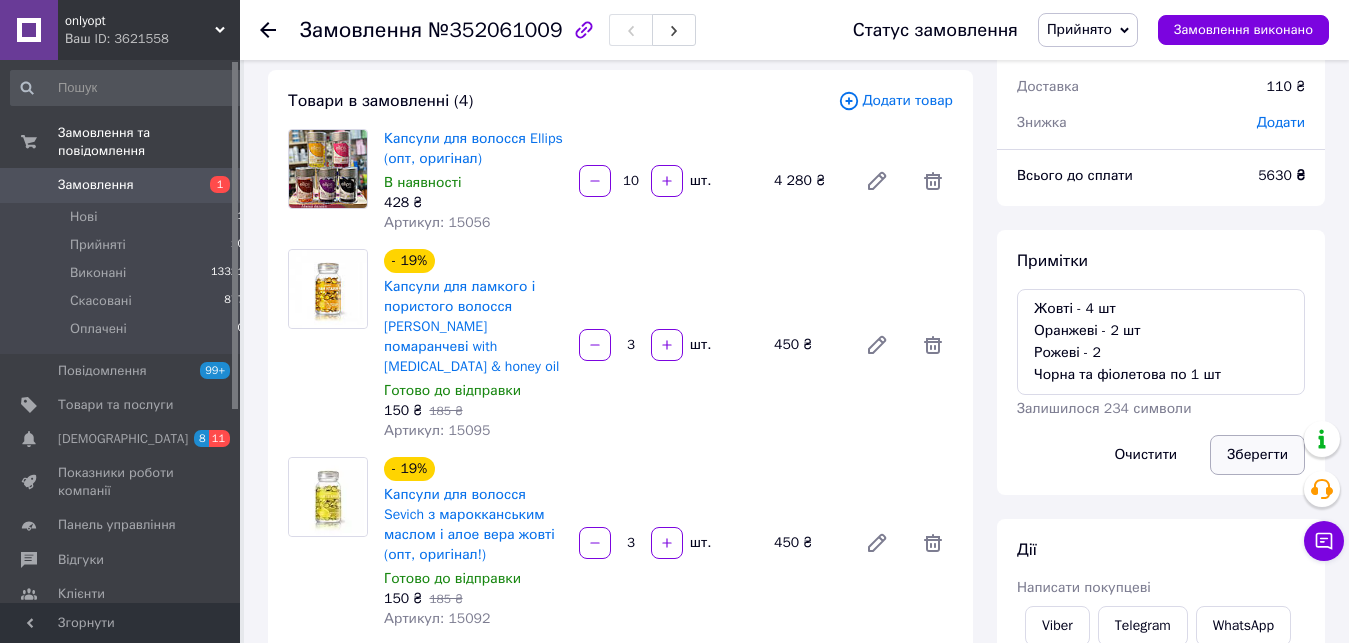 click on "Зберегти" at bounding box center (1257, 455) 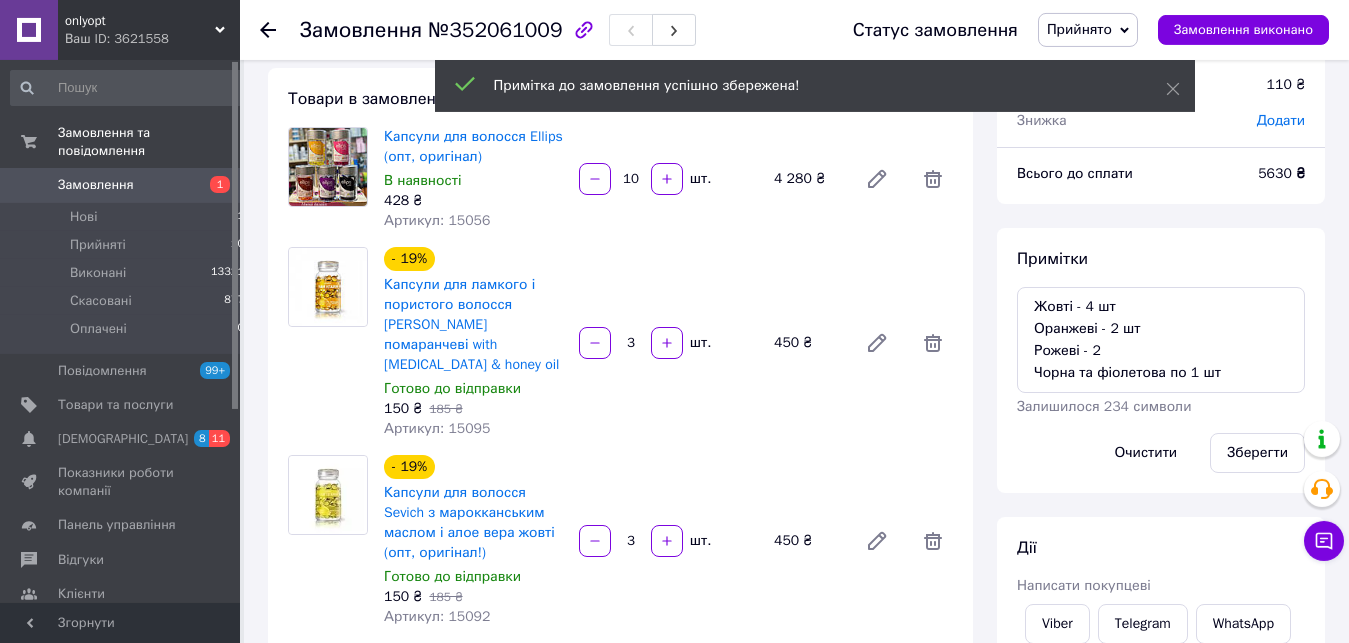 scroll, scrollTop: 306, scrollLeft: 0, axis: vertical 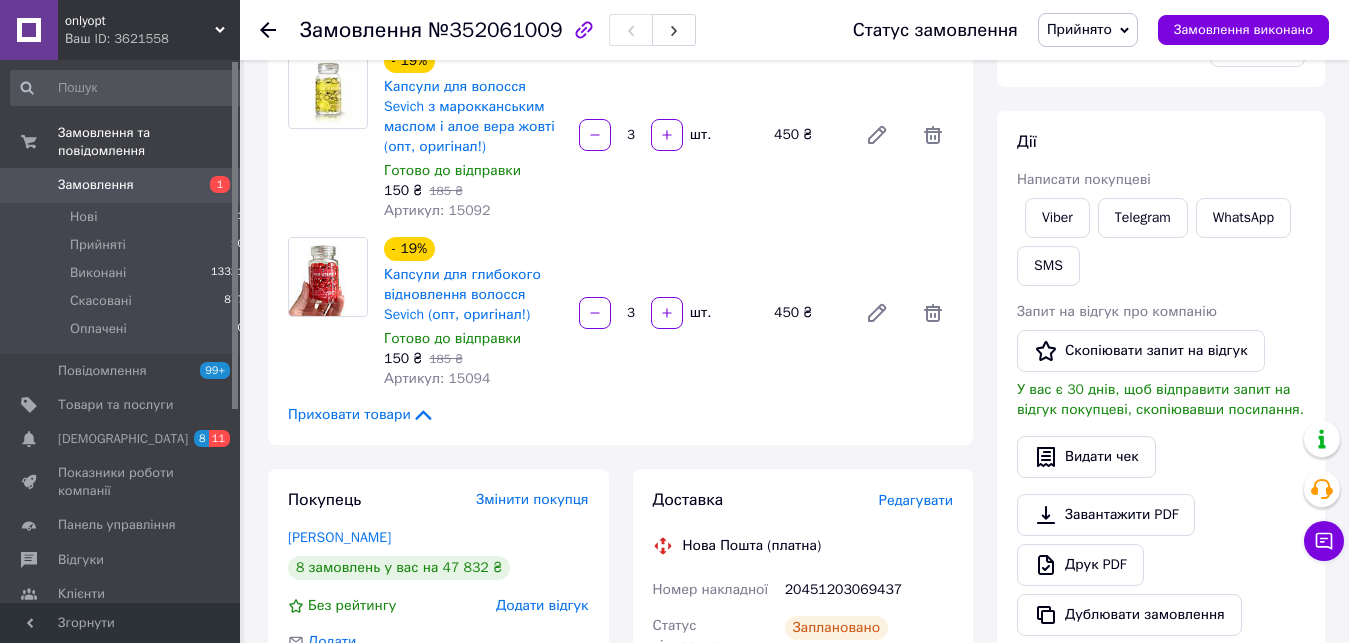 click on "20451203069437" at bounding box center [869, 590] 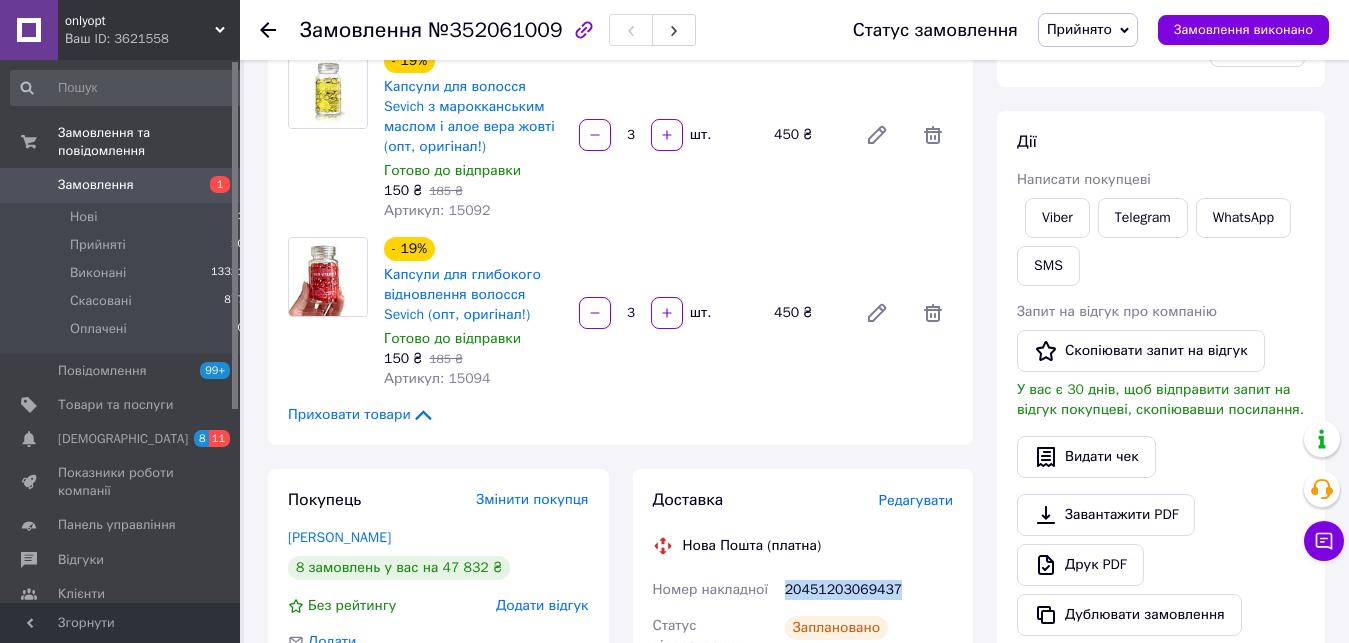 click on "20451203069437" at bounding box center (869, 590) 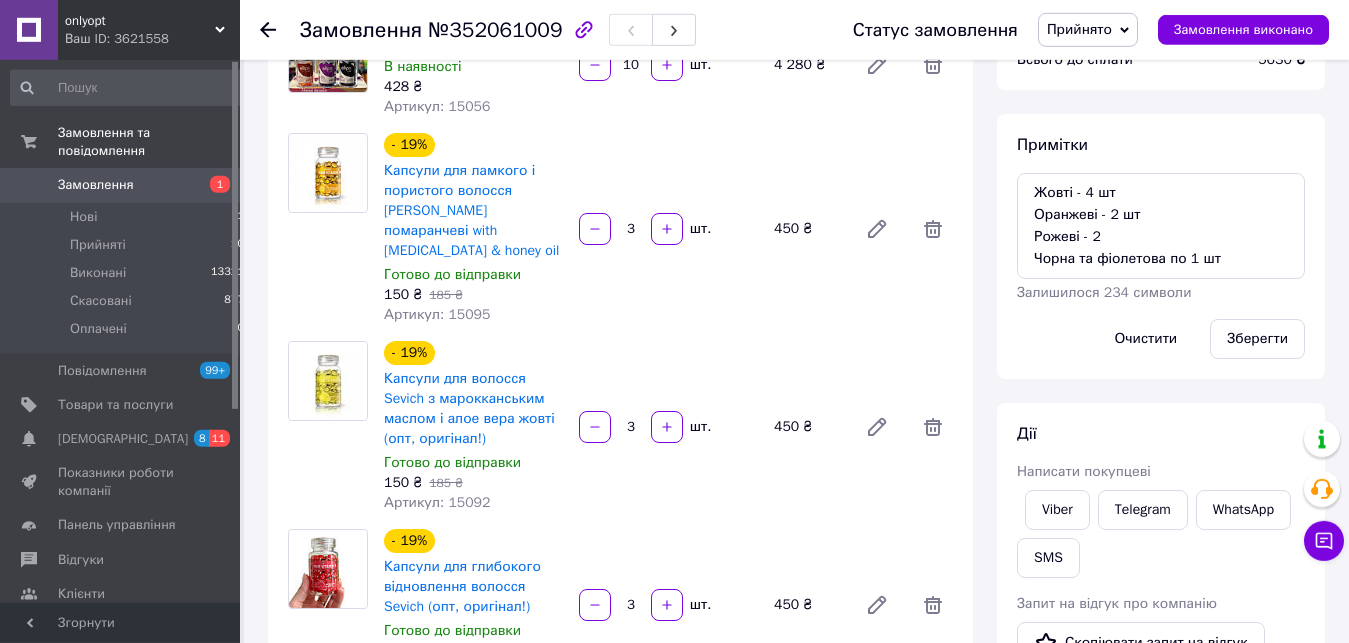 scroll, scrollTop: 204, scrollLeft: 0, axis: vertical 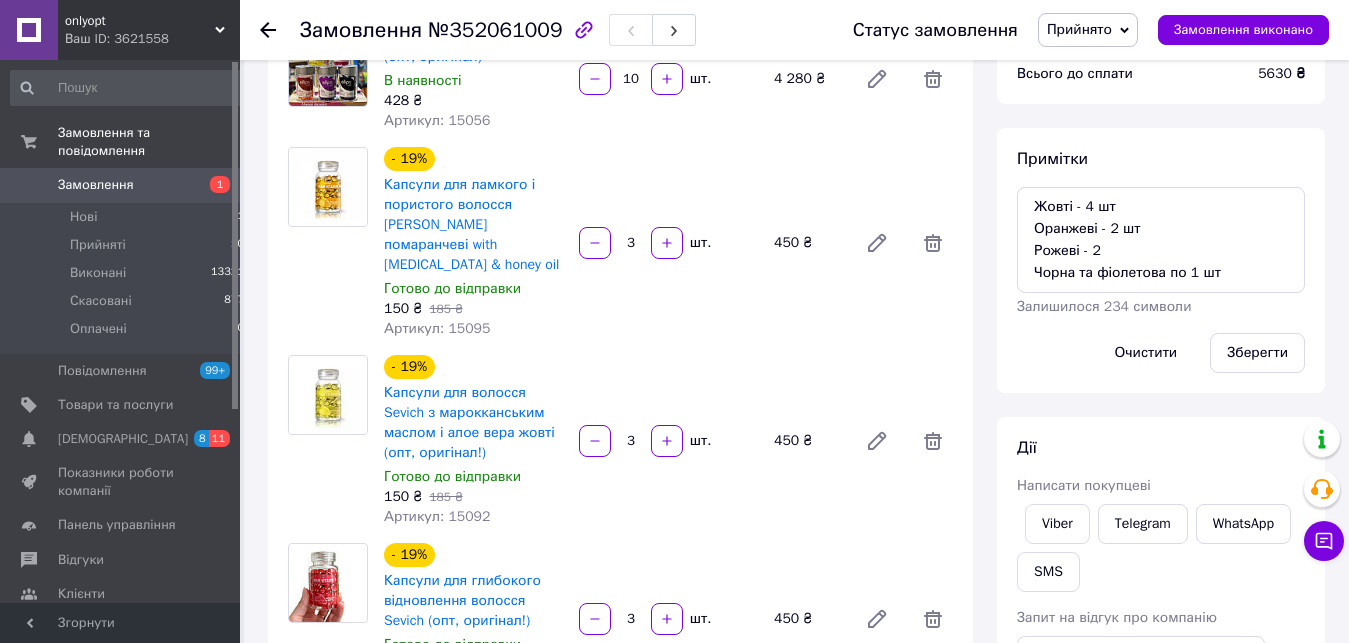 click on "Замовлення" at bounding box center (121, 185) 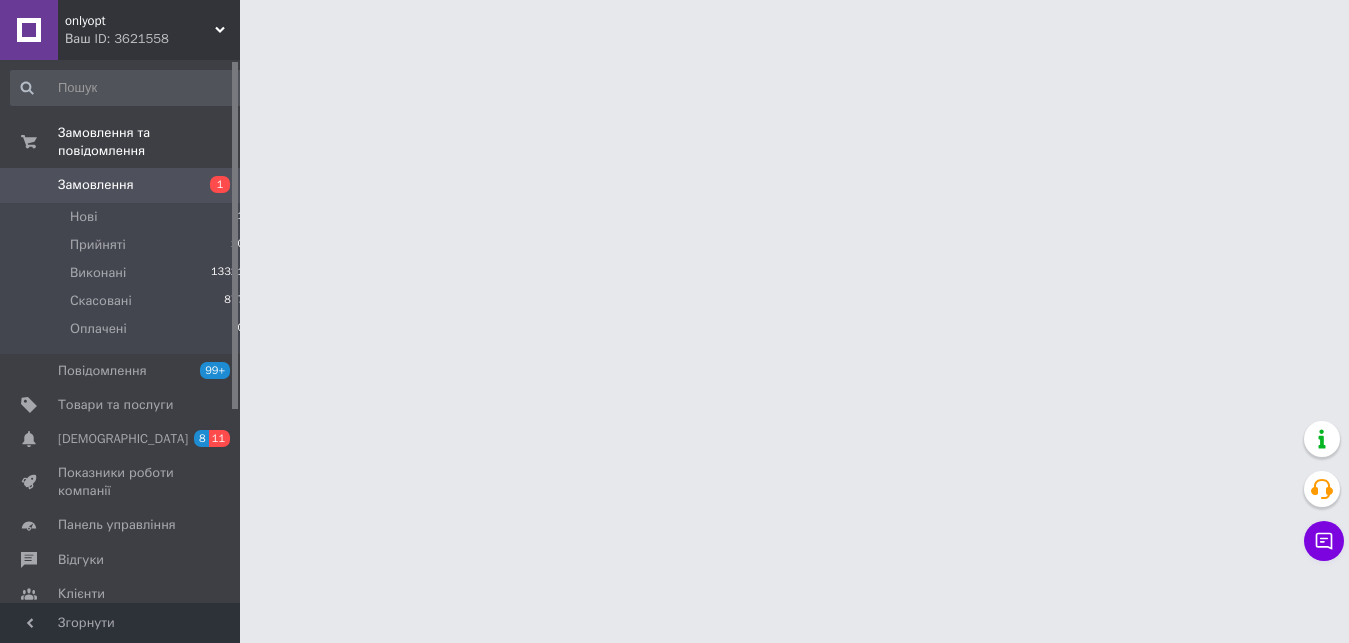 scroll, scrollTop: 0, scrollLeft: 0, axis: both 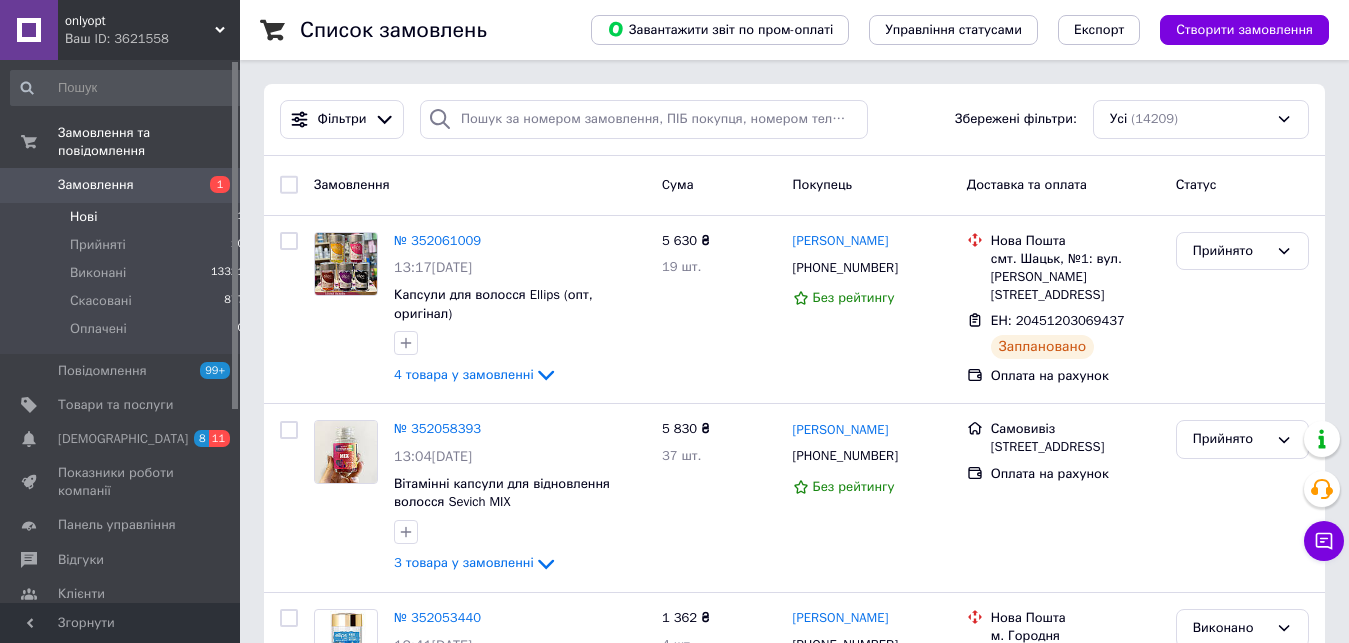 click on "Нові 1" at bounding box center (128, 217) 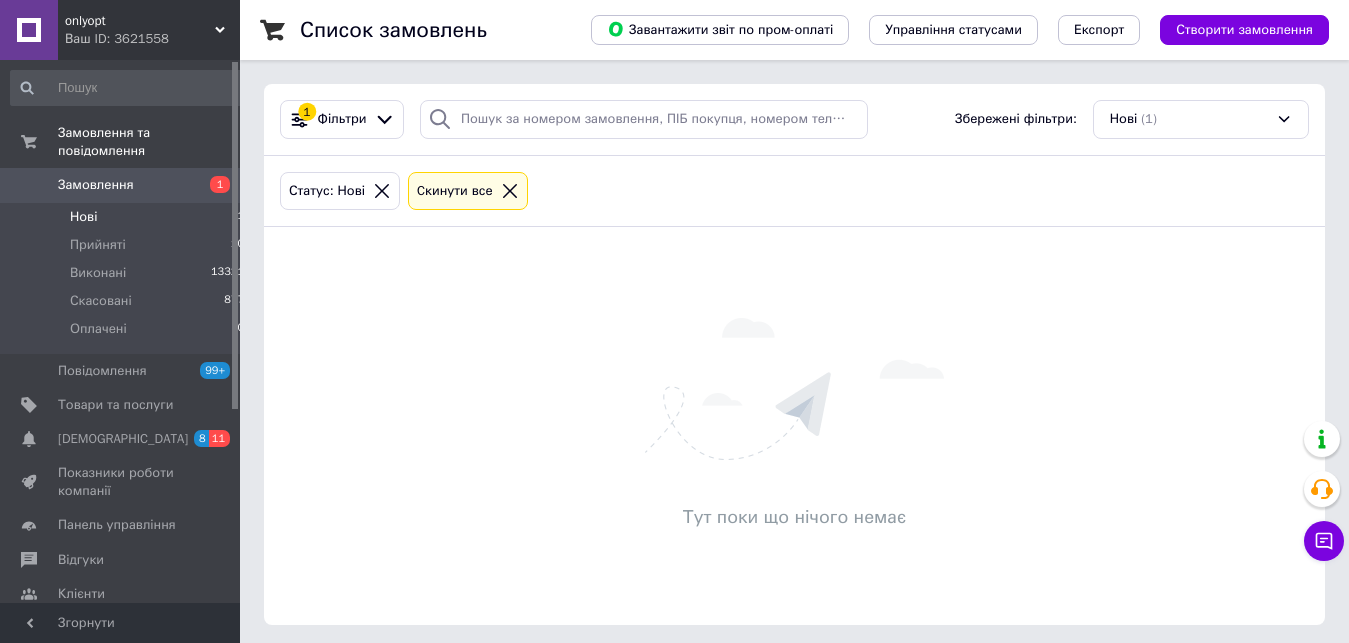 click on "Нові 1" at bounding box center (128, 217) 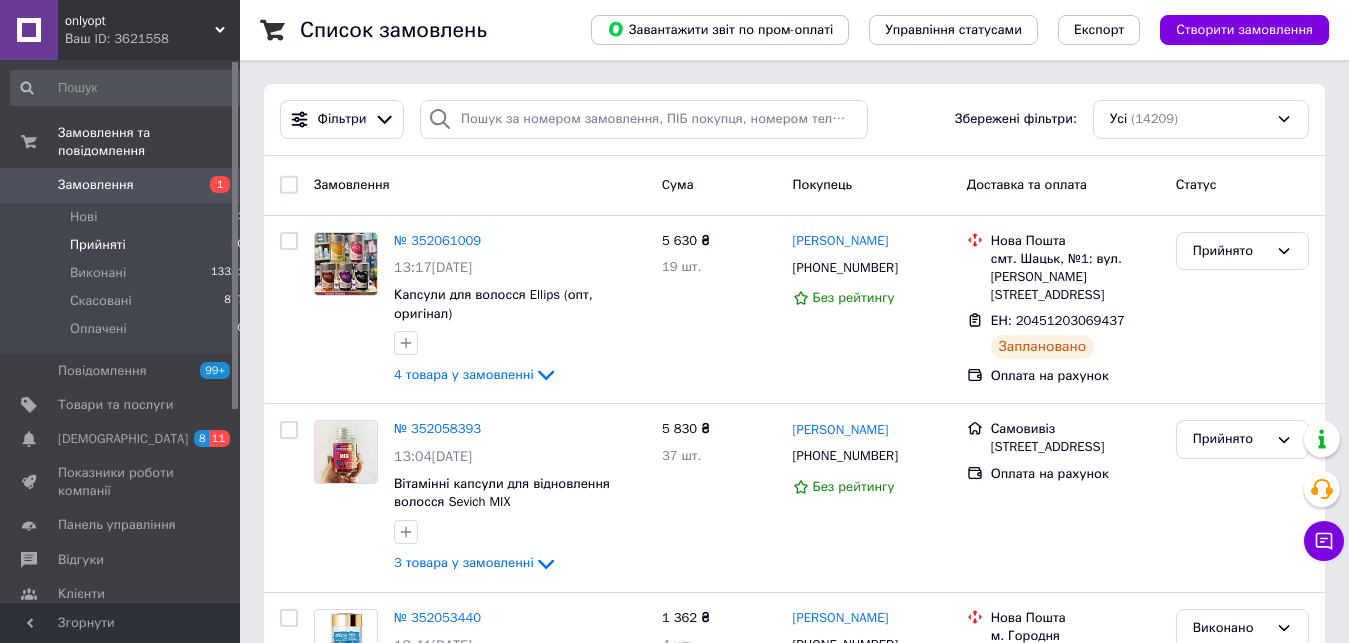 click on "Прийняті 10" at bounding box center [128, 245] 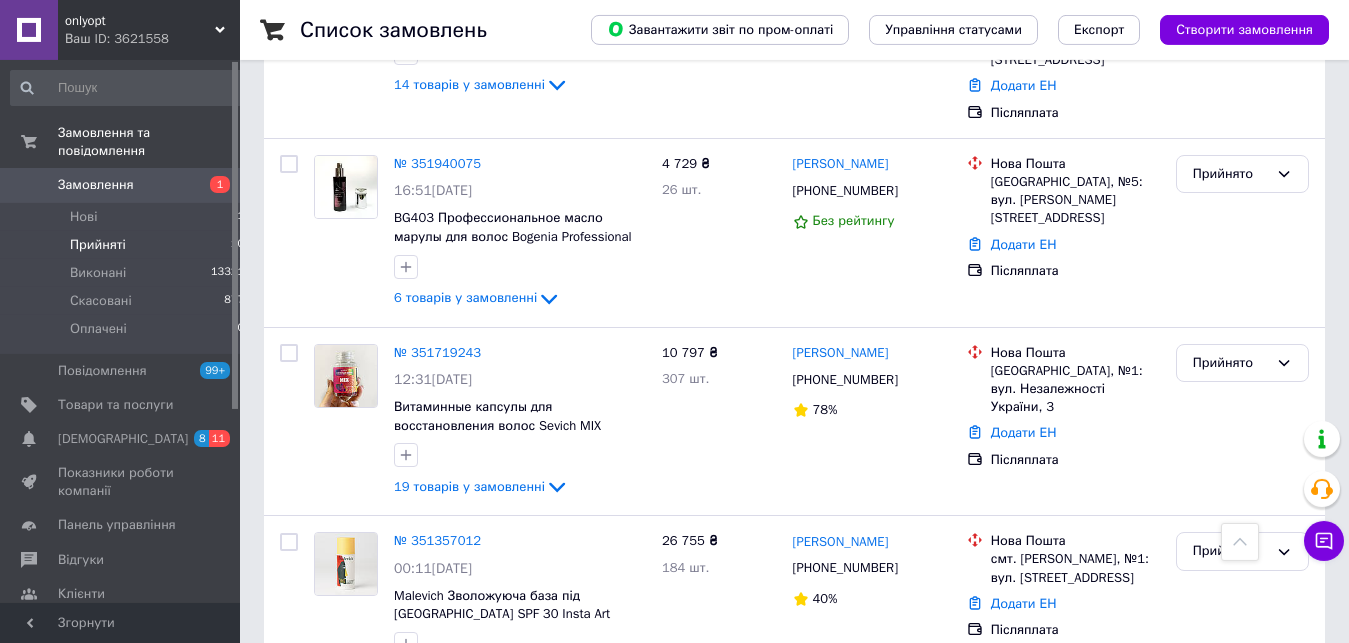 scroll, scrollTop: 1351, scrollLeft: 0, axis: vertical 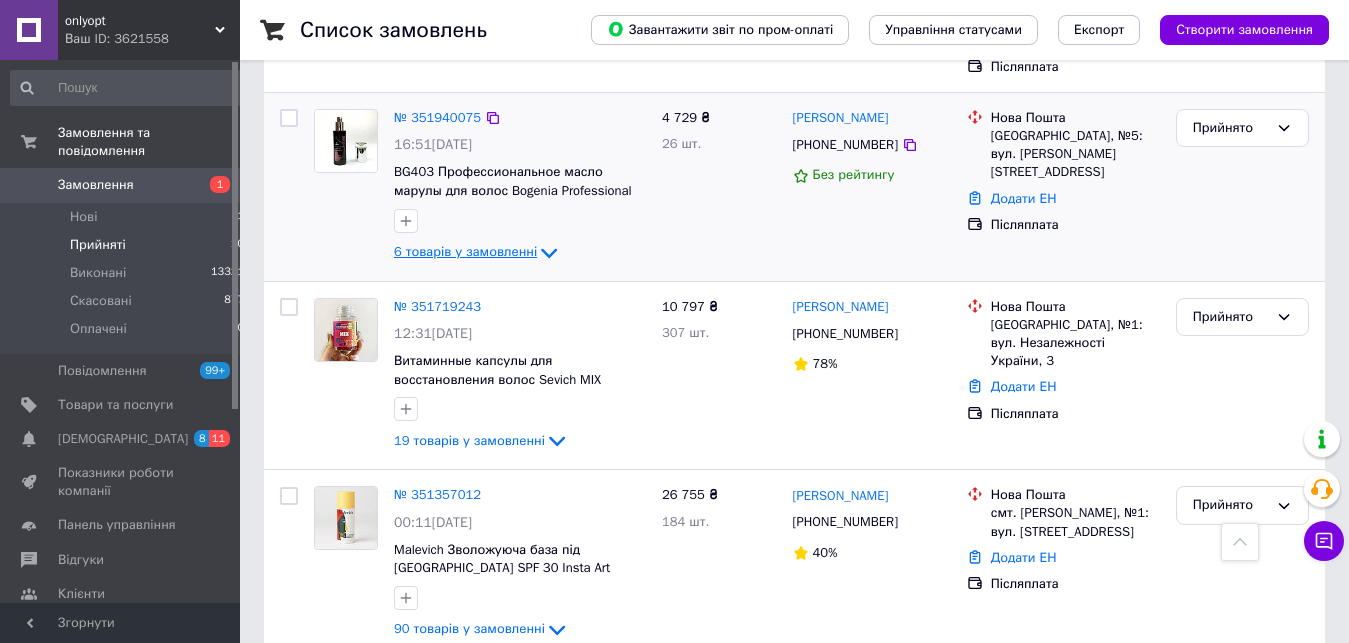 click 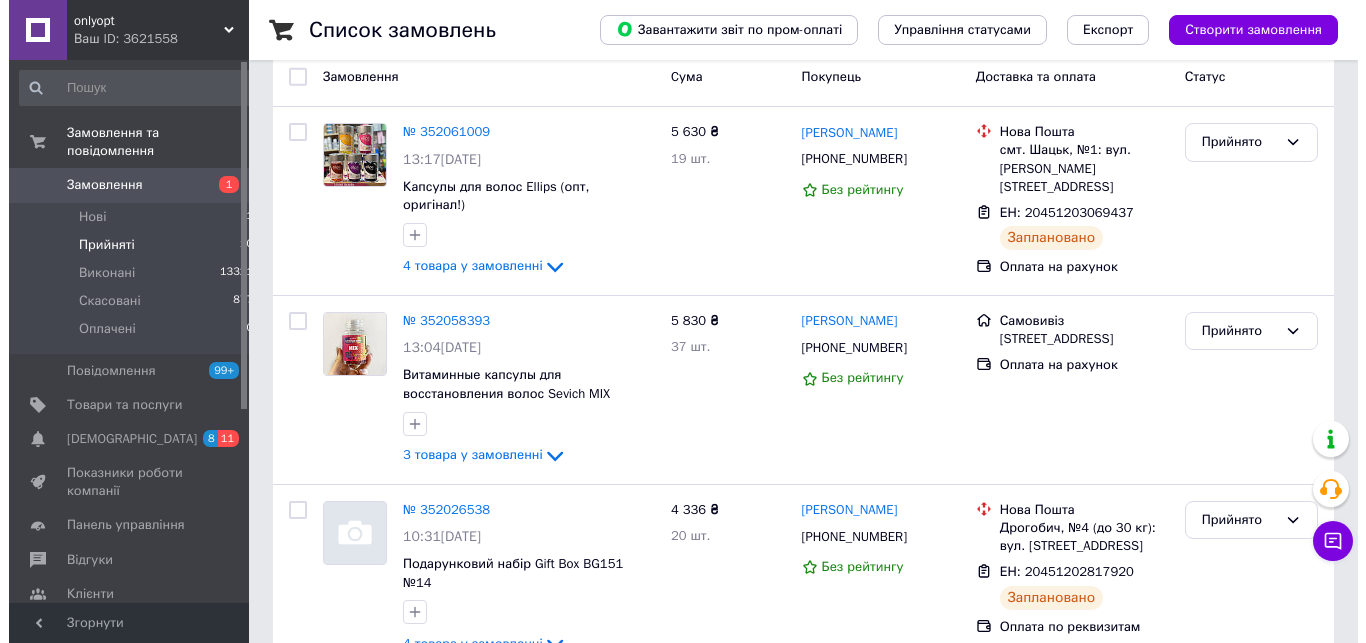 scroll, scrollTop: 0, scrollLeft: 0, axis: both 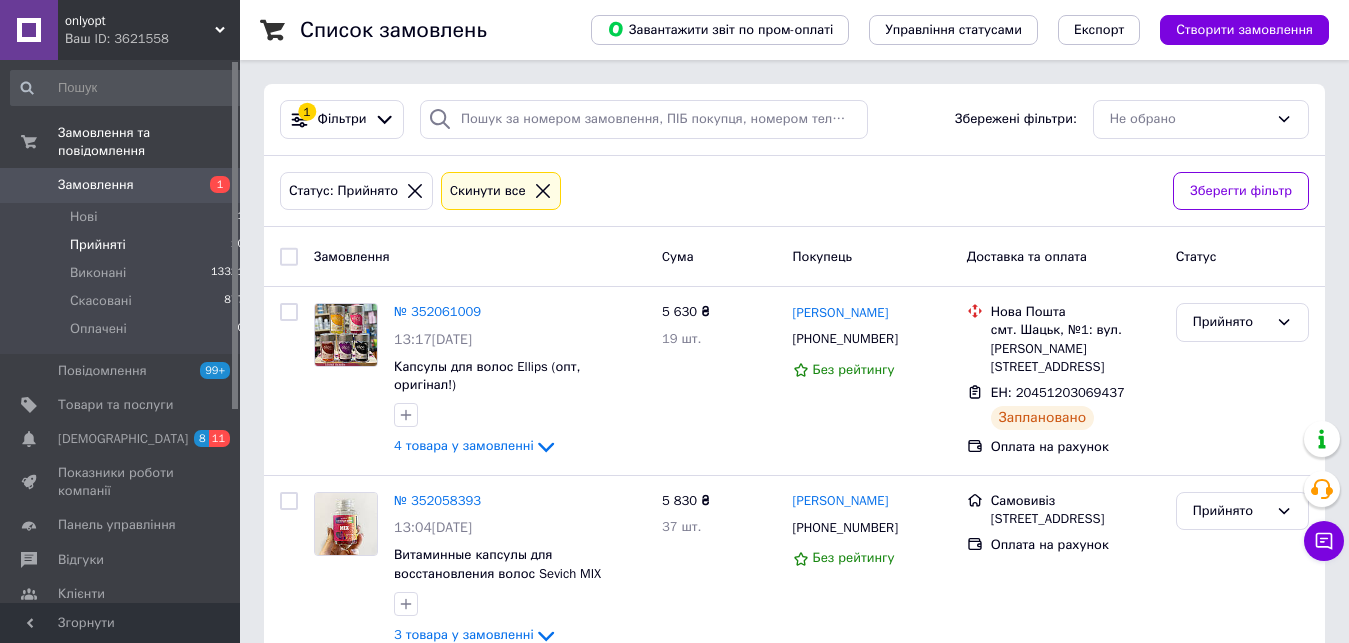 click on "Замовлення 1" at bounding box center [128, 185] 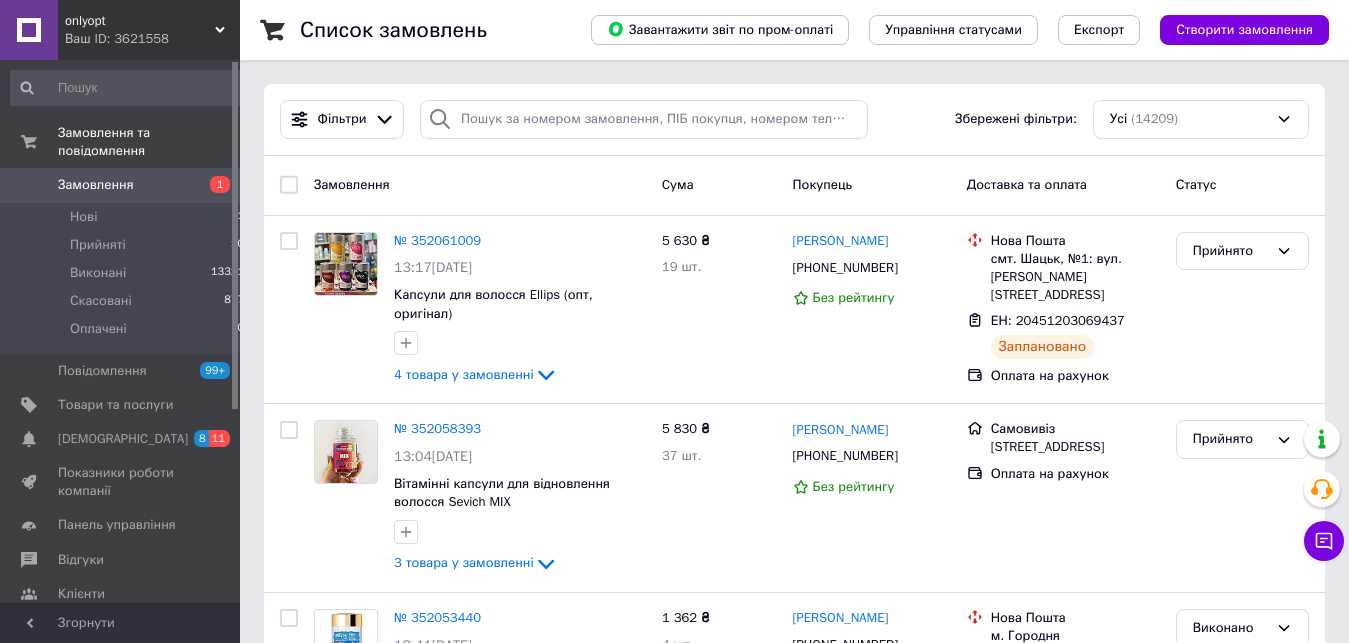 click on "Замовлення" at bounding box center [121, 185] 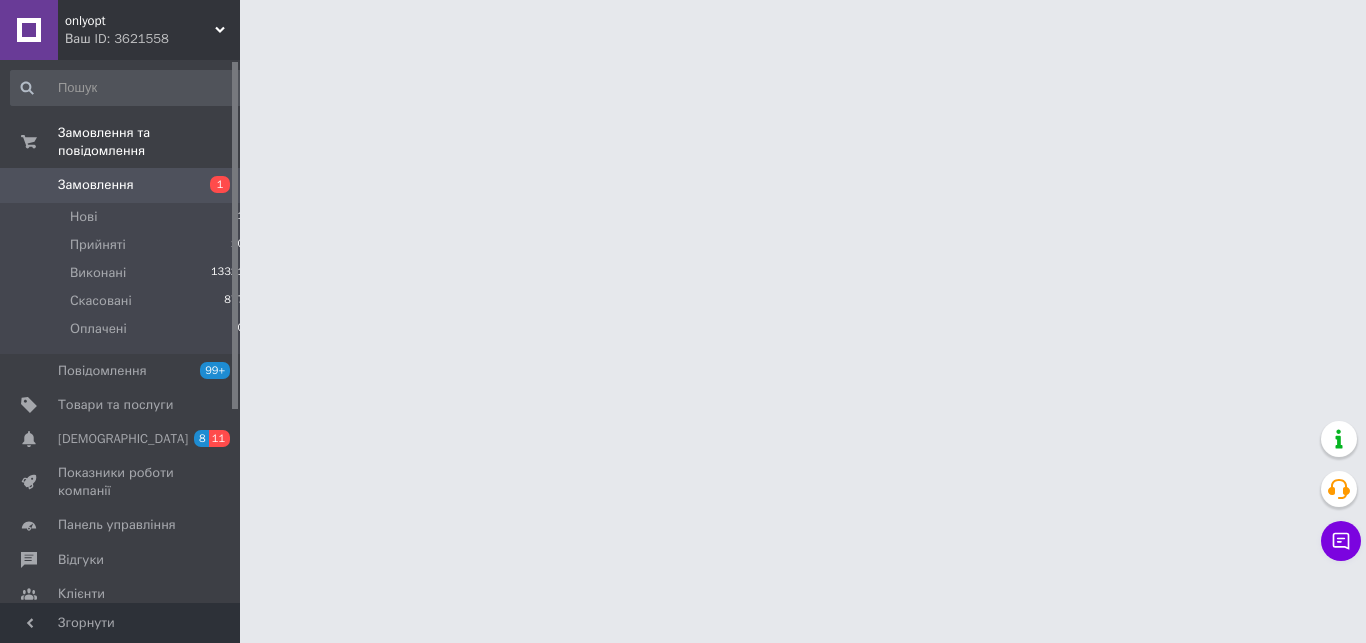 click on "Замовлення 1" at bounding box center [128, 185] 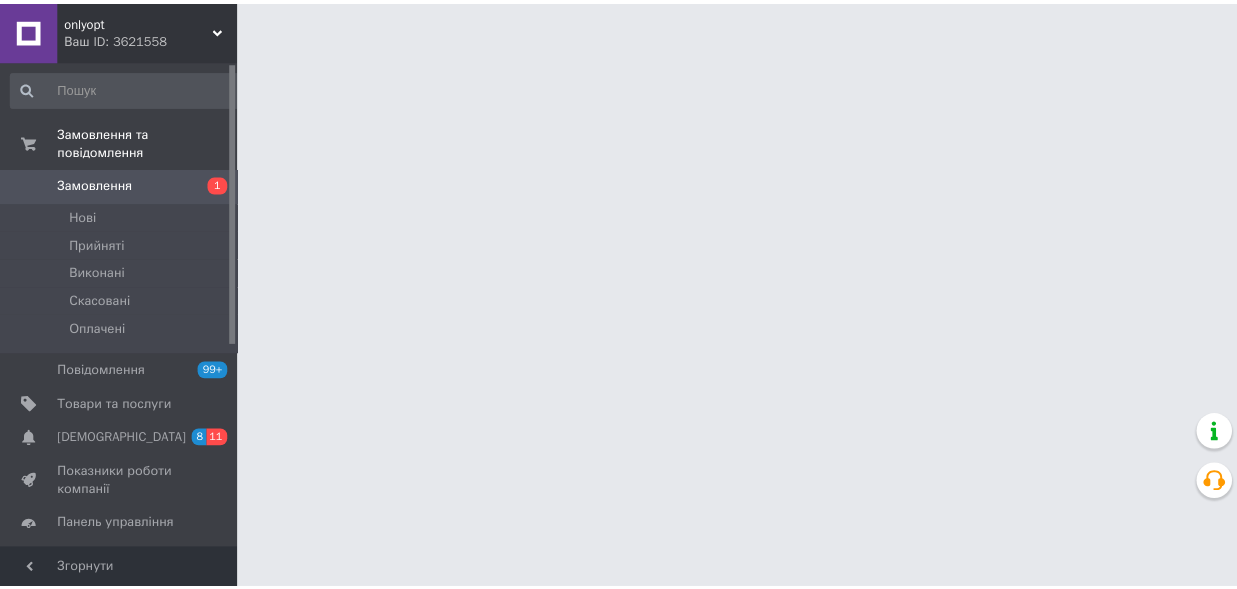 scroll, scrollTop: 0, scrollLeft: 0, axis: both 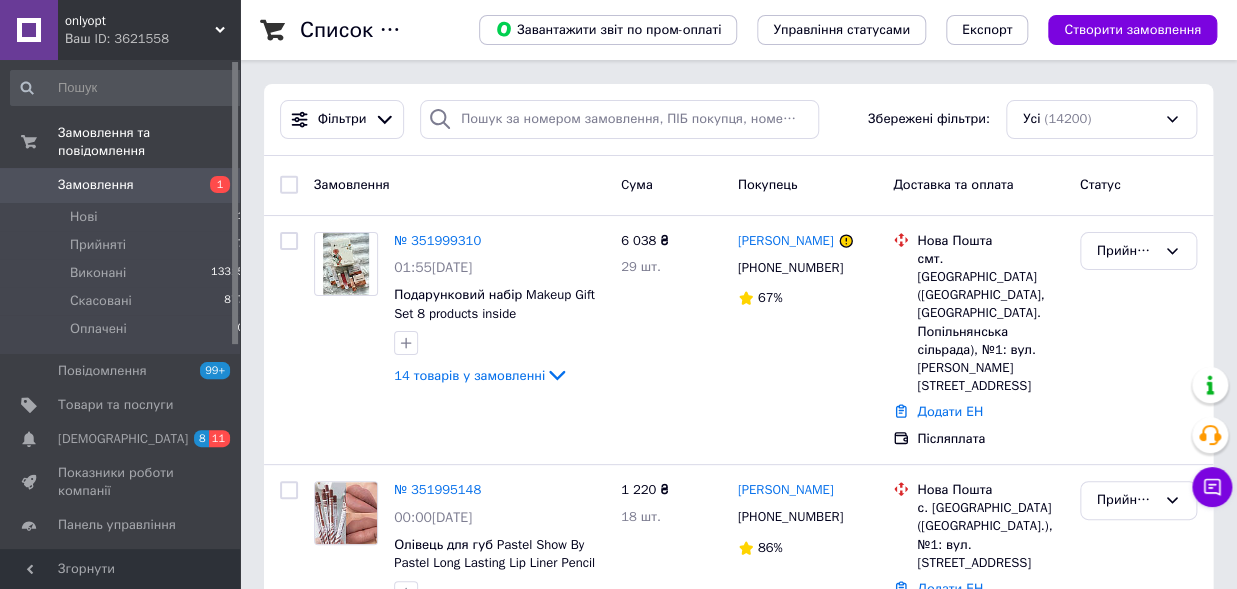 click on "Фільтри Збережені фільтри: Усі (14200)" at bounding box center (738, 120) 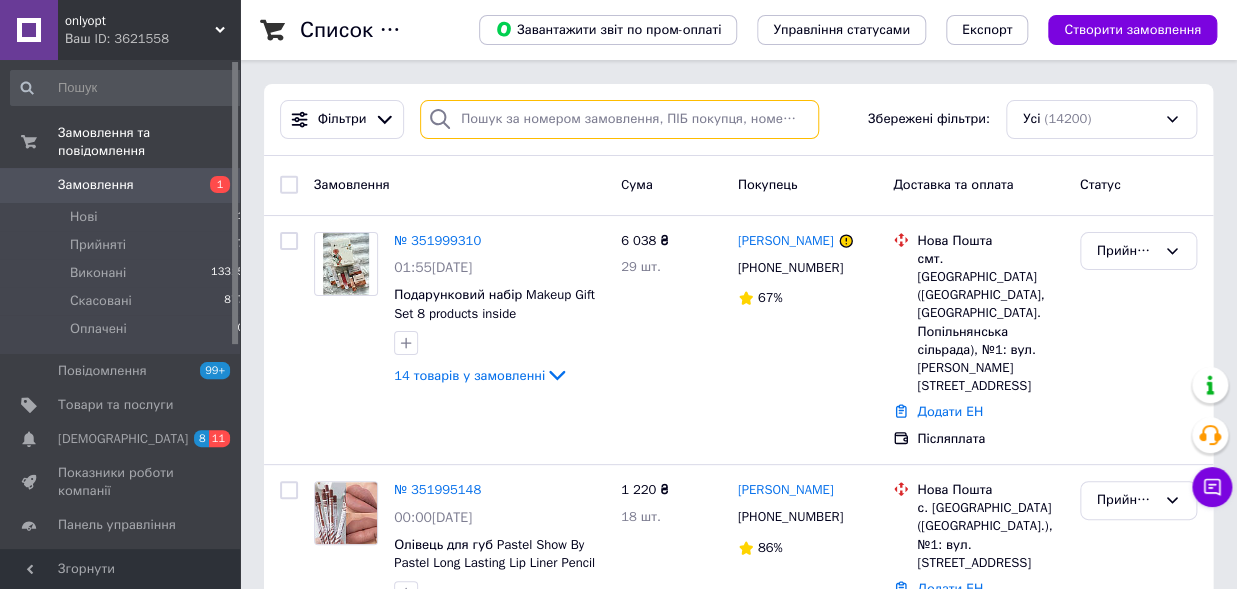 click at bounding box center [619, 119] 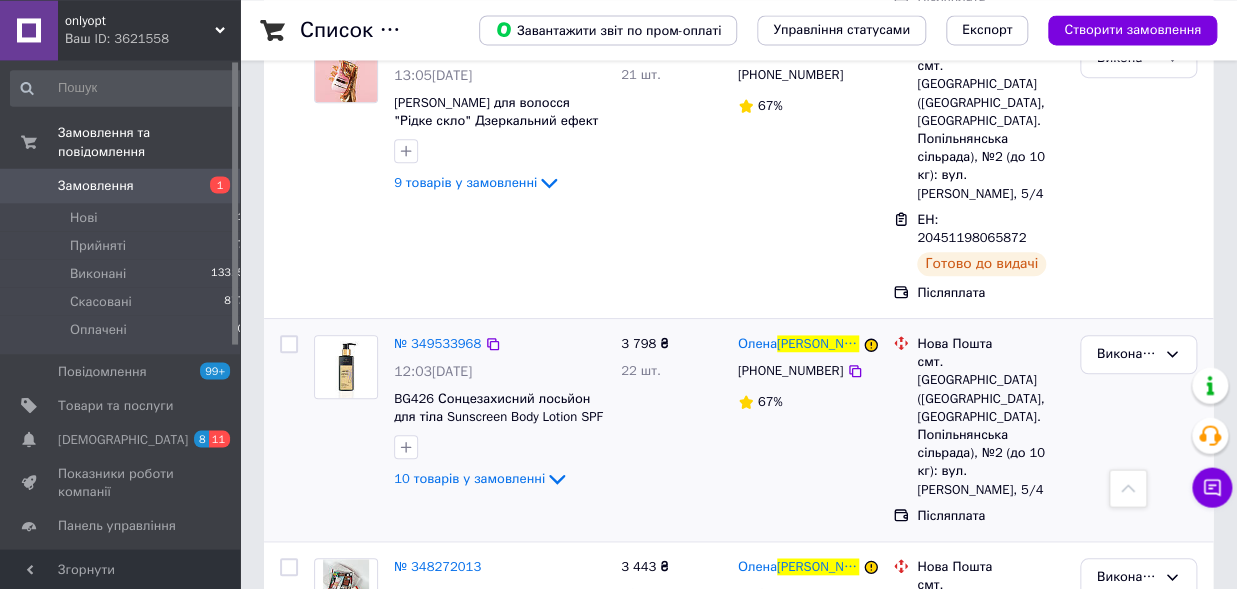 scroll, scrollTop: 440, scrollLeft: 0, axis: vertical 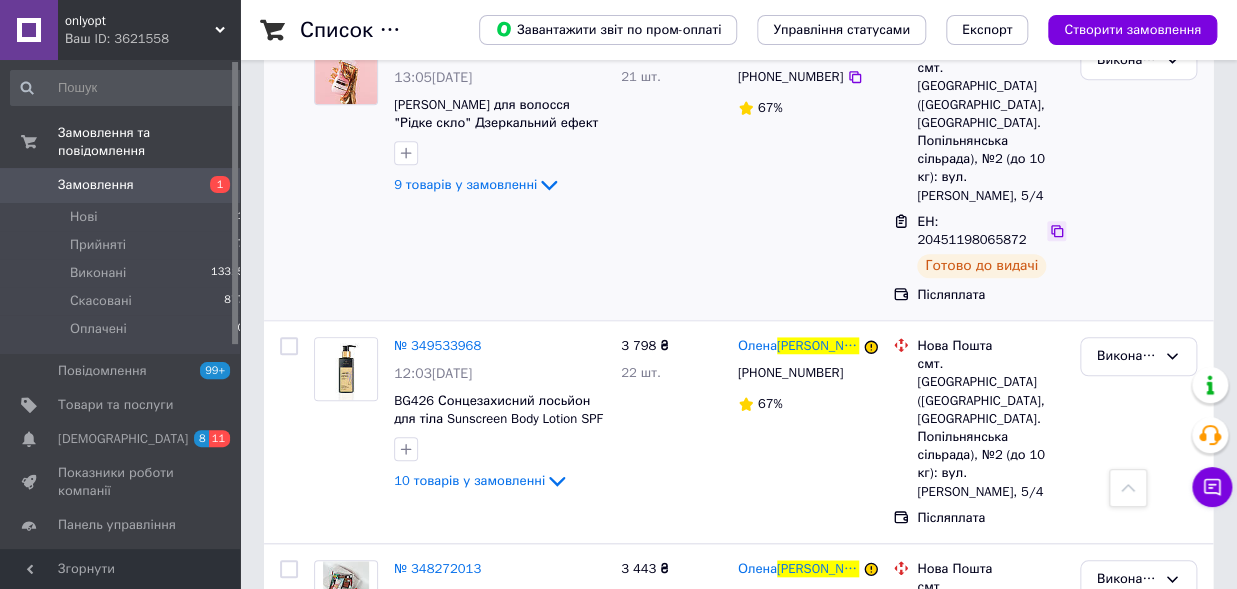 type on "гришко" 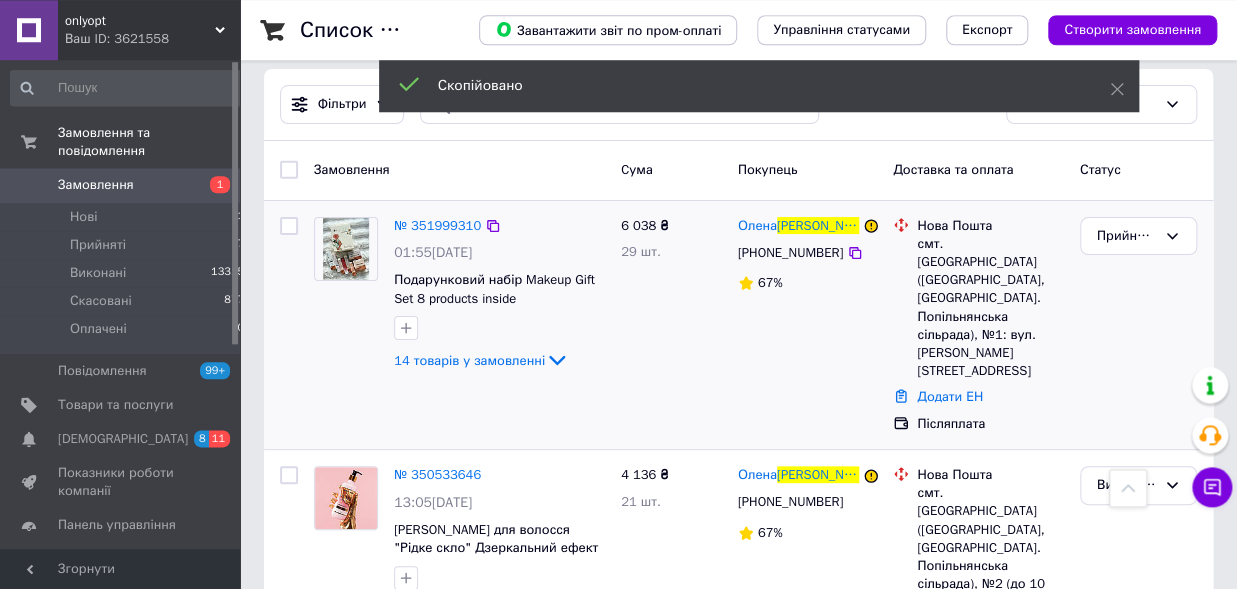 scroll, scrollTop: 0, scrollLeft: 0, axis: both 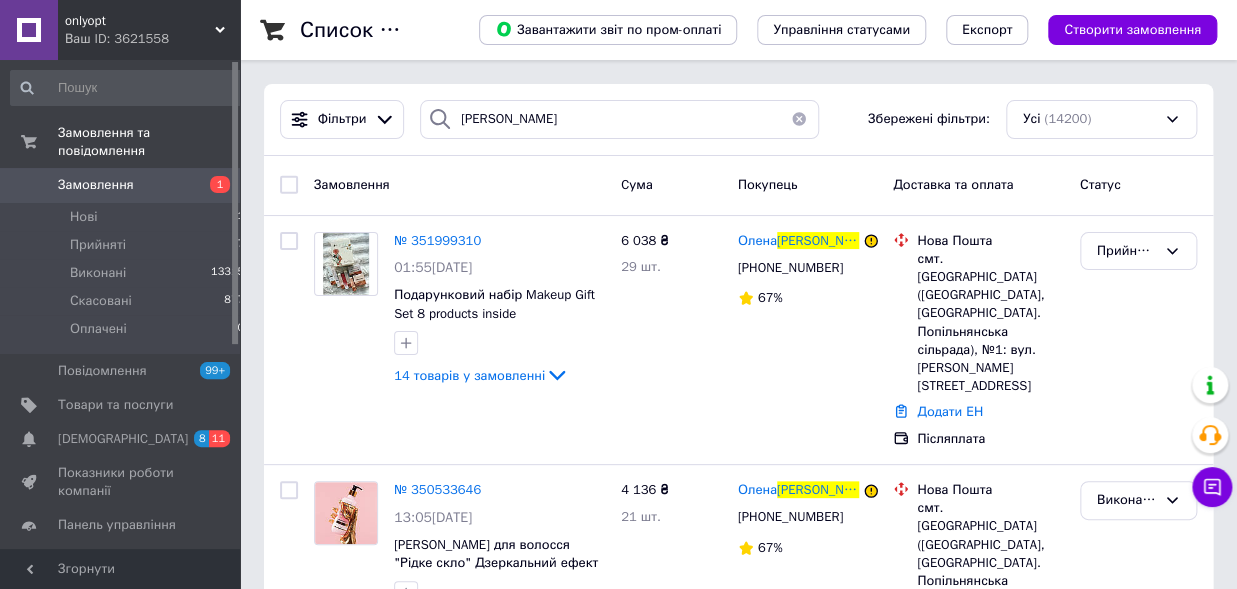 click on "Замовлення" at bounding box center (96, 185) 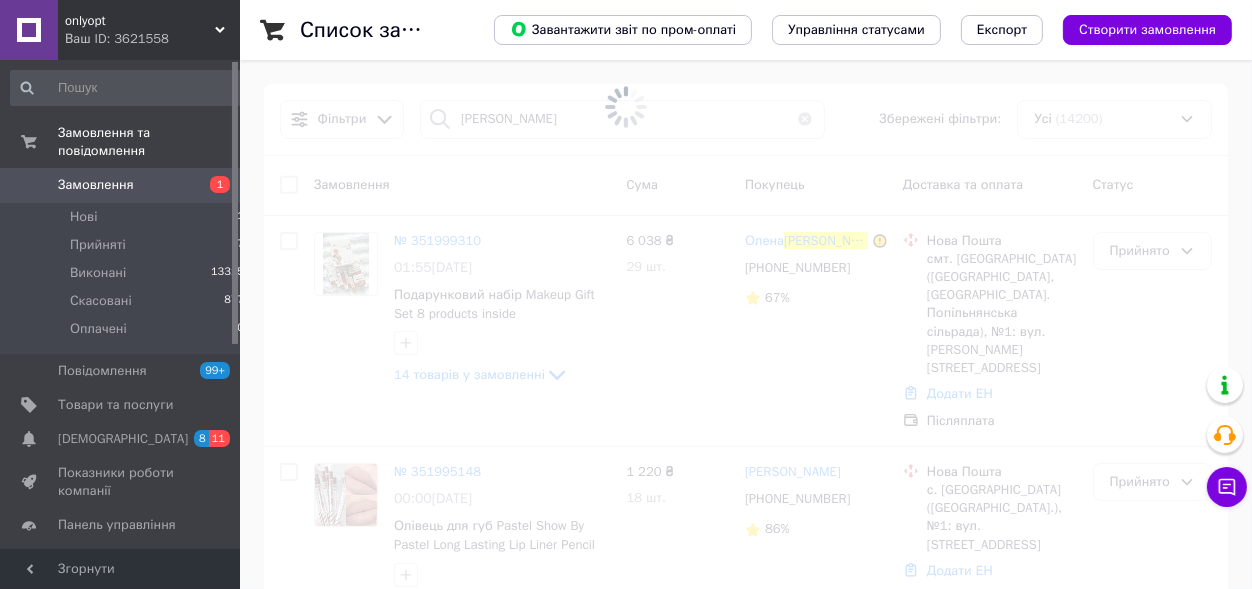 type on "гришко" 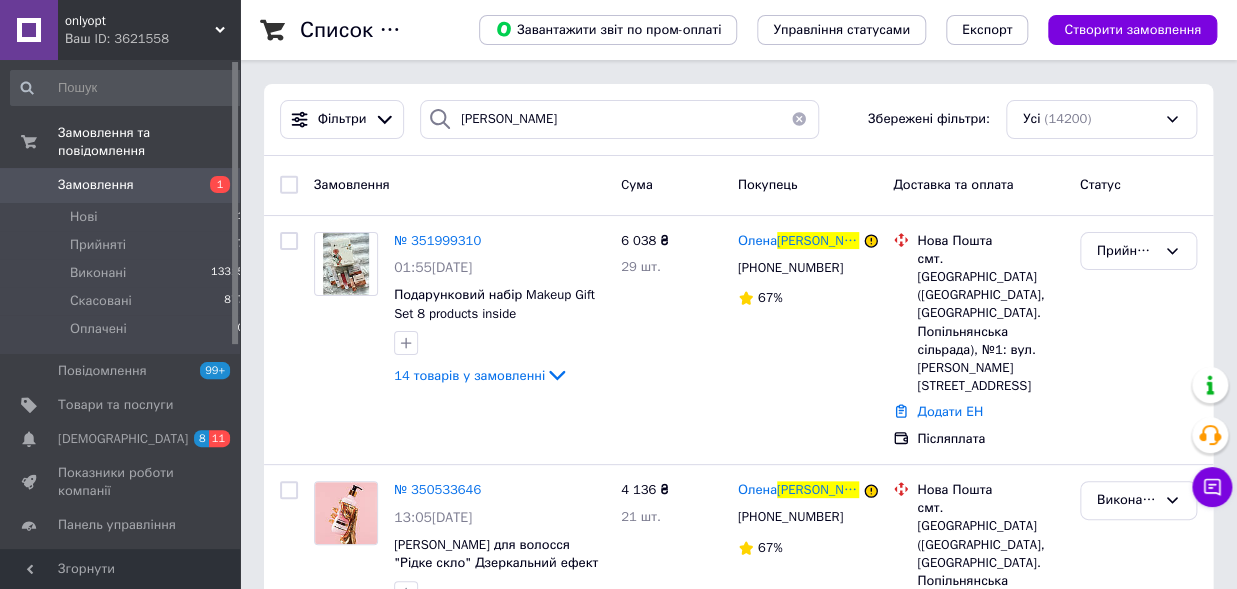 click on "Фільтри гришко Збережені фільтри: Усі (14200)" at bounding box center (738, 120) 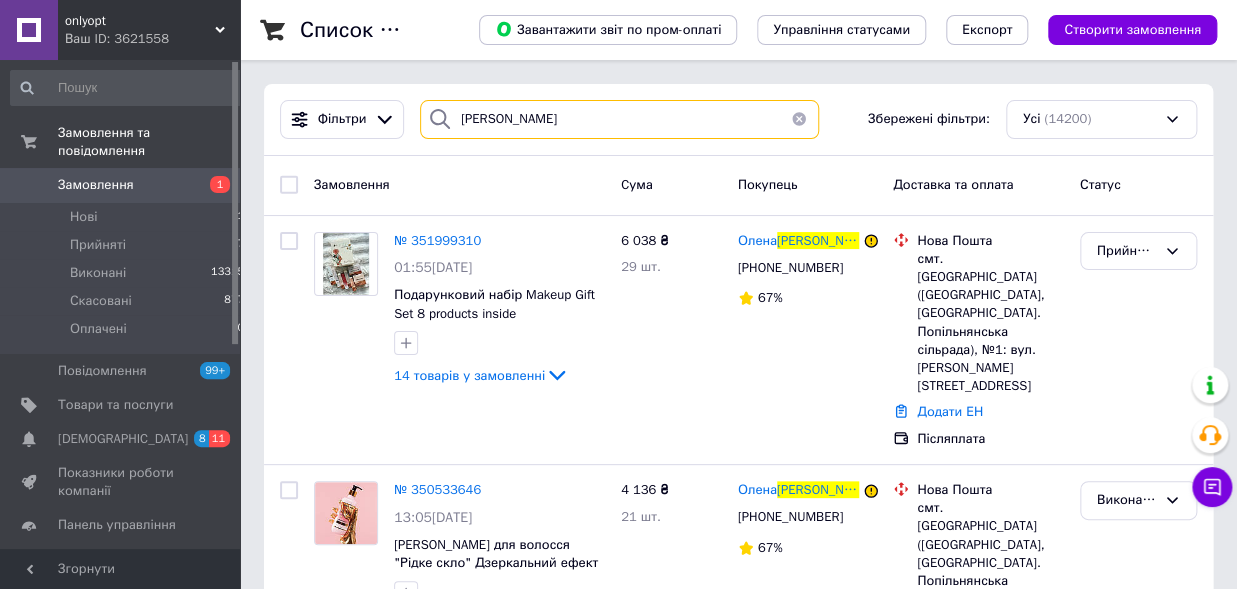 click on "гришко" at bounding box center (619, 119) 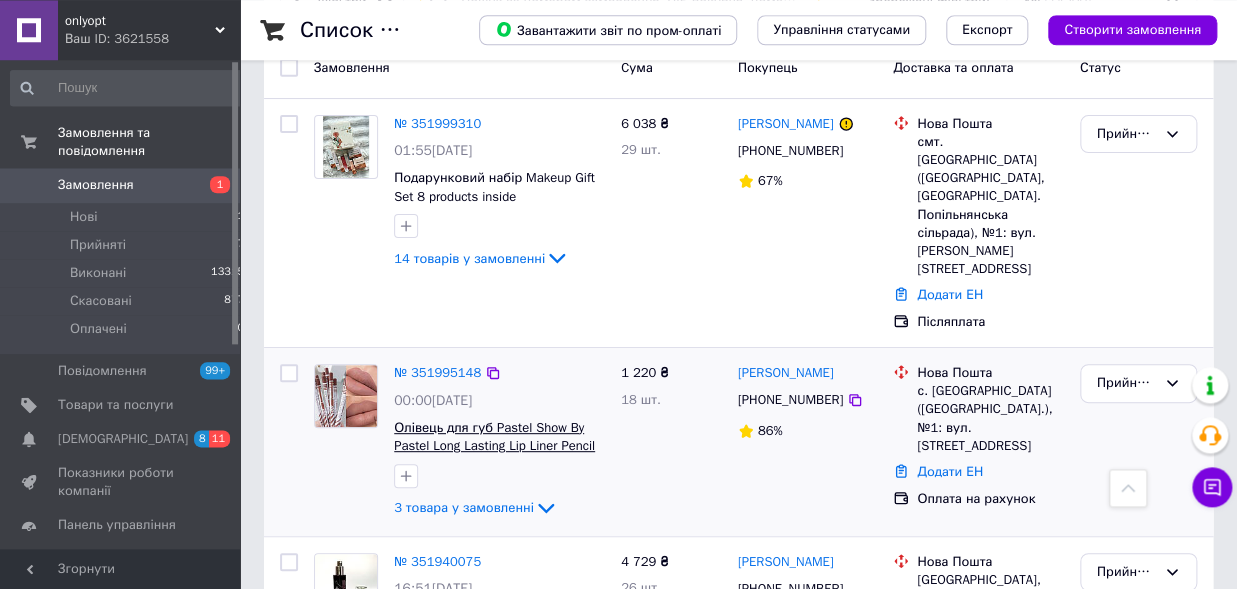 scroll, scrollTop: 110, scrollLeft: 0, axis: vertical 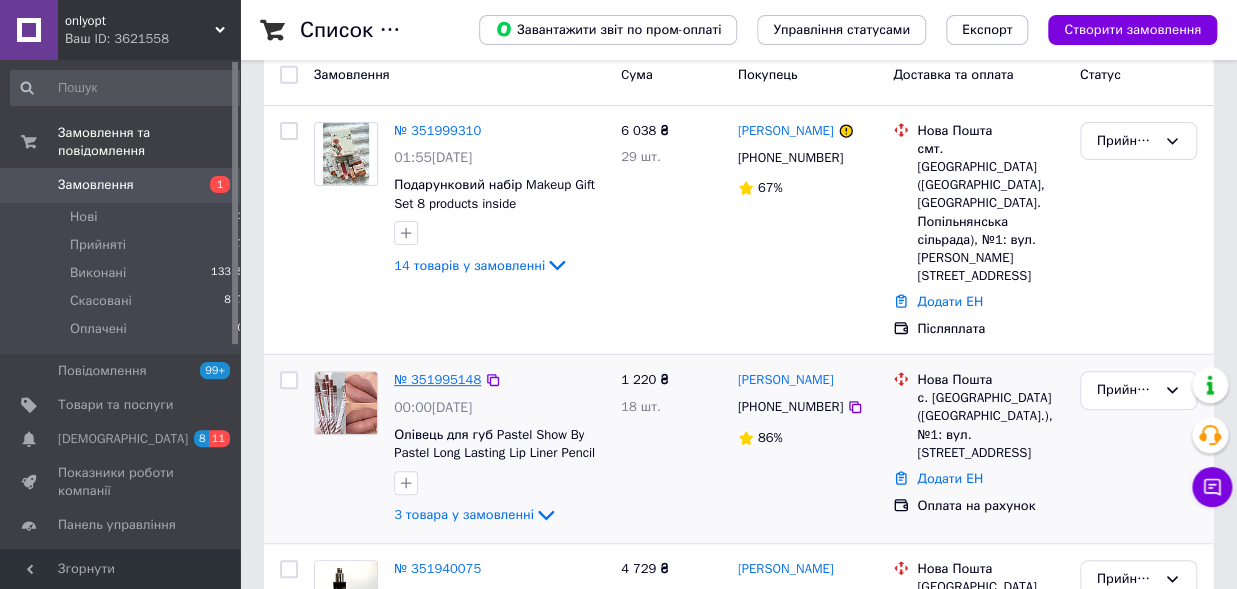 type 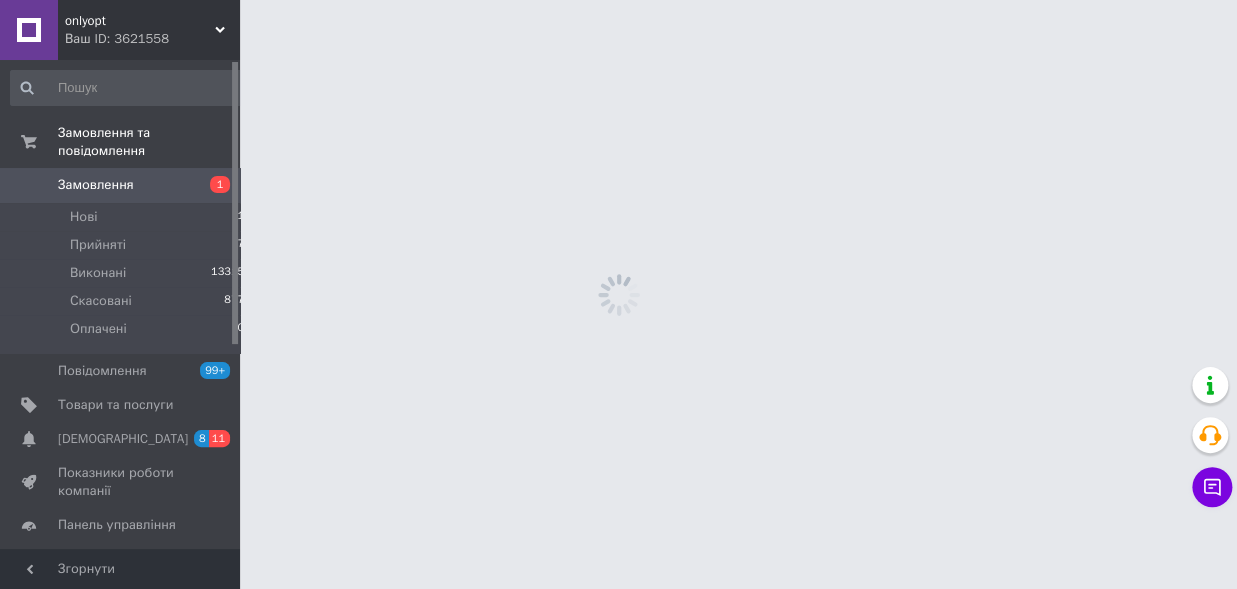 scroll, scrollTop: 0, scrollLeft: 0, axis: both 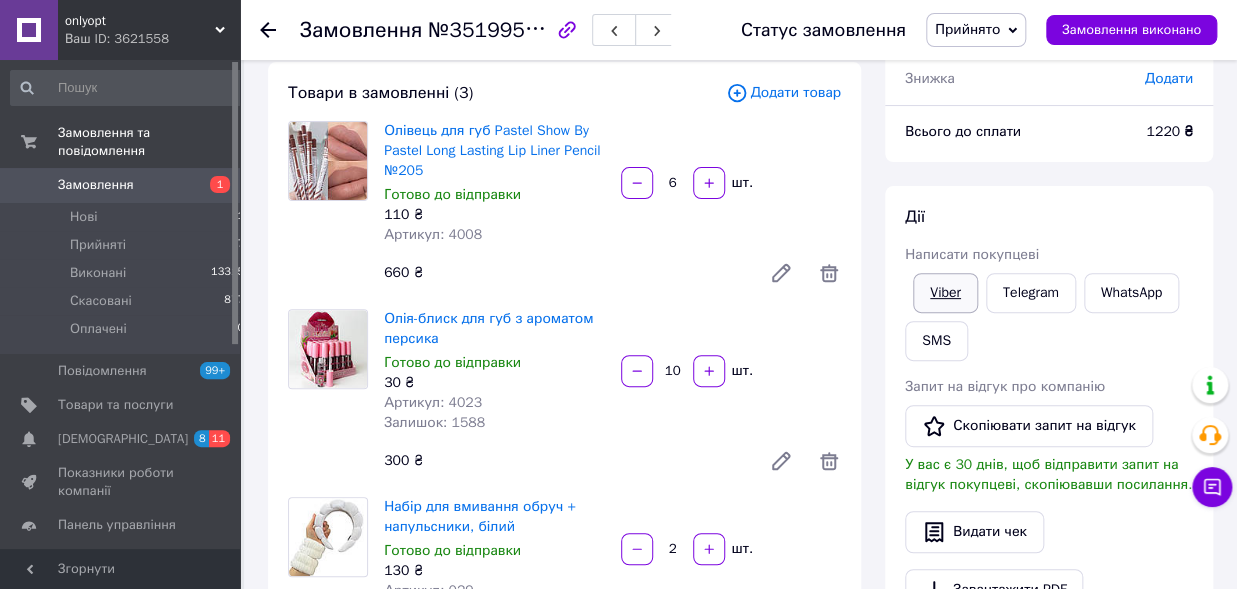 click on "Viber" at bounding box center [945, 293] 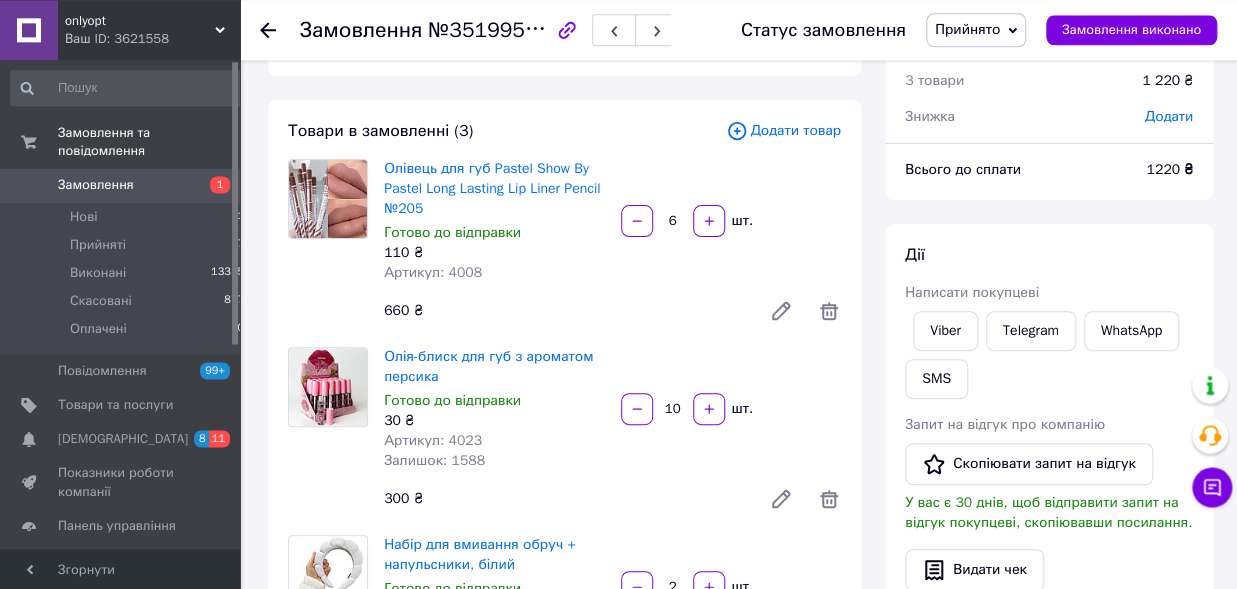scroll, scrollTop: 0, scrollLeft: 0, axis: both 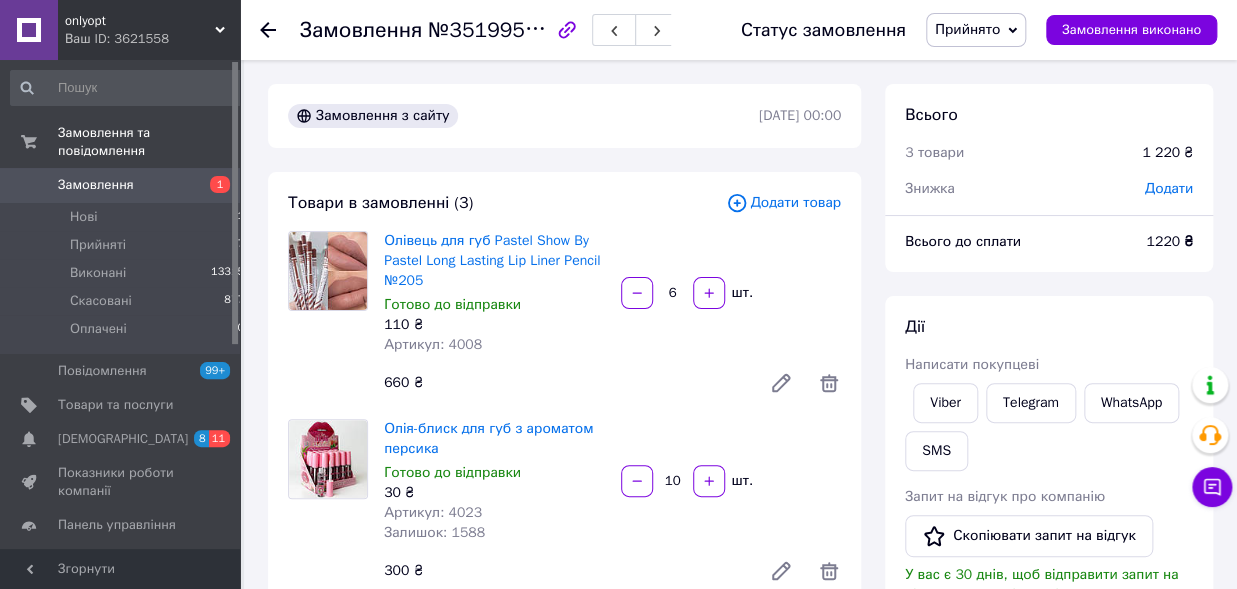 click on "Дії" at bounding box center [1049, 327] 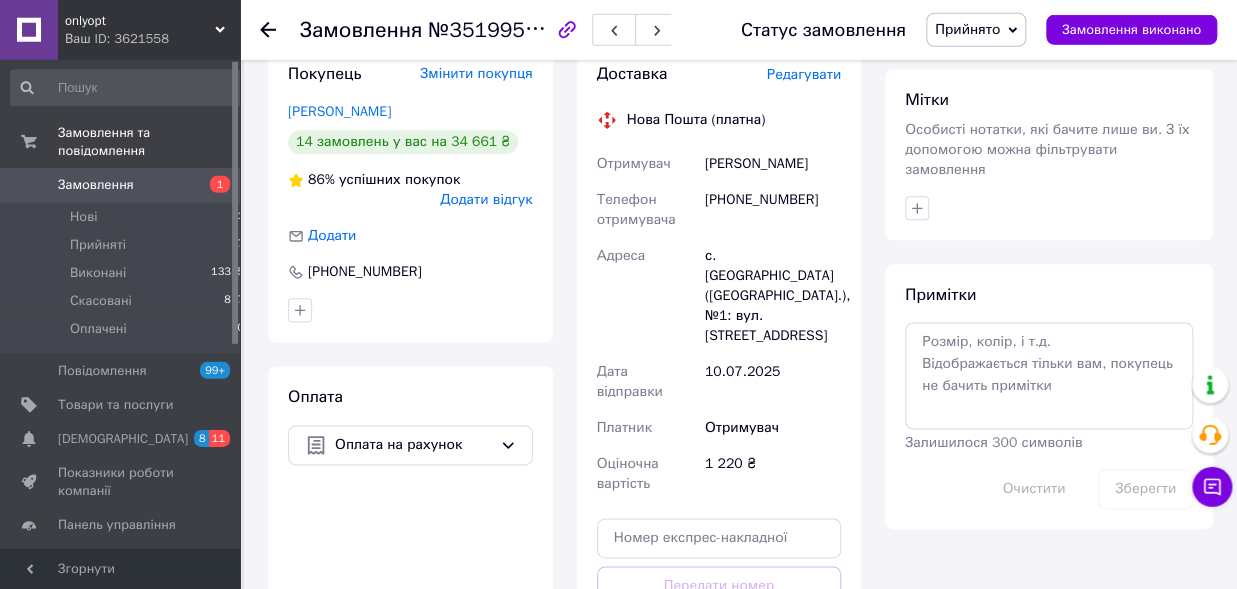 scroll, scrollTop: 655, scrollLeft: 0, axis: vertical 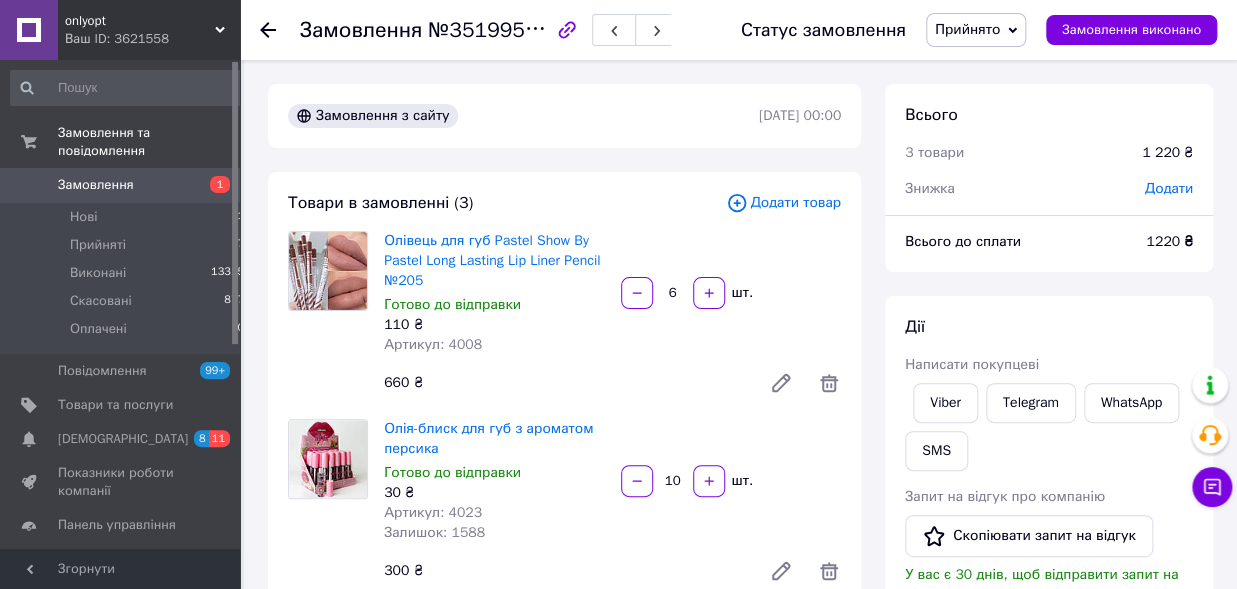 drag, startPoint x: 21, startPoint y: 160, endPoint x: 1, endPoint y: 108, distance: 55.713554 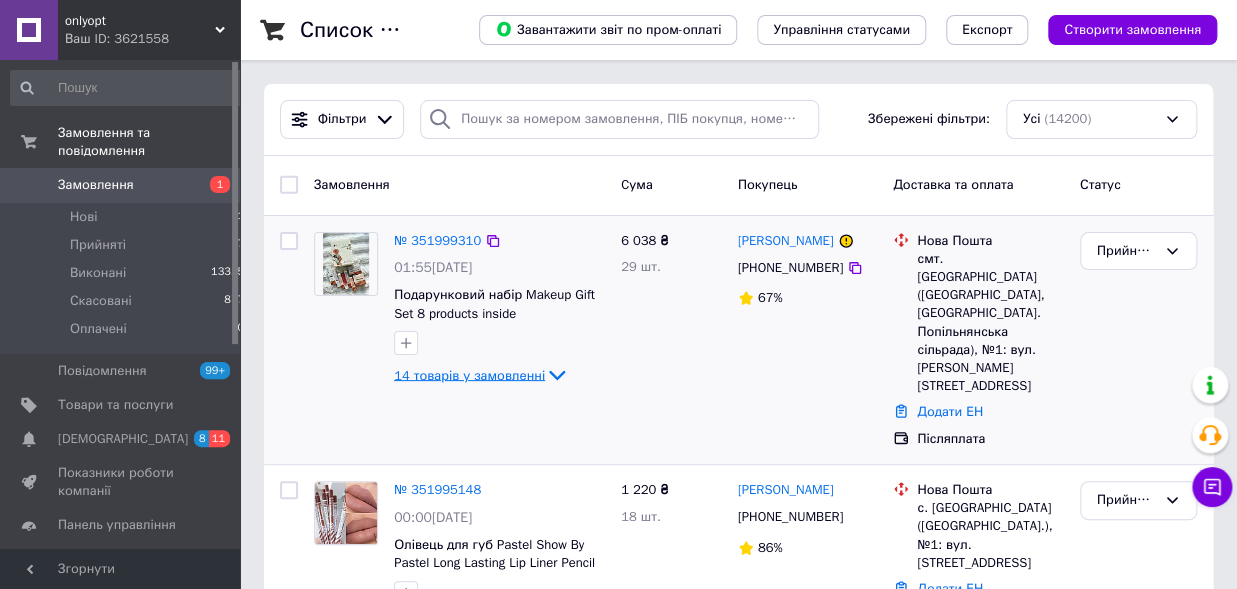 click on "14 товарів у замовленні" at bounding box center (469, 374) 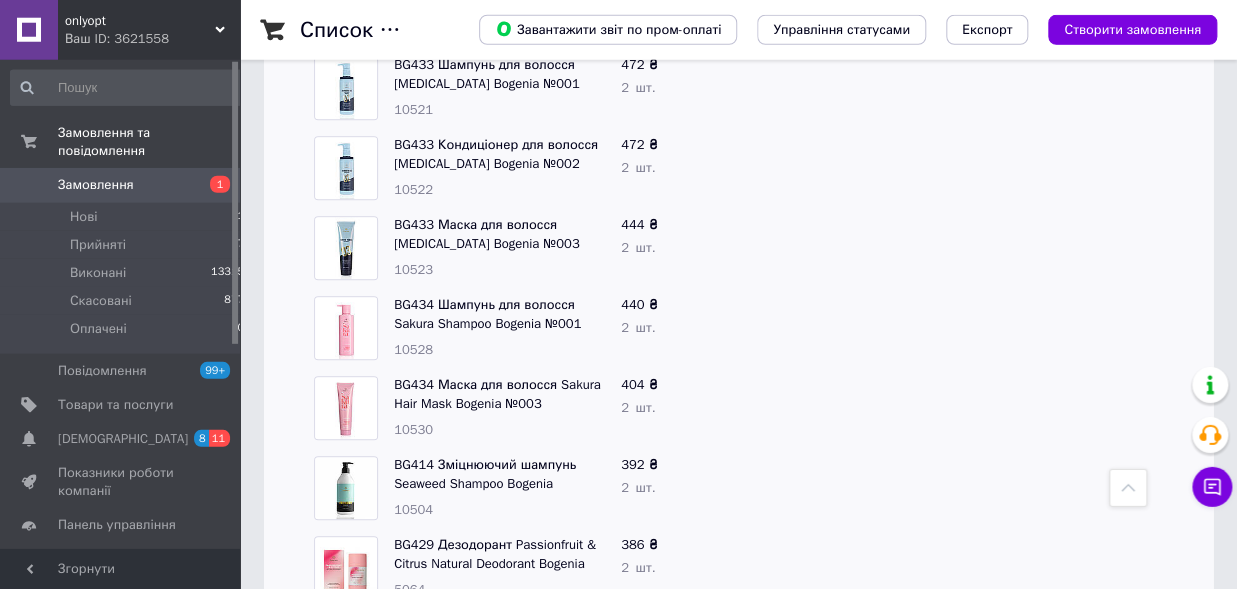 scroll, scrollTop: 550, scrollLeft: 0, axis: vertical 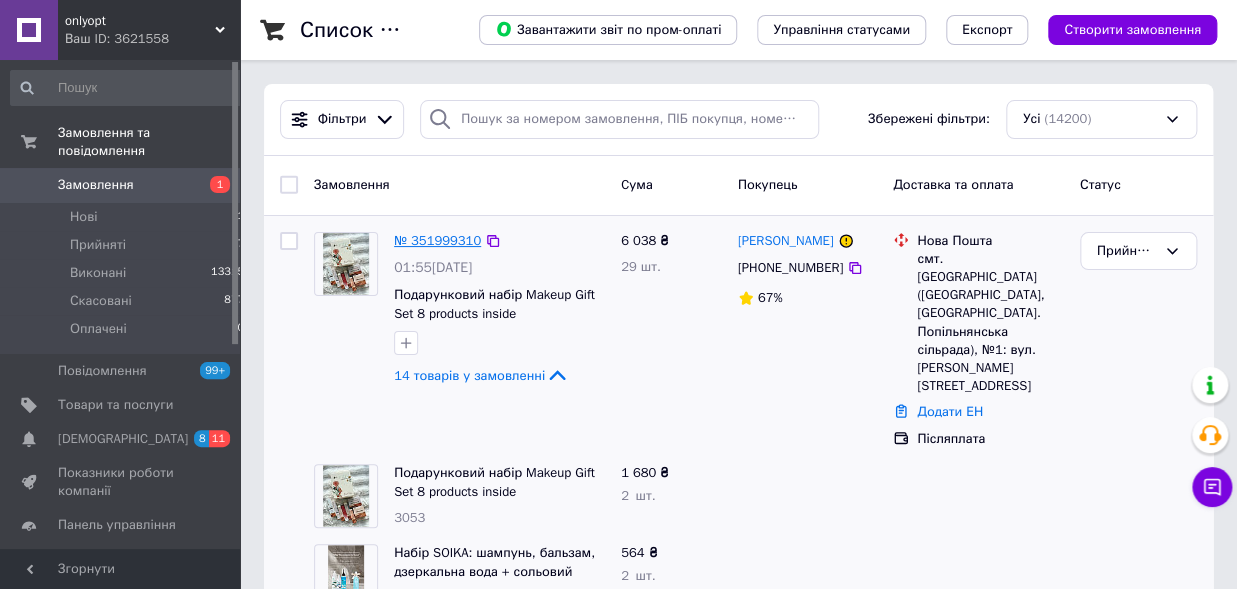 click on "№ 351999310" at bounding box center [437, 240] 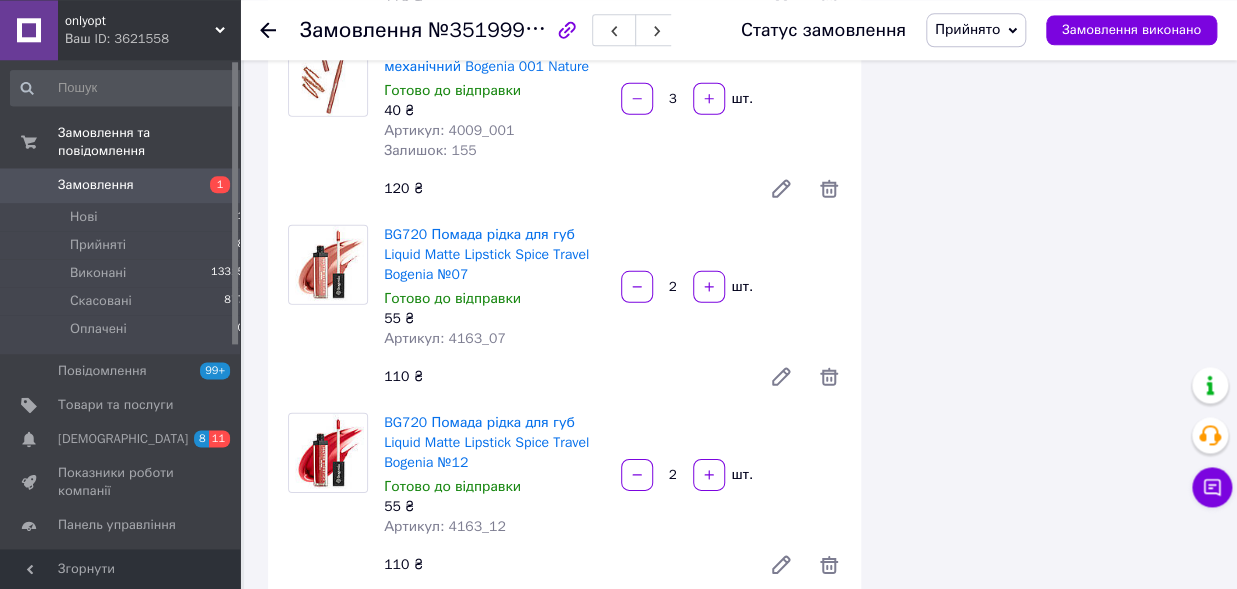 scroll, scrollTop: 2200, scrollLeft: 0, axis: vertical 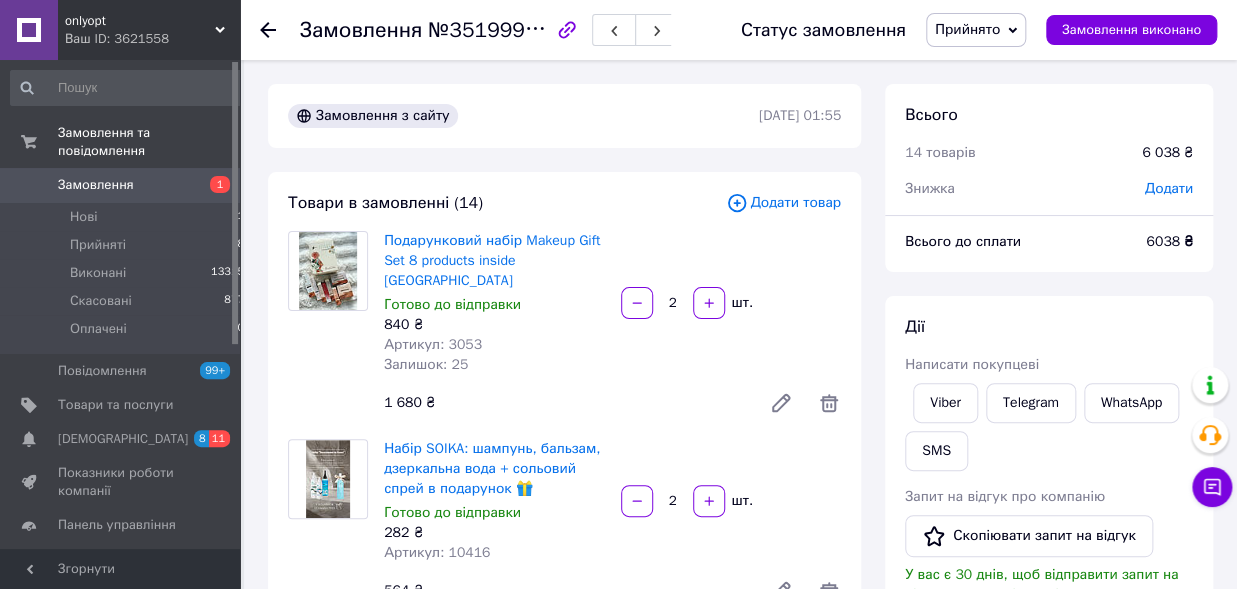 click on "Набір SOIKA: шампунь, бальзам, дзеркальна вода + сольовий спрей в подарунок 🎁 Готово до відправки 282 ₴ Артикул: 10416 2   шт. 564 ₴" at bounding box center (612, 525) 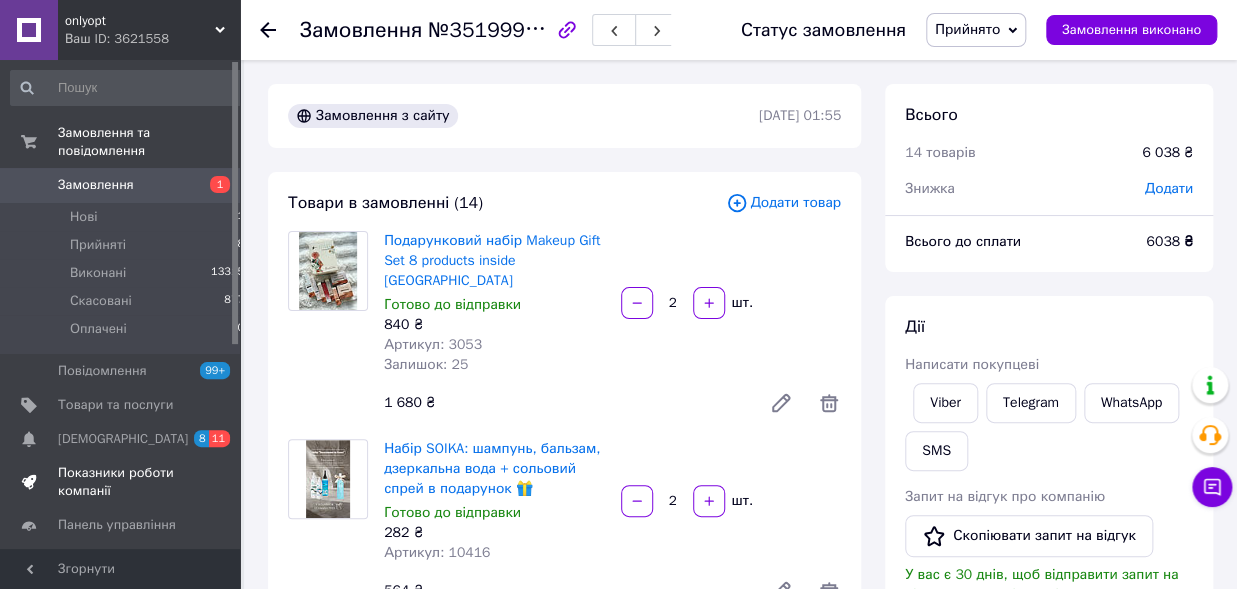 scroll, scrollTop: 209, scrollLeft: 0, axis: vertical 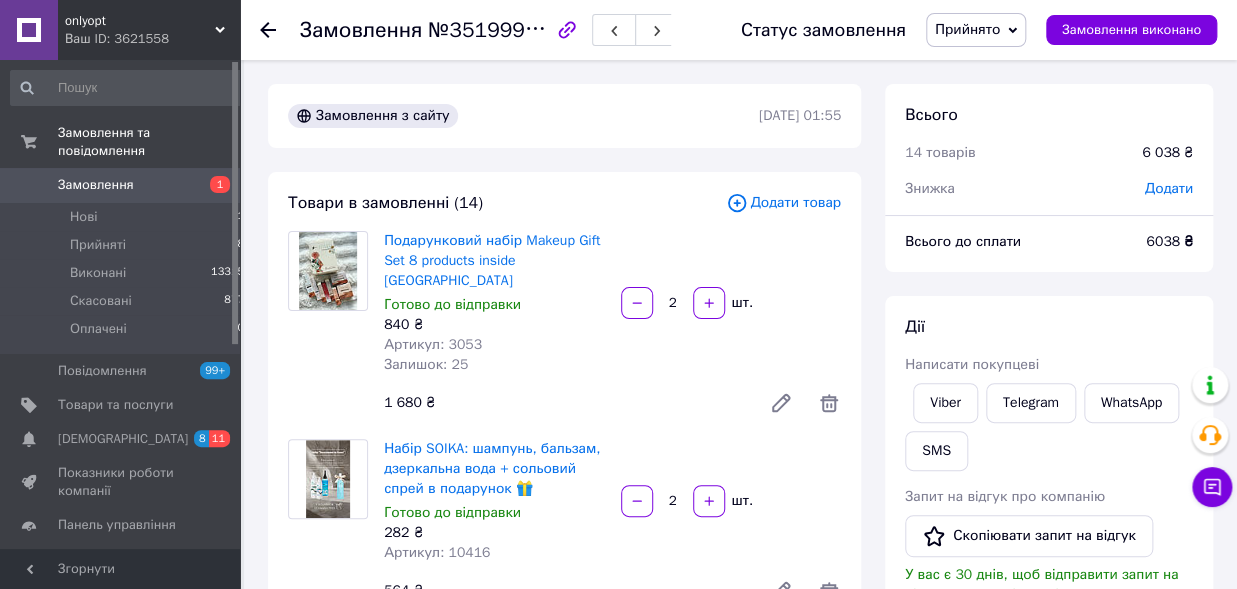 click on "Замовлення 1" at bounding box center (128, 185) 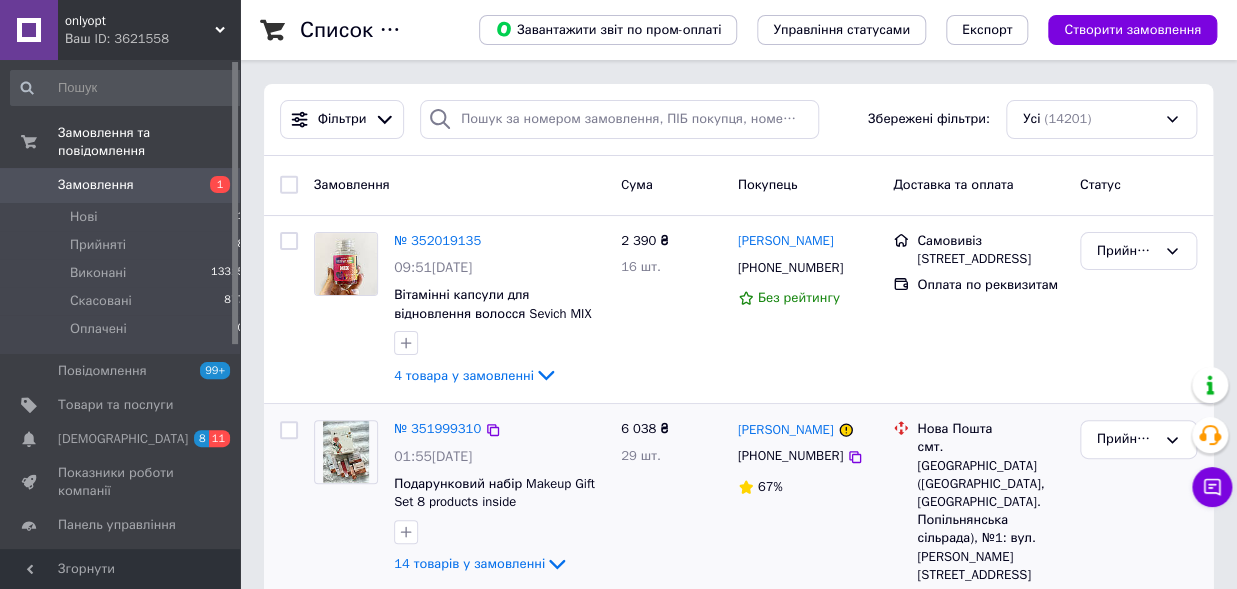click at bounding box center (346, 452) 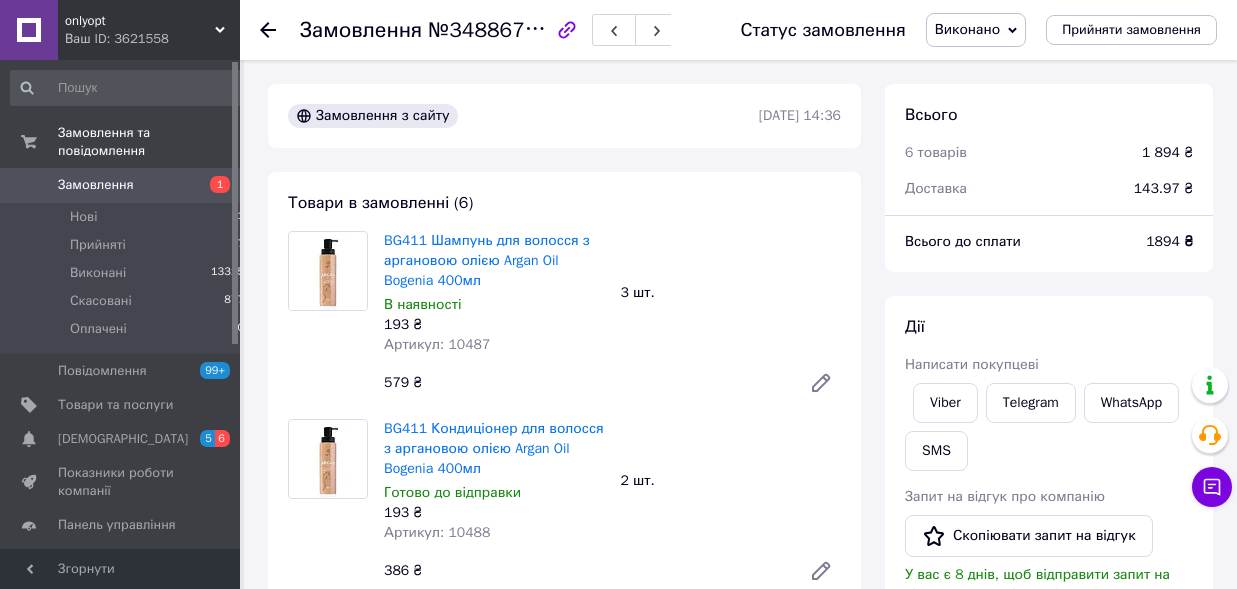 scroll, scrollTop: 0, scrollLeft: 0, axis: both 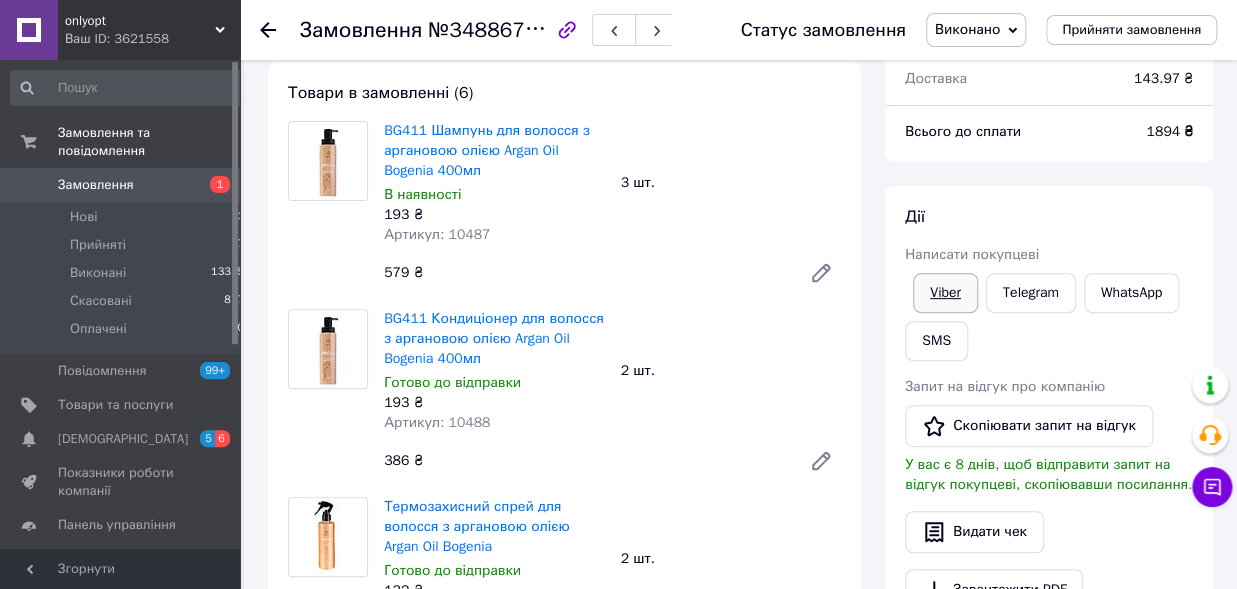 click on "Viber" at bounding box center [945, 293] 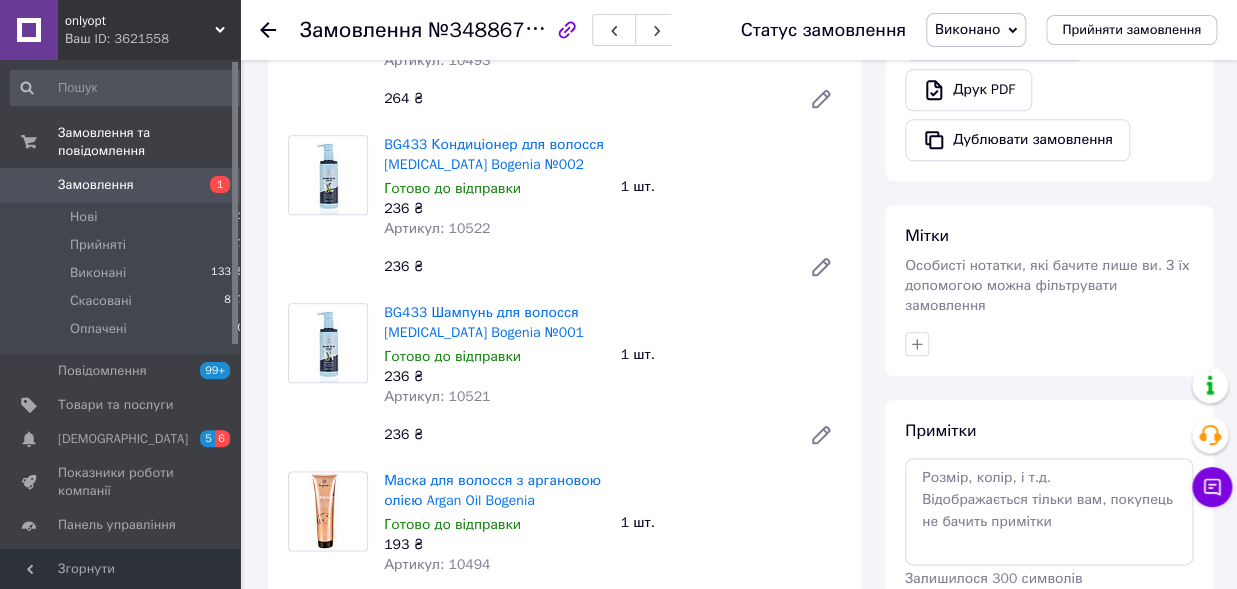 scroll, scrollTop: 1430, scrollLeft: 0, axis: vertical 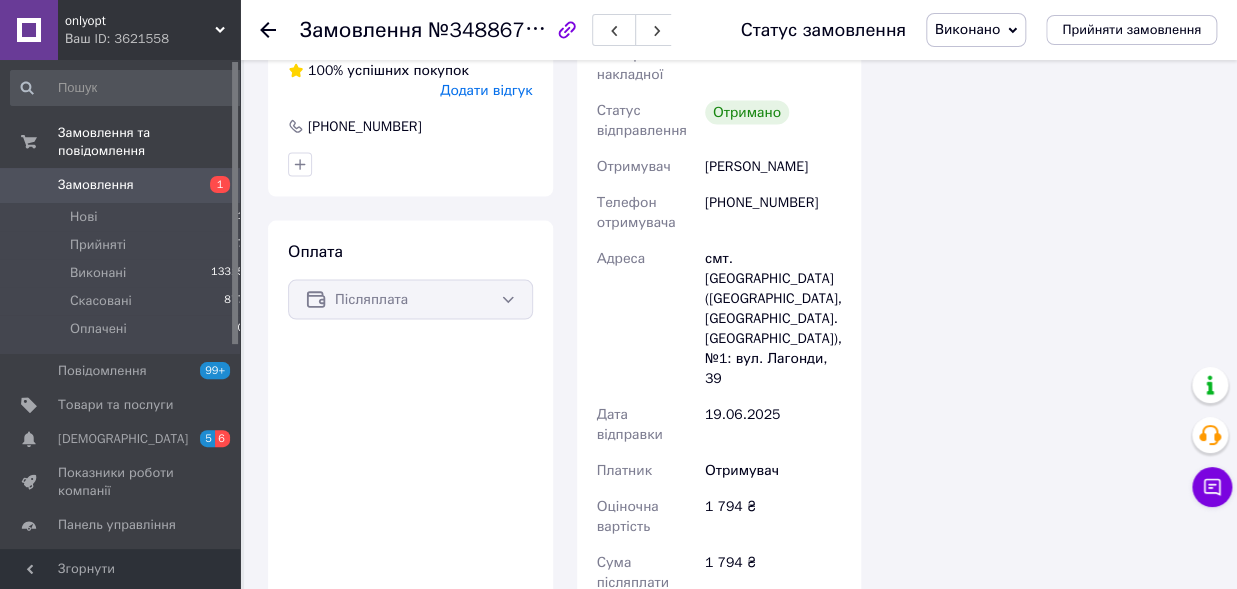 click on "Всього 6 товарів 1 894 ₴ Доставка 143.97 ₴ Всього до сплати 1894 ₴ Дії Написати покупцеві Viber Telegram WhatsApp SMS Запит на відгук про компанію   Скопіювати запит на відгук У вас є 8 днів, щоб відправити запит на відгук покупцеві, скопіювавши посилання.   Видати чек   Завантажити PDF   Друк PDF   Дублювати замовлення Мітки Особисті нотатки, які бачите лише ви. З їх допомогою можна фільтрувати замовлення Примітки Залишилося 300 символів Очистити Зберегти" at bounding box center [1049, 110] 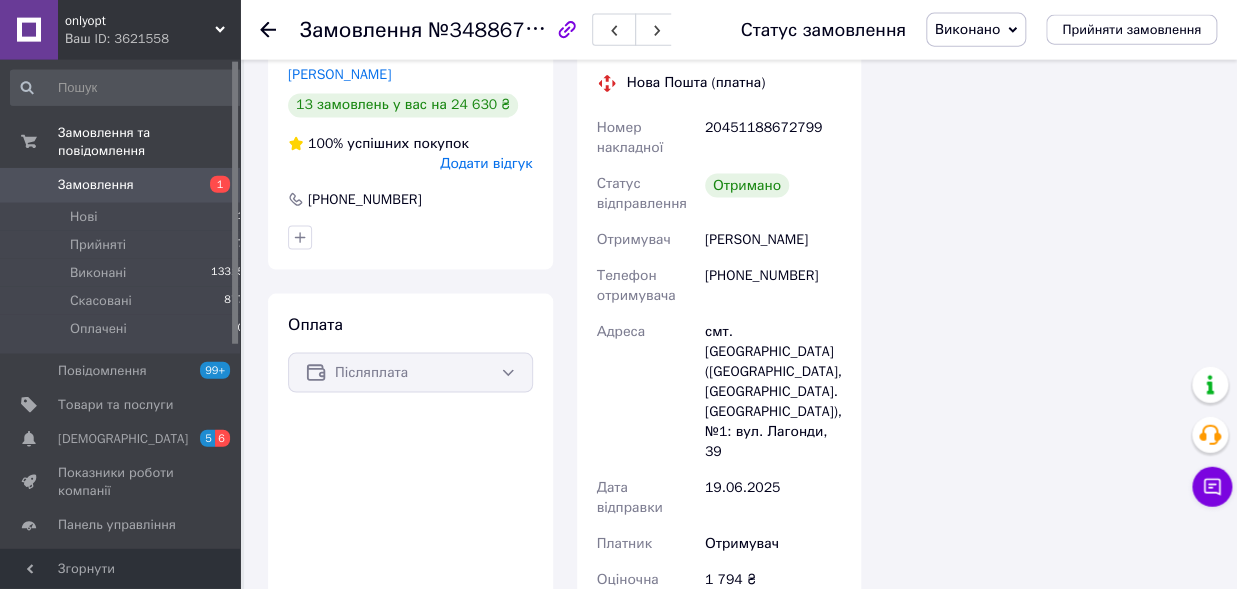 scroll, scrollTop: 1320, scrollLeft: 0, axis: vertical 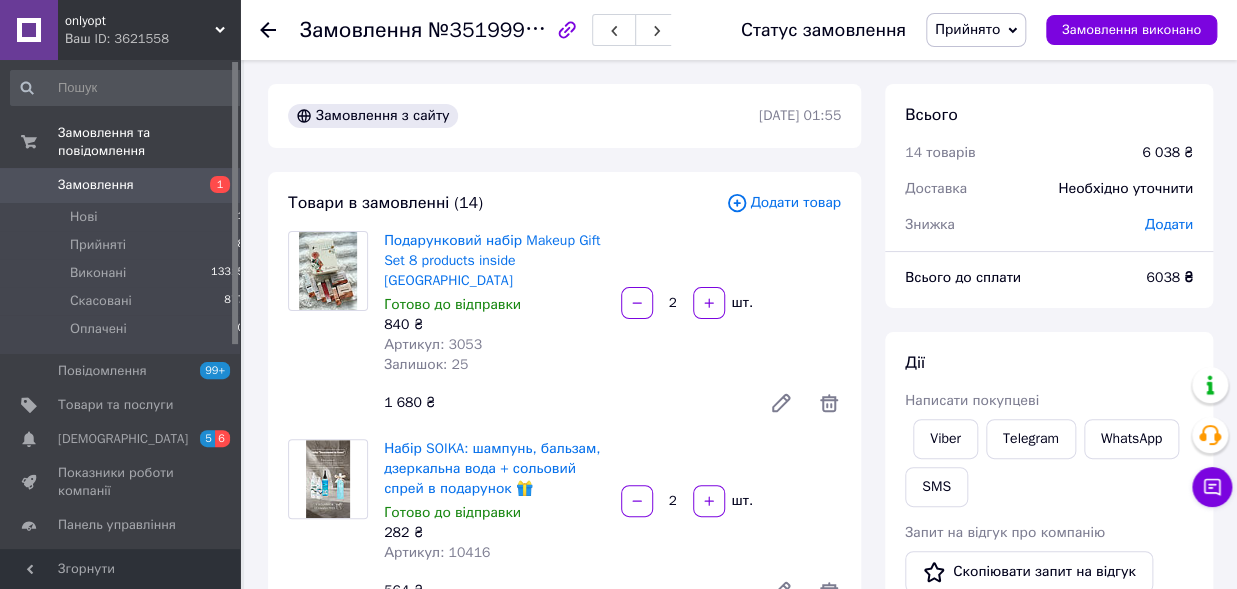click on "Viber" at bounding box center (945, 439) 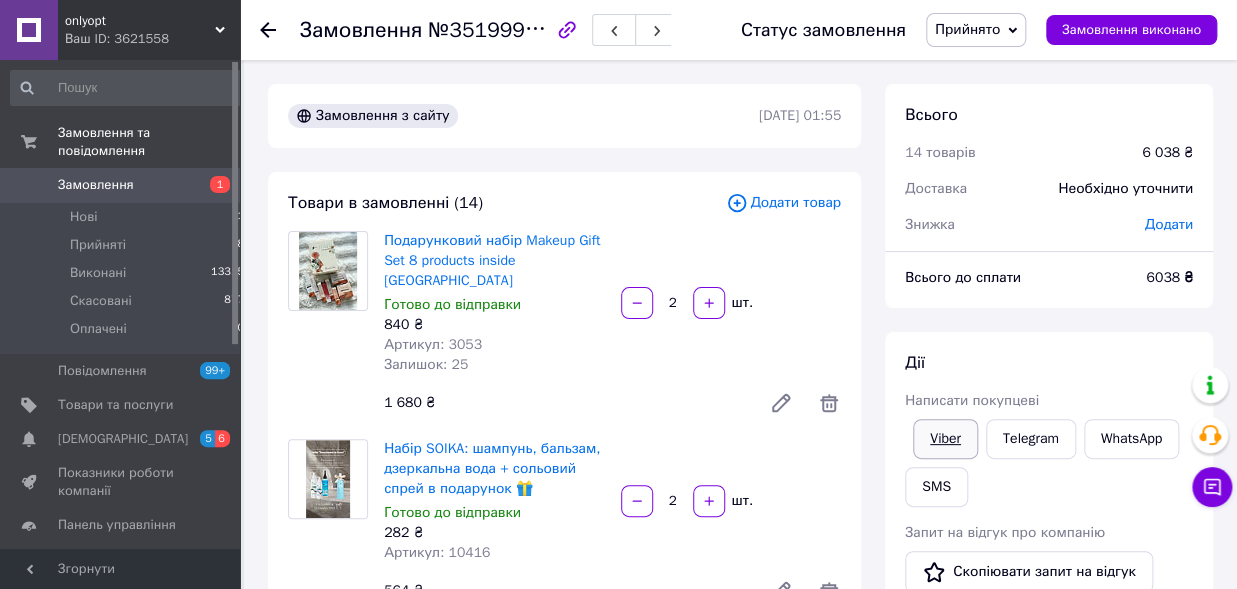 click on "Viber" at bounding box center [945, 439] 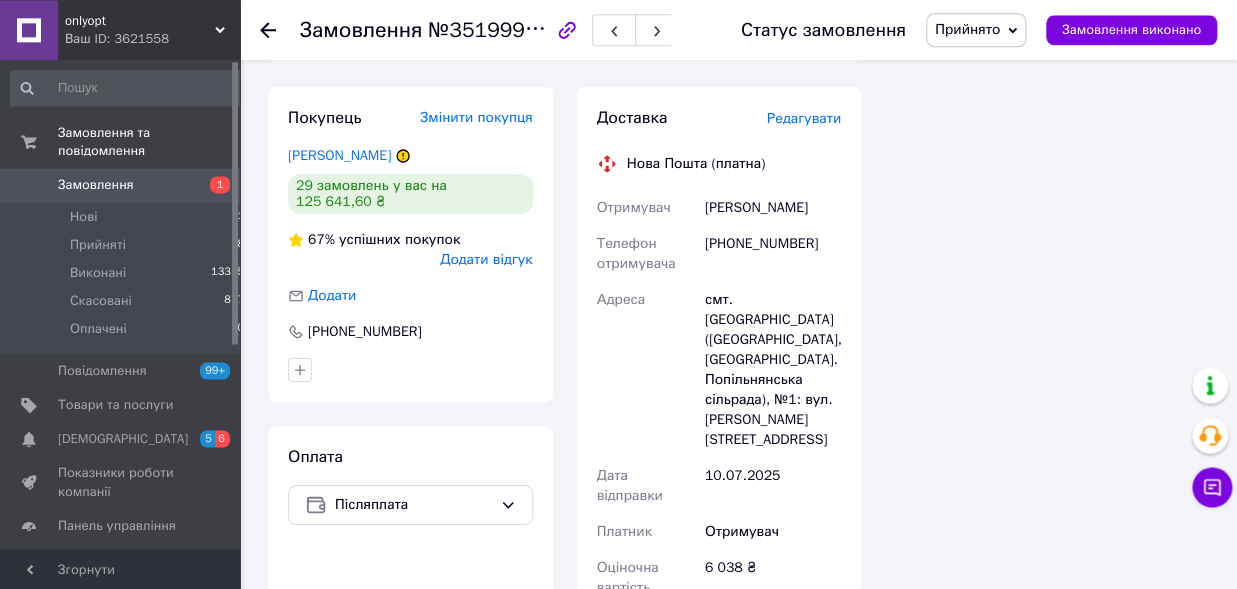 scroll, scrollTop: 2750, scrollLeft: 0, axis: vertical 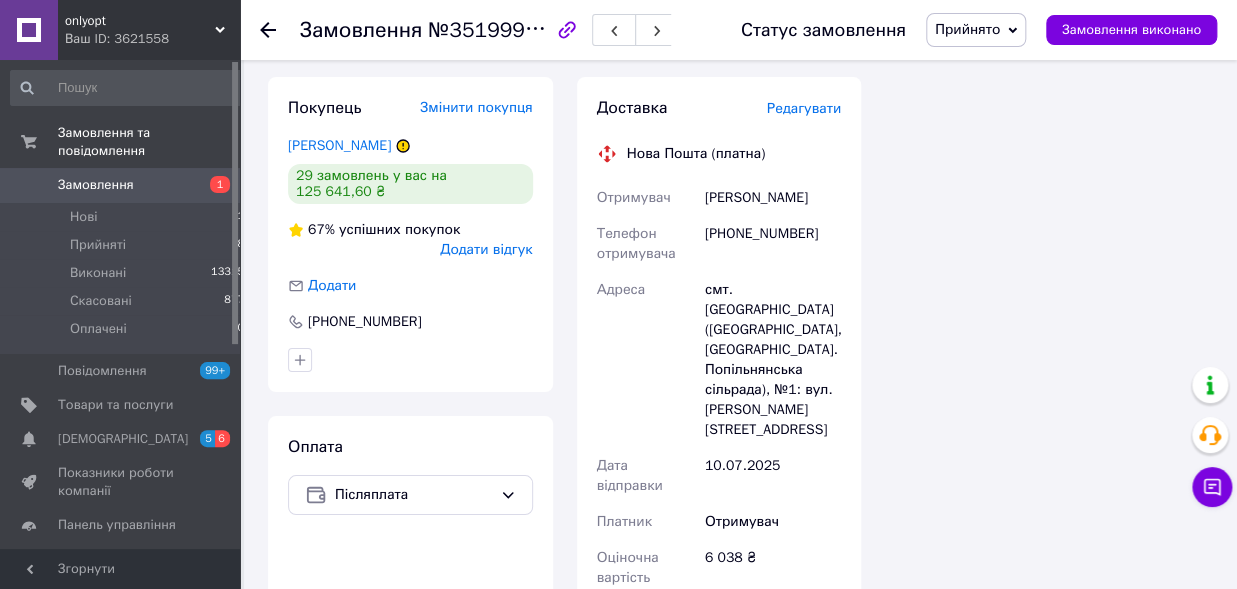 click on "Всього 14 товарів 6 038 ₴ Доставка Необхідно уточнити Знижка Додати Всього до сплати 6038 ₴ Дії Написати покупцеві Viber Telegram WhatsApp SMS Запит на відгук про компанію   Скопіювати запит на відгук У вас є 30 днів, щоб відправити запит на відгук покупцеві, скопіювавши посилання.   Видати чек   Завантажити PDF   Друк PDF   Дублювати замовлення Мітки Особисті нотатки, які бачите лише ви. З їх допомогою можна фільтрувати замовлення Примітки Залишилося 300 символів Очистити Зберегти" at bounding box center [1049, -739] 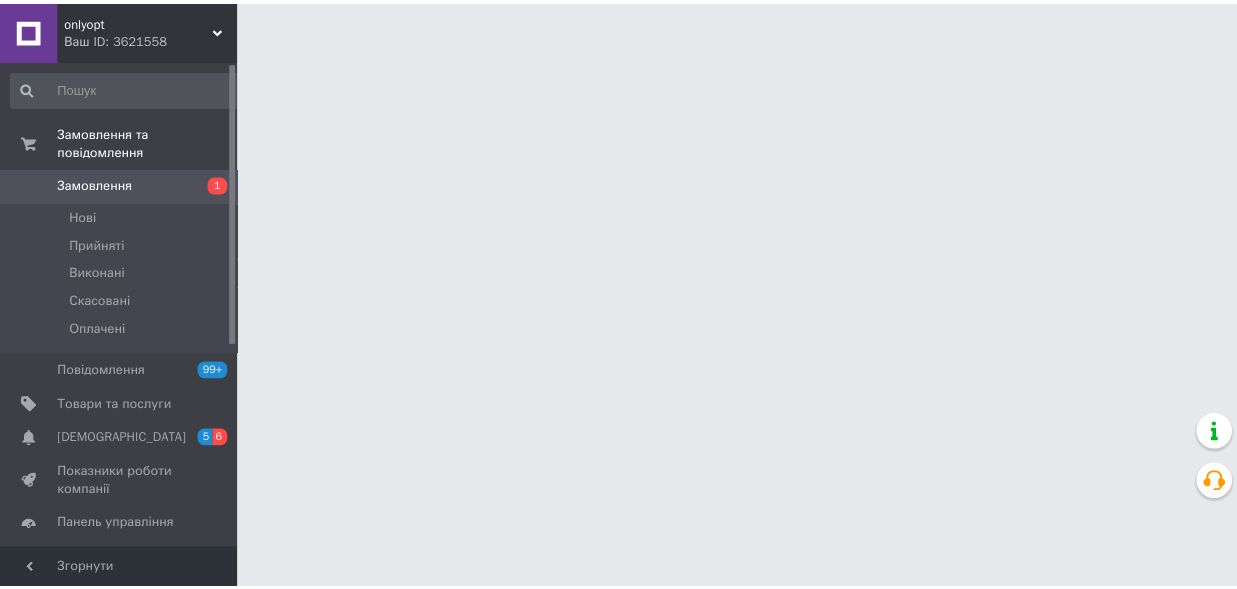 scroll, scrollTop: 0, scrollLeft: 0, axis: both 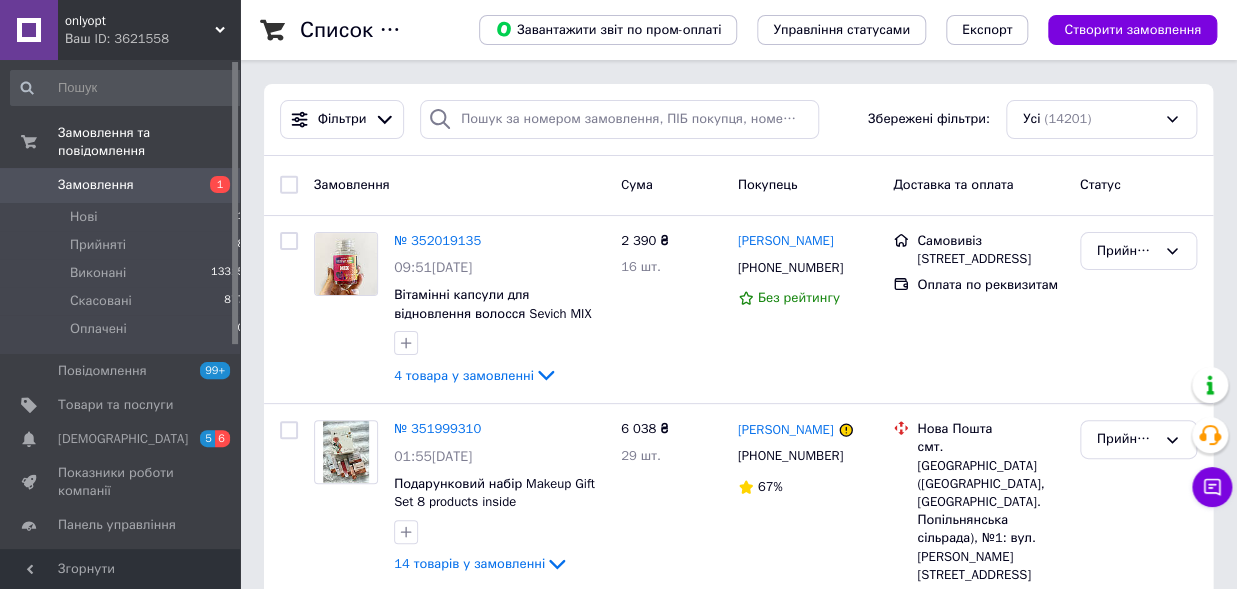 click on "Фільтри Збережені фільтри: Усі (14201)" at bounding box center [738, 120] 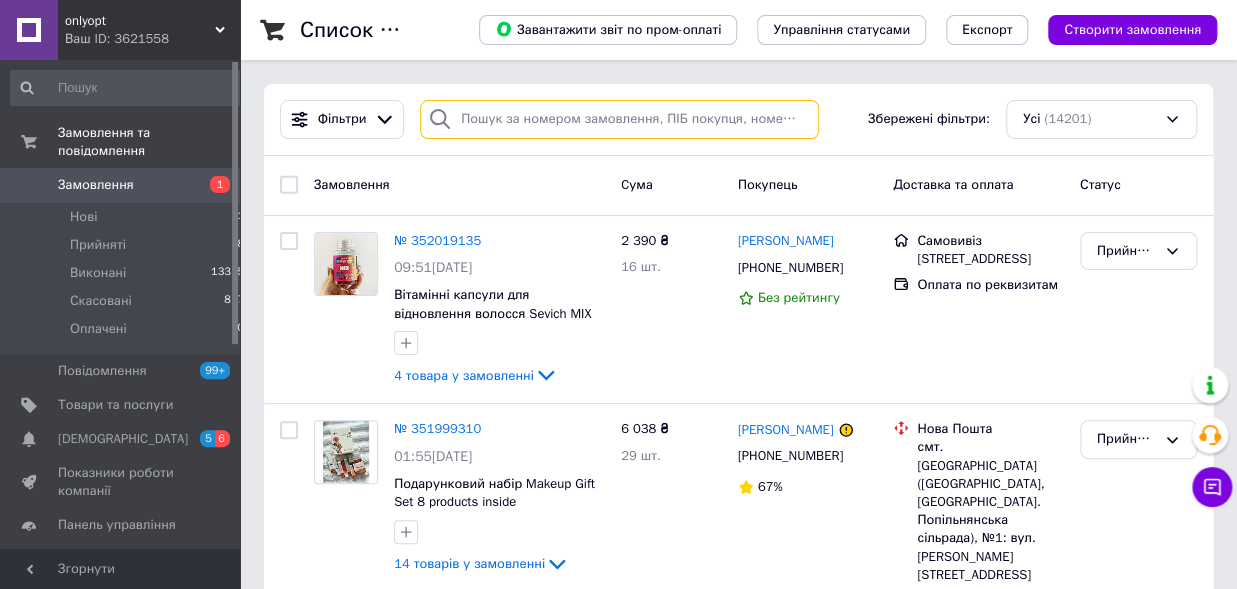click at bounding box center [619, 119] 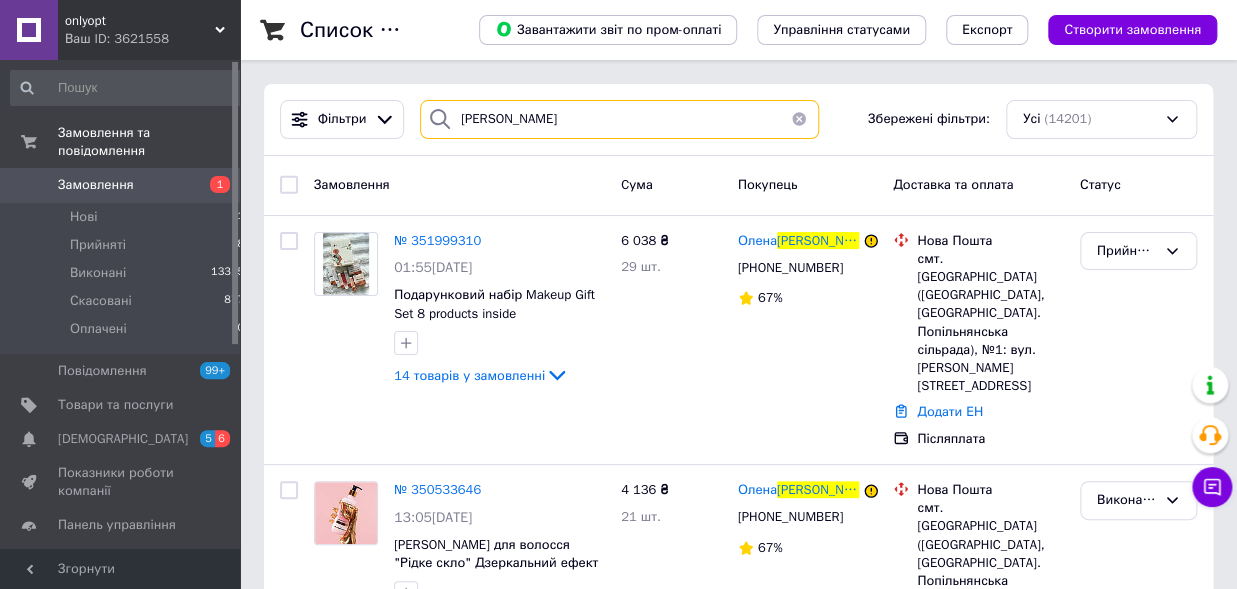 scroll, scrollTop: 440, scrollLeft: 0, axis: vertical 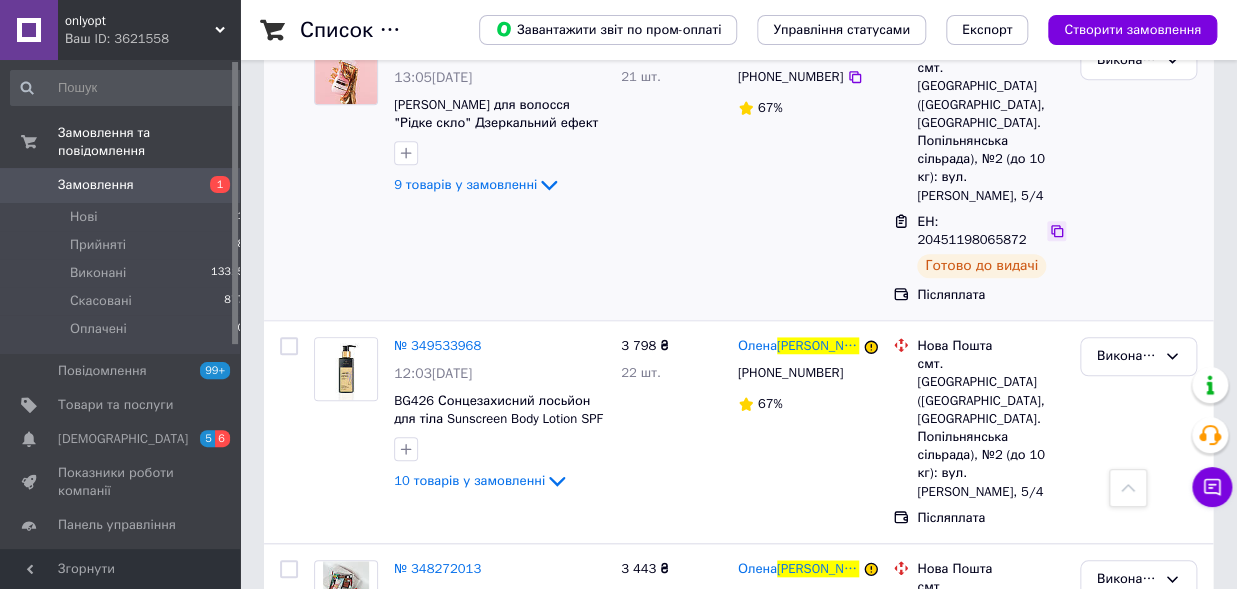 type on "гришко" 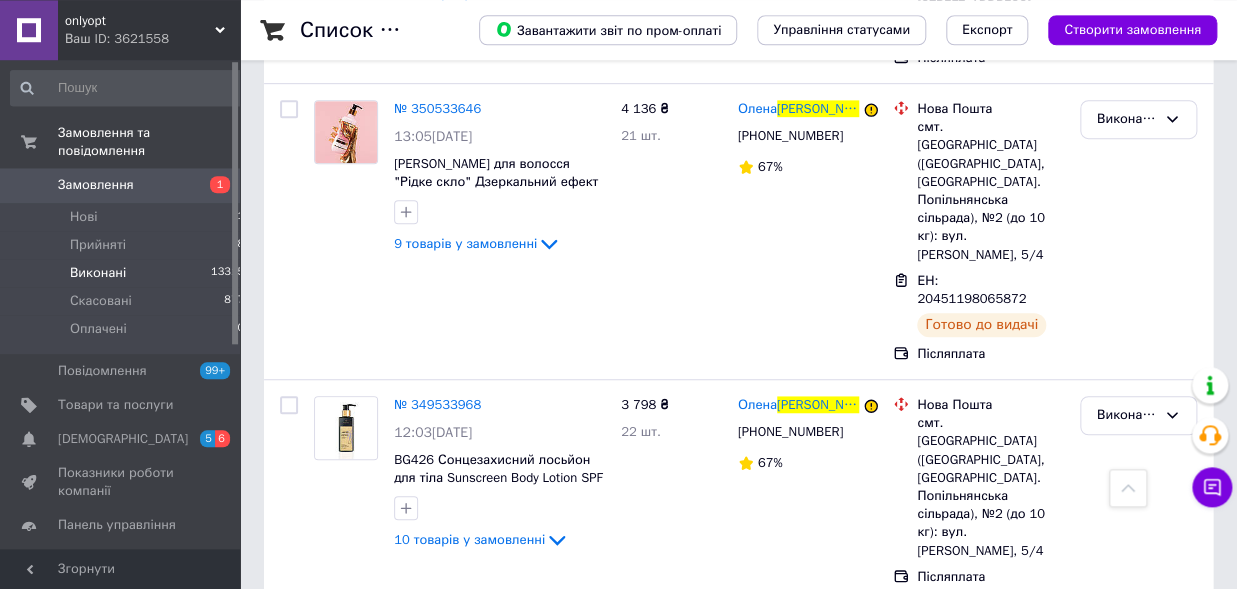 scroll, scrollTop: 0, scrollLeft: 0, axis: both 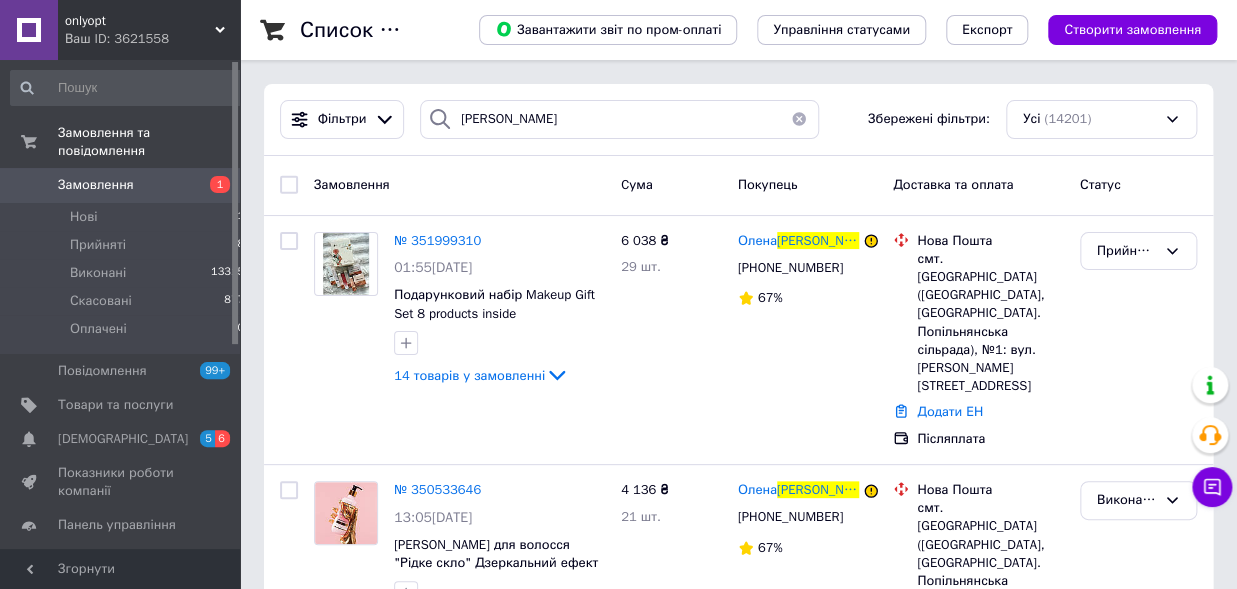 click on "Замовлення" at bounding box center (121, 185) 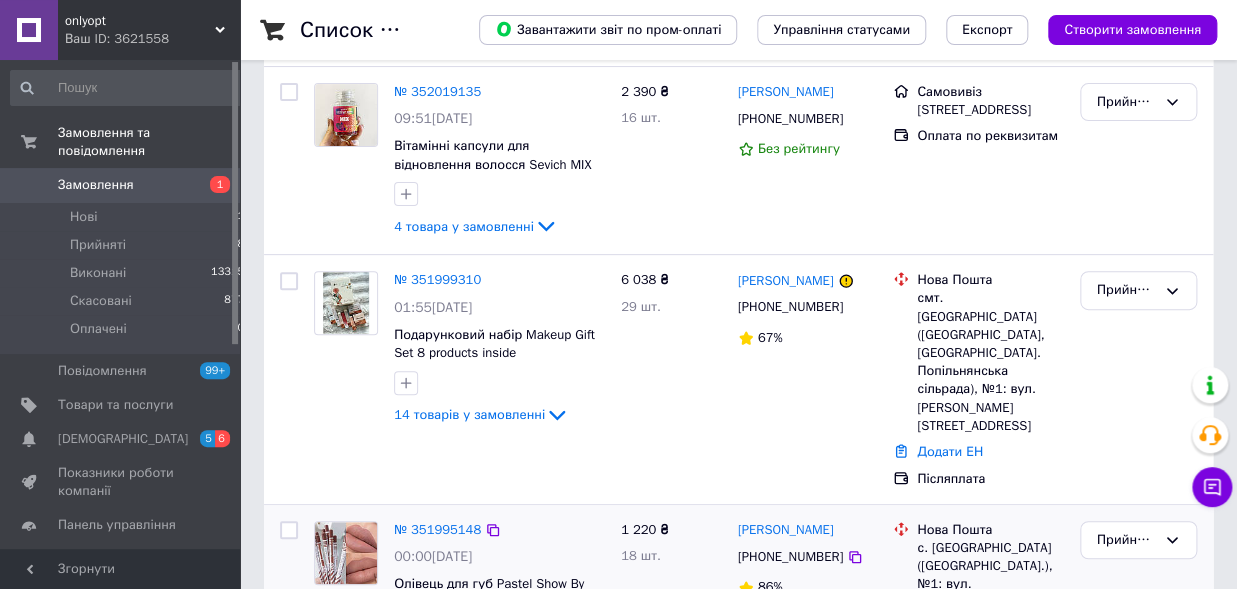 scroll, scrollTop: 220, scrollLeft: 0, axis: vertical 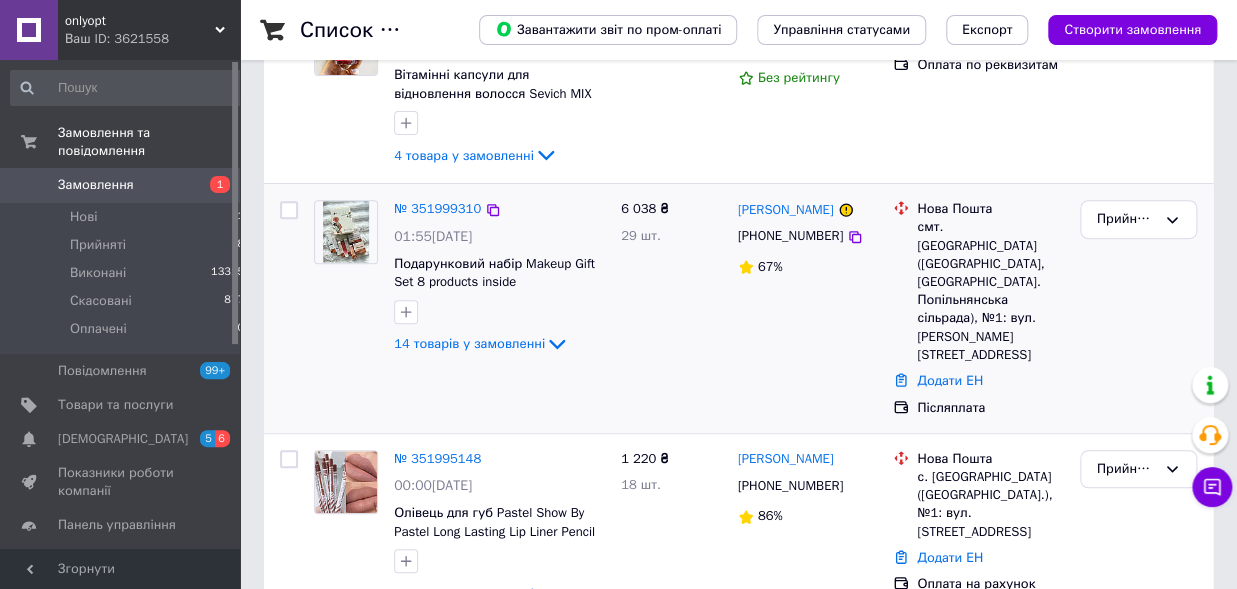 click at bounding box center [499, 312] 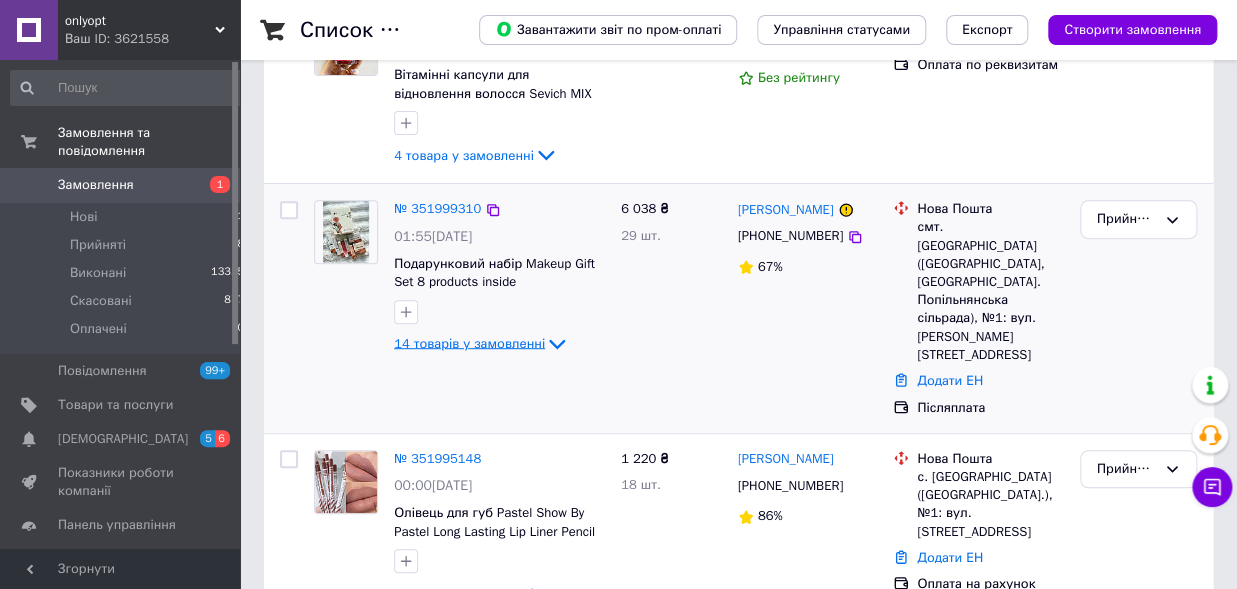 click on "14 товарів у замовленні" at bounding box center [469, 343] 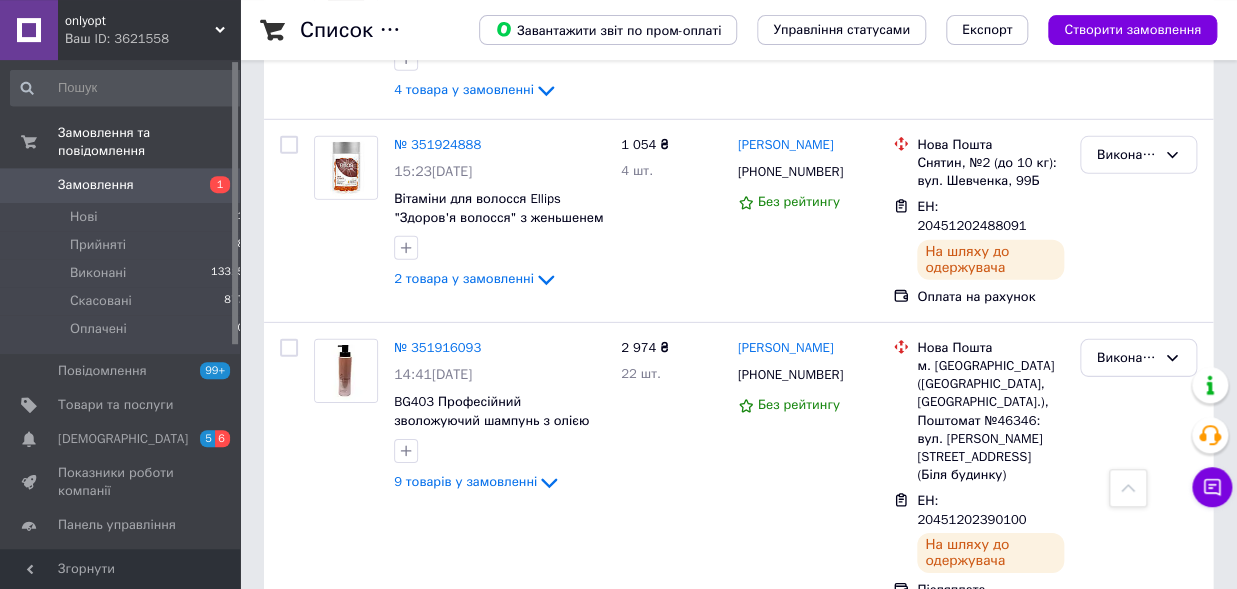 scroll, scrollTop: 2420, scrollLeft: 0, axis: vertical 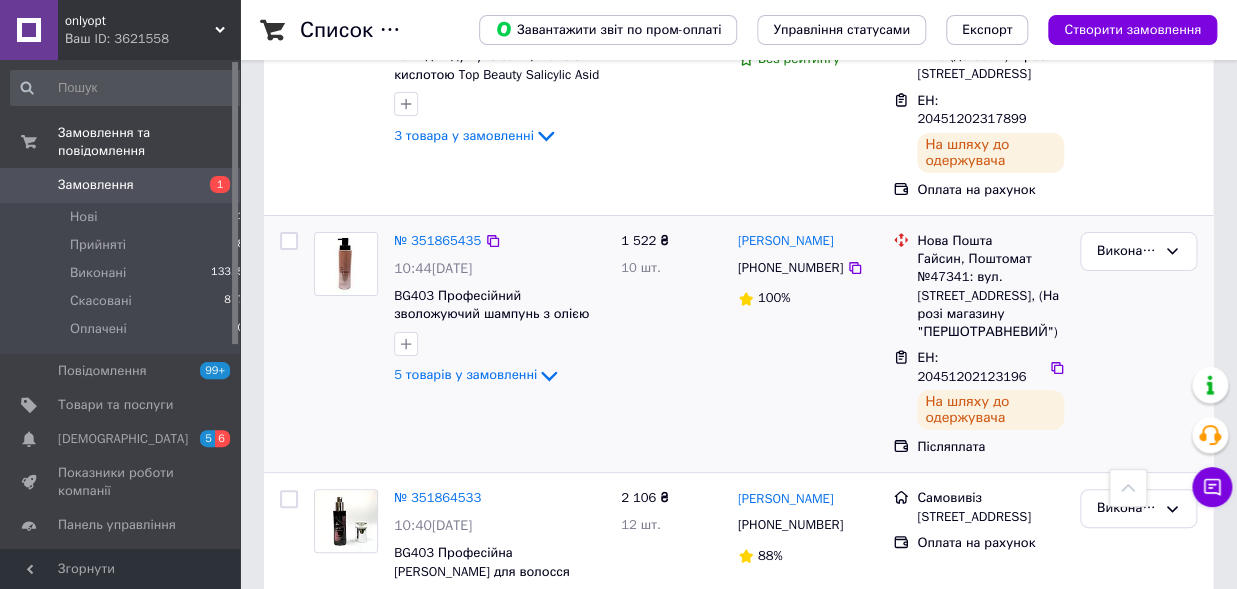 click on "№ 351865435 10:44, 09.07.2025 BG403 Професійний зволожуючий шампунь з олією марули Bogenia Professional Hair Shampoo Marula Oil 5 товарів у замовленні" at bounding box center (499, 310) 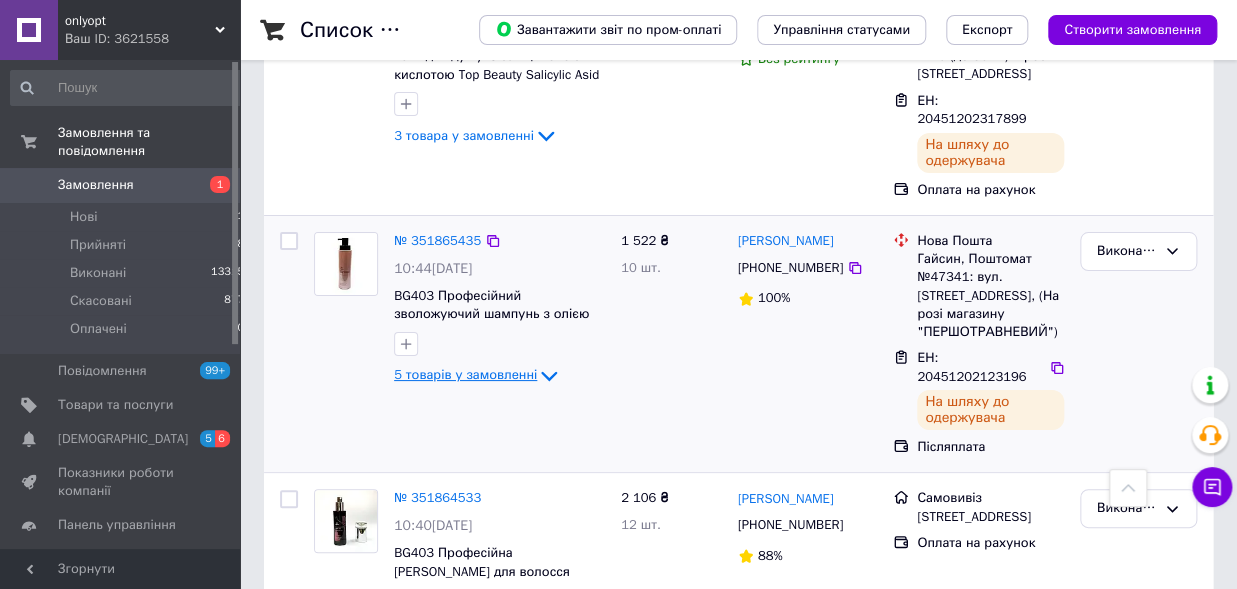 click on "5 товарів у замовленні" at bounding box center [465, 374] 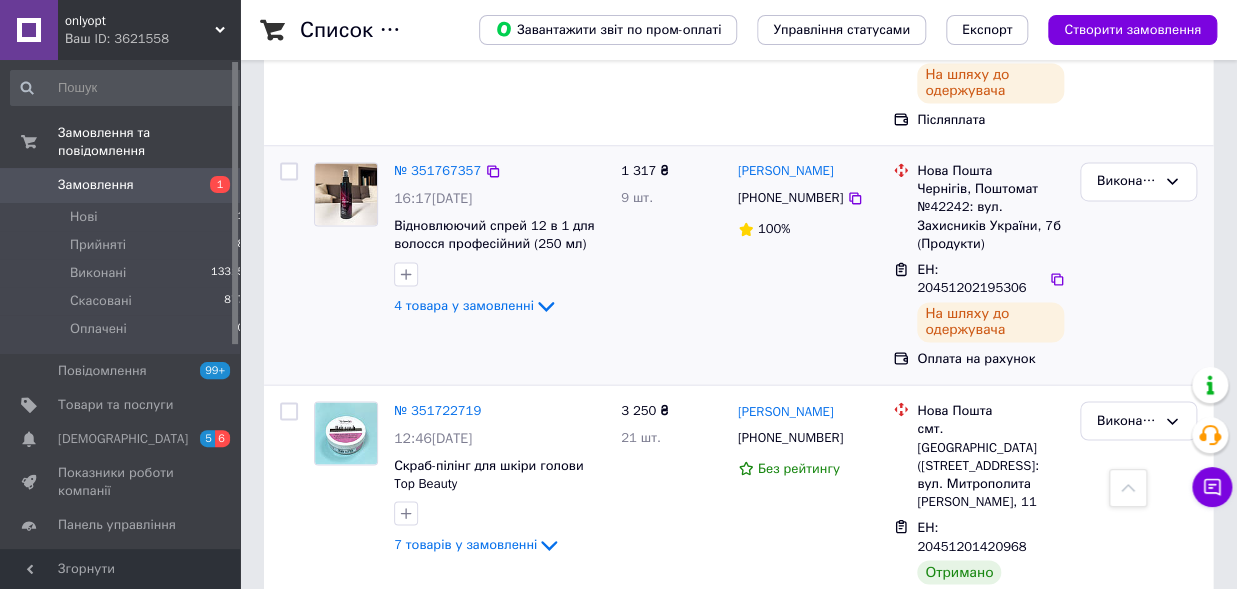 scroll, scrollTop: 4400, scrollLeft: 0, axis: vertical 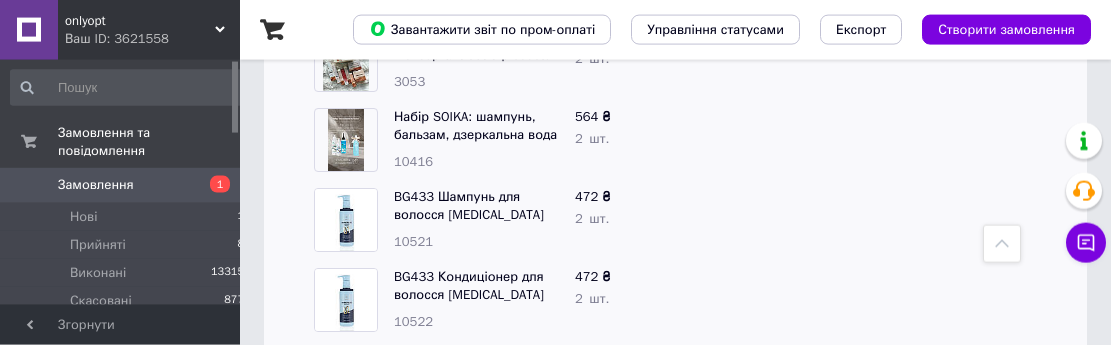 click on "Замовлення" at bounding box center (96, 185) 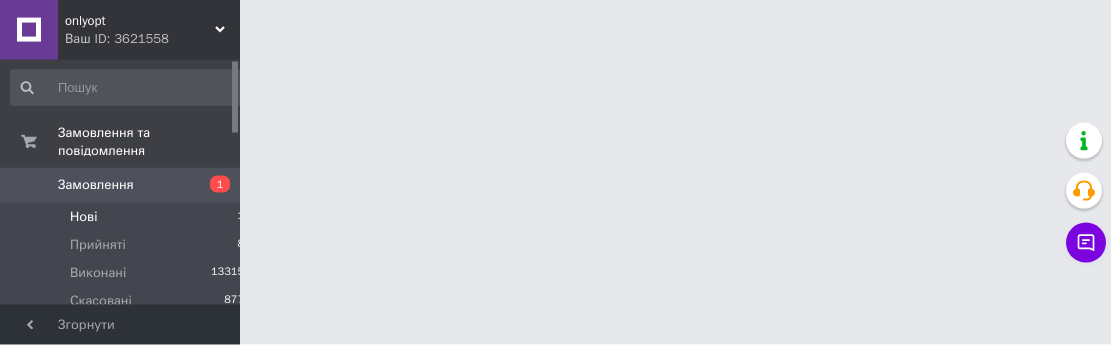 scroll, scrollTop: 0, scrollLeft: 0, axis: both 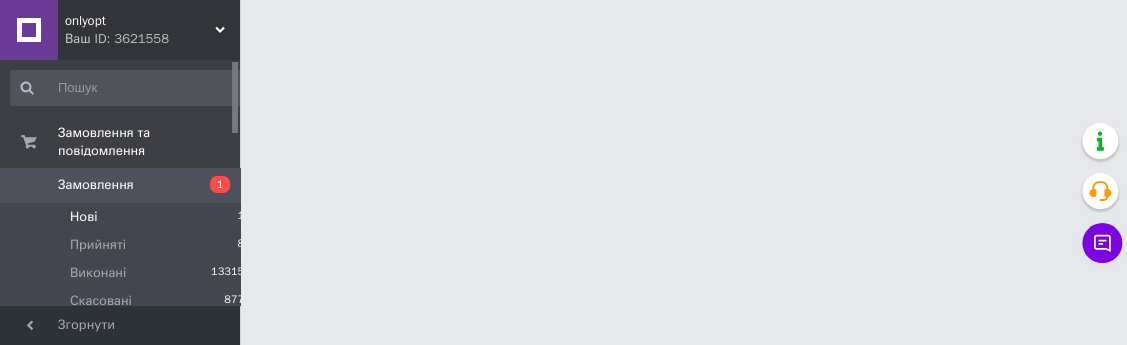 click on "Нові 1" at bounding box center (128, 217) 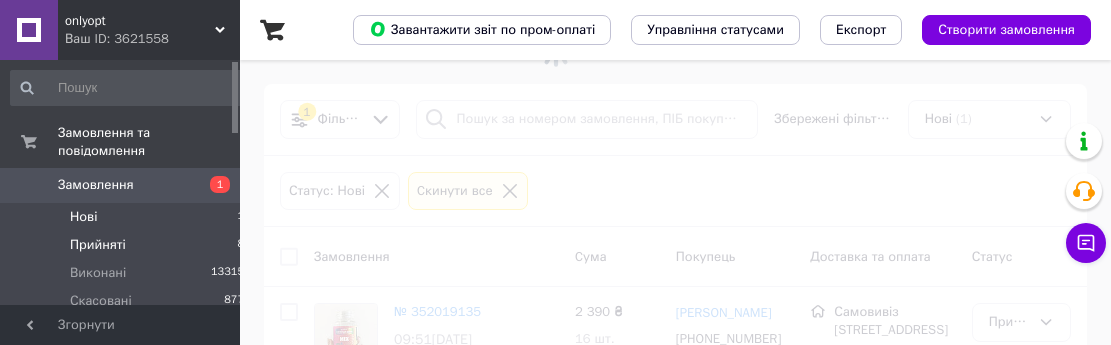 click on "Прийняті 8" at bounding box center (128, 245) 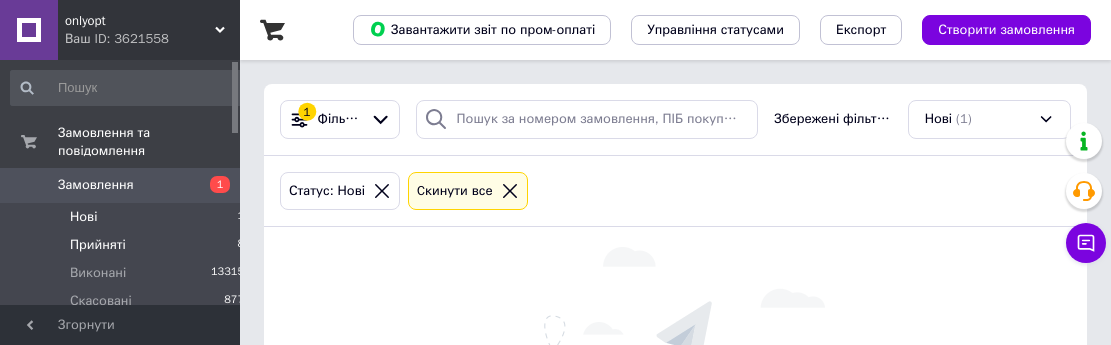 click on "Прийняті 8" at bounding box center [128, 245] 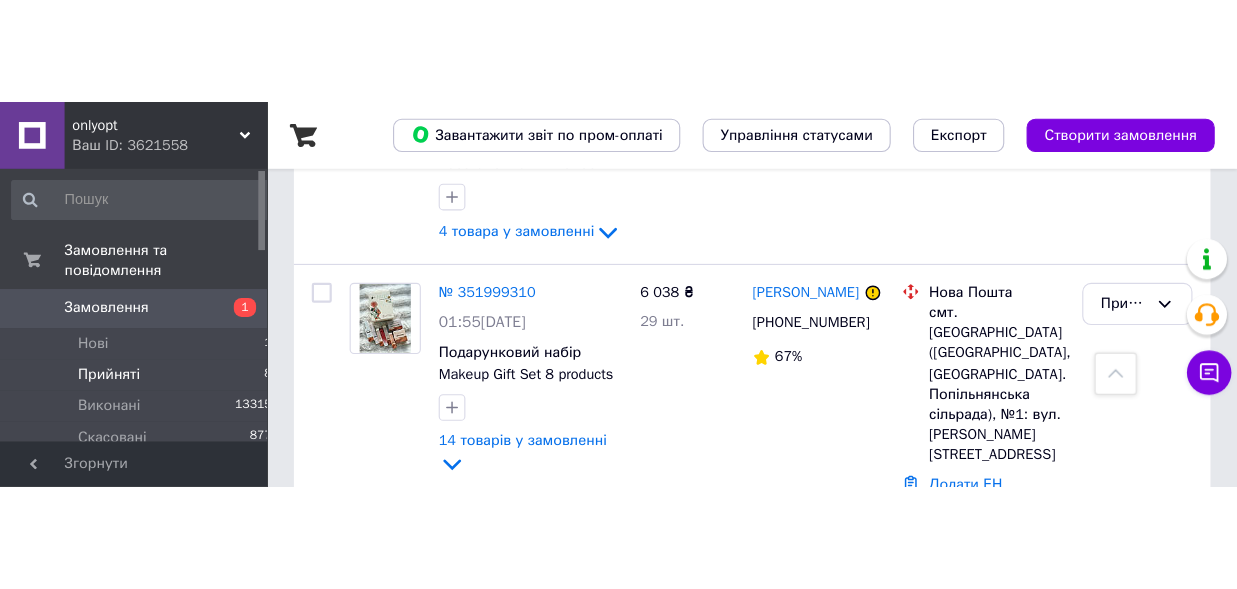 scroll, scrollTop: 660, scrollLeft: 0, axis: vertical 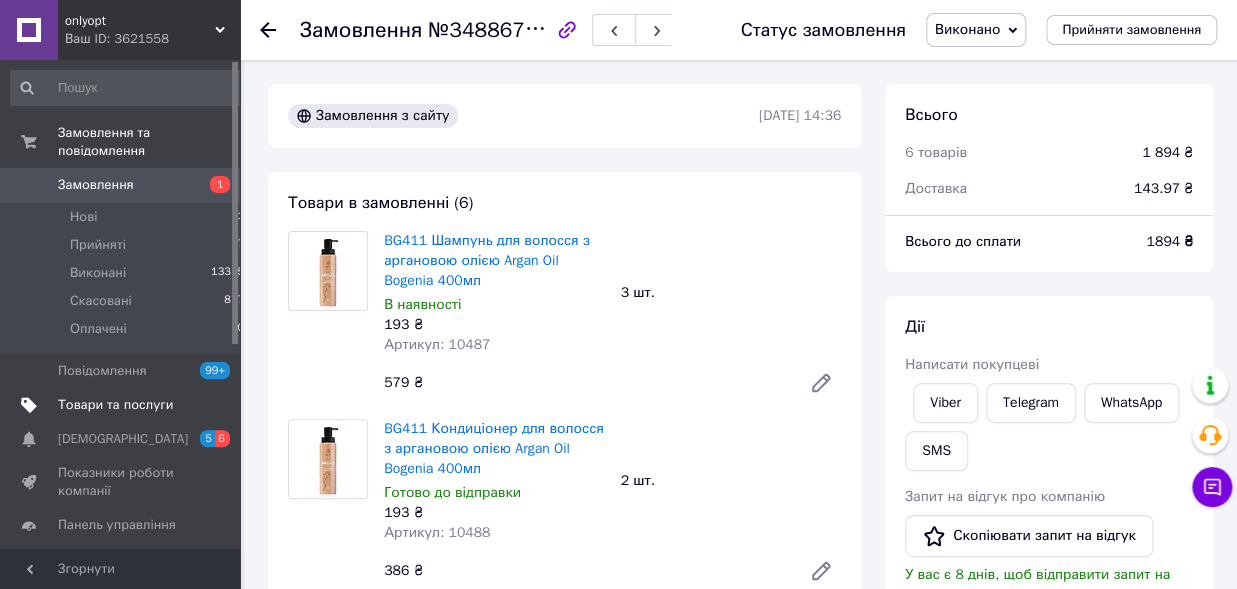 click on "Товари та послуги" at bounding box center (115, 405) 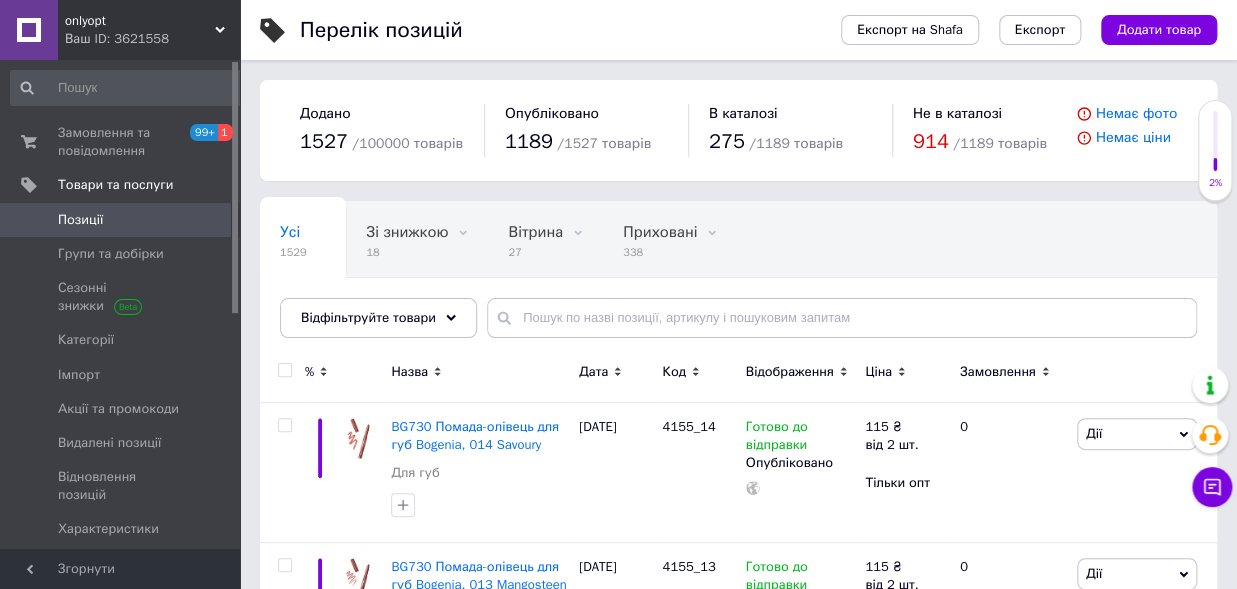 click on "Усі 1529 Зі знижкою 18 Видалити Редагувати Вітрина 27 Видалити Редагувати Приховані 338 Видалити Редагувати Опубліковані 1189 Видалити Редагувати Ok Відфільтровано...  Зберегти" at bounding box center (738, 279) 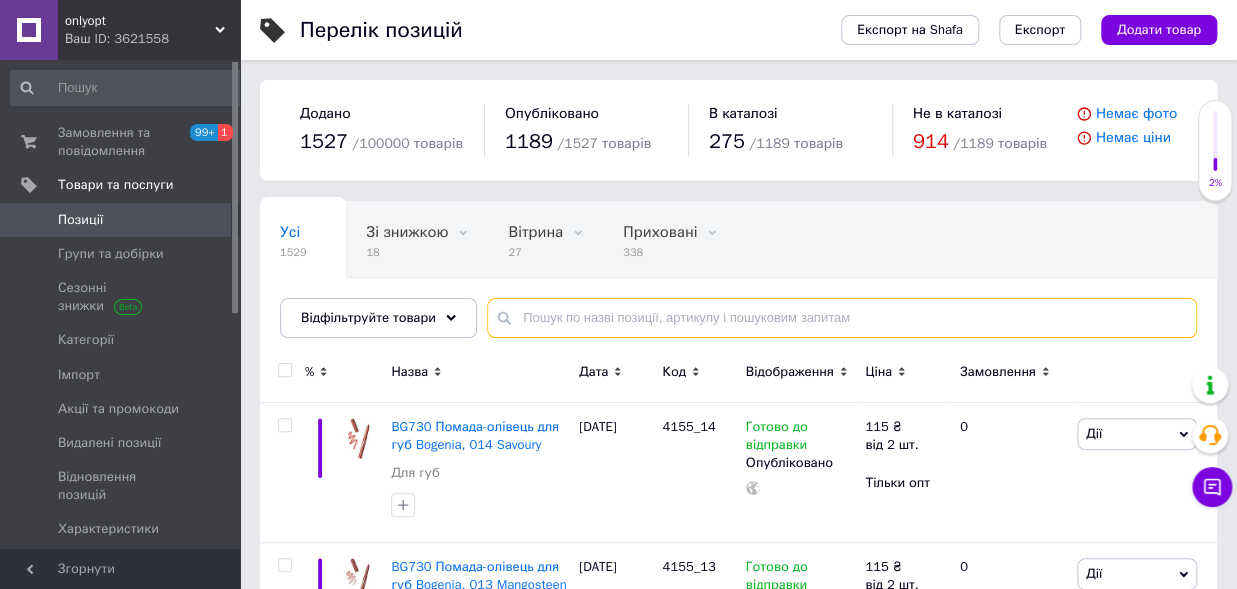 click at bounding box center (842, 318) 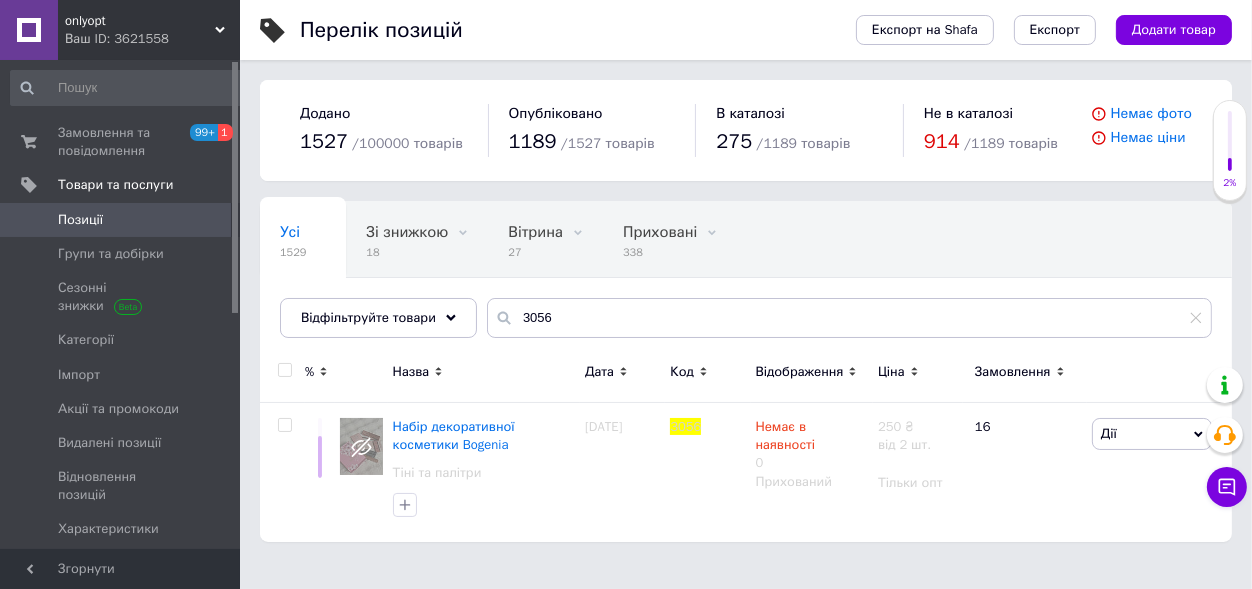 click on "Перелік позицій Експорт на Shafa Експорт Додати товар Додано 1527   / 100000   товарів Опубліковано 1189   / 1527   товарів В каталозі 275   / 1189   товарів Не в каталозі 914   / 1189   товарів Немає фото Немає ціни Усі 1529 Зі знижкою 18 Видалити Редагувати Вітрина 27 Видалити Редагувати Приховані 338 Видалити Редагувати Опубліковані 1189 Видалити Редагувати Ok Відфільтровано...  Зберегти Нічого не знайдено Можливо, помилка у слові  або немає відповідностей за вашим запитом. Усі 1529 Зі знижкою 18 Вітрина 27 Приховані 338 Опубліковані 1189 Відфільтруйте товари 3056 % Назва Дата Код Відображення 3056 0" at bounding box center (746, 281) 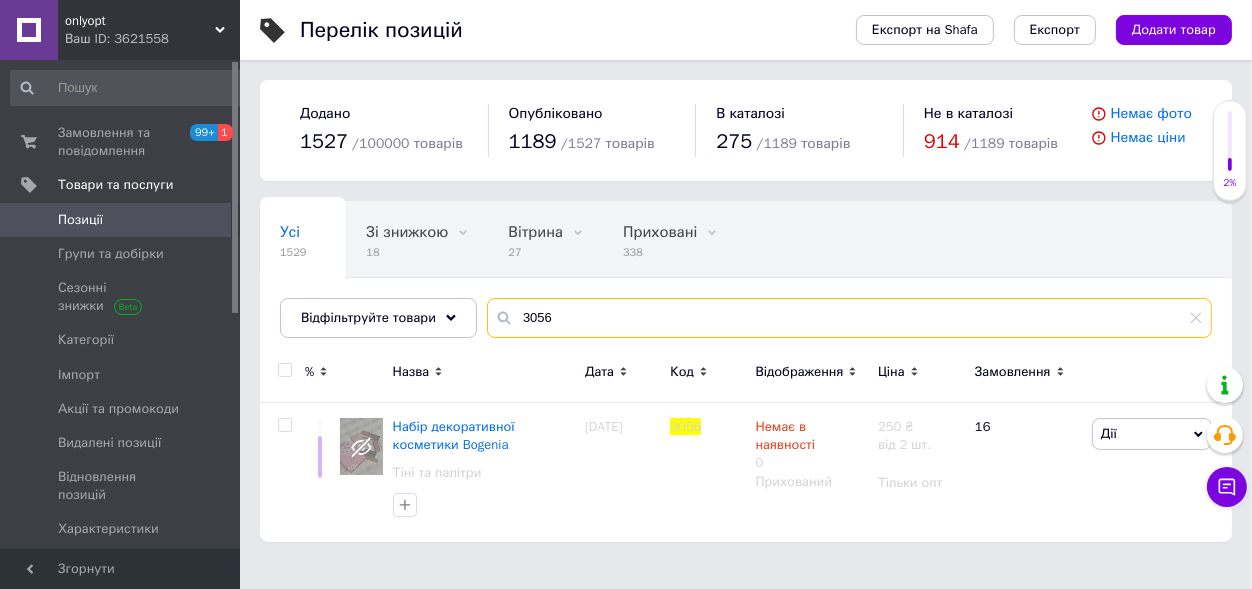 click on "3056" at bounding box center (849, 318) 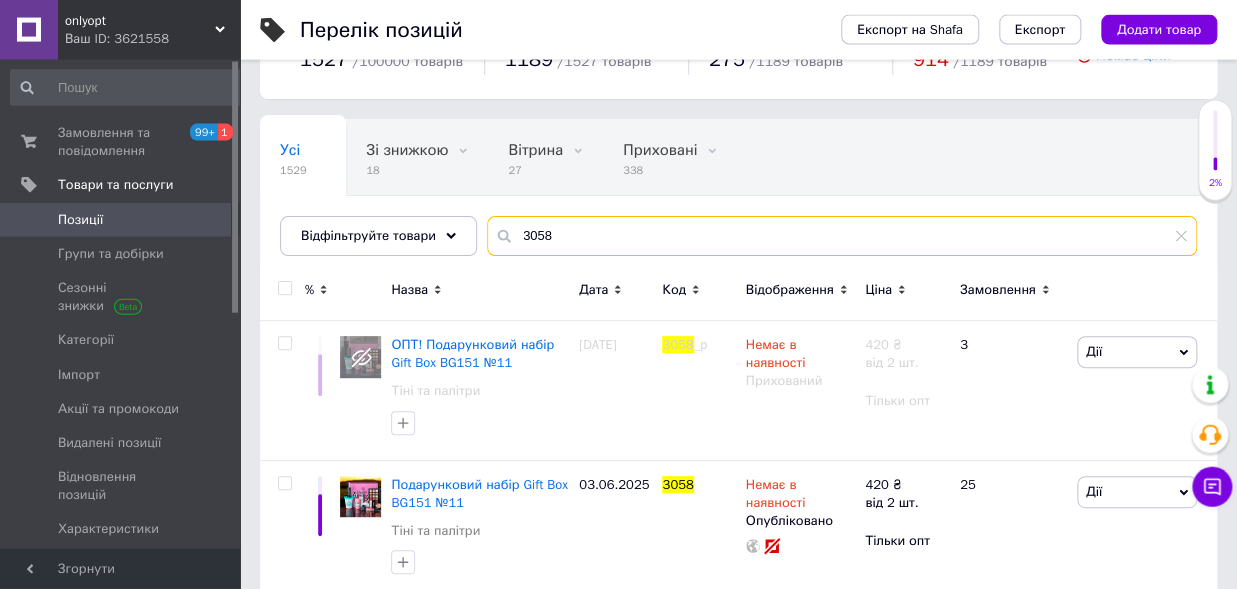 scroll, scrollTop: 111, scrollLeft: 0, axis: vertical 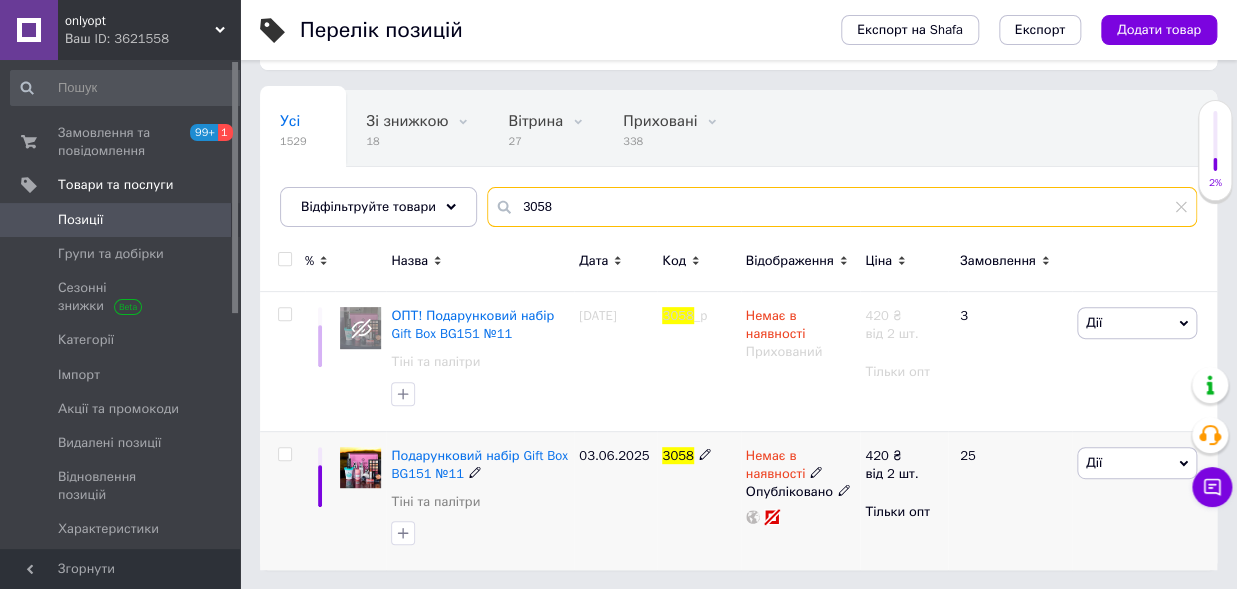 type on "3058" 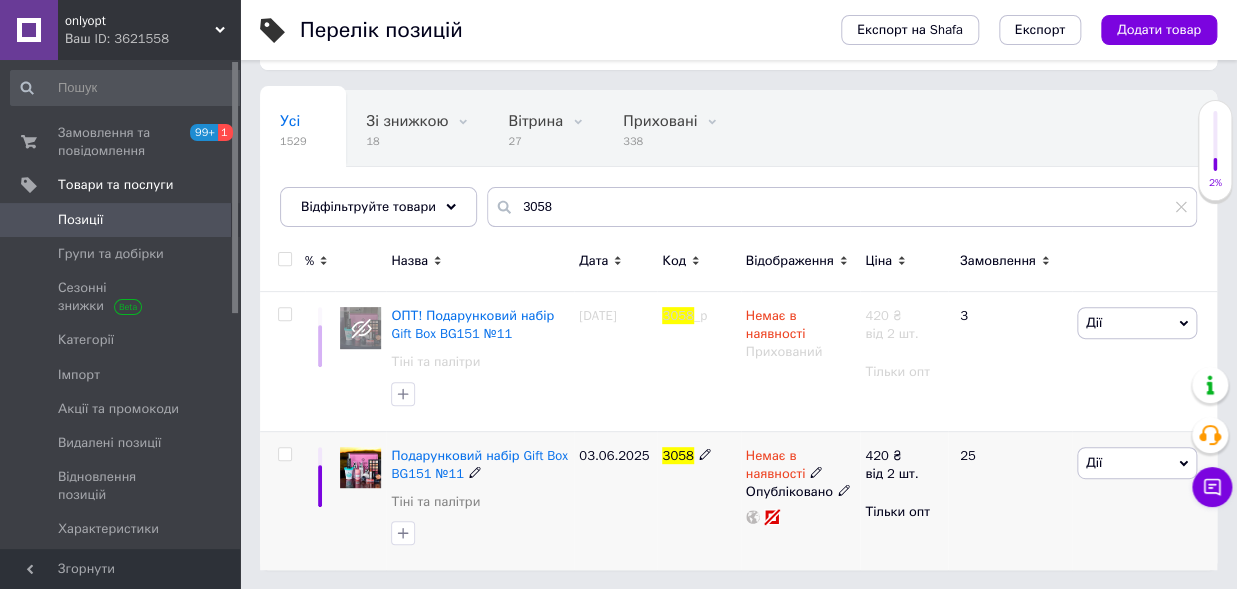 click on "Подарунковий набір Gift Box BG151 №11" at bounding box center [480, 465] 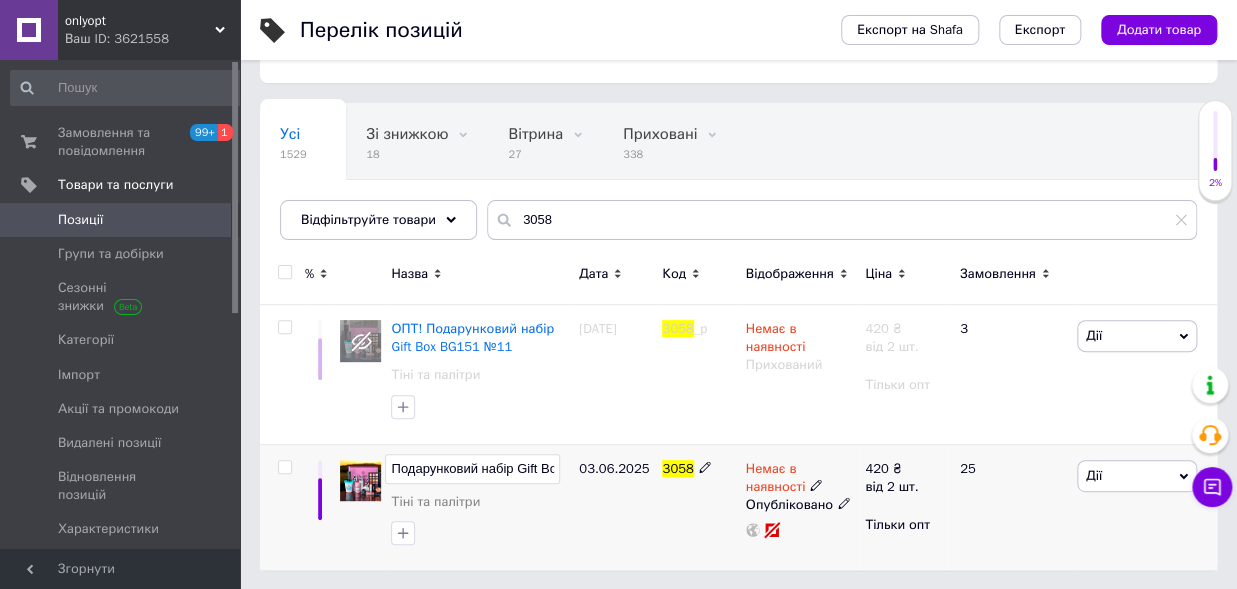 scroll, scrollTop: 0, scrollLeft: 88, axis: horizontal 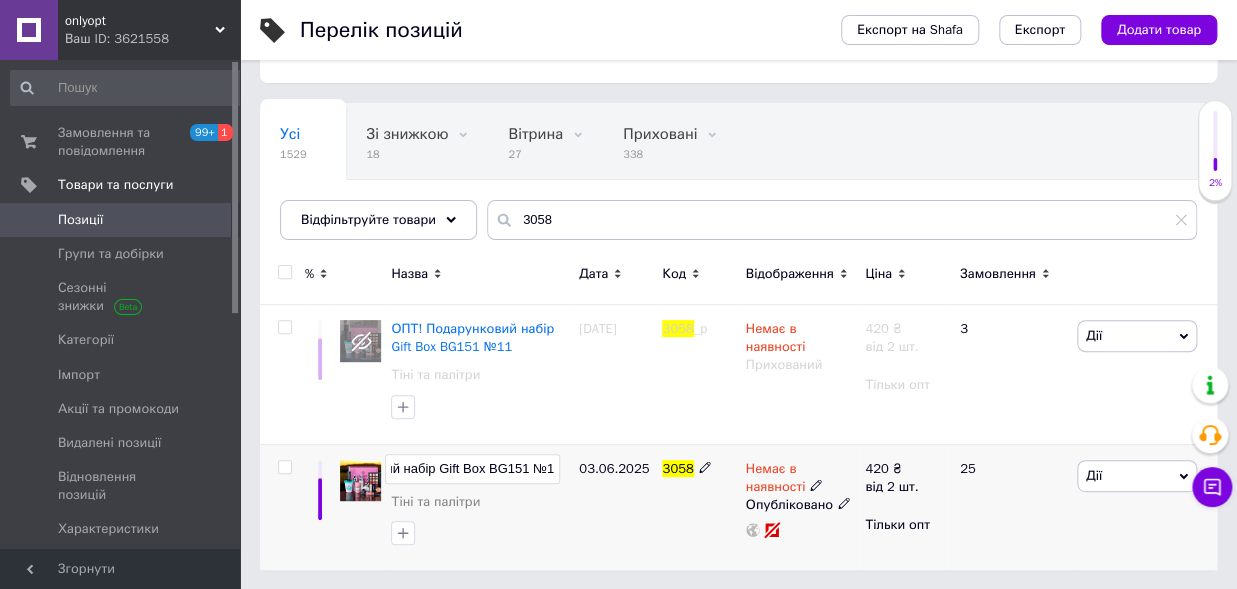 type on "Подарунковий набір Gift Box BG151 №14" 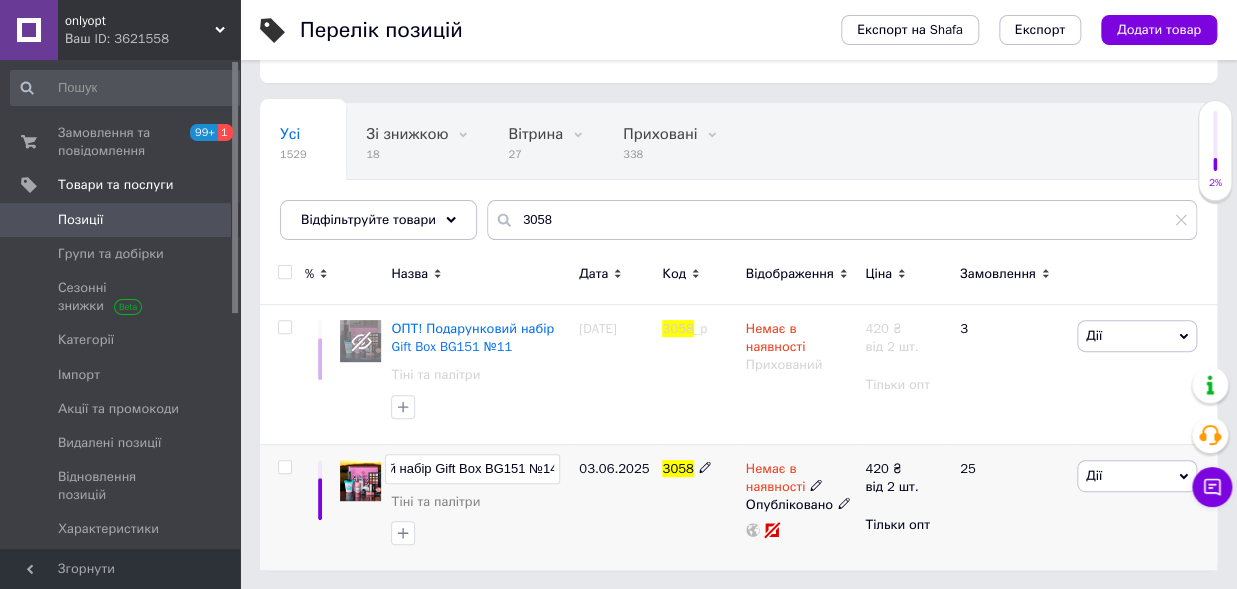 scroll, scrollTop: 0, scrollLeft: 89, axis: horizontal 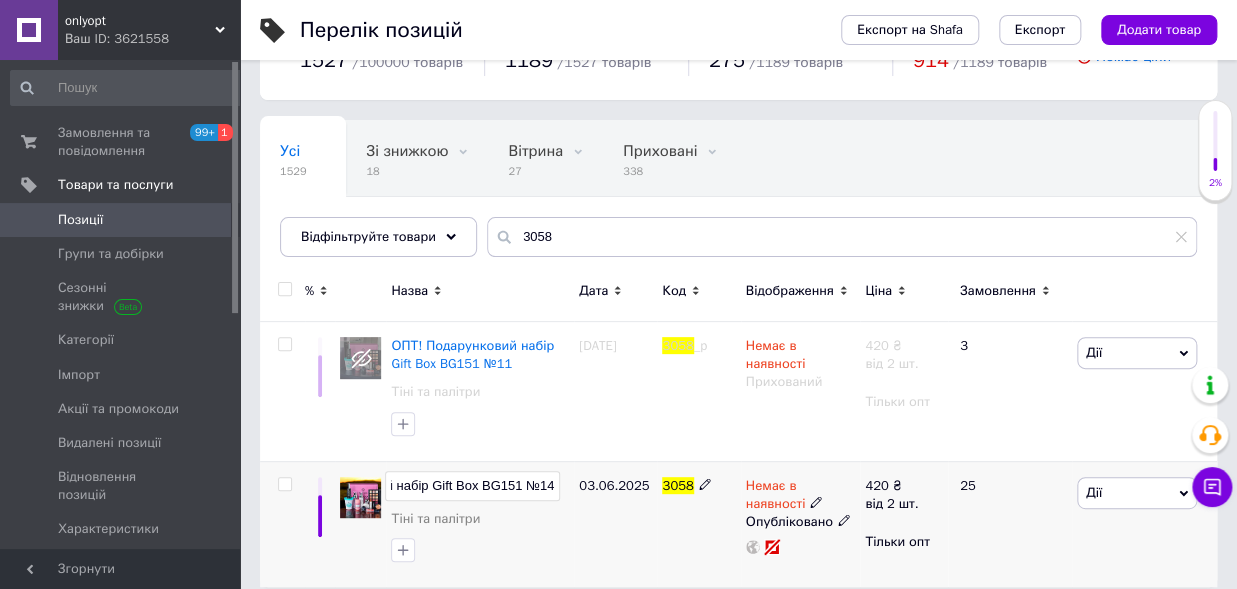 click at bounding box center [360, 524] 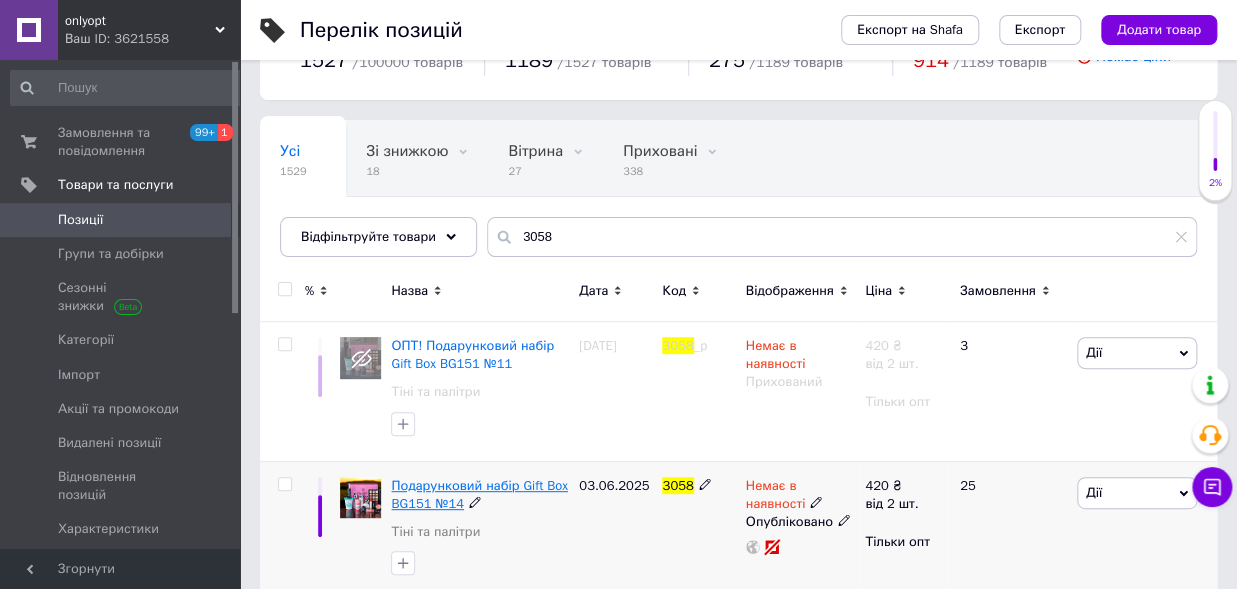 click on "Подарунковий набір Gift Box BG151 №14" at bounding box center (479, 494) 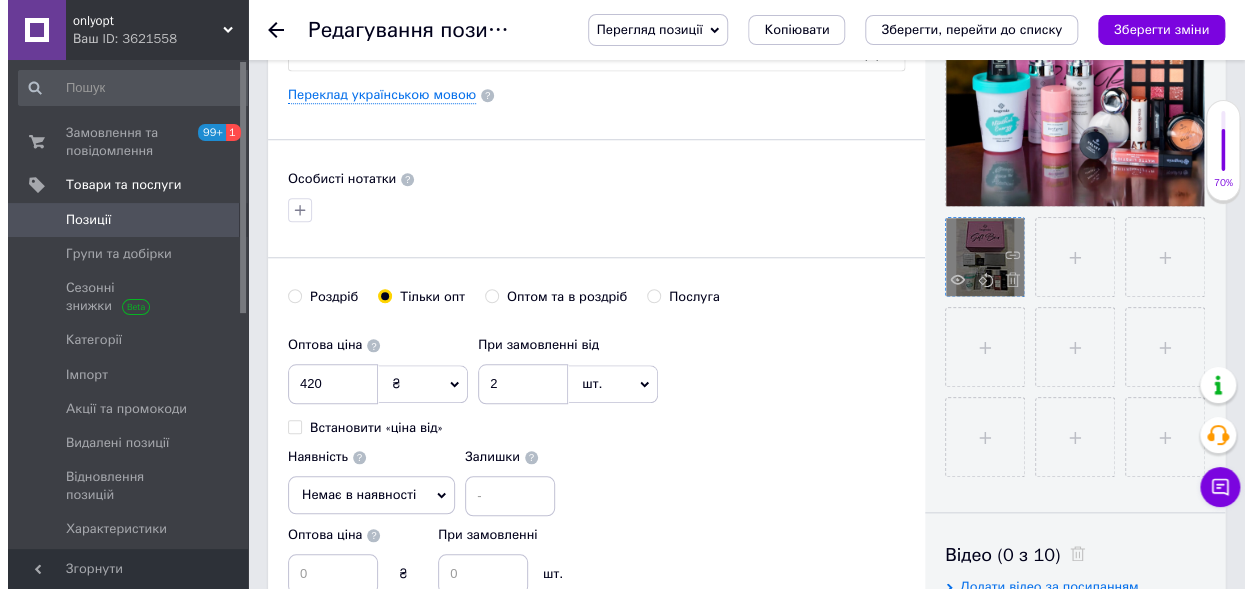 scroll, scrollTop: 330, scrollLeft: 0, axis: vertical 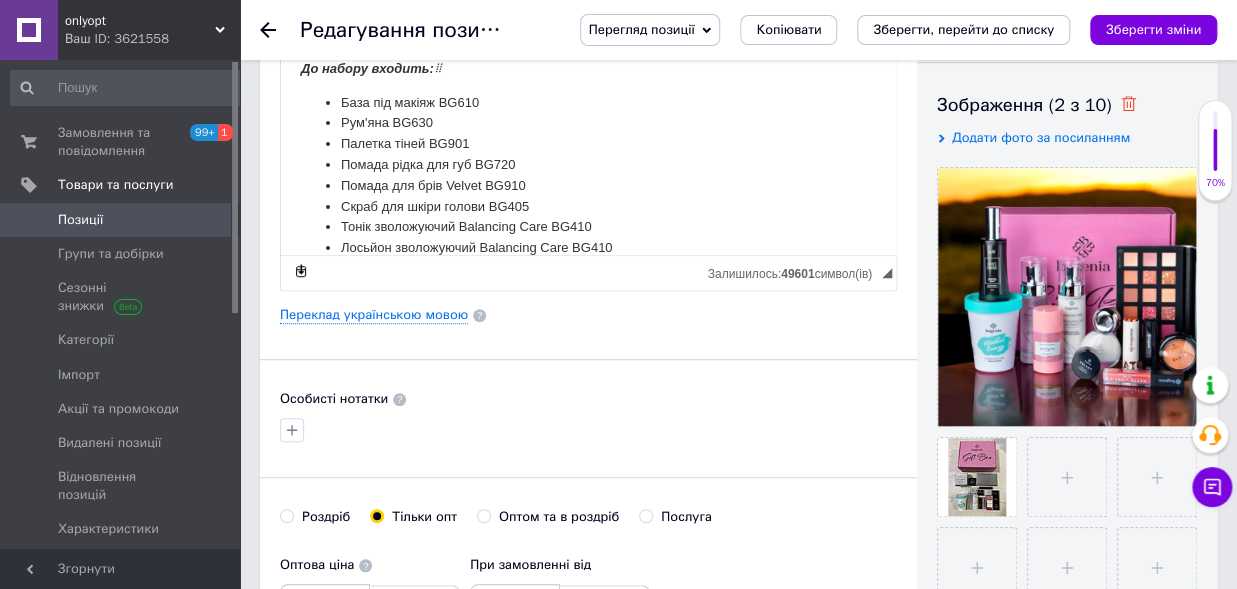 click 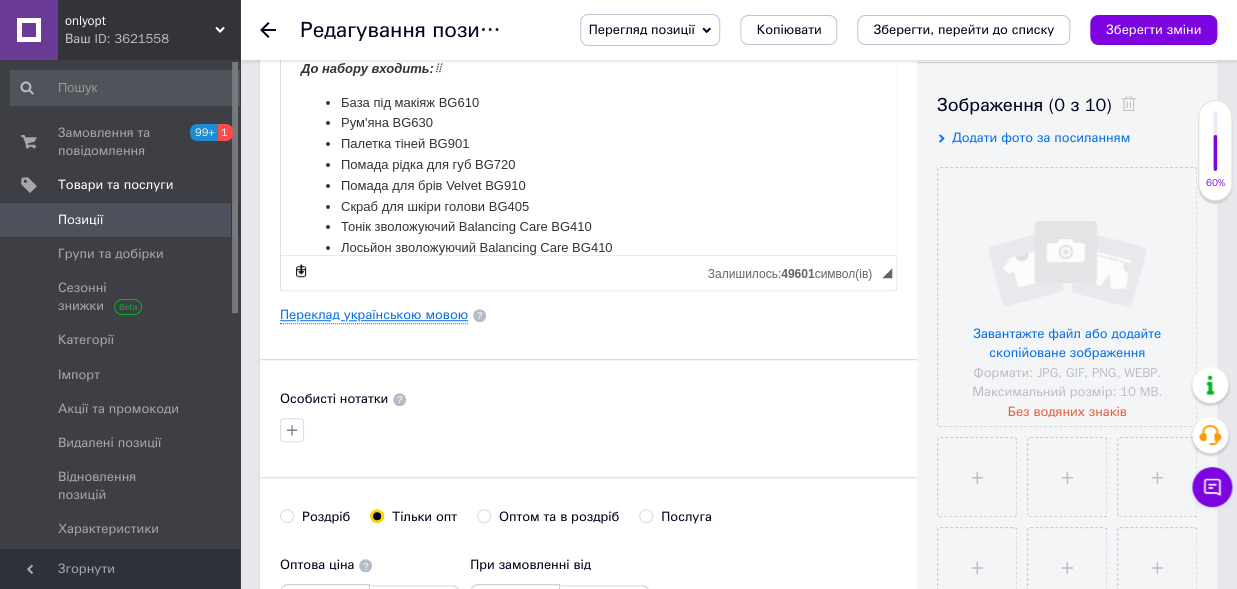 click on "Переклад українською мовою" at bounding box center (374, 315) 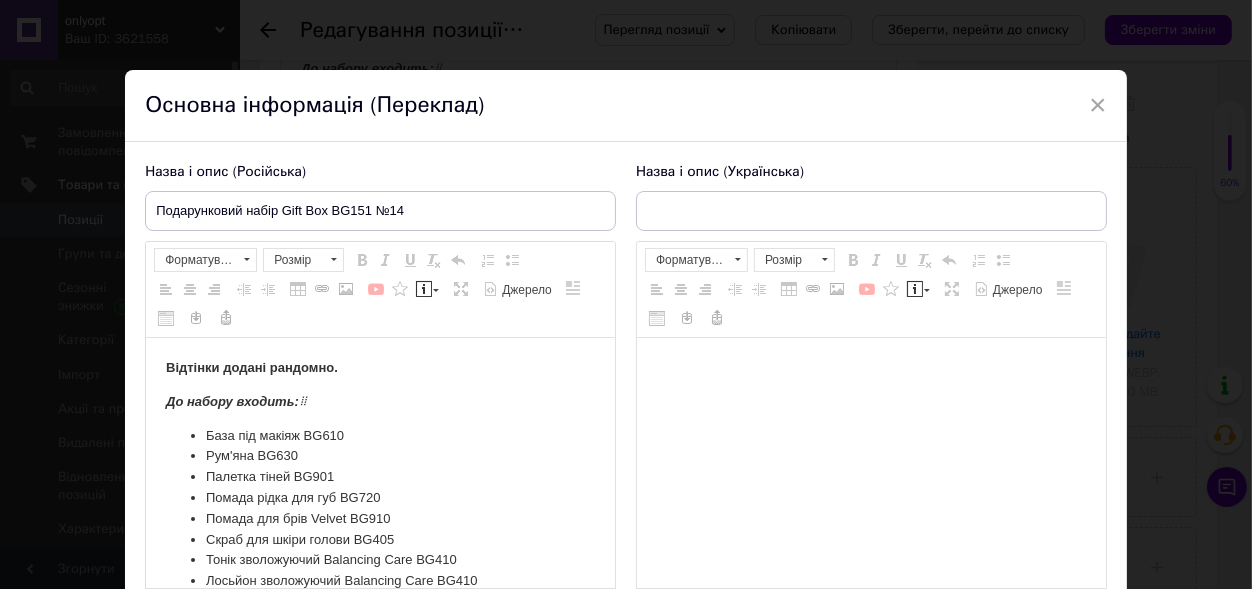 scroll, scrollTop: 0, scrollLeft: 0, axis: both 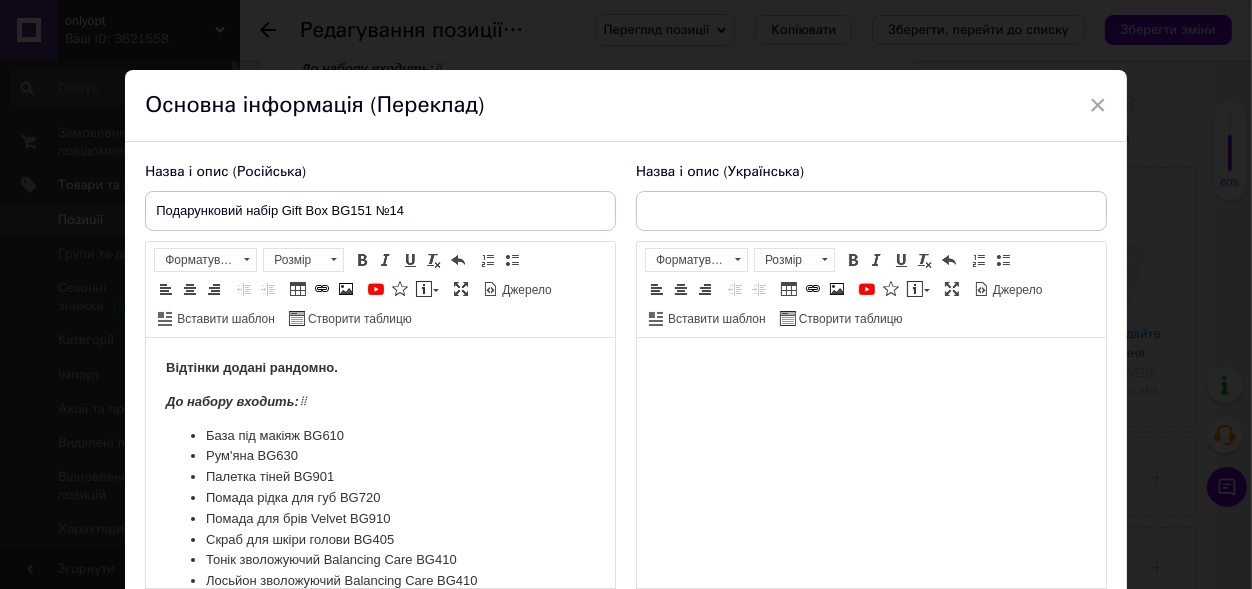 type on "Подарунковий набір Gift Box BG151 №11" 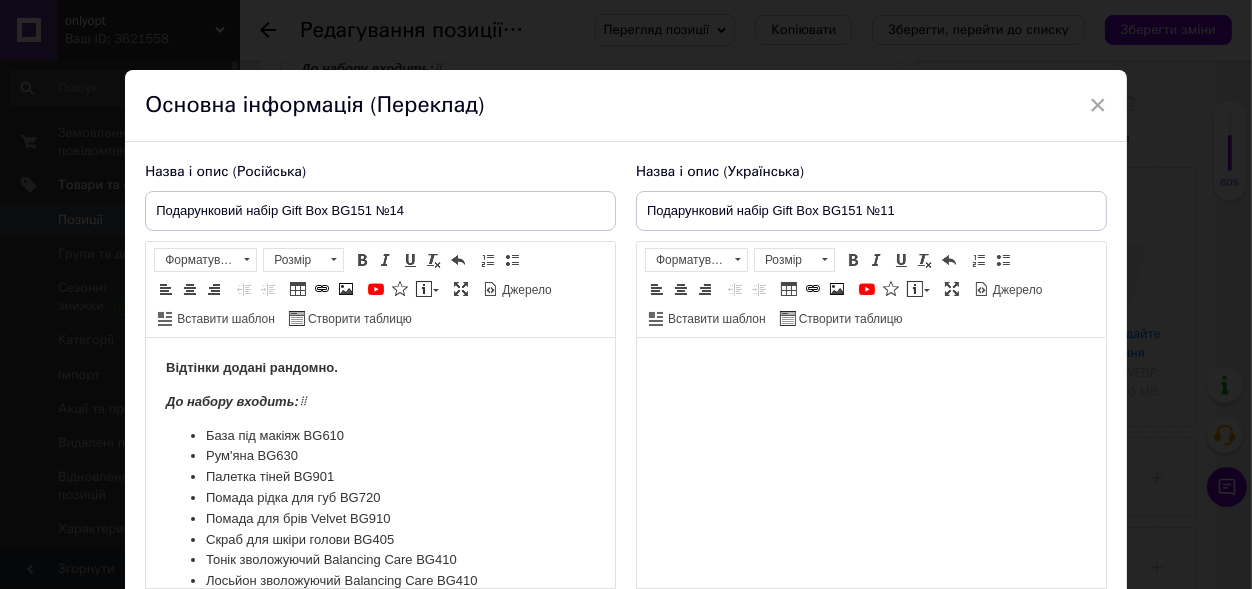scroll, scrollTop: 0, scrollLeft: 0, axis: both 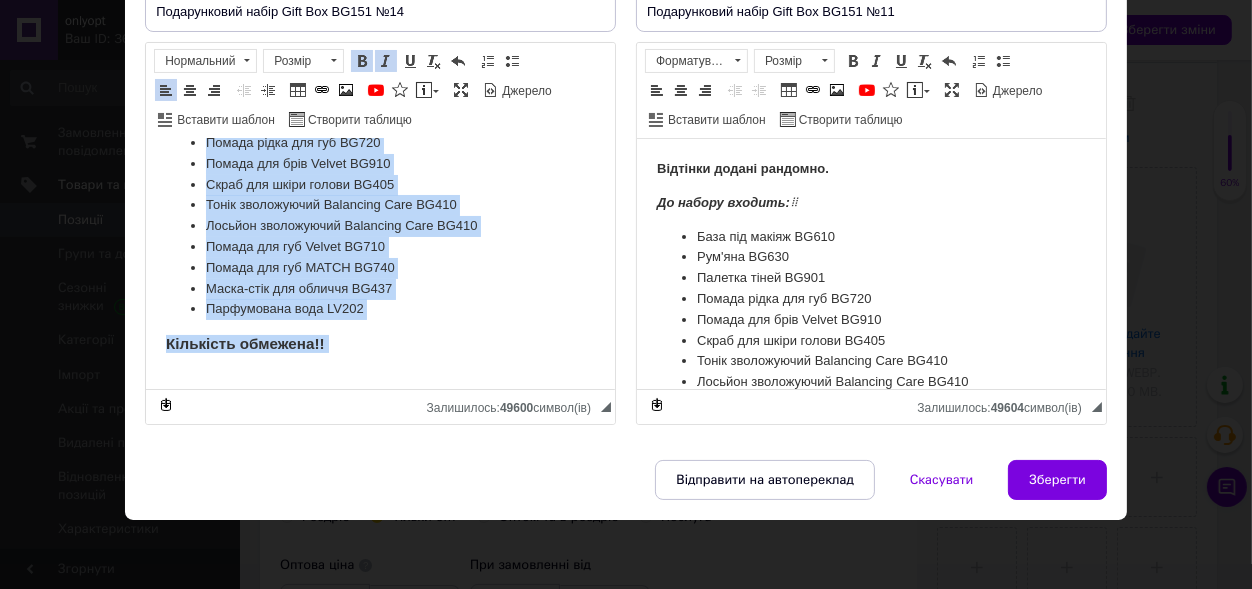 drag, startPoint x: 155, startPoint y: 199, endPoint x: 555, endPoint y: 626, distance: 585.08887 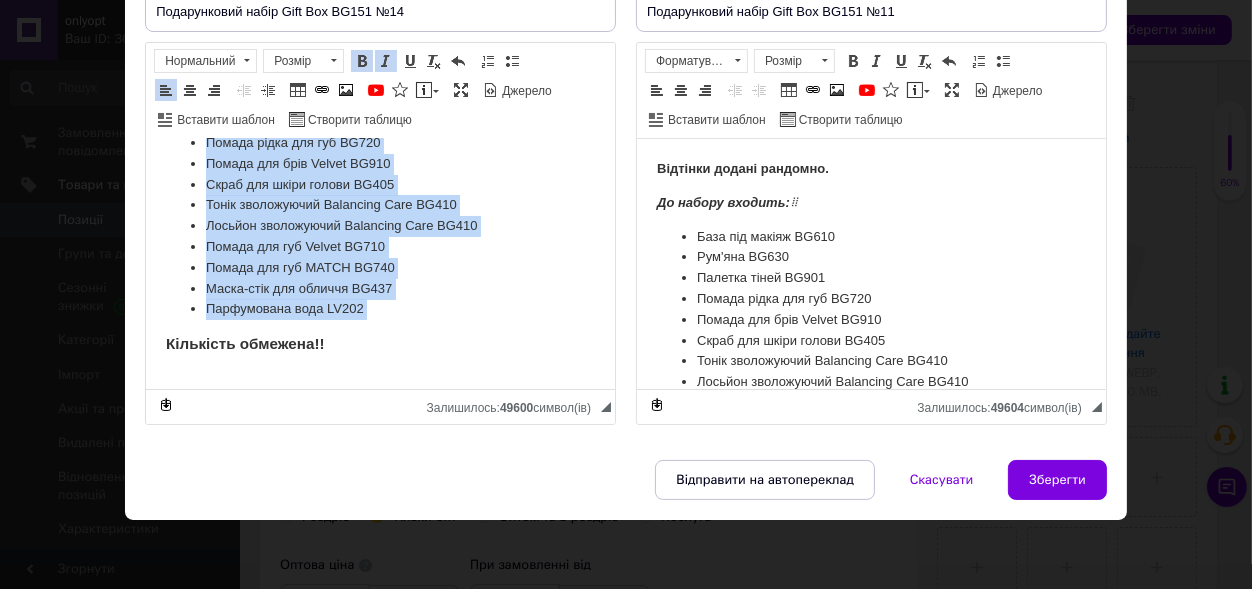 click on "Відтінки додані рандомно. До набору входить:⠀ База під макіяж BG610 Рум'яна BG630 Палетка тiней BG901 Помада рідка для губ BG720 Помада для брів Velvet BG910 Скраб для шкіри голови BG405 Тонік зволожуючий Balancing Care BG410 Лосьйон зволожуючий Balancing Care BG410 Помада для губ Velvet BG710 Помада для губ MATCH BG740 Маска-стік для обличчя BG437 Парфумована вода LV202 Кількість обмежена!!" at bounding box center (380, 196) 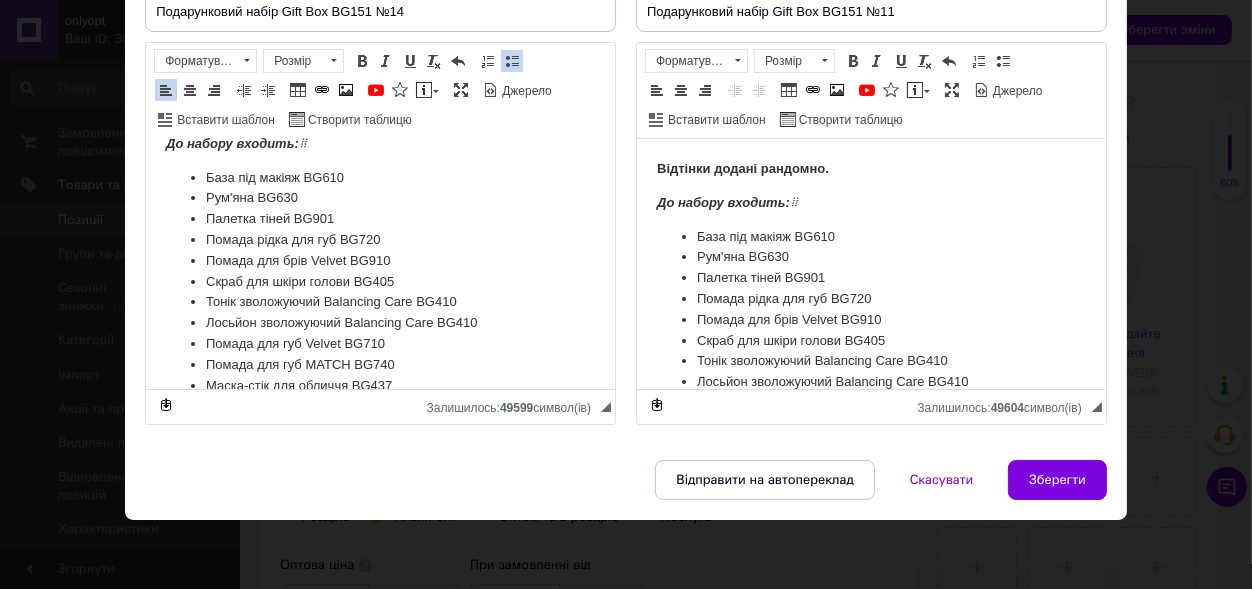 scroll, scrollTop: 0, scrollLeft: 0, axis: both 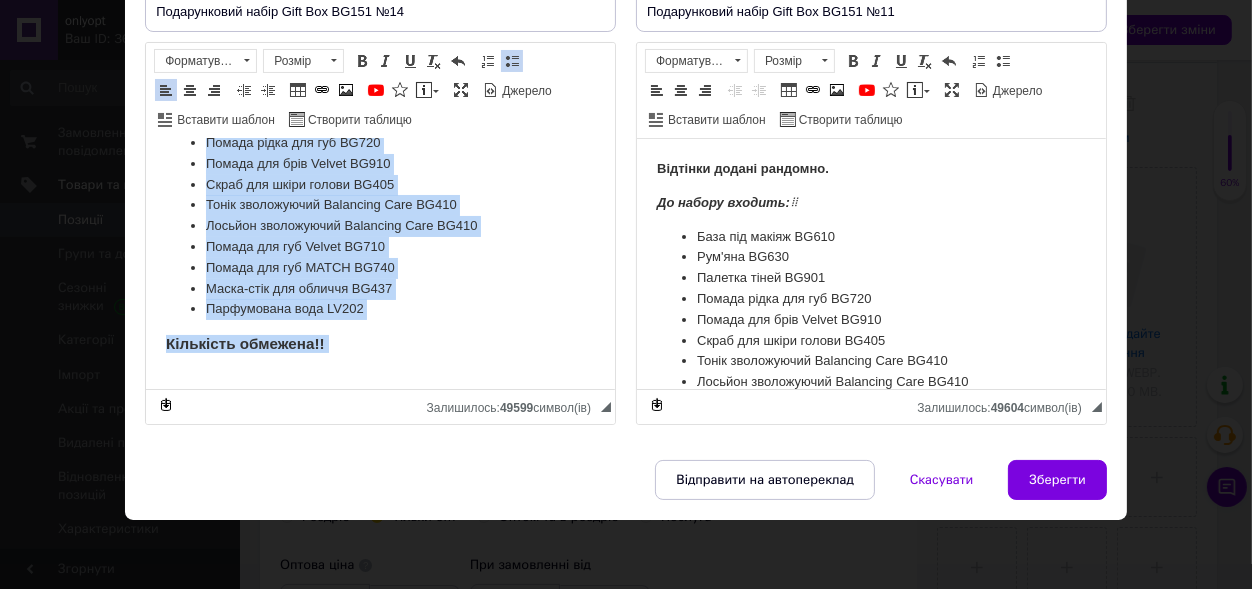 drag, startPoint x: 171, startPoint y: 205, endPoint x: 573, endPoint y: 495, distance: 495.6854 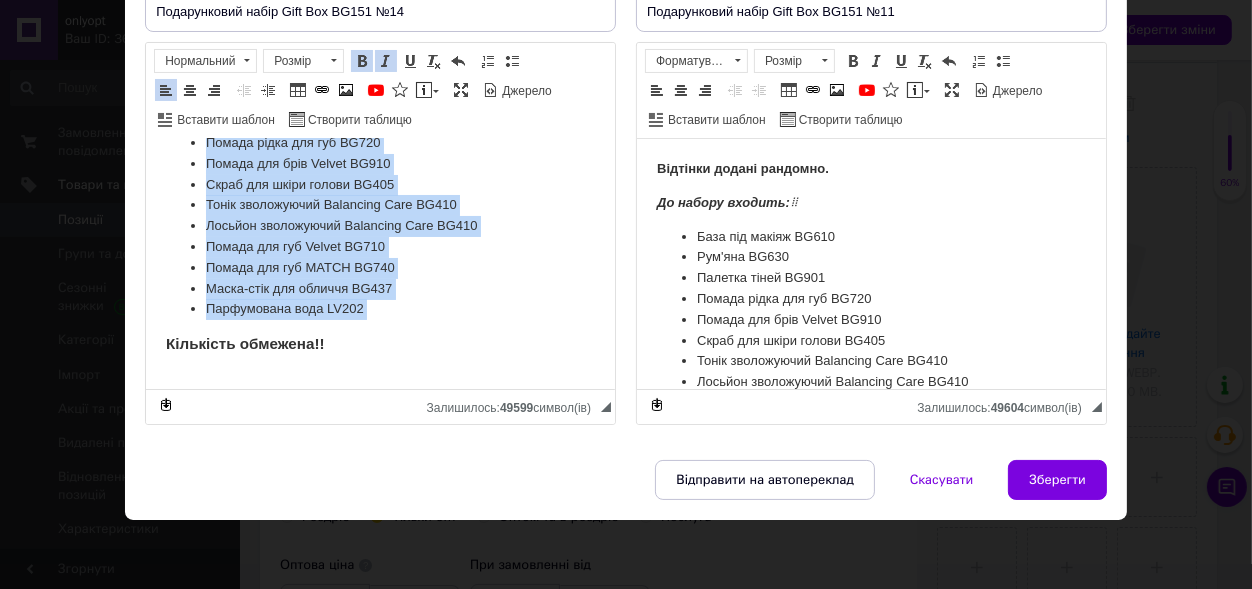 type 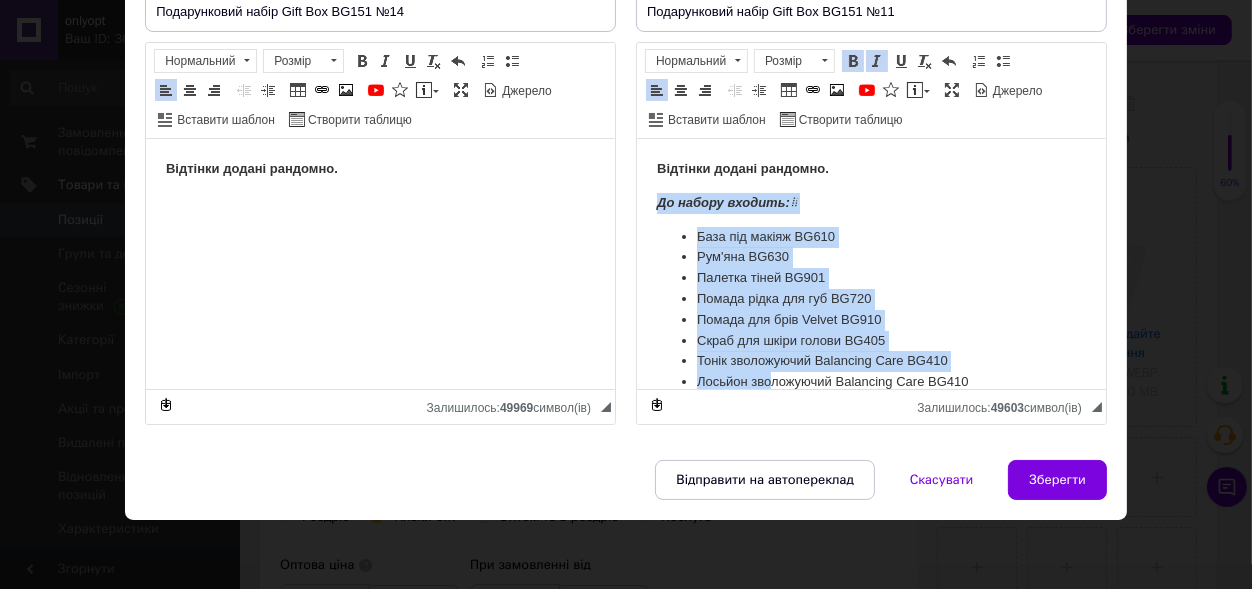 scroll, scrollTop: 121, scrollLeft: 0, axis: vertical 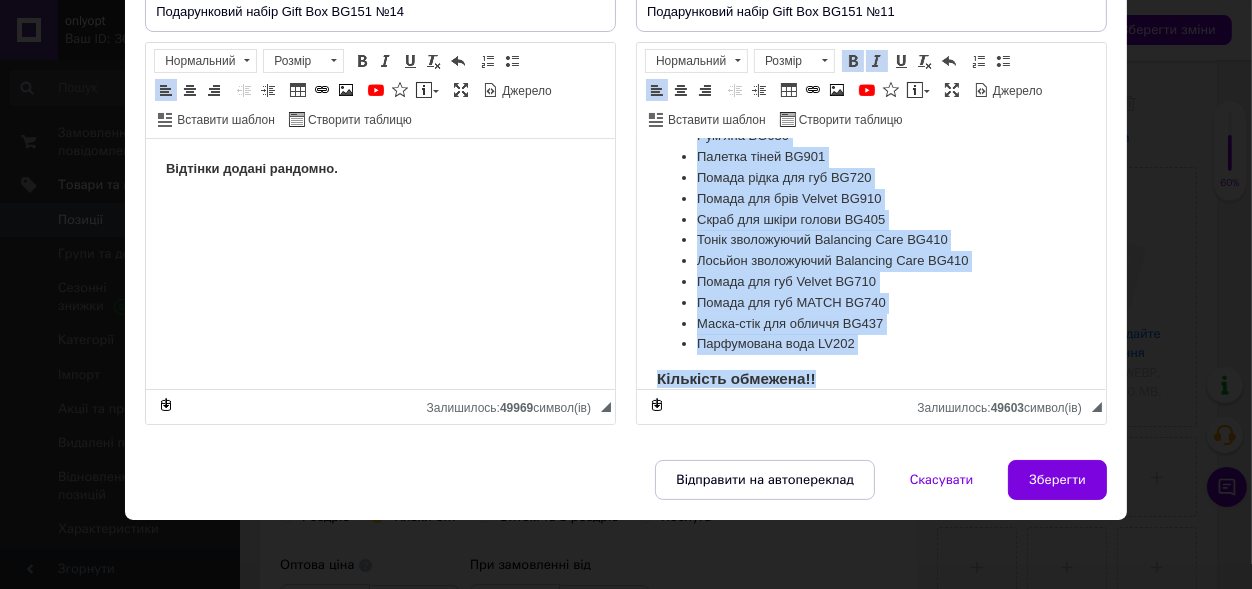 drag, startPoint x: 648, startPoint y: 209, endPoint x: 1001, endPoint y: 626, distance: 546.34973 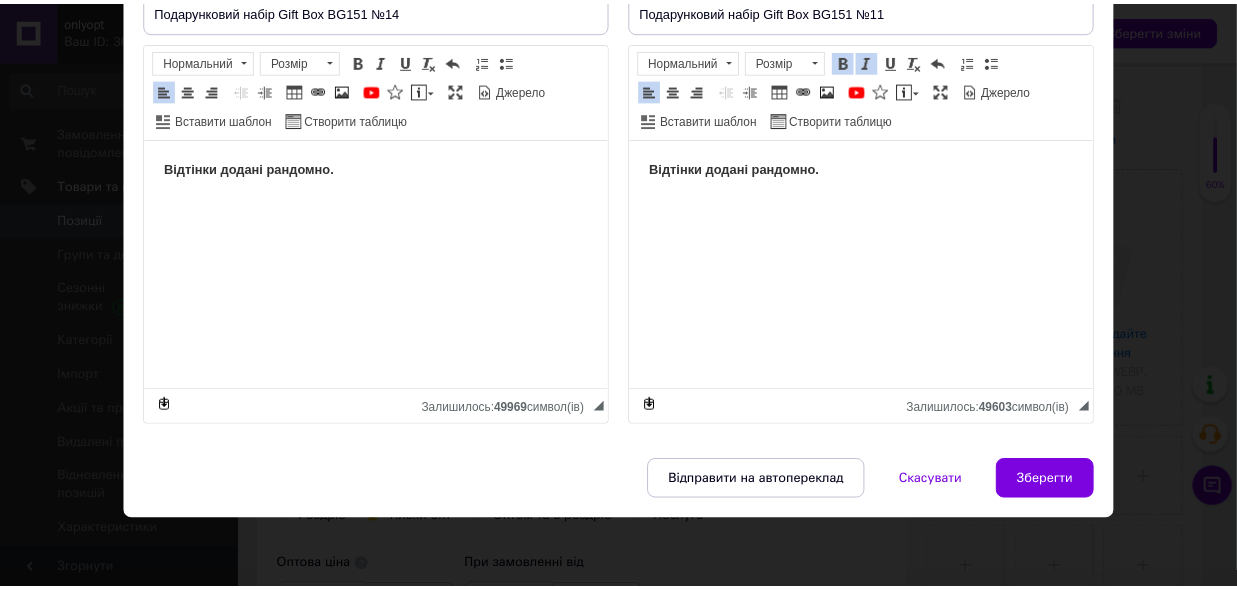 scroll, scrollTop: 0, scrollLeft: 0, axis: both 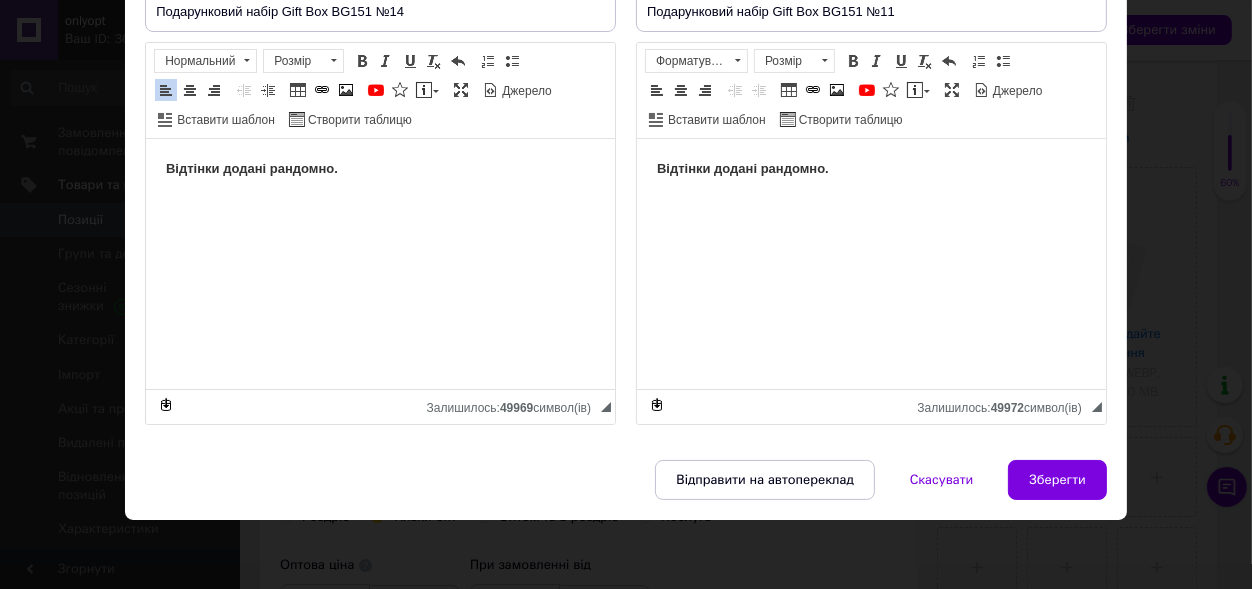 drag, startPoint x: 225, startPoint y: 319, endPoint x: 276, endPoint y: 339, distance: 54.781384 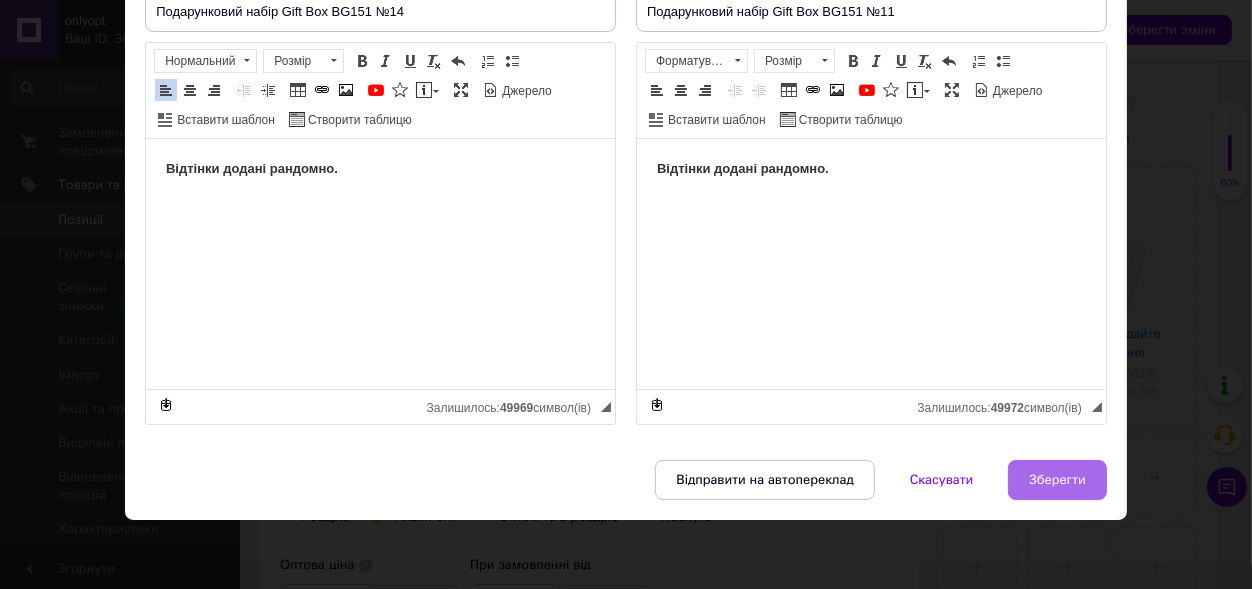 click on "Зберегти" at bounding box center [1057, 480] 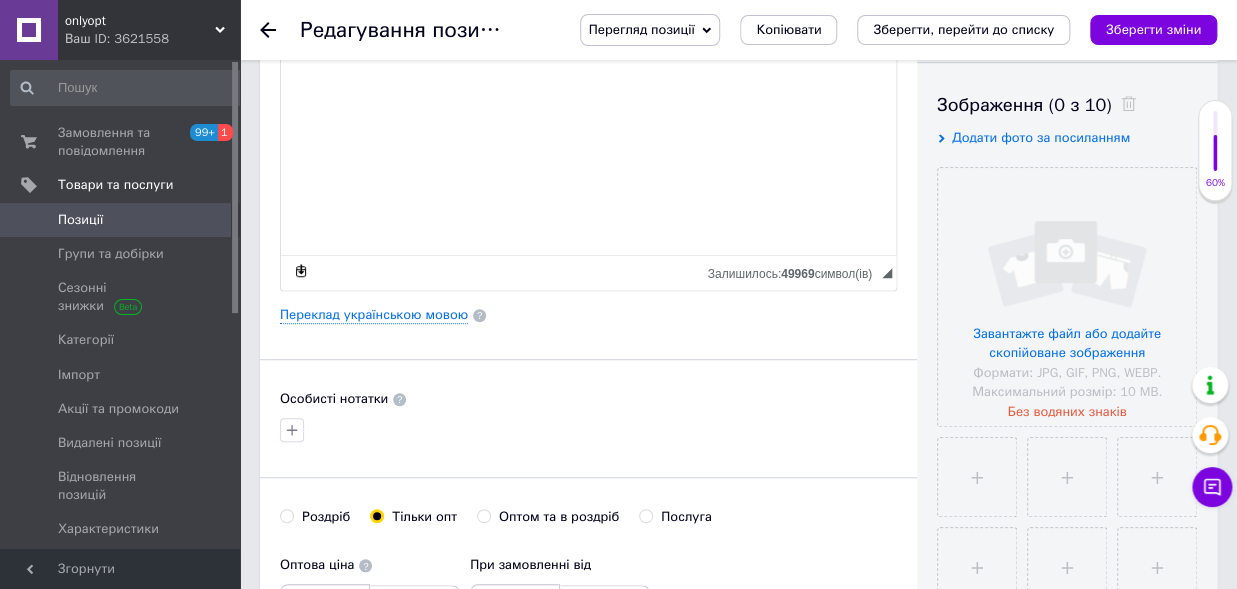 scroll, scrollTop: 0, scrollLeft: 0, axis: both 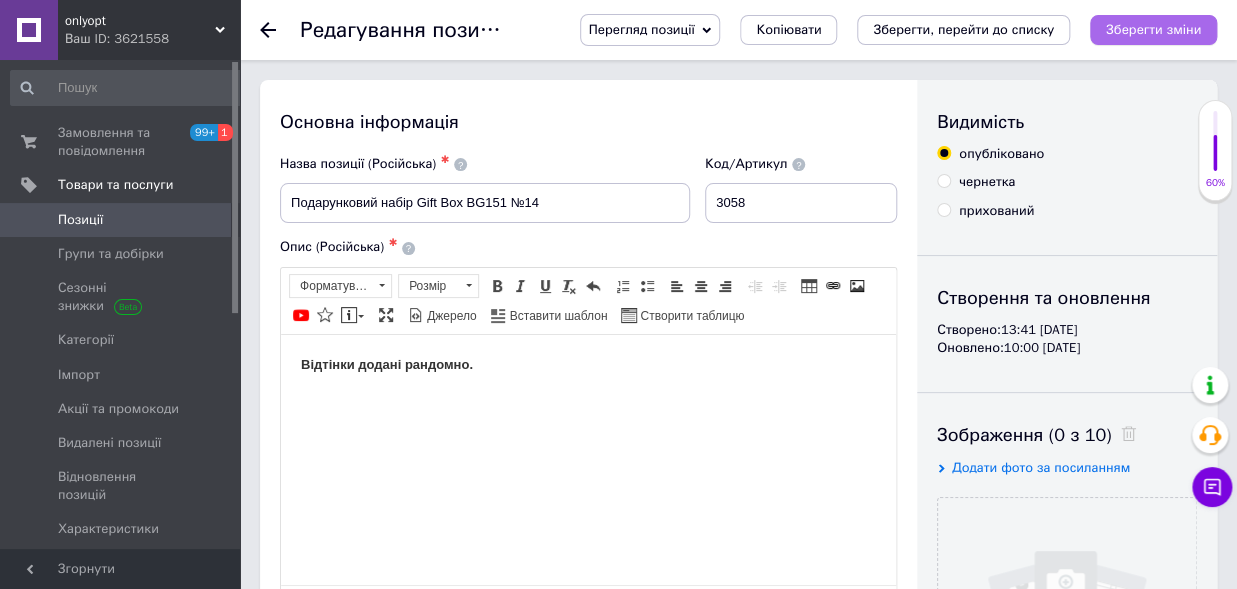 click on "Зберегти зміни" at bounding box center (1153, 29) 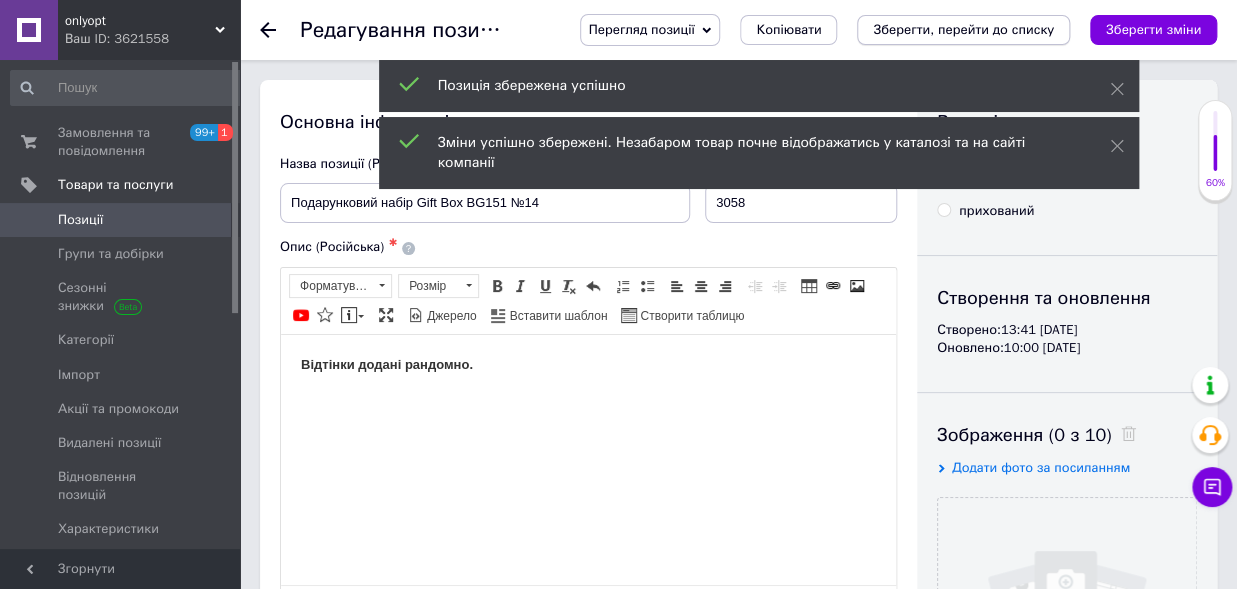 click on "Зберегти, перейти до списку" at bounding box center [963, 29] 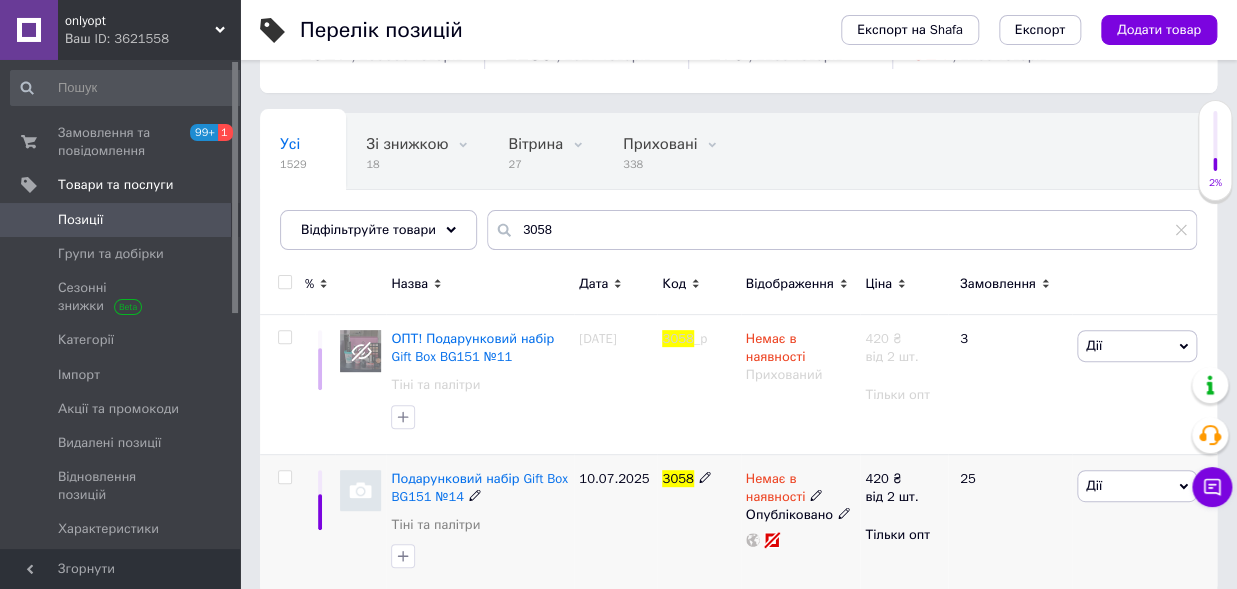 scroll, scrollTop: 111, scrollLeft: 0, axis: vertical 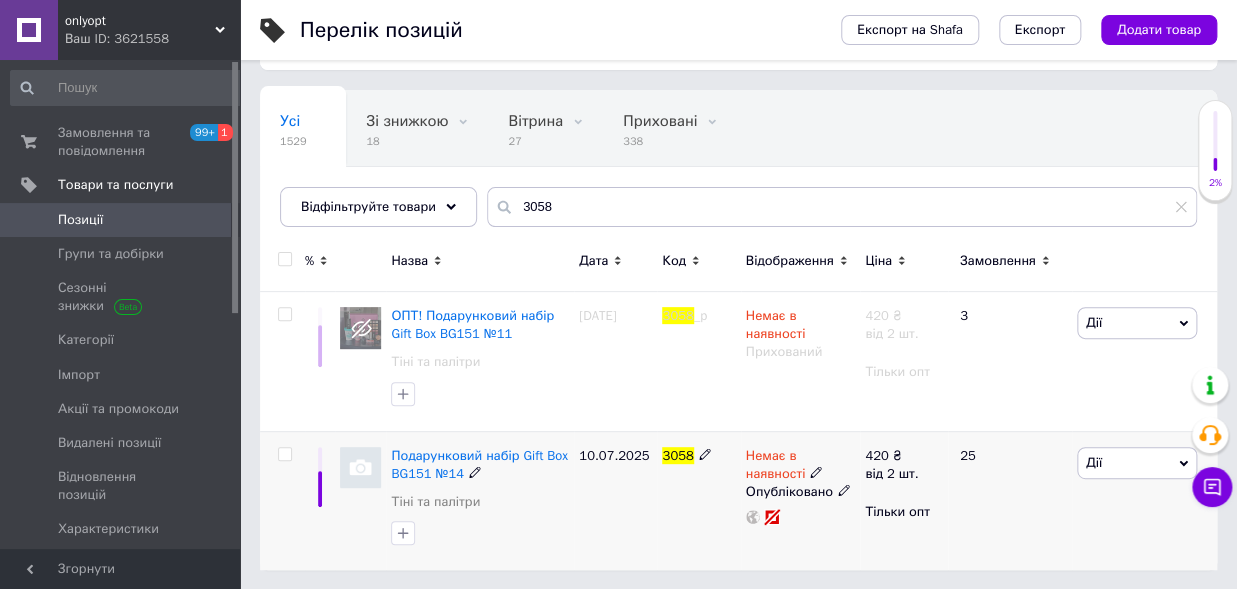 click on "Немає в наявності" at bounding box center [801, 465] 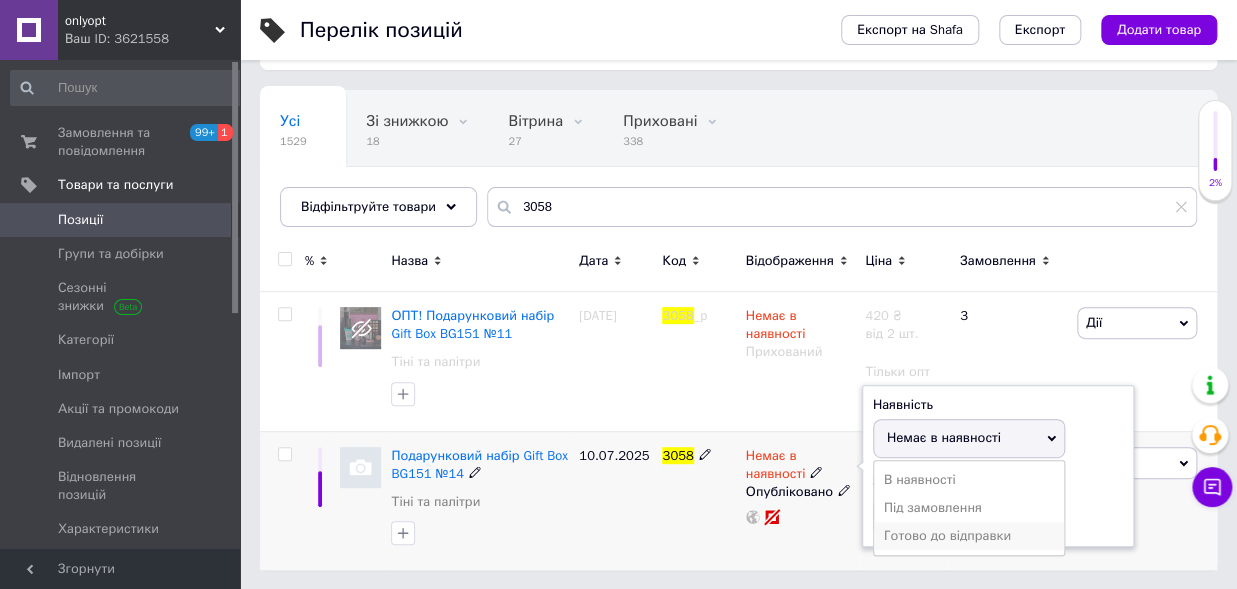 click on "Готово до відправки" at bounding box center (969, 536) 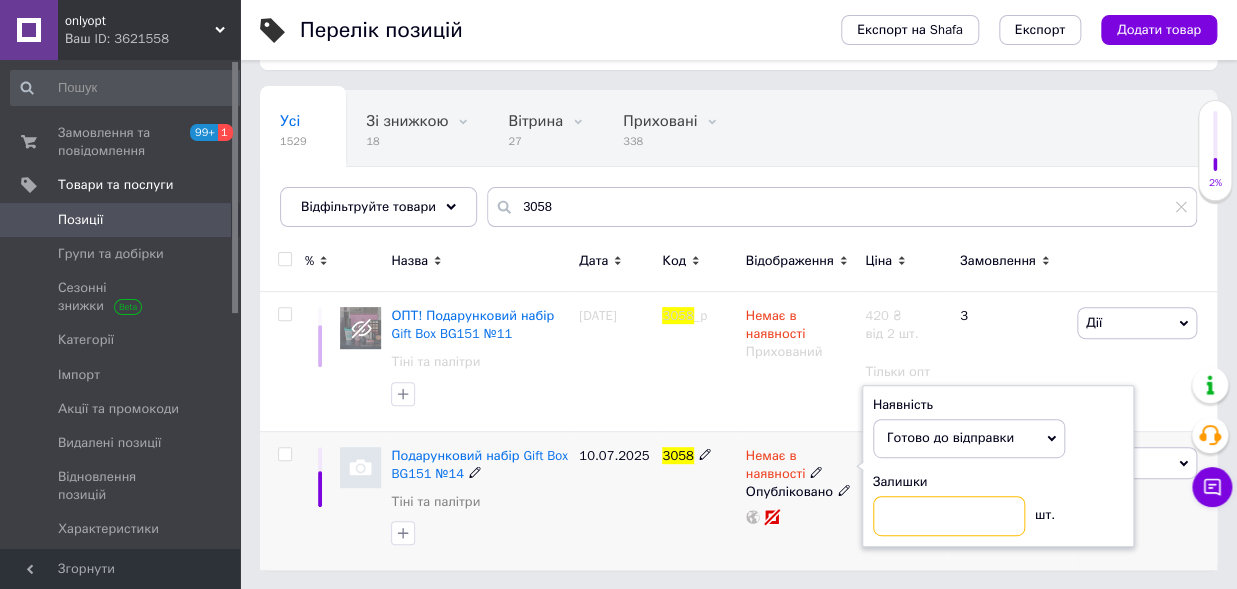 click at bounding box center [949, 516] 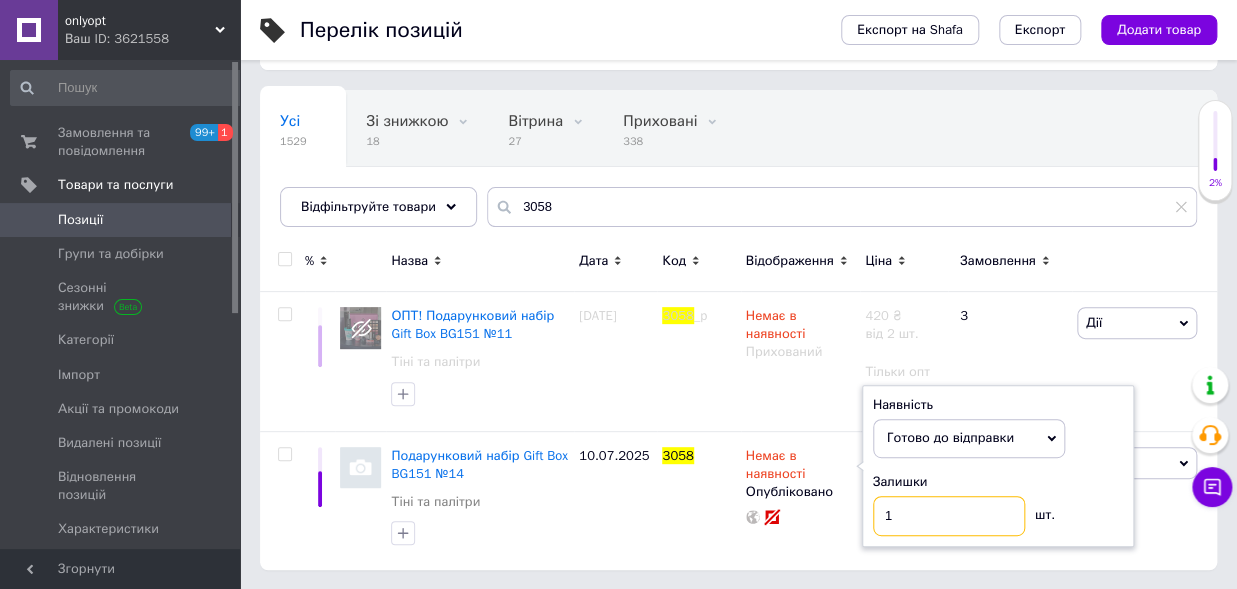type on "10" 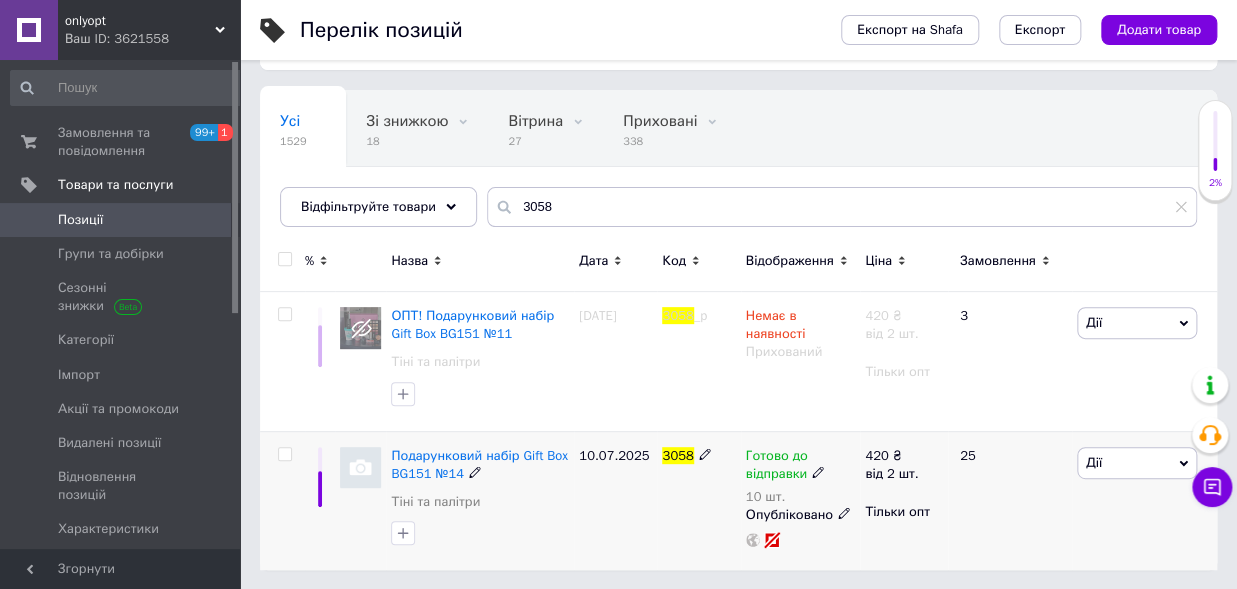 click at bounding box center [818, 471] 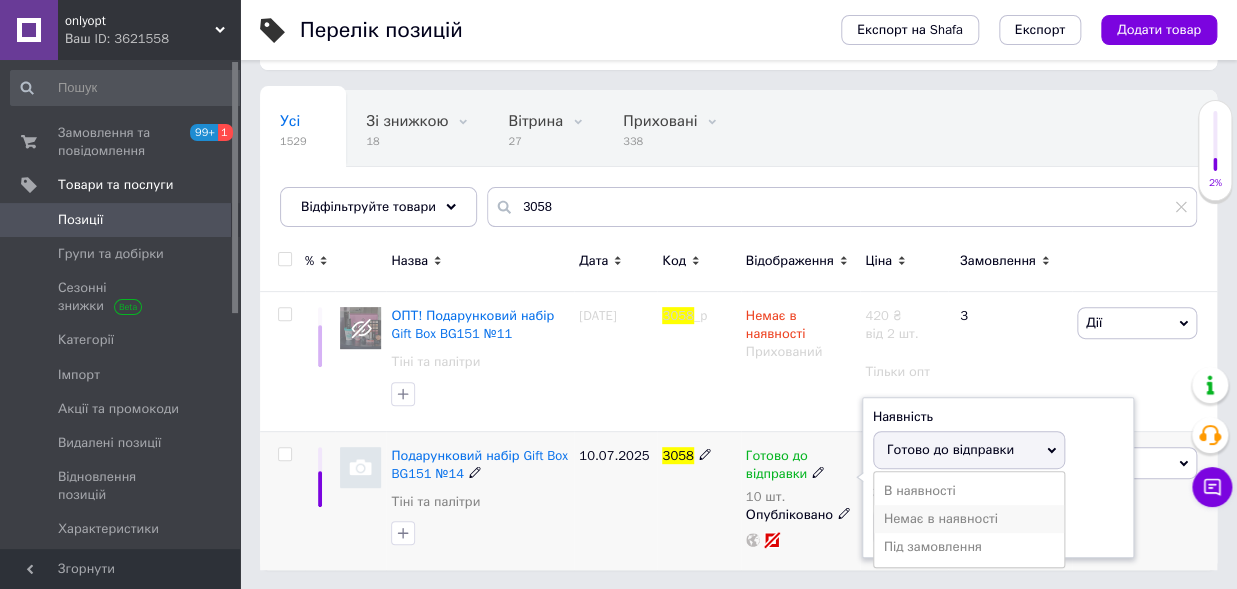 click on "Немає в наявності" at bounding box center (969, 519) 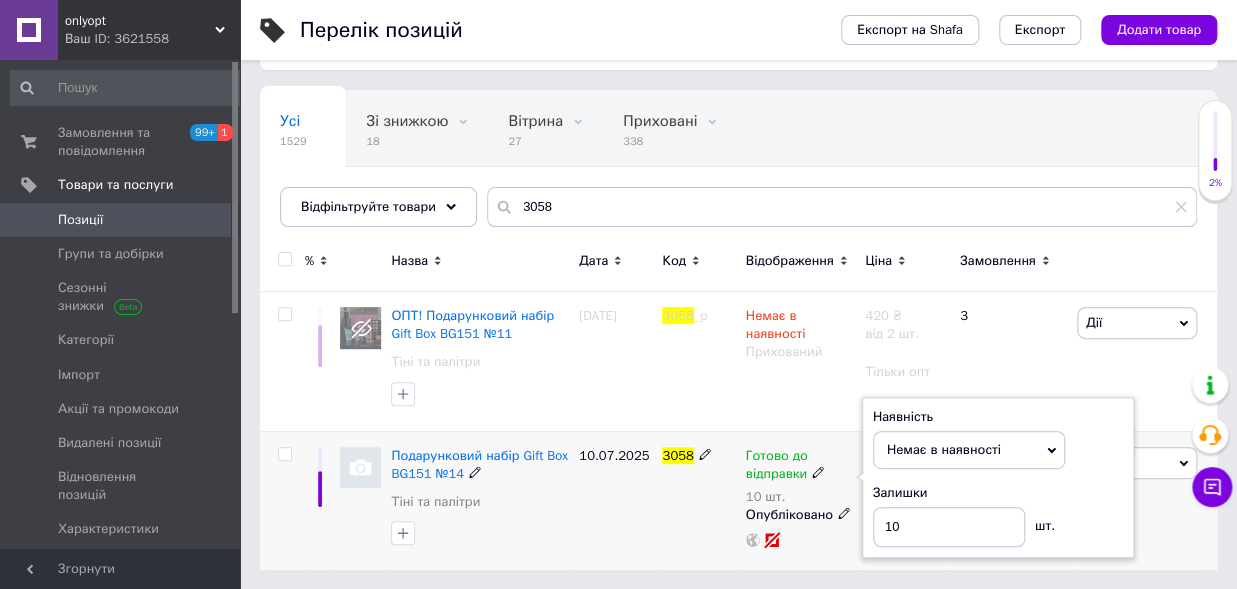 click on "10.07.2025" at bounding box center (615, 500) 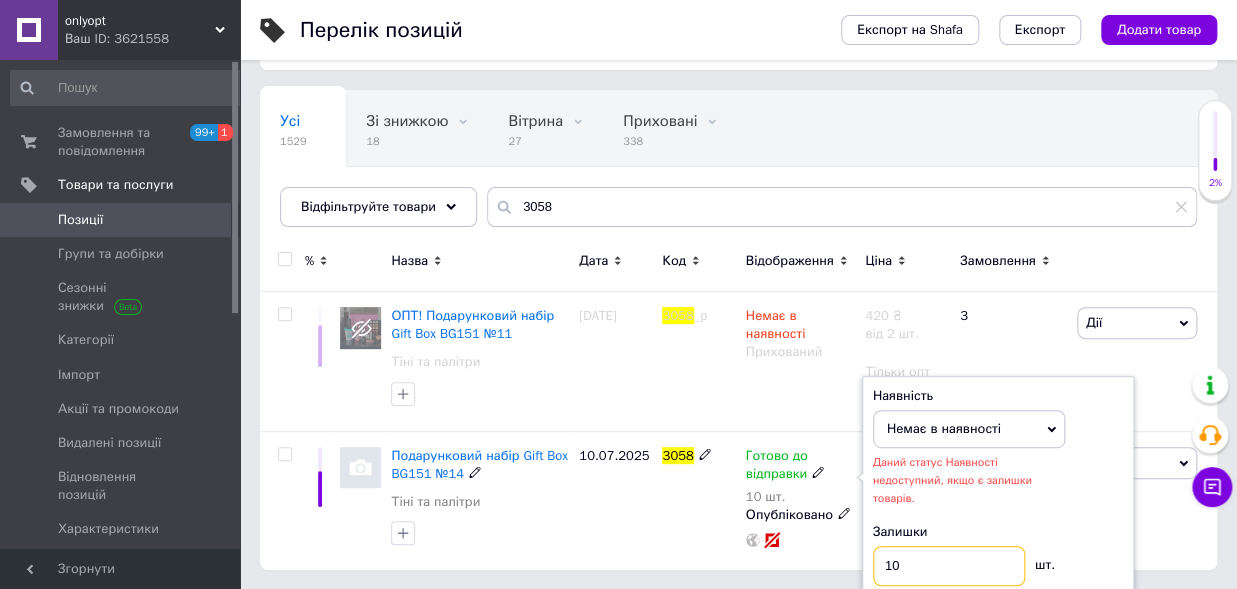 click on "10" at bounding box center [949, 566] 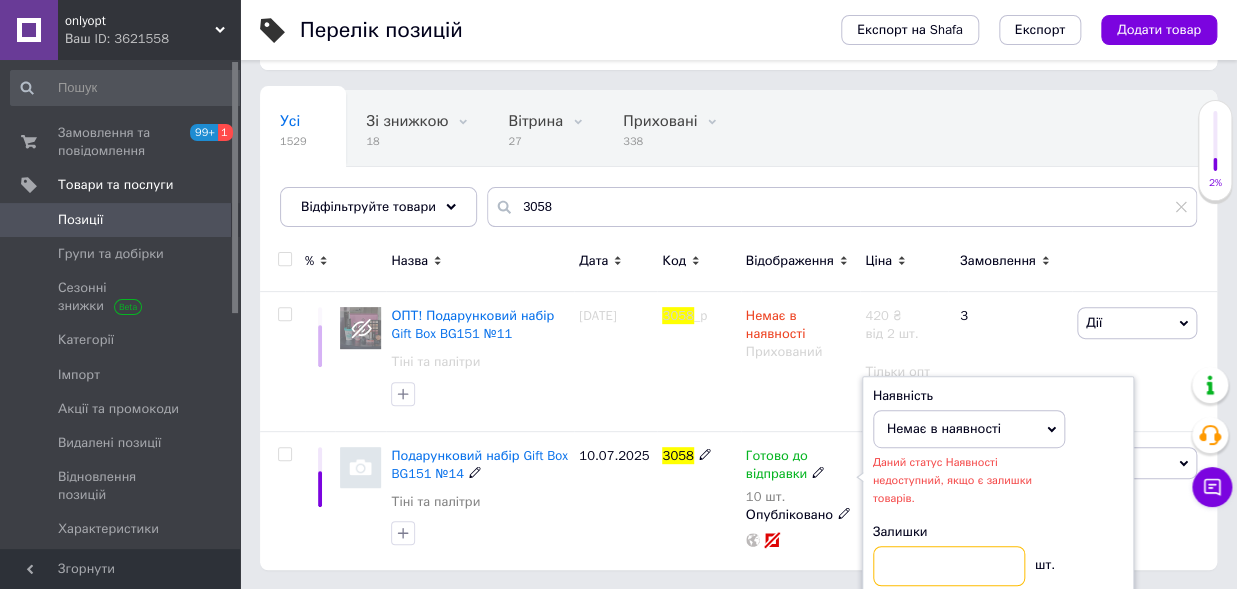 type 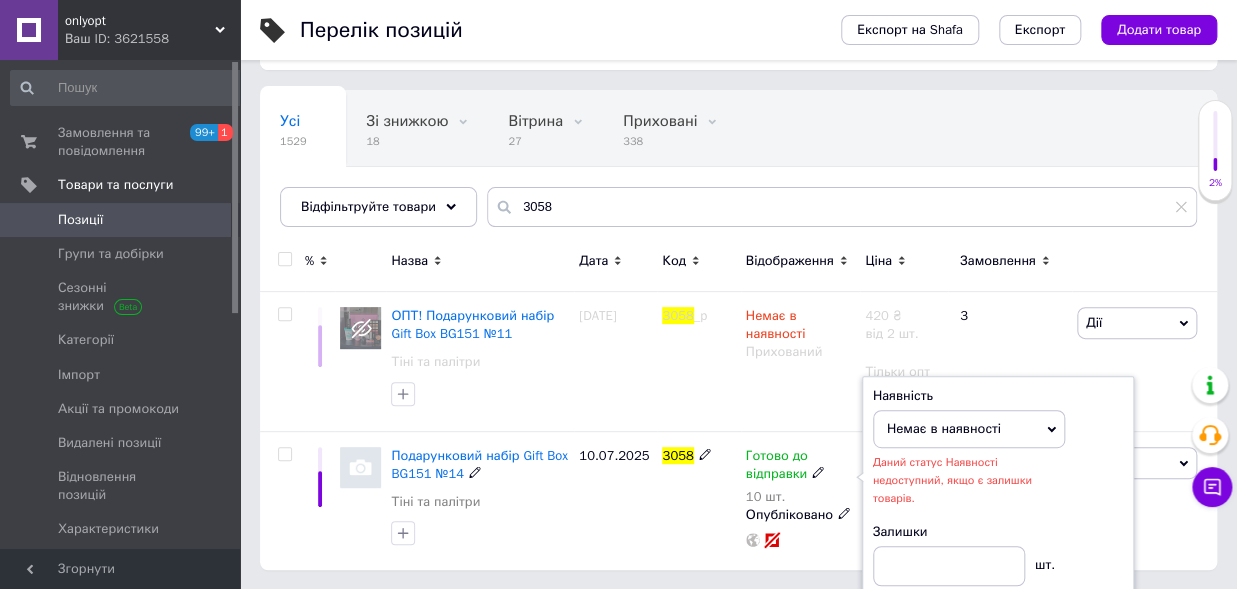 drag, startPoint x: 551, startPoint y: 516, endPoint x: 401, endPoint y: 438, distance: 169.06804 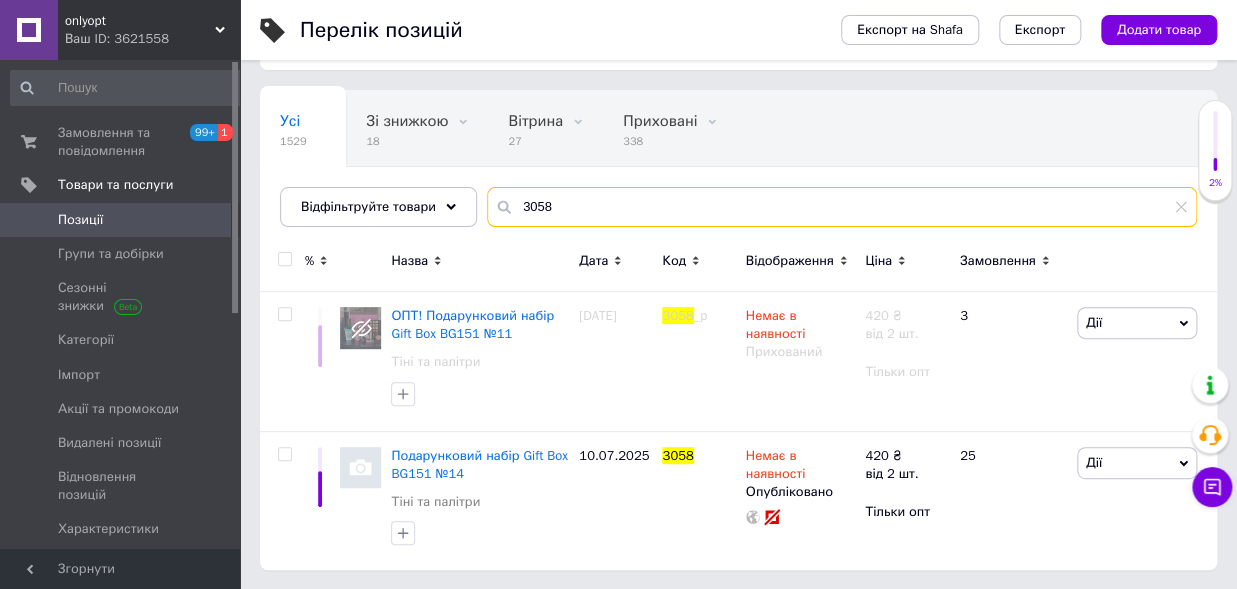 click on "3058" at bounding box center [842, 207] 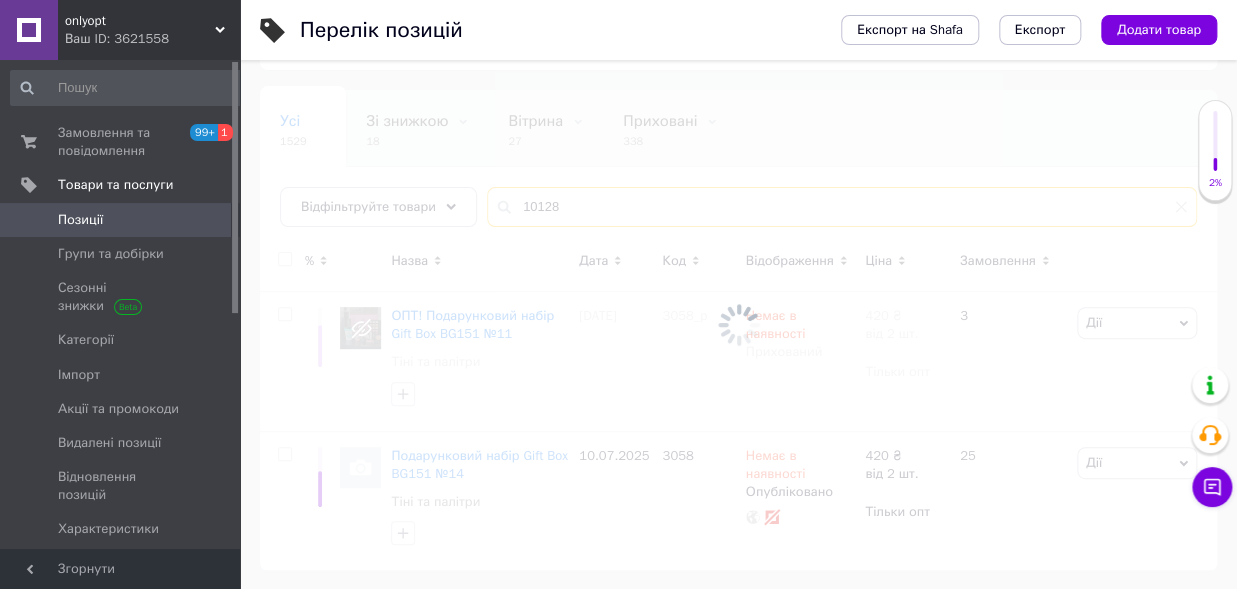 scroll, scrollTop: 8, scrollLeft: 0, axis: vertical 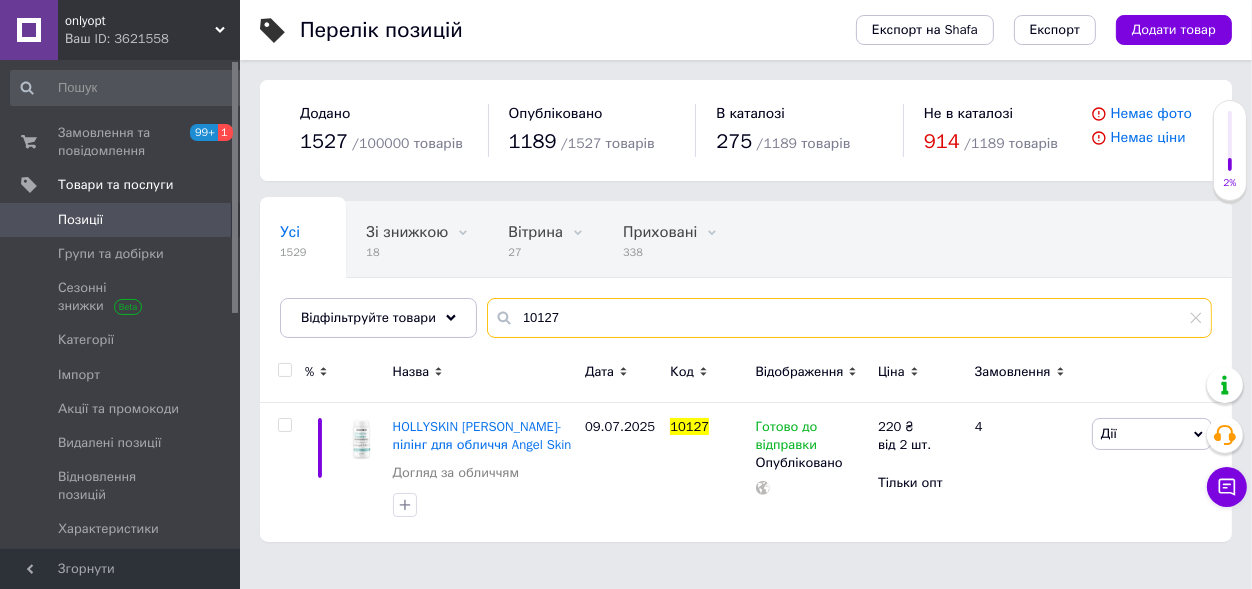 type on "10127" 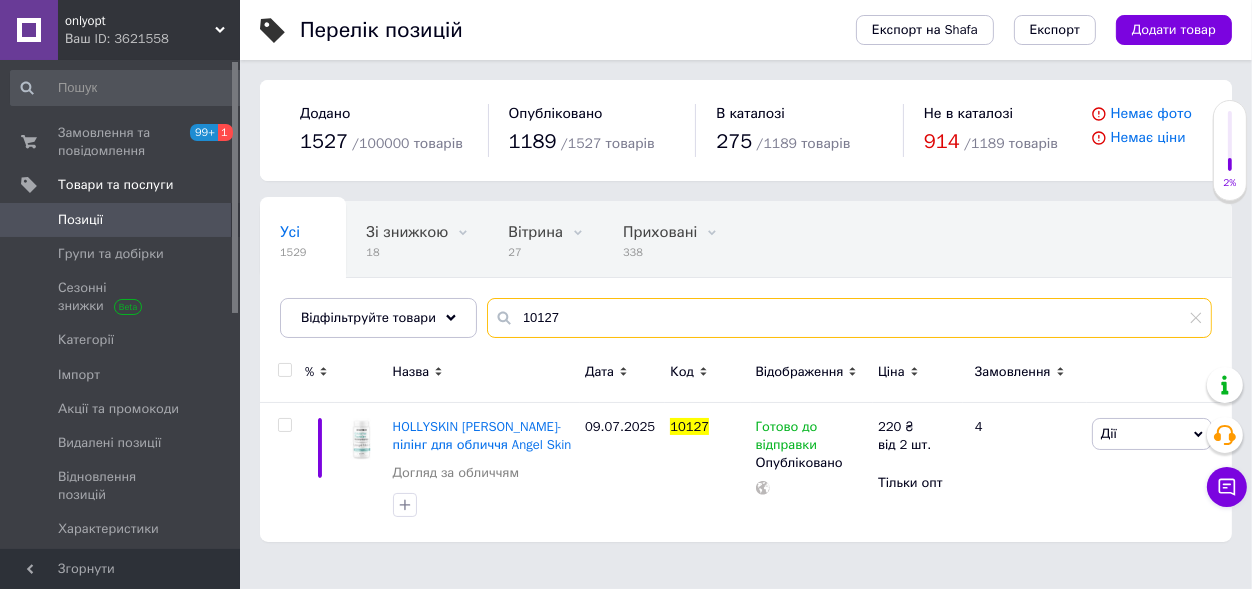 click on "10127" at bounding box center (849, 318) 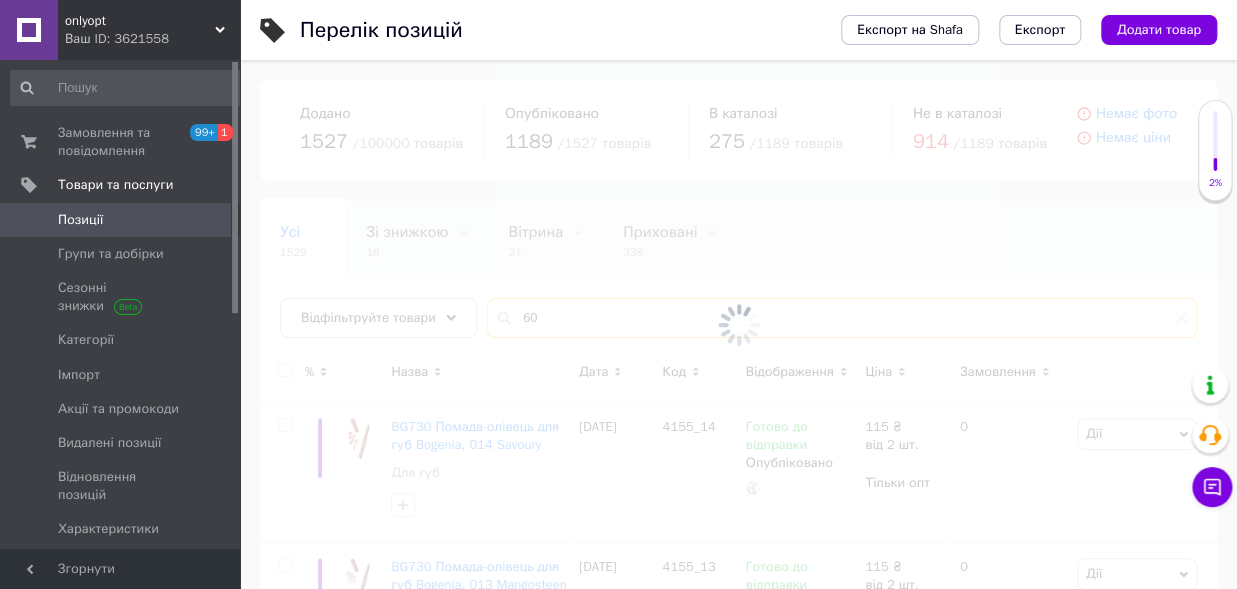 type on "6" 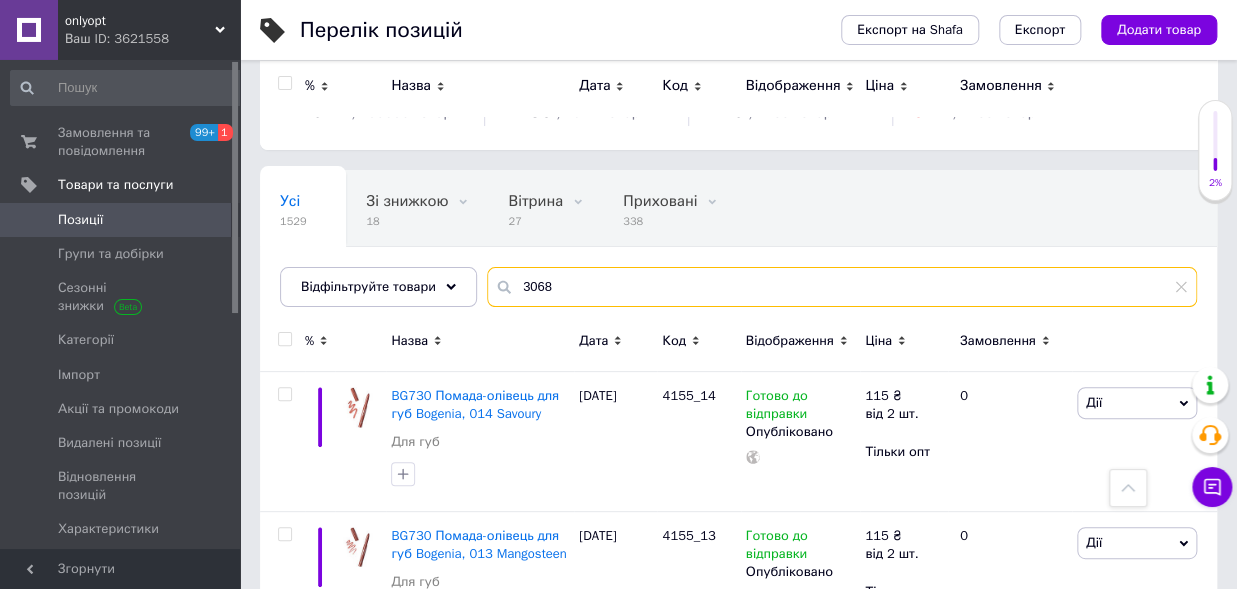 scroll, scrollTop: 0, scrollLeft: 0, axis: both 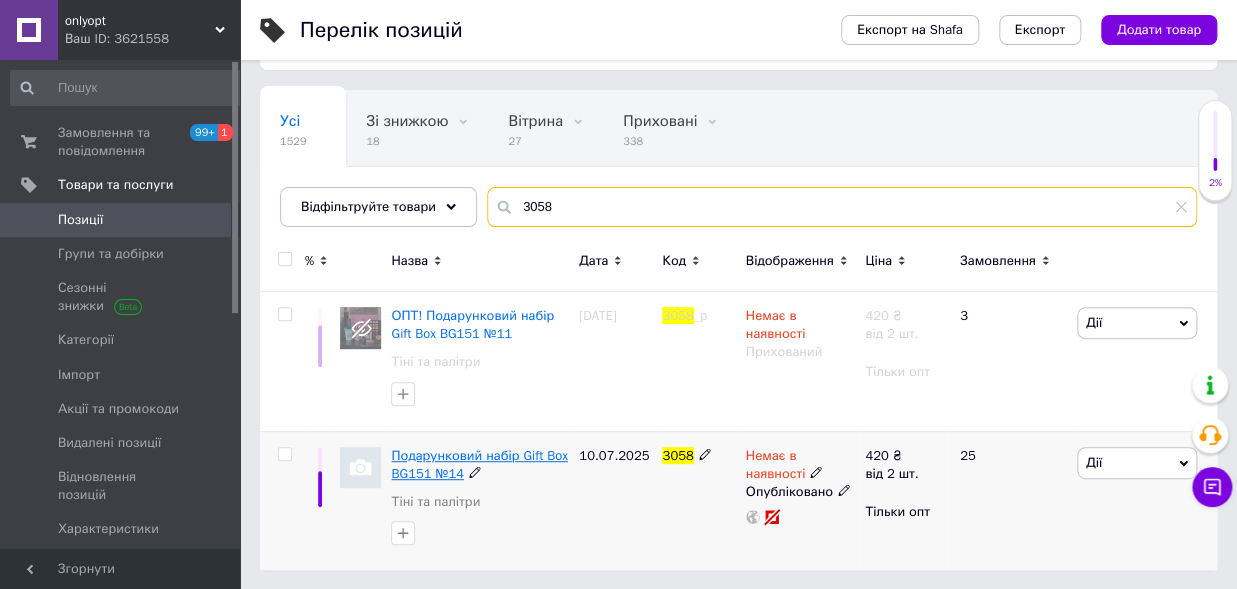 type on "3058" 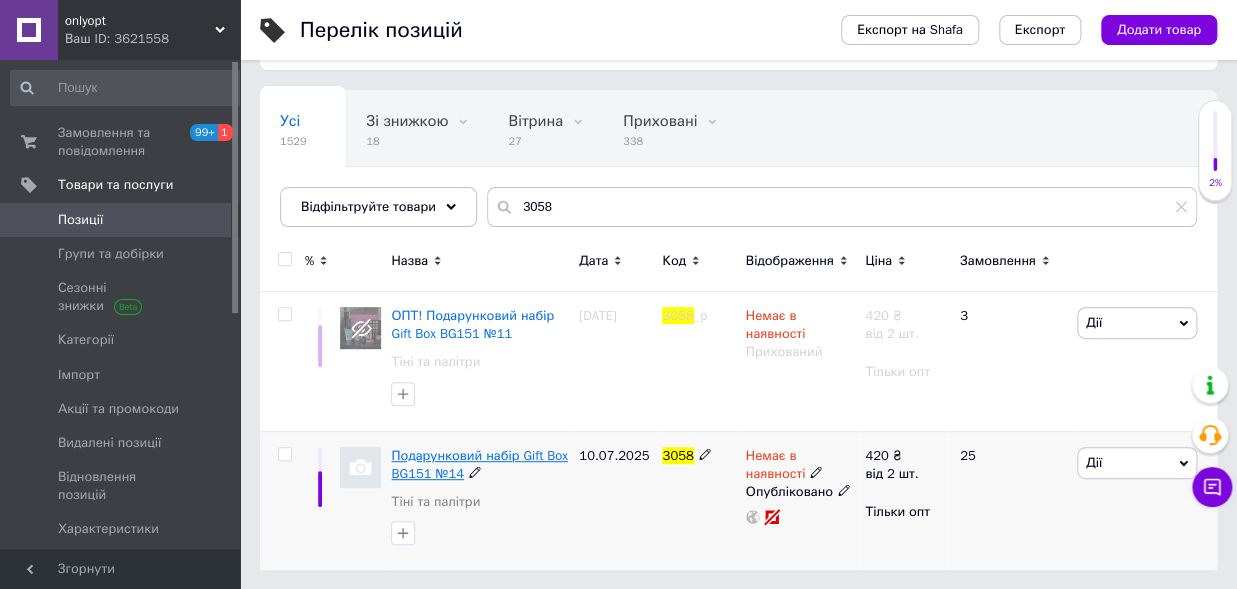click on "Подарунковий набір Gift Box BG151 №14" at bounding box center (479, 464) 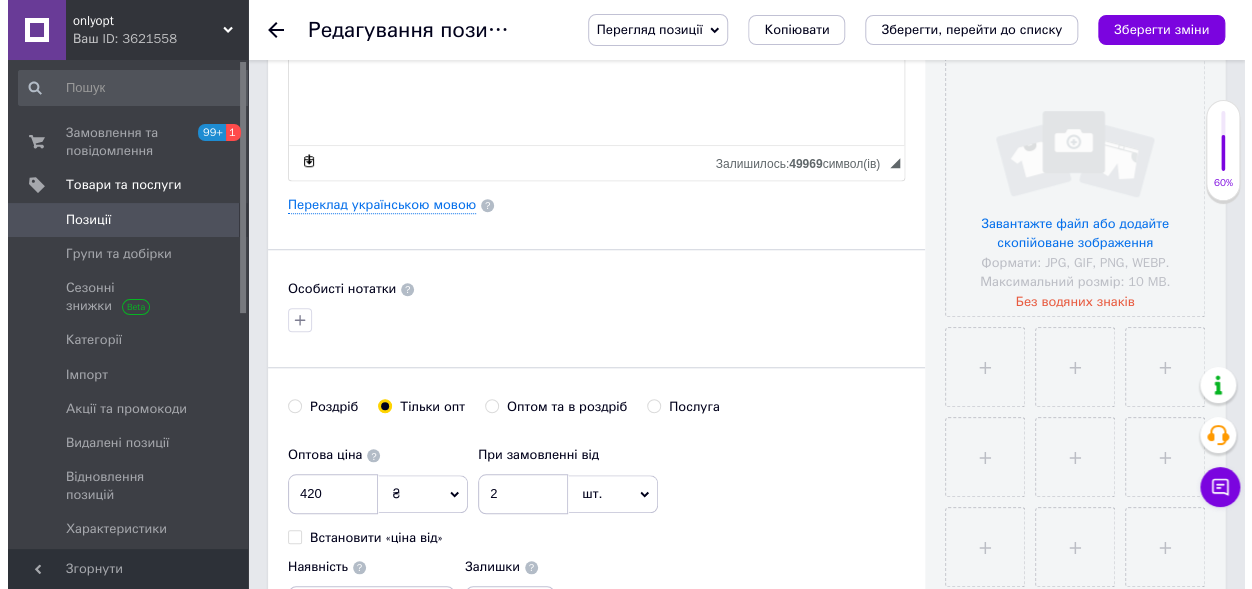 scroll, scrollTop: 0, scrollLeft: 0, axis: both 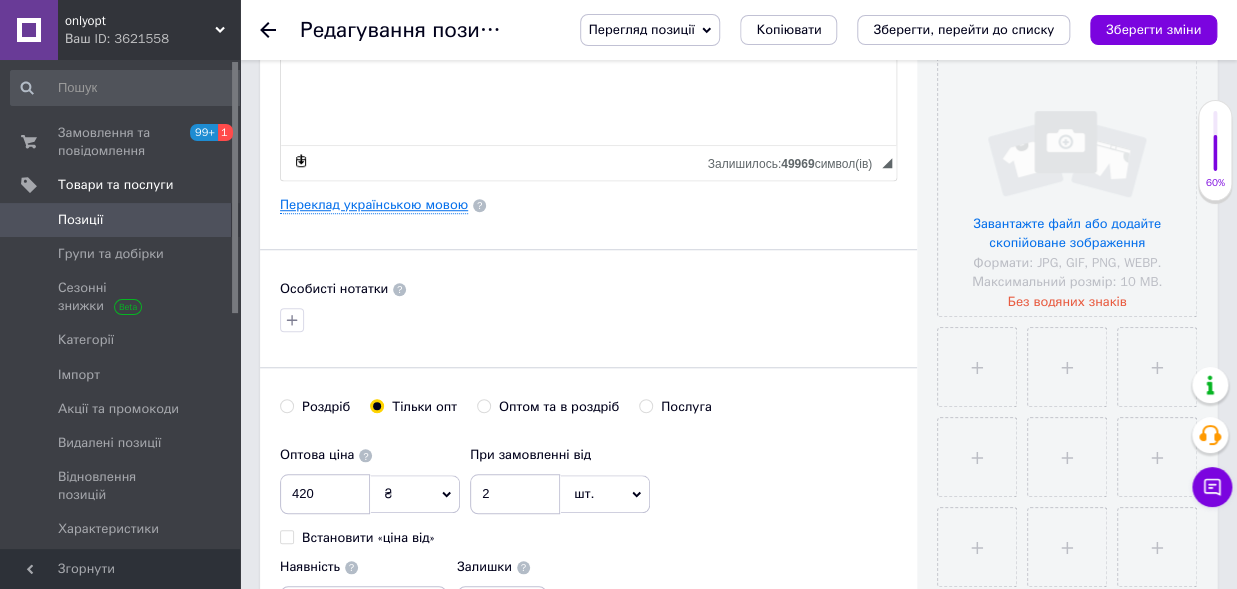 click on "Переклад українською мовою" at bounding box center (374, 205) 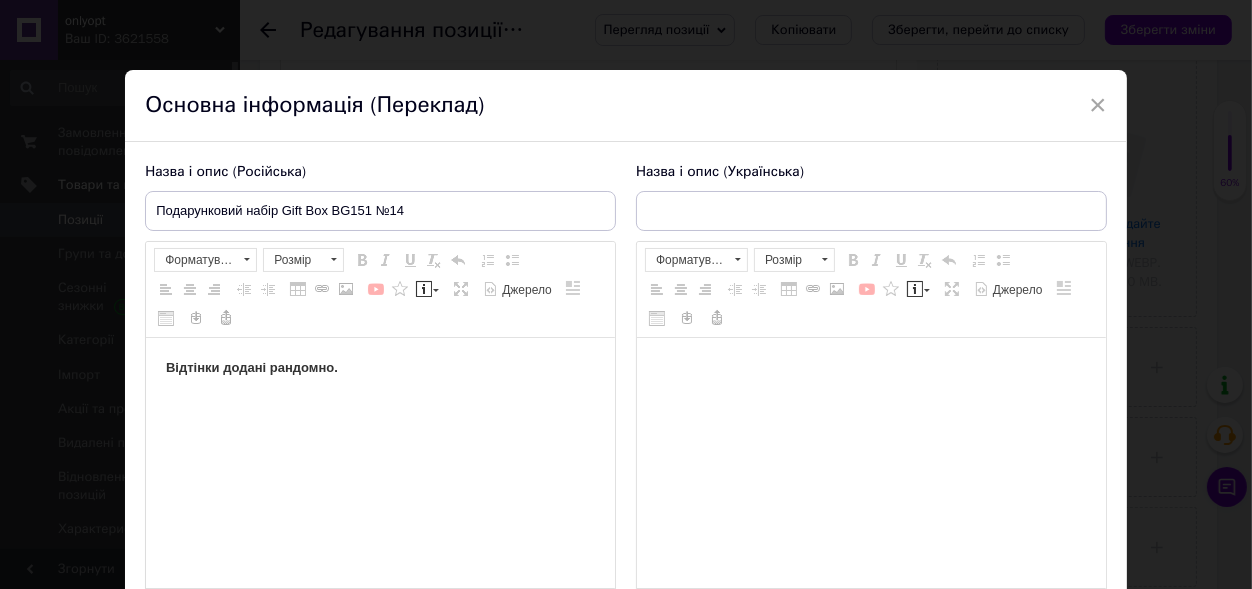 scroll, scrollTop: 0, scrollLeft: 0, axis: both 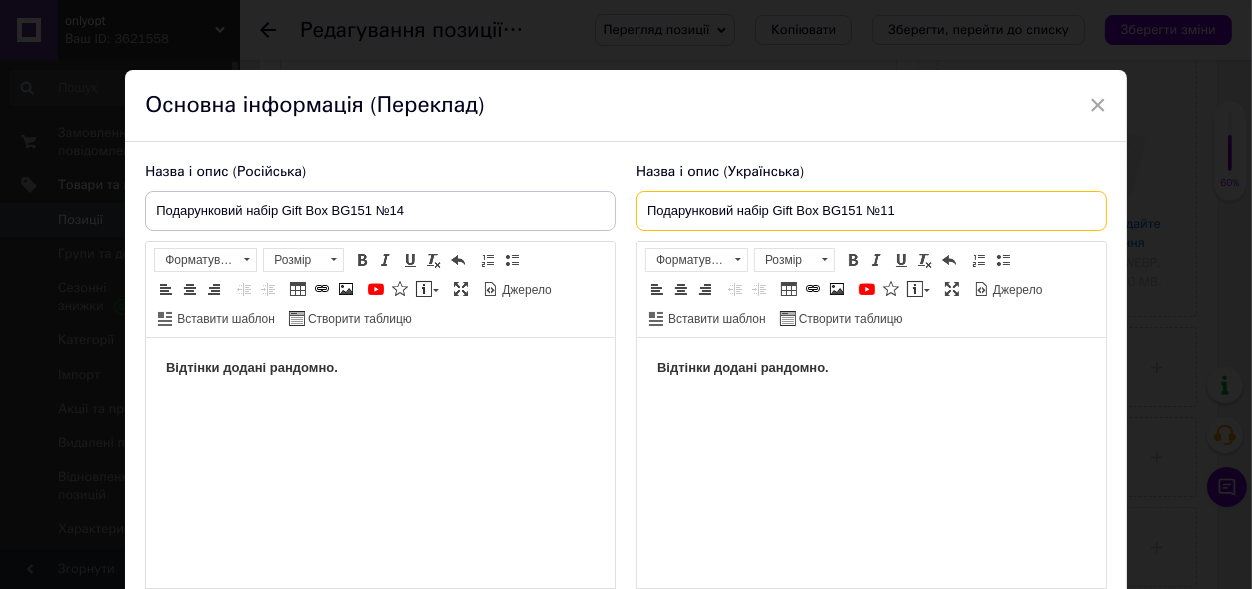 click on "Подарунковий набір Gift Box BG151 №11" at bounding box center [871, 211] 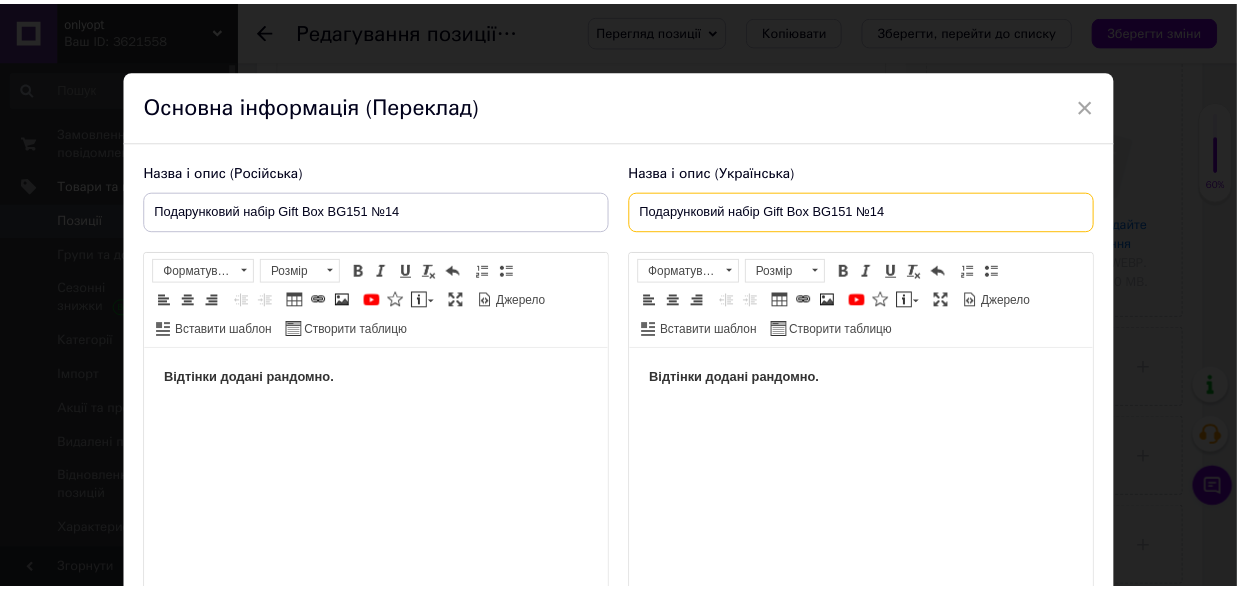 scroll, scrollTop: 209, scrollLeft: 0, axis: vertical 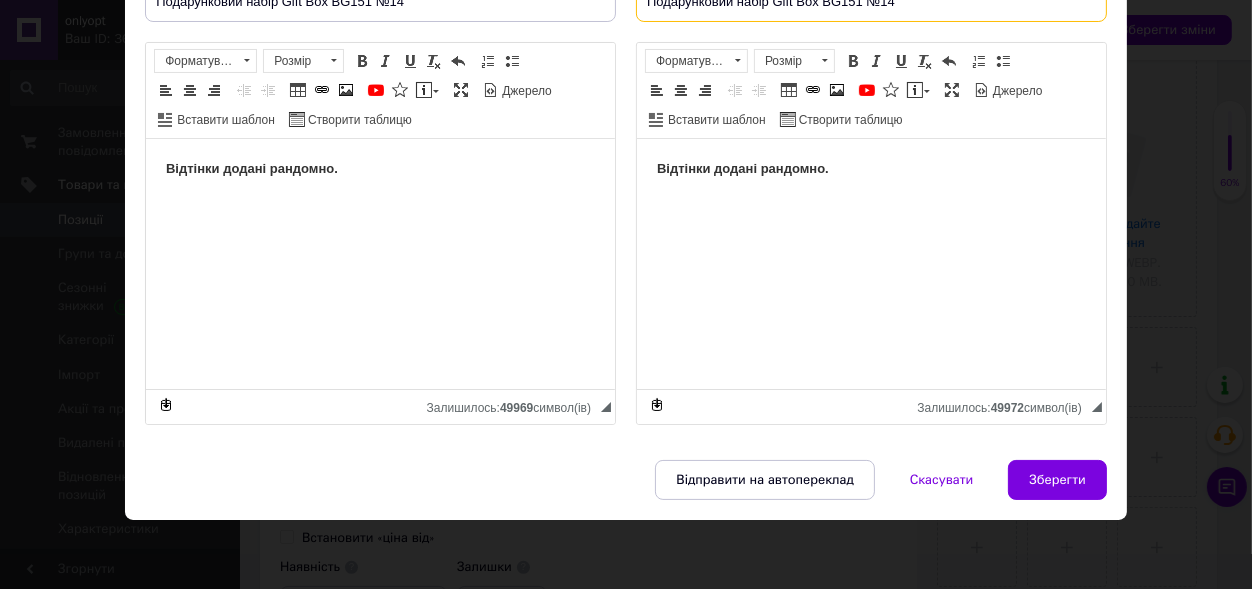 type on "Подарунковий набір Gift Box BG151 №14" 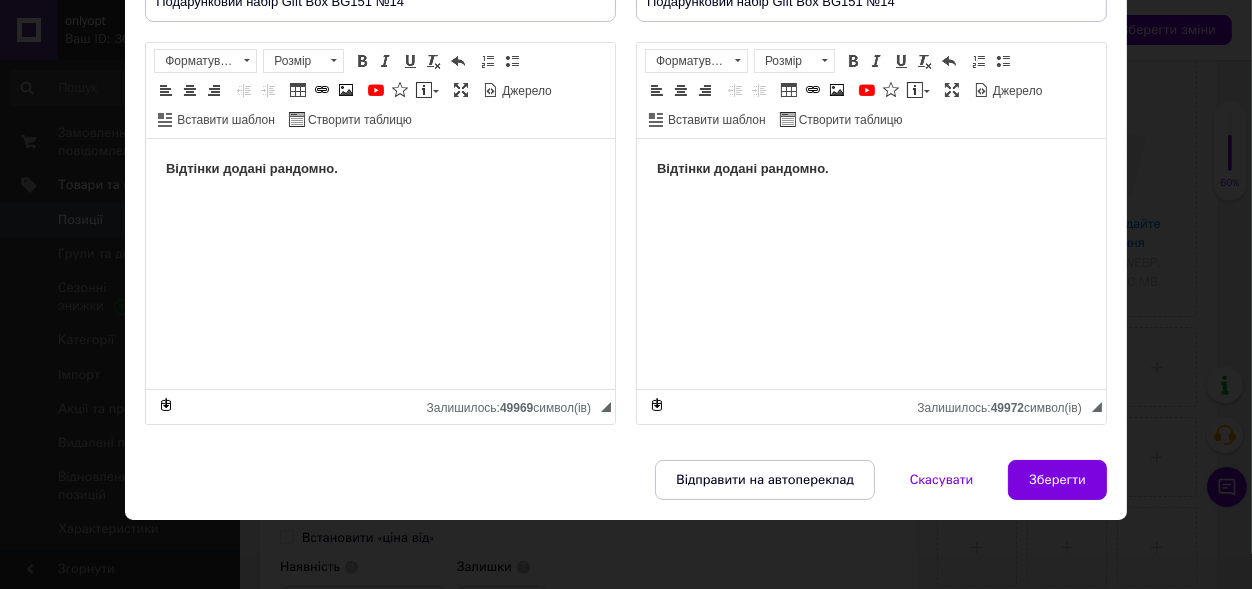 click on "Відправити на автопереклад   Скасувати   Зберегти" at bounding box center (626, 490) 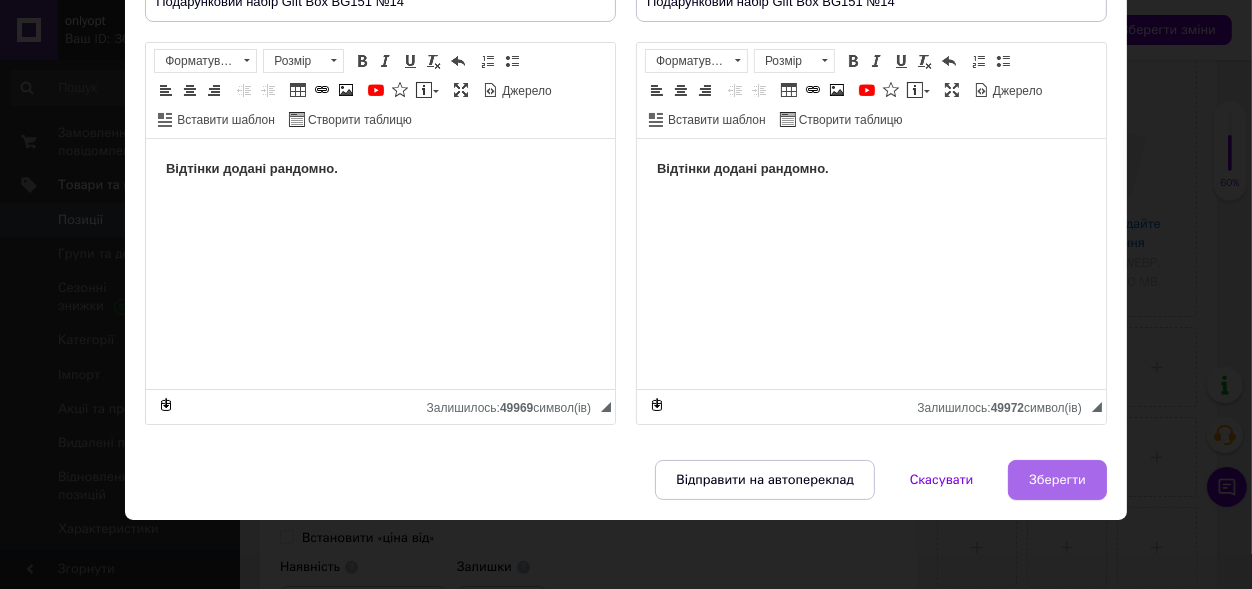 click on "Зберегти" at bounding box center [1057, 480] 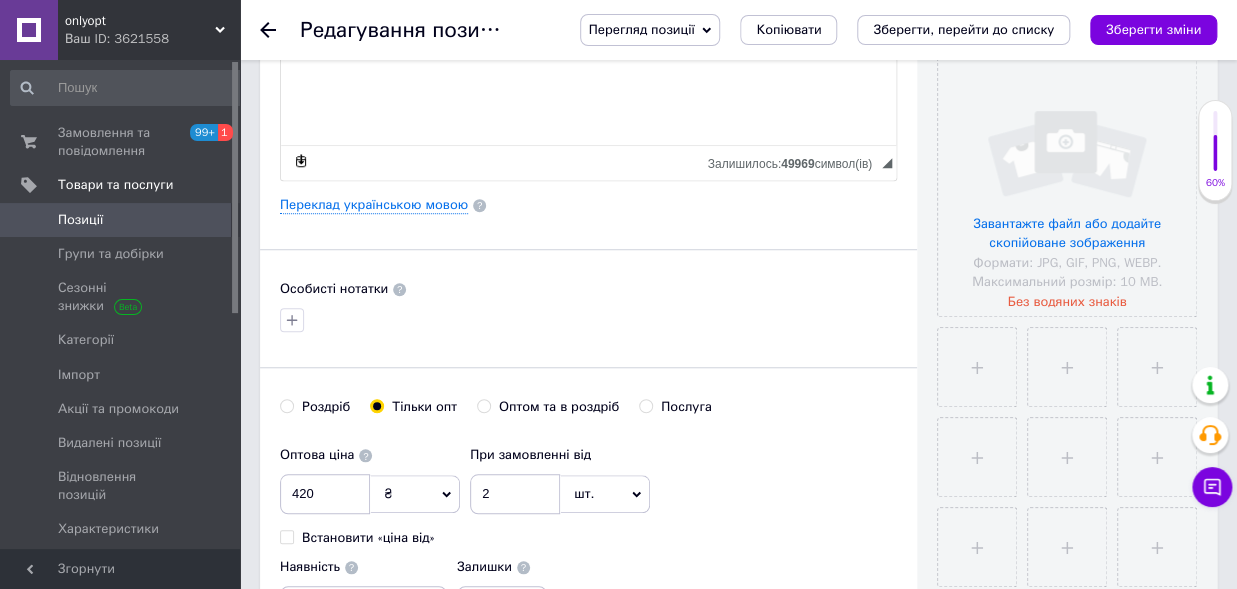 click on "Перегляд позиції Зберегти та переглянути на сайті Зберегти та переглянути на маркетплейсі Копіювати Зберегти, перейти до списку Зберегти зміни" at bounding box center [878, 30] 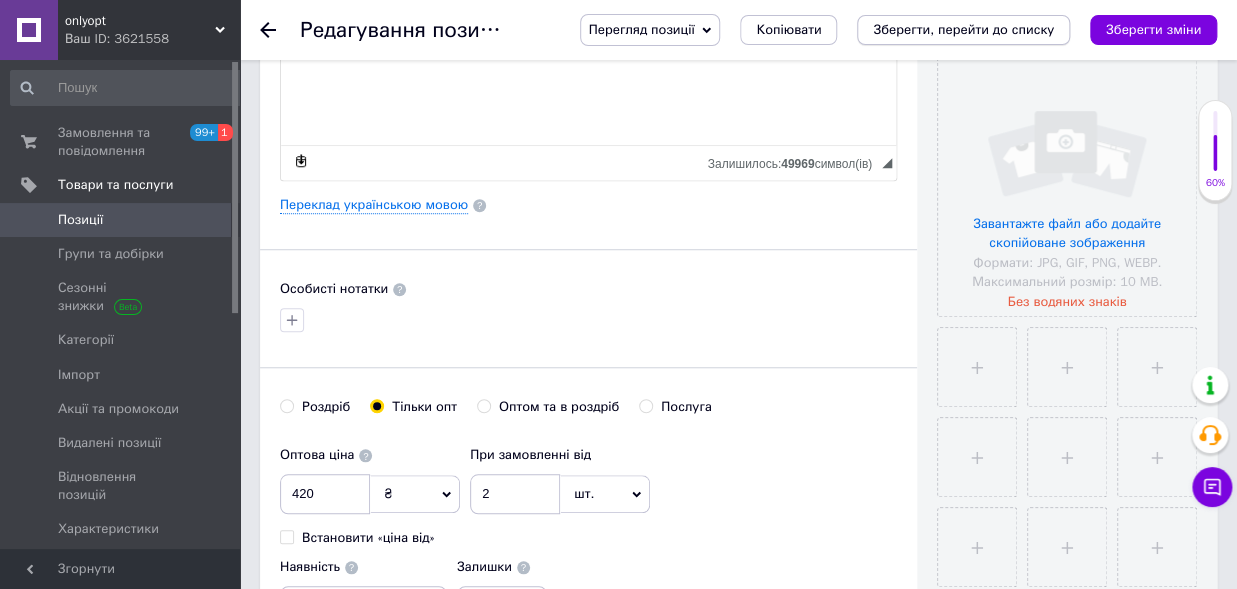 drag, startPoint x: 992, startPoint y: 39, endPoint x: 993, endPoint y: 28, distance: 11.045361 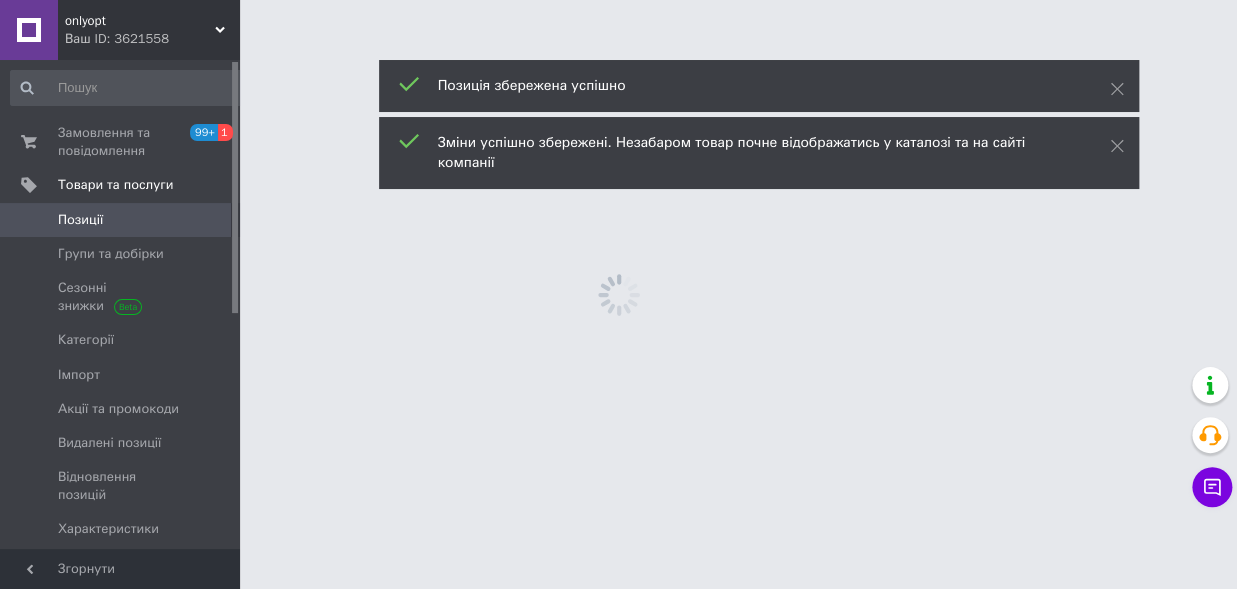 scroll, scrollTop: 0, scrollLeft: 0, axis: both 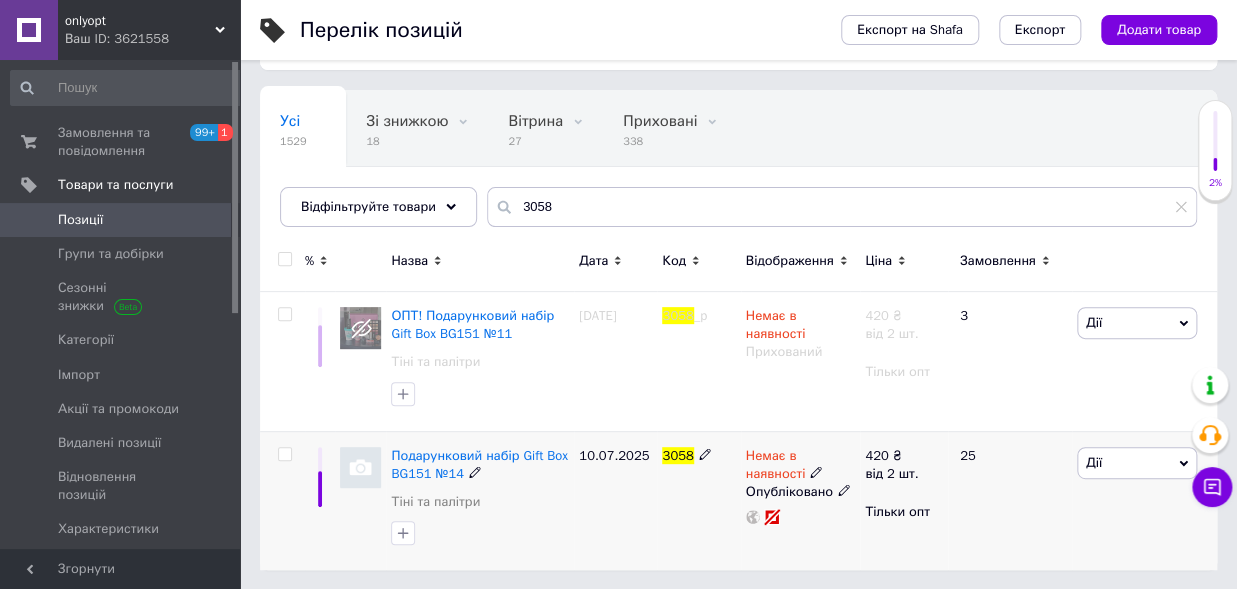 click 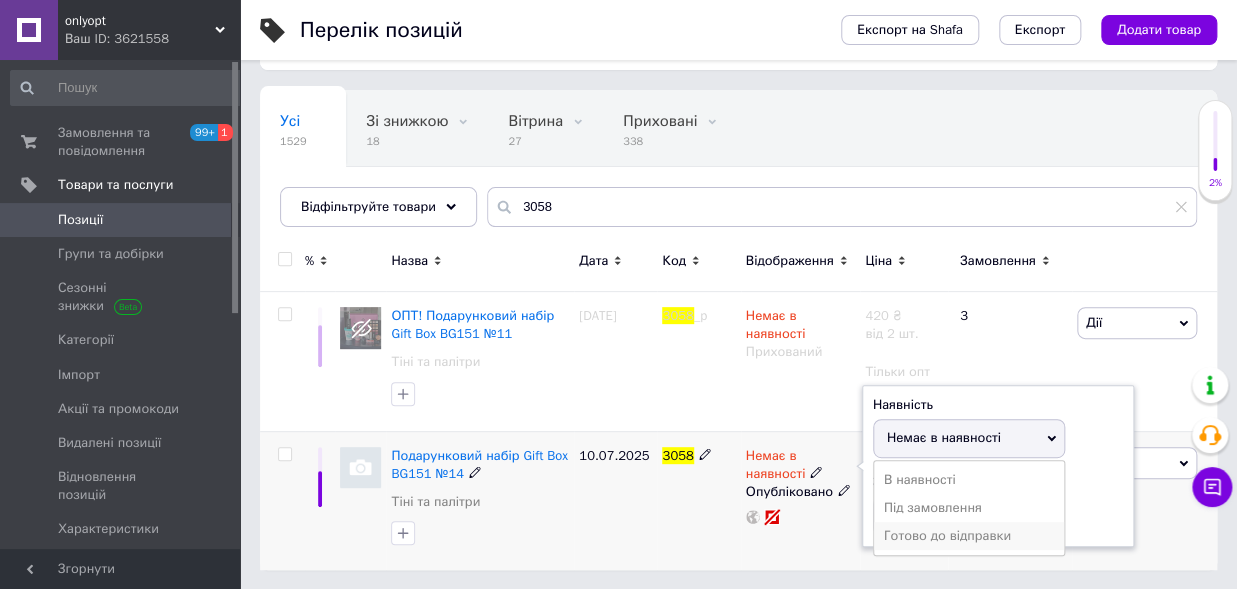 click on "Готово до відправки" at bounding box center (969, 536) 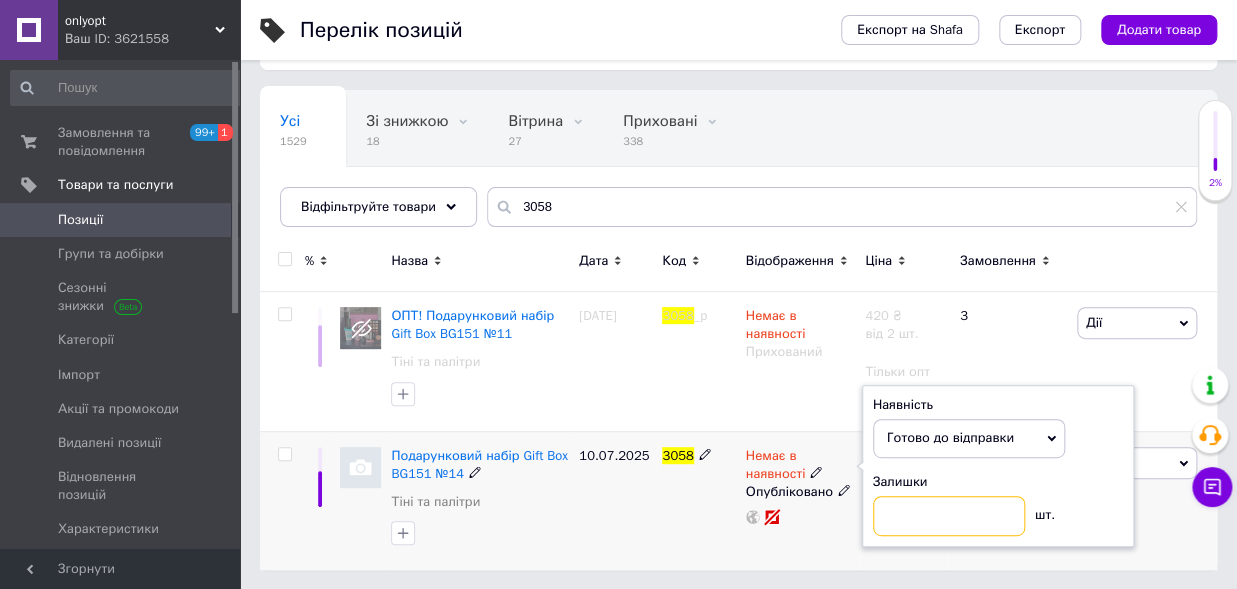 click at bounding box center [949, 516] 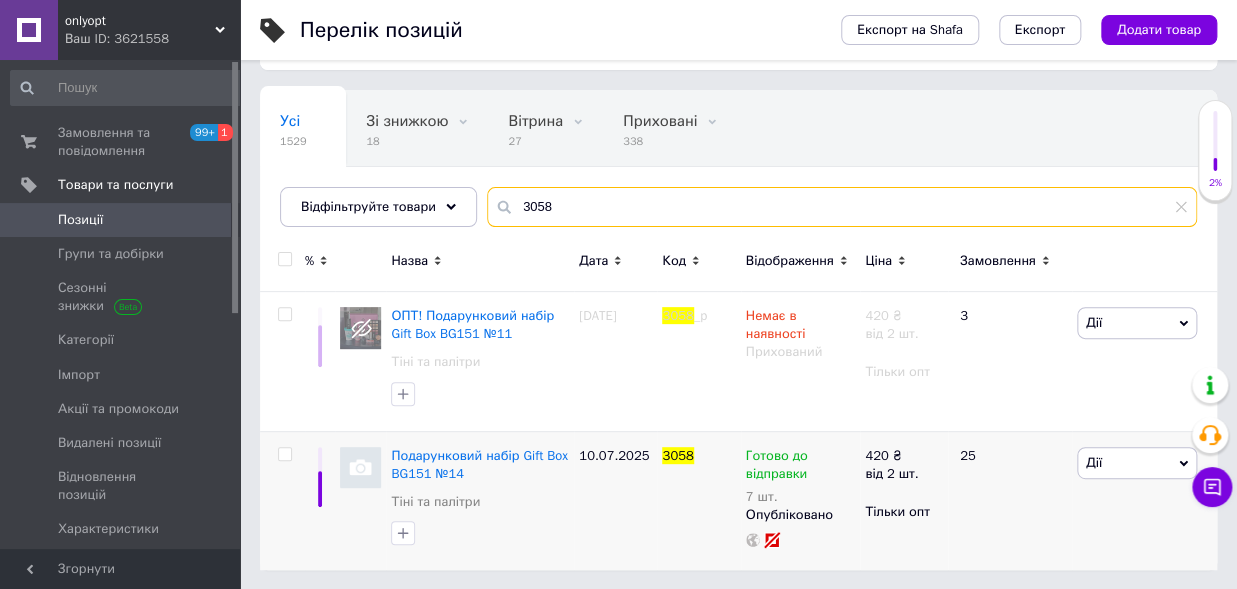 click on "3058" at bounding box center (842, 207) 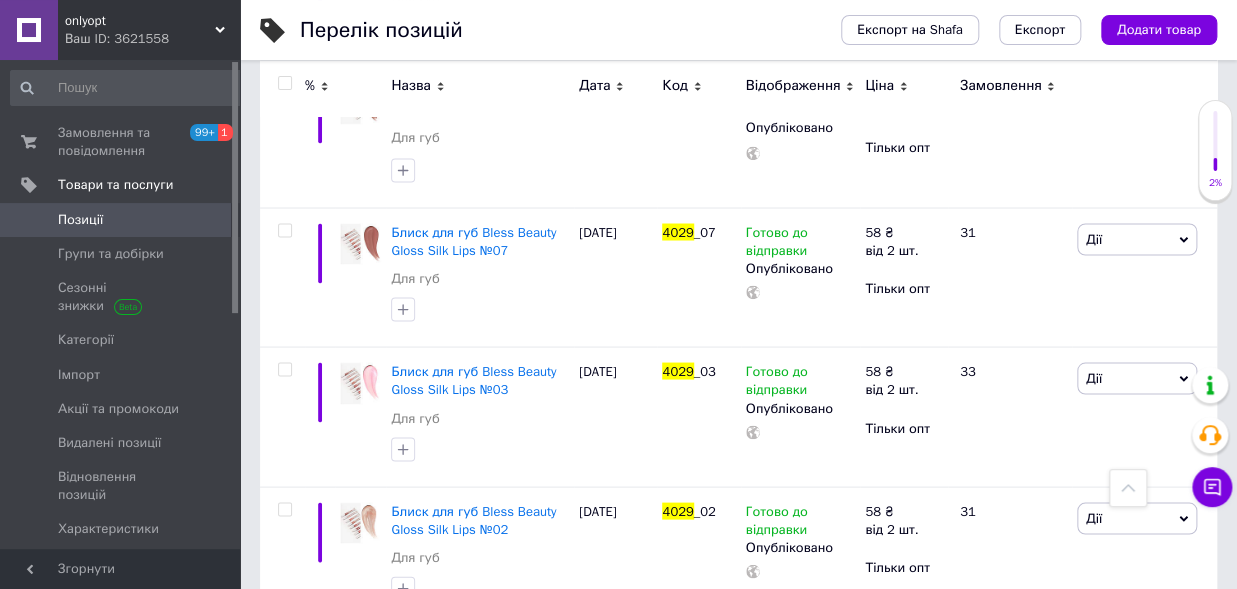 scroll, scrollTop: 1507, scrollLeft: 0, axis: vertical 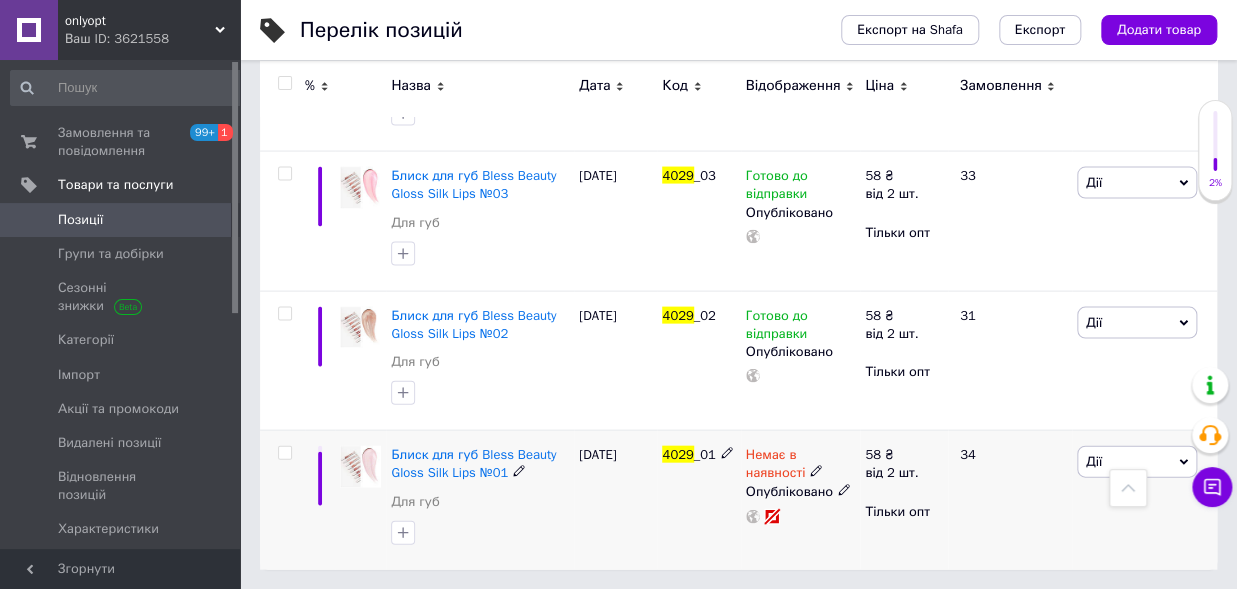 type on "4029" 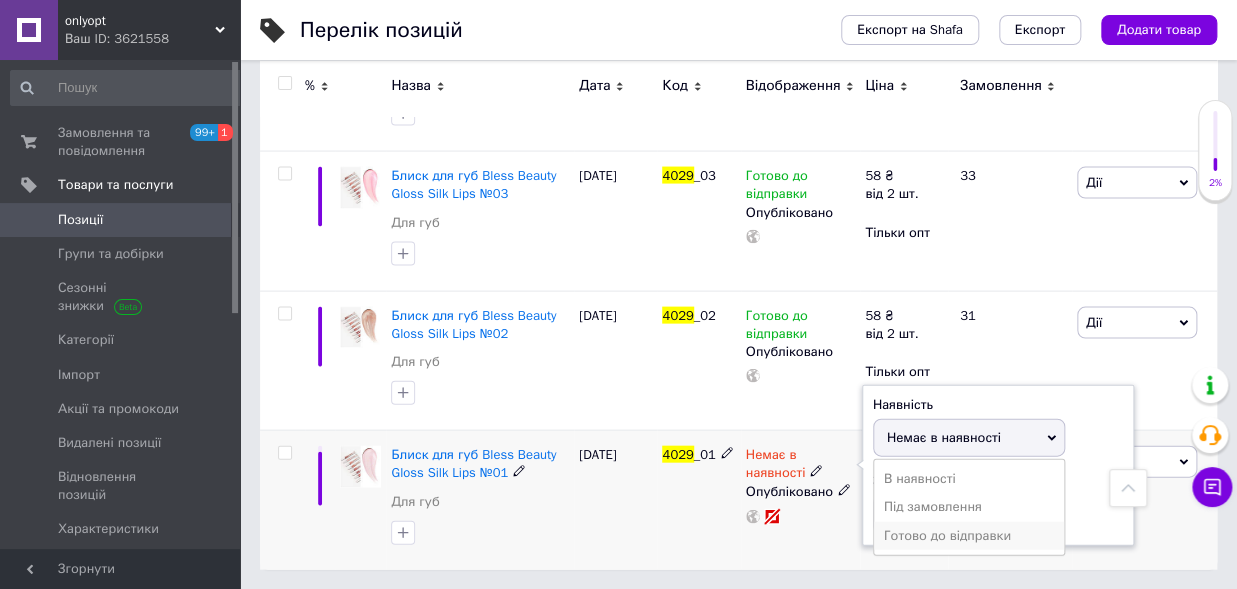 click on "Готово до відправки" at bounding box center (969, 536) 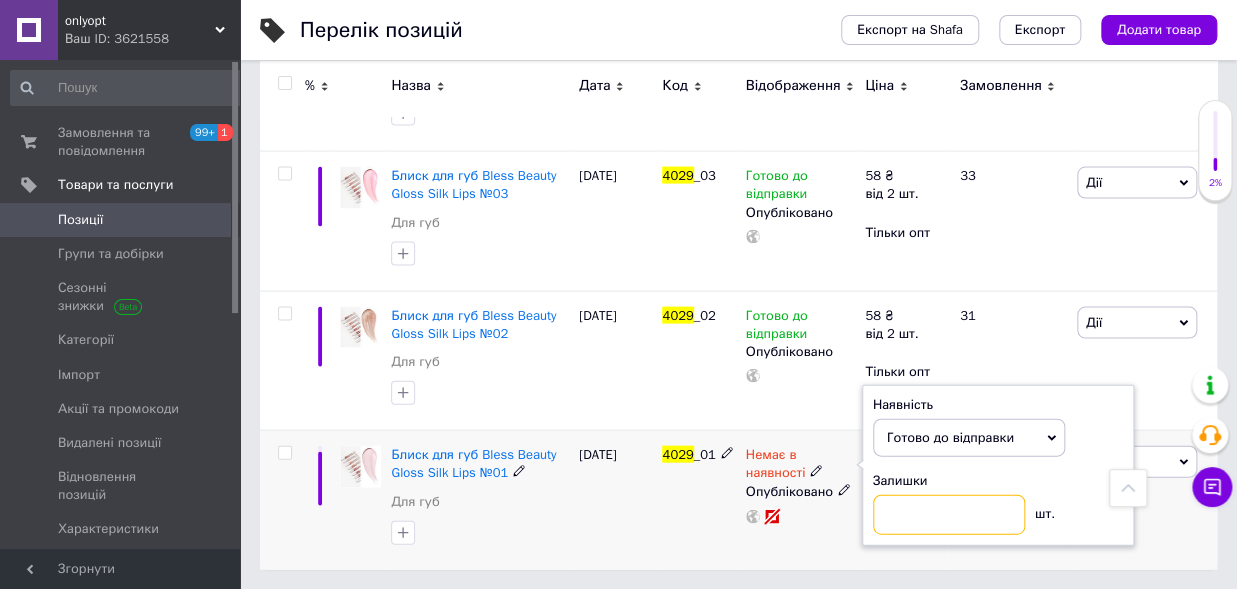 click at bounding box center [949, 515] 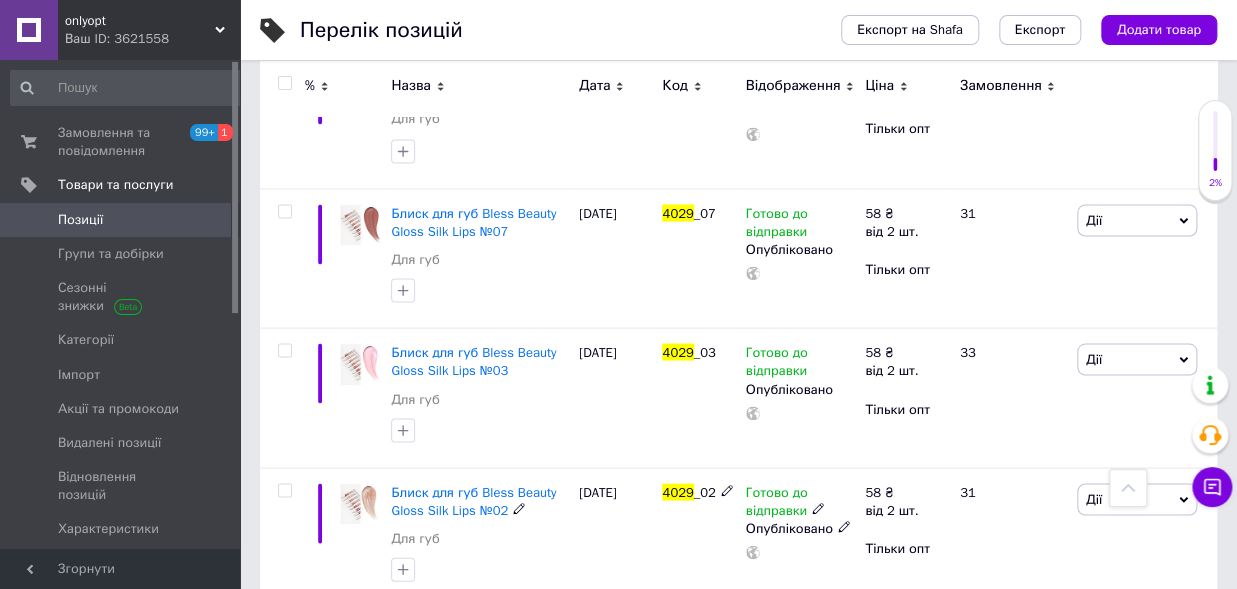 scroll, scrollTop: 1287, scrollLeft: 0, axis: vertical 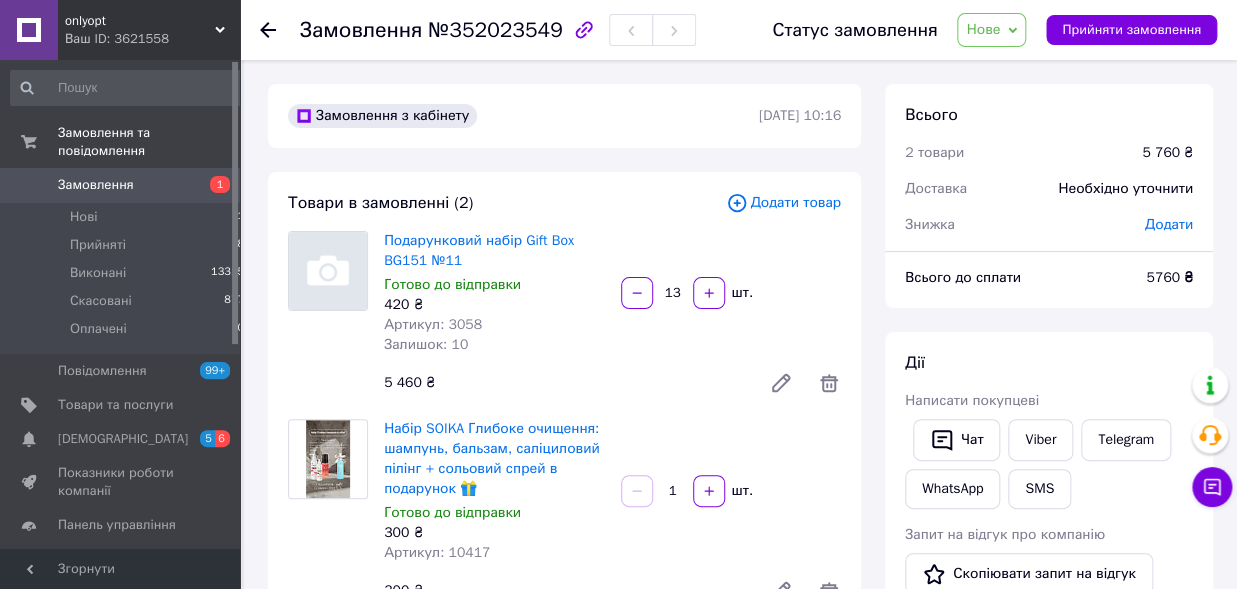 click on "13" at bounding box center [673, 293] 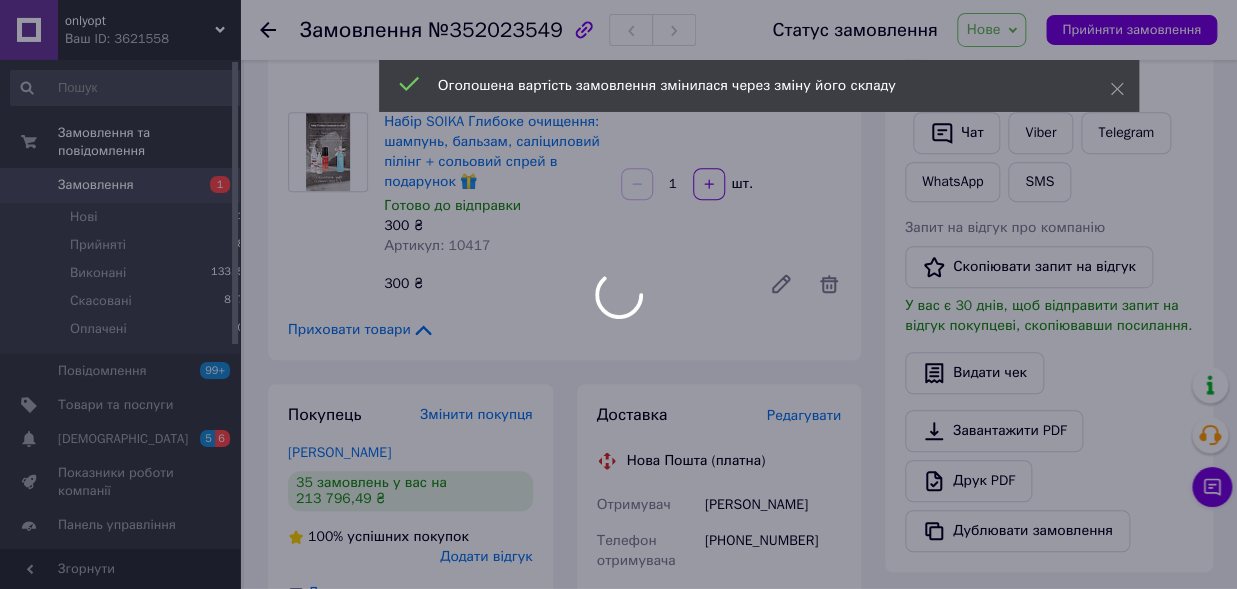 scroll, scrollTop: 330, scrollLeft: 0, axis: vertical 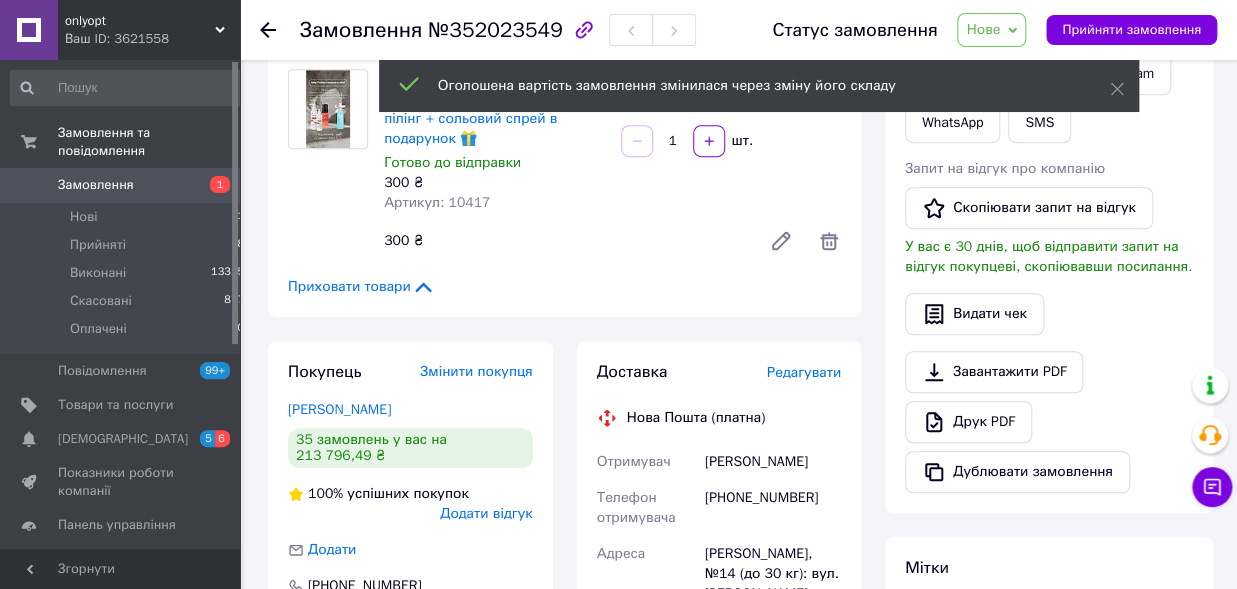 type on "8" 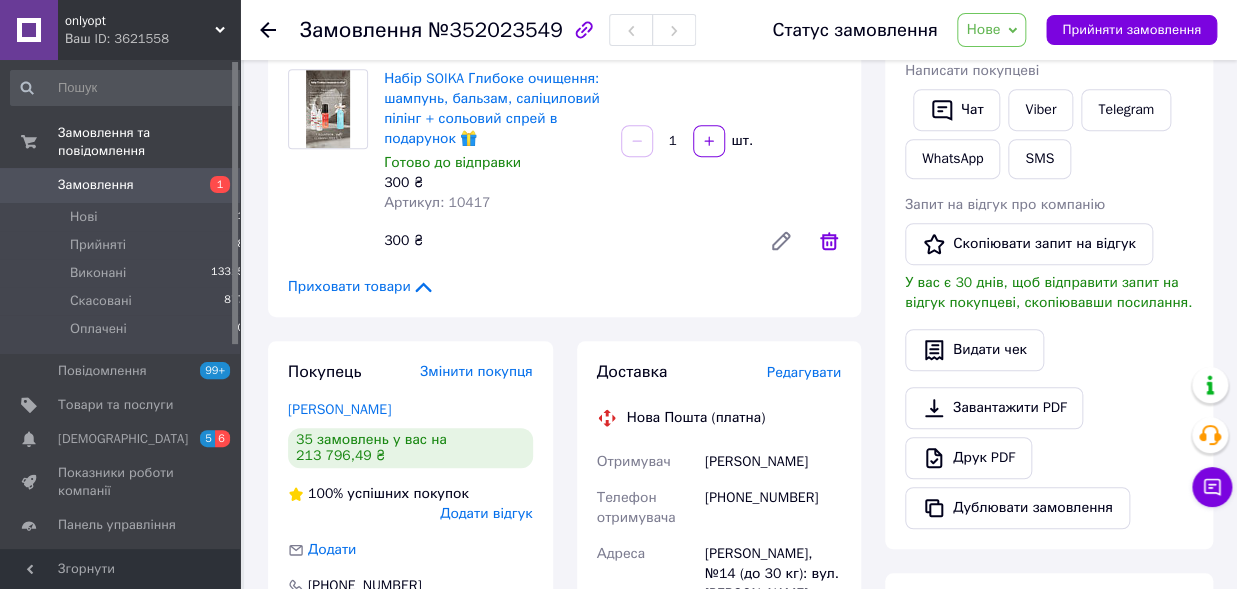 click 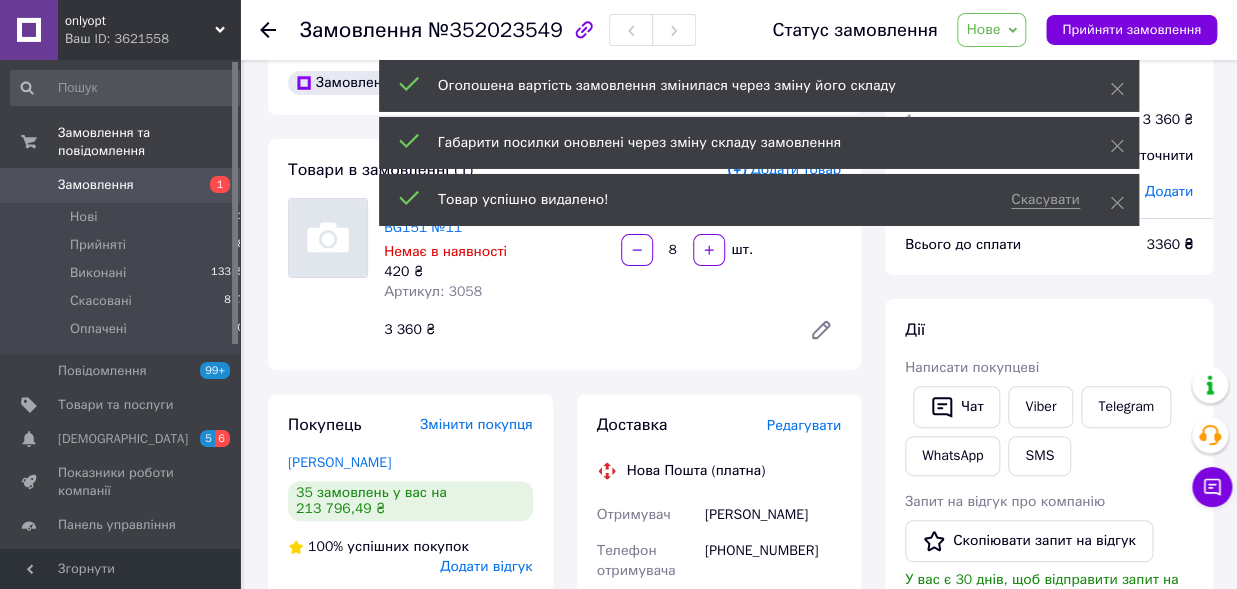 scroll, scrollTop: 0, scrollLeft: 0, axis: both 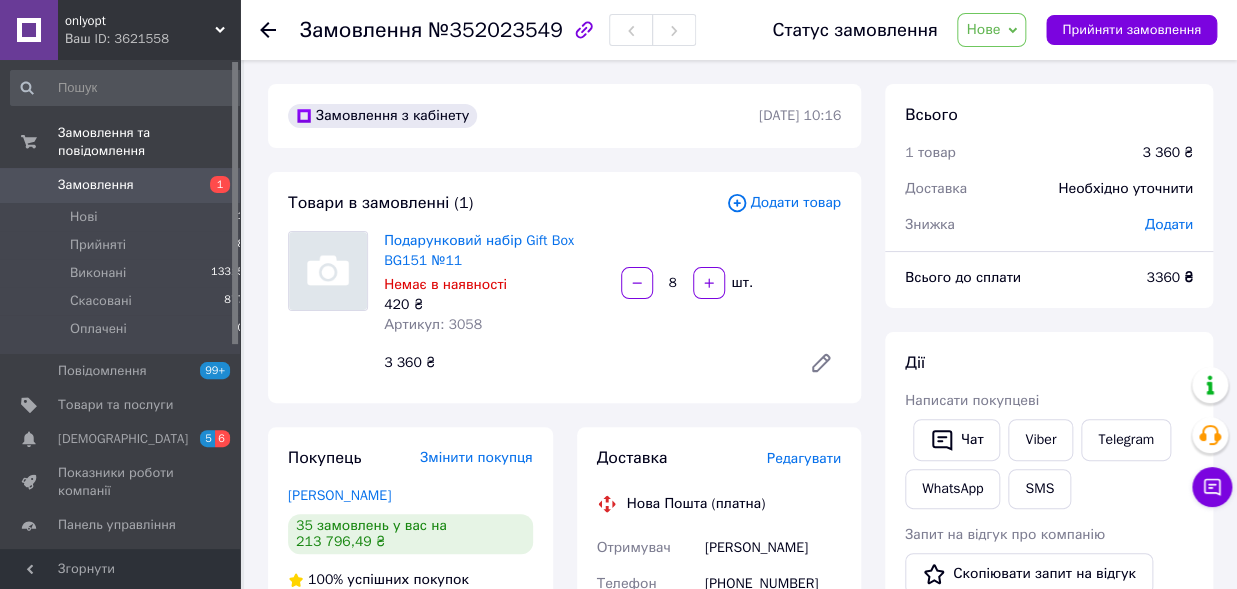 click on "Додати товар" at bounding box center [783, 203] 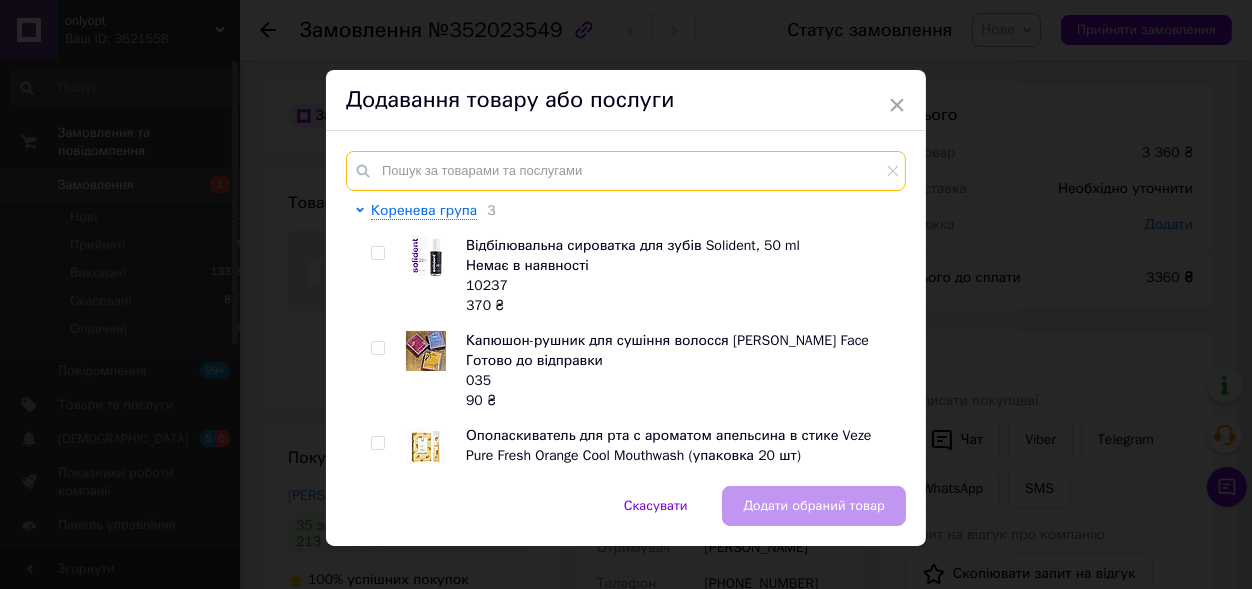 click at bounding box center (626, 171) 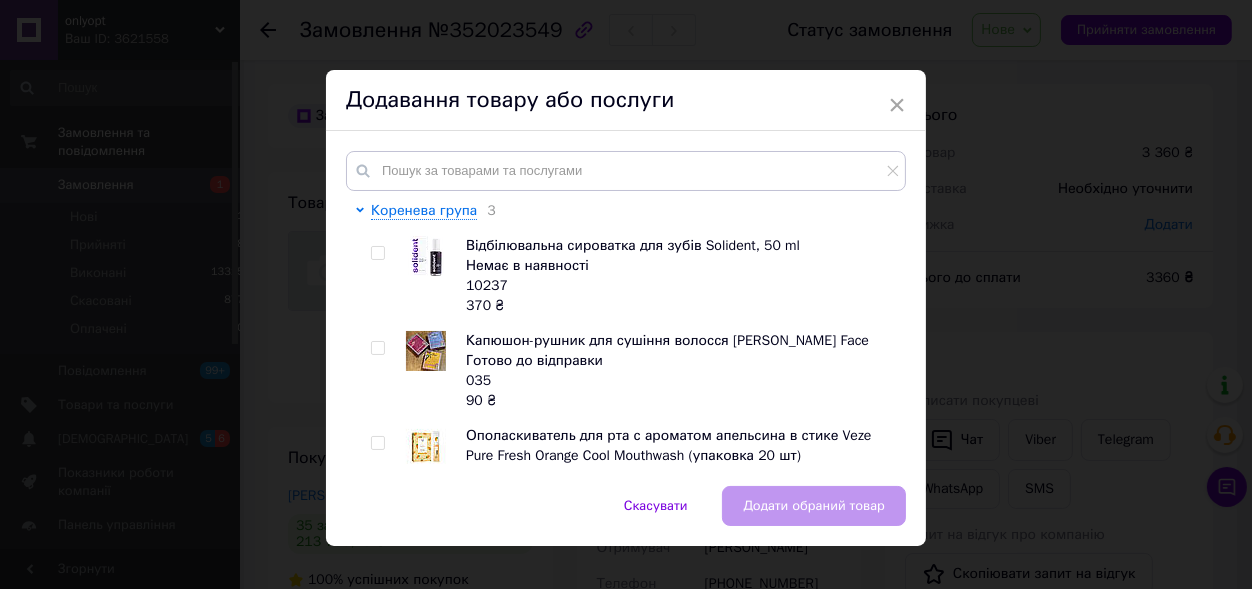 click on "× Додавання товару або послуги Коренева група 3 Відбілювальна сироватка для зубів Solident, 50 ml Немає в наявності 10237 370   ₴ Капюшон-рушник для сушіння волосся [PERSON_NAME] Face Готово до відправки 035 90   ₴ Ополаскиватель для рта с ароматом апельсина в стике Veze Pure Fresh Orange Cool Mouthwash (упаковка 20 шт) Немає в наявності 10248_2 120   ₴ Догляд за тілом 1 Все для волосся Декоративна косметика 3 Догляд за обличчям 176 Аксесуари 7 Догляд за шкірою рук та ніг 10 Парфумерія 39 Скасувати   Додати обраний товар" at bounding box center (626, 294) 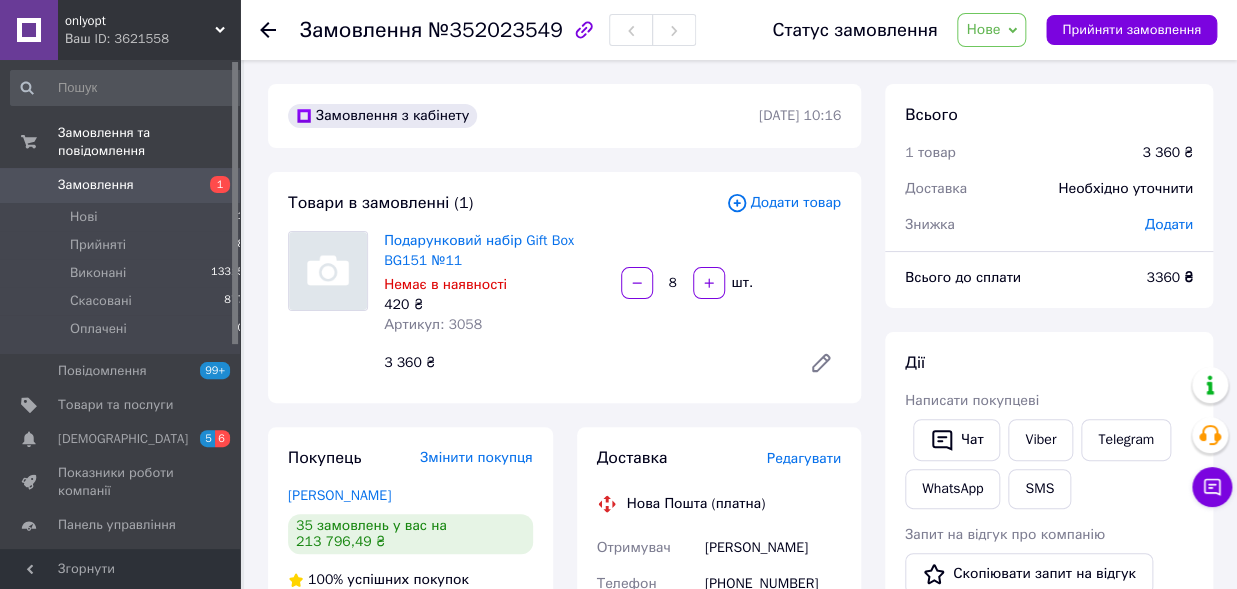 click on "Додати товар" at bounding box center (783, 203) 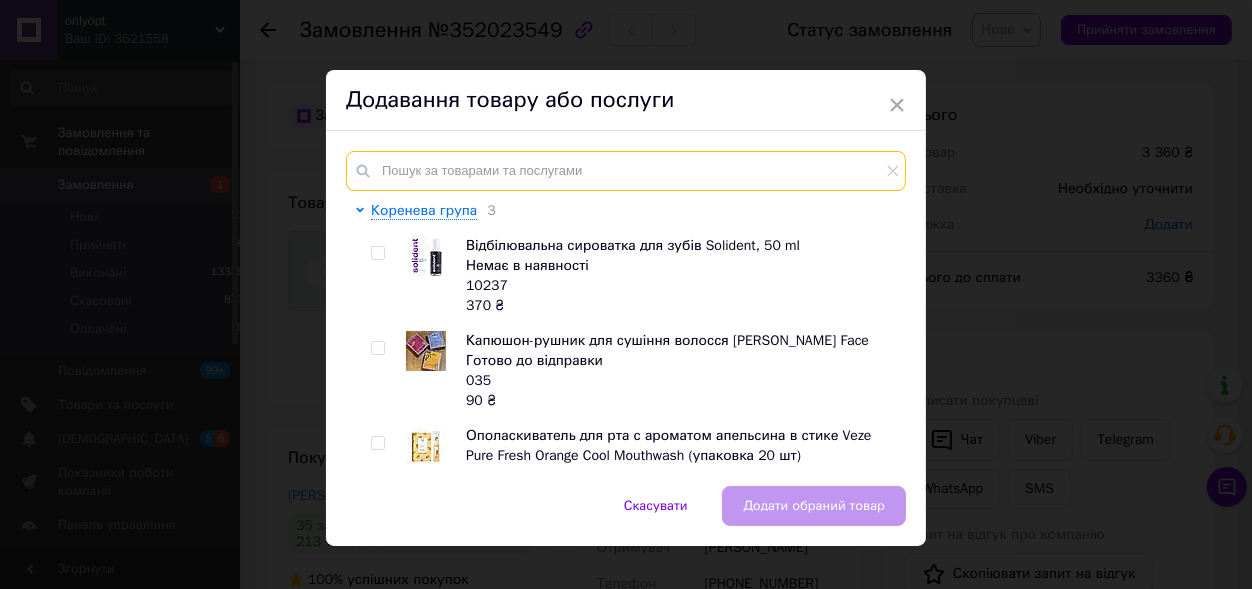 click at bounding box center (626, 171) 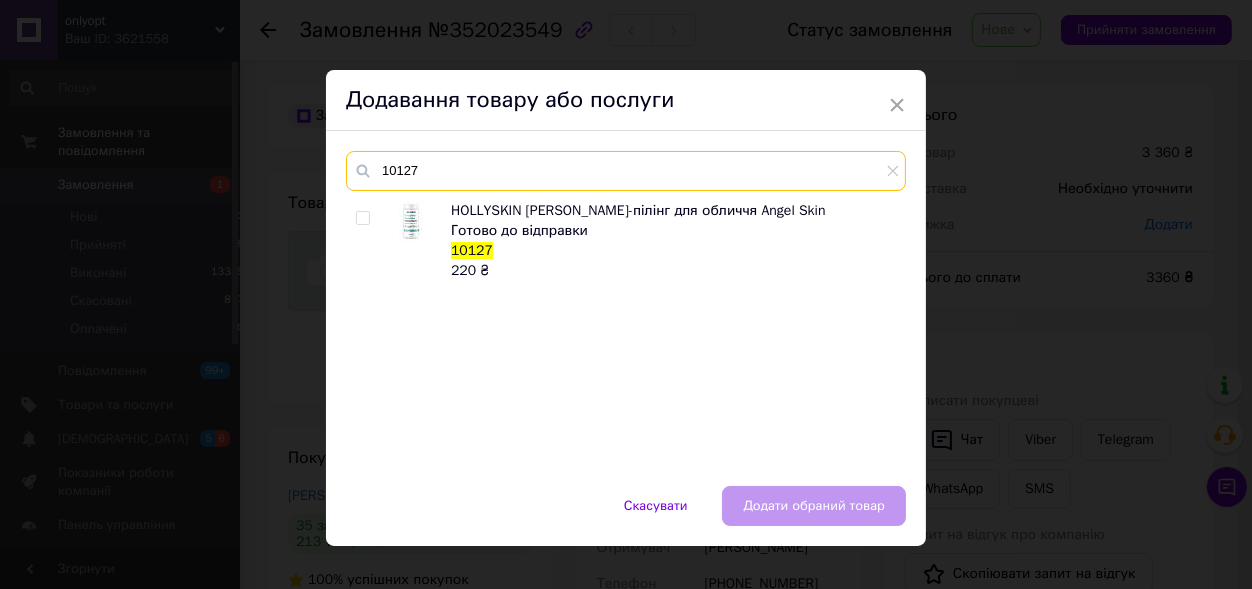 type on "10127" 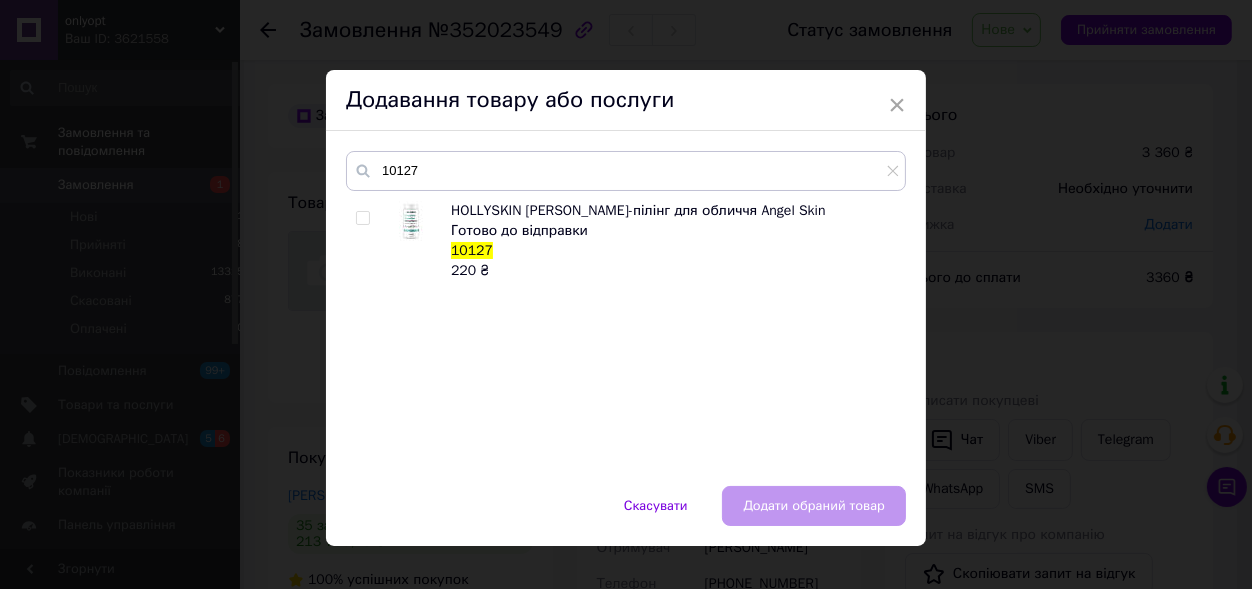 click at bounding box center (362, 218) 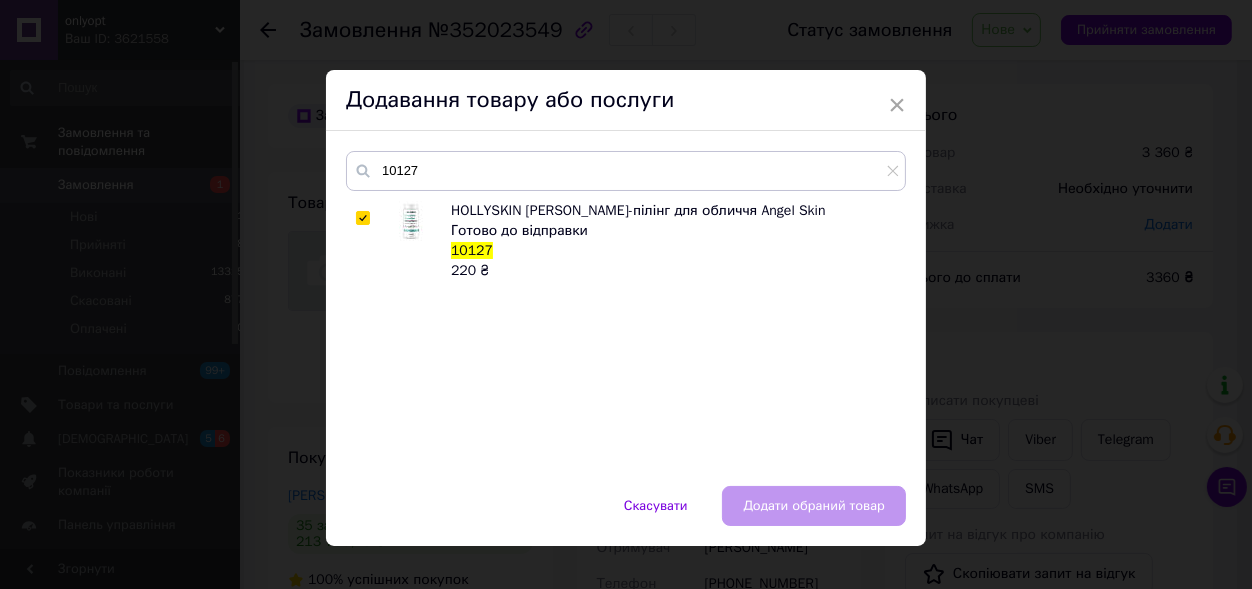 checkbox on "true" 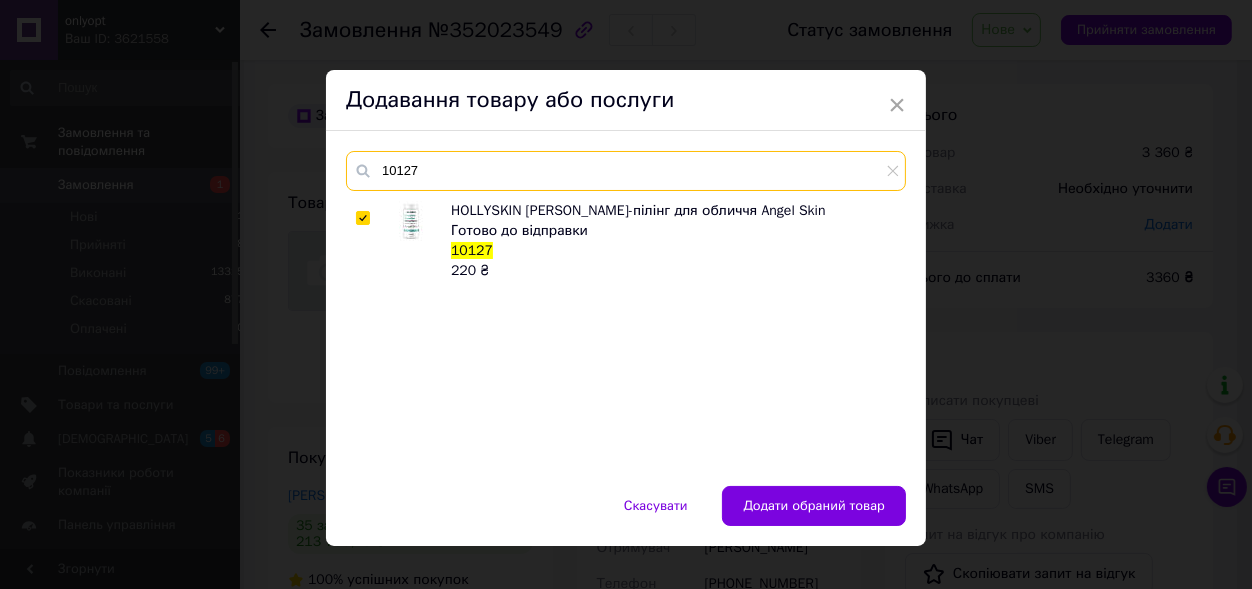 click on "10127" at bounding box center [626, 171] 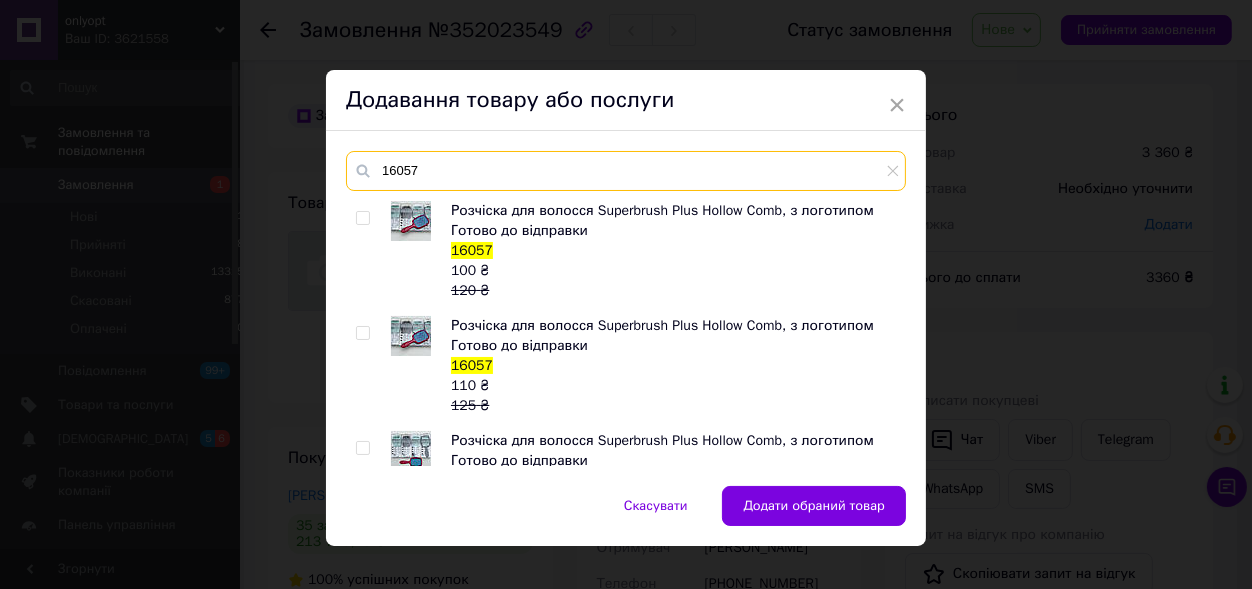 type on "16057" 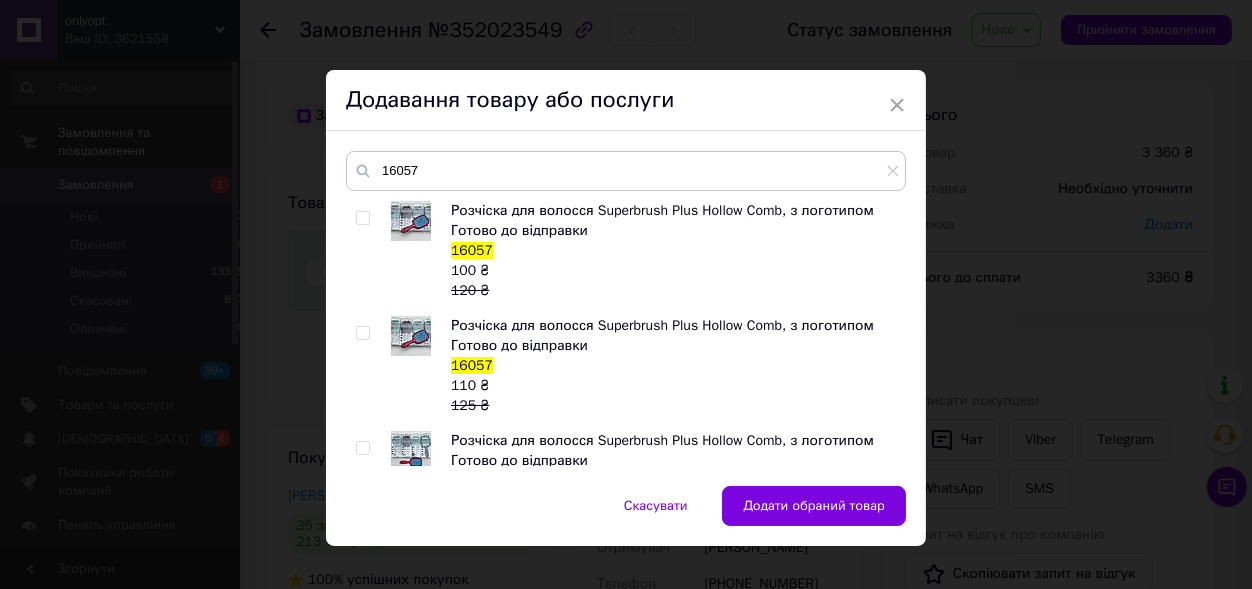 click at bounding box center (362, 333) 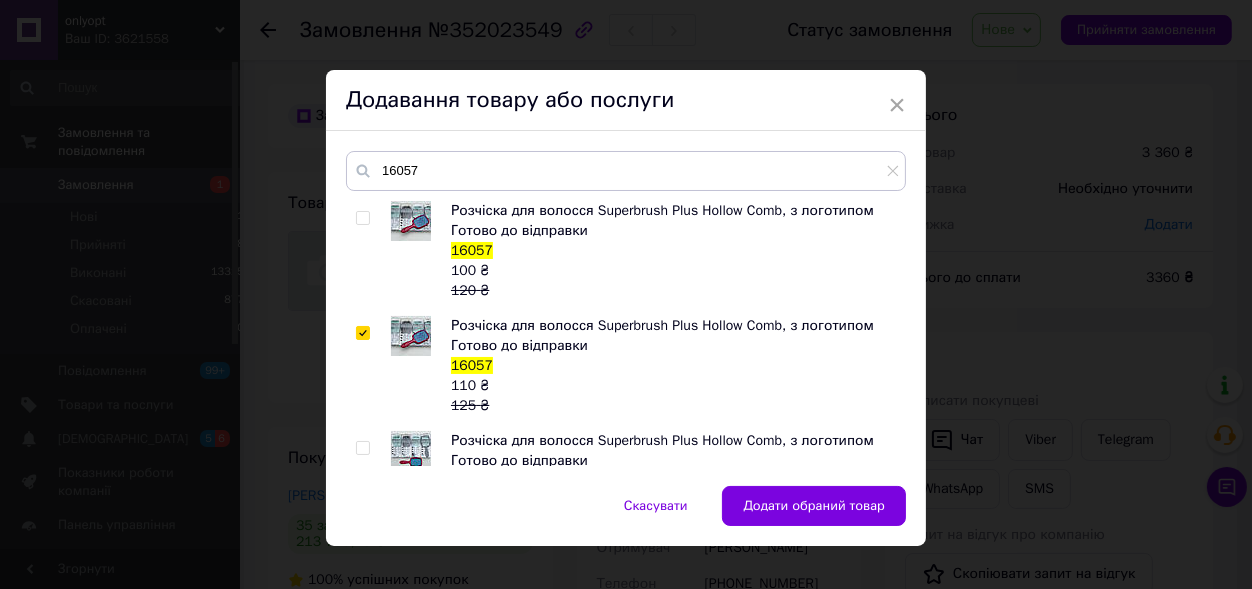 checkbox on "true" 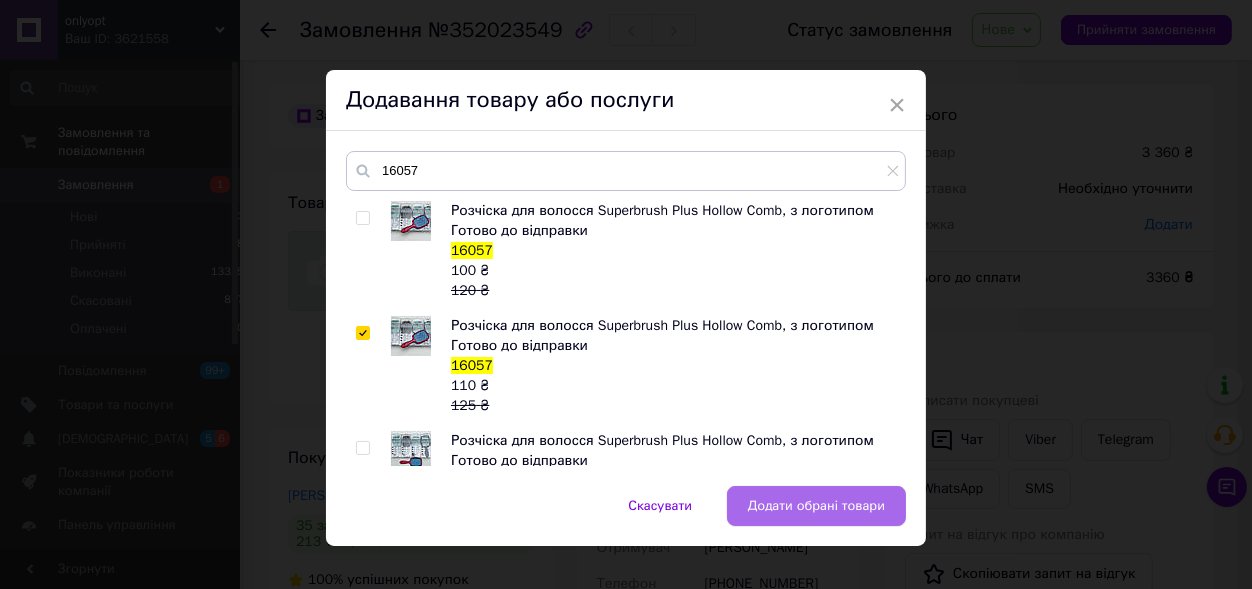 click on "Додати обрані товари" at bounding box center (816, 506) 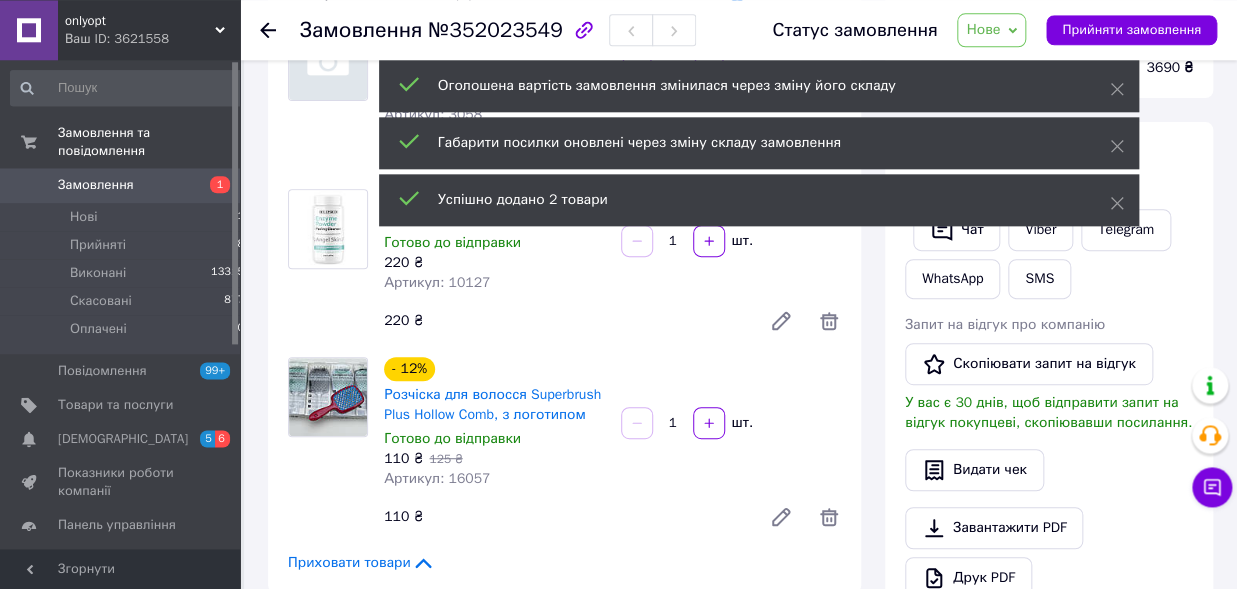 scroll, scrollTop: 220, scrollLeft: 0, axis: vertical 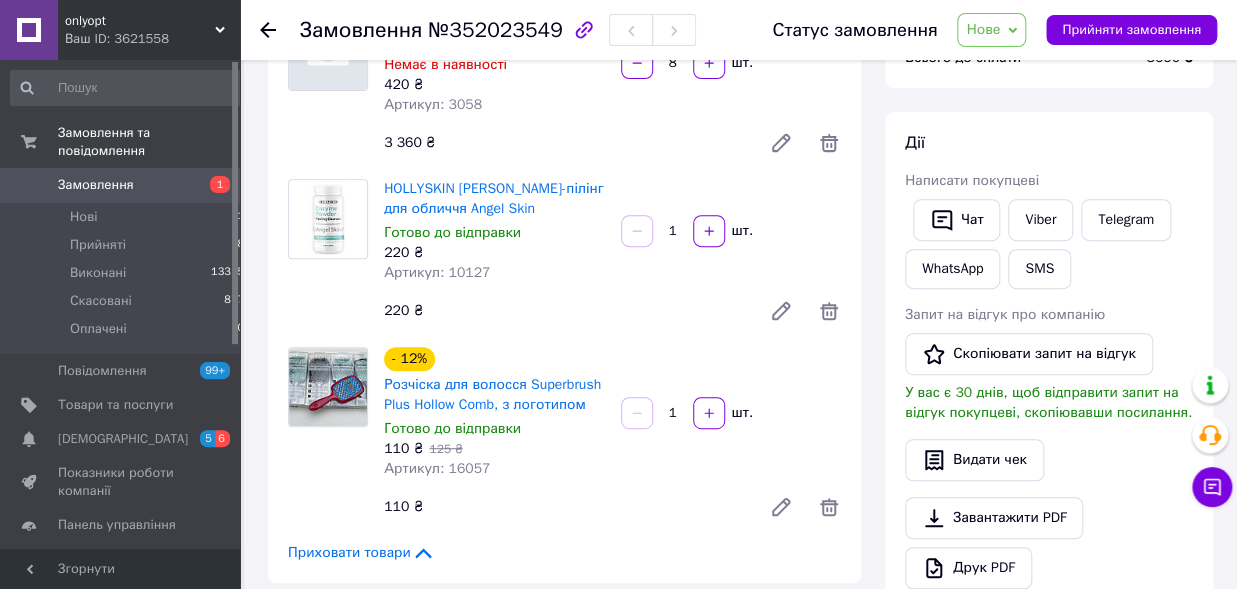 click on "1" at bounding box center (673, 413) 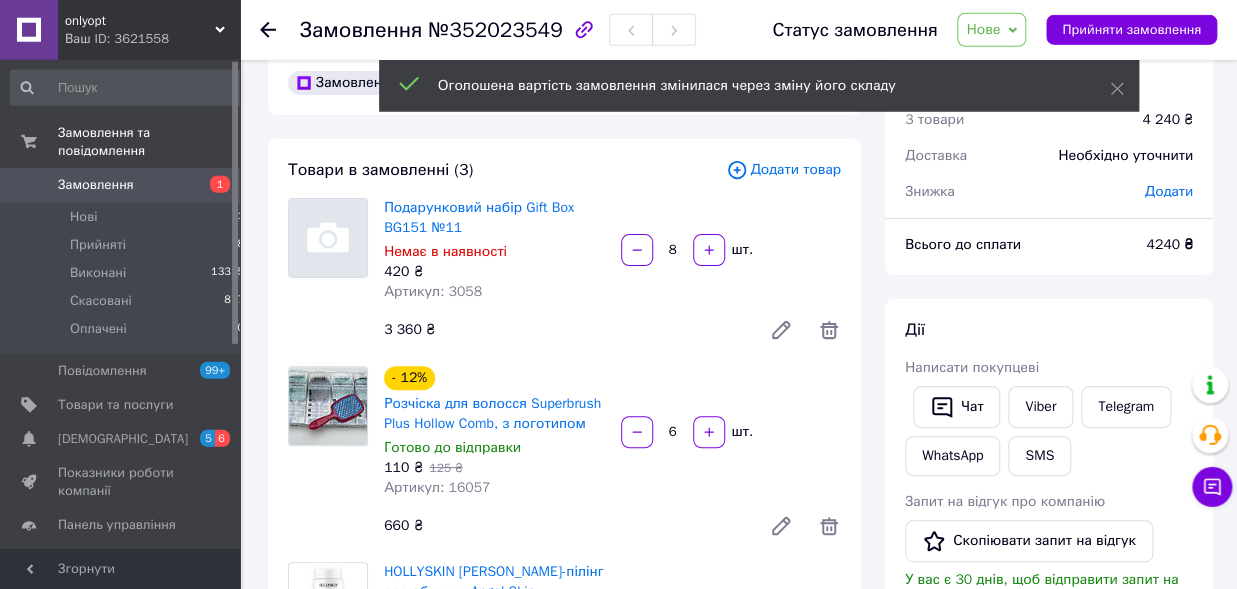 scroll, scrollTop: 110, scrollLeft: 0, axis: vertical 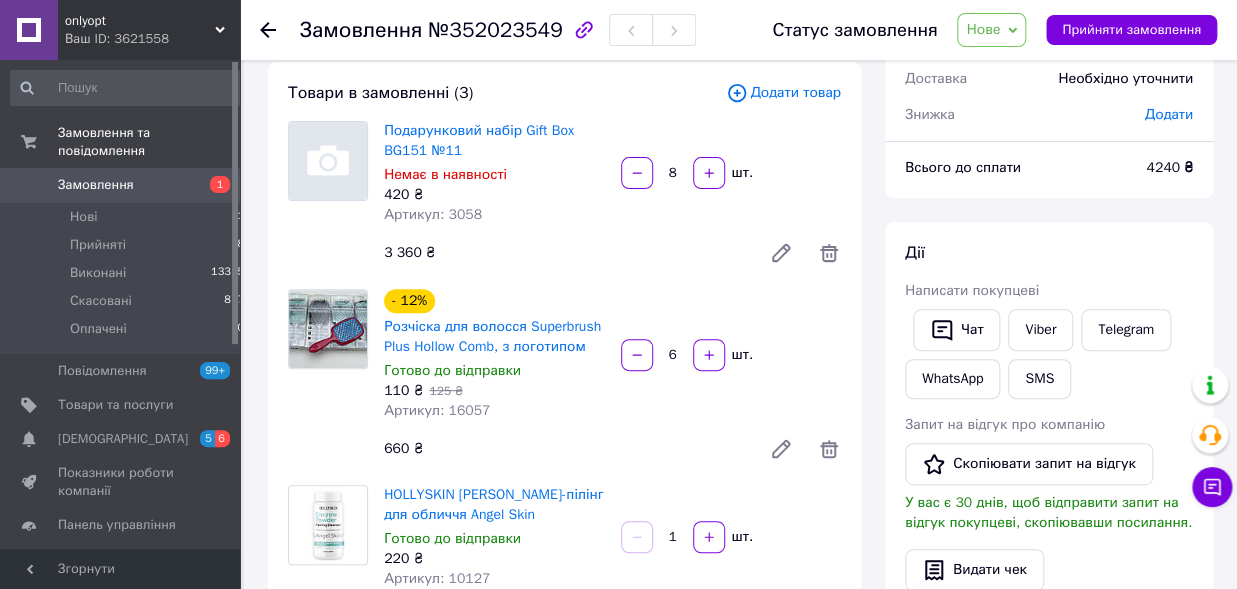 type on "6" 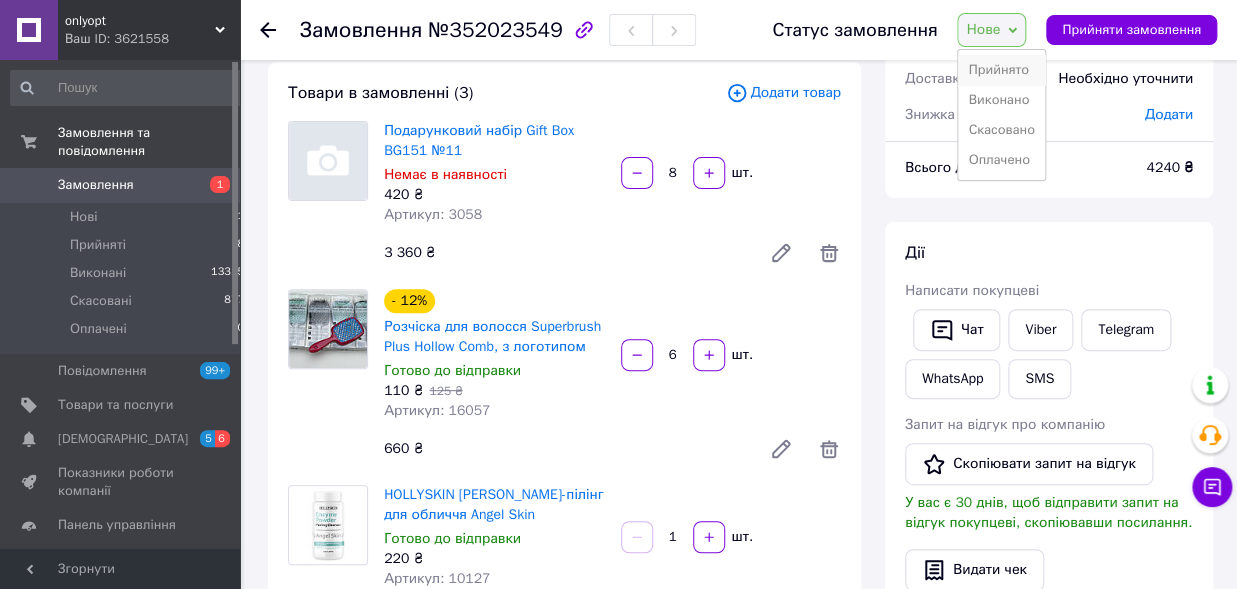 click on "Прийнято" at bounding box center [1001, 70] 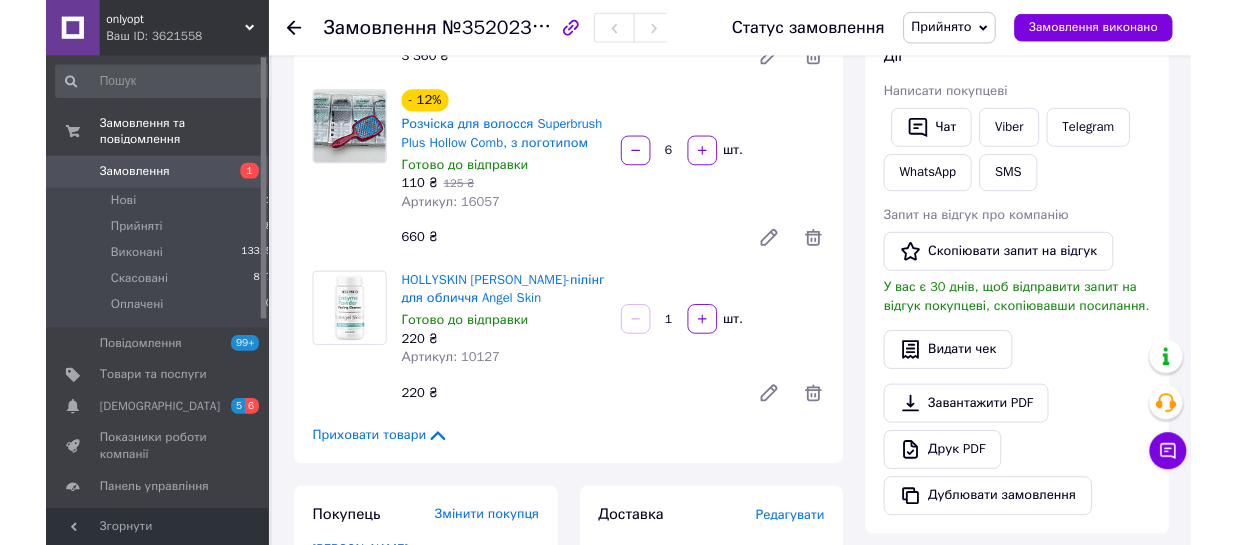 scroll, scrollTop: 440, scrollLeft: 0, axis: vertical 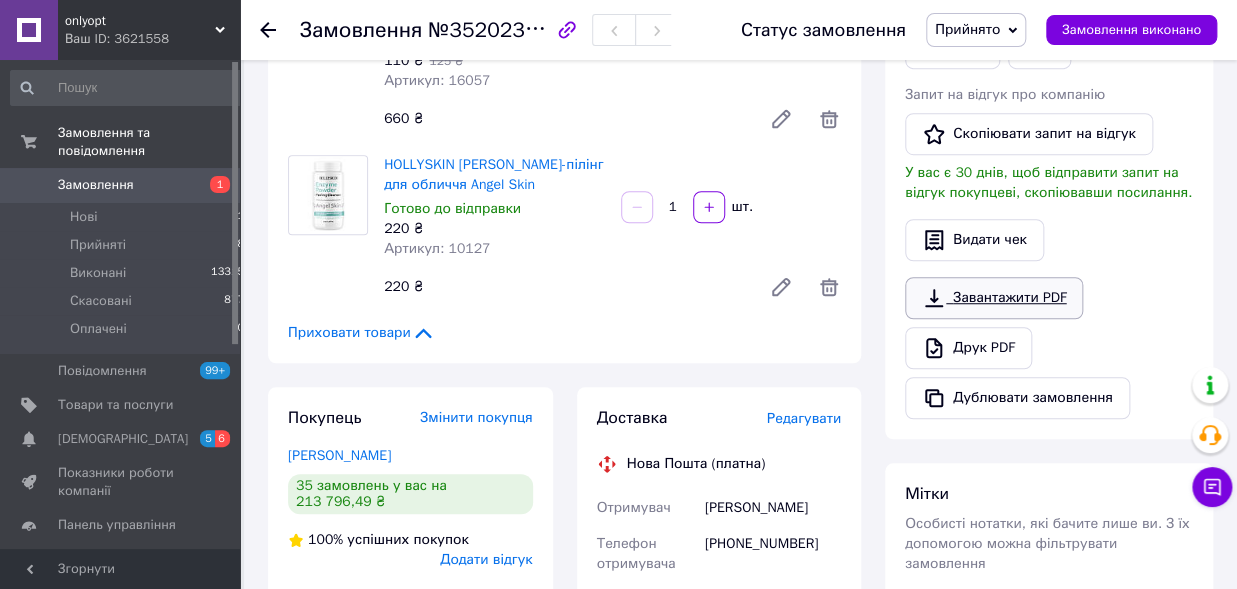 click on "Завантажити PDF" at bounding box center (994, 298) 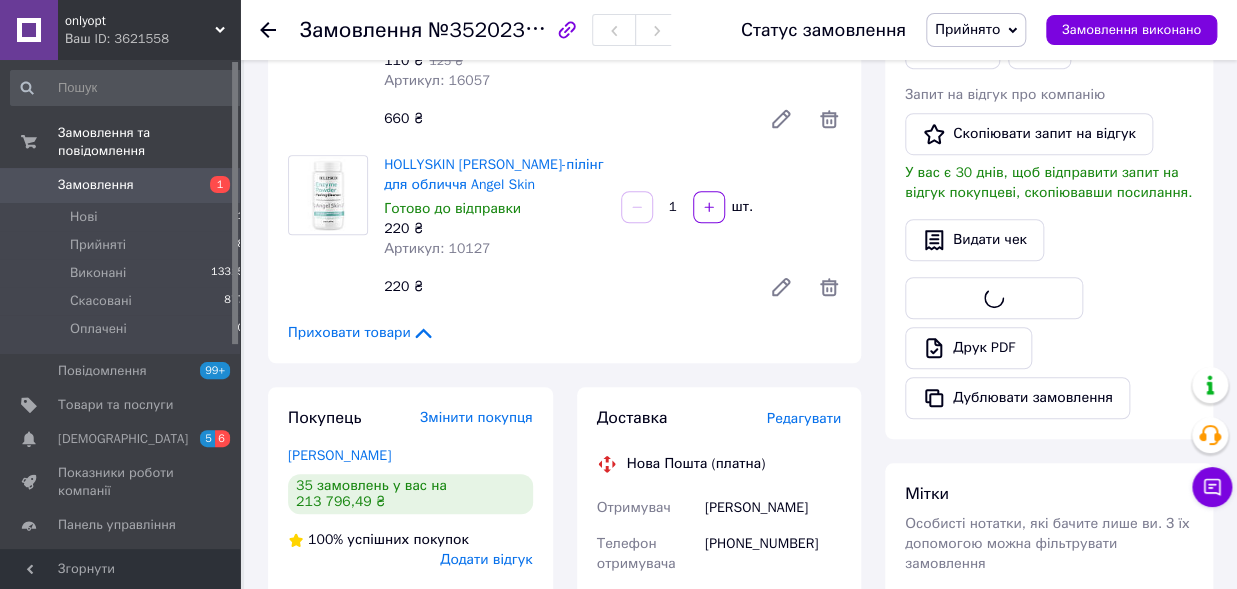 click on "№352023549" at bounding box center [495, 29] 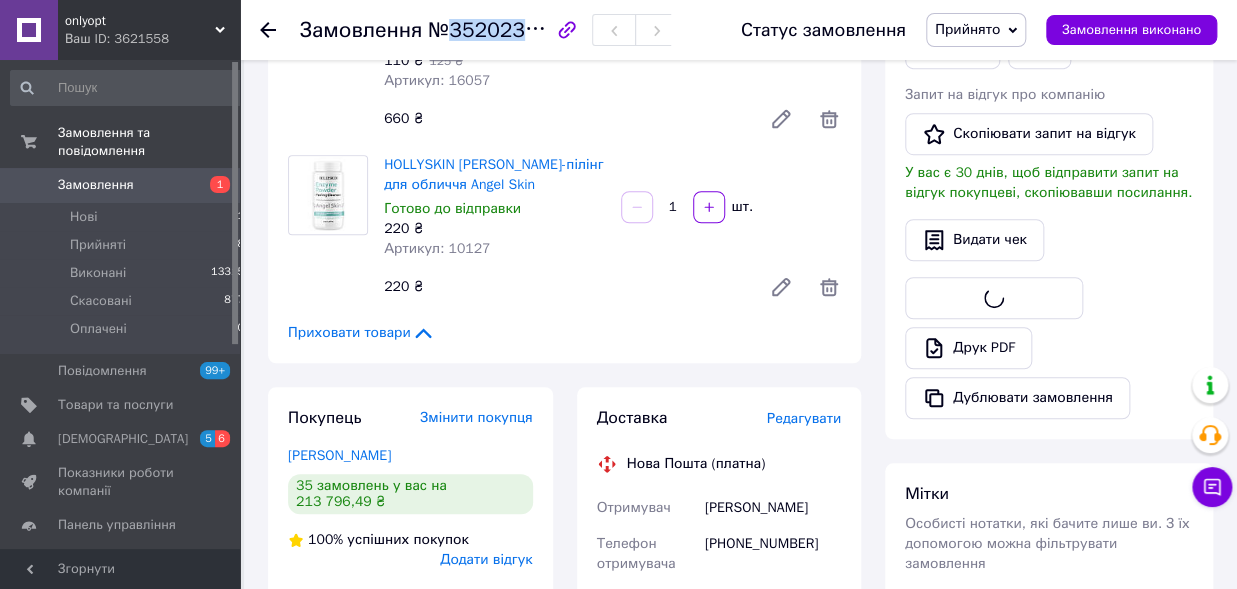 click on "№352023549" at bounding box center (495, 29) 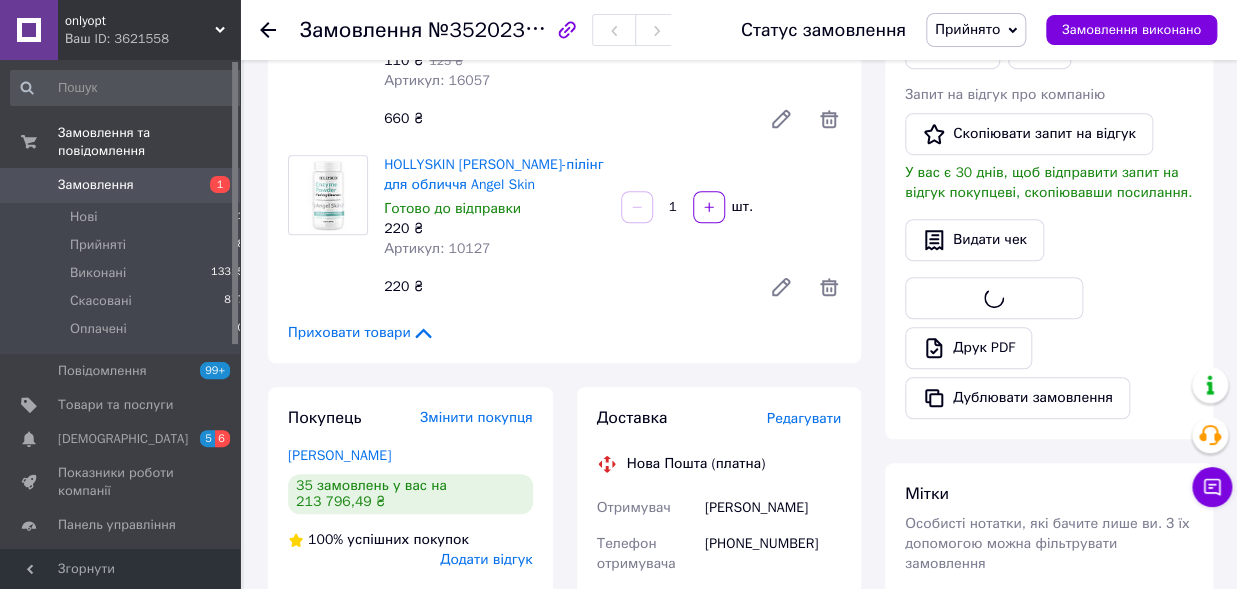 click on "№352023549" at bounding box center [495, 29] 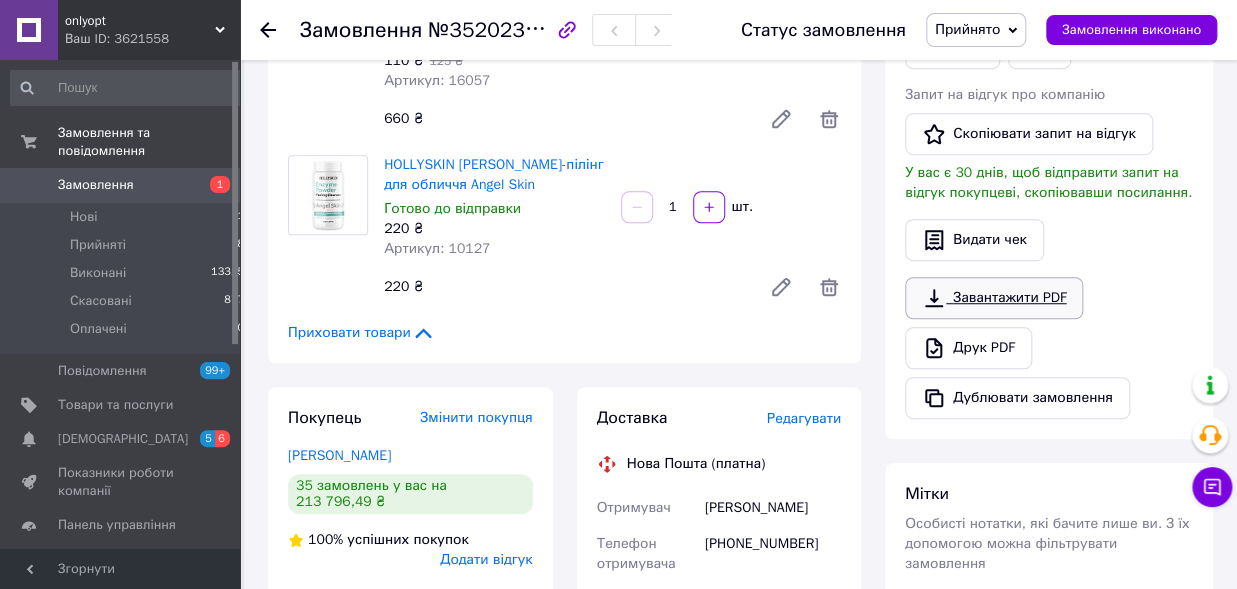 click on "Завантажити PDF" at bounding box center (994, 298) 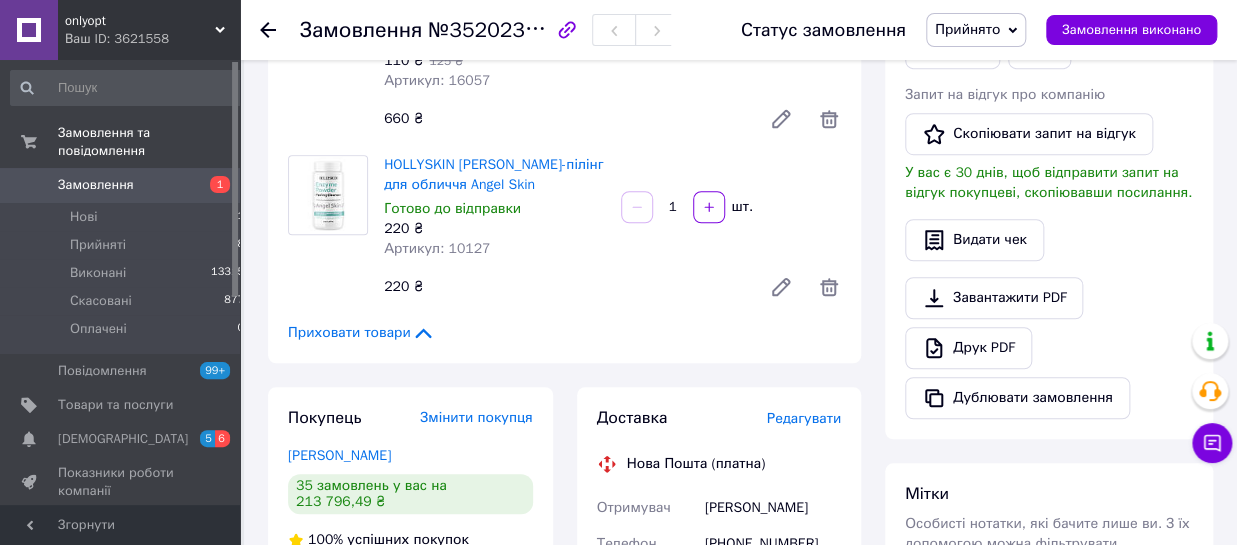 click on "Замовлення" at bounding box center [96, 185] 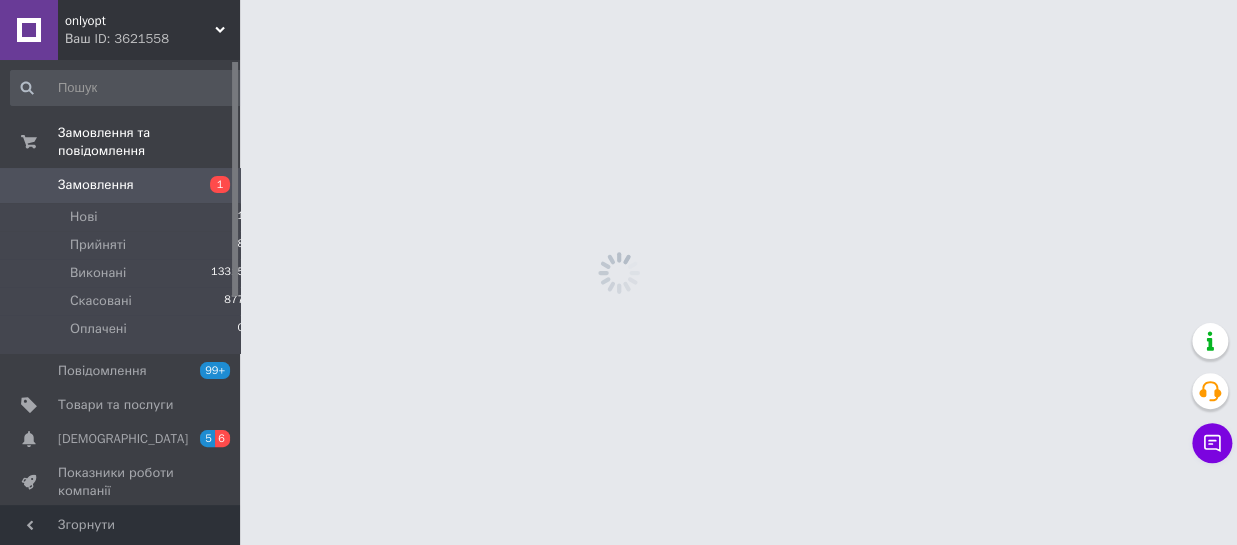 scroll, scrollTop: 0, scrollLeft: 0, axis: both 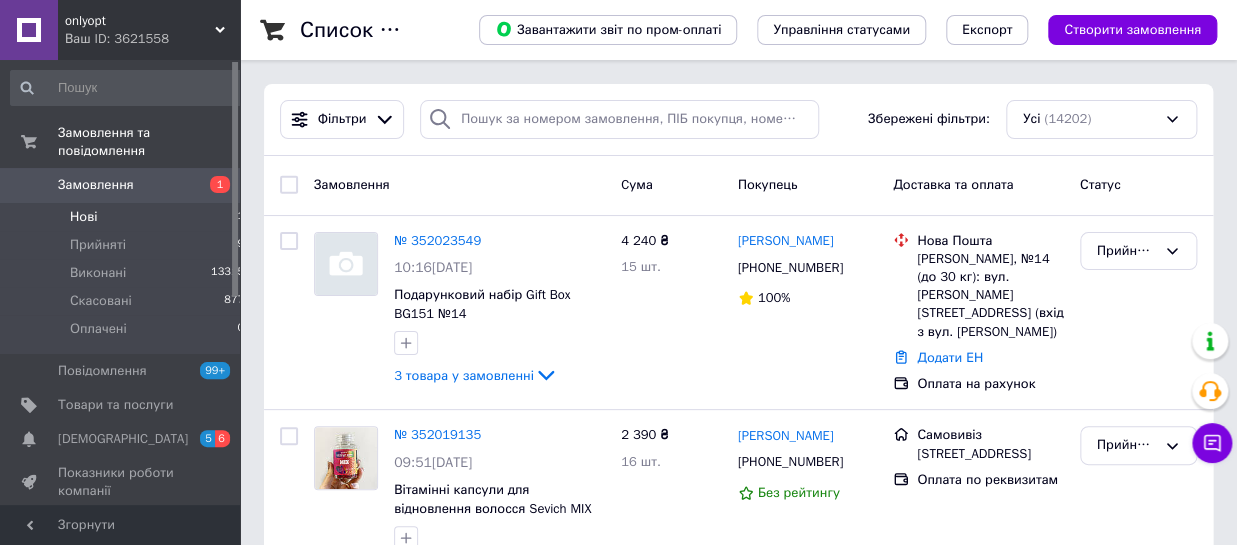click on "Нові 1" at bounding box center [128, 217] 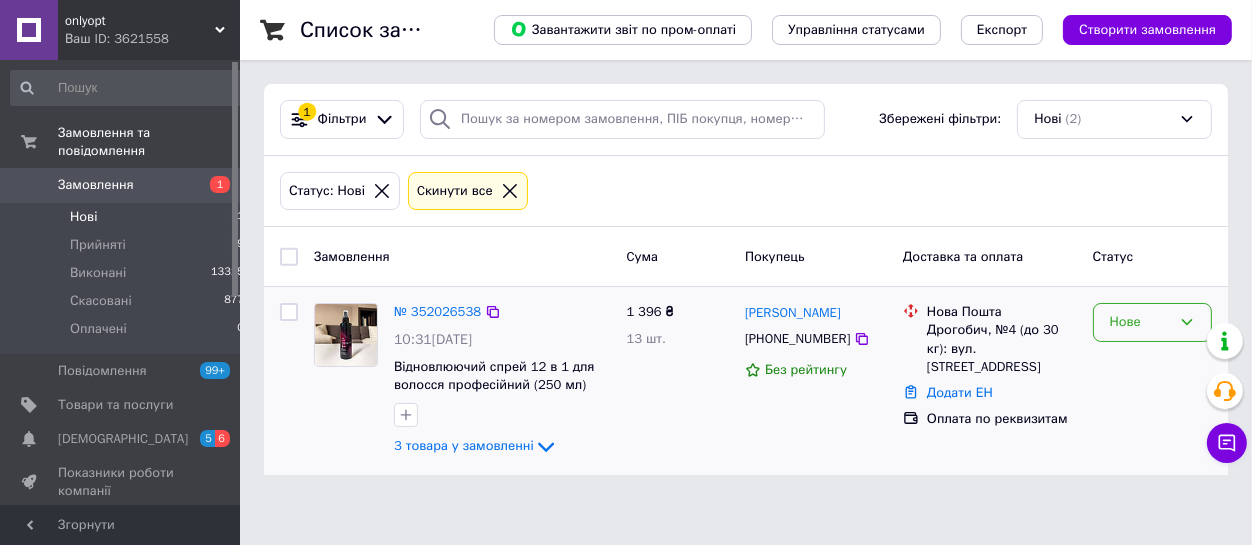 click on "Нове" at bounding box center (1152, 322) 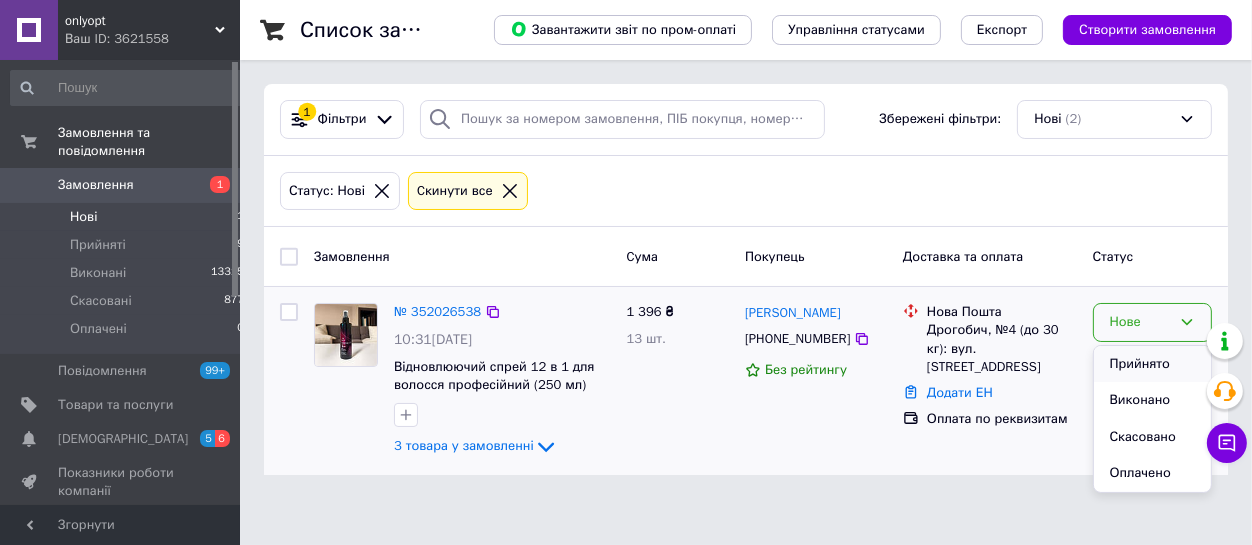 click on "Прийнято" at bounding box center (1152, 364) 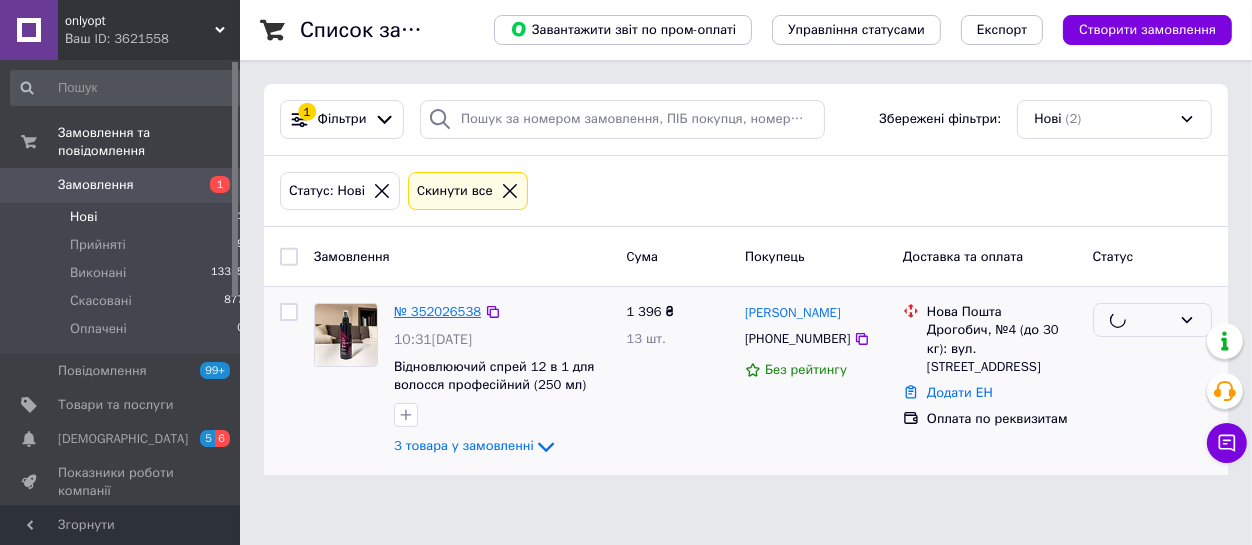 click on "Замовлення Cума Покупець Доставка та оплата Статус № 352026538 10:31[DATE] Відновлюючий спрей 12 в 1 для волосся професійний (250 мл) Вogenia 3 товара у замовленні 1 396 ₴ 13 шт. [PERSON_NAME] [PHONE_NUMBER] Без рейтингу Нова Пошта Дрогобич, №4 (до 30 кг): вул. [STREET_ADDRESS] Додати ЕН Оплата по реквизитам" at bounding box center [746, 351] 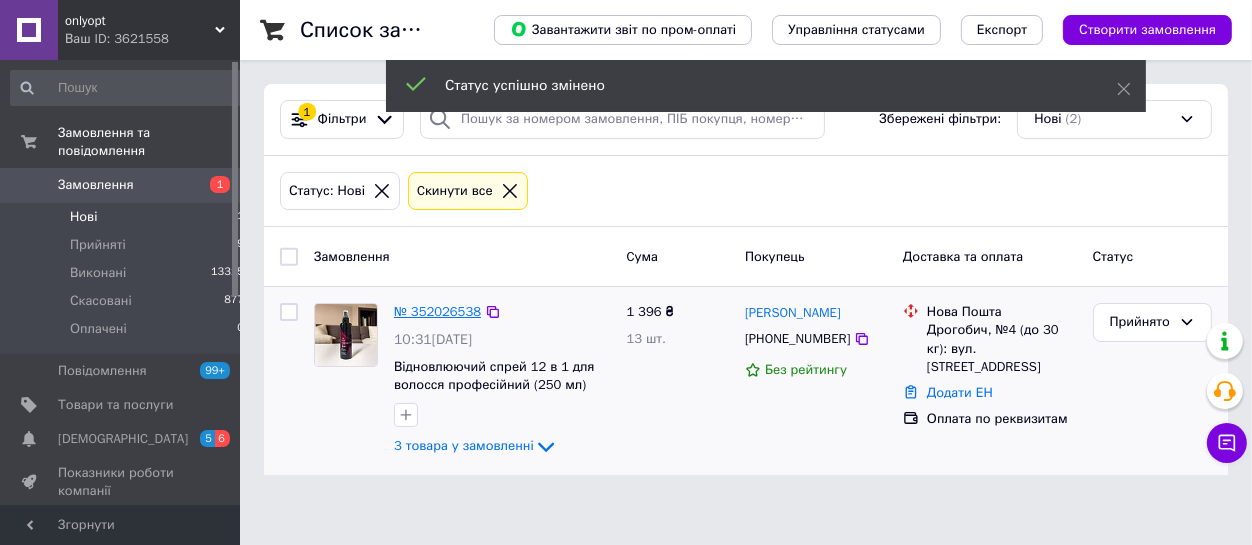 click on "№ 352026538" at bounding box center [437, 311] 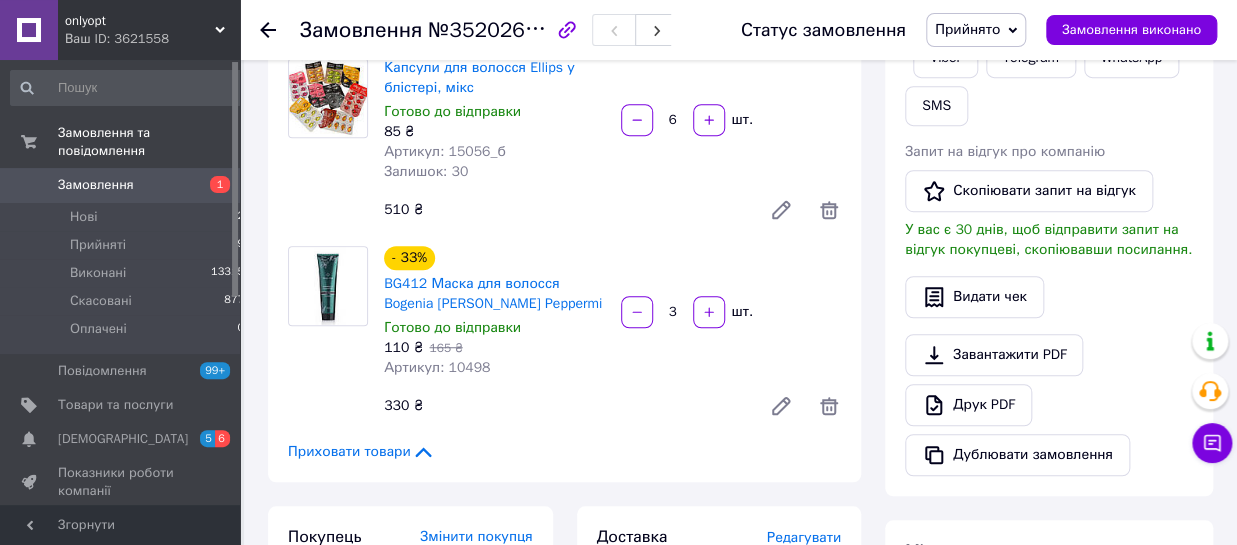 scroll, scrollTop: 330, scrollLeft: 0, axis: vertical 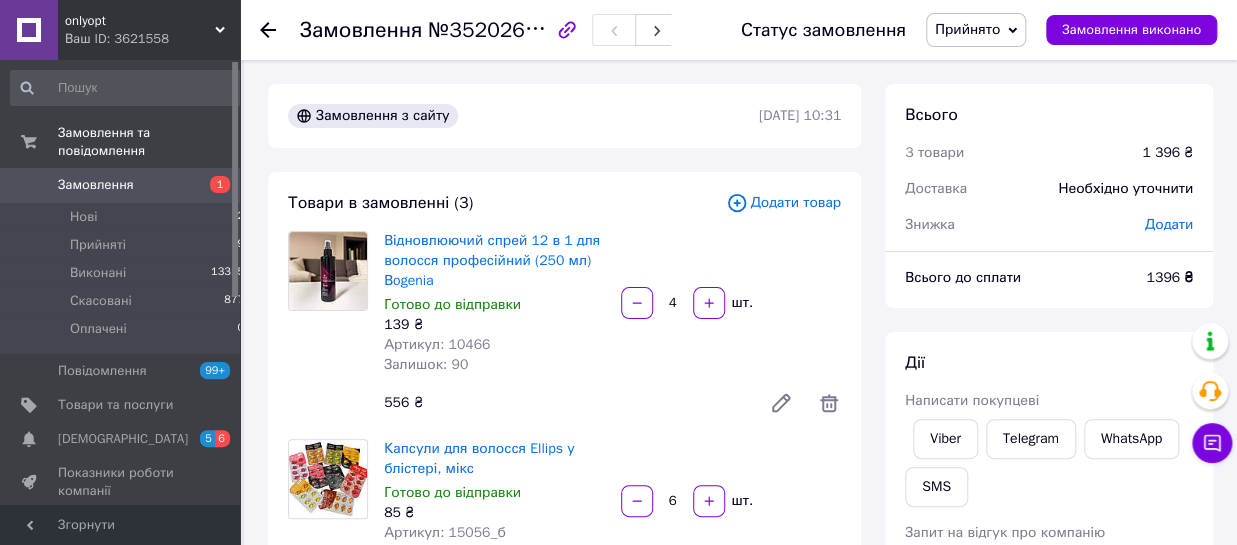 click on "Додати товар" at bounding box center (783, 203) 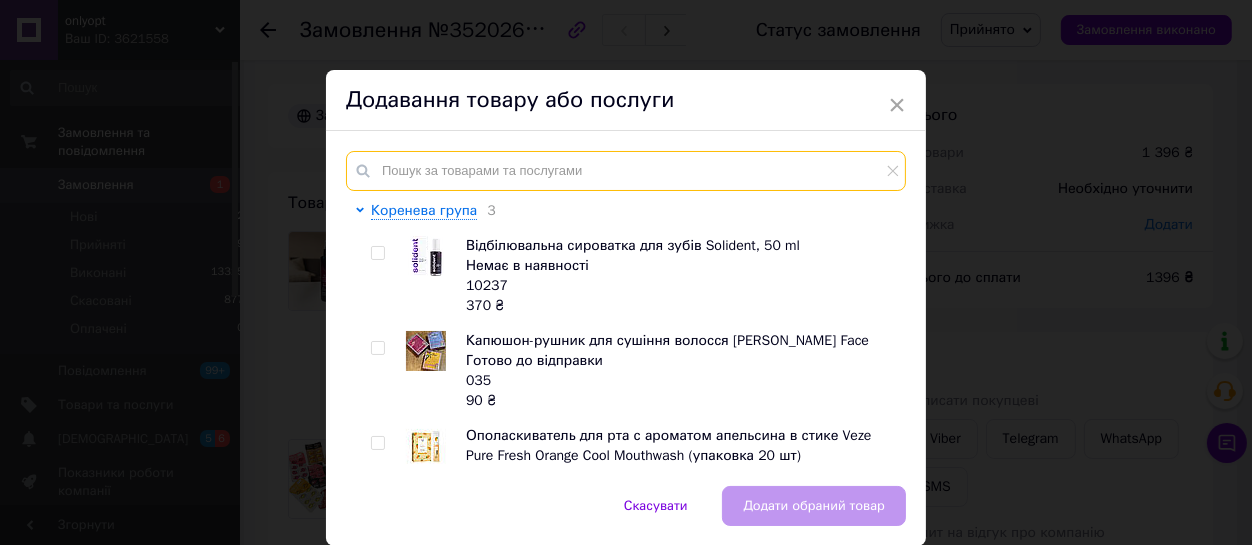 click at bounding box center [626, 171] 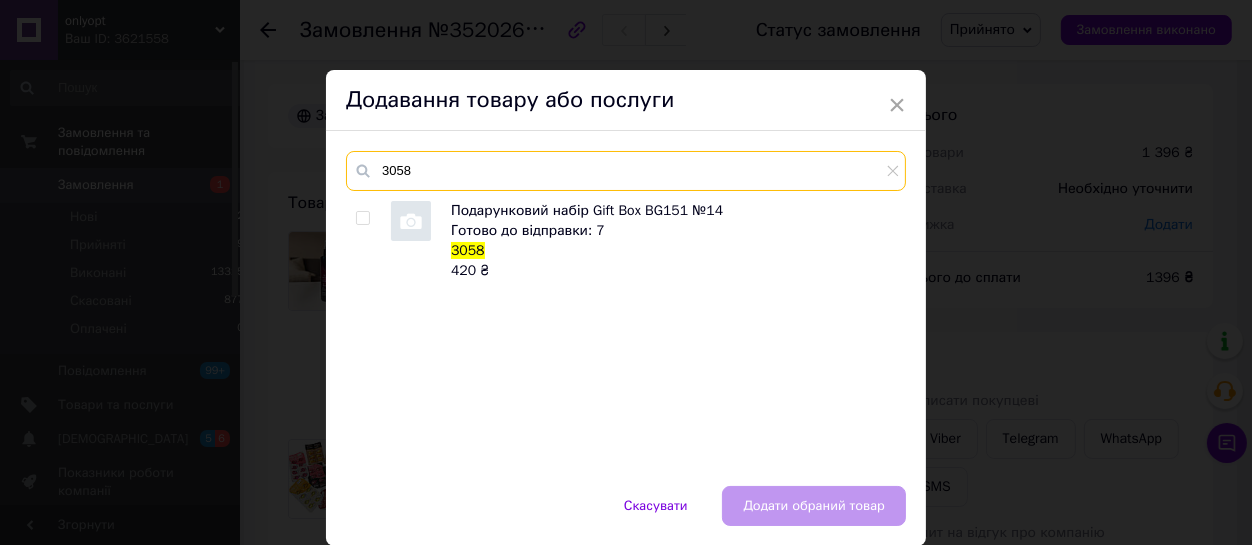 type on "3058" 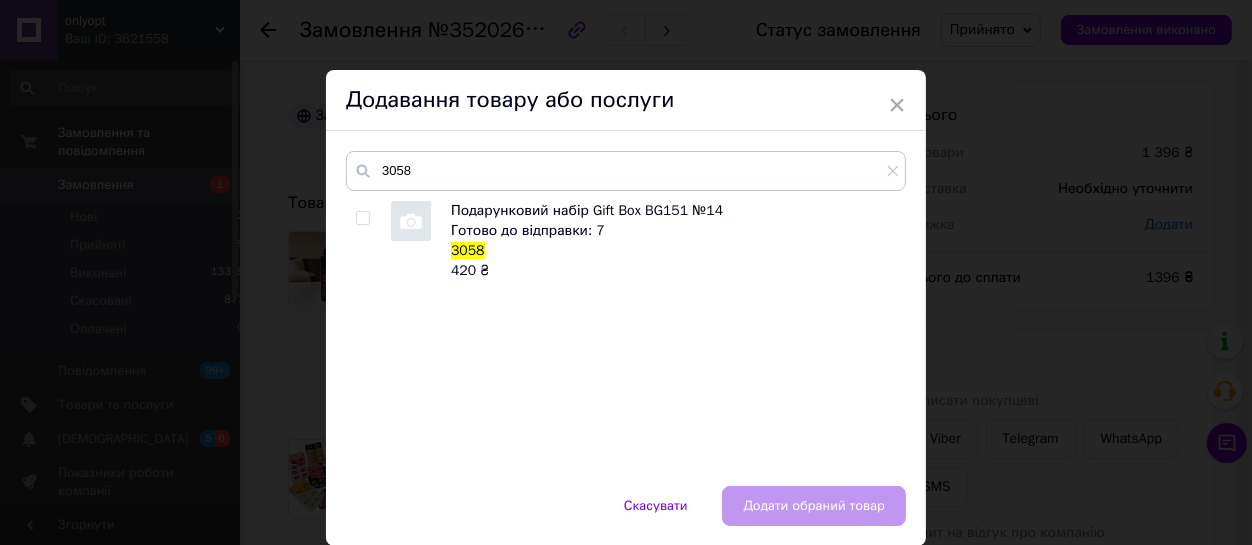 click at bounding box center [362, 218] 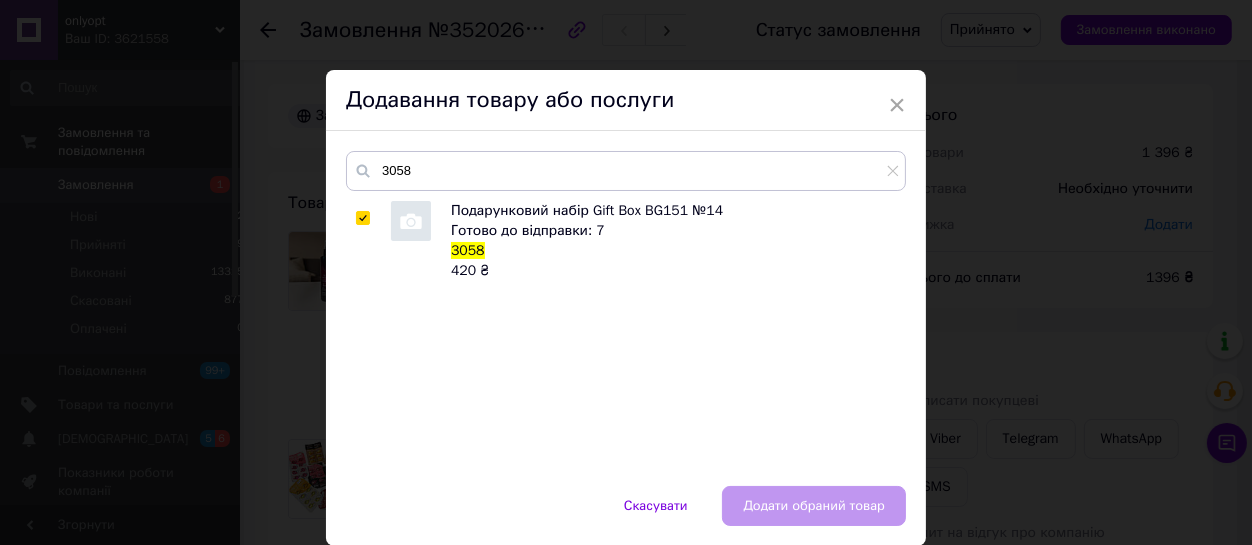 checkbox on "true" 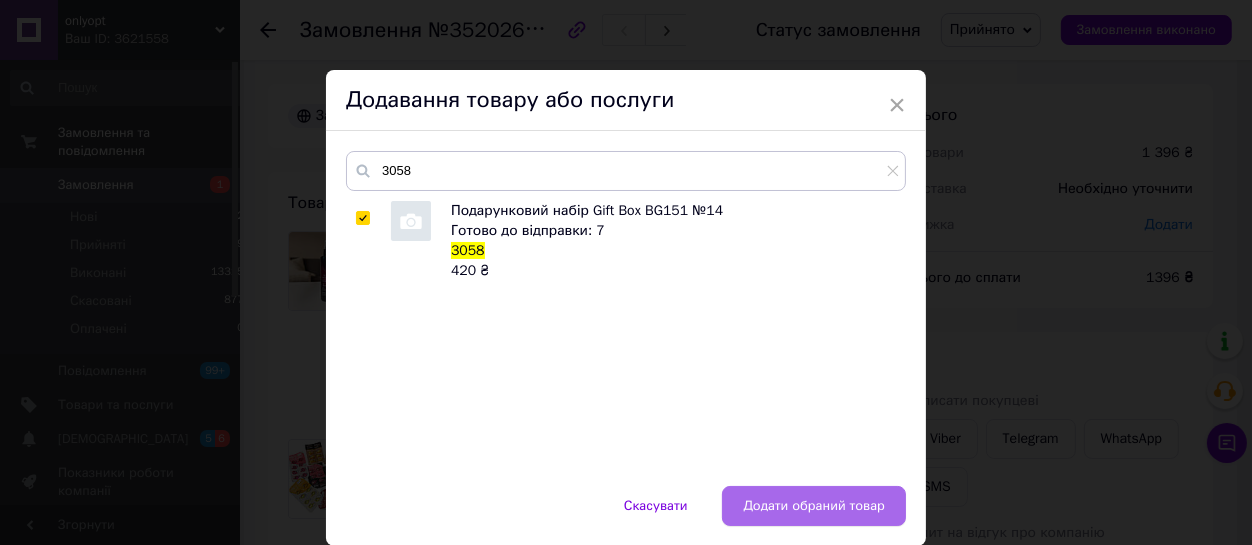 click on "Додати обраний товар" at bounding box center [814, 506] 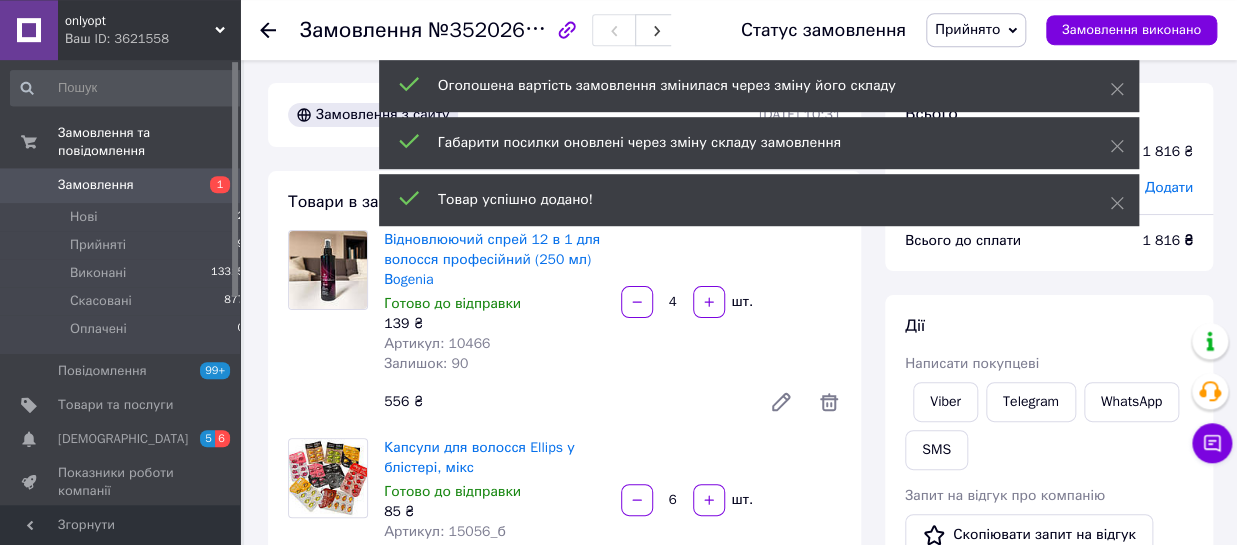 scroll, scrollTop: 440, scrollLeft: 0, axis: vertical 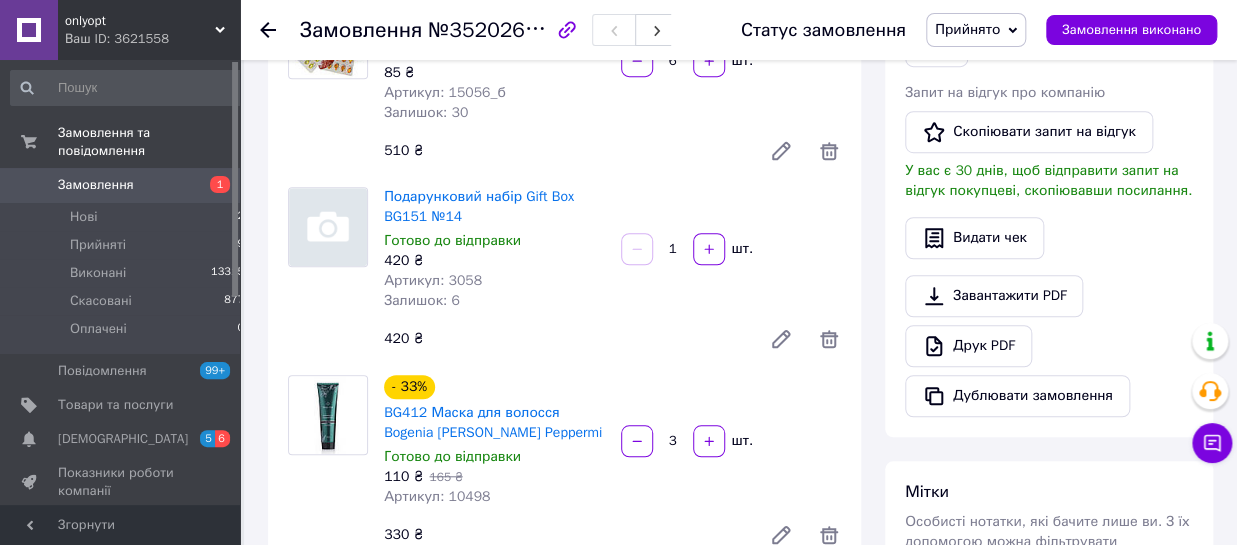 click on "1" at bounding box center (673, 249) 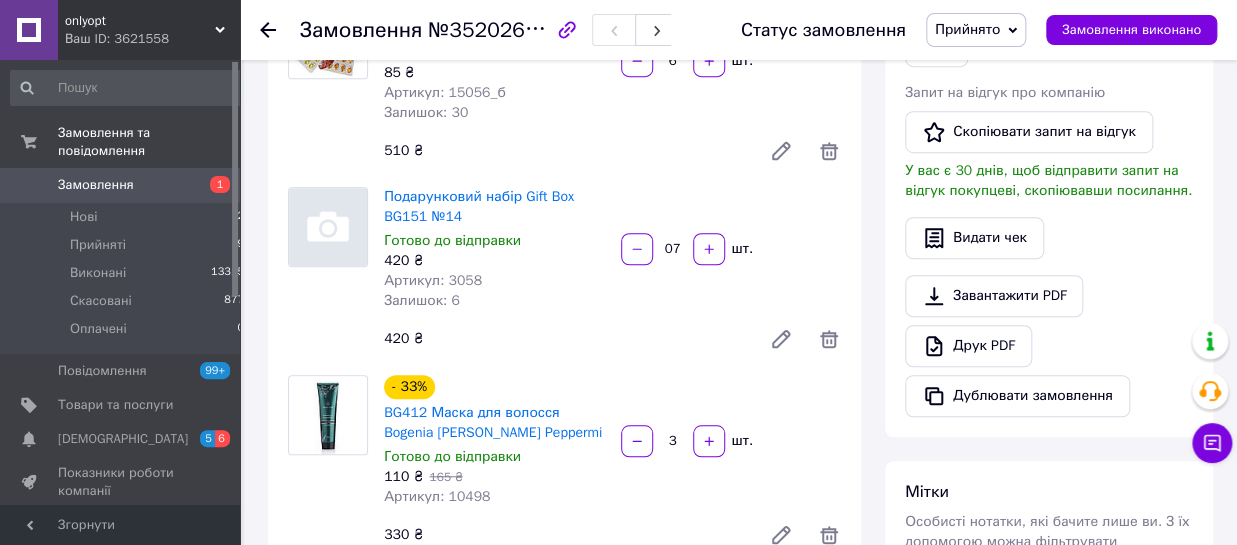 type on "7" 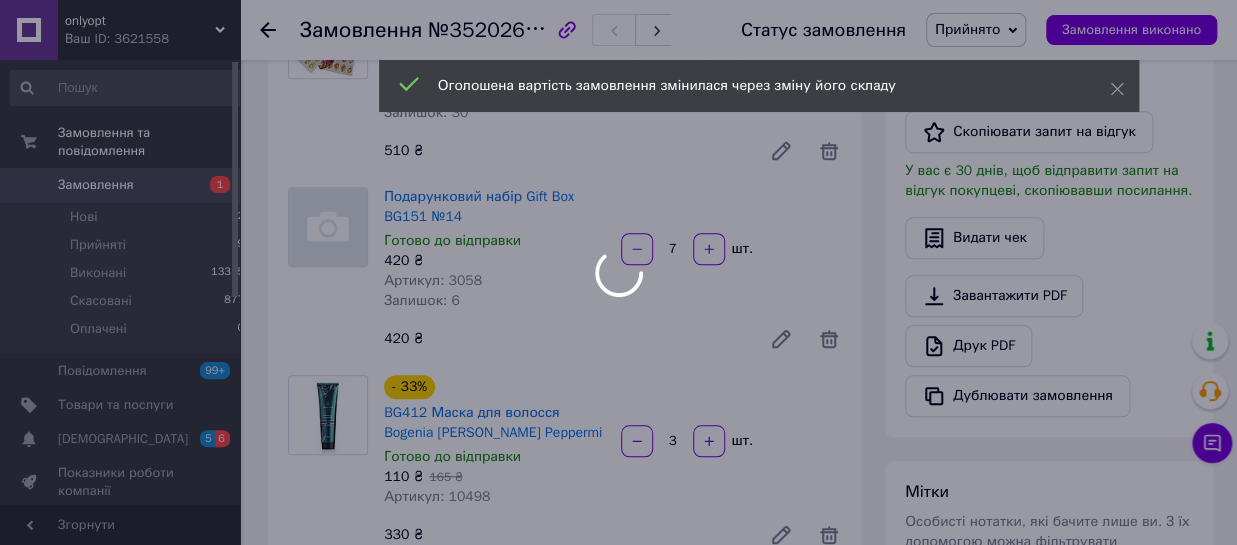 type on "7" 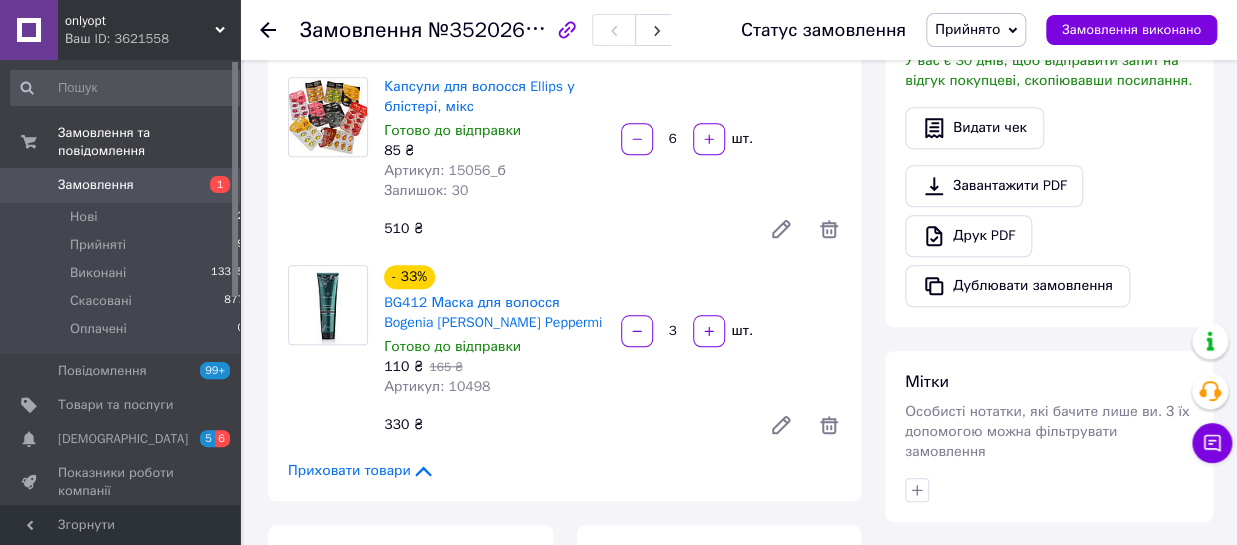 scroll, scrollTop: 0, scrollLeft: 0, axis: both 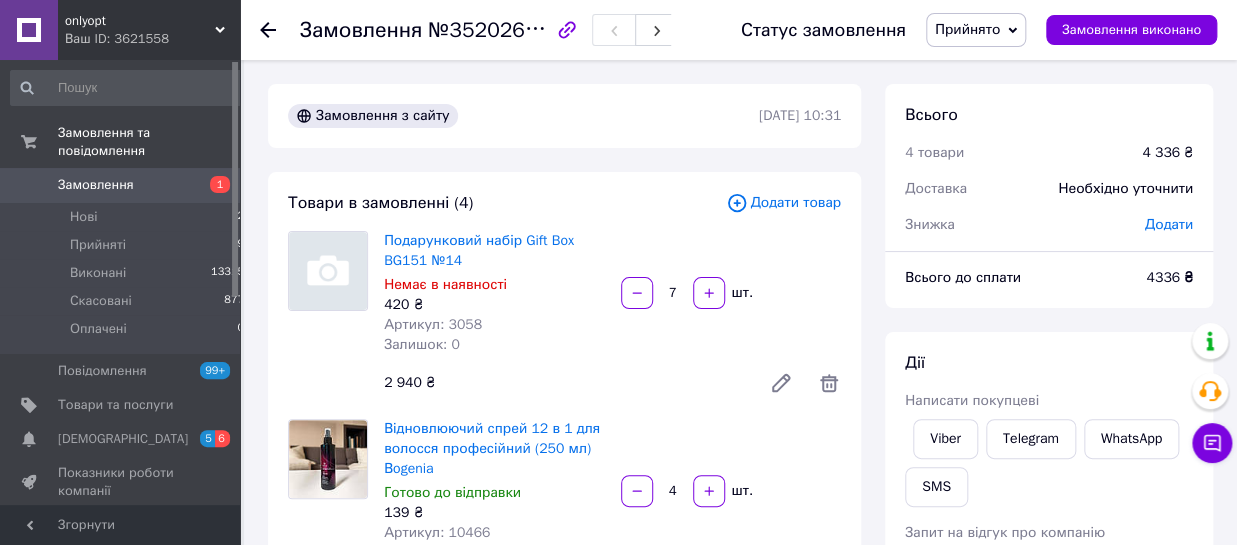 click on "Замовлення" at bounding box center (96, 185) 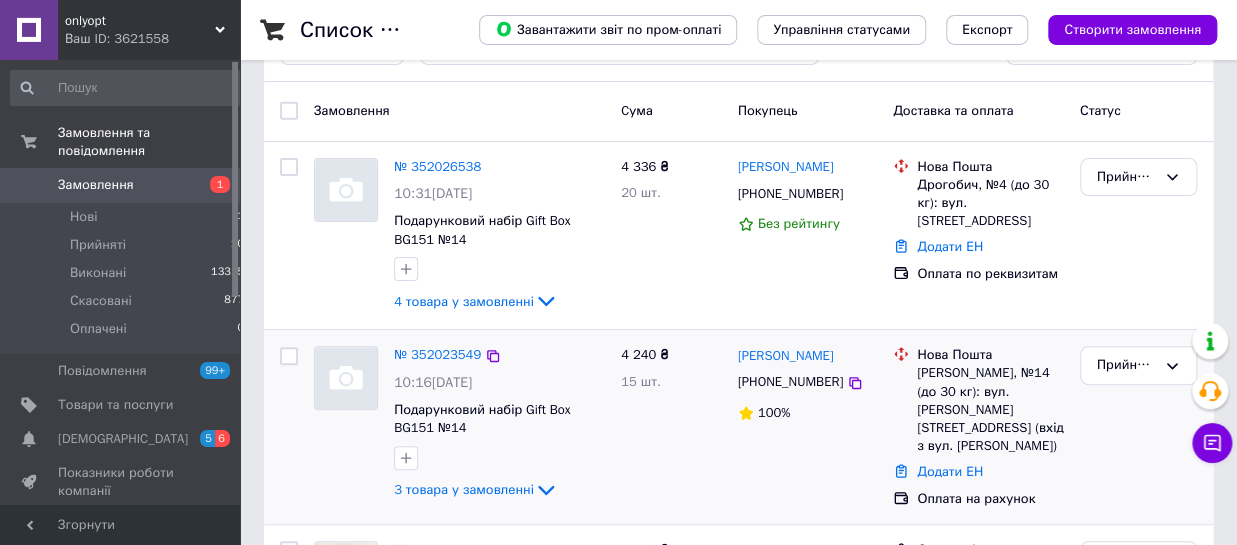 scroll, scrollTop: 110, scrollLeft: 0, axis: vertical 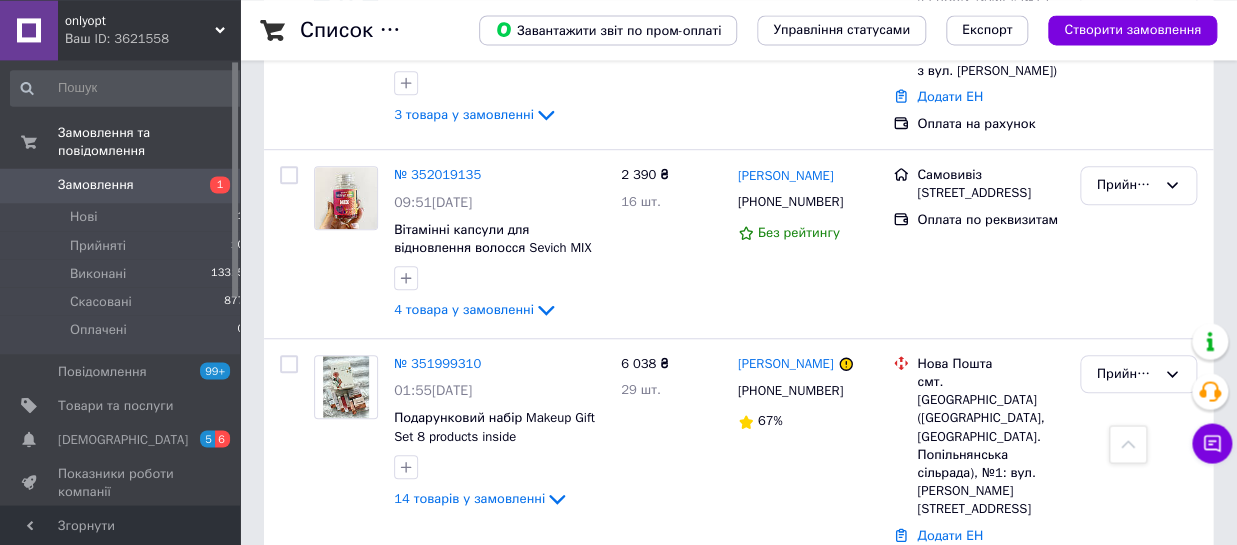 click at bounding box center (29, 185) 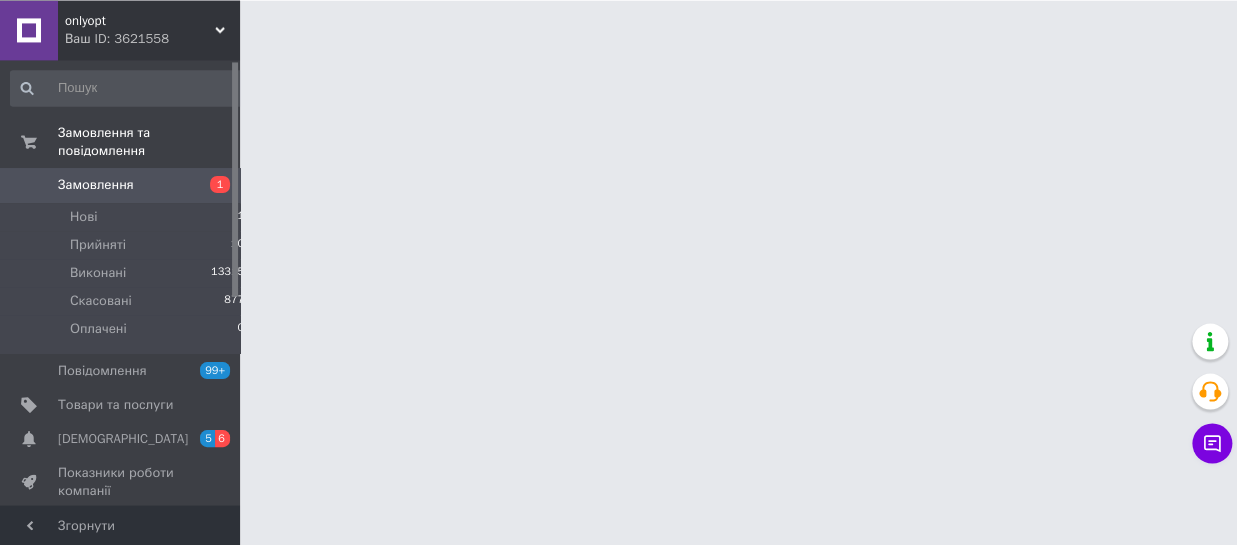 scroll, scrollTop: 0, scrollLeft: 0, axis: both 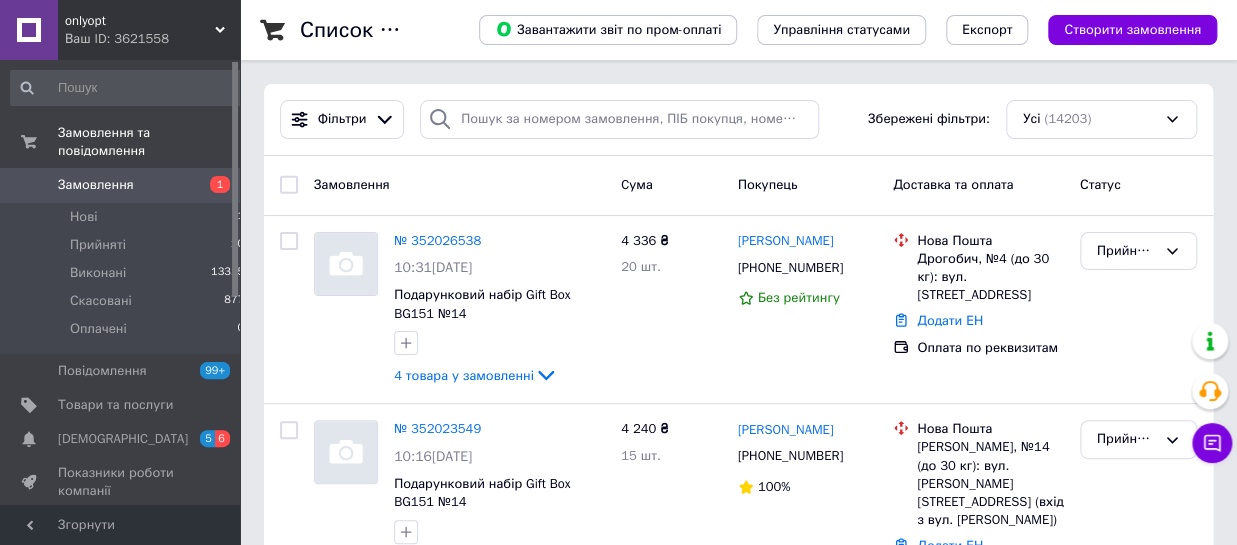 click on "Замовлення 1" at bounding box center [128, 185] 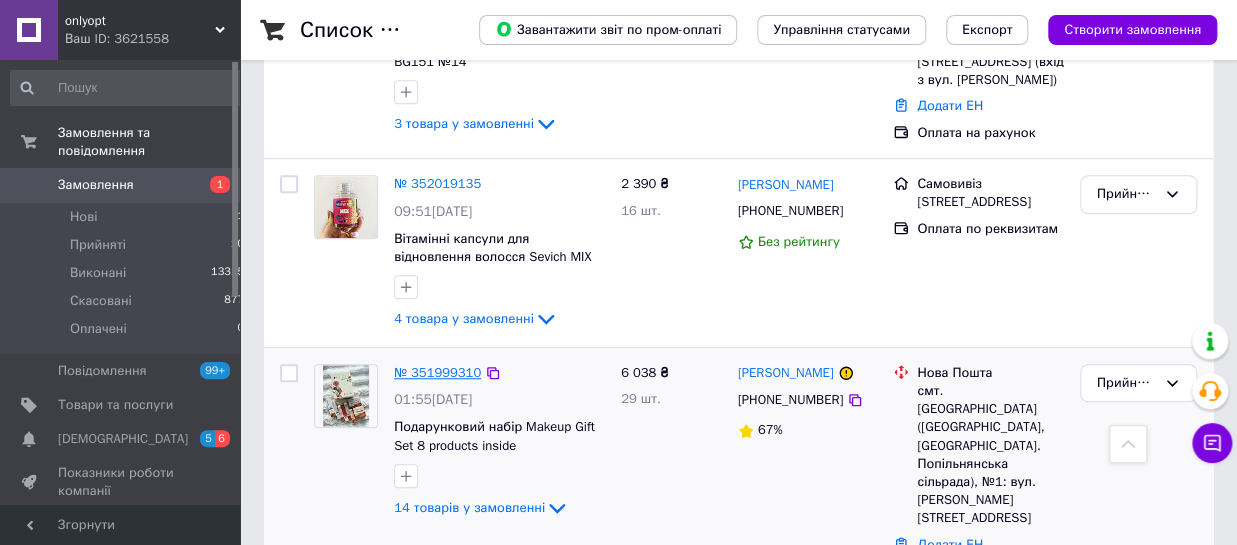 scroll, scrollTop: 0, scrollLeft: 0, axis: both 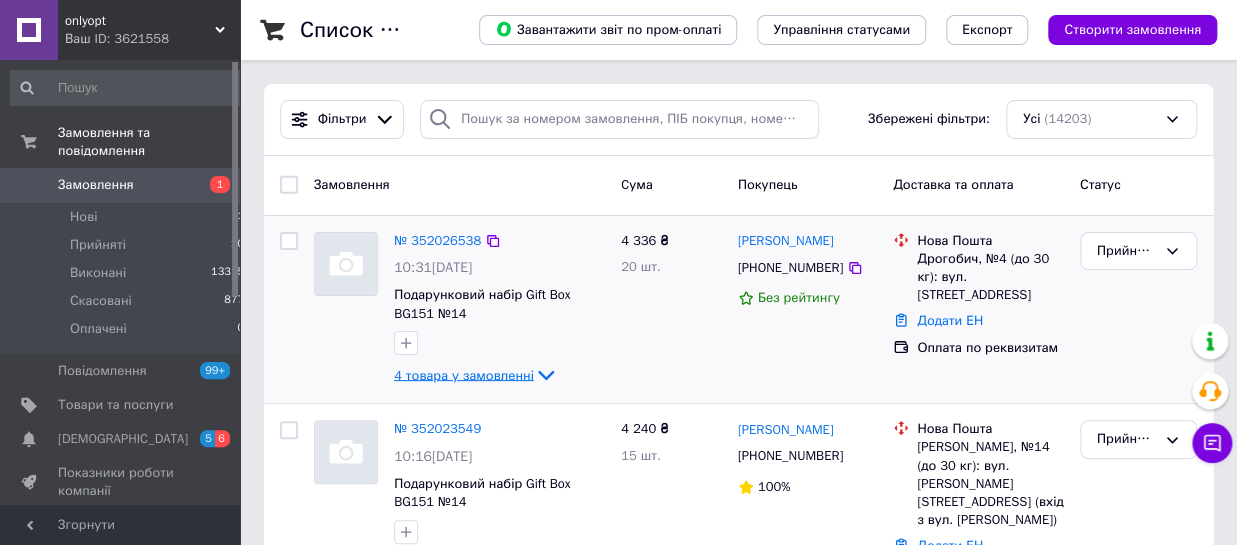 click on "4 товара у замовленні" at bounding box center [464, 374] 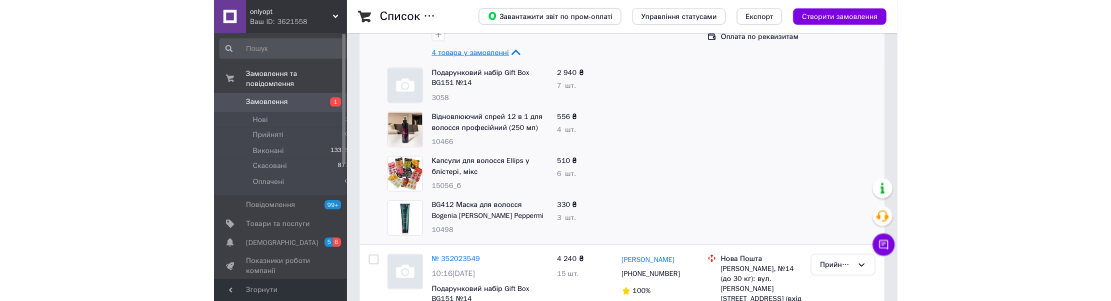 scroll, scrollTop: 330, scrollLeft: 0, axis: vertical 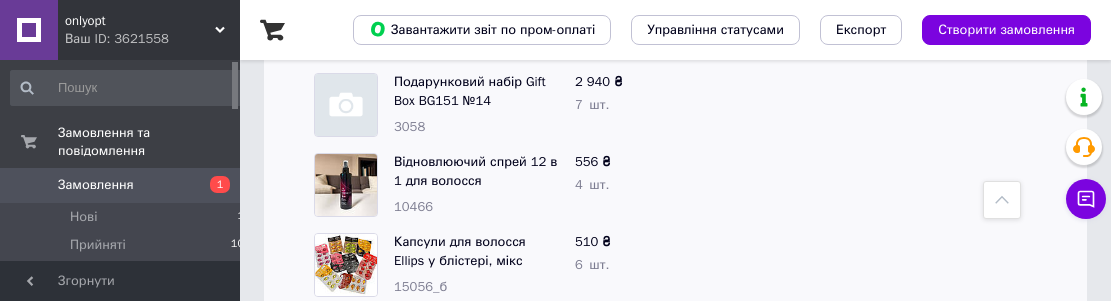 click on "Замовлення" at bounding box center (96, 185) 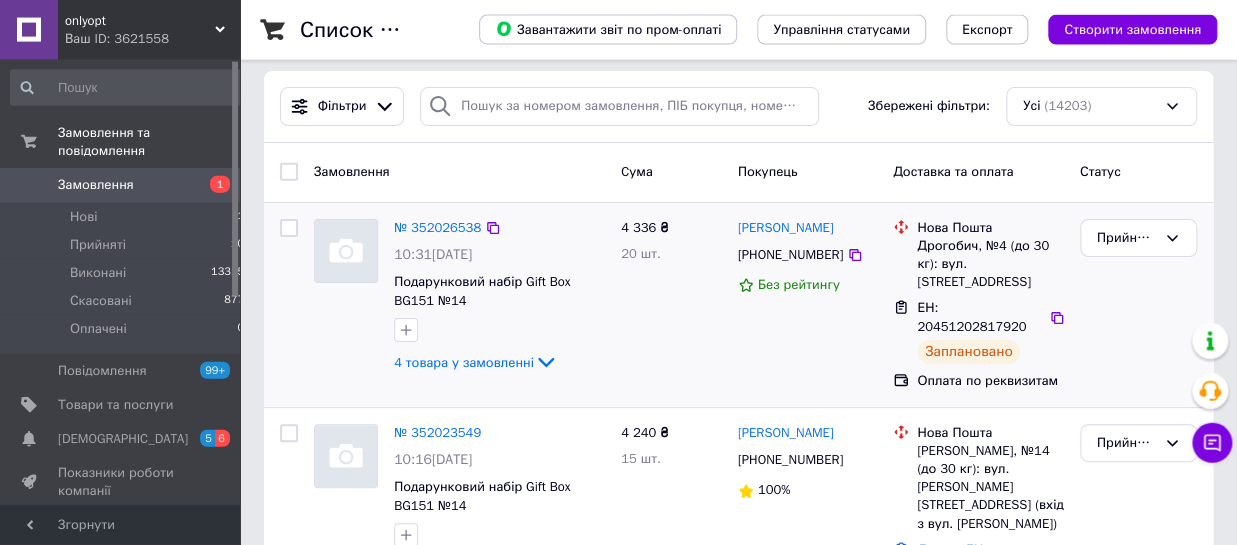 scroll, scrollTop: 220, scrollLeft: 0, axis: vertical 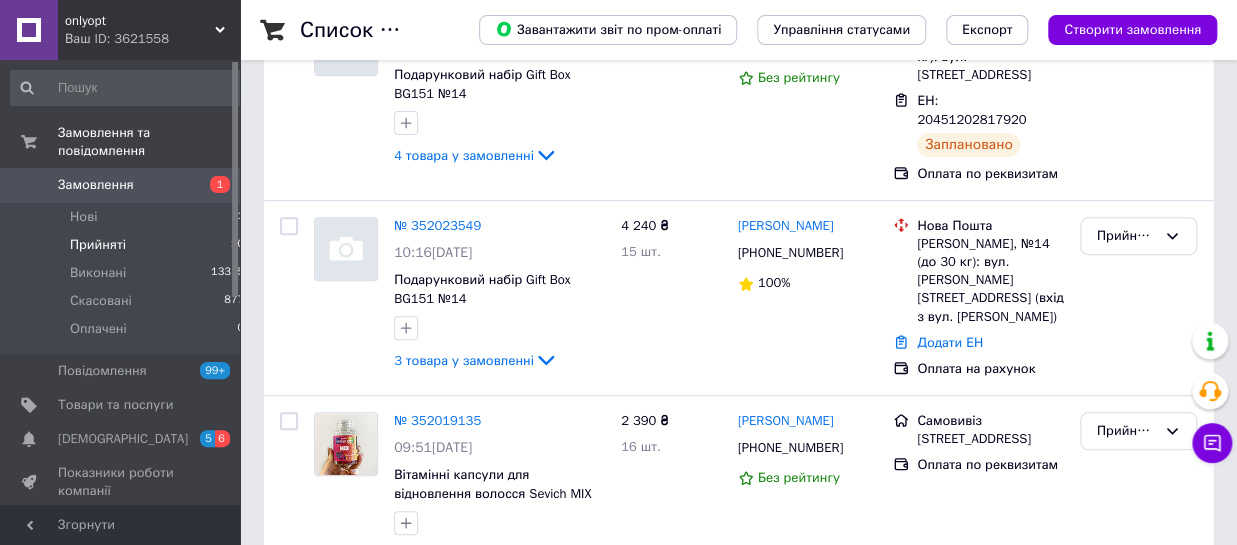 click on "Прийняті 10" at bounding box center [128, 245] 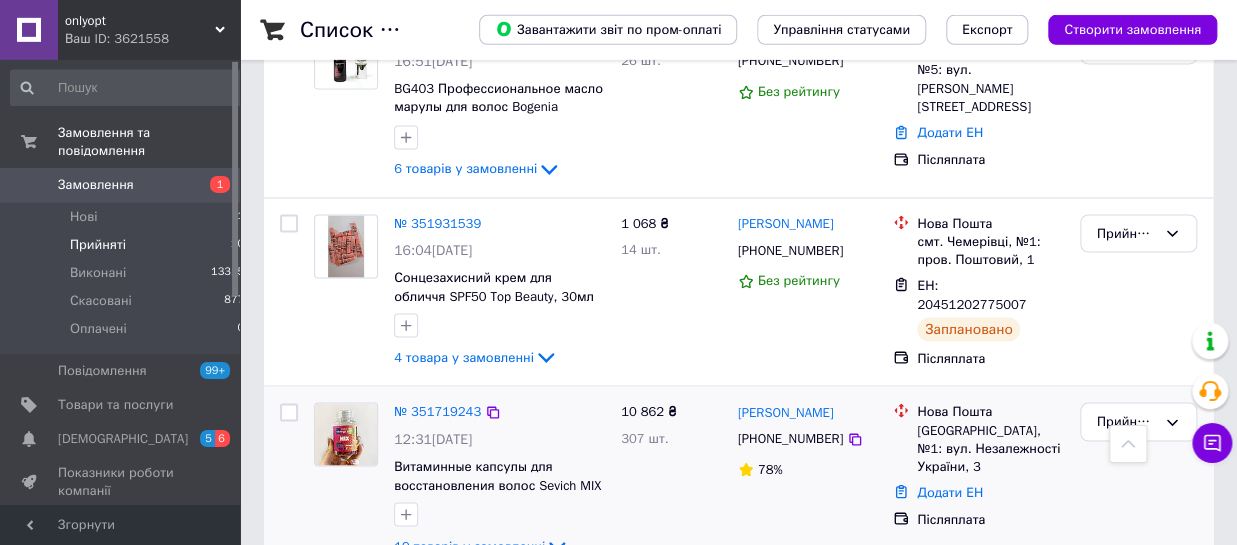 scroll, scrollTop: 1387, scrollLeft: 0, axis: vertical 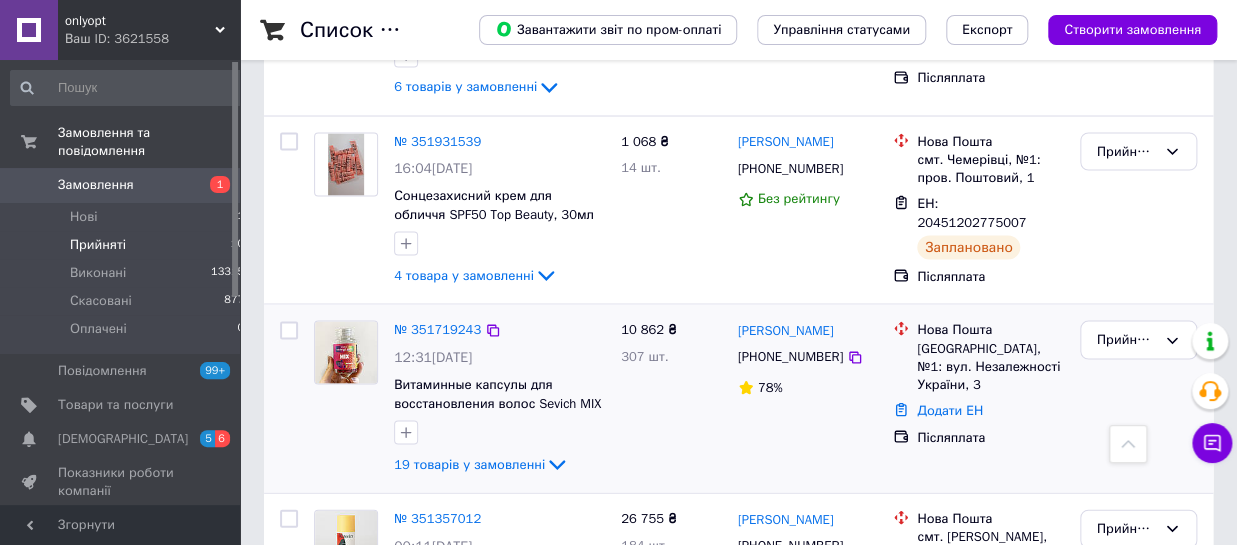 click at bounding box center [499, 432] 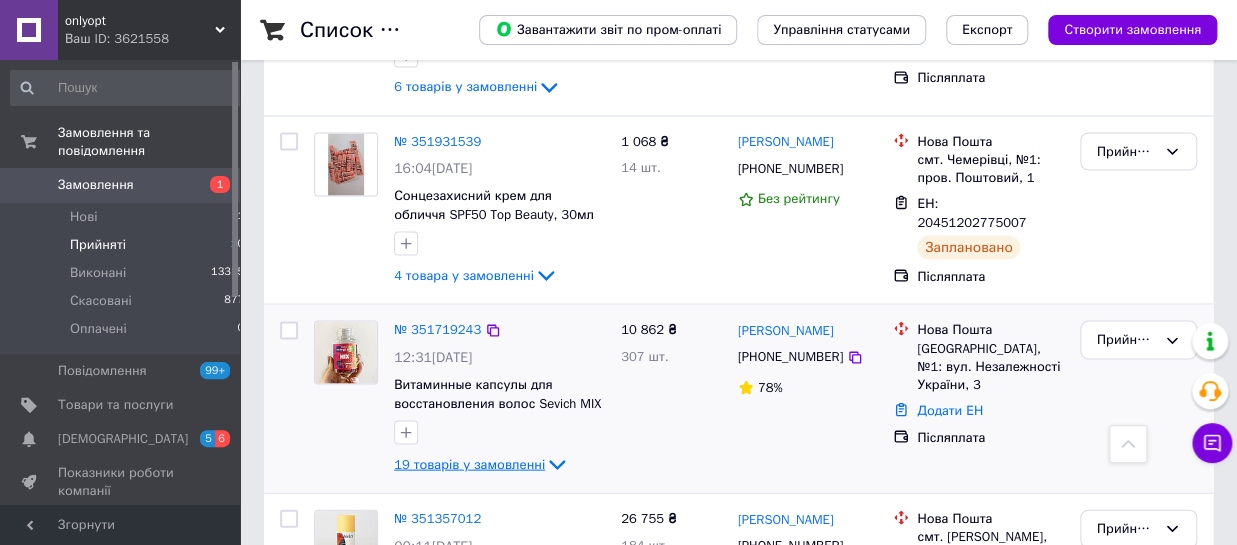 click on "19 товарів у замовленні" at bounding box center [469, 463] 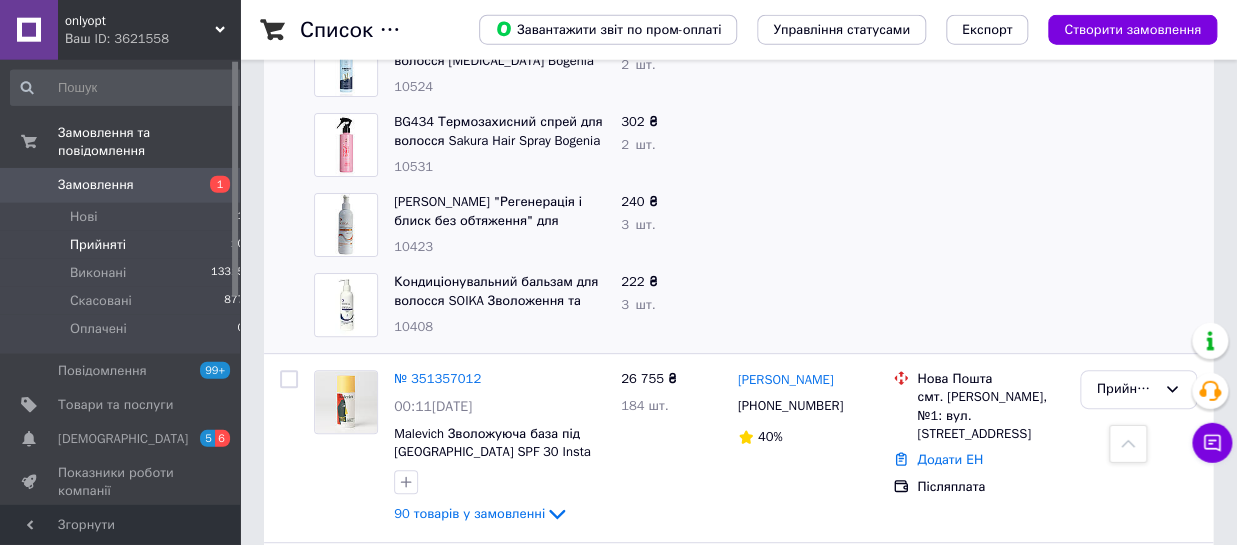scroll, scrollTop: 2927, scrollLeft: 0, axis: vertical 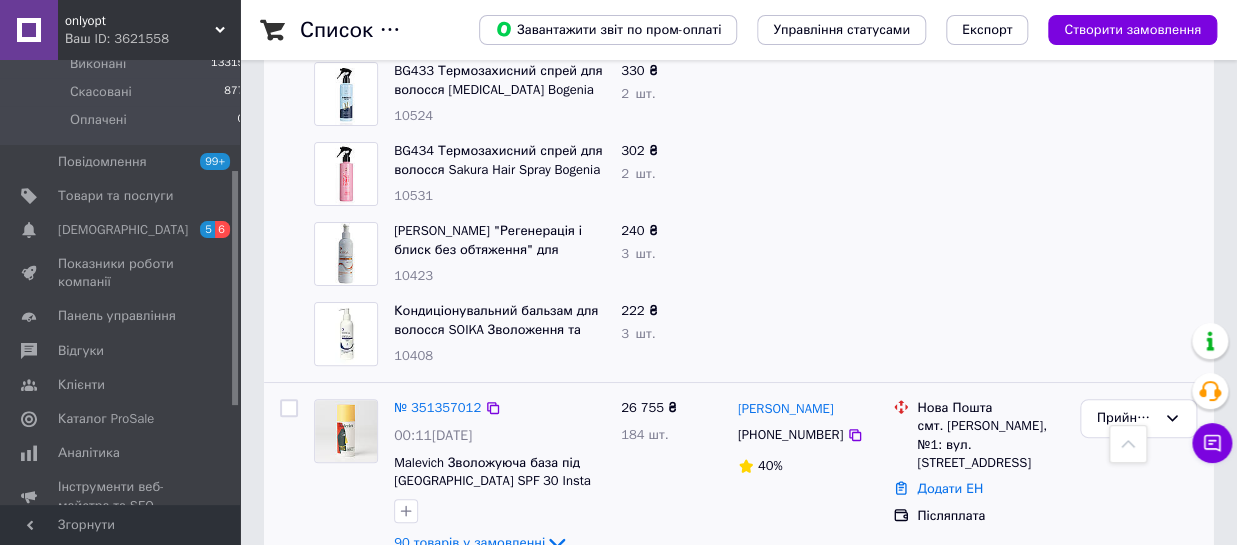 click on "№ 351357012 00:11, 06.07.2025 Malevich Зволожуюча база під макіяж SPF 30 Insta Art Primer 90 товарів у замовленні" at bounding box center [499, 477] 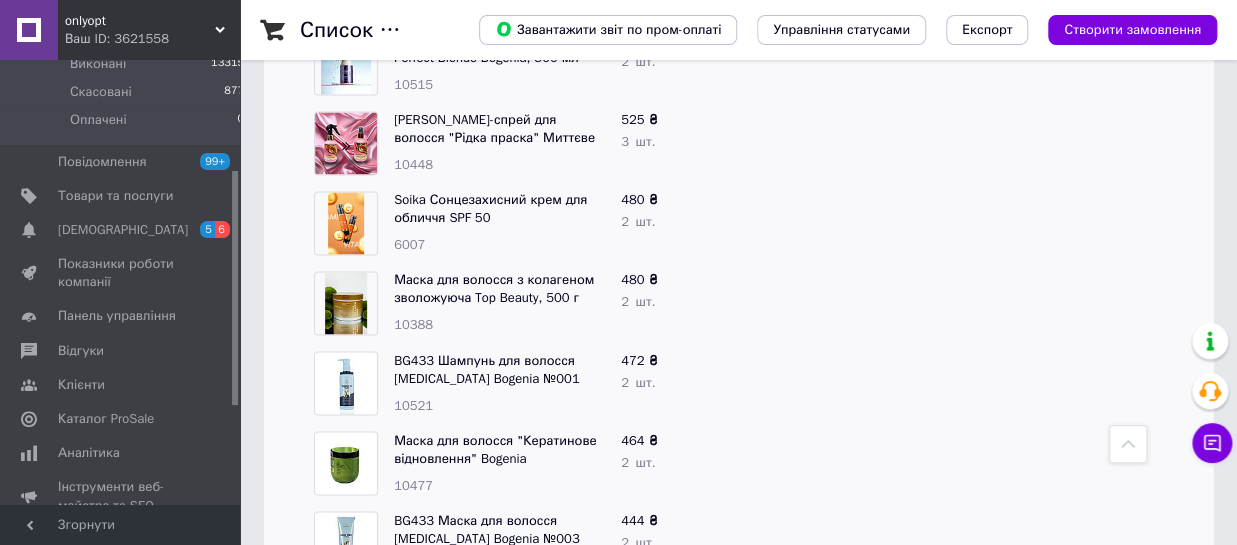 scroll, scrollTop: 4227, scrollLeft: 0, axis: vertical 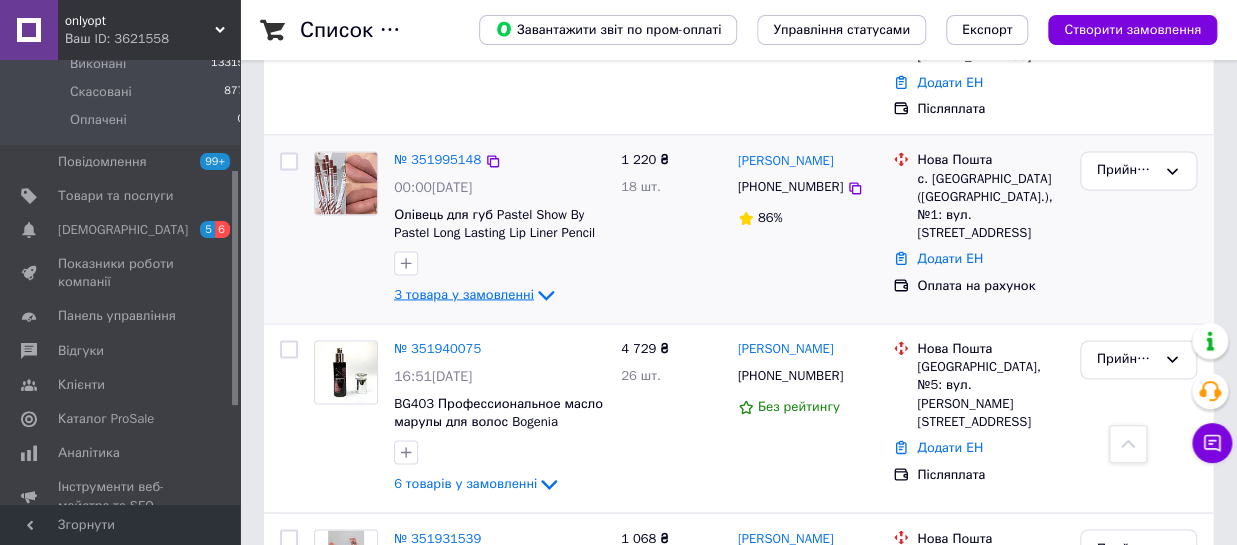 click on "3 товара у замовленні" at bounding box center (464, 294) 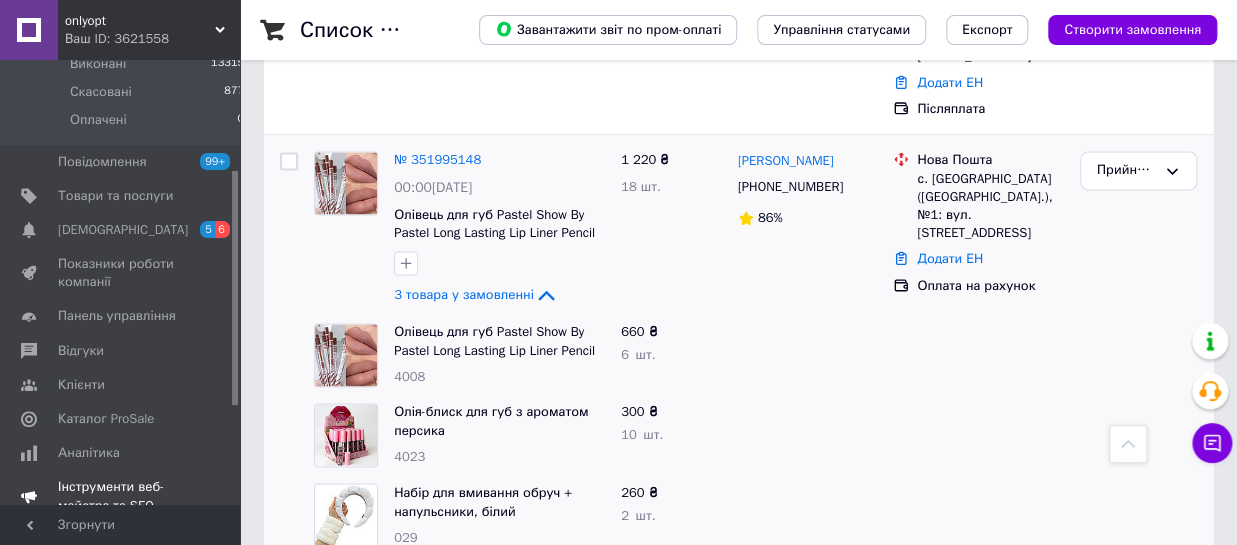 scroll, scrollTop: 0, scrollLeft: 0, axis: both 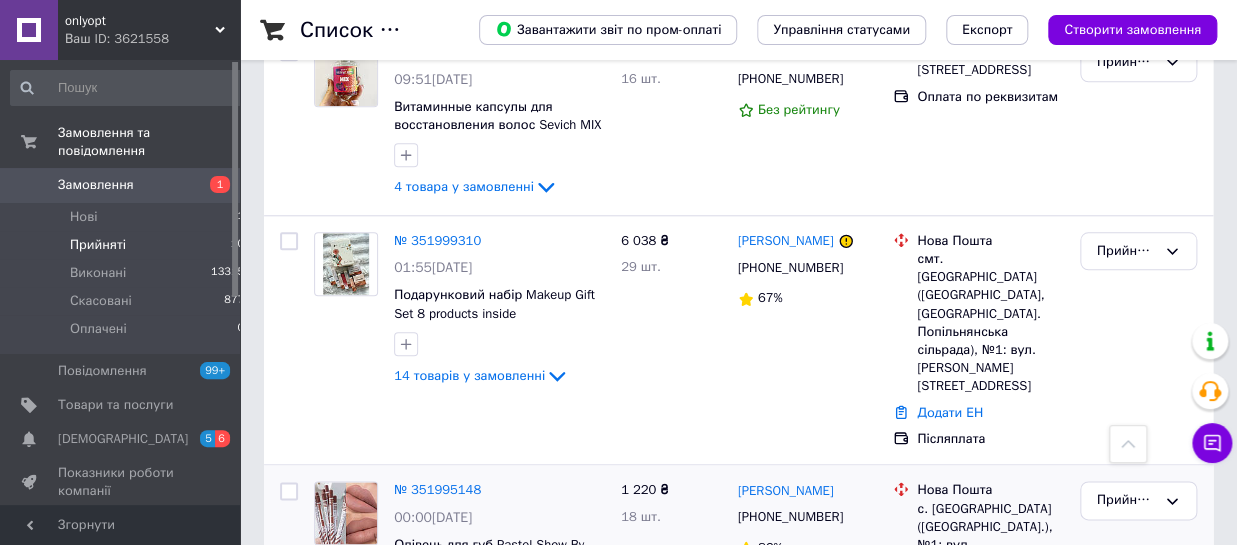 click on "Замовлення" at bounding box center (96, 185) 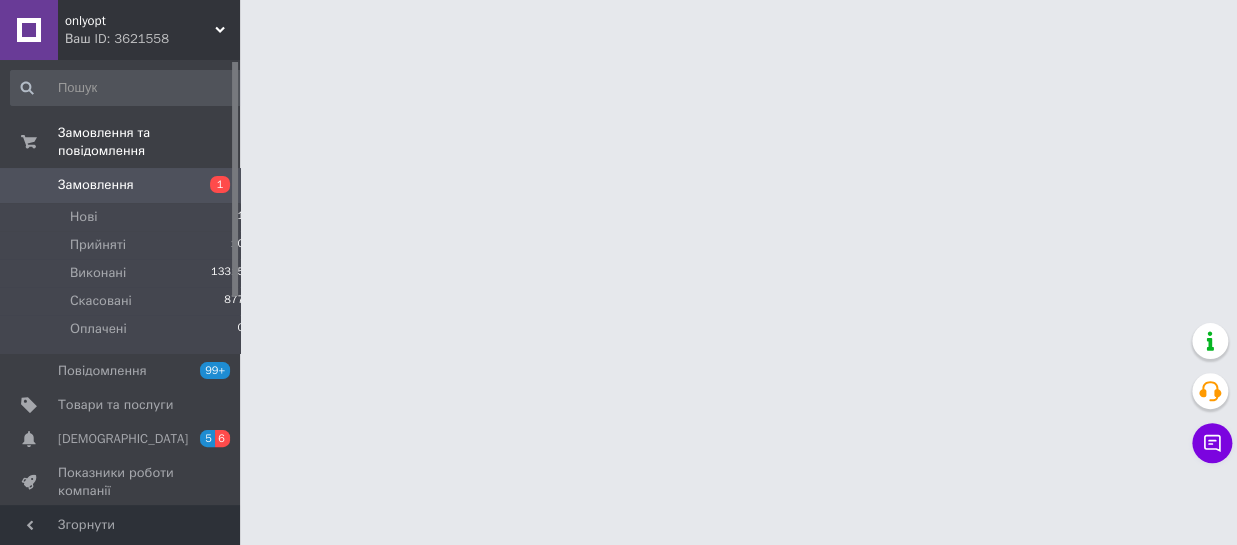 scroll, scrollTop: 0, scrollLeft: 0, axis: both 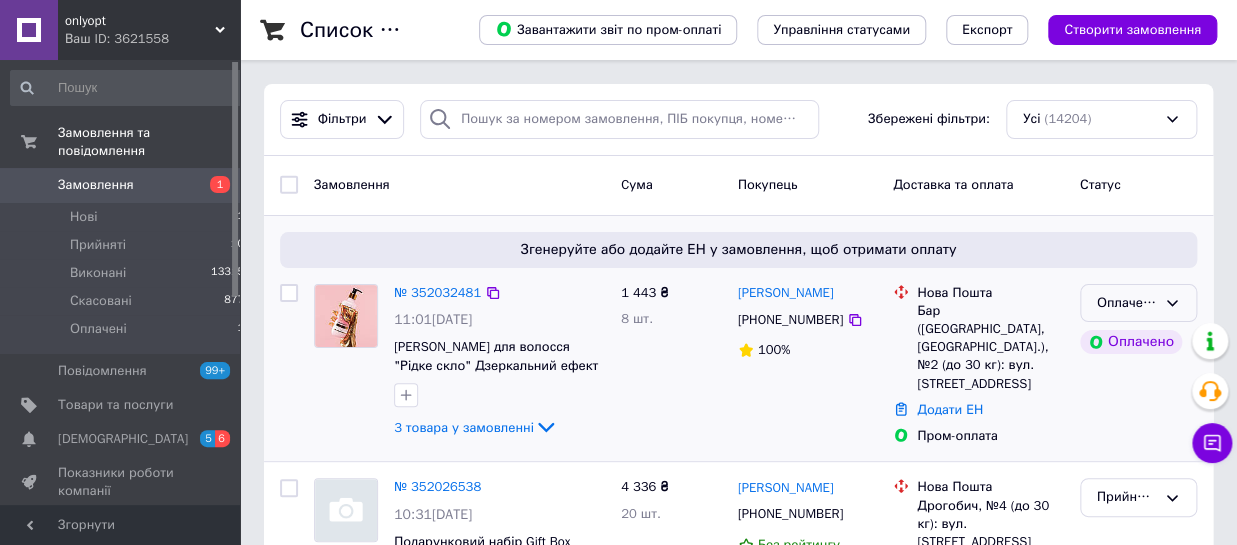 click 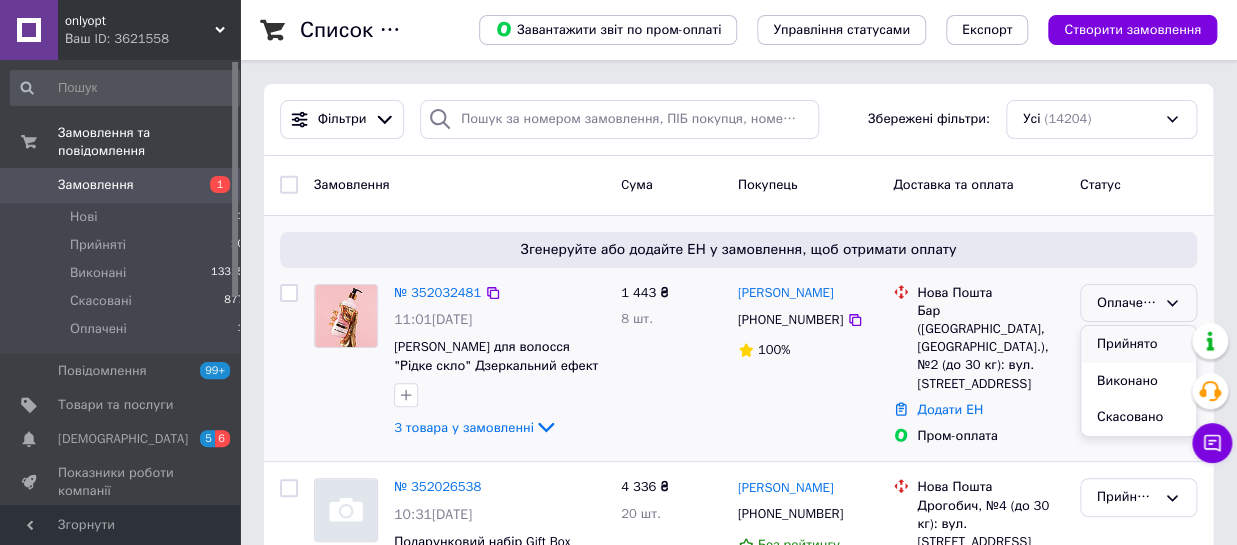 click on "Прийнято" at bounding box center [1138, 344] 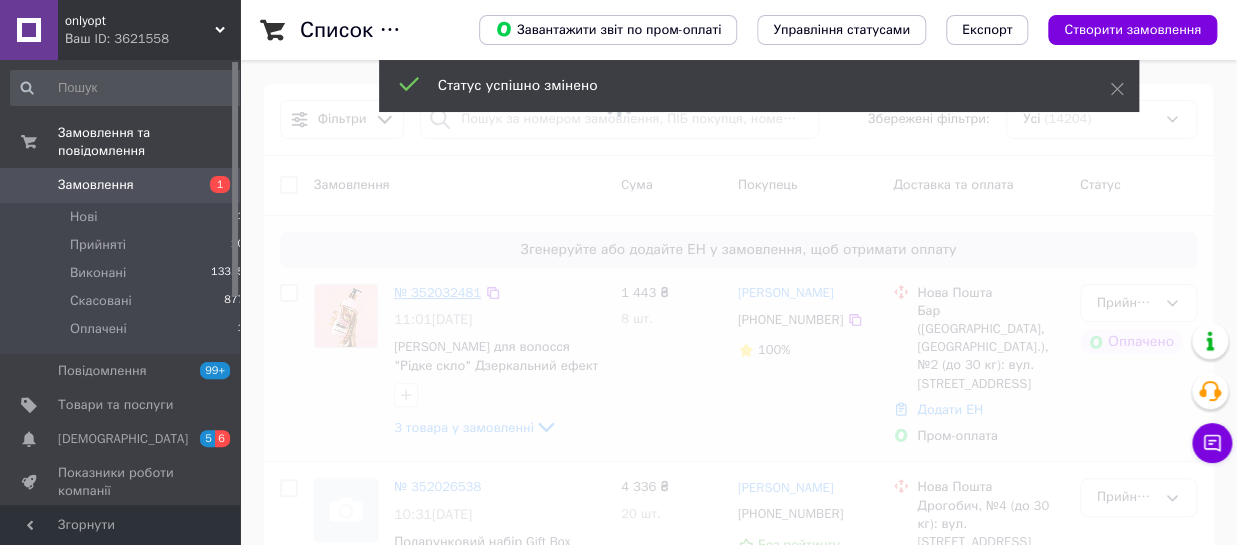 click at bounding box center [618, 272] 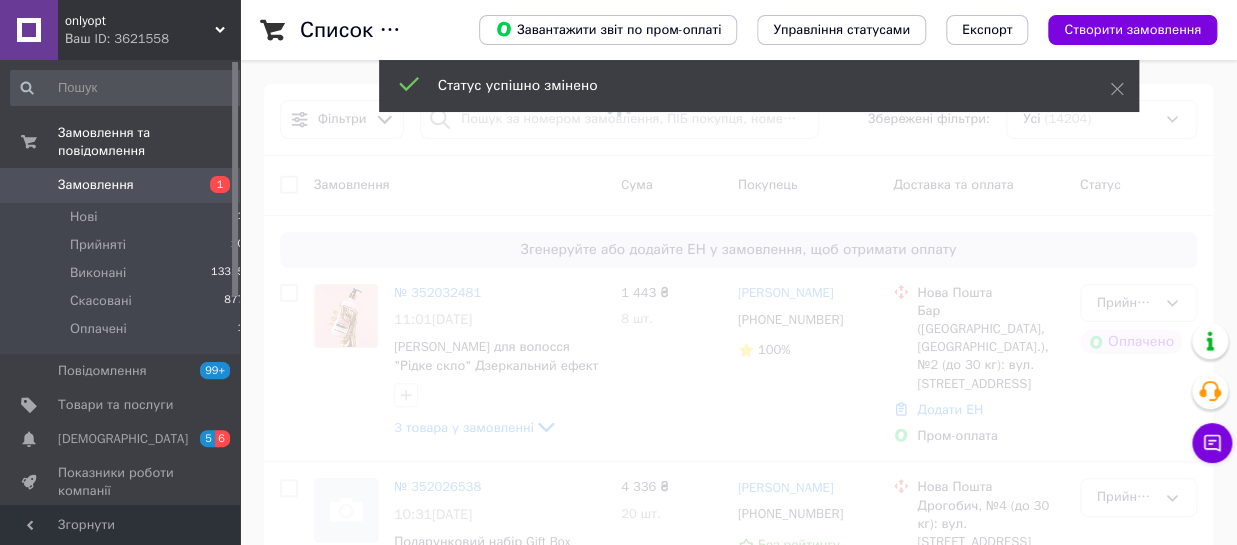 click at bounding box center (618, 272) 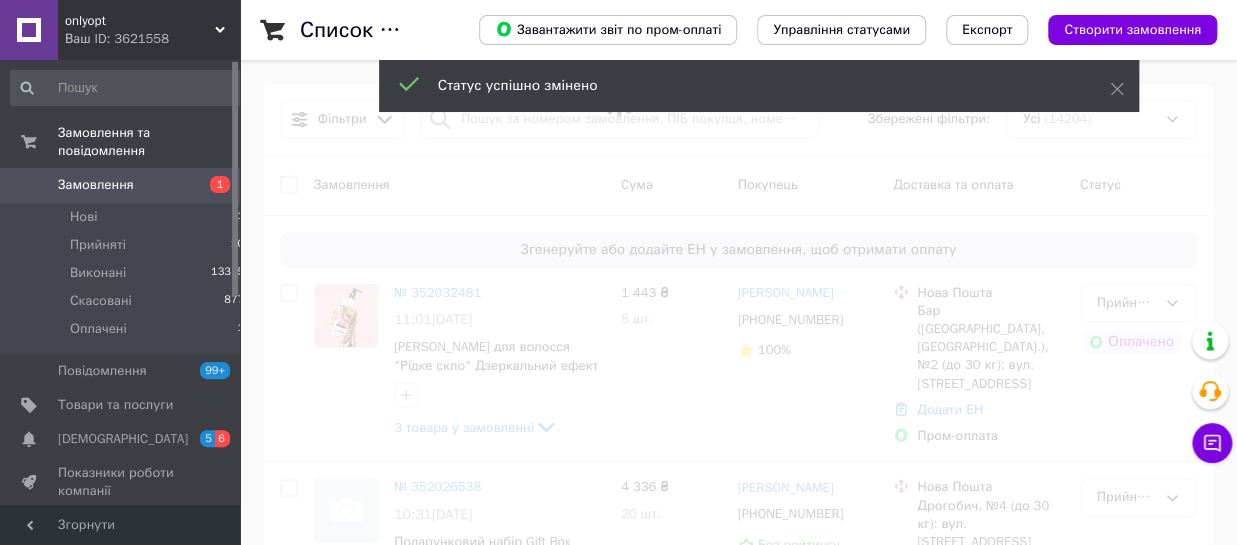click at bounding box center (618, 272) 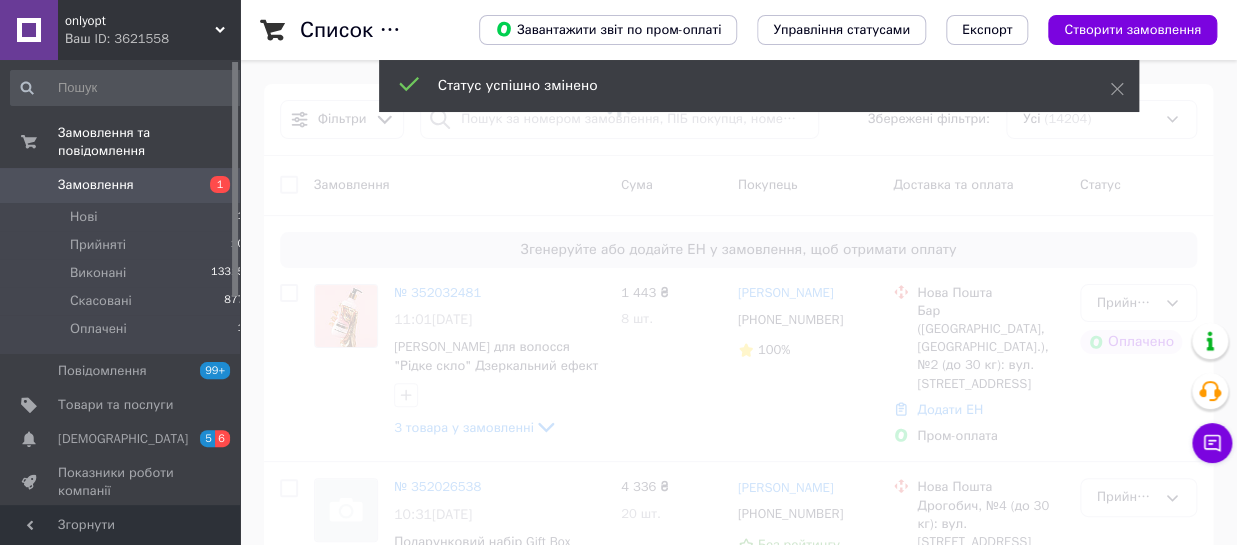 click at bounding box center [618, 272] 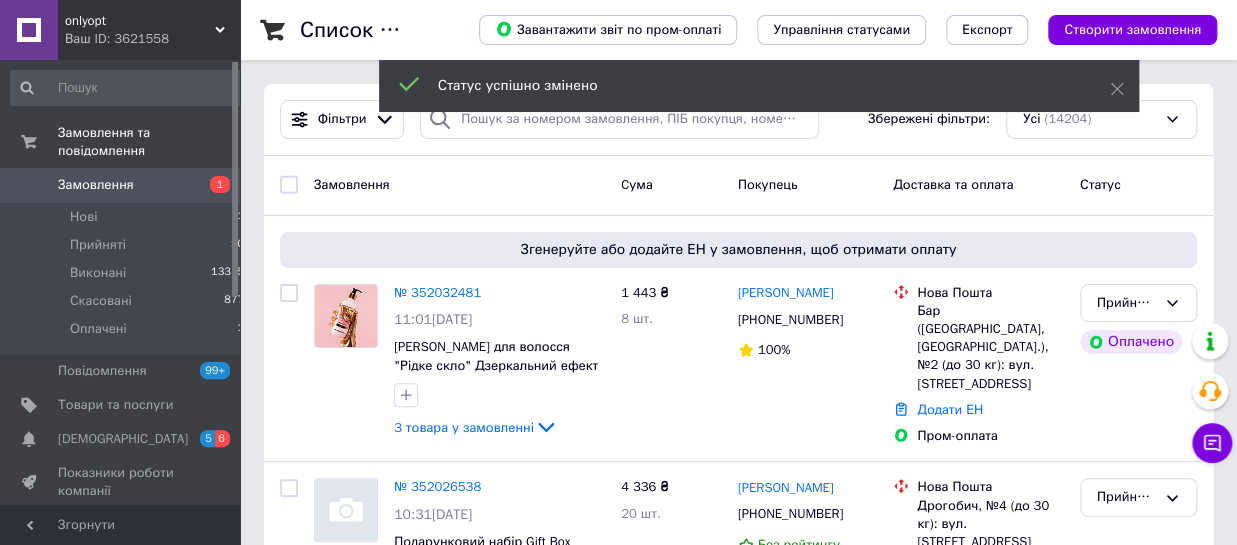 click on "№ 352032481" at bounding box center (437, 292) 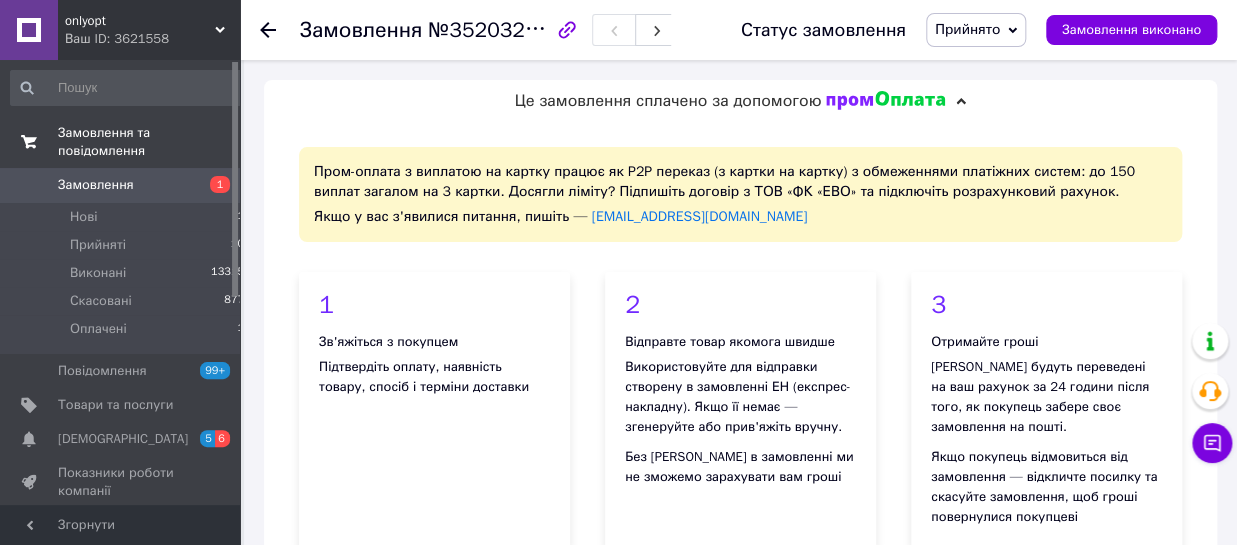 click on "Замовлення та повідомлення" at bounding box center (149, 142) 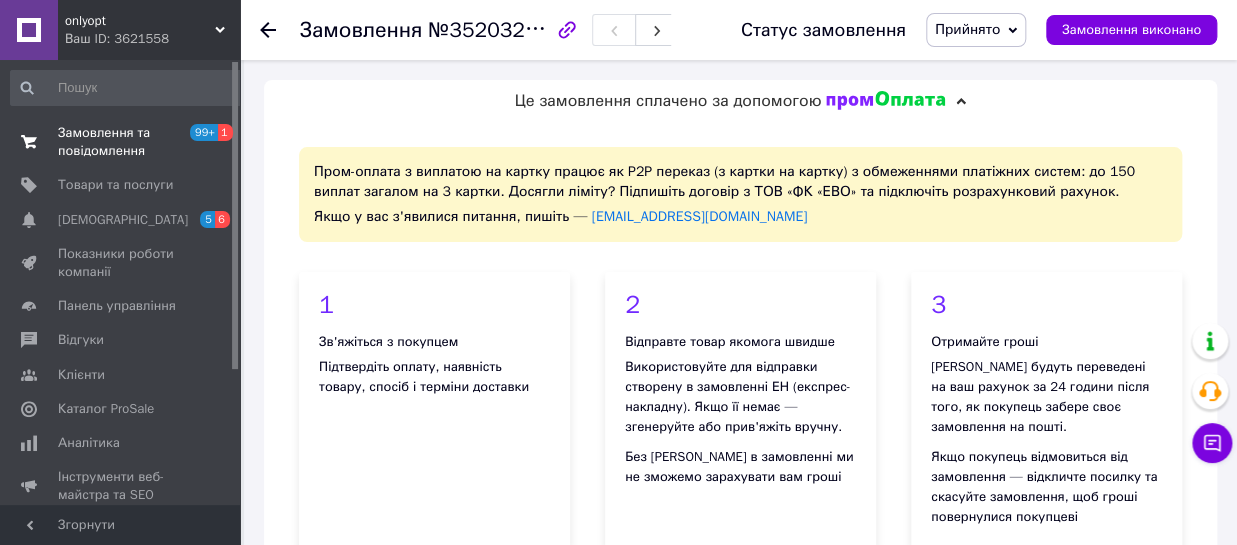 click on "Замовлення та повідомлення" at bounding box center [121, 142] 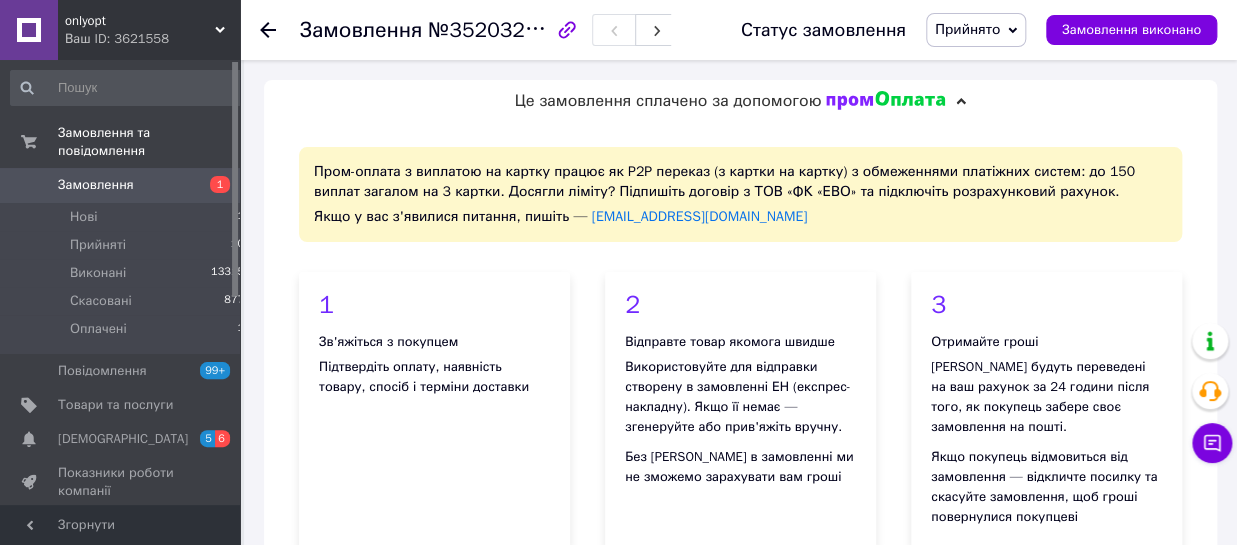 click on "Замовлення" at bounding box center [96, 185] 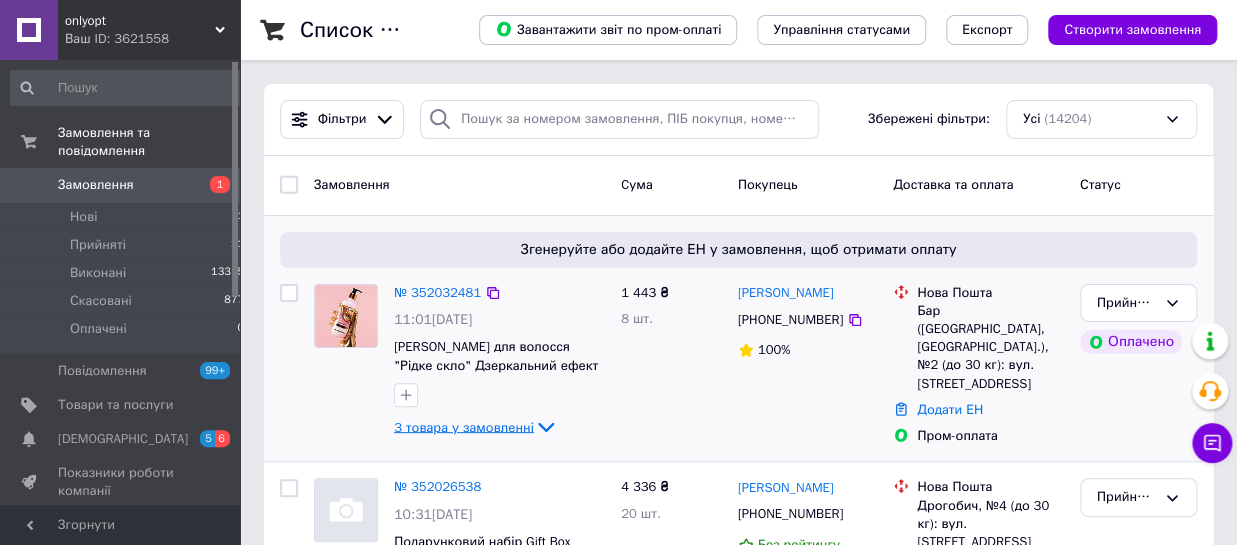 click on "3 товара у замовленні" at bounding box center [464, 426] 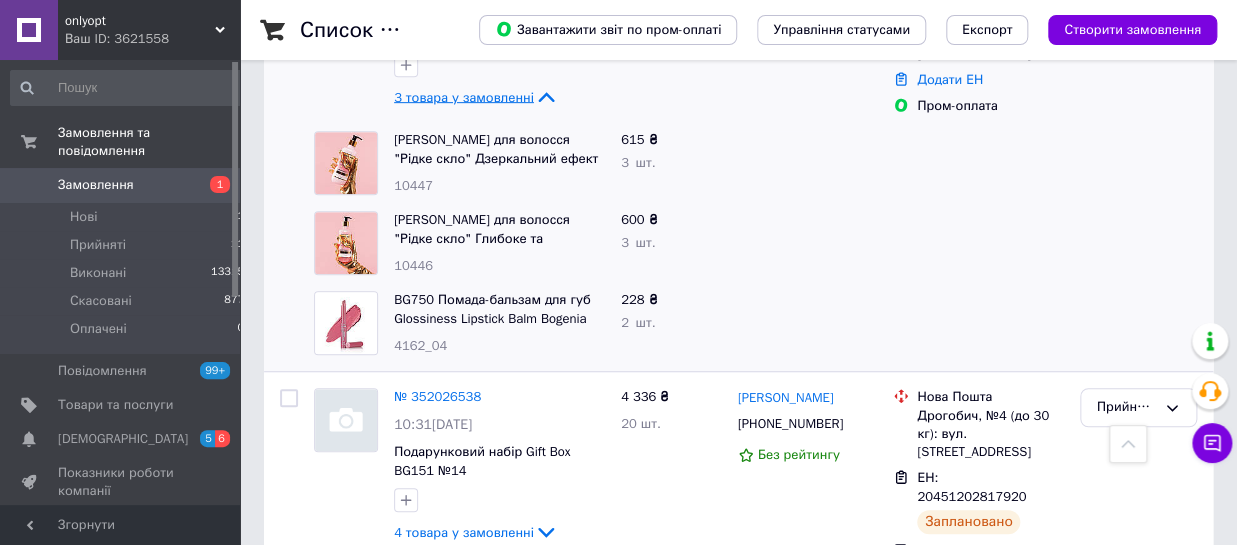 scroll, scrollTop: 110, scrollLeft: 0, axis: vertical 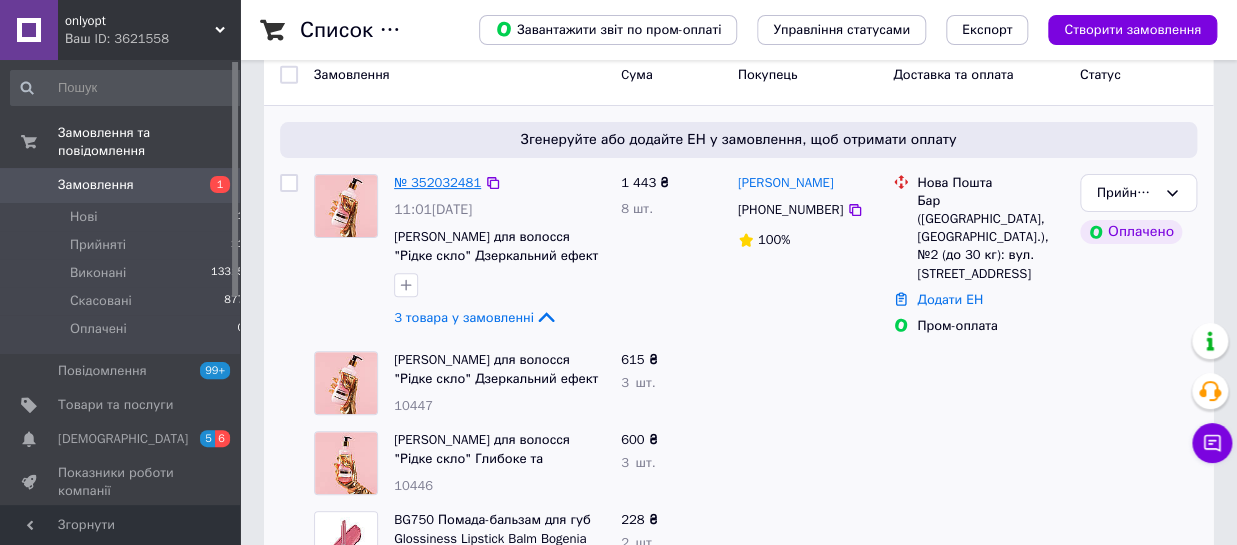 click on "№ 352032481" at bounding box center [437, 182] 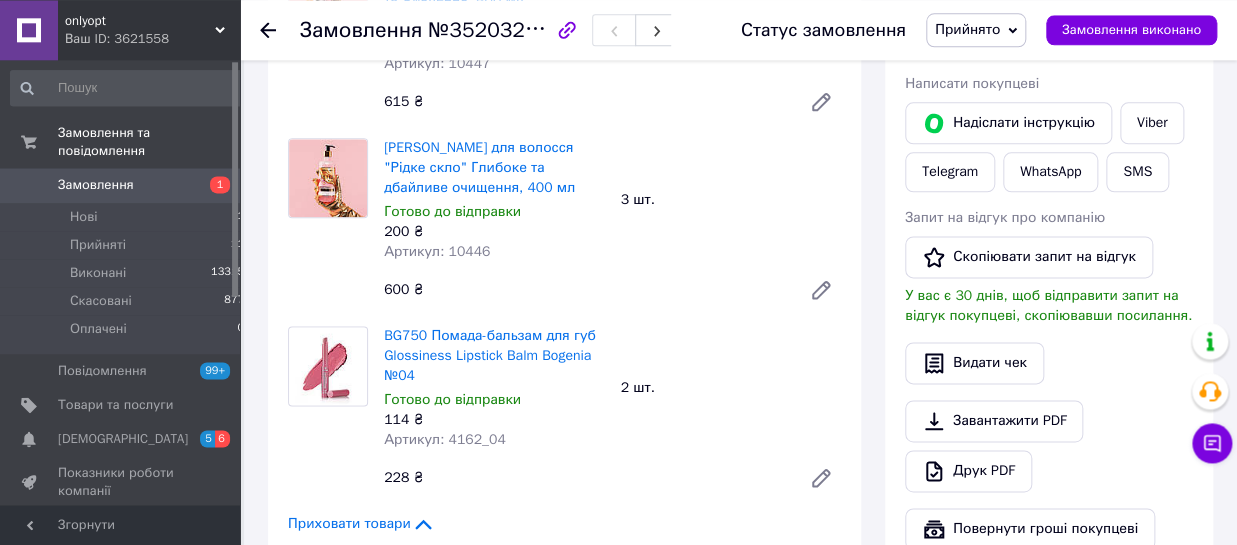 scroll, scrollTop: 880, scrollLeft: 0, axis: vertical 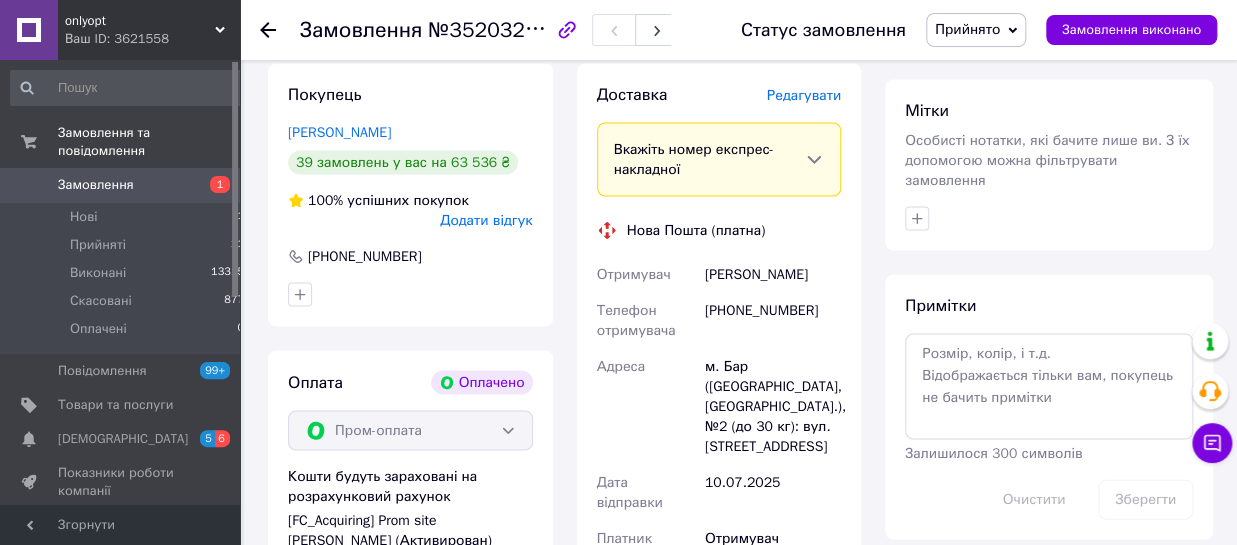 click on "Коберник Тетяна" at bounding box center (773, 274) 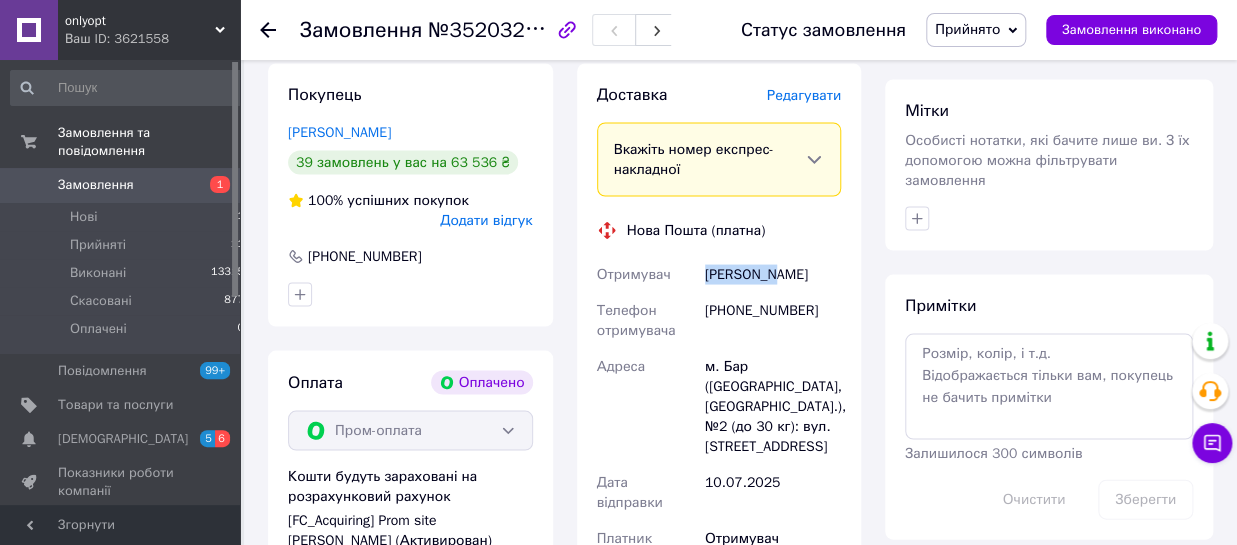 click on "Коберник Тетяна" at bounding box center (773, 274) 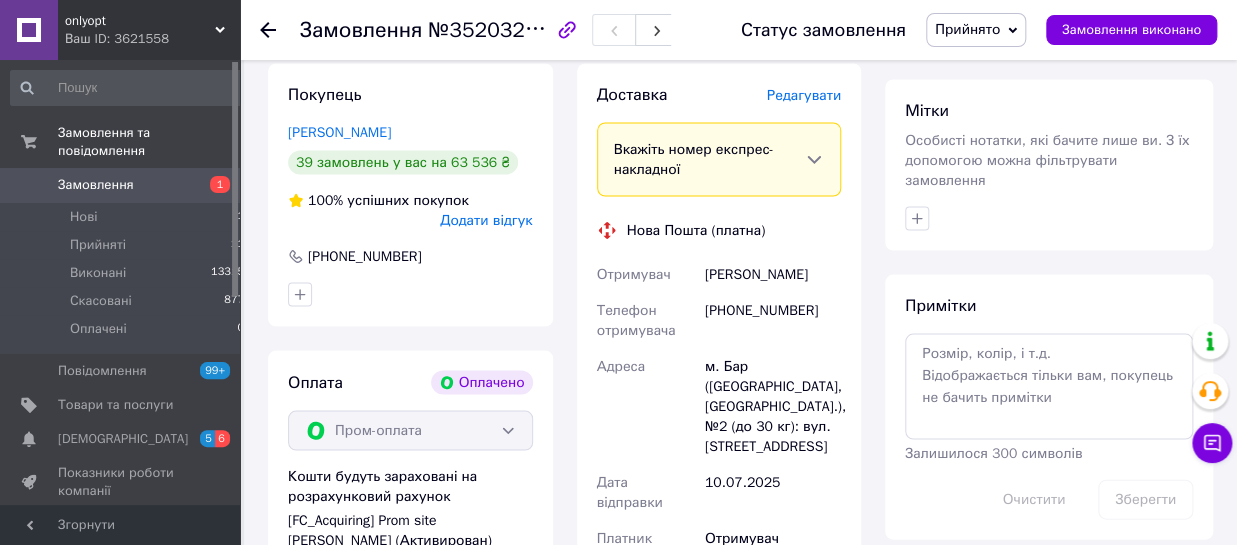 click on "Коберник Тетяна" at bounding box center (773, 274) 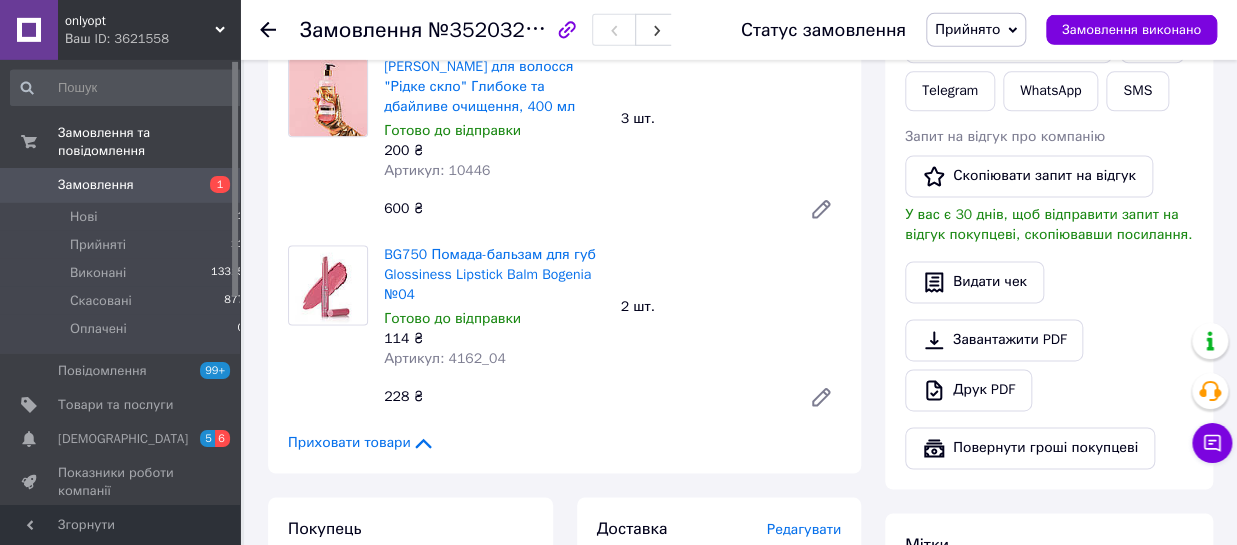 scroll, scrollTop: 843, scrollLeft: 0, axis: vertical 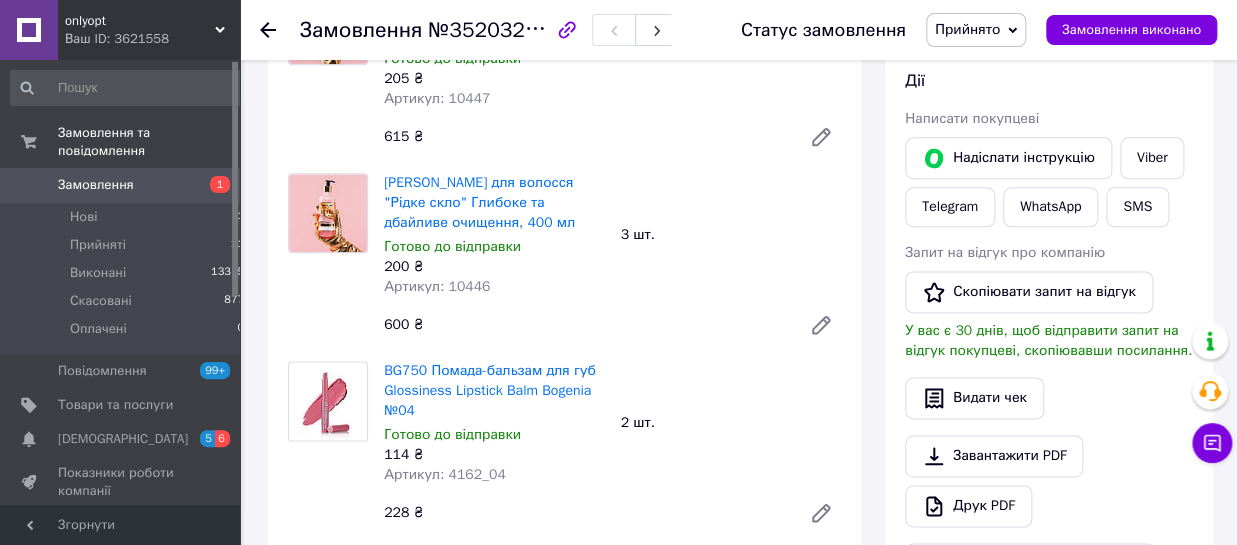 click on "Замовлення" at bounding box center (361, 30) 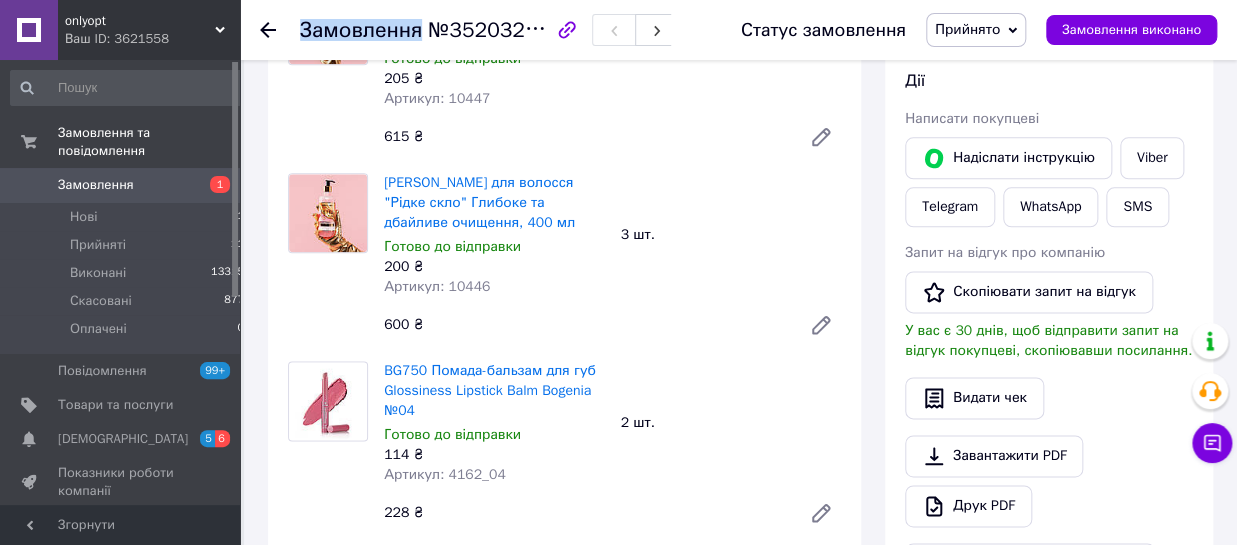 click on "Замовлення" at bounding box center [361, 30] 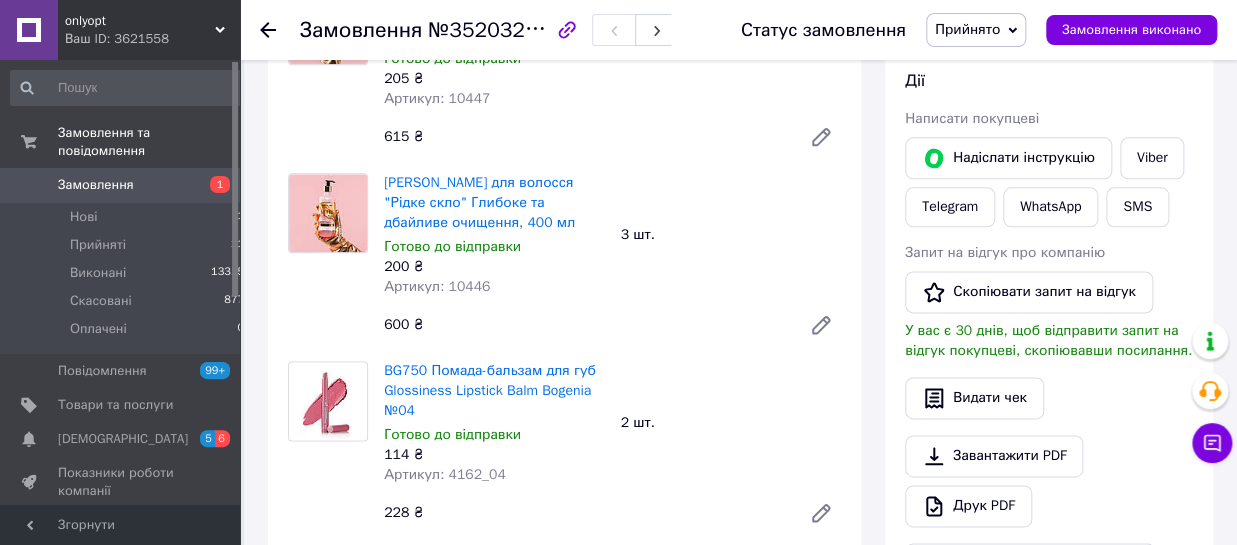 click on "Замовлення" at bounding box center [361, 30] 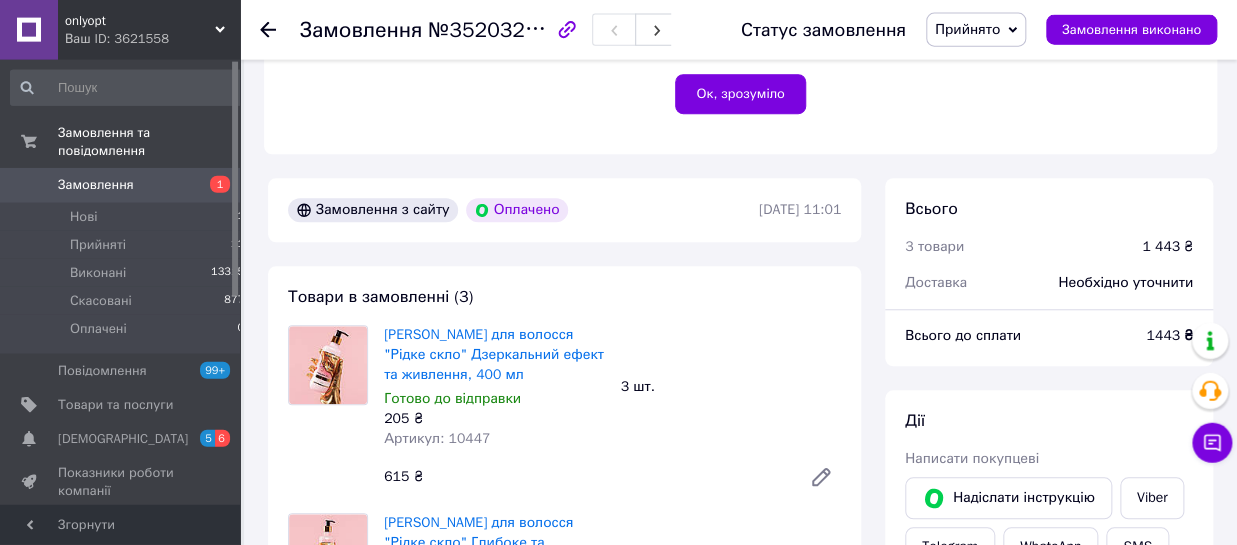 scroll, scrollTop: 513, scrollLeft: 0, axis: vertical 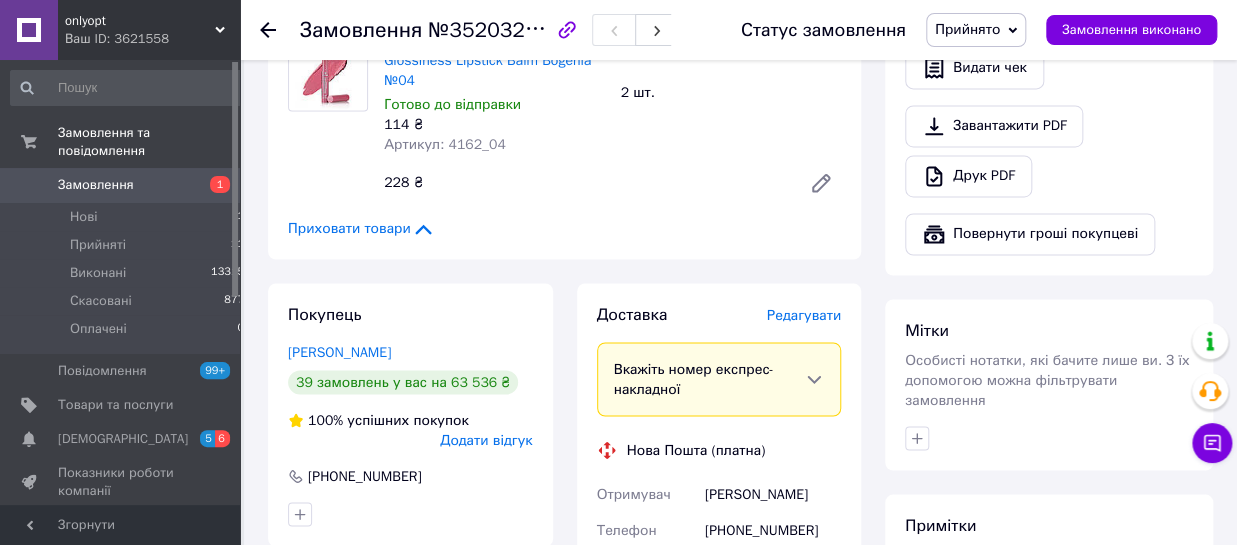 click on "Редагувати" at bounding box center (804, 314) 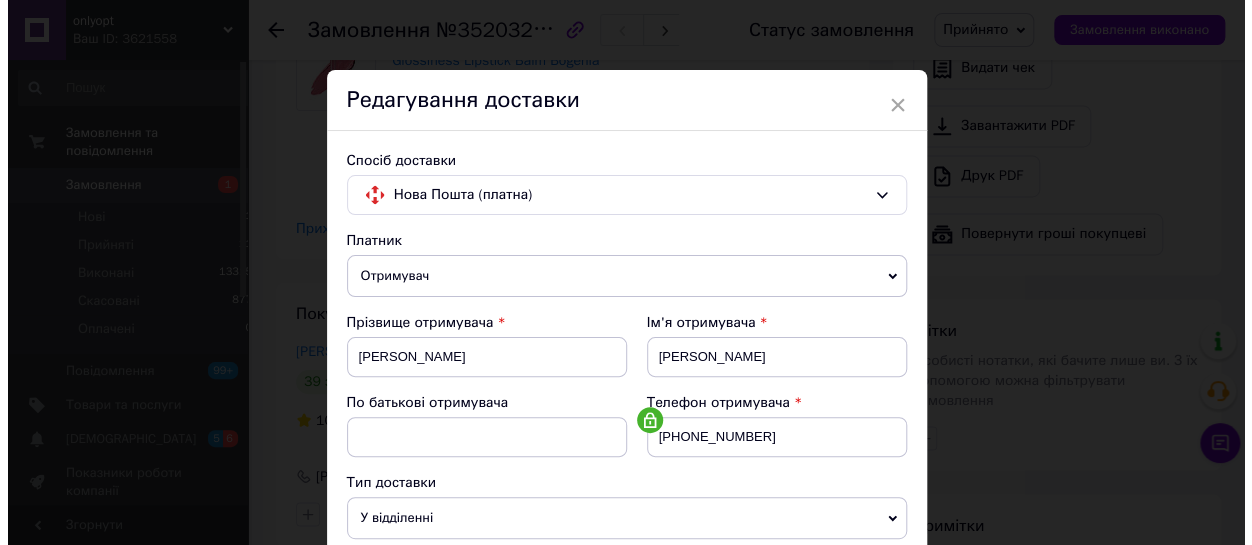 scroll, scrollTop: 1833, scrollLeft: 0, axis: vertical 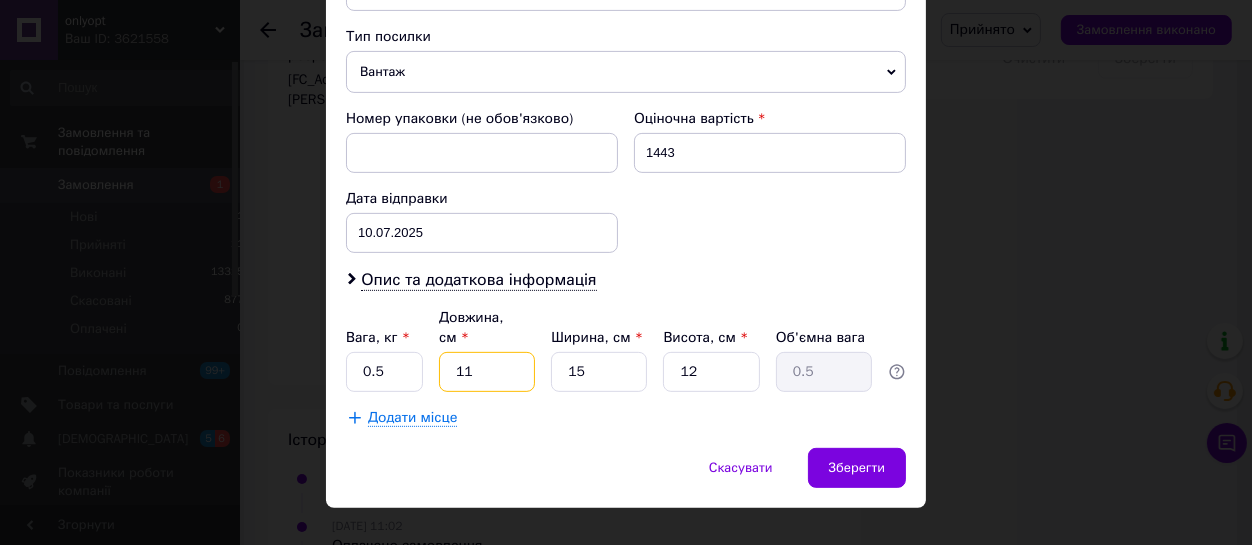 click on "11" at bounding box center (487, 372) 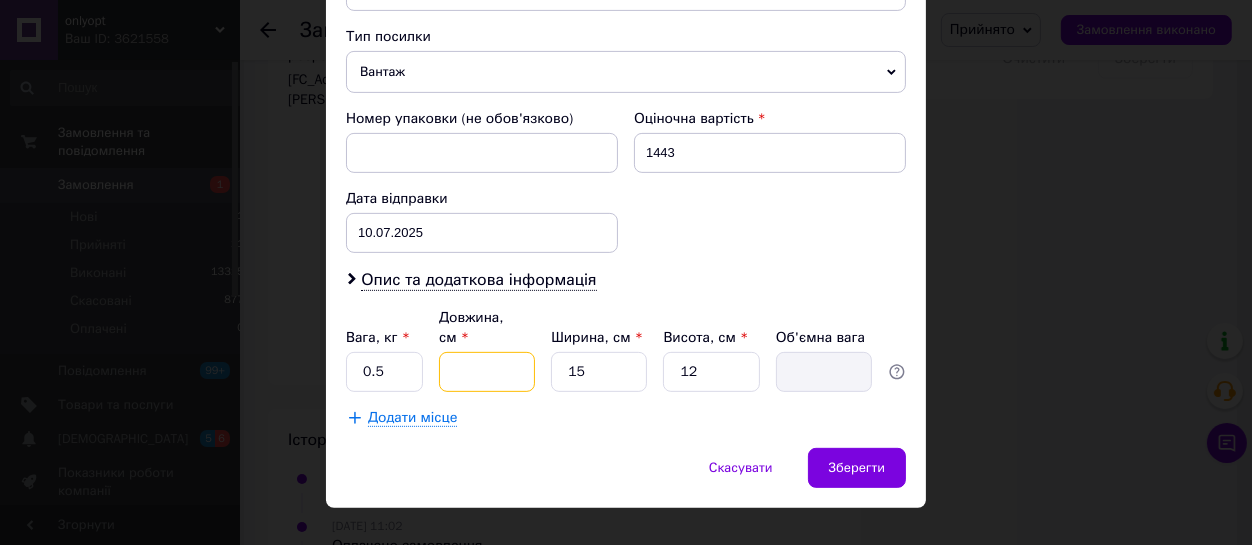 type on "2" 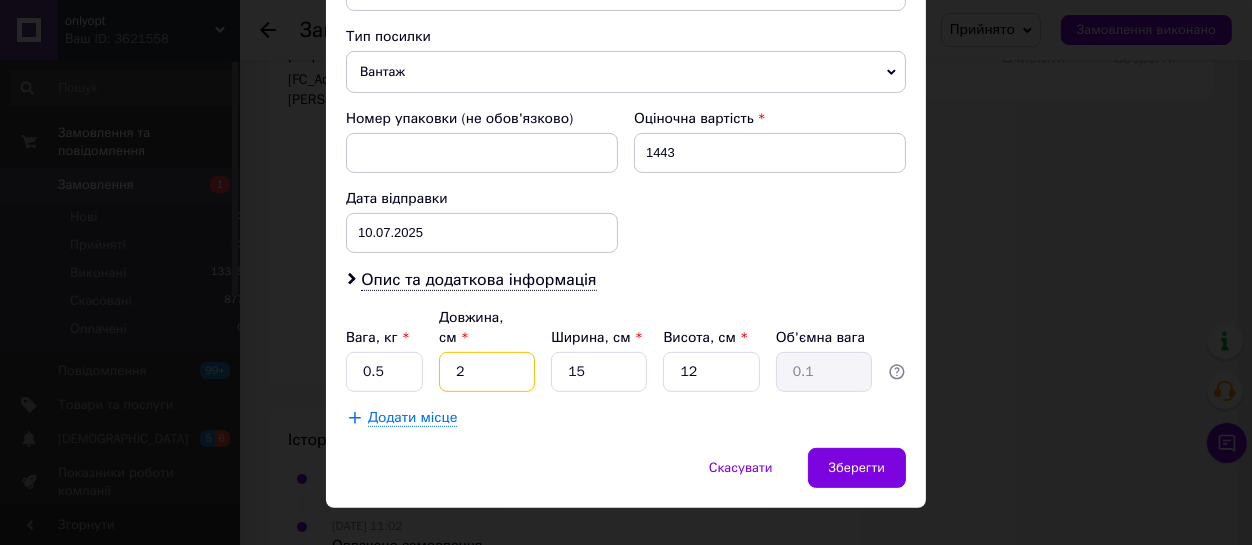 type on "25" 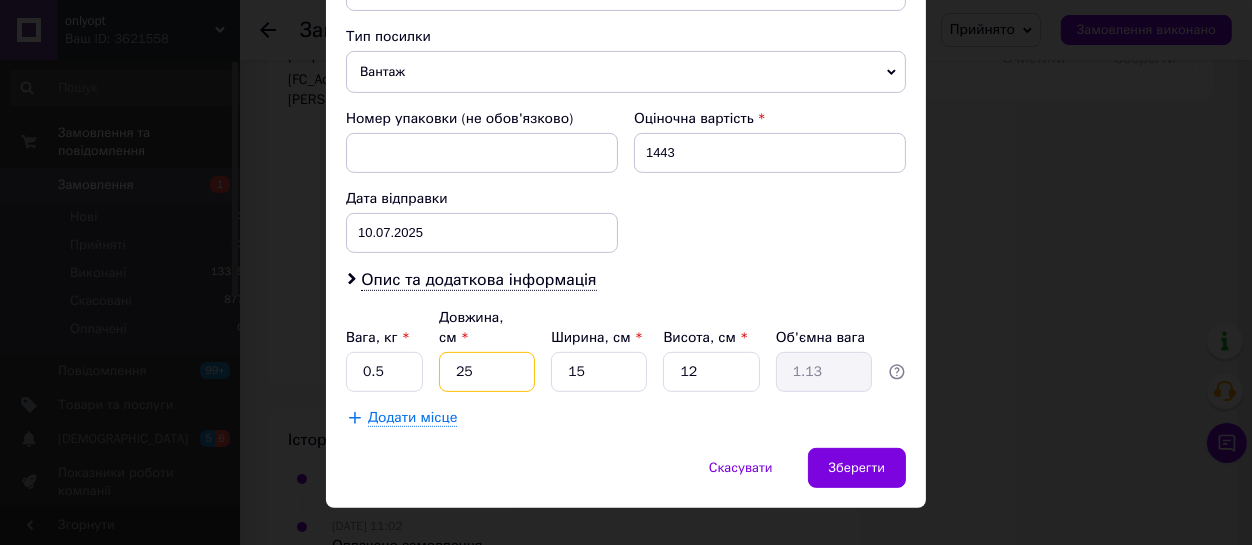 type on "25" 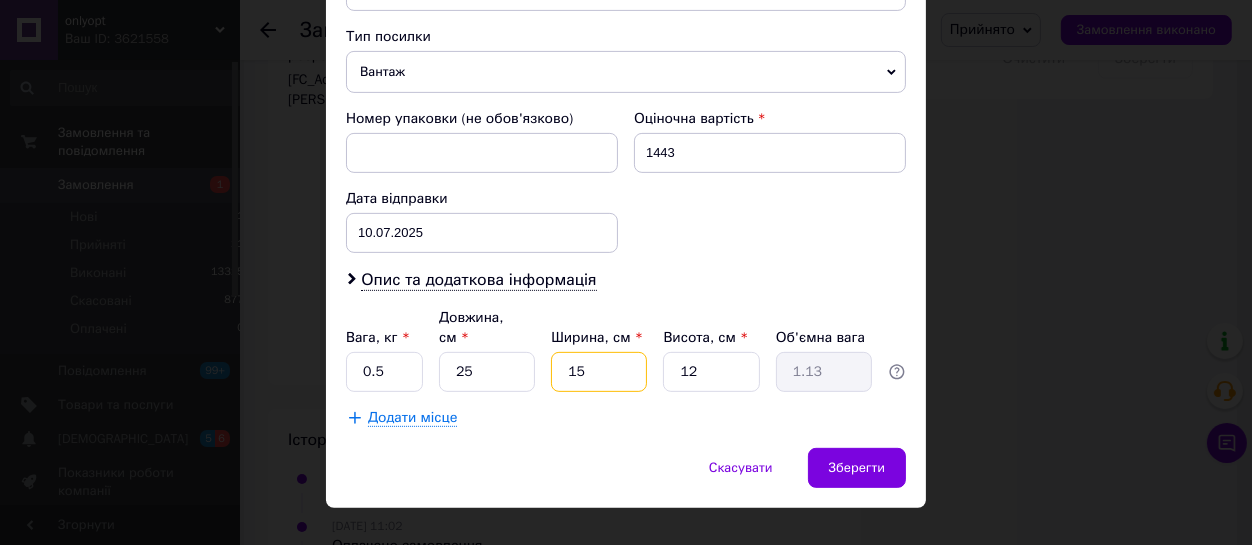 click on "15" at bounding box center (599, 372) 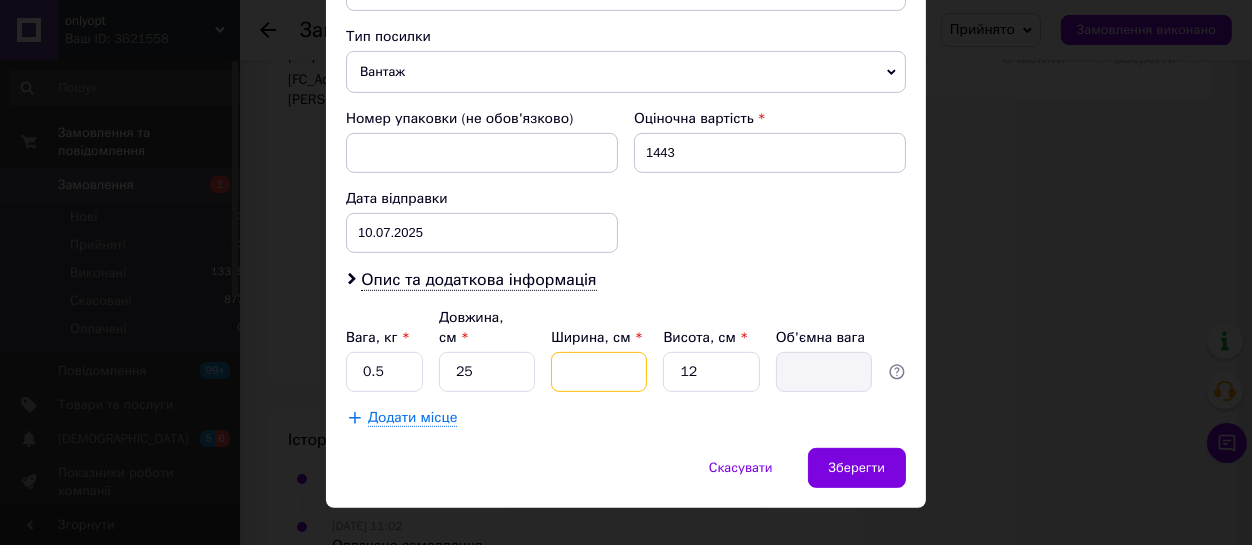 click on "Ширина, см   *" at bounding box center [599, 372] 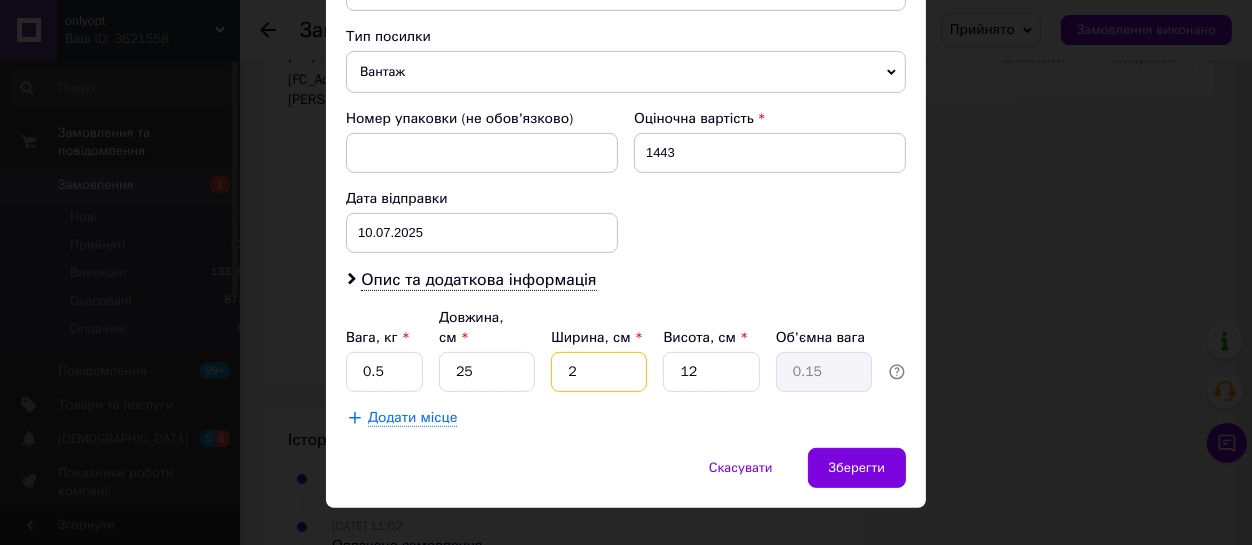 type on "20" 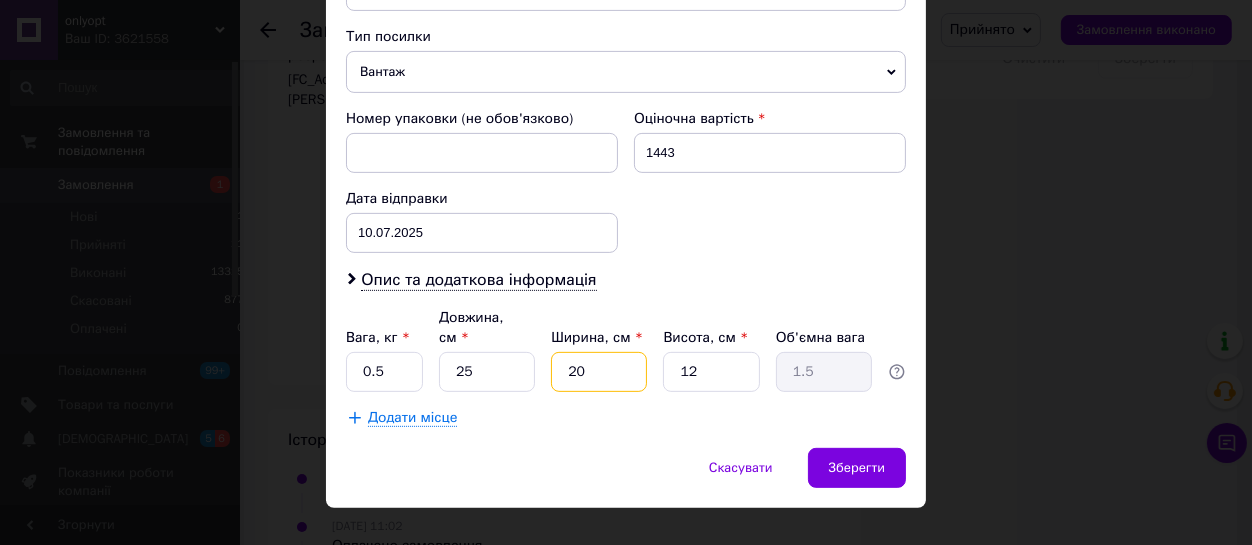 type on "20" 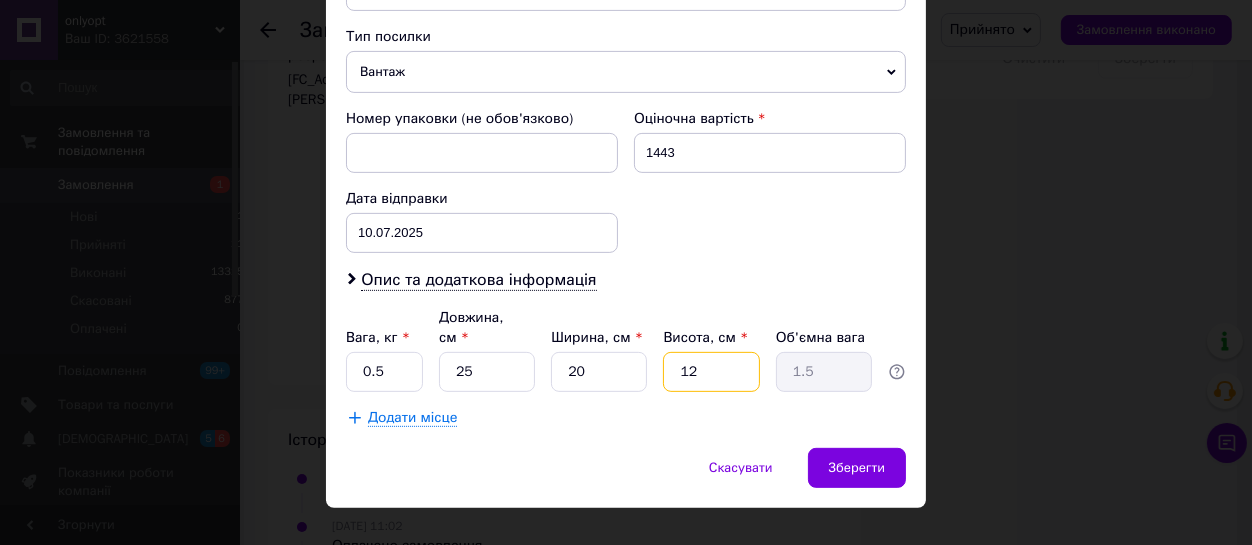 type on "1" 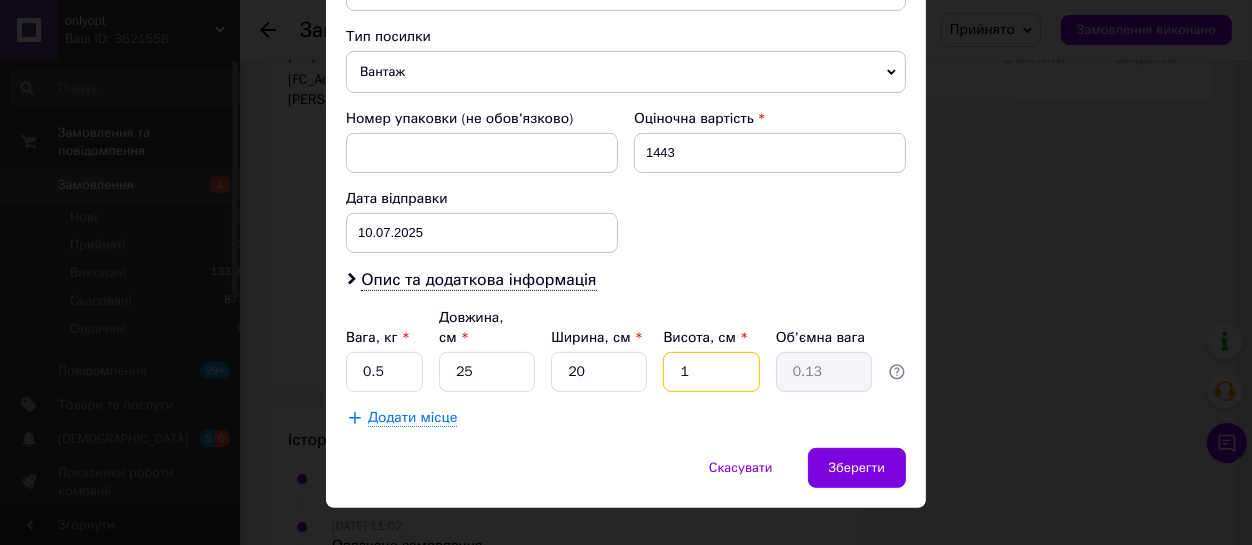 click on "1" at bounding box center [711, 372] 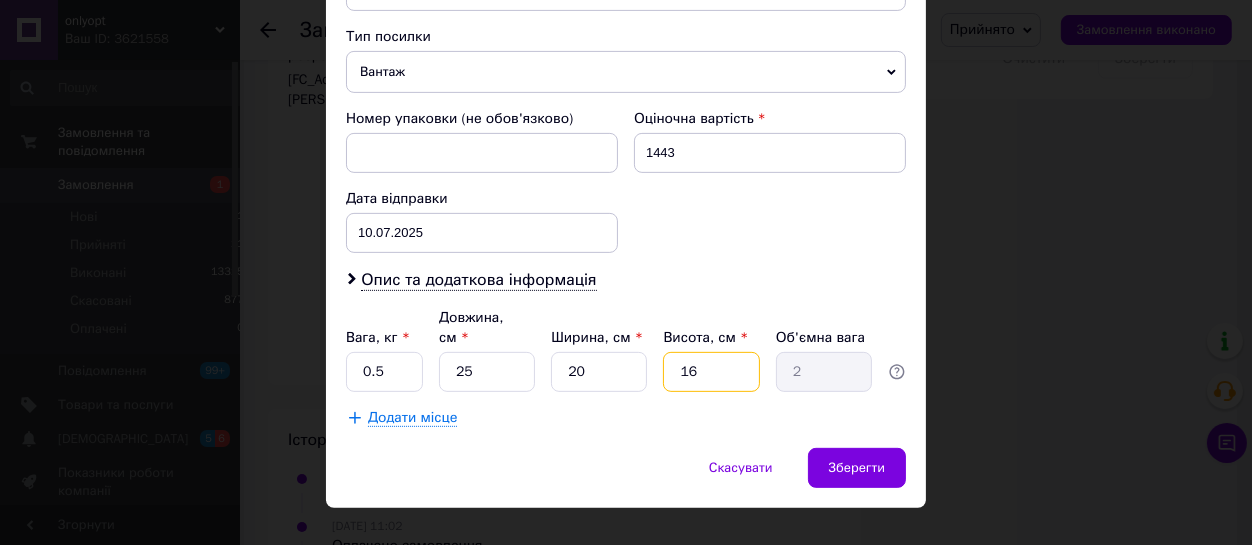type on "16" 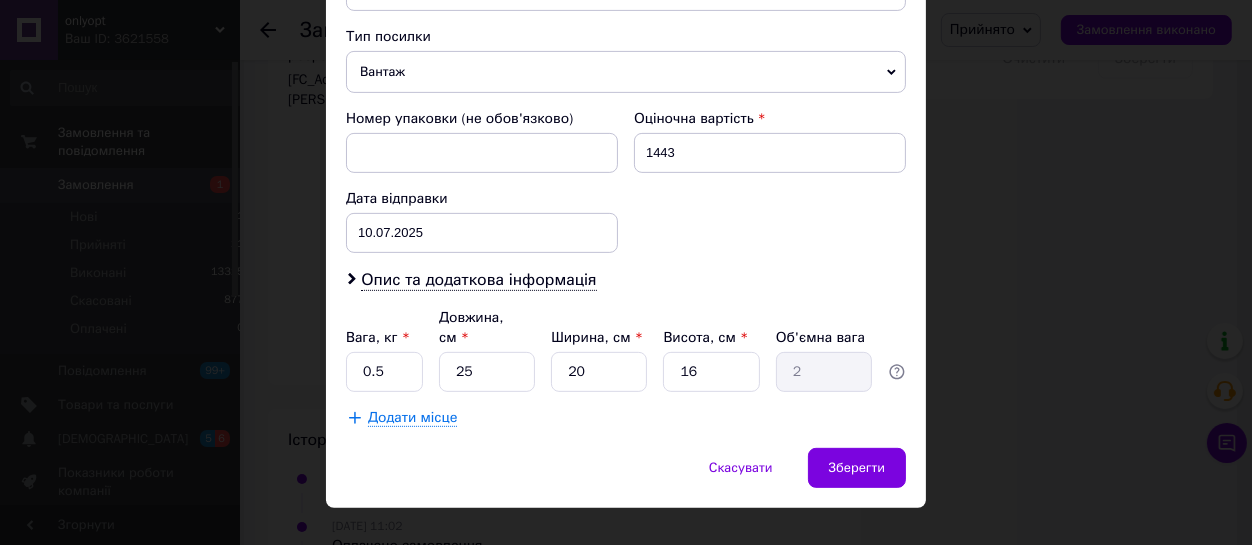 click on "Скасувати   Зберегти" at bounding box center (626, 478) 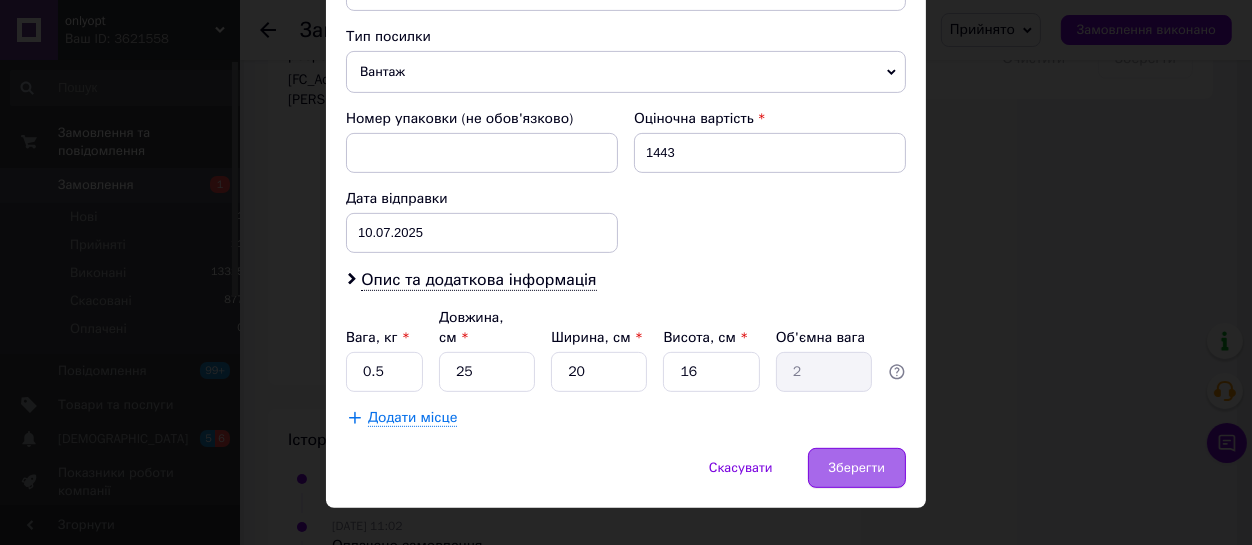 click on "Зберегти" at bounding box center [857, 468] 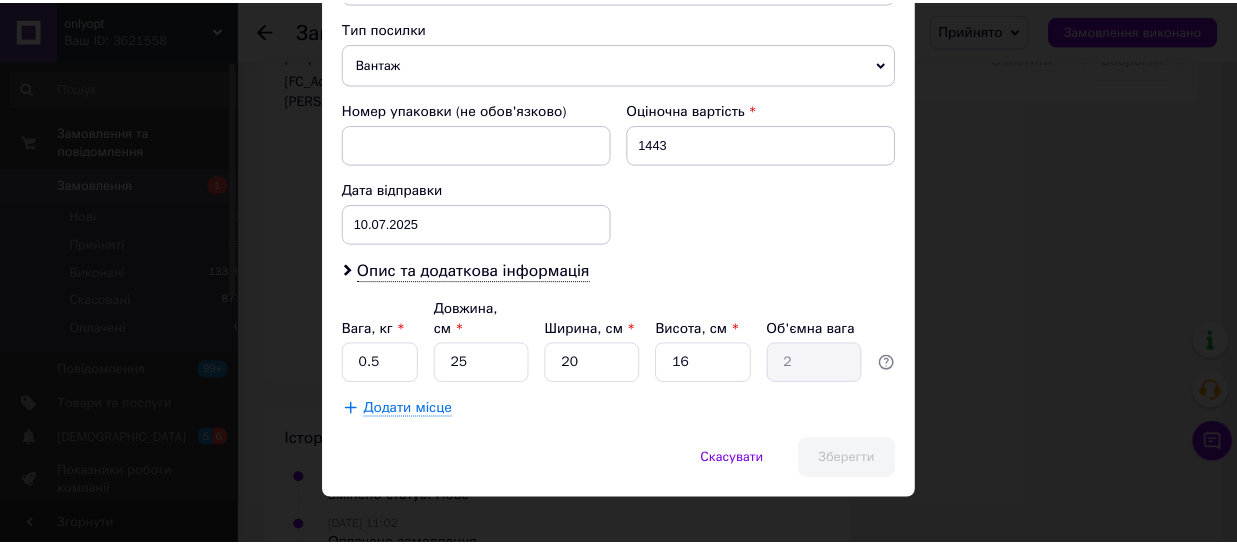 scroll, scrollTop: 780, scrollLeft: 0, axis: vertical 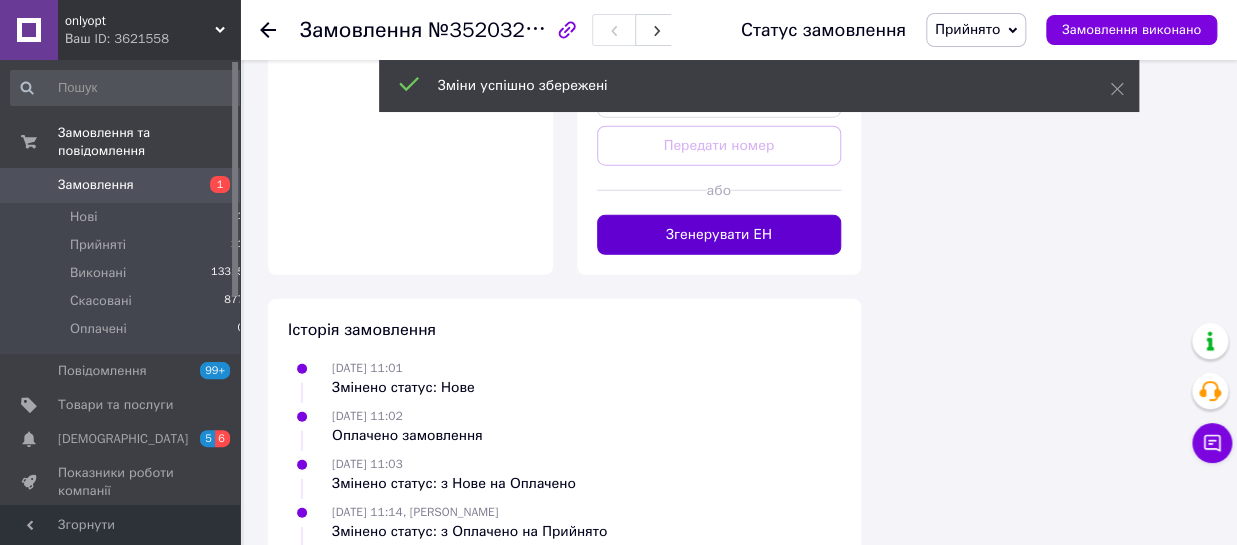 click on "Згенерувати ЕН" at bounding box center (719, 235) 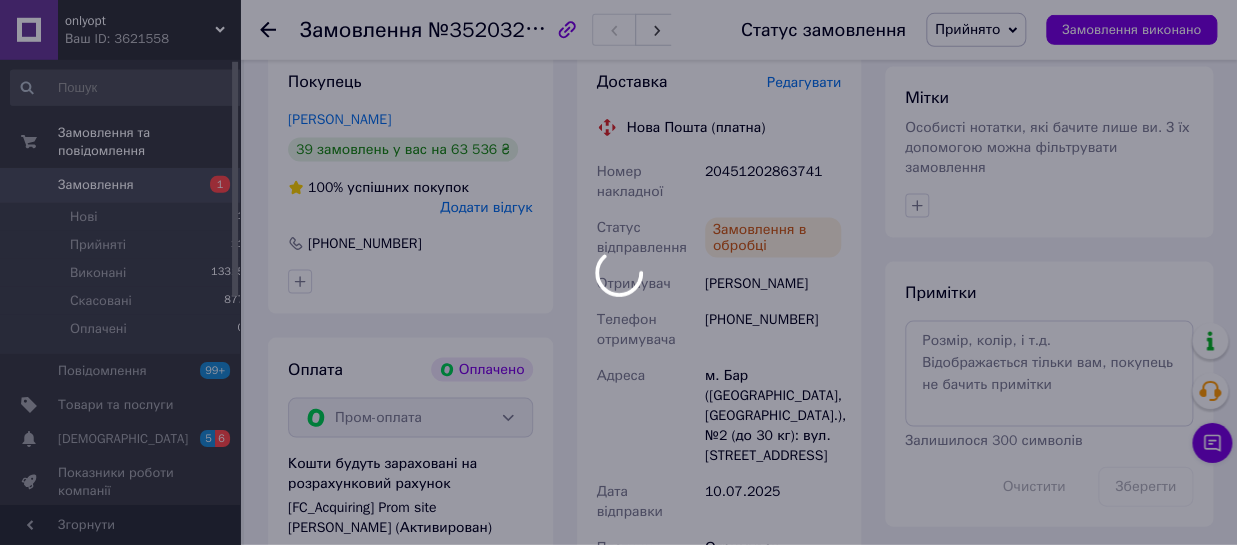 scroll, scrollTop: 1393, scrollLeft: 0, axis: vertical 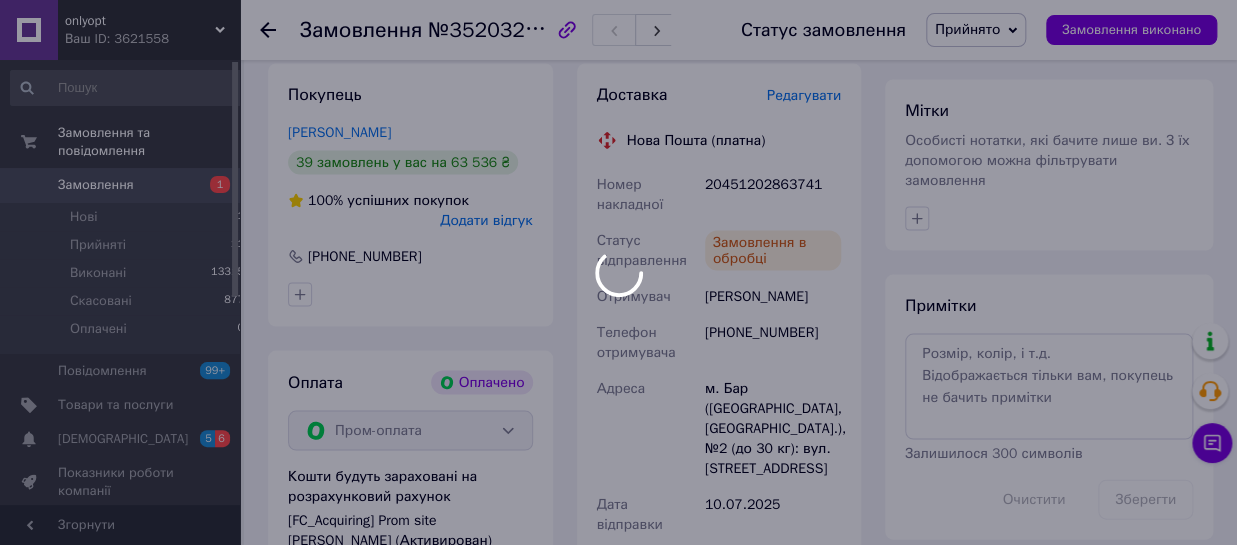 click at bounding box center (618, 272) 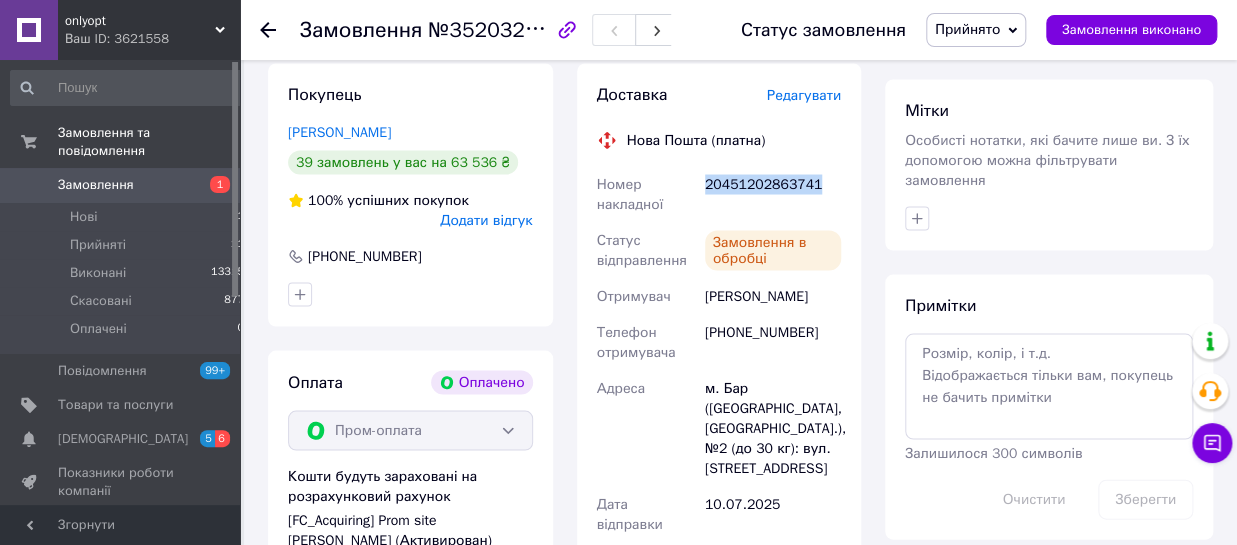 click on "20451202863741" at bounding box center (773, 194) 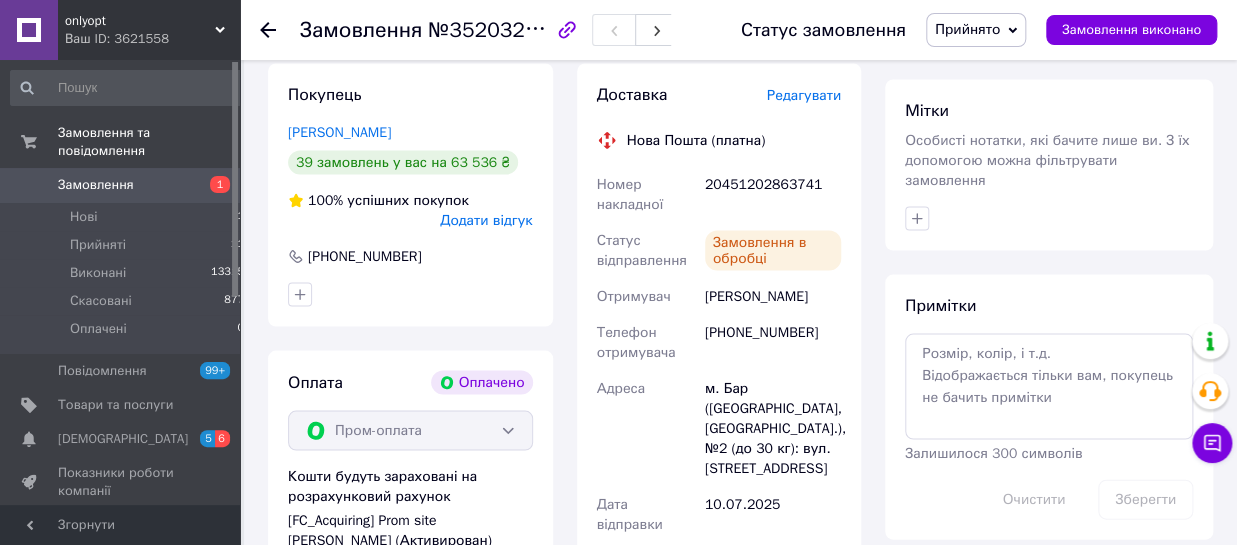 click on "20451202863741" at bounding box center (773, 194) 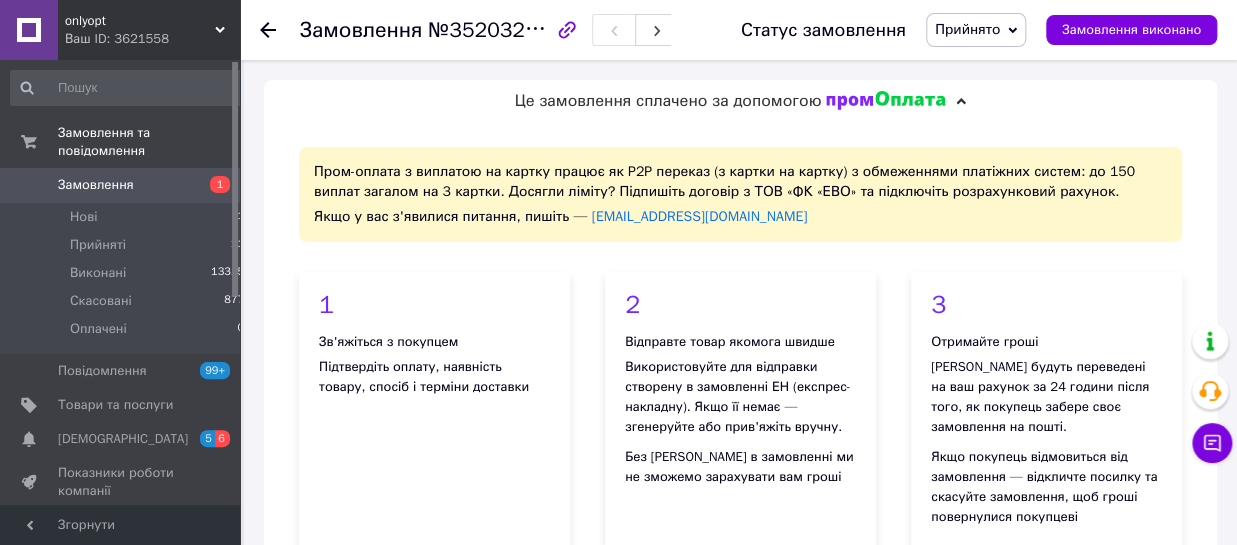 scroll, scrollTop: 770, scrollLeft: 0, axis: vertical 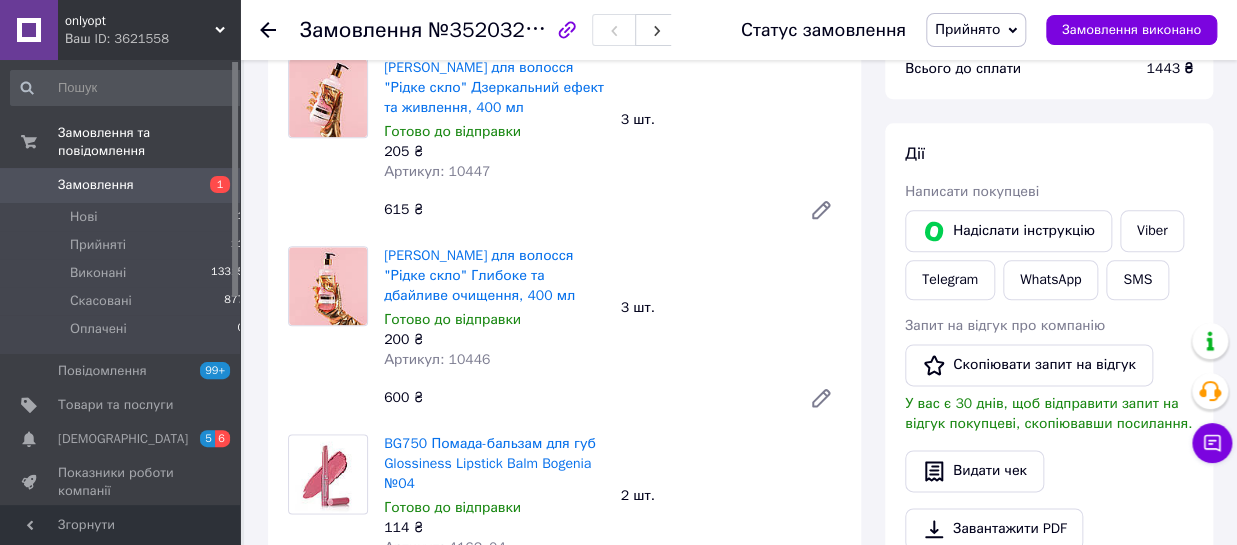 click on "Замовлення" at bounding box center (96, 185) 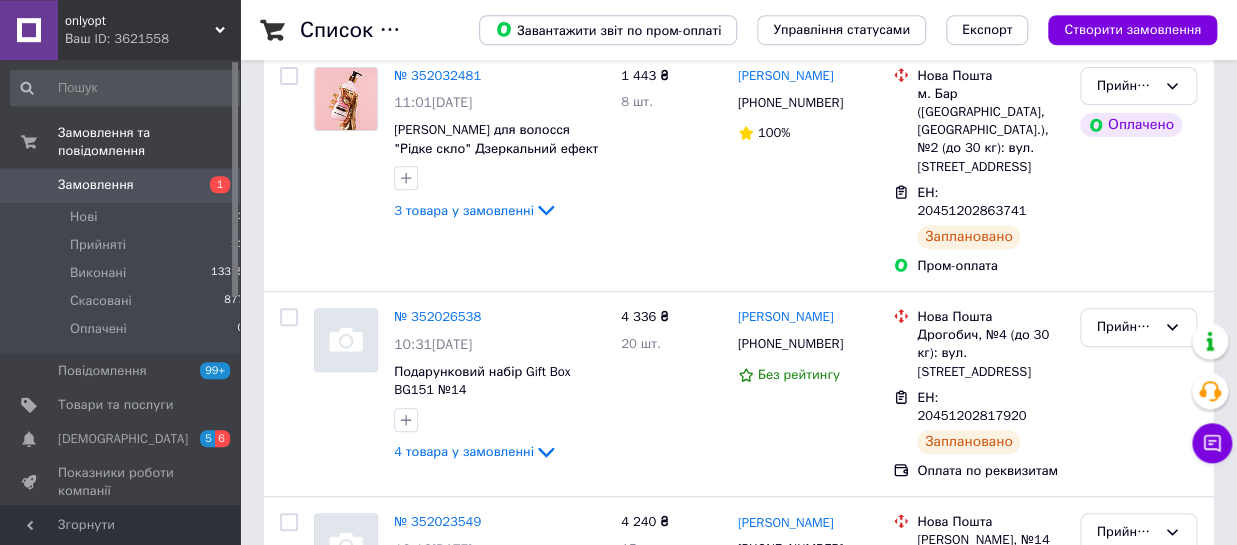 scroll, scrollTop: 220, scrollLeft: 0, axis: vertical 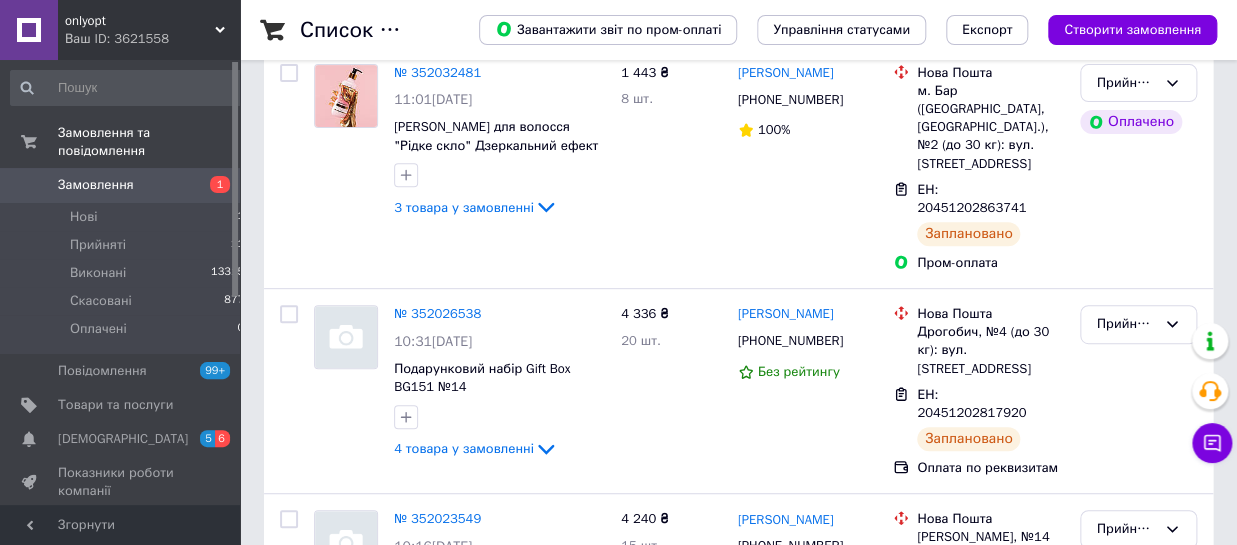 click on "Замовлення 1" at bounding box center [128, 185] 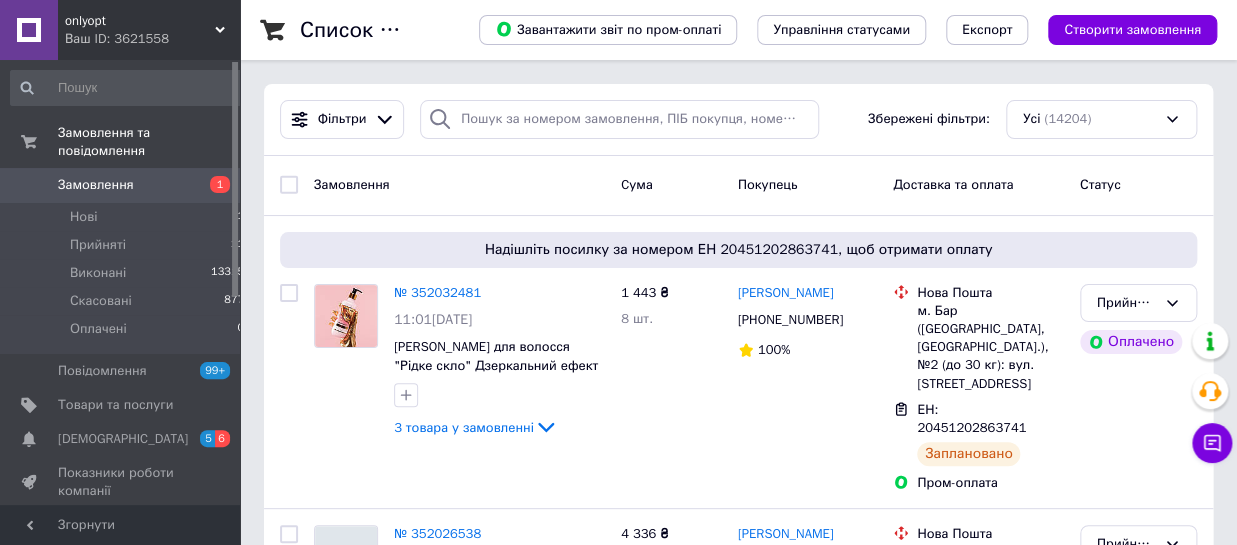 click on "Замовлення 1" at bounding box center [128, 185] 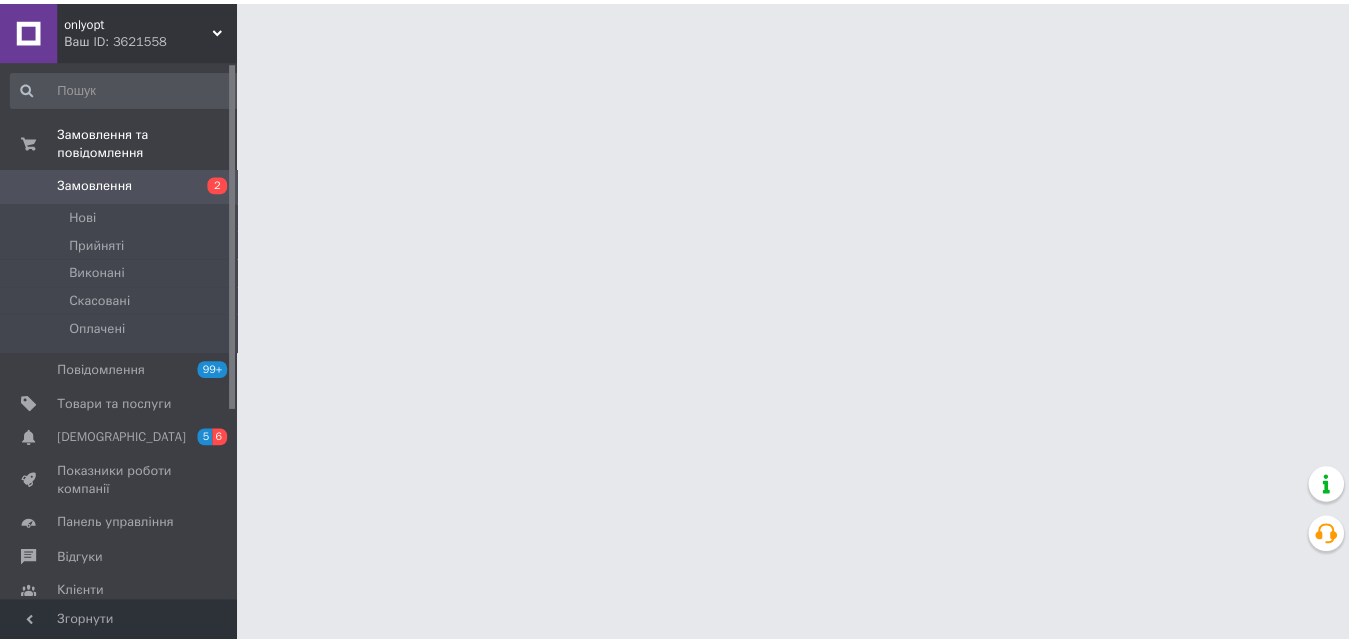 scroll, scrollTop: 0, scrollLeft: 0, axis: both 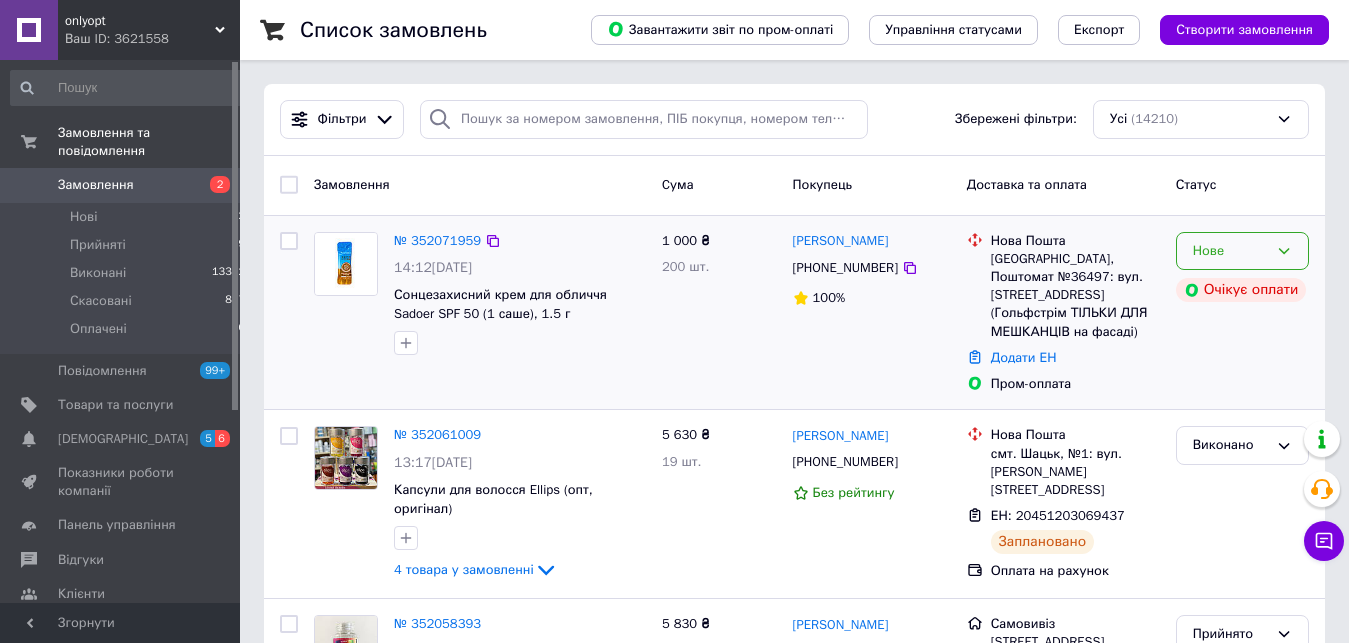 click on "Нове" at bounding box center (1242, 251) 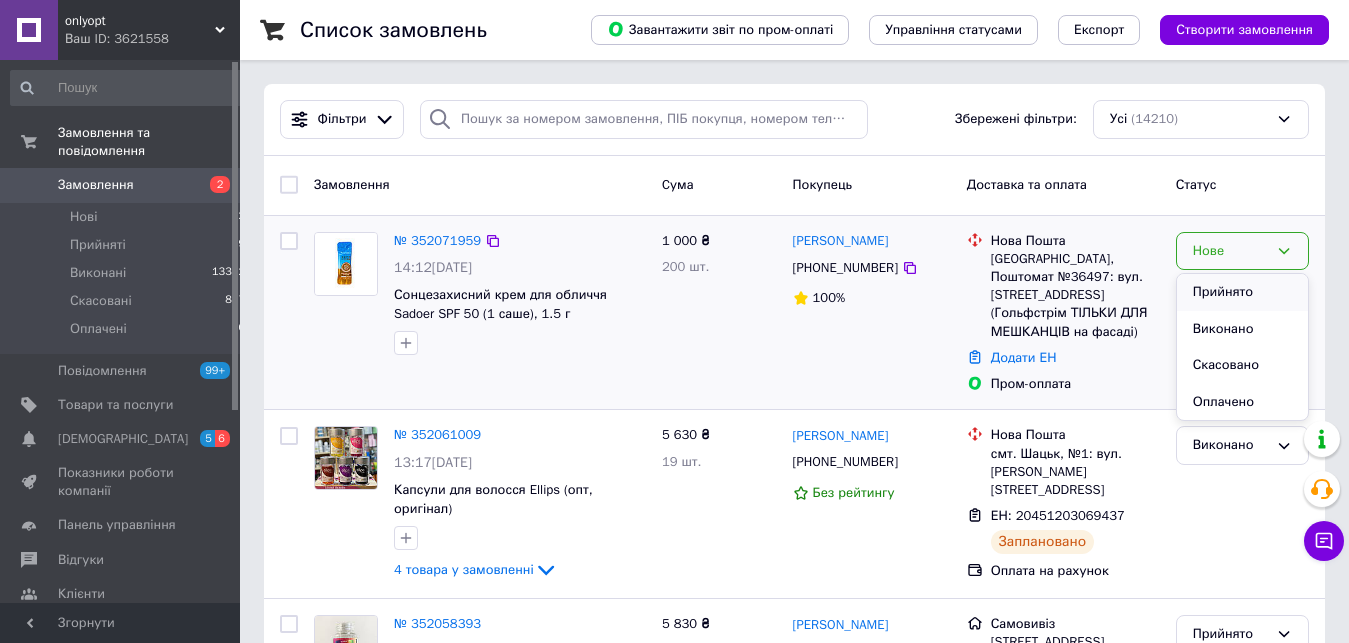click on "Прийнято" at bounding box center (1242, 292) 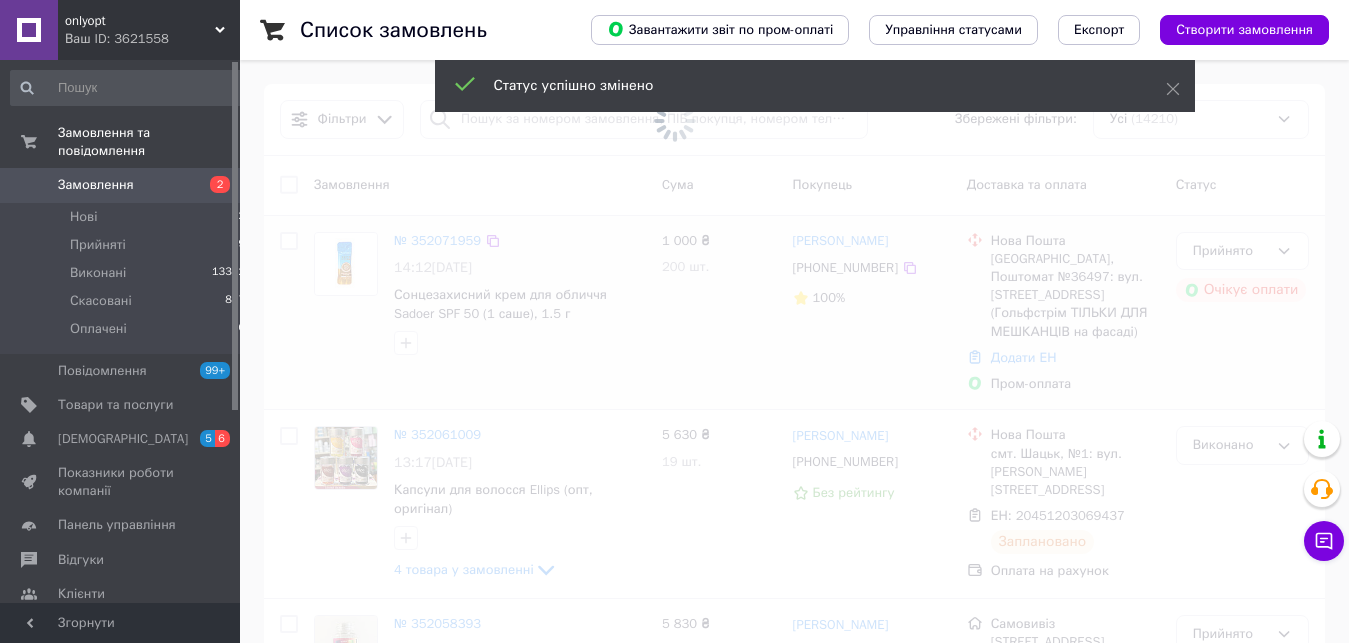 click at bounding box center [674, 121] 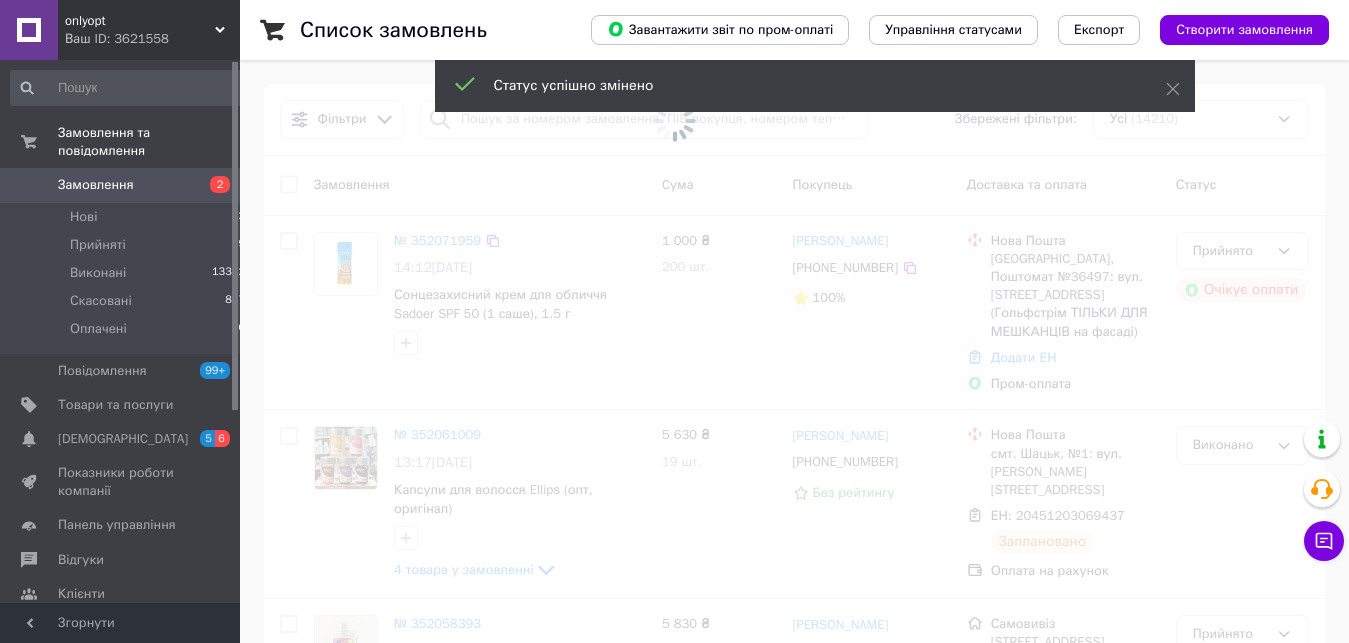 click at bounding box center [674, 121] 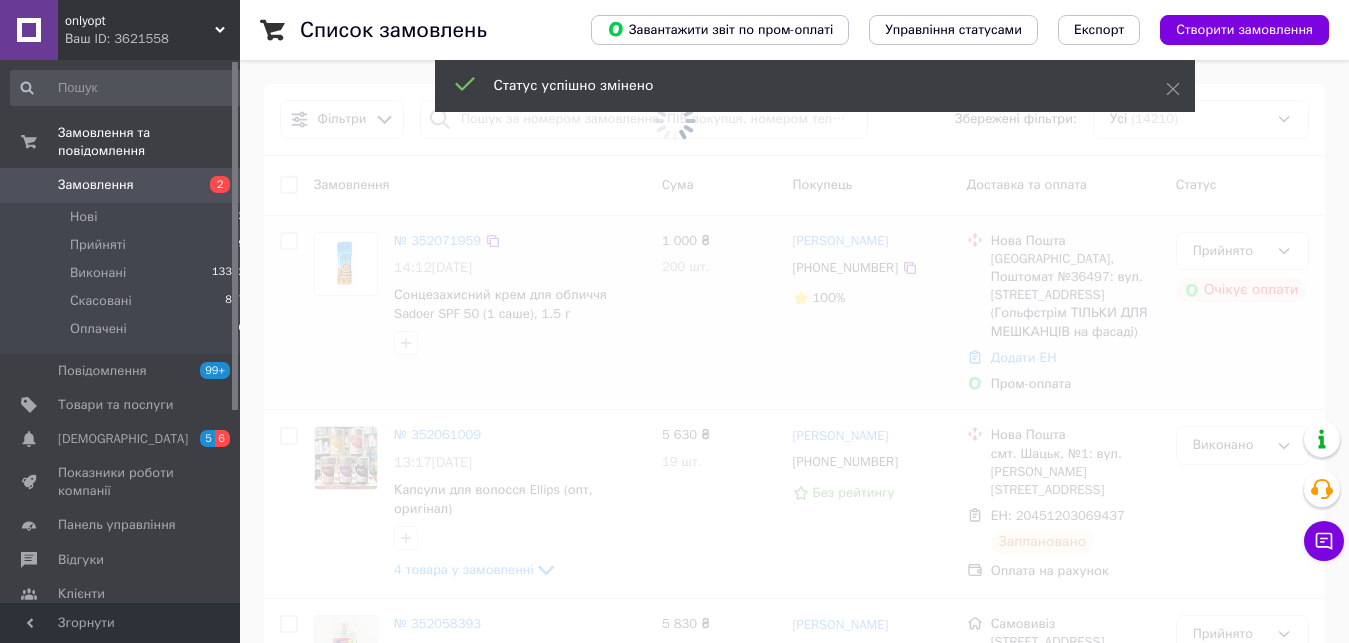 click at bounding box center [674, 121] 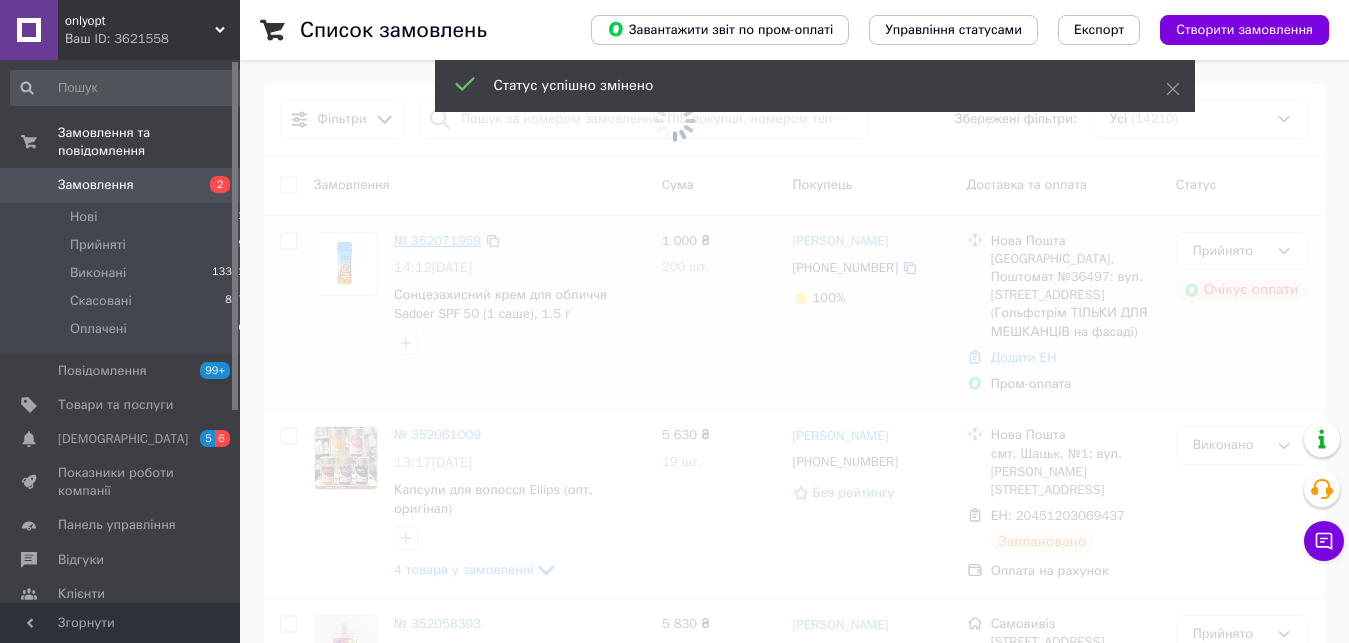 click on "№ 352071959" at bounding box center [437, 241] 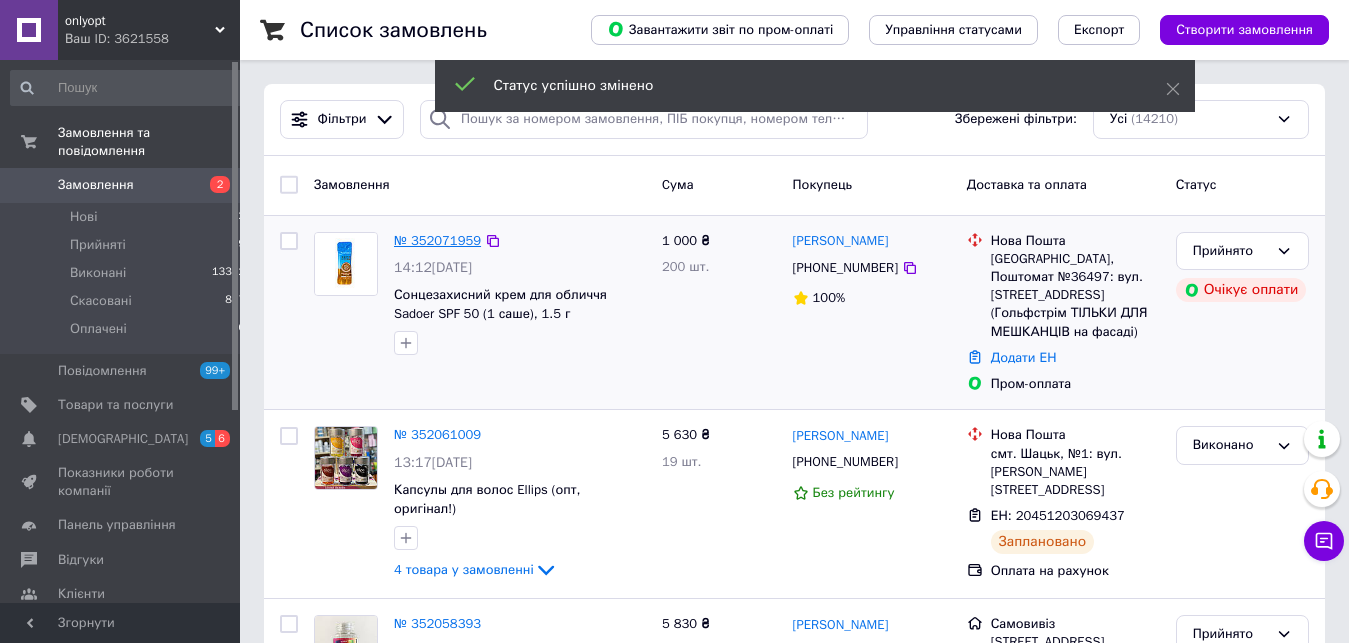 click on "№ 352071959" at bounding box center (437, 240) 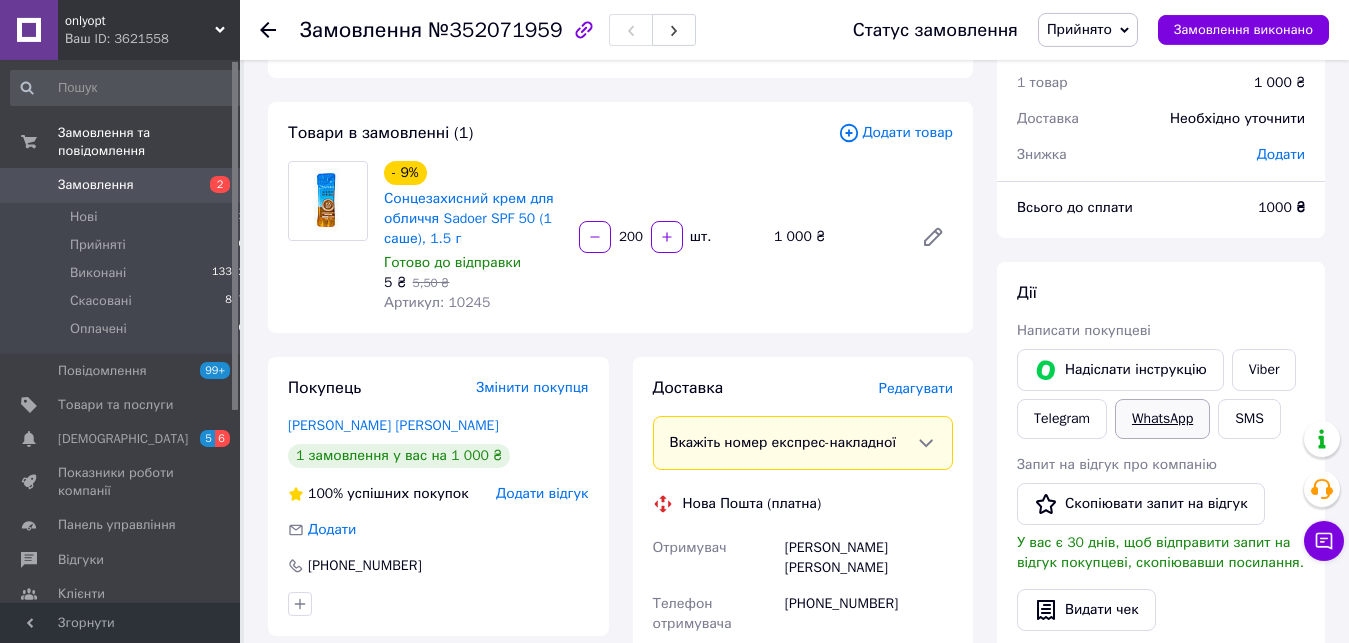 scroll, scrollTop: 102, scrollLeft: 0, axis: vertical 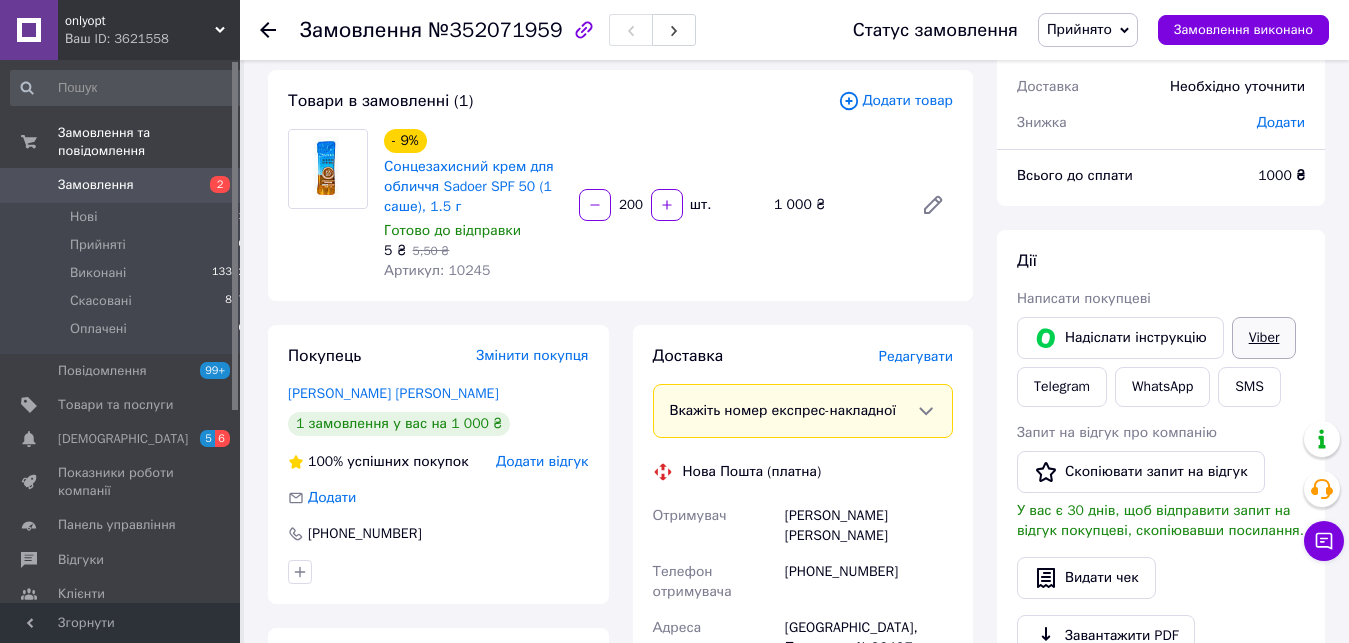 click on "Viber" at bounding box center [1264, 338] 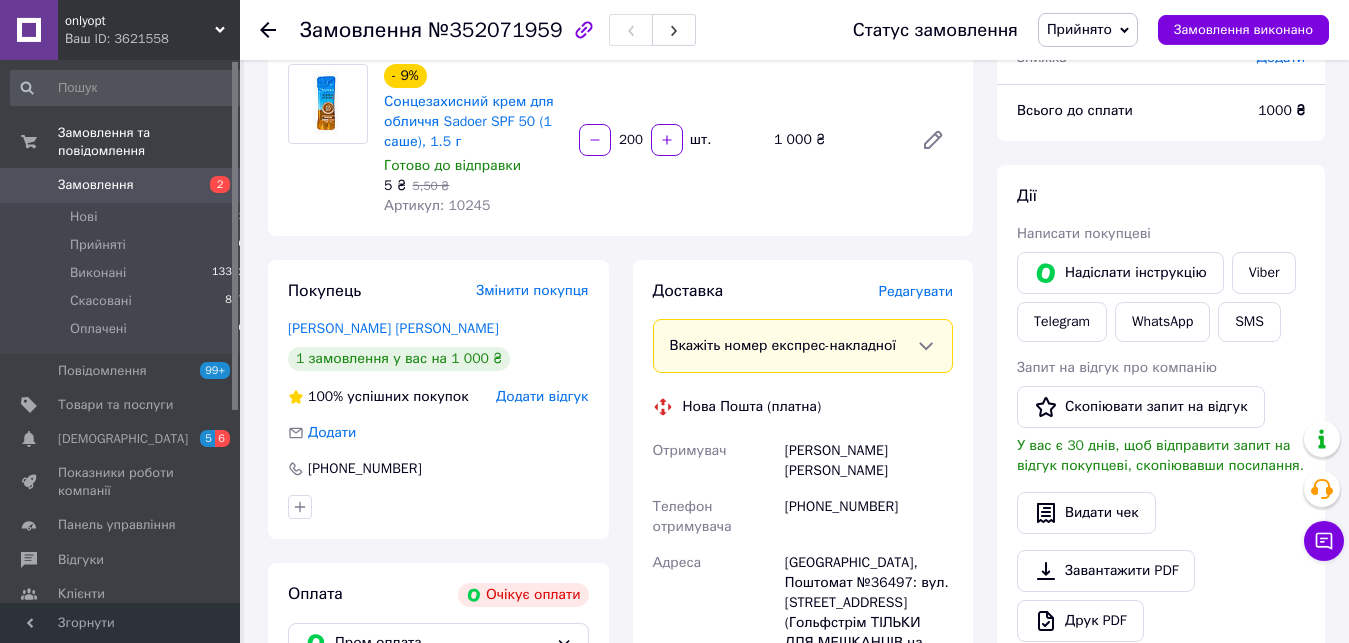 scroll, scrollTop: 204, scrollLeft: 0, axis: vertical 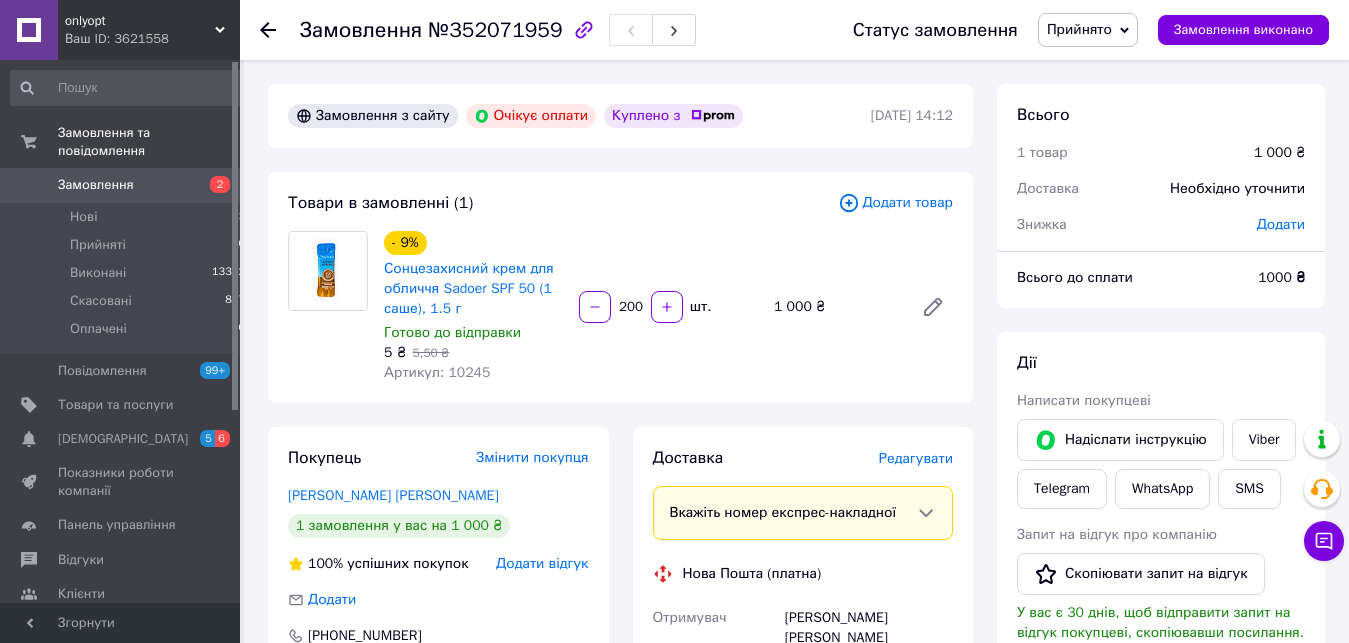 click on "[PERSON_NAME] [PERSON_NAME]" at bounding box center [869, 628] 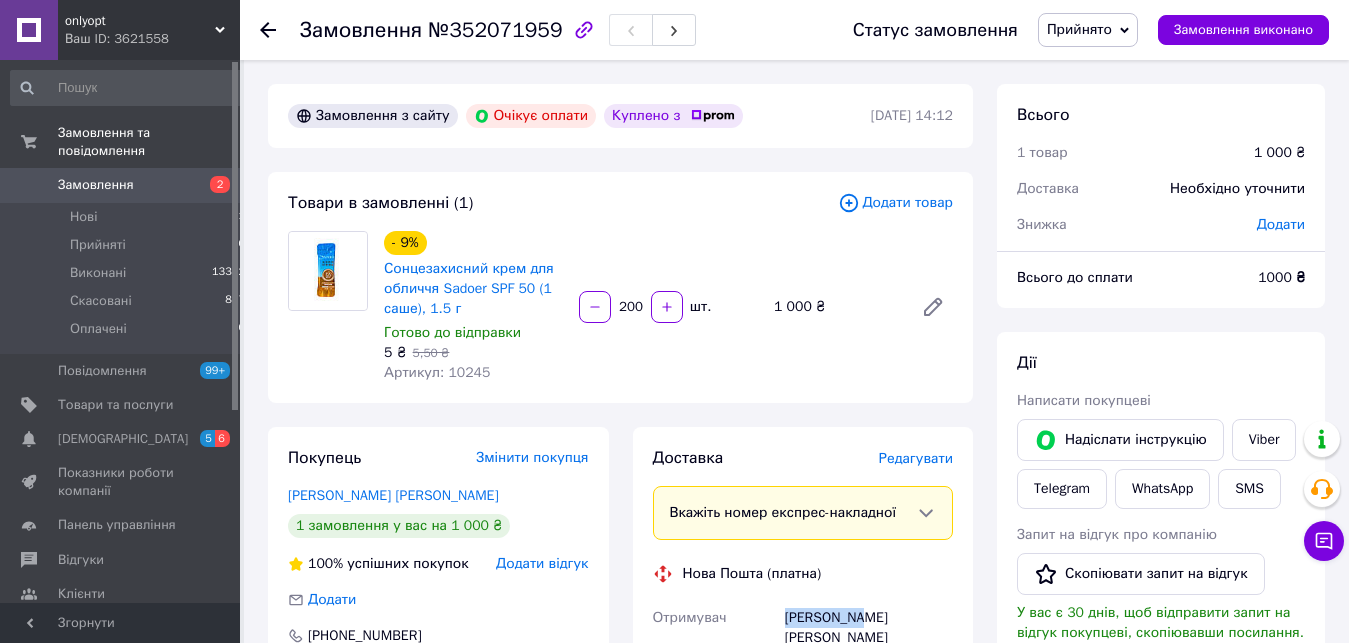 click on "[PERSON_NAME] [PERSON_NAME]" at bounding box center (869, 628) 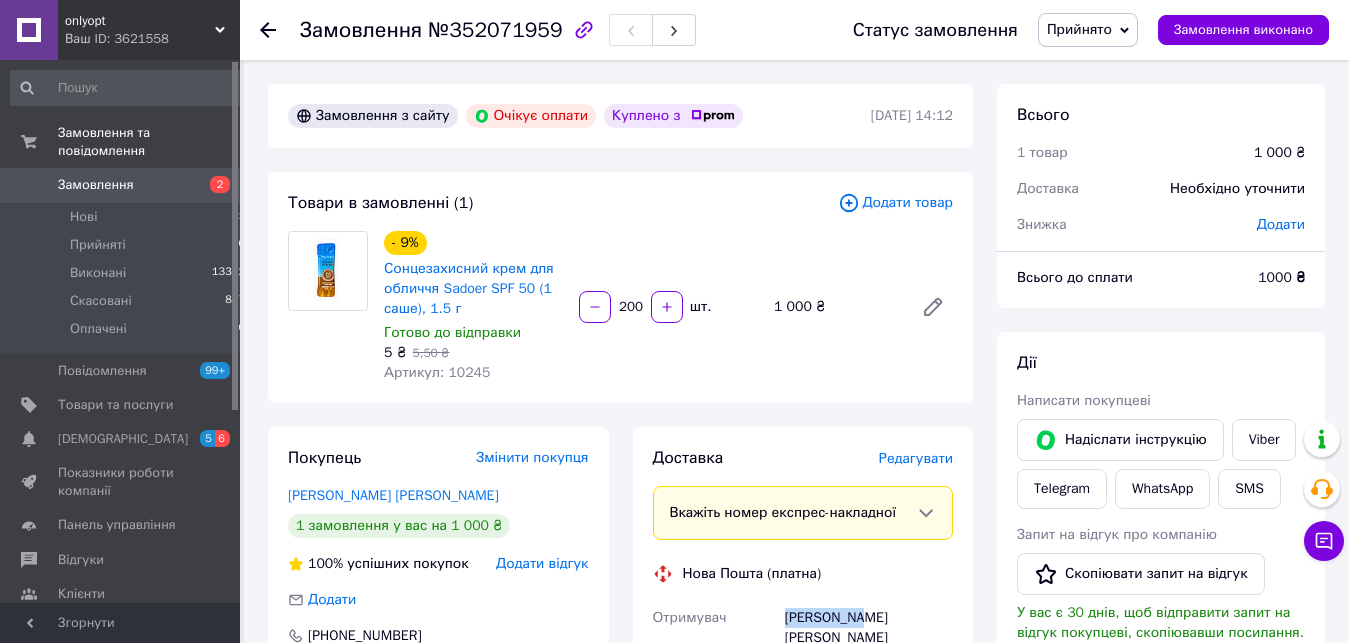 copy on "[PERSON_NAME]" 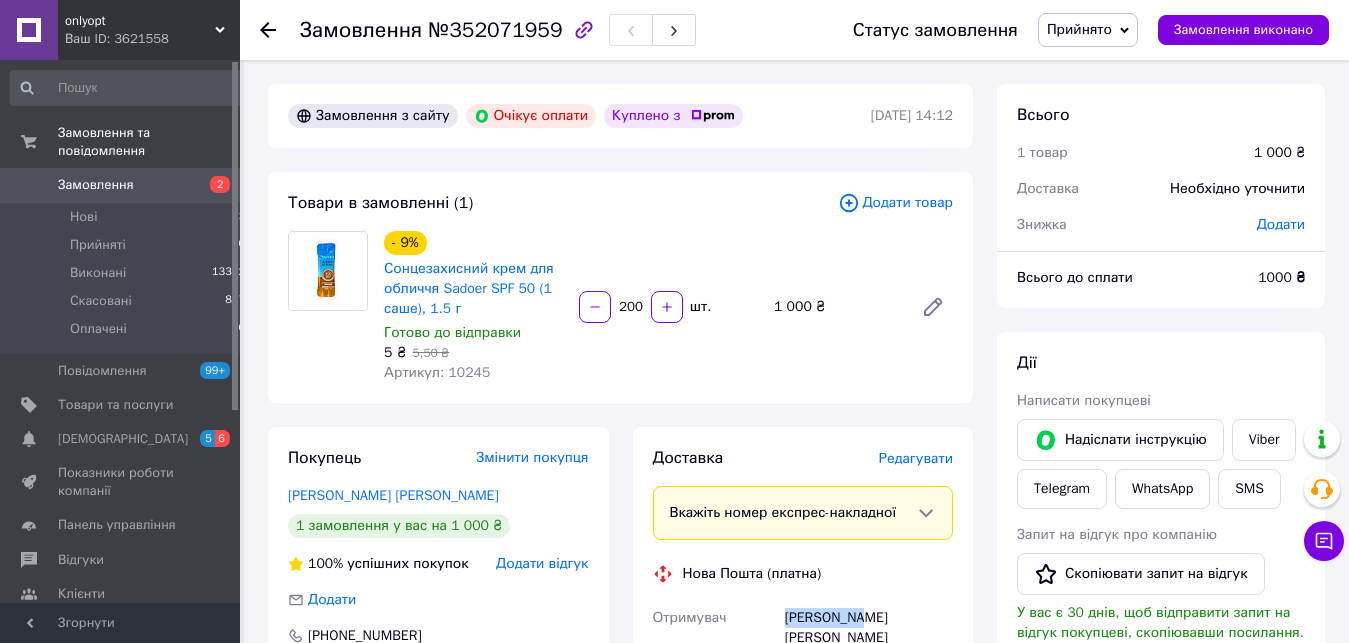click on "Замовлення" at bounding box center (121, 185) 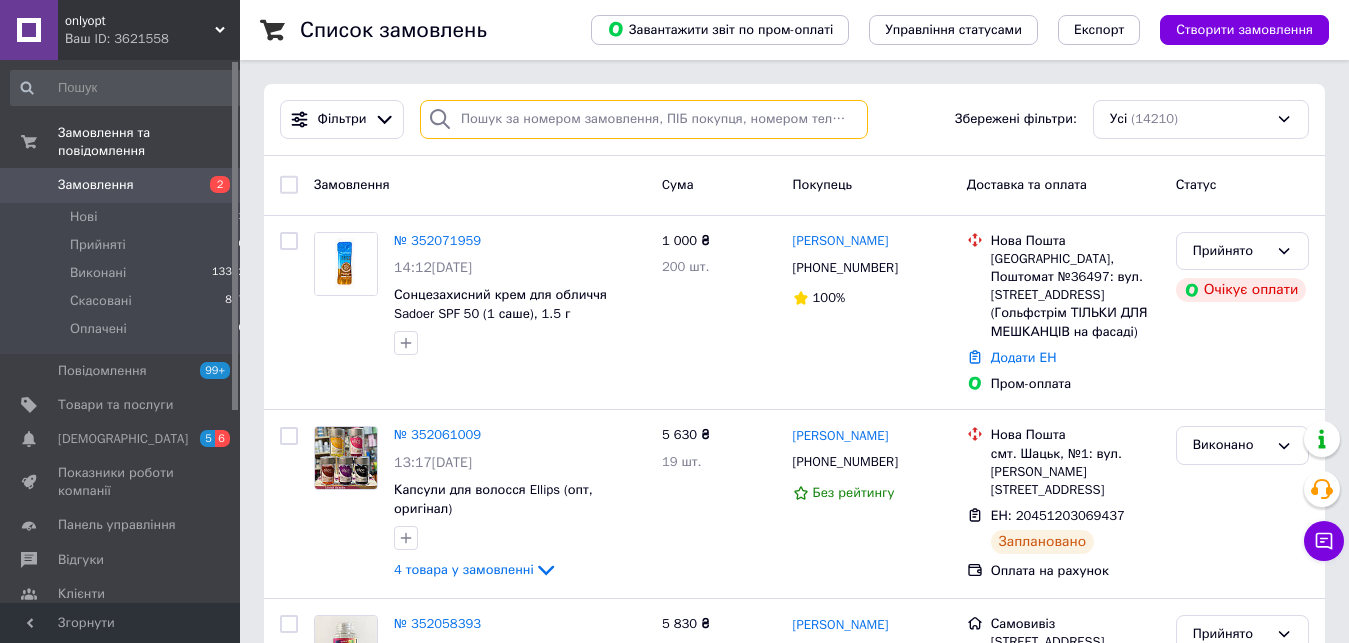 click at bounding box center [644, 119] 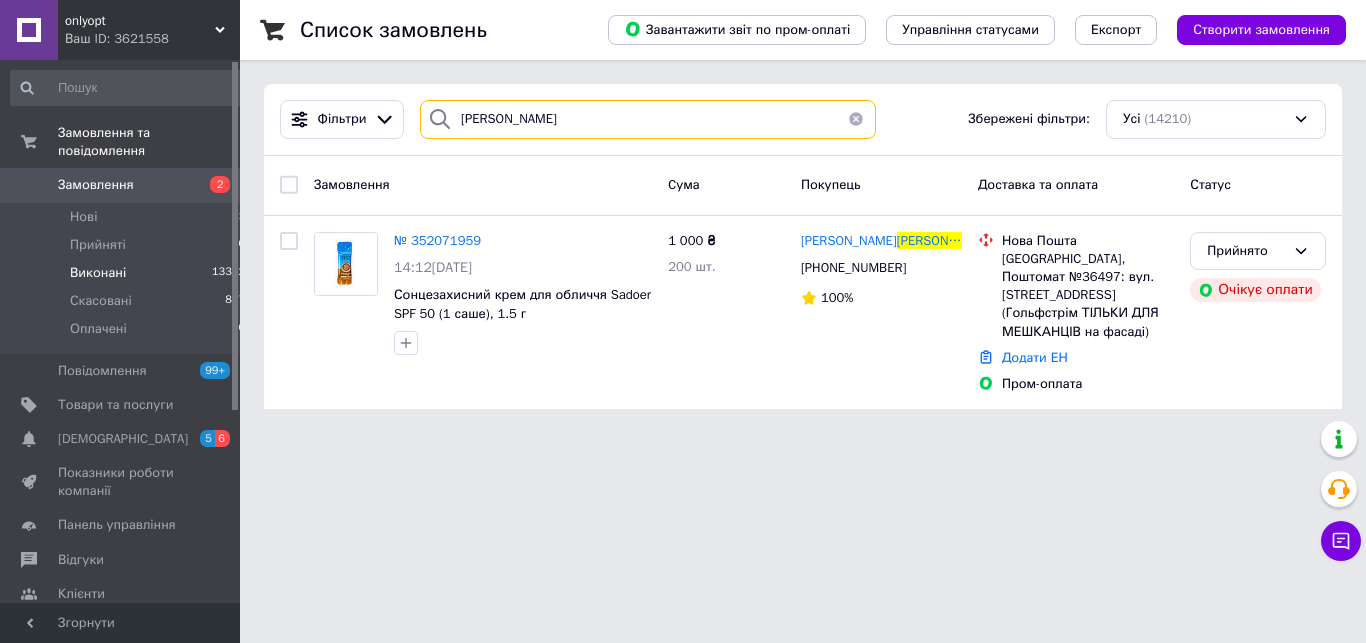 type on "[PERSON_NAME]" 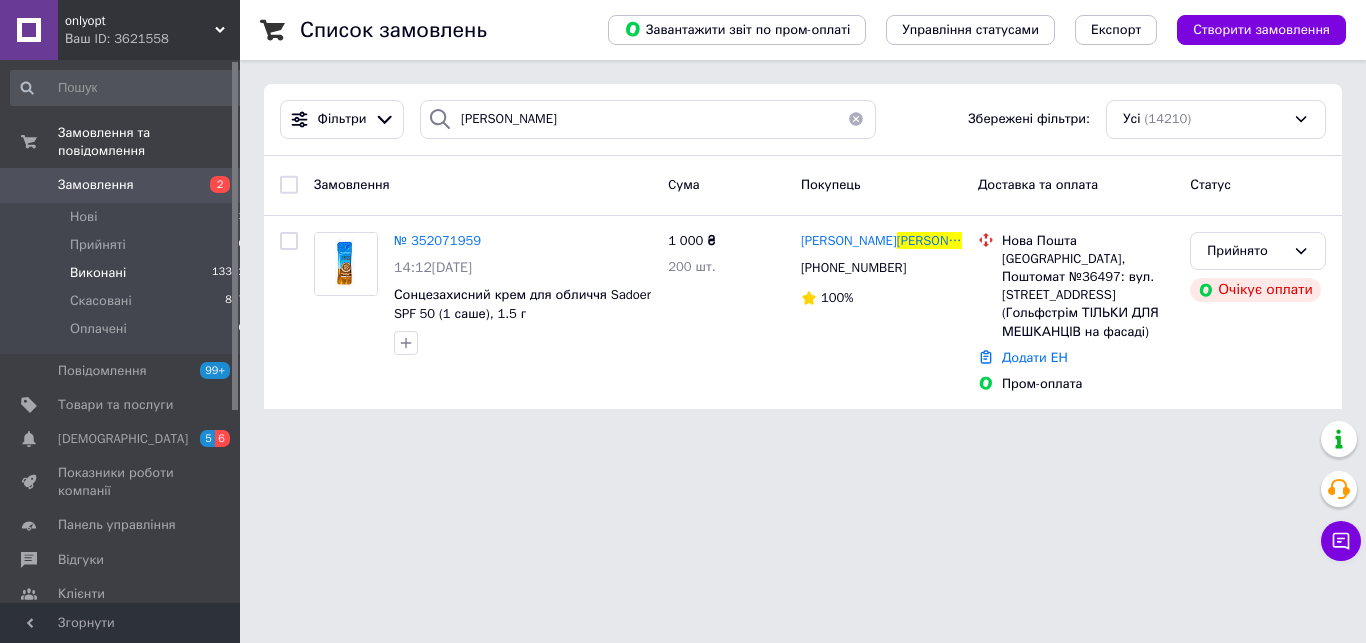 click on "Виконані 13322" at bounding box center (128, 273) 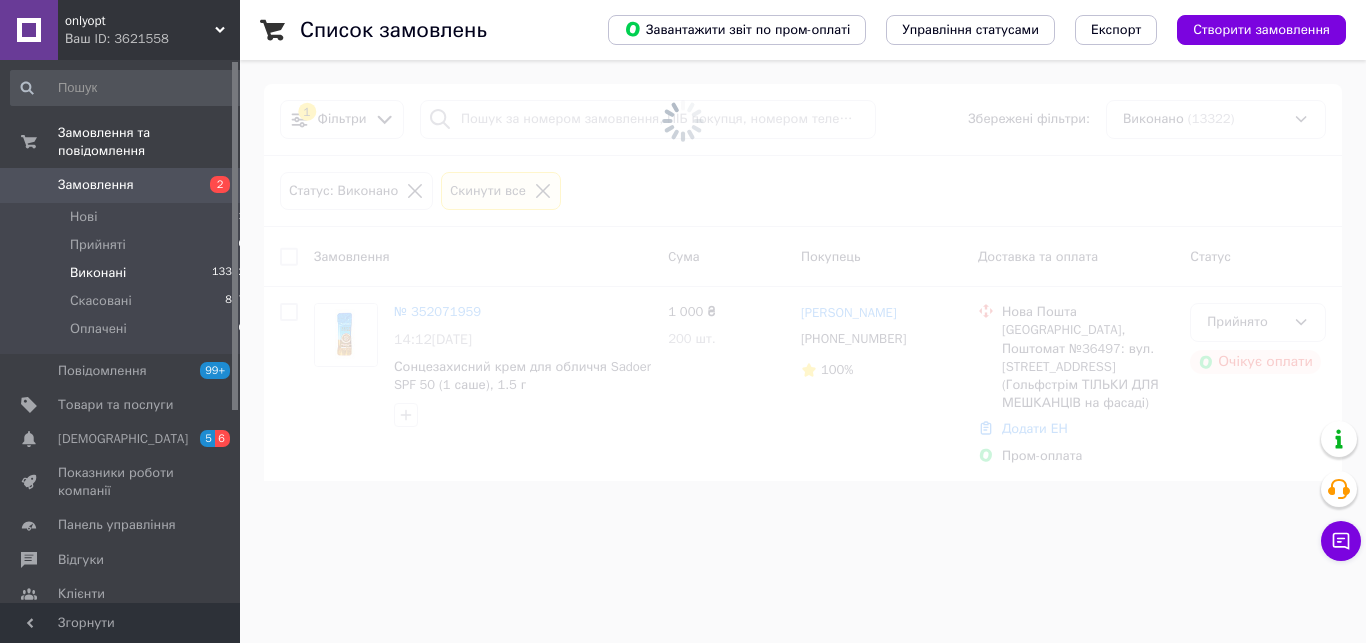 click on "Замовлення" at bounding box center [96, 185] 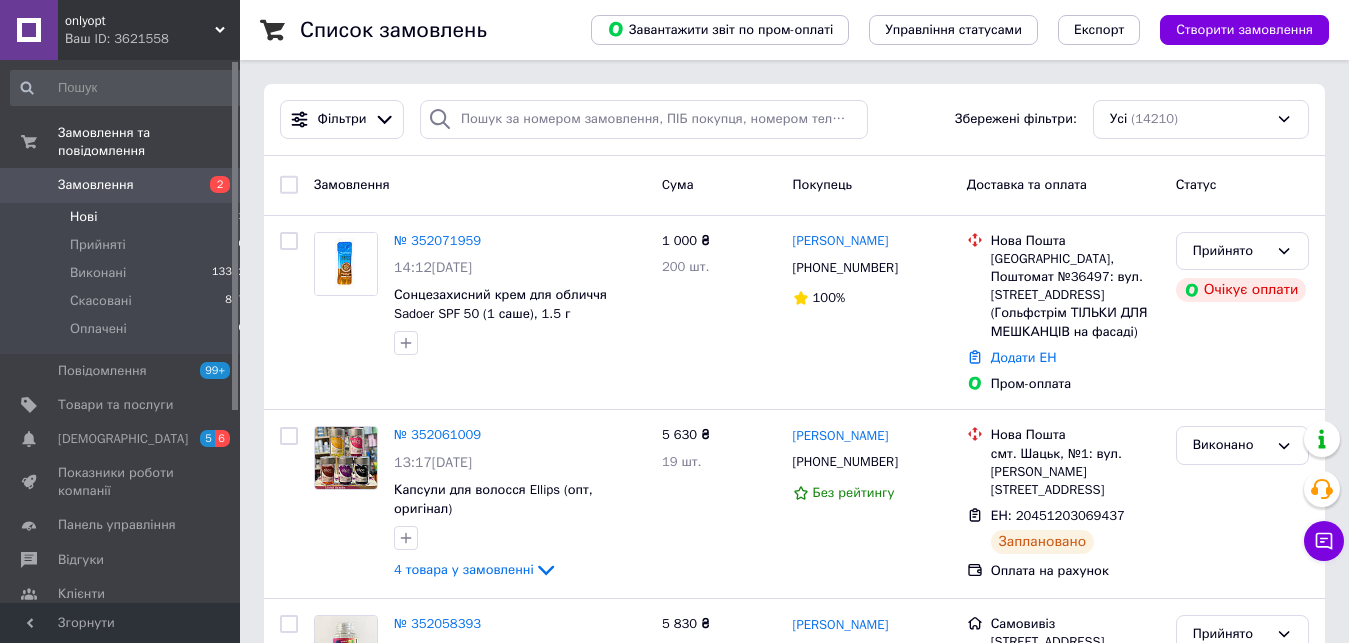 click on "Нові 1" at bounding box center [128, 217] 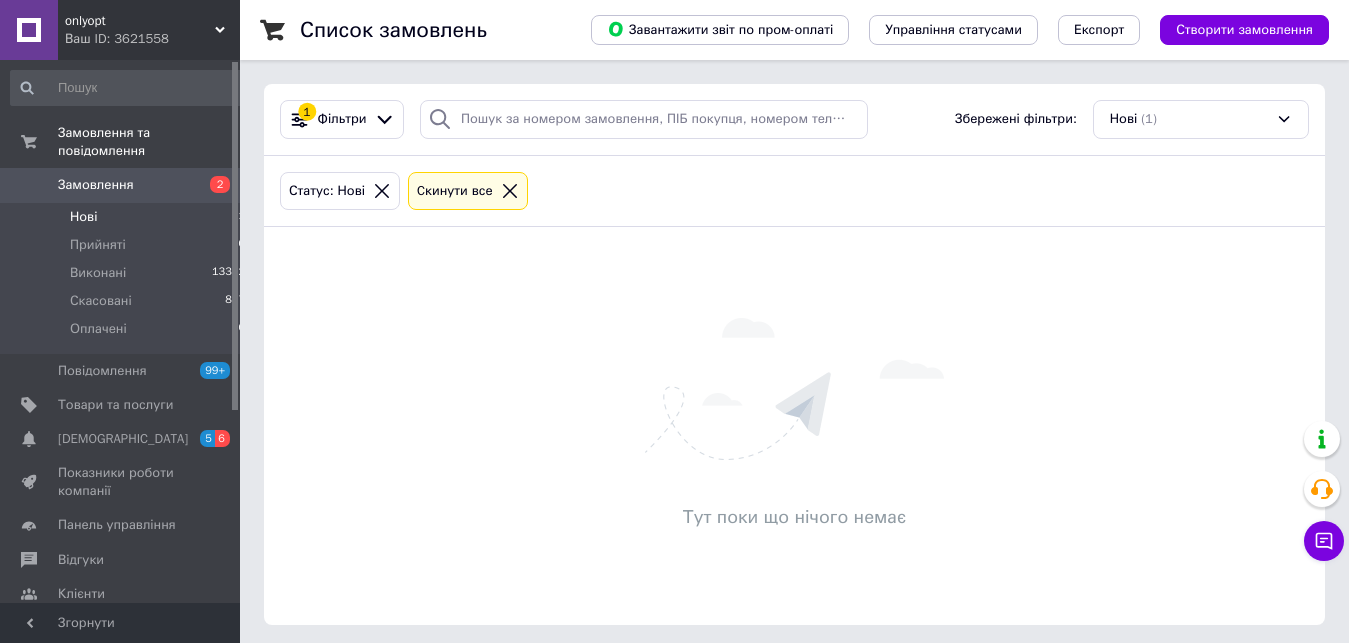 click on "Нові 1" at bounding box center (128, 217) 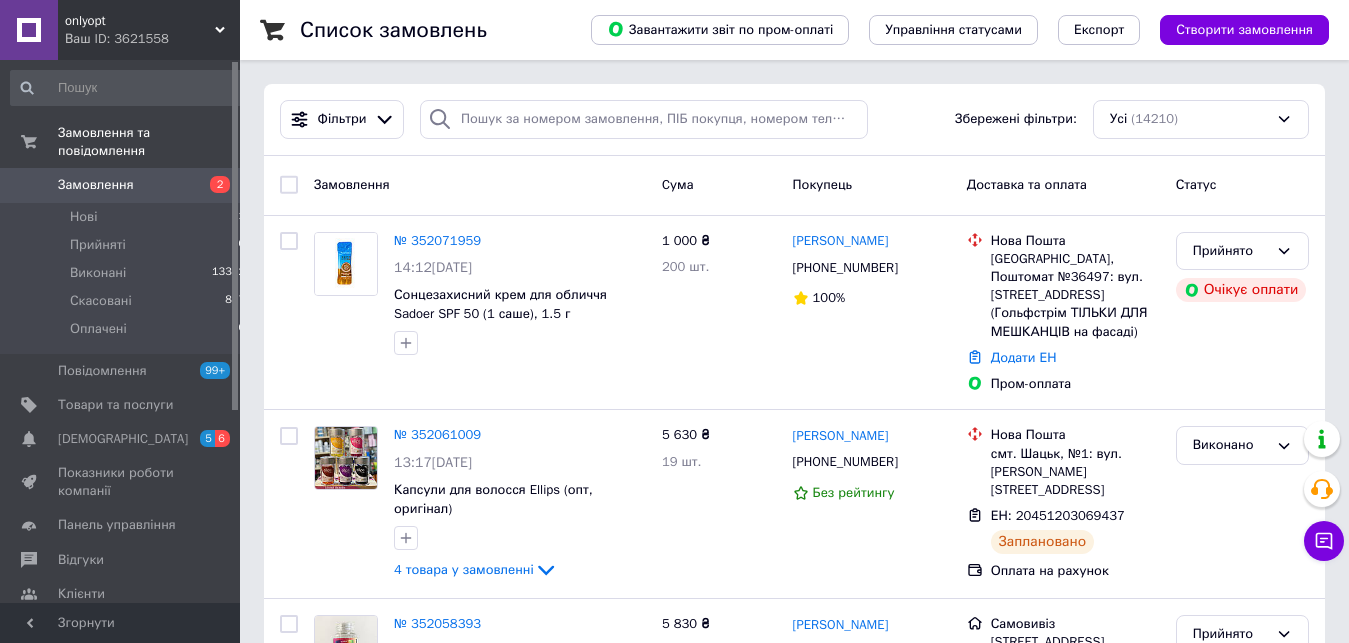 click on "Замовлення 2" at bounding box center (128, 185) 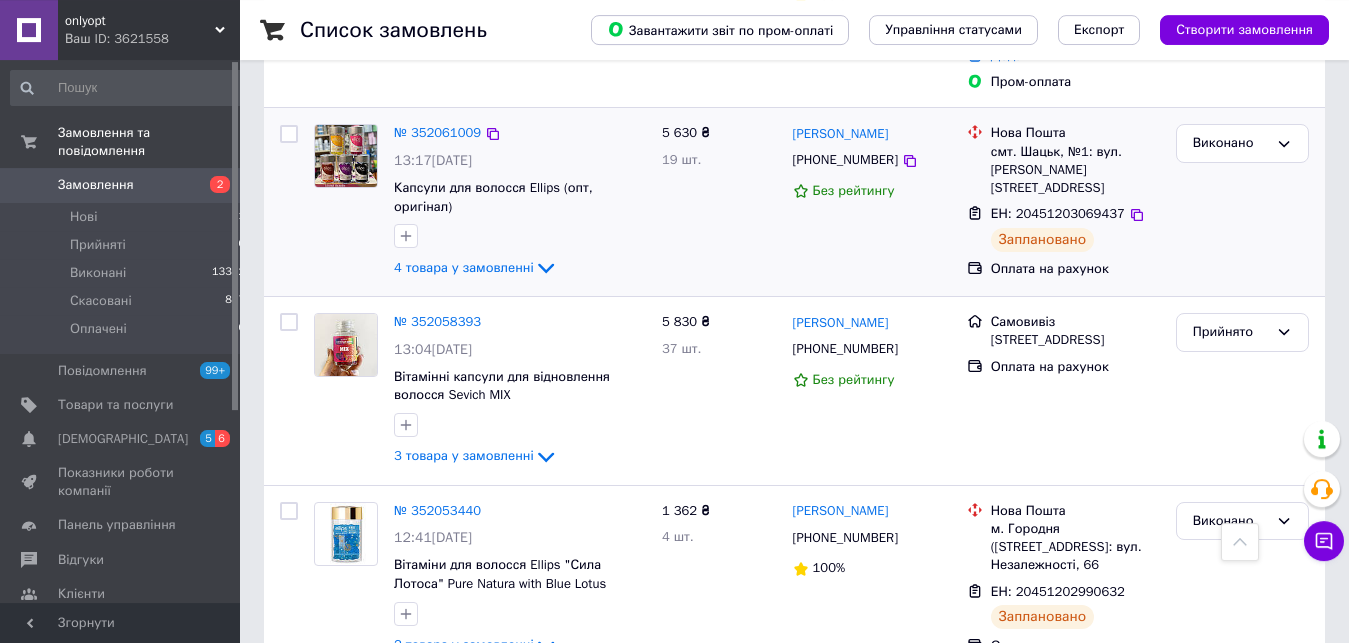 scroll, scrollTop: 243, scrollLeft: 0, axis: vertical 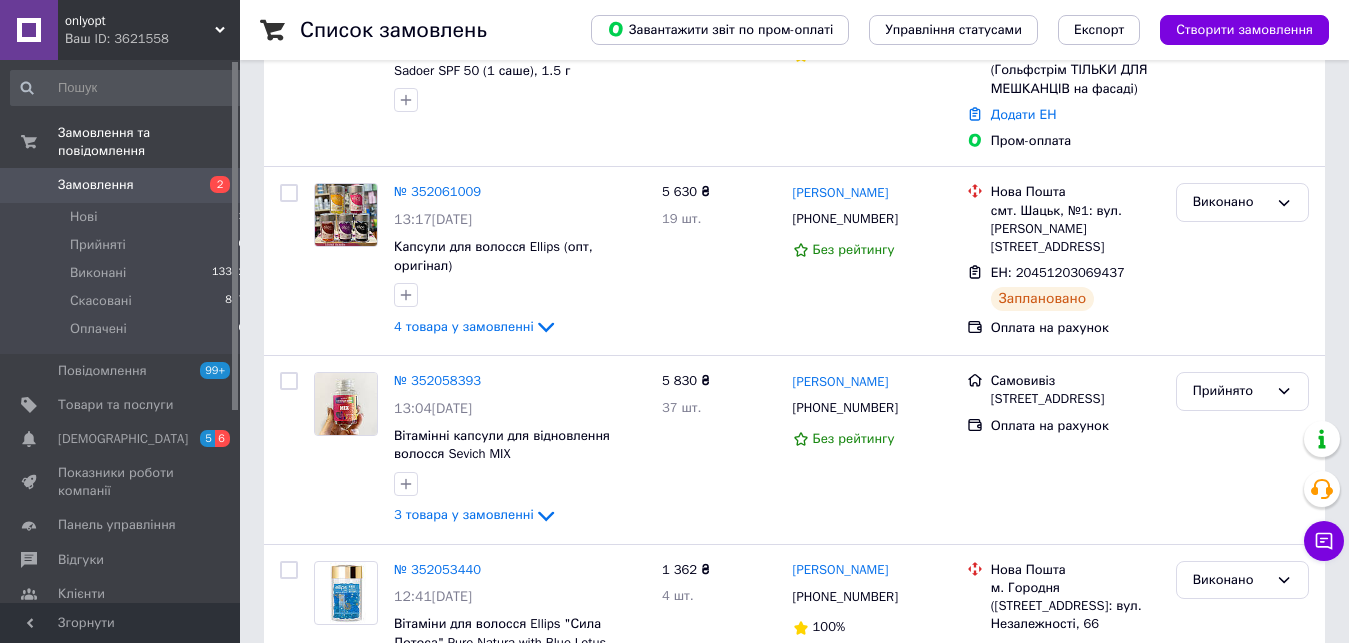 drag, startPoint x: 217, startPoint y: 166, endPoint x: 214, endPoint y: 176, distance: 10.440307 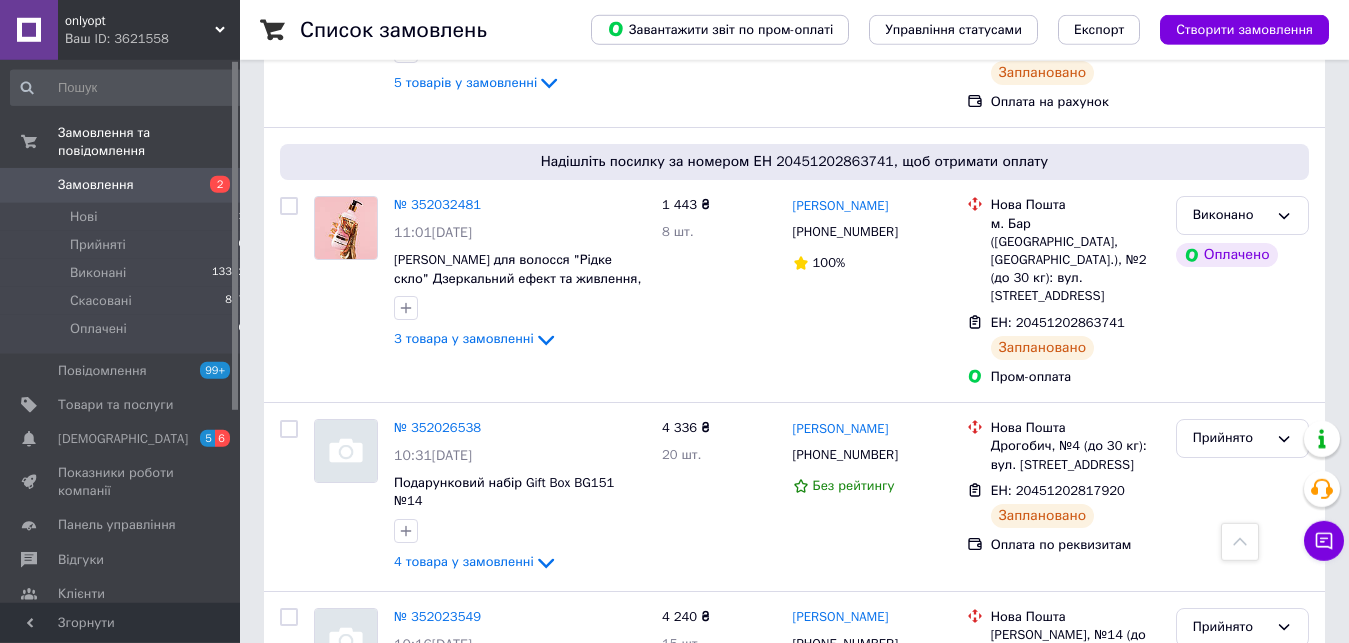 scroll, scrollTop: 1224, scrollLeft: 0, axis: vertical 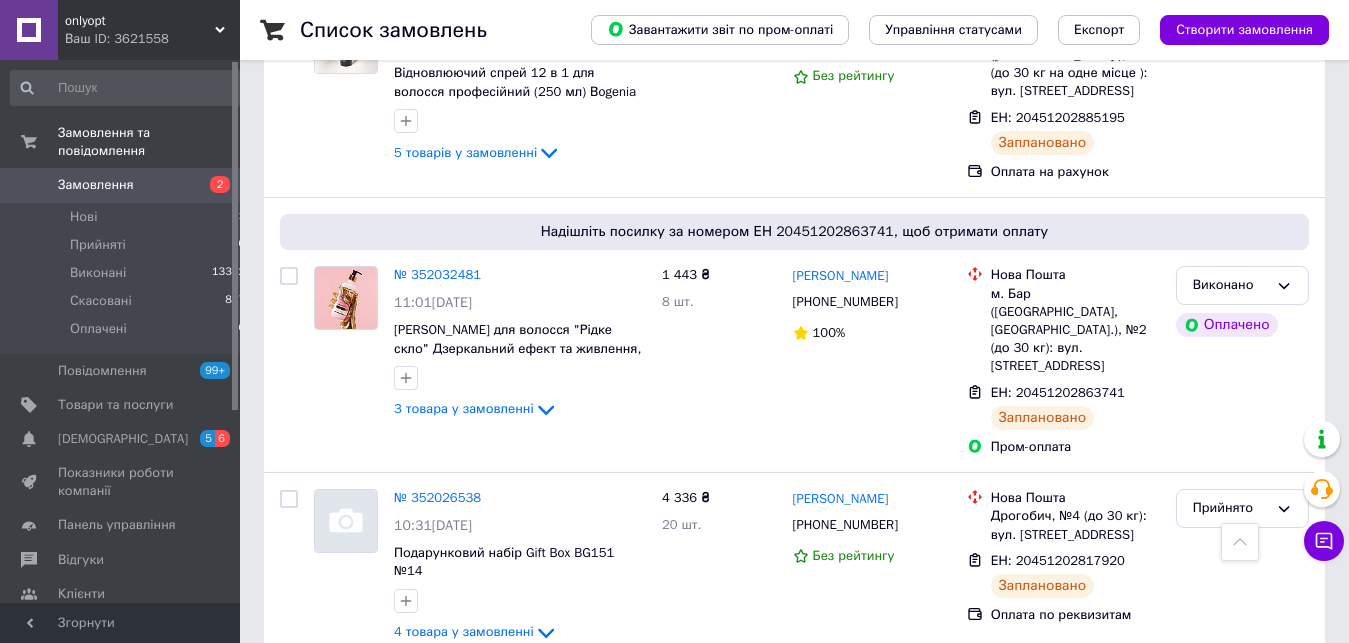 click on "№ 352023549" at bounding box center (437, 686) 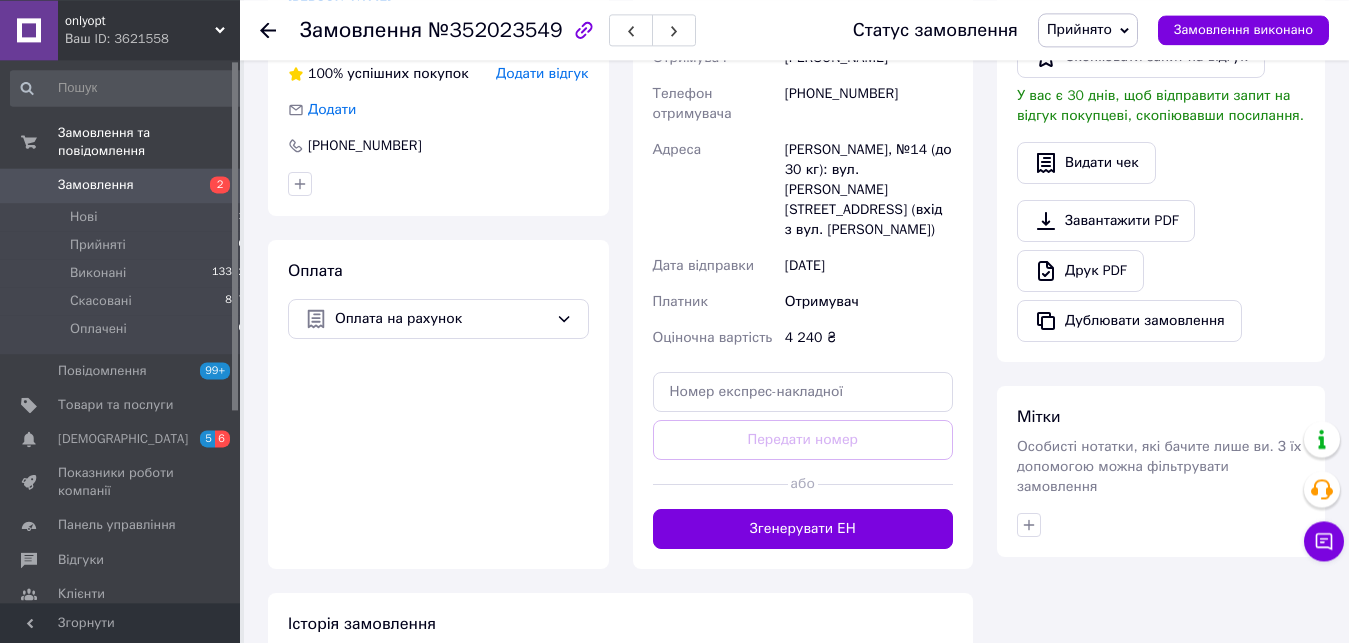 scroll, scrollTop: 679, scrollLeft: 0, axis: vertical 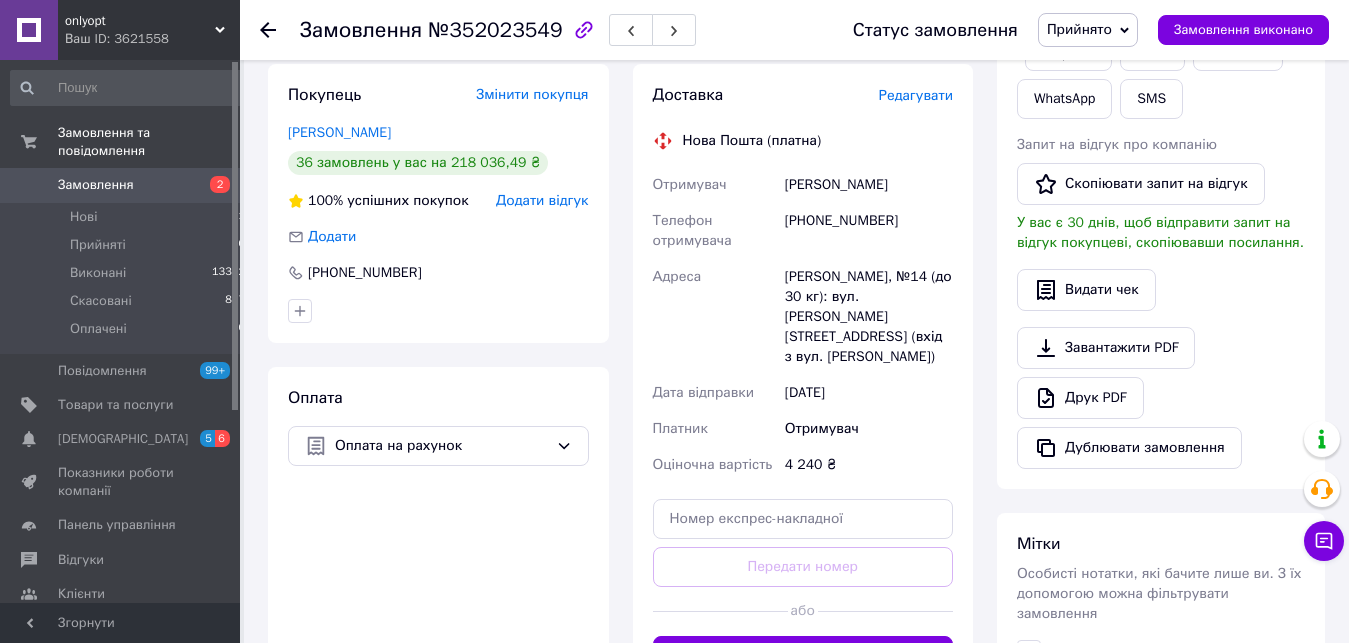 click 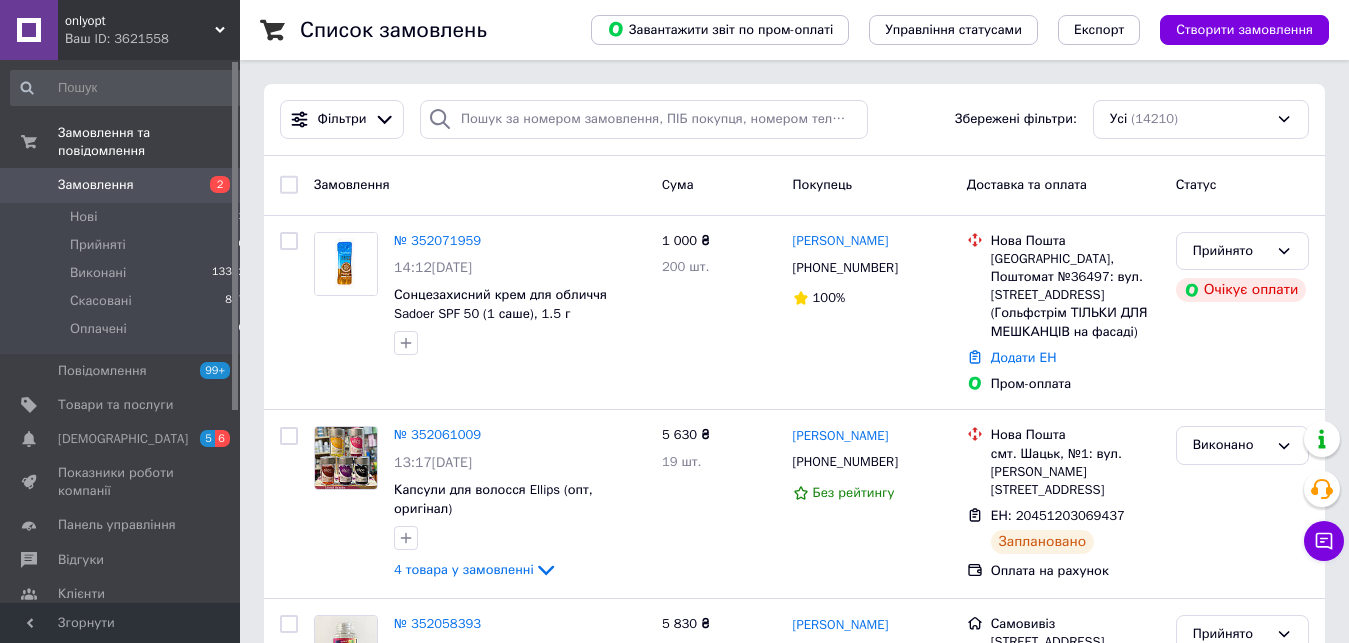 click at bounding box center (29, 185) 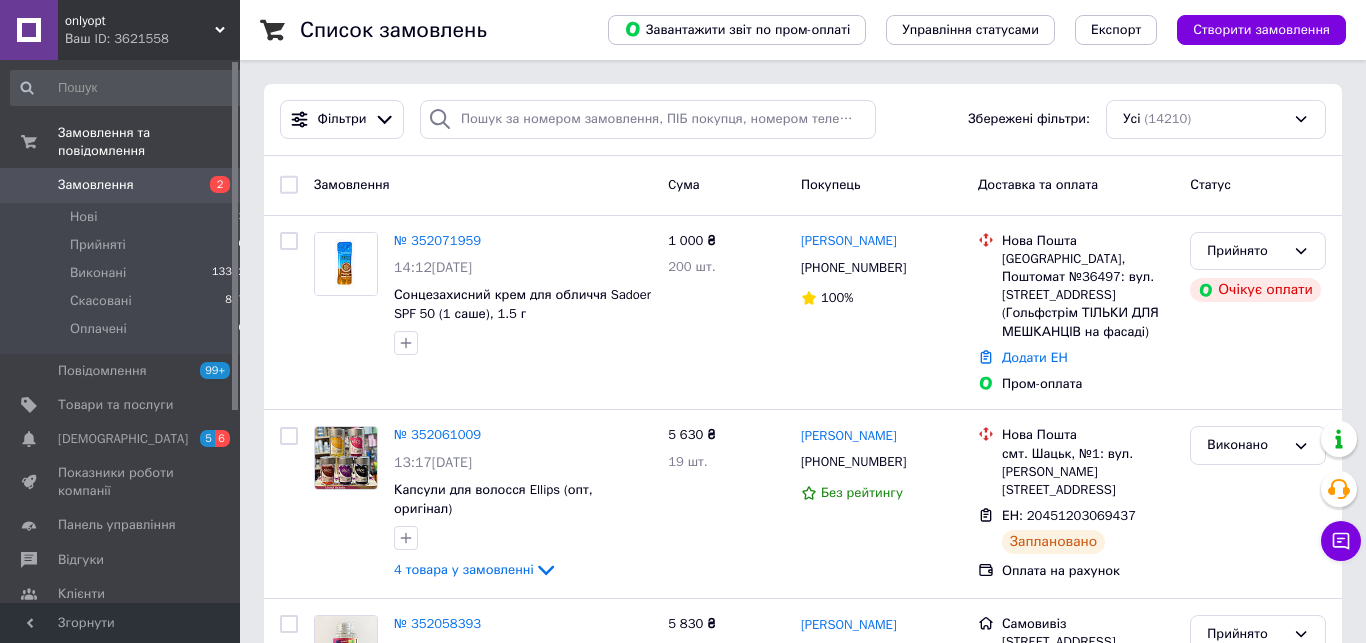 click on "Замовлення" at bounding box center [96, 185] 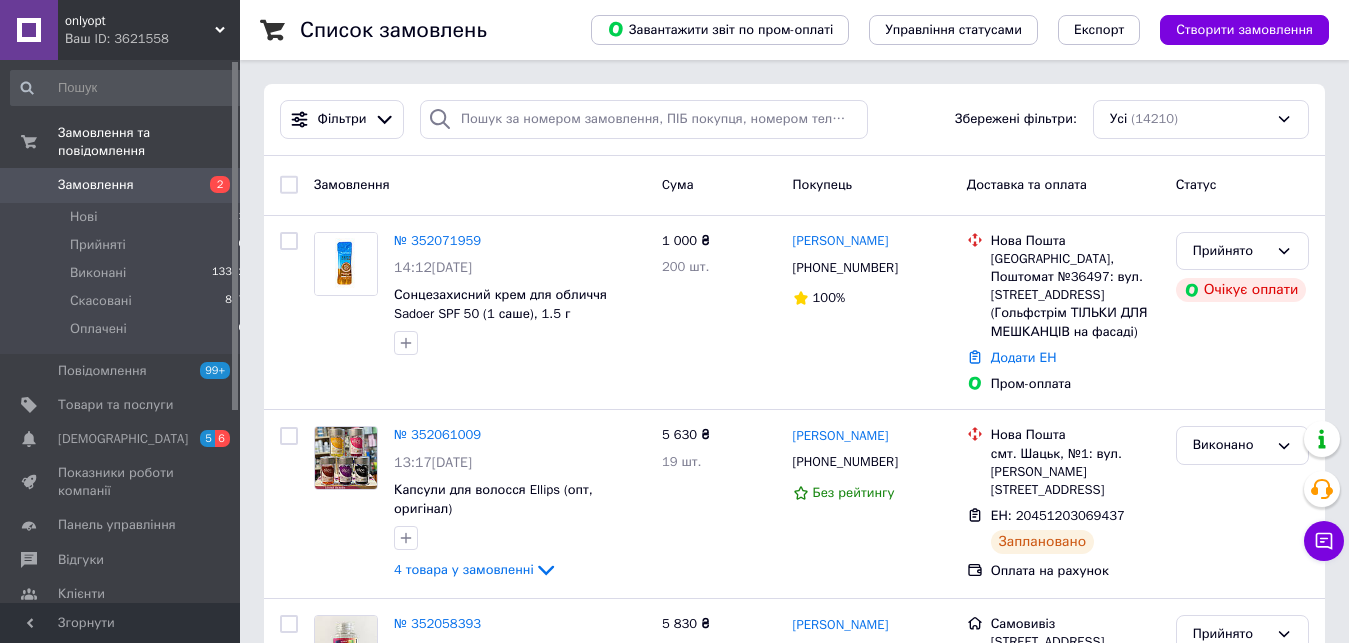 click on "Замовлення 2" at bounding box center (128, 185) 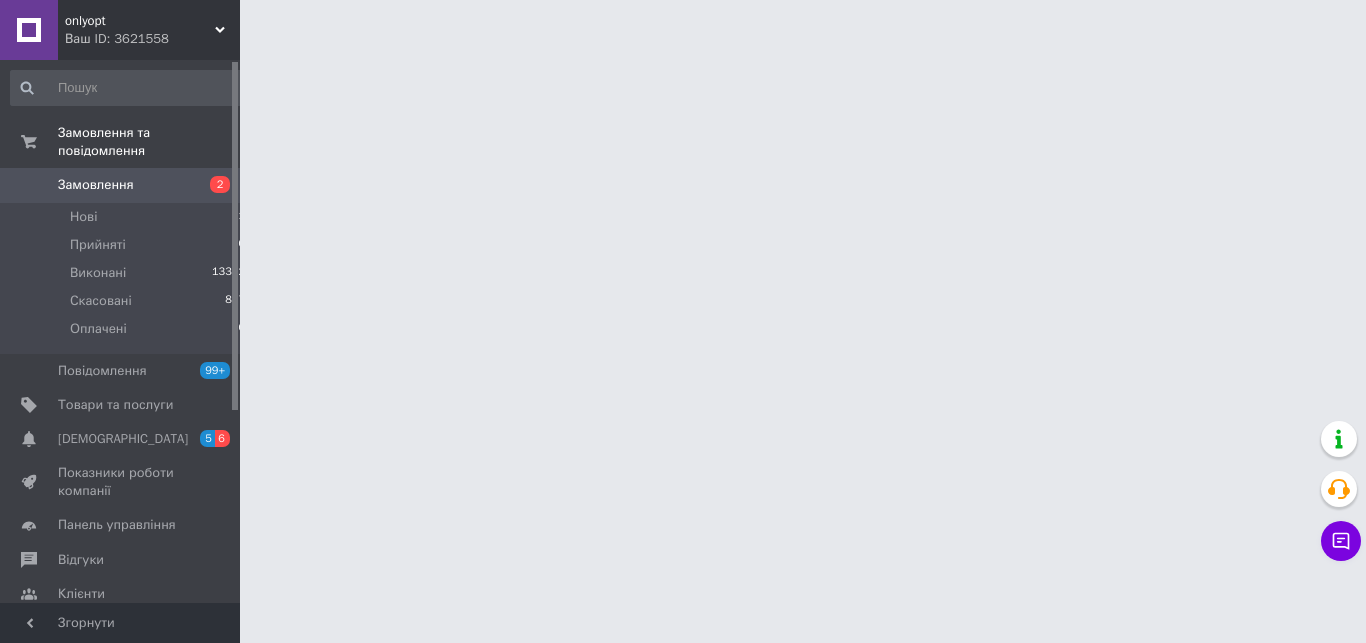click on "Замовлення" at bounding box center [96, 185] 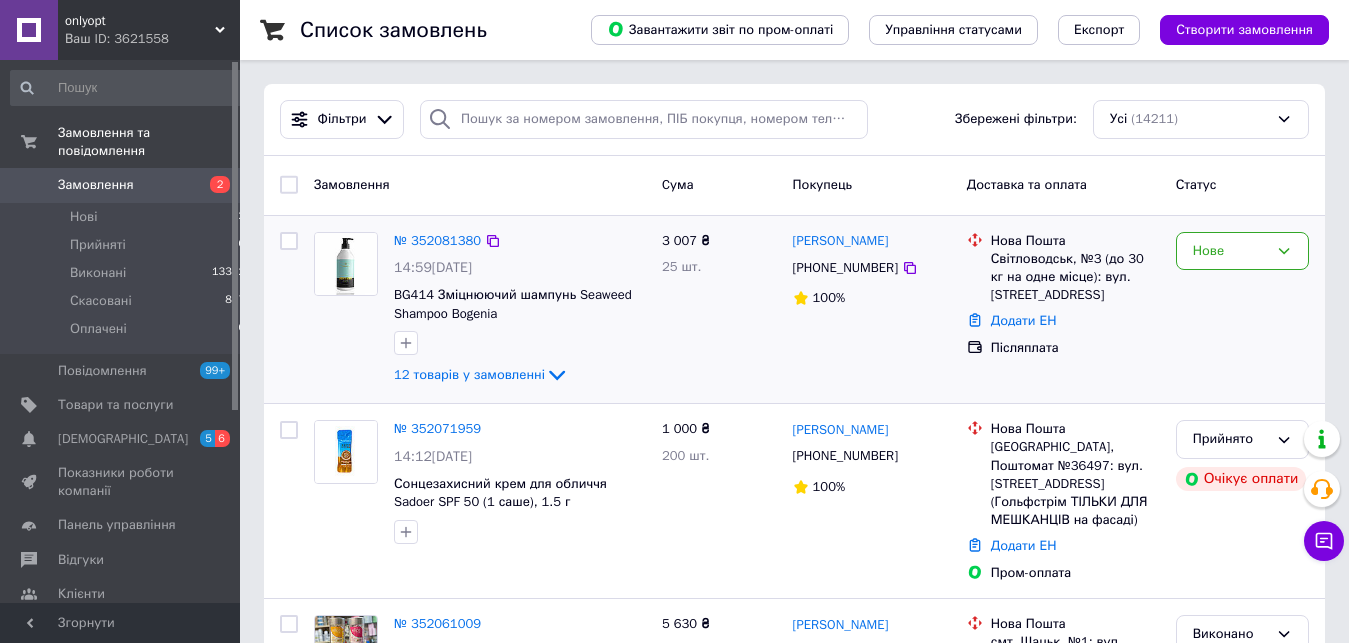 click on "Нове" at bounding box center (1242, 310) 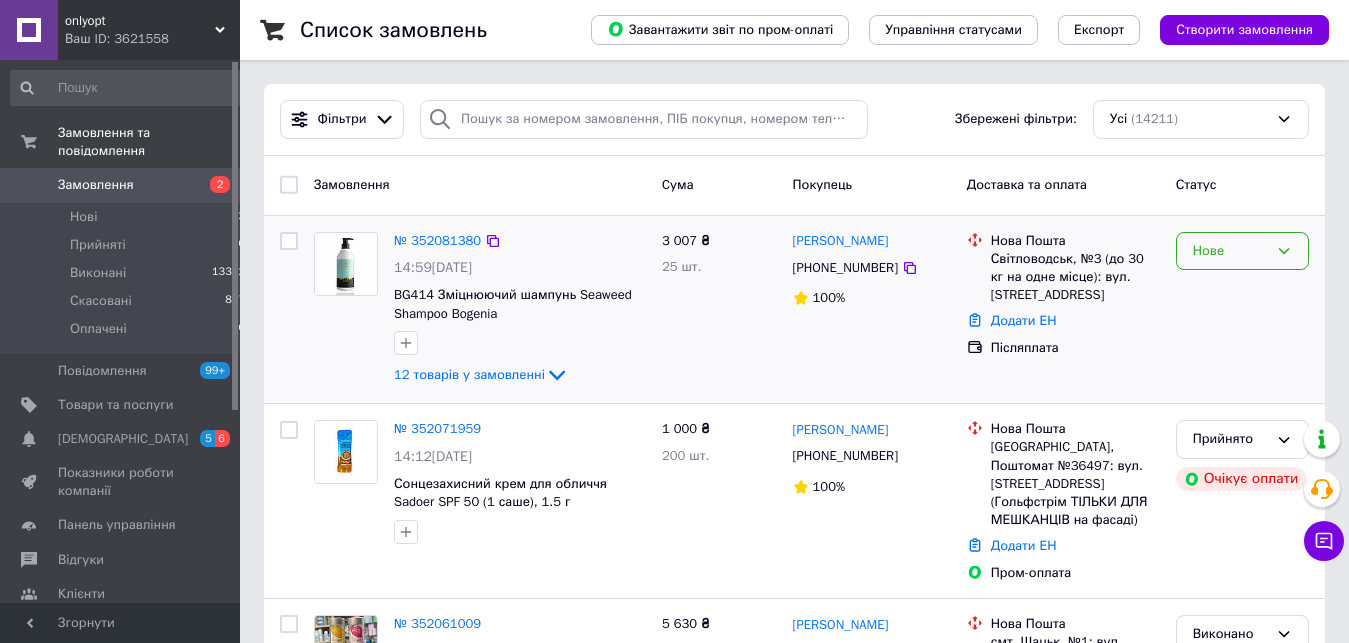 click on "Нове" at bounding box center (1242, 251) 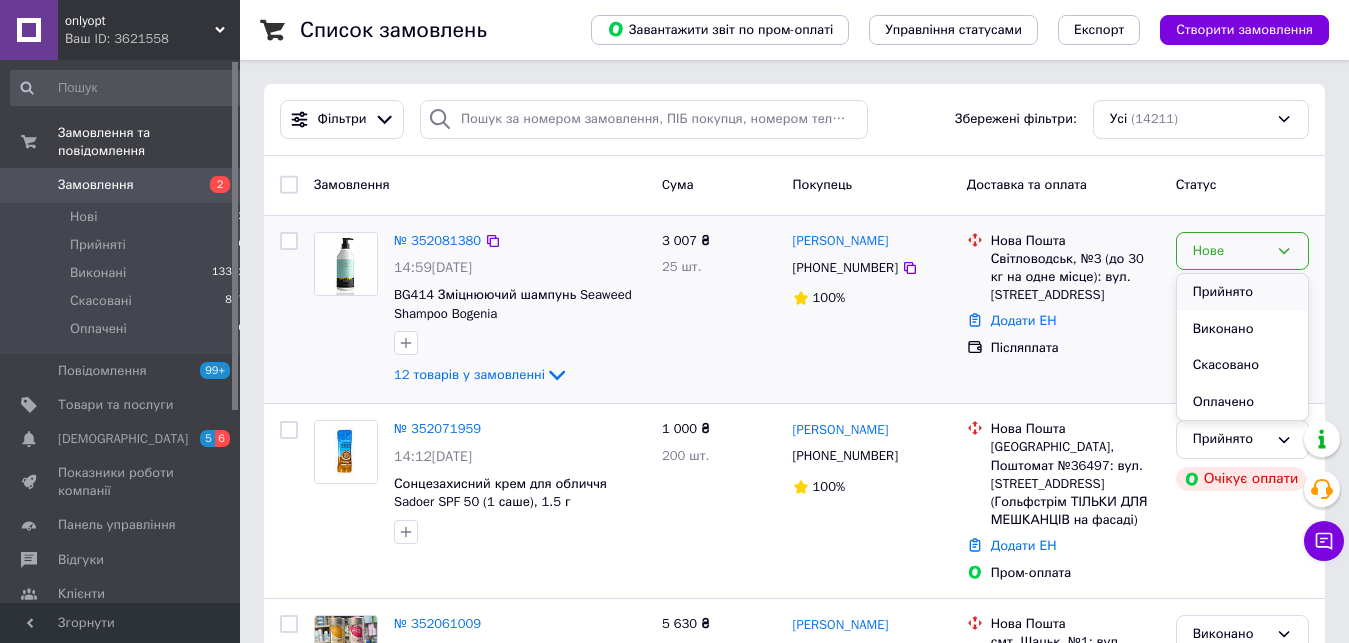 click on "Прийнято" at bounding box center (1242, 292) 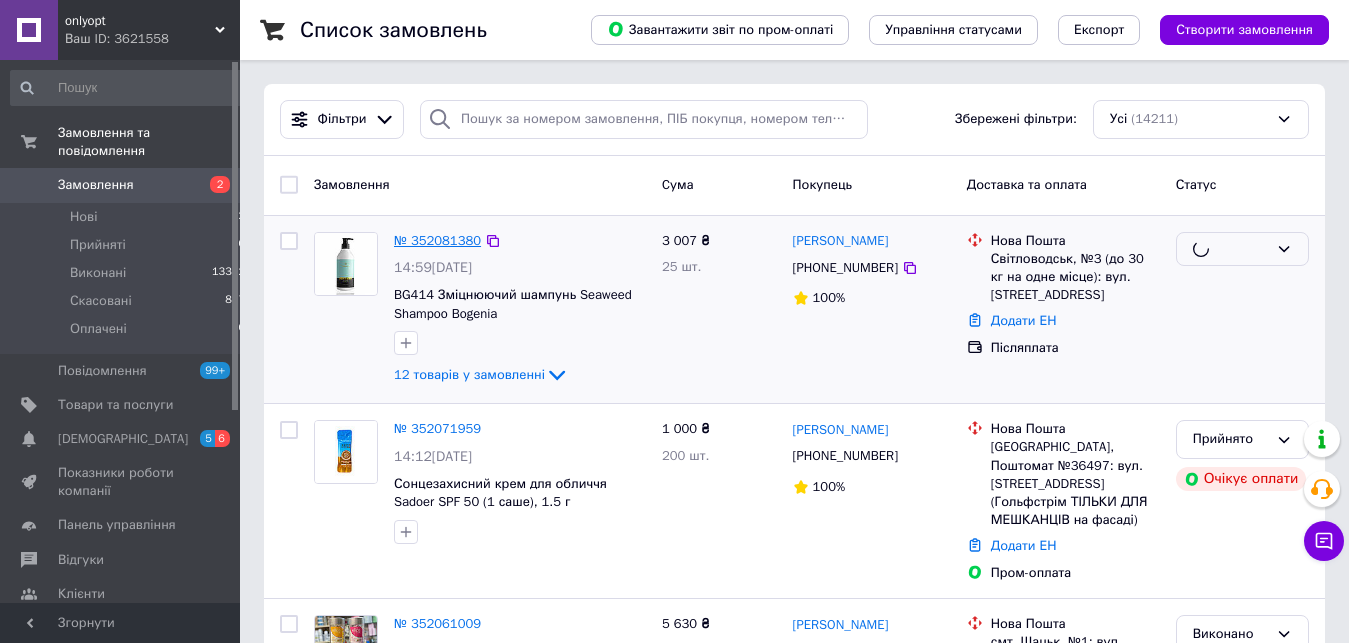 click on "№ 352081380" at bounding box center (437, 240) 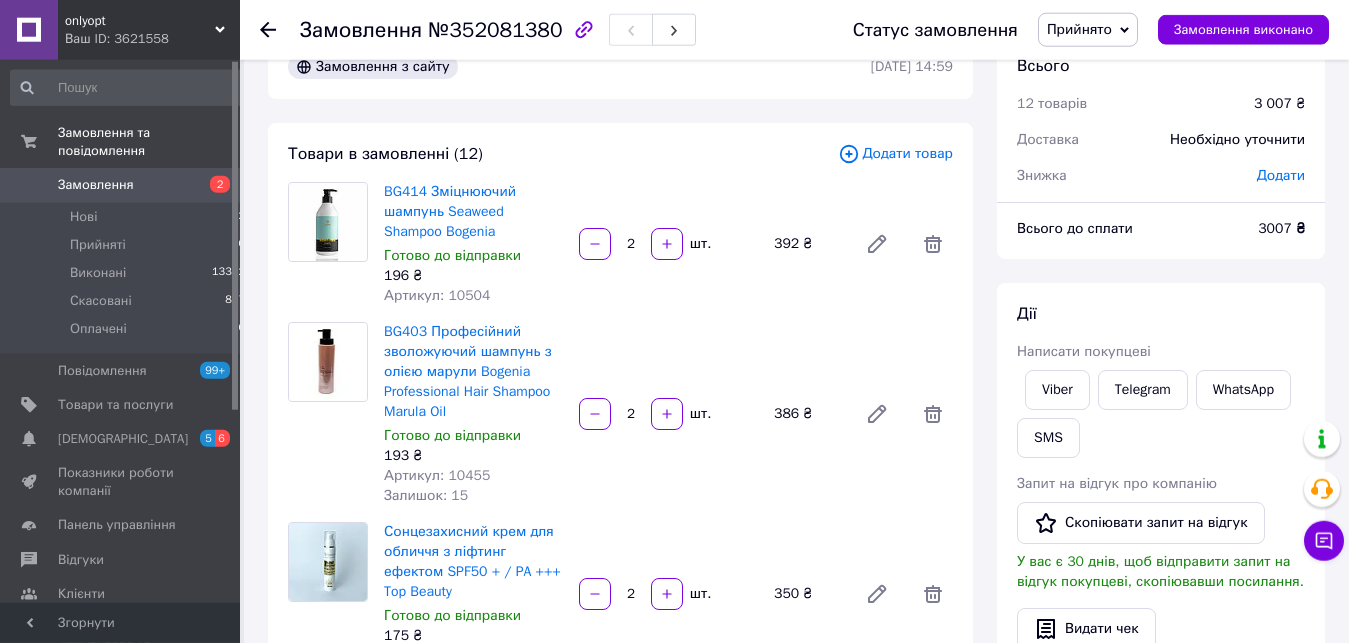 scroll, scrollTop: 0, scrollLeft: 0, axis: both 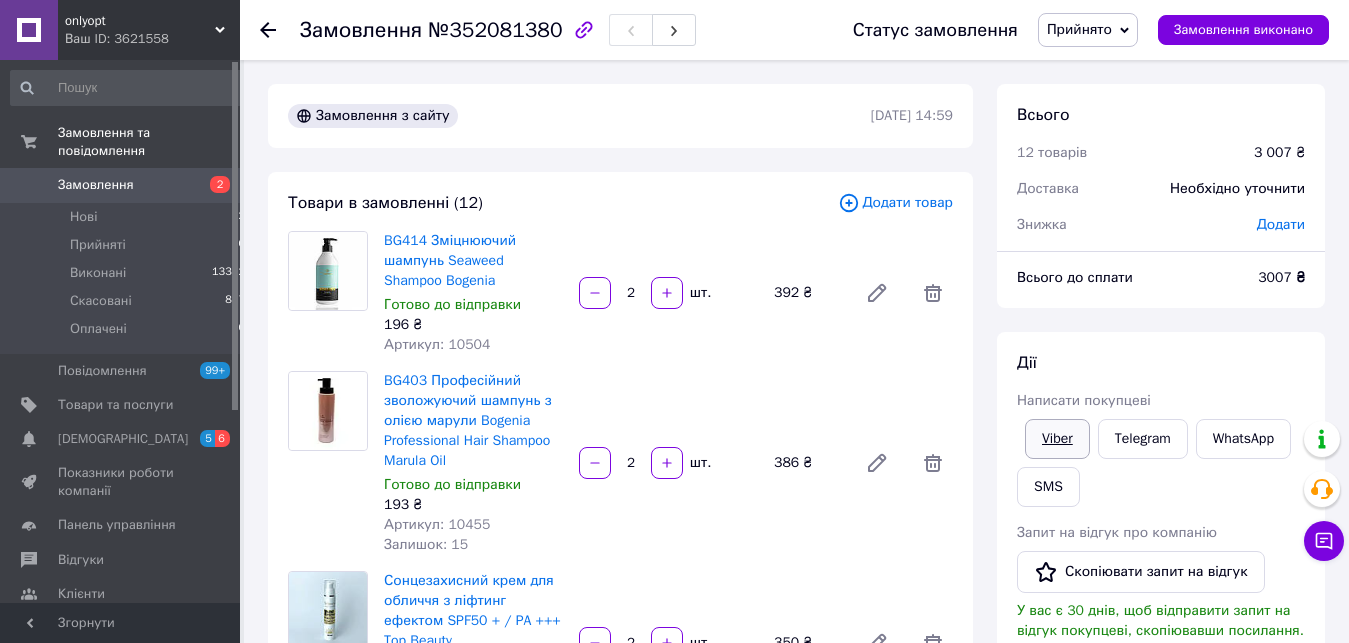 click on "Viber" at bounding box center (1057, 439) 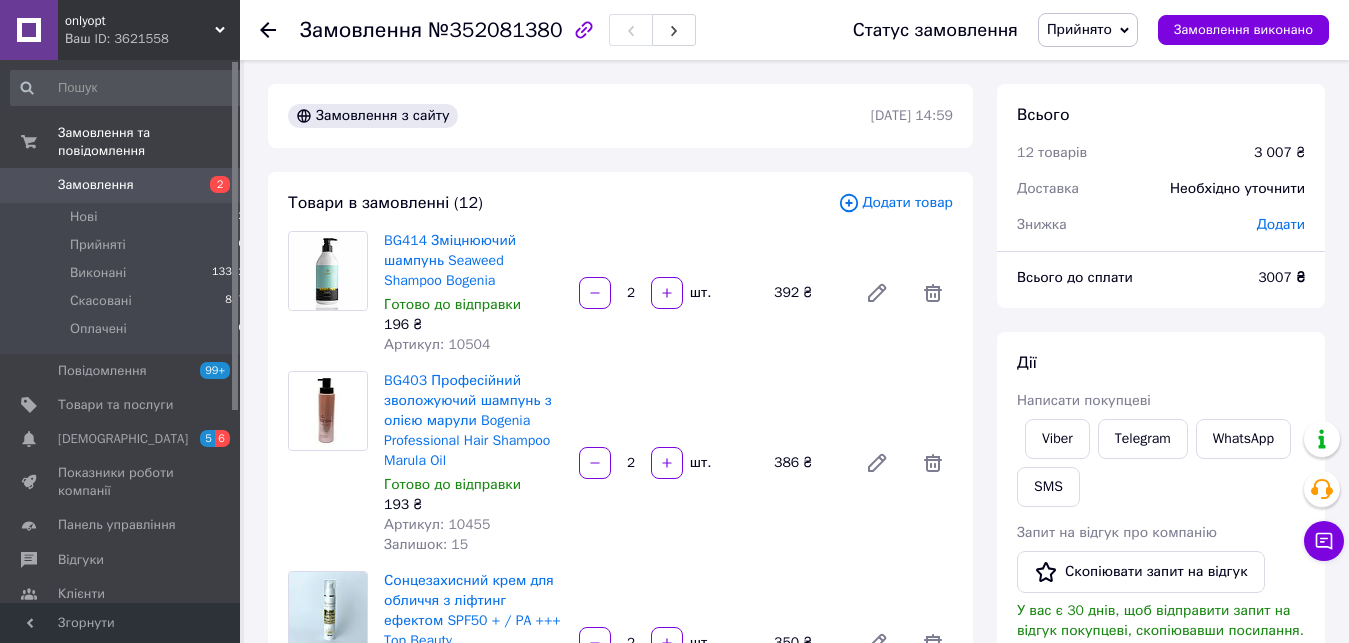 click on "Замовлення 2" at bounding box center (128, 185) 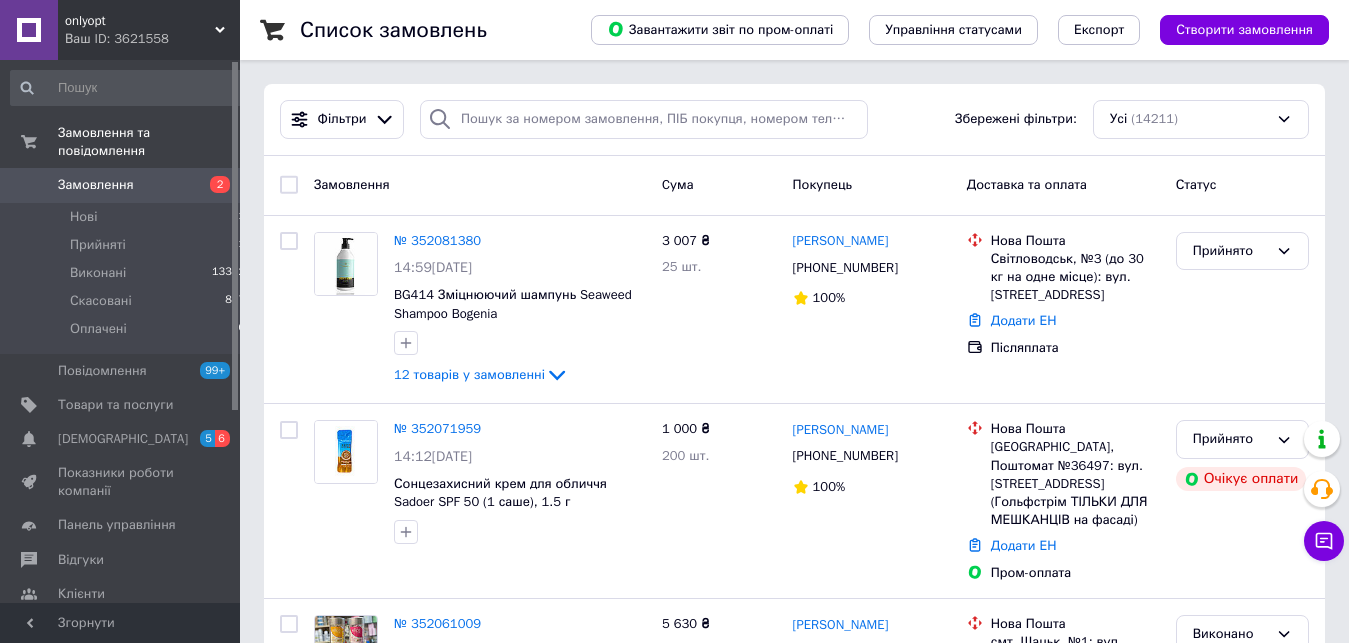 click on "2" at bounding box center (212, 185) 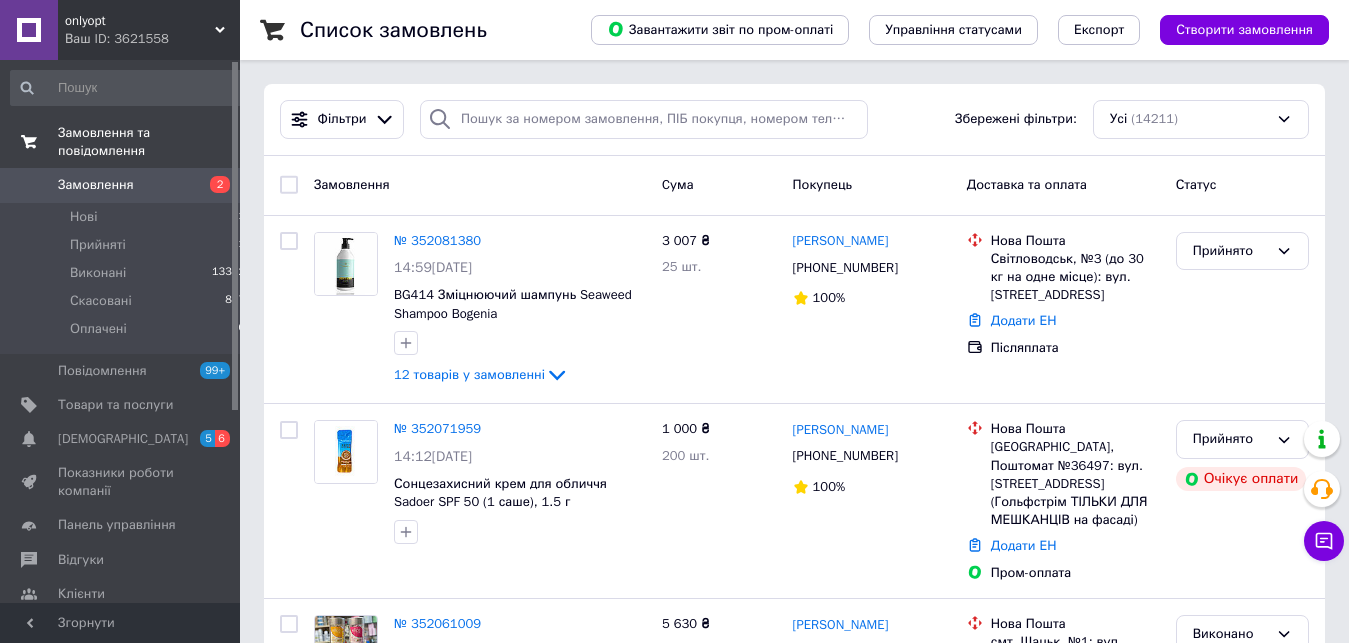 click on "Замовлення та повідомлення" at bounding box center [149, 142] 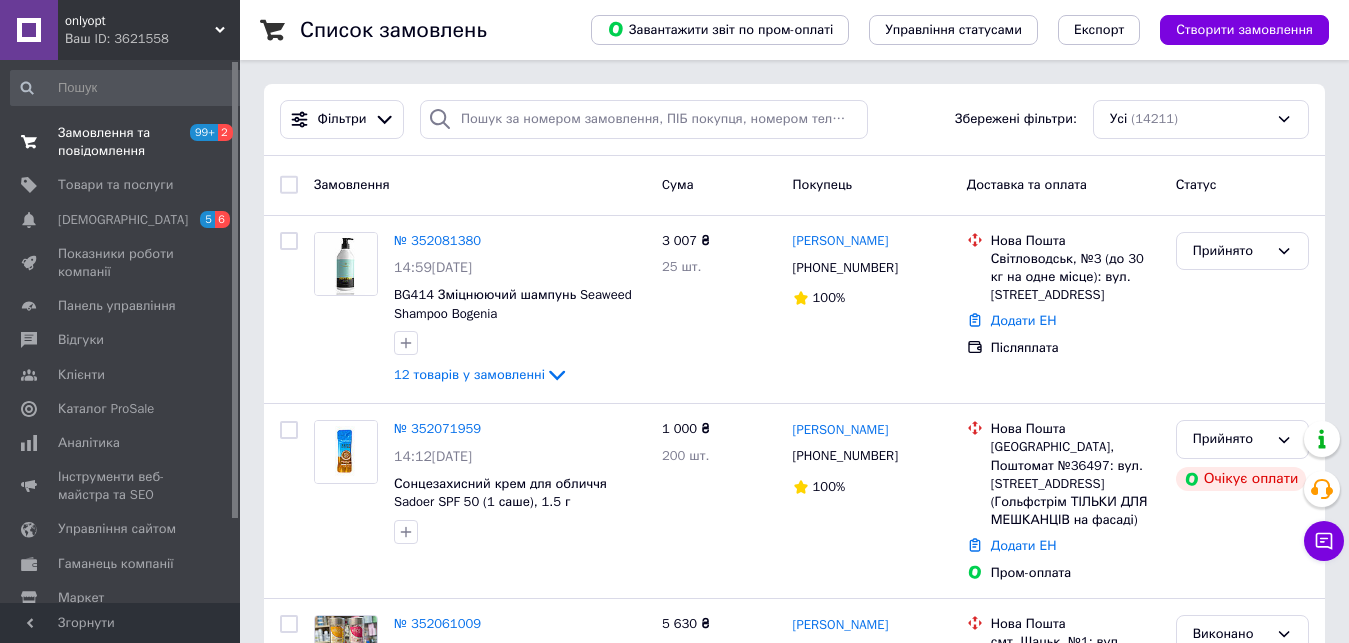 click on "Замовлення та повідомлення 99+ 2" at bounding box center (128, 142) 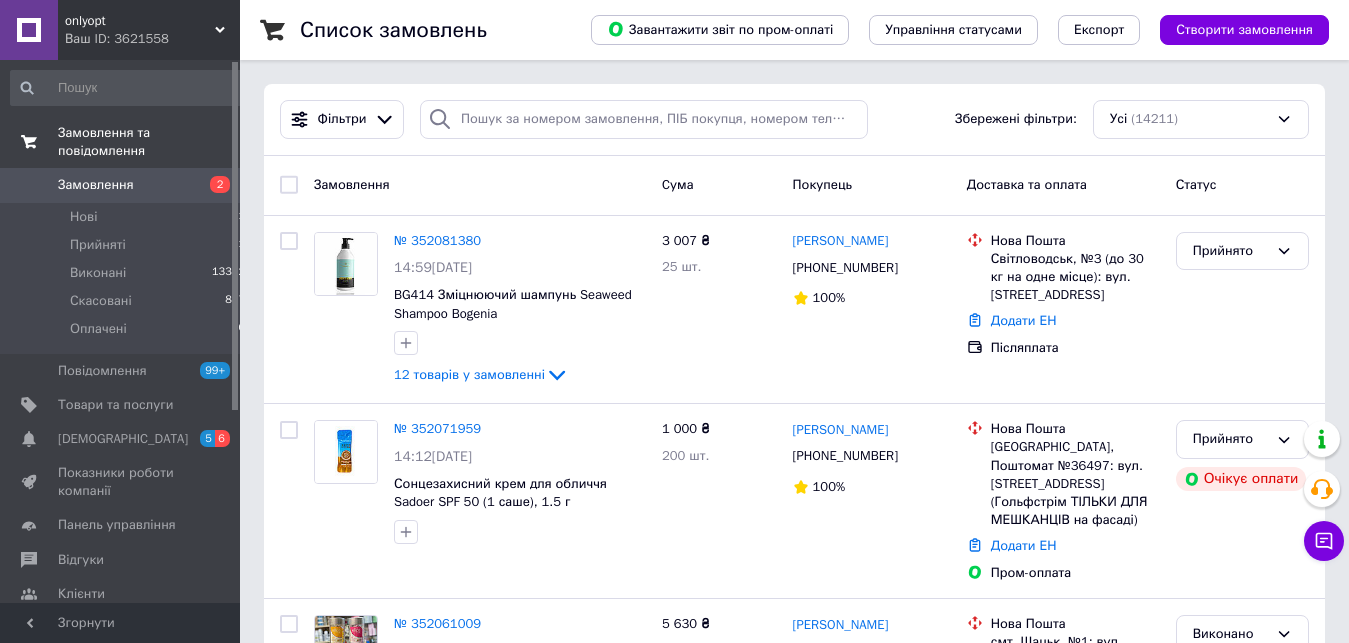 click on "Замовлення" at bounding box center (96, 185) 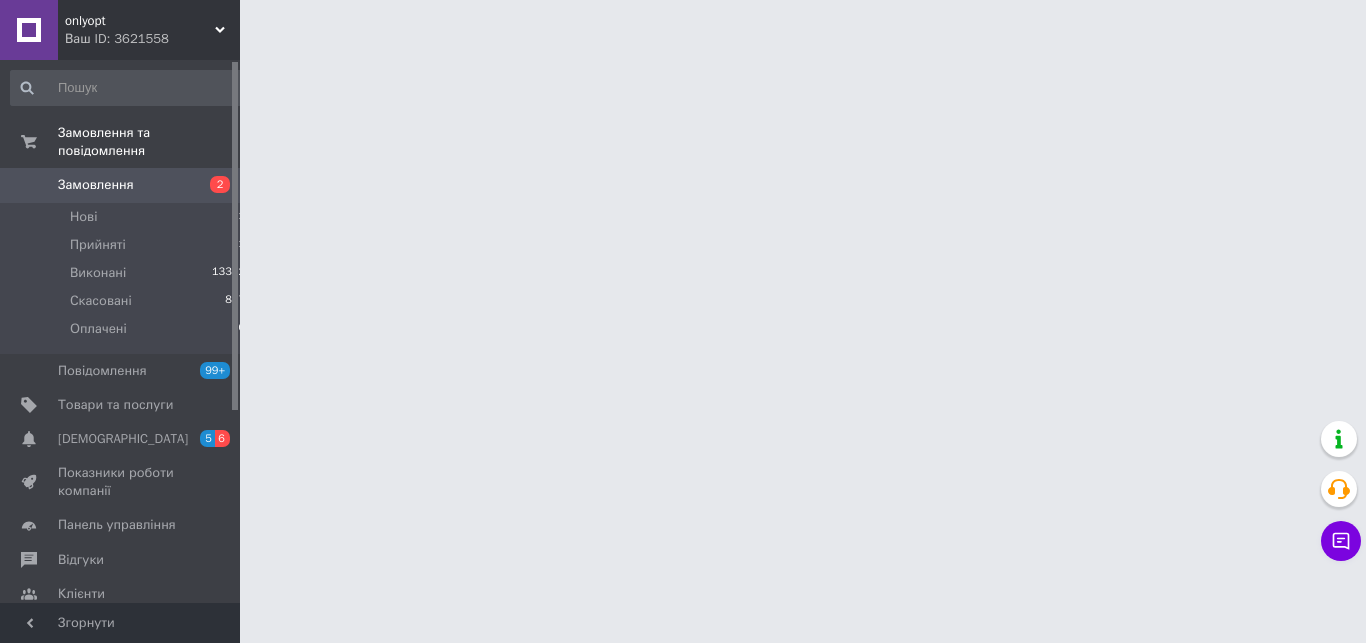 click on "Замовлення" at bounding box center (96, 185) 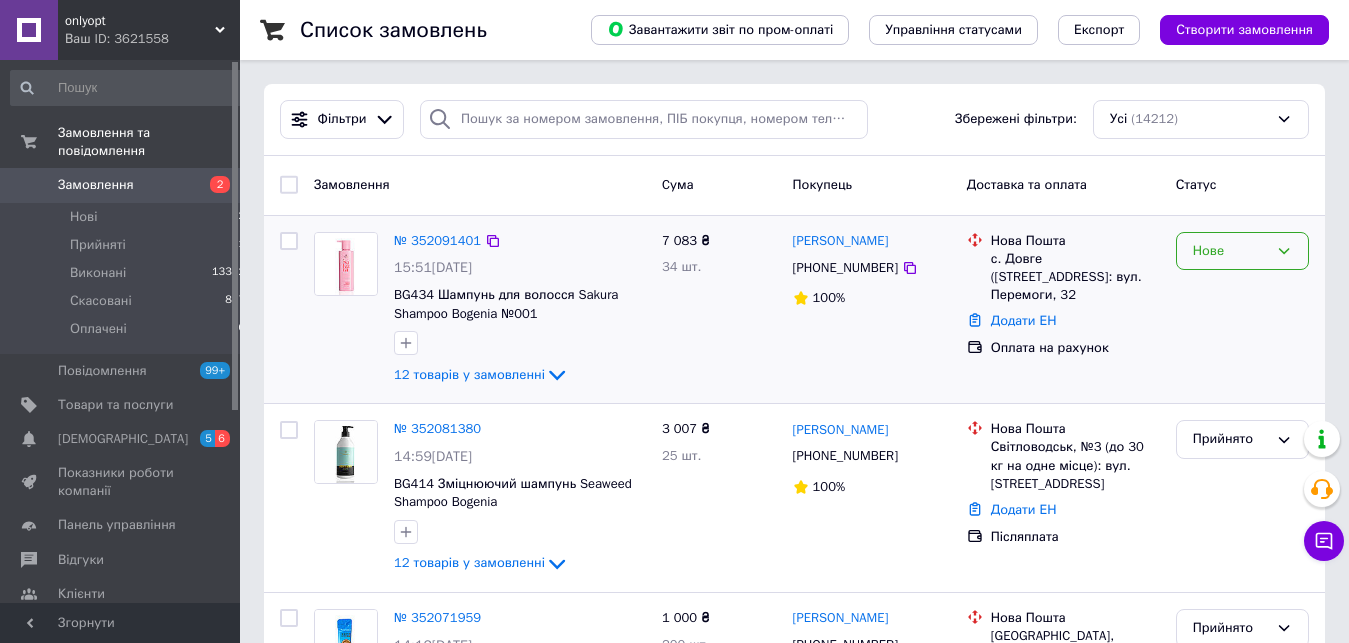 click on "Нове" at bounding box center (1230, 251) 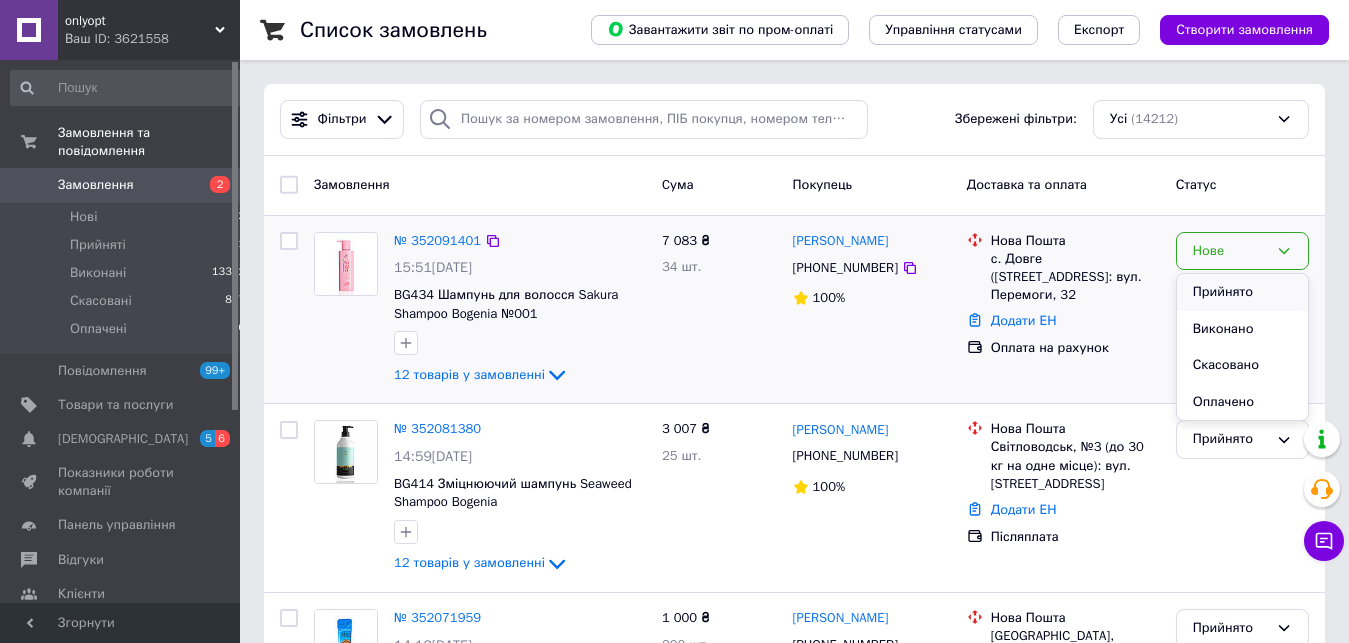 click on "Прийнято" at bounding box center (1242, 292) 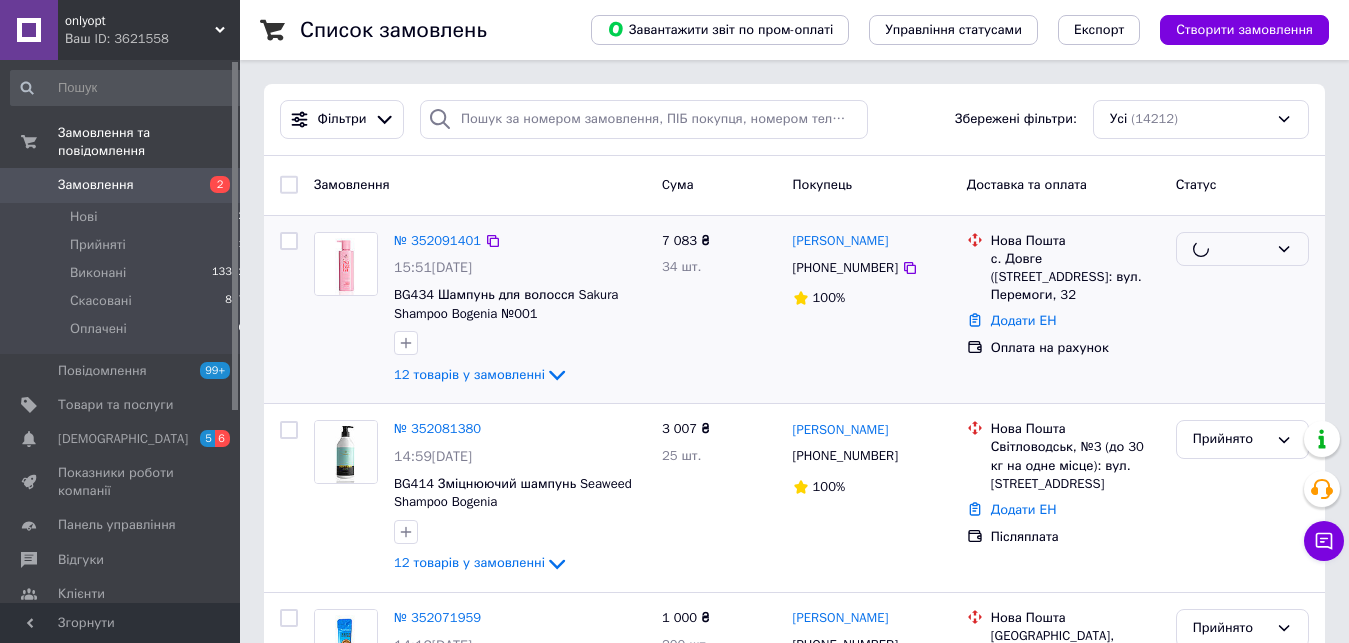click on "12 товарів у замовленні" 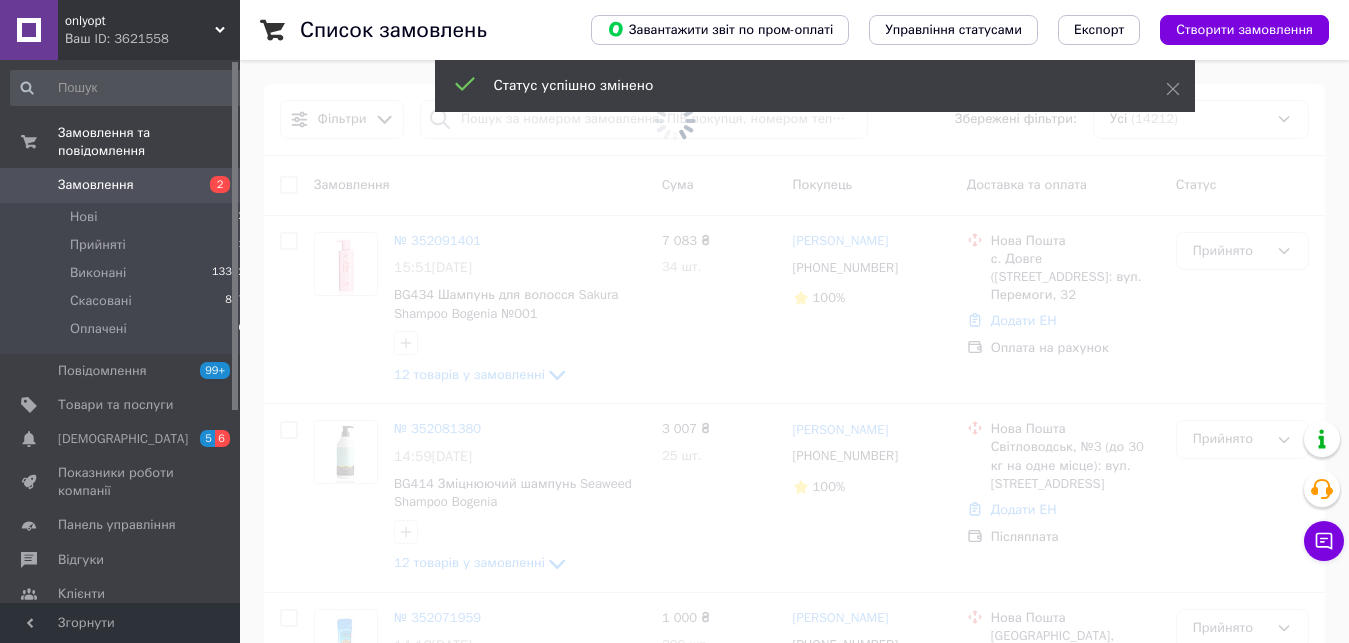 click at bounding box center (674, 321) 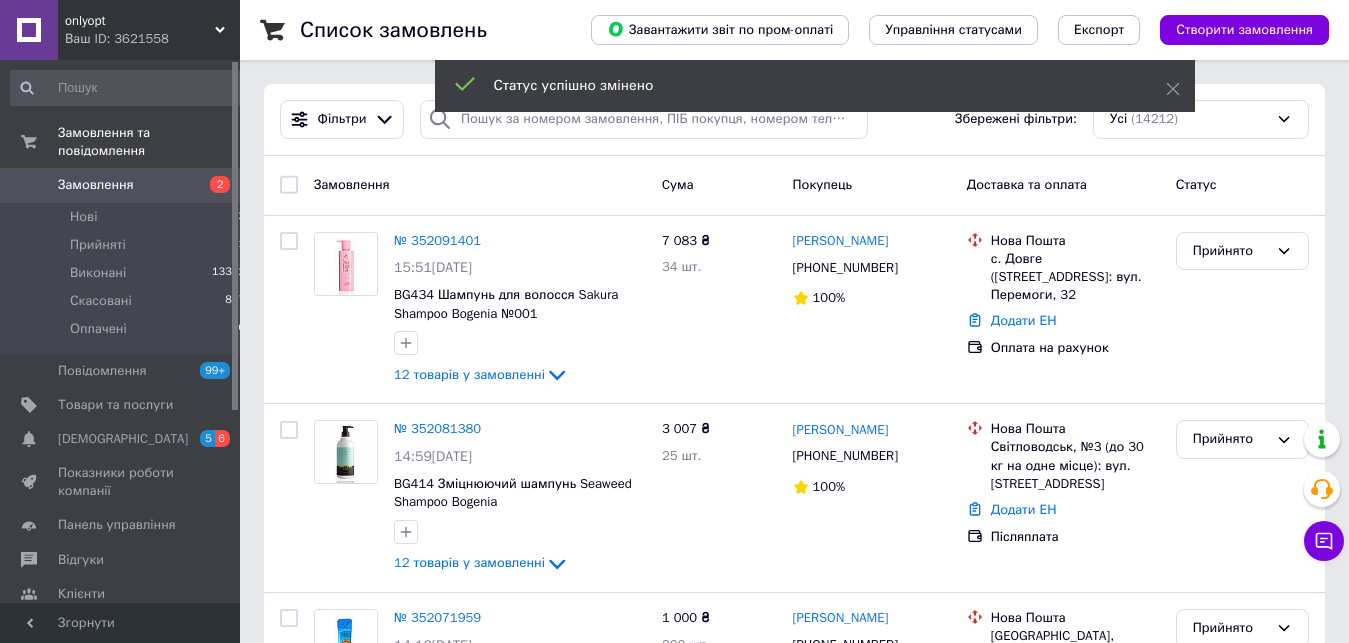 click on "12 товарів у замовленні" at bounding box center [469, 374] 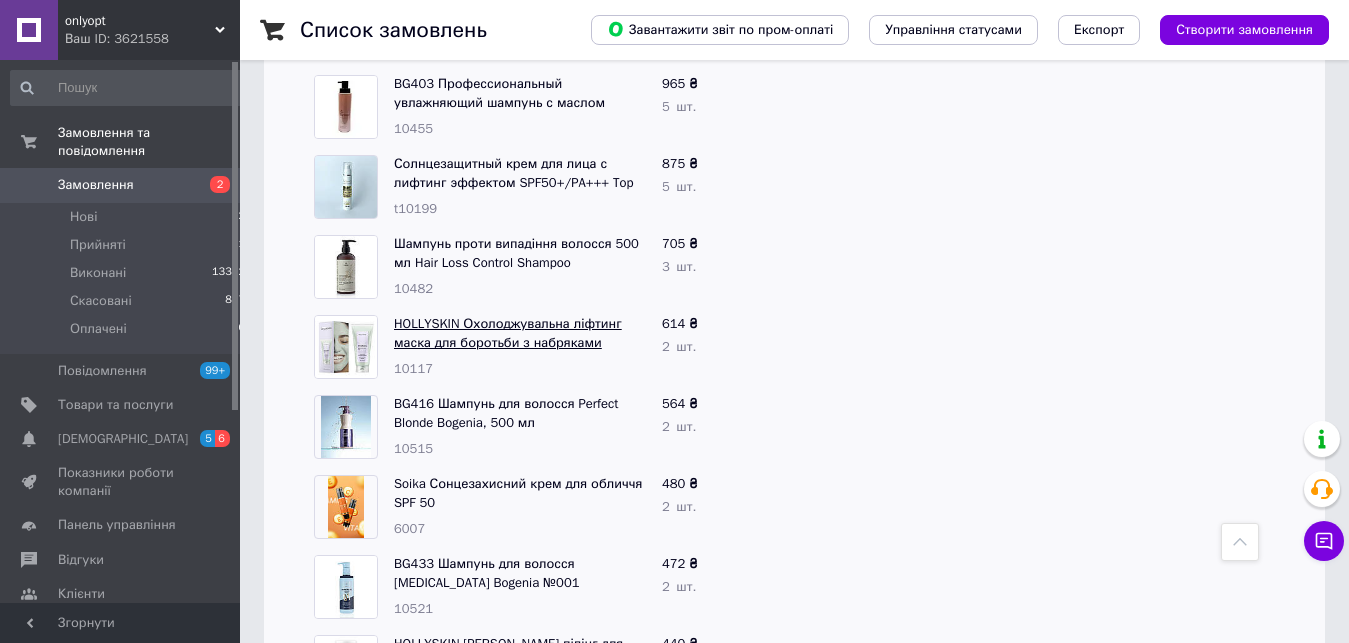 scroll, scrollTop: 0, scrollLeft: 0, axis: both 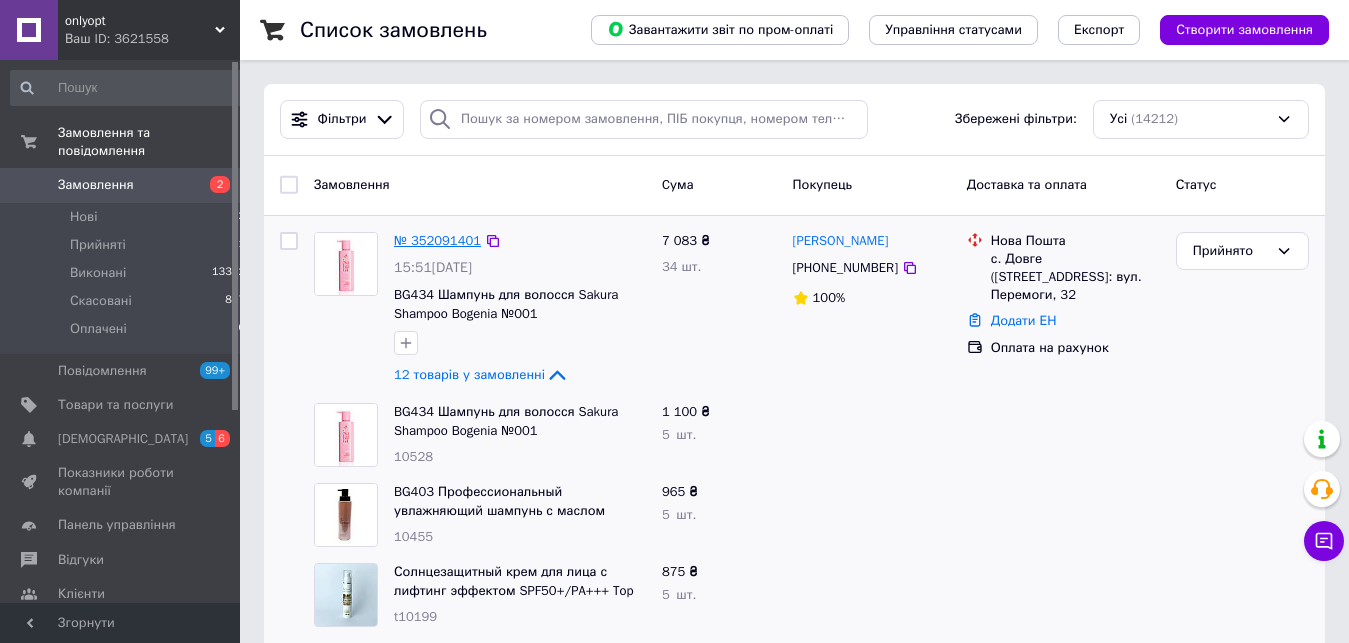 click on "№ 352091401" at bounding box center (437, 240) 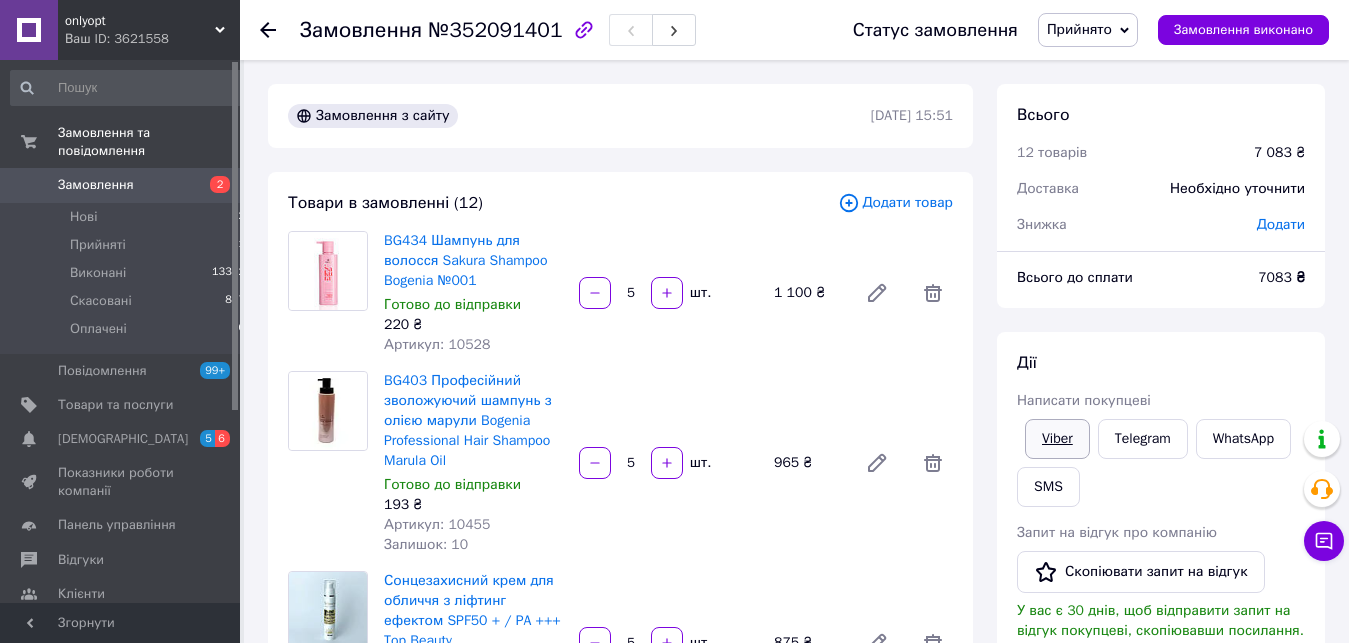 click on "Viber" at bounding box center (1057, 439) 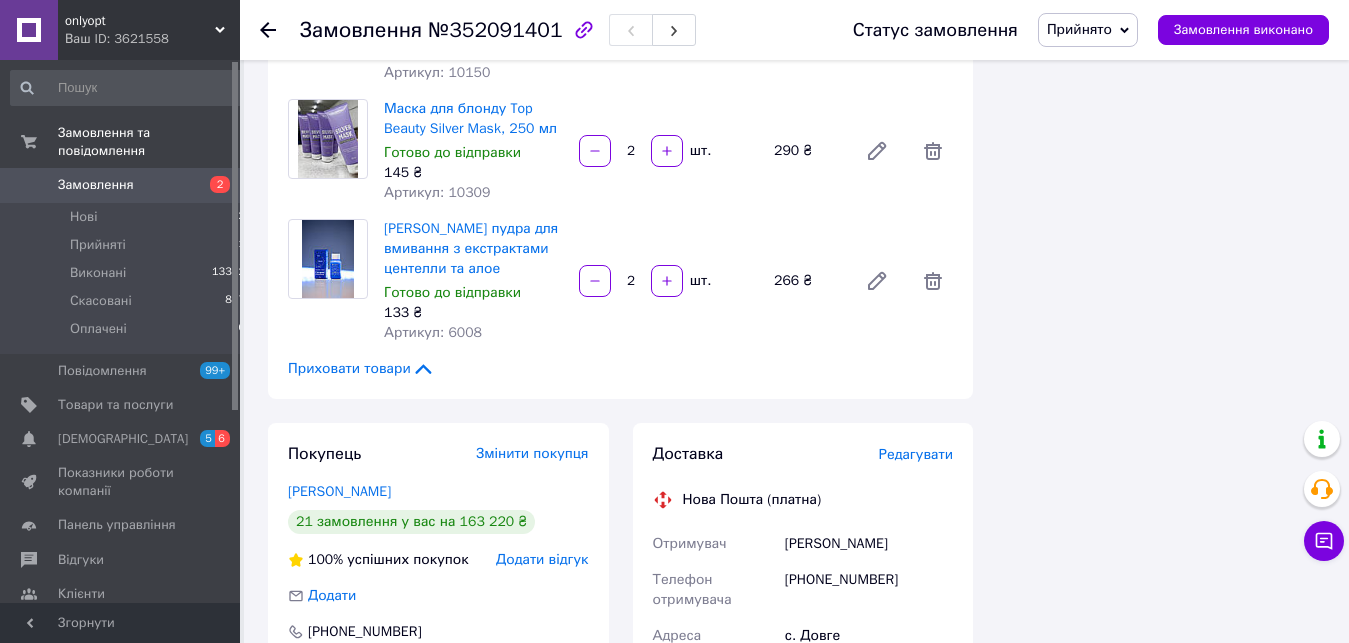 scroll, scrollTop: 2040, scrollLeft: 0, axis: vertical 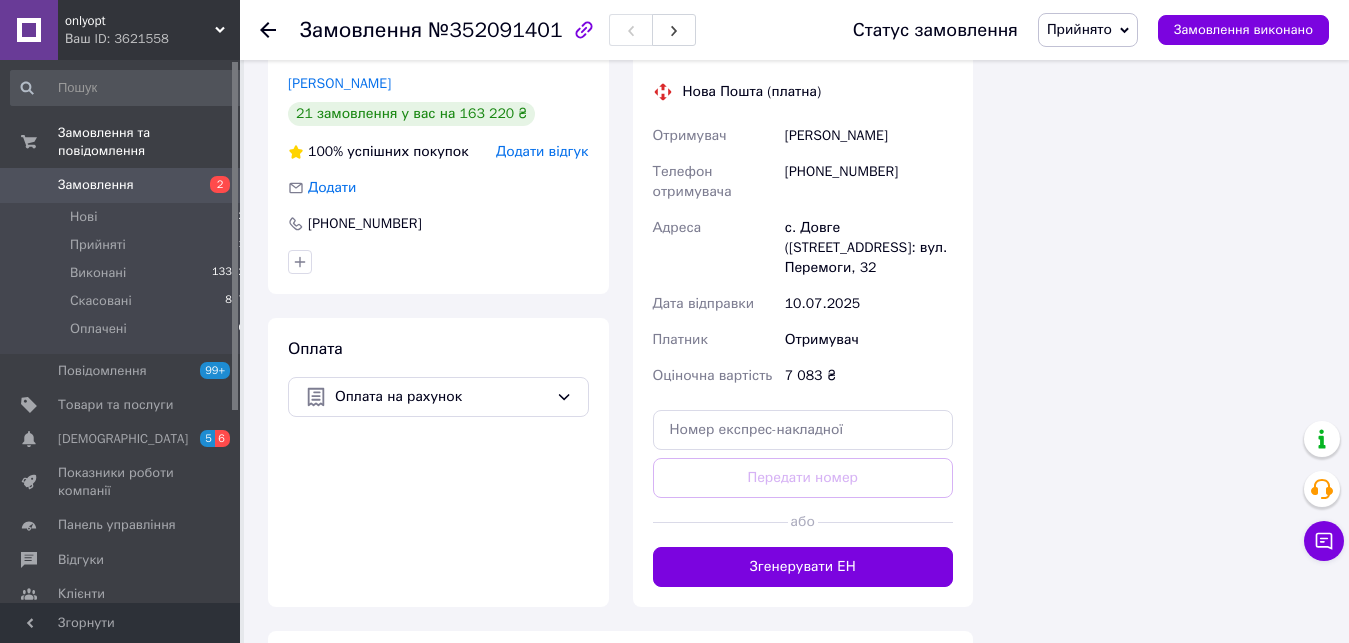 click on "Всього 12 товарів 7 083 ₴ Доставка Необхідно уточнити Знижка Додати Всього до сплати 7083 ₴ Дії Написати покупцеві Viber Telegram WhatsApp SMS Запит на відгук про компанію   Скопіювати запит на відгук У вас є 30 днів, щоб відправити запит на відгук покупцеві, скопіювавши посилання.   Видати чек   Завантажити PDF   Друк PDF   Дублювати замовлення Мітки Особисті нотатки, які бачите лише ви. З їх допомогою можна фільтрувати замовлення Примітки Залишилося 300 символів Очистити Зберегти" at bounding box center [1161, -579] 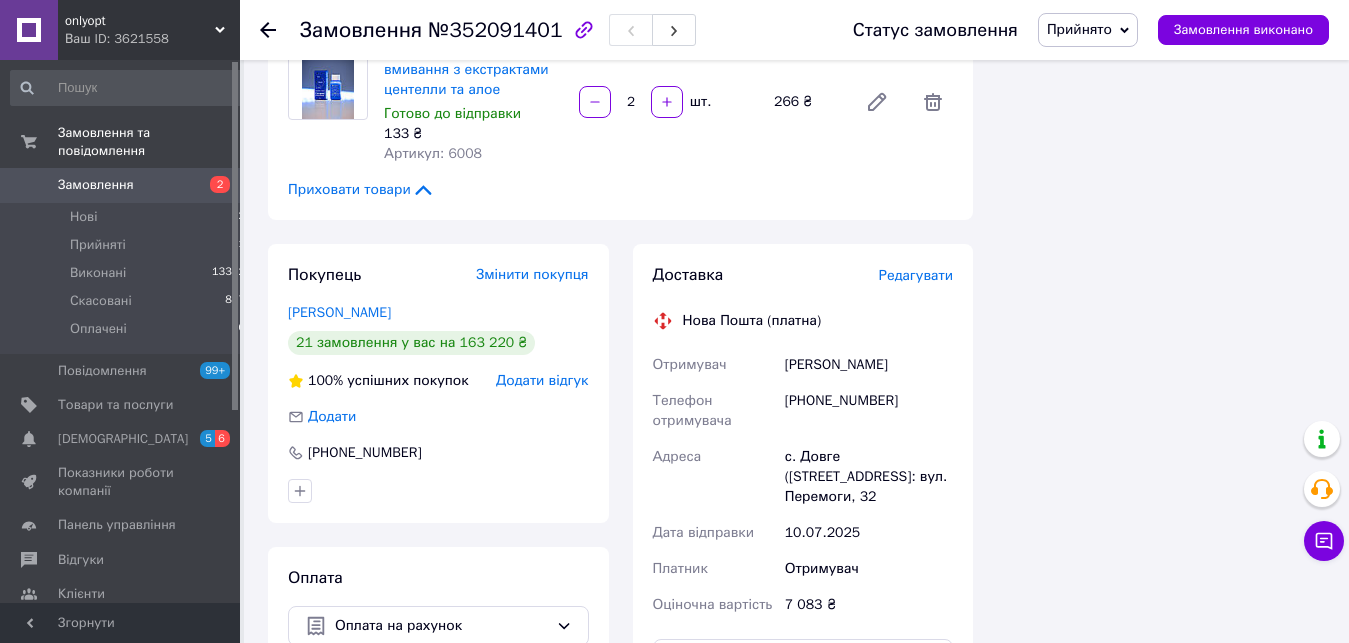 scroll, scrollTop: 2219, scrollLeft: 0, axis: vertical 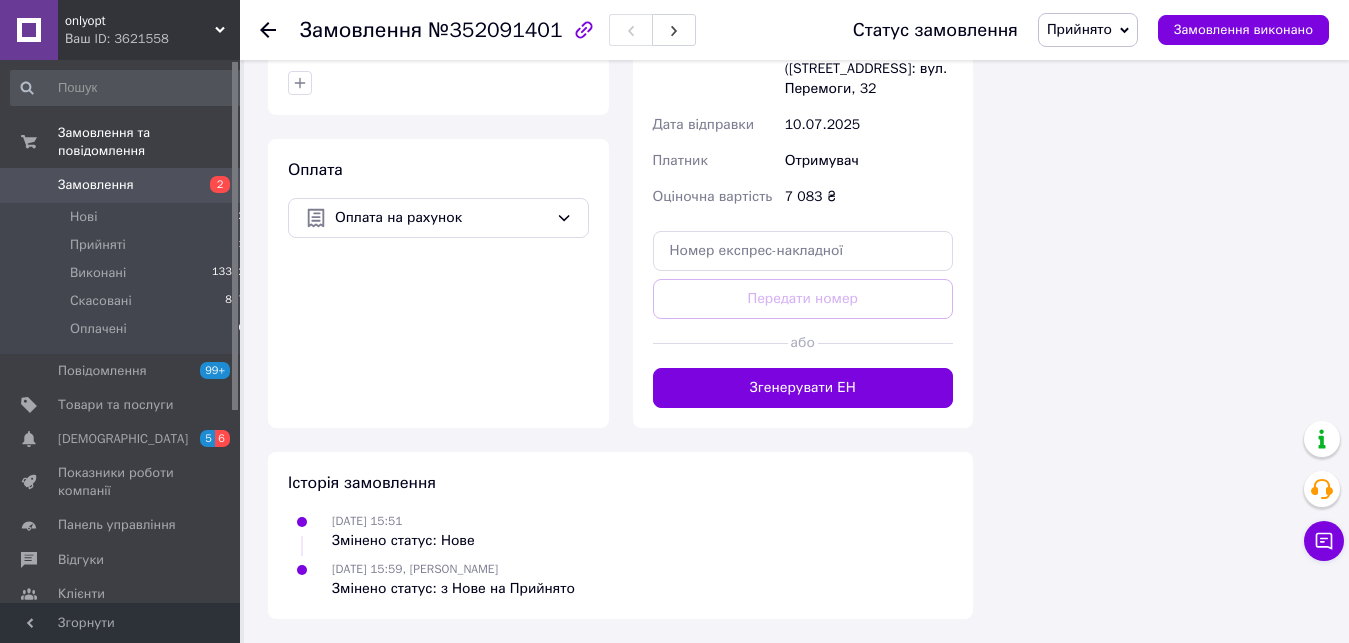 click on "Всього 12 товарів 7 083 ₴ Доставка Необхідно уточнити Знижка Додати Всього до сплати 7083 ₴ Дії Написати покупцеві Viber Telegram WhatsApp SMS Запит на відгук про компанію   Скопіювати запит на відгук У вас є 30 днів, щоб відправити запит на відгук покупцеві, скопіювавши посилання.   Видати чек   Завантажити PDF   Друк PDF   Дублювати замовлення Мітки Особисті нотатки, які бачите лише ви. З їх допомогою можна фільтрувати замовлення Примітки Залишилося 300 символів Очистити Зберегти" at bounding box center [1161, -758] 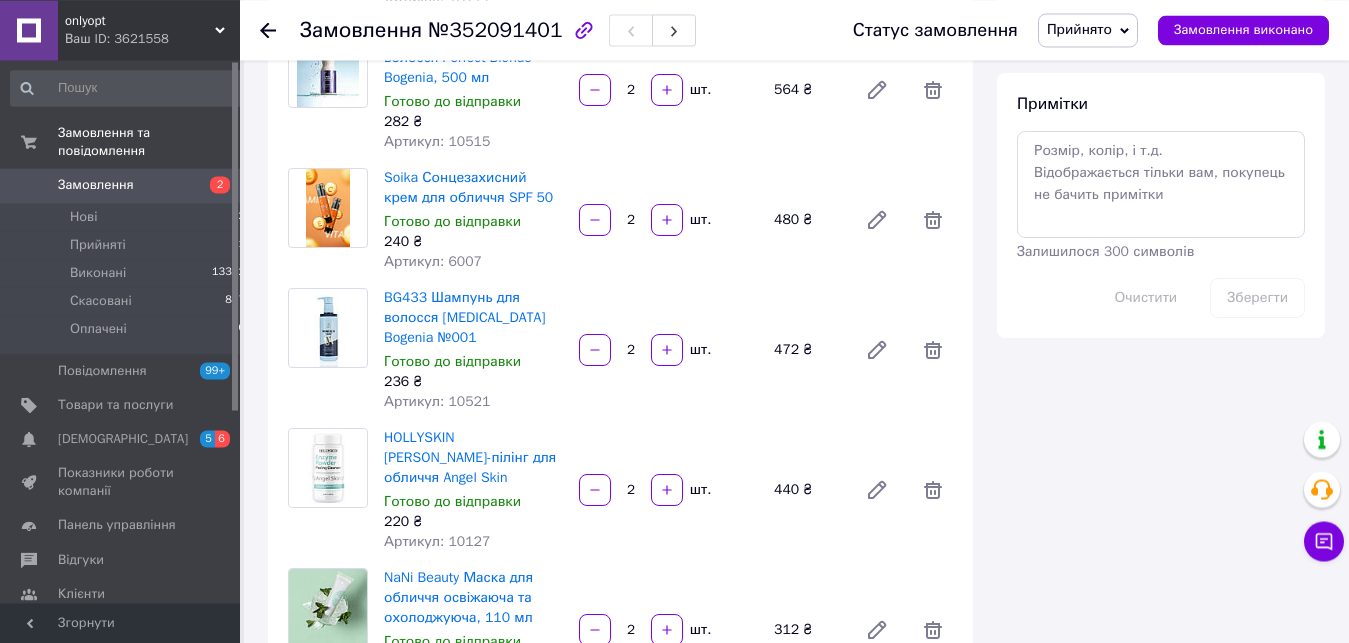 scroll, scrollTop: 1020, scrollLeft: 0, axis: vertical 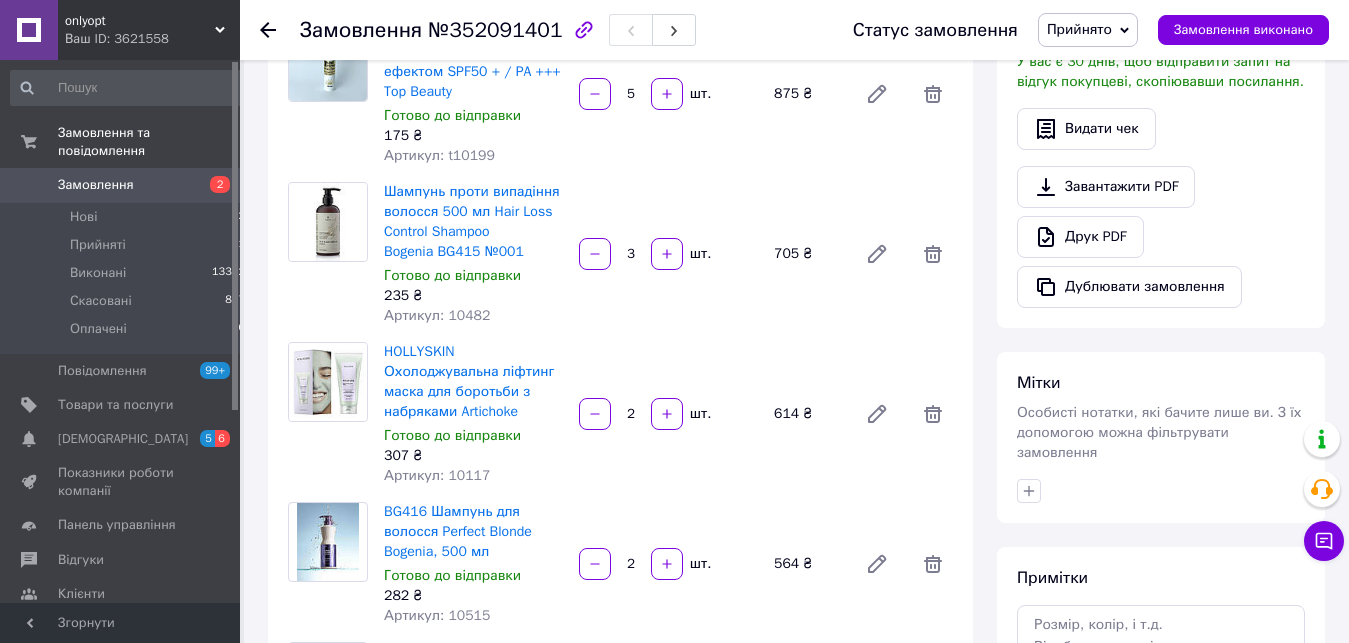 click on "Замовлення 2" at bounding box center (128, 185) 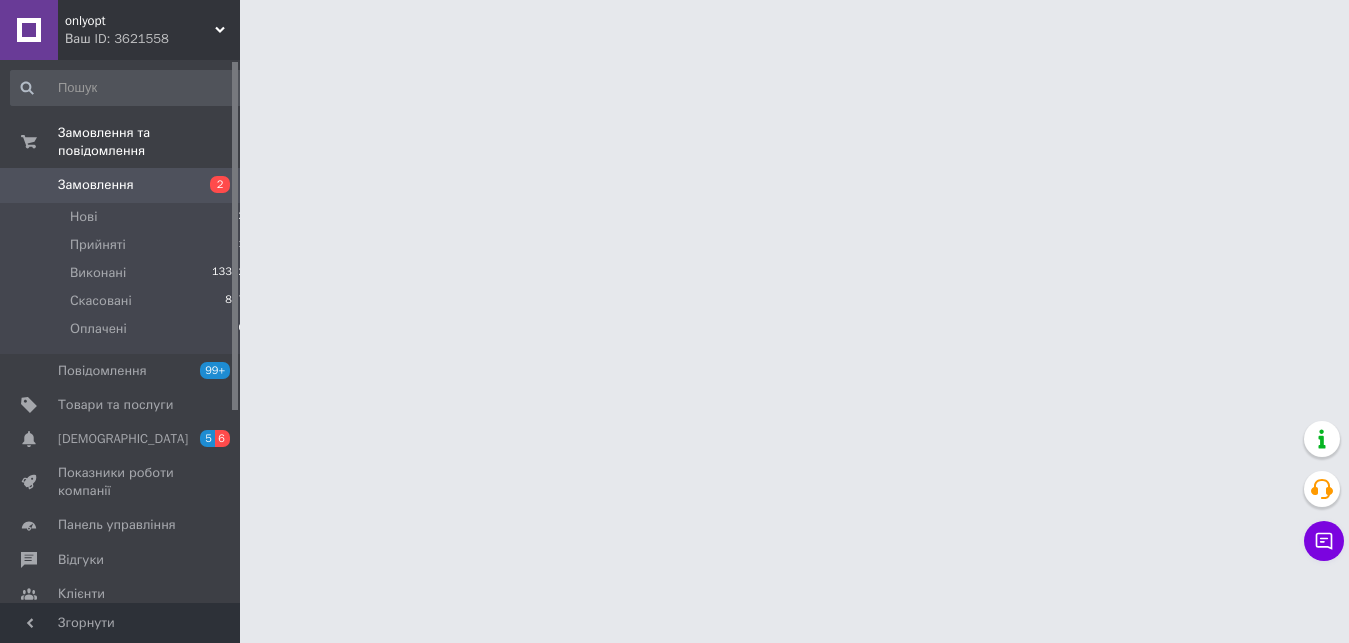 scroll, scrollTop: 0, scrollLeft: 0, axis: both 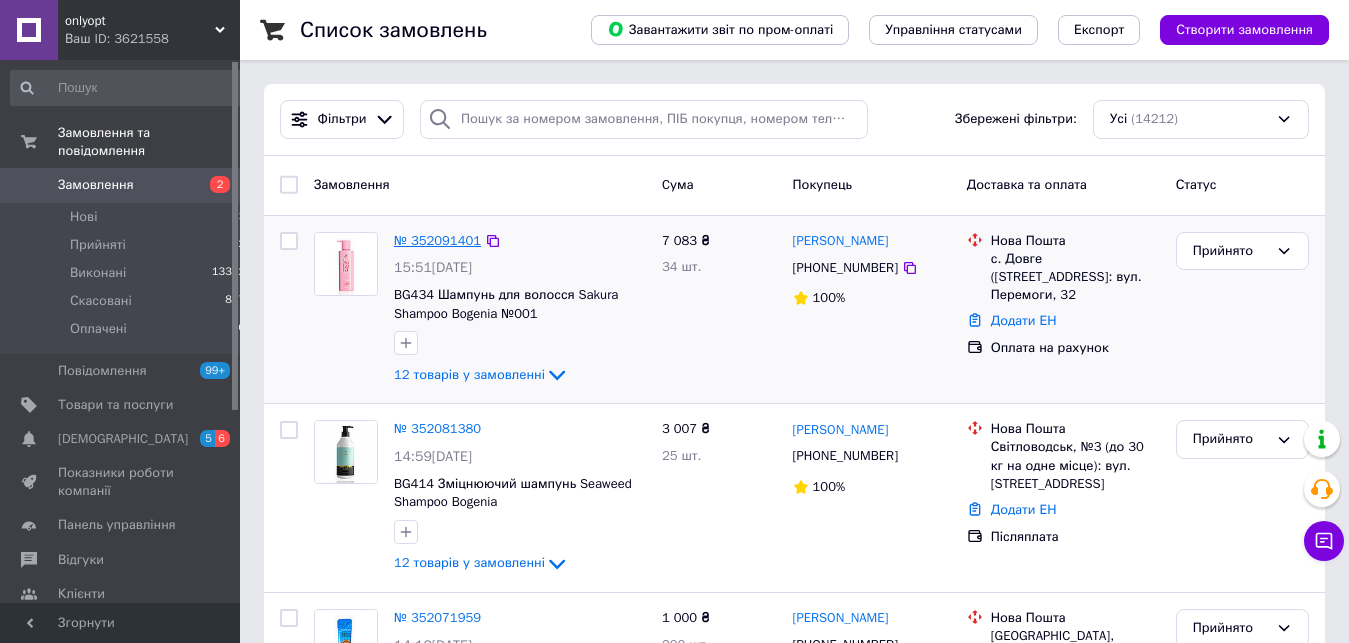 click on "№ 352091401" at bounding box center (437, 240) 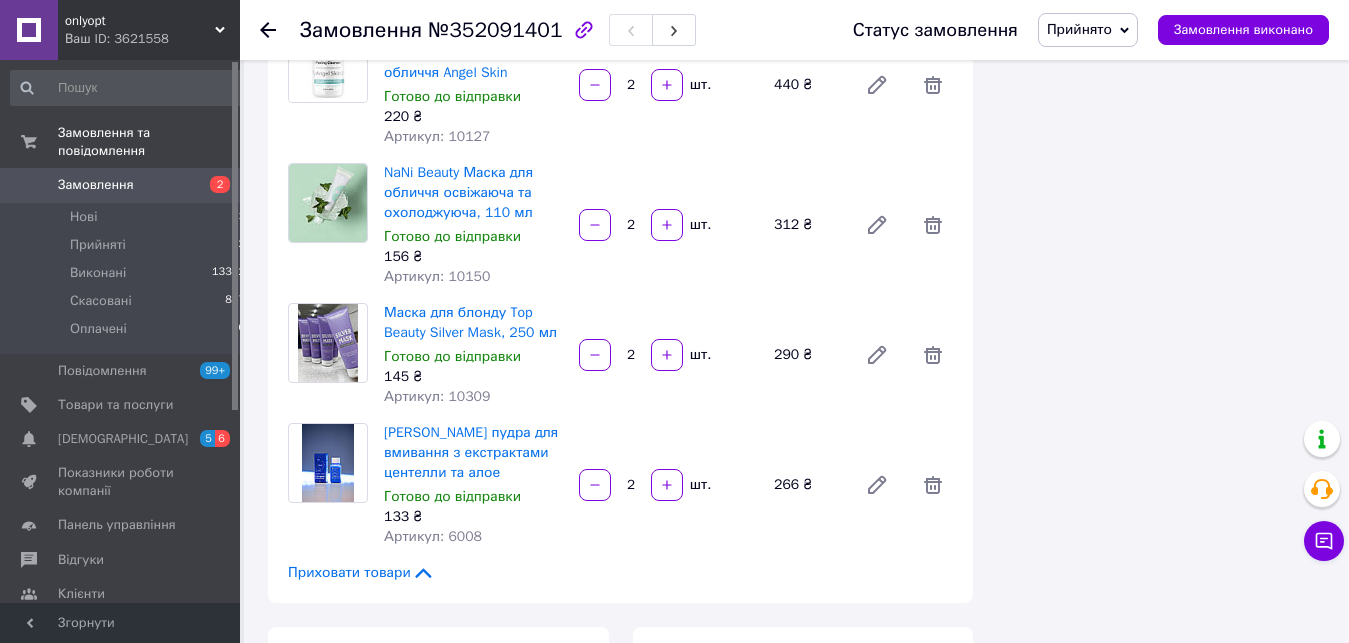 scroll, scrollTop: 1122, scrollLeft: 0, axis: vertical 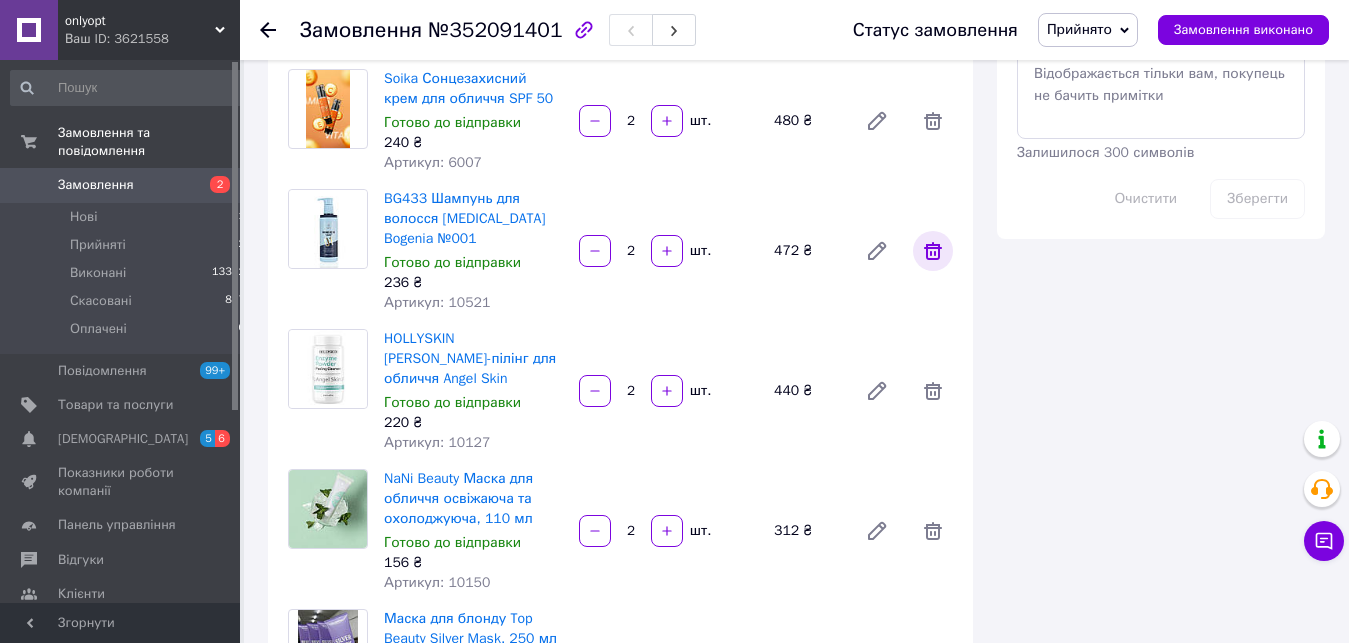 click at bounding box center [933, 251] 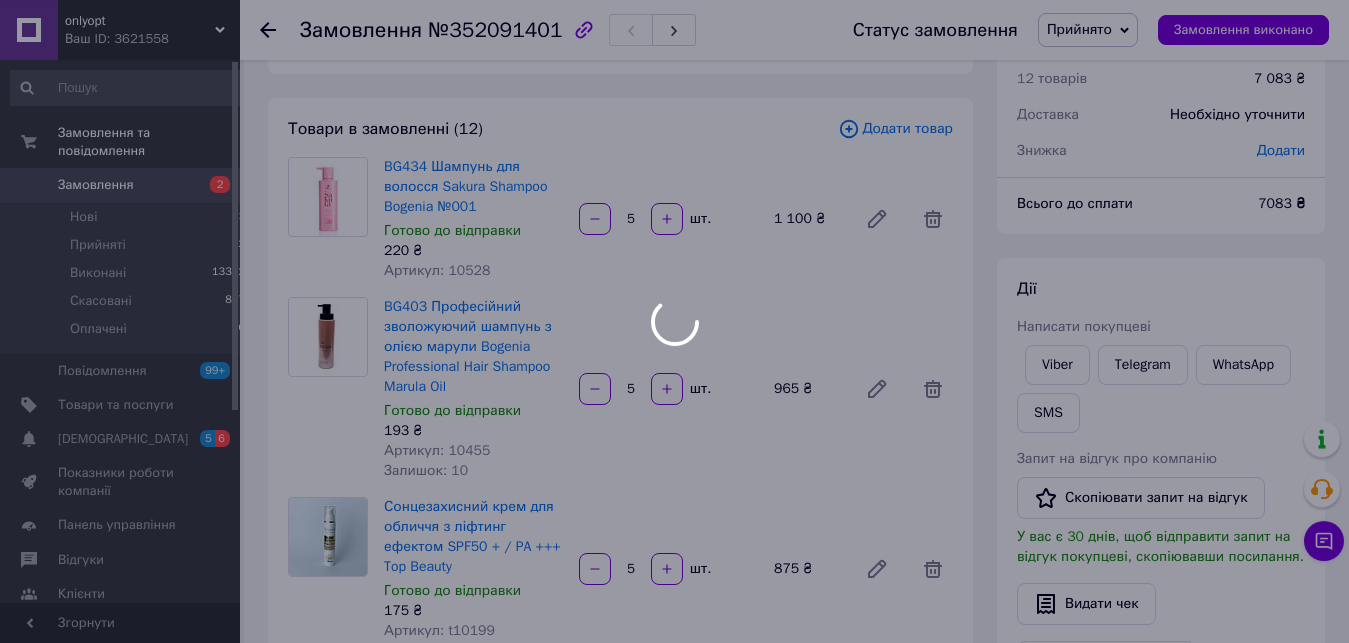 scroll, scrollTop: 0, scrollLeft: 0, axis: both 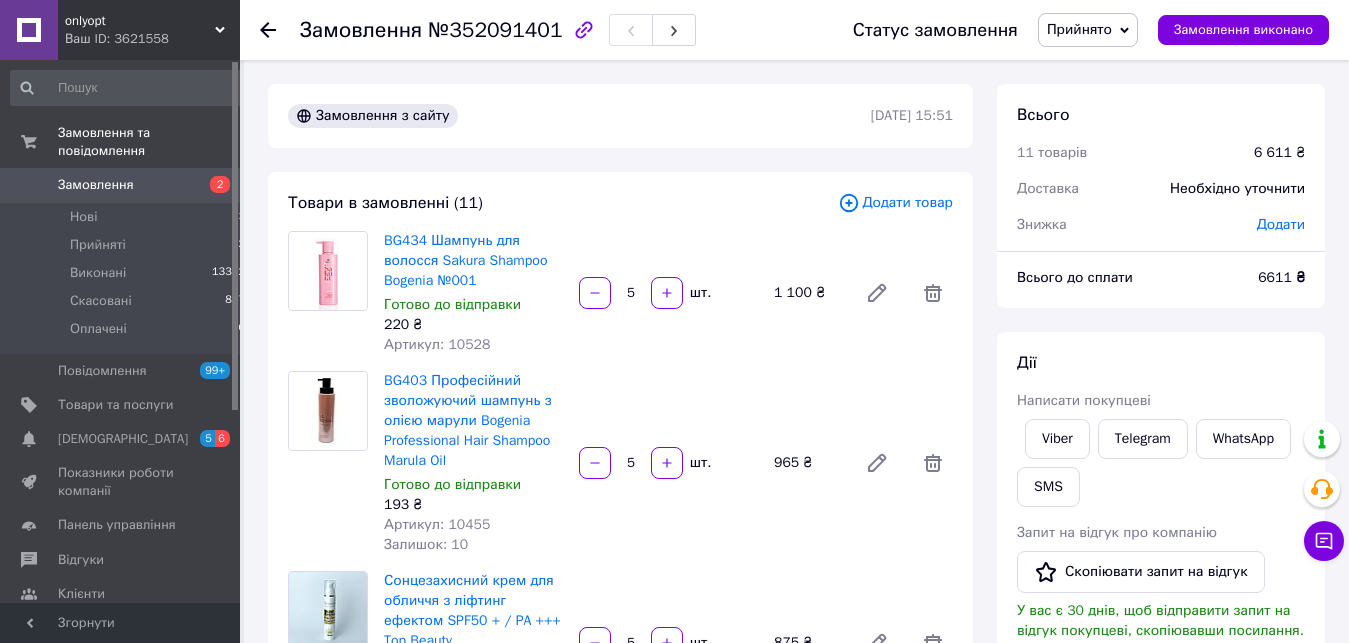 click on "6611 ₴" at bounding box center [1281, 277] 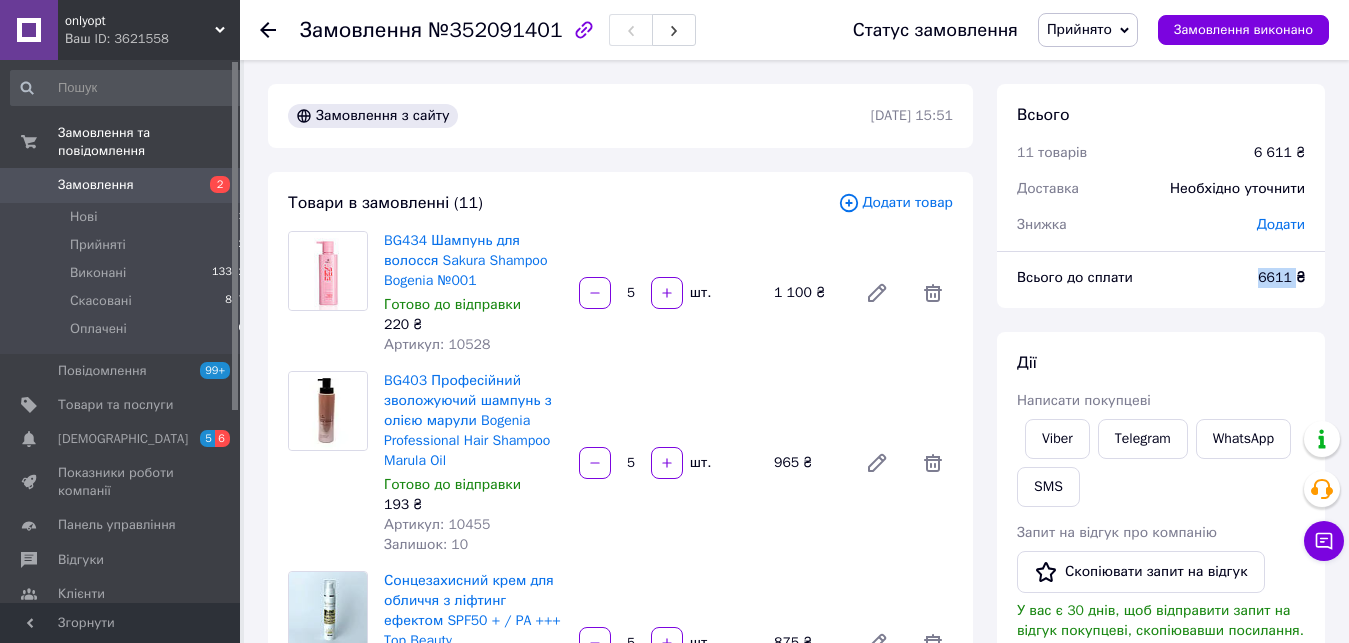 click on "6611 ₴" at bounding box center [1281, 277] 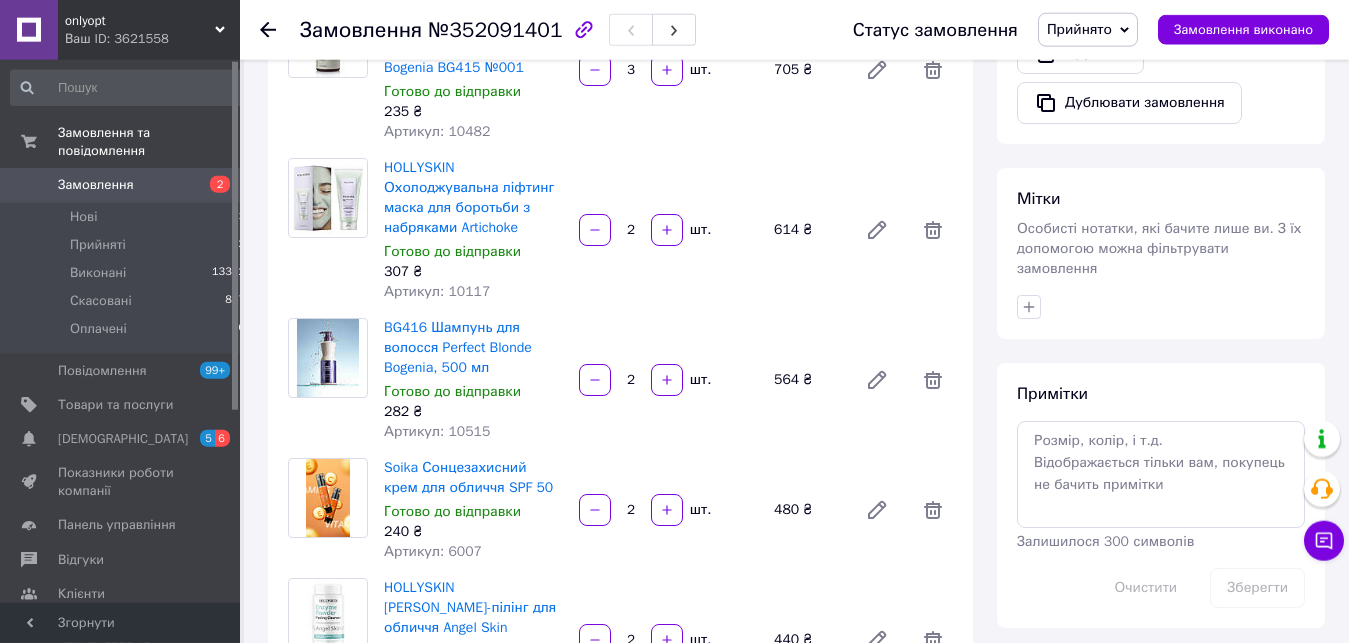 scroll, scrollTop: 855, scrollLeft: 0, axis: vertical 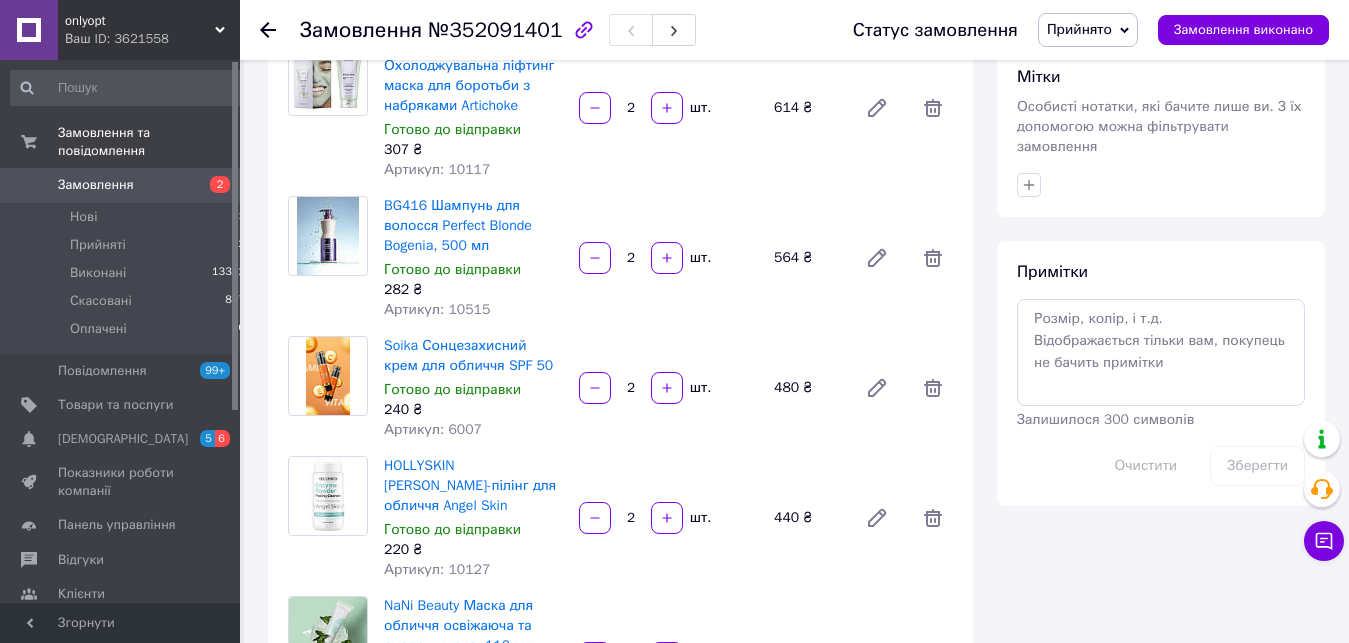 click on "Замовлення" at bounding box center (121, 185) 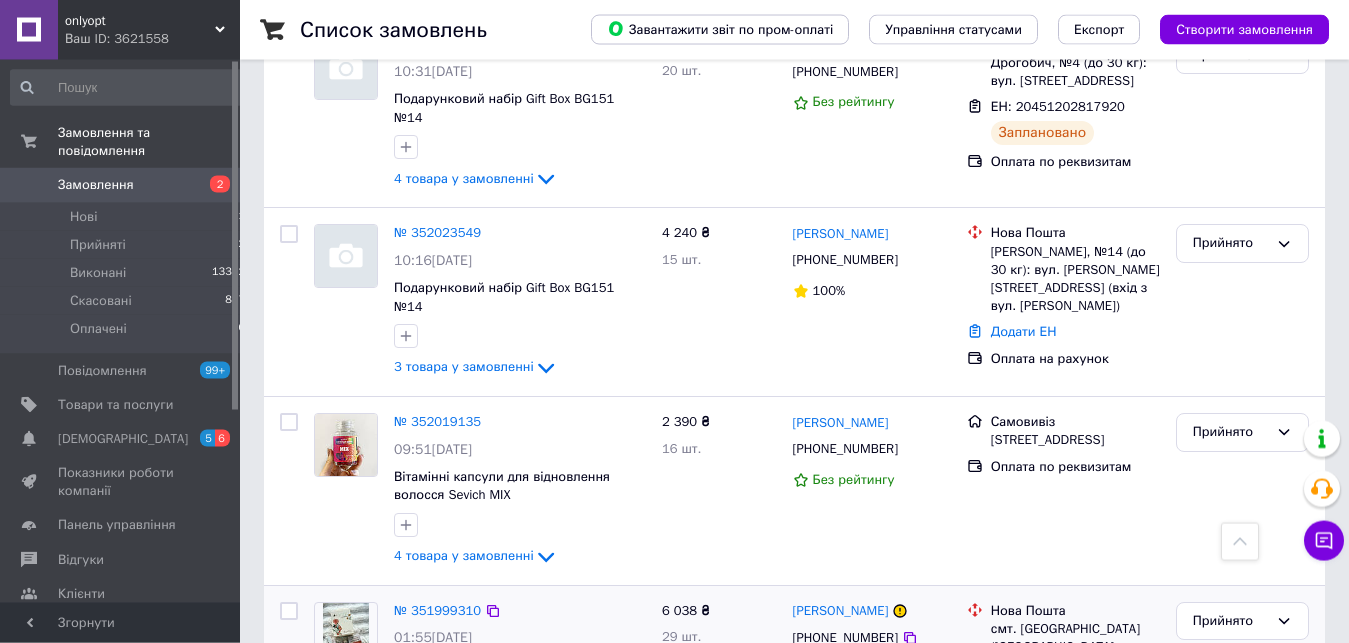 scroll, scrollTop: 2142, scrollLeft: 0, axis: vertical 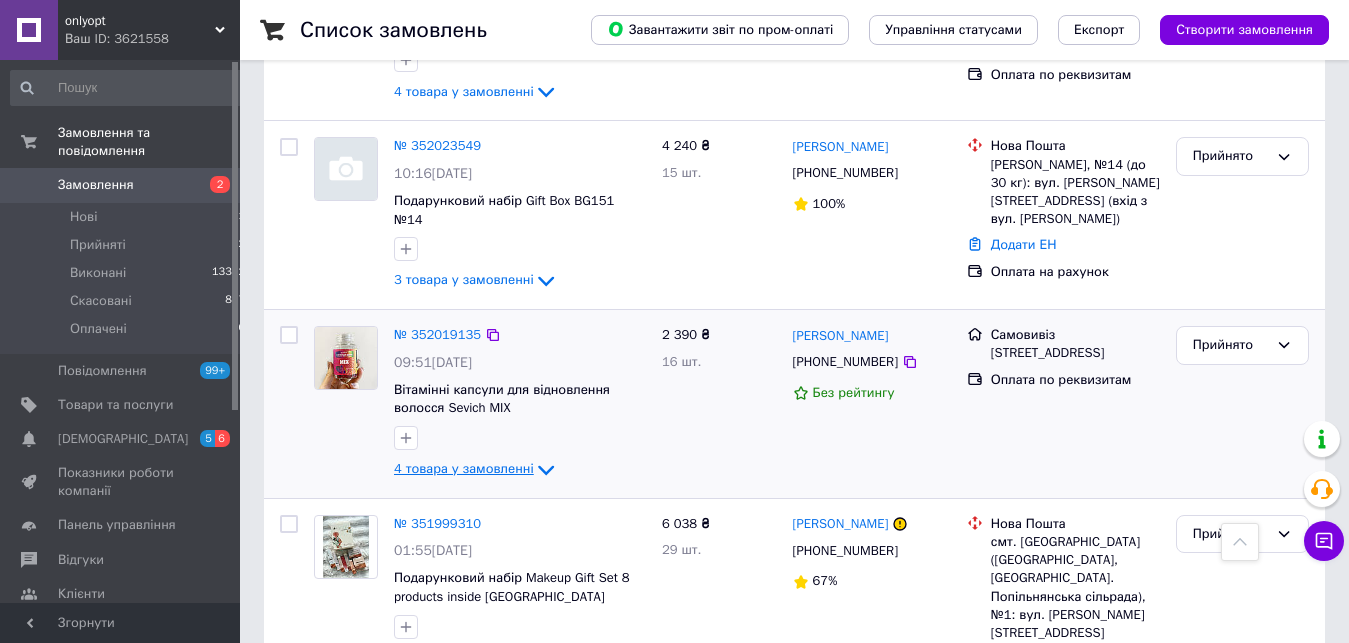 click on "4 товара у замовленні" at bounding box center [464, 469] 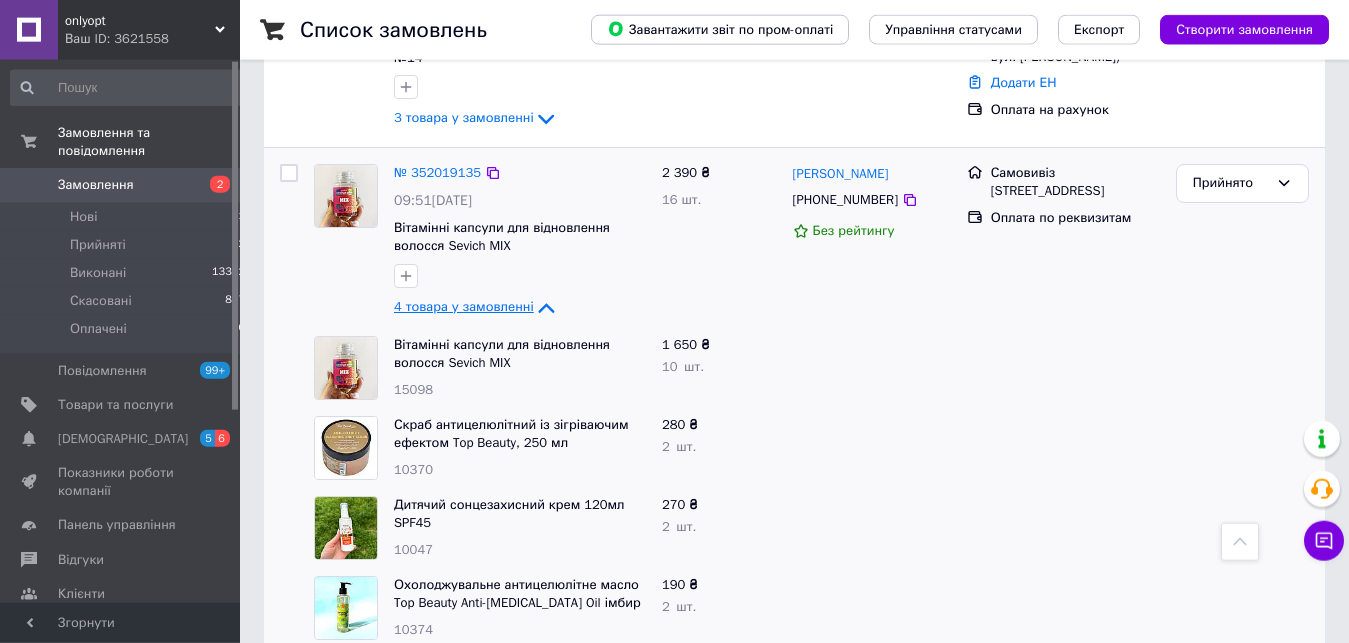 scroll, scrollTop: 2346, scrollLeft: 0, axis: vertical 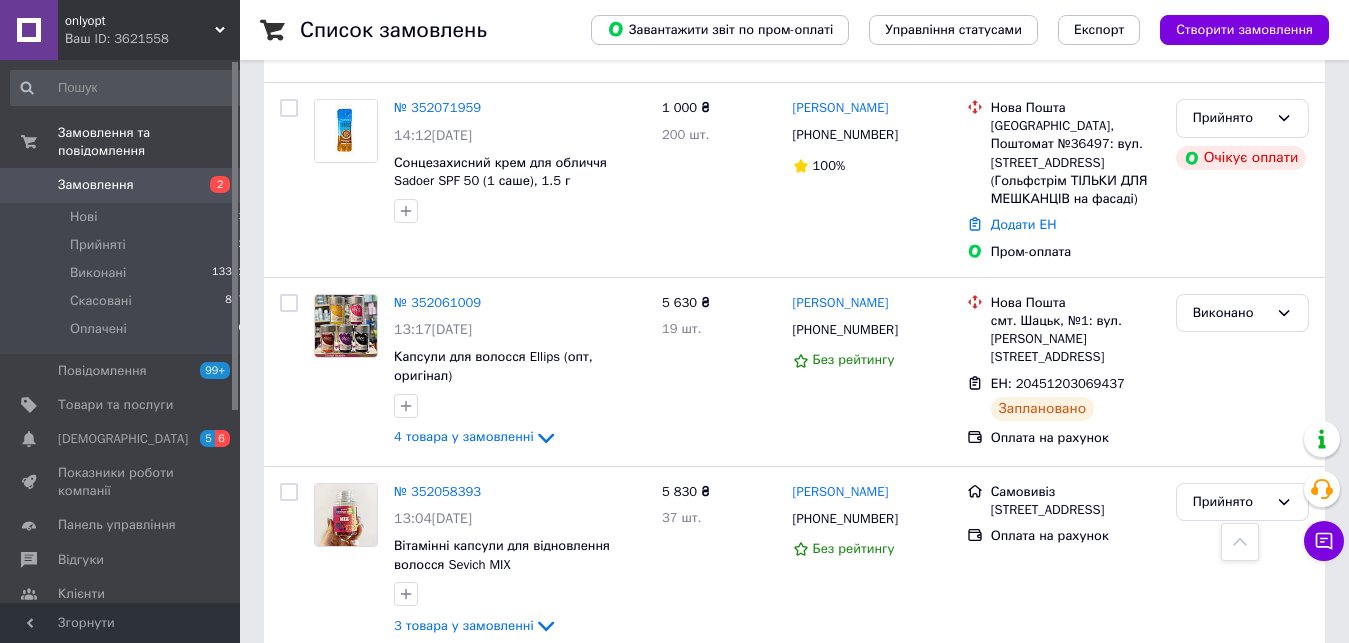 click on "Замовлення" at bounding box center [121, 185] 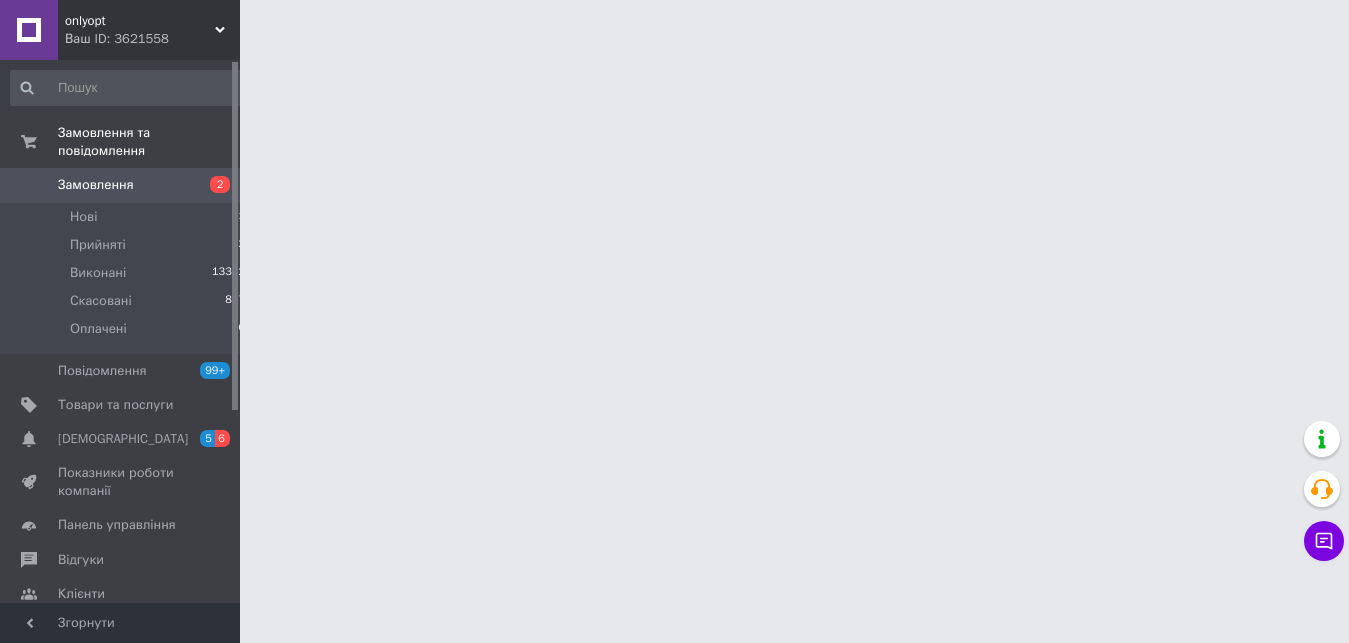 scroll, scrollTop: 0, scrollLeft: 0, axis: both 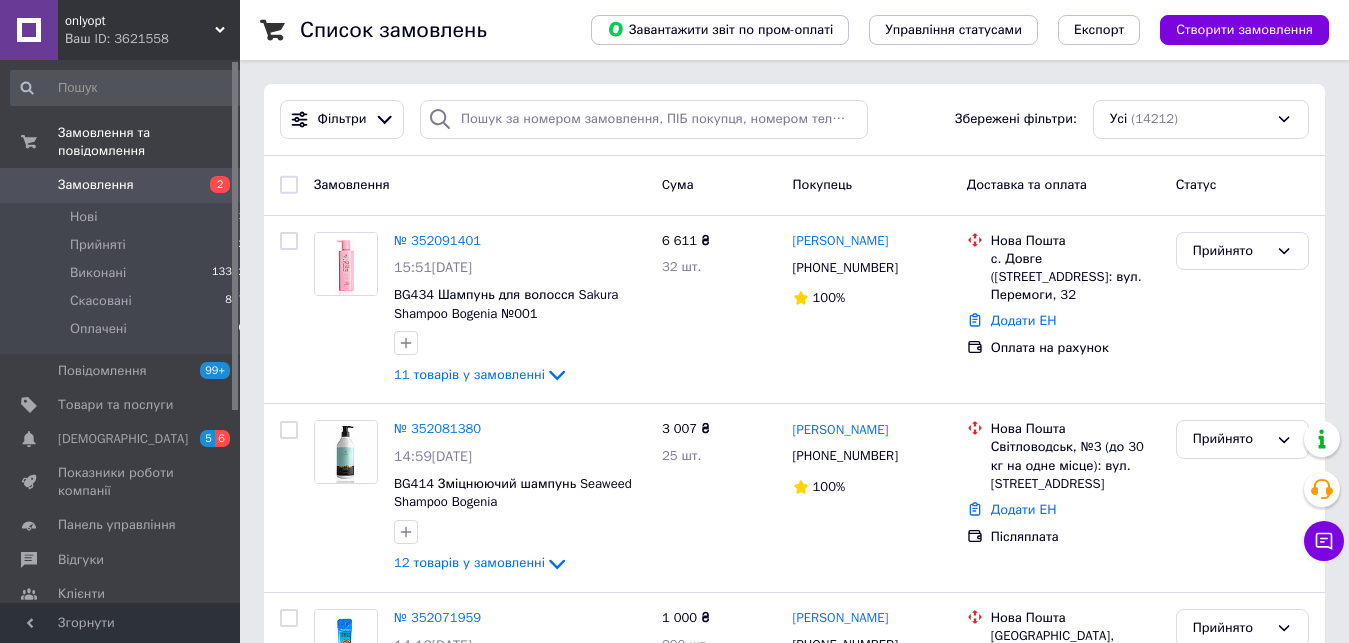 click on "Замовлення" at bounding box center [121, 185] 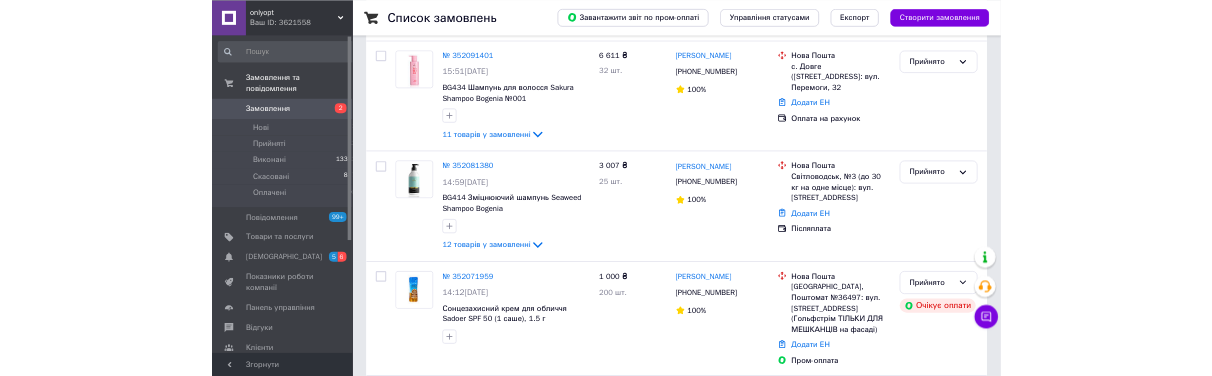 scroll, scrollTop: 204, scrollLeft: 0, axis: vertical 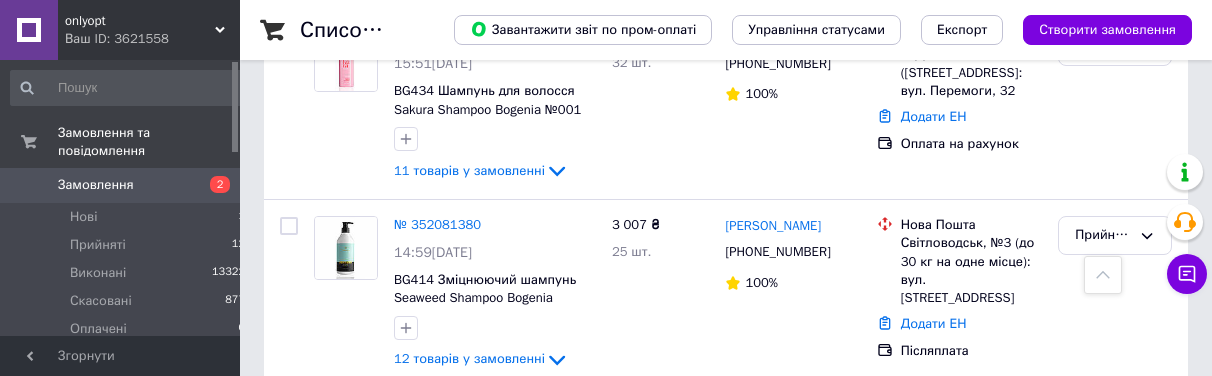 click on "Замовлення" at bounding box center (96, 185) 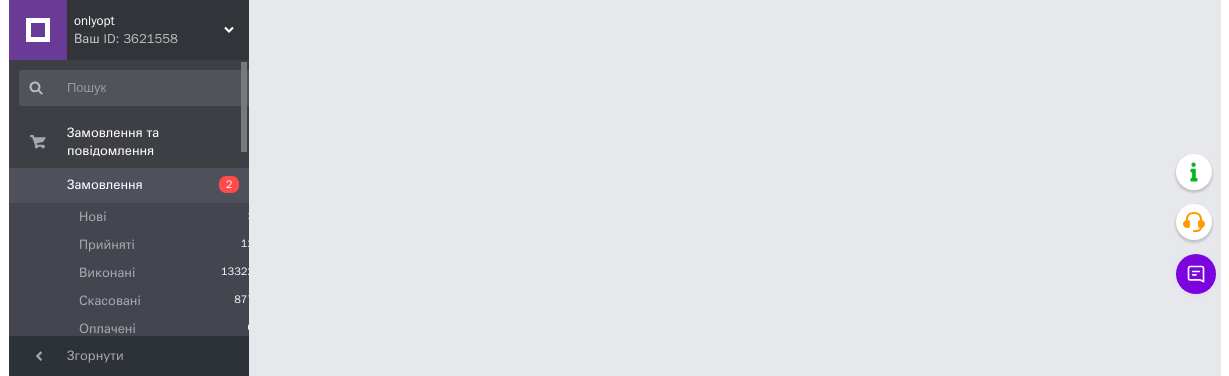 scroll, scrollTop: 0, scrollLeft: 0, axis: both 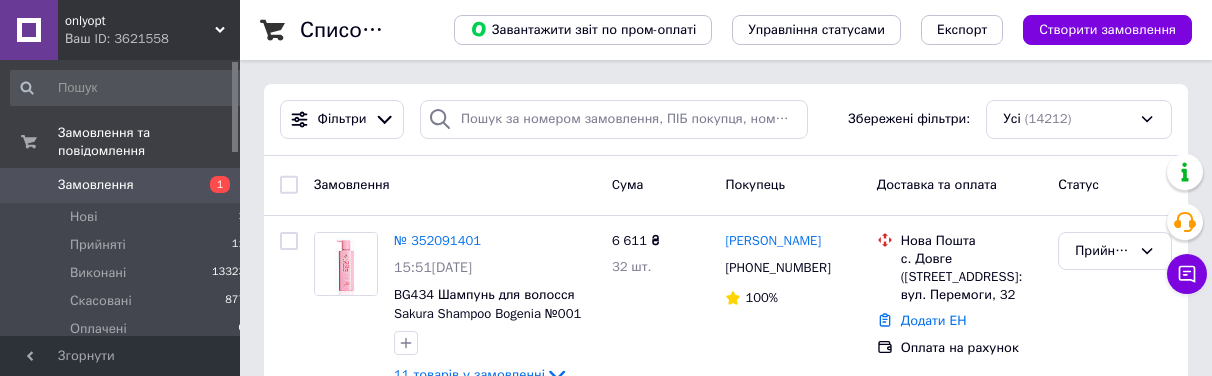 click on "1" at bounding box center [212, 185] 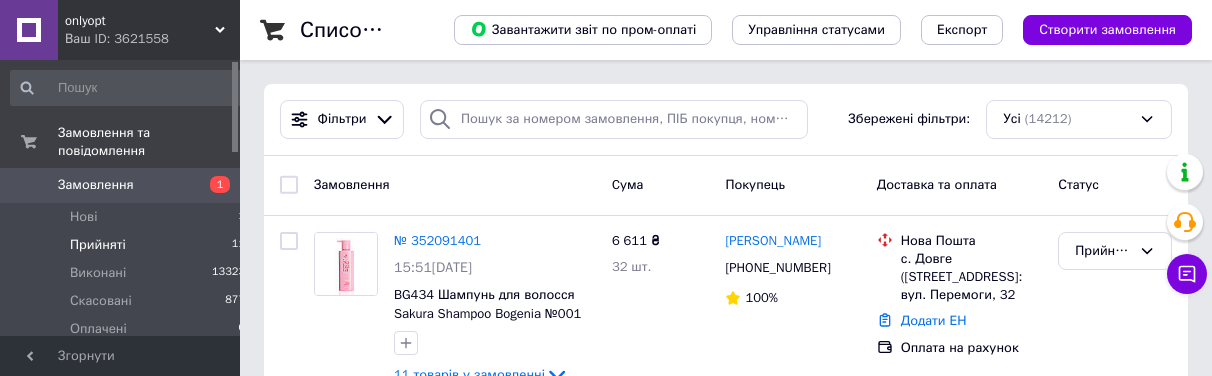 click on "Замовлення" at bounding box center [96, 185] 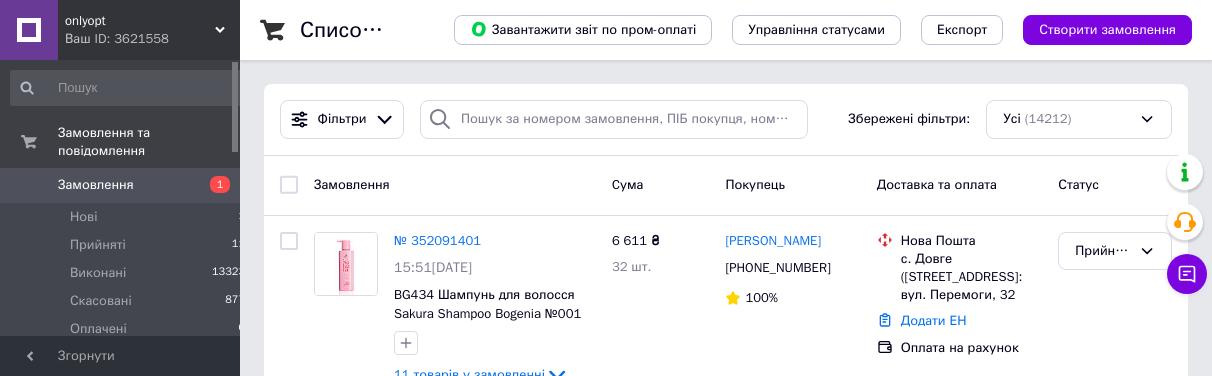 click on "Замовлення 1" at bounding box center (128, 185) 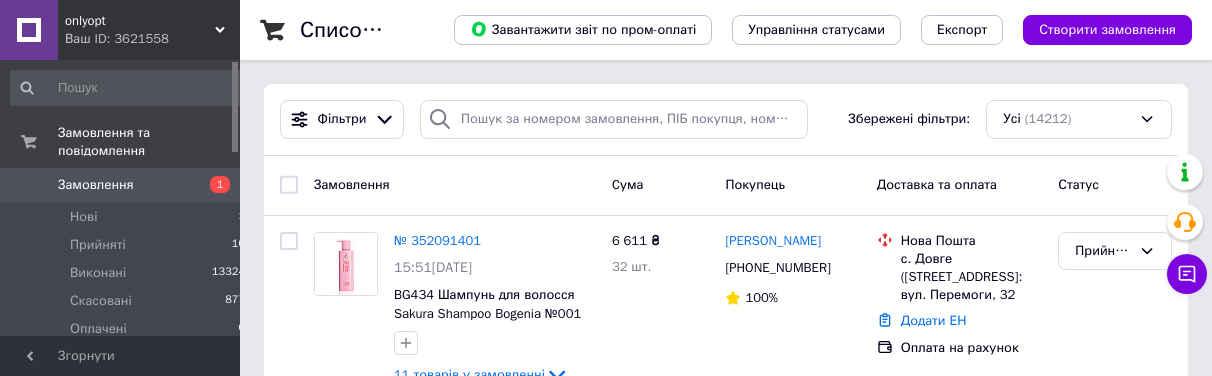 click on "onlyopt" at bounding box center (140, 21) 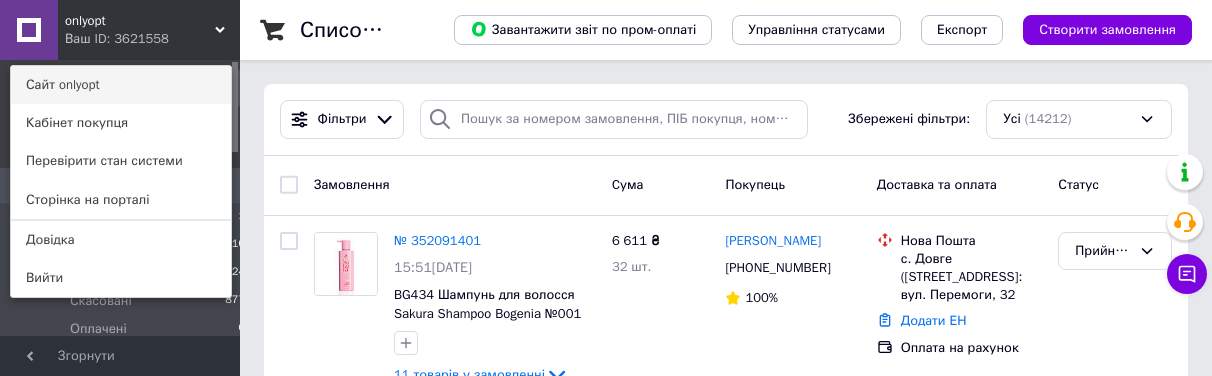 click on "Сайт onlyopt" at bounding box center (121, 85) 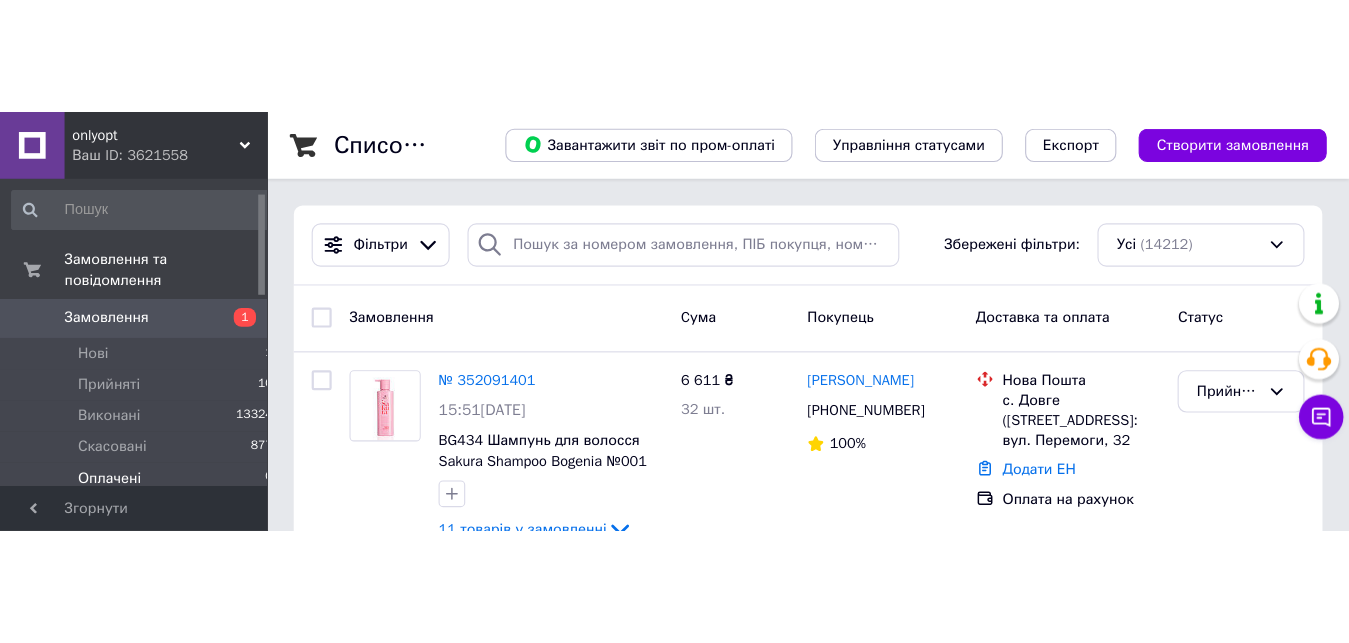 scroll, scrollTop: 102, scrollLeft: 0, axis: vertical 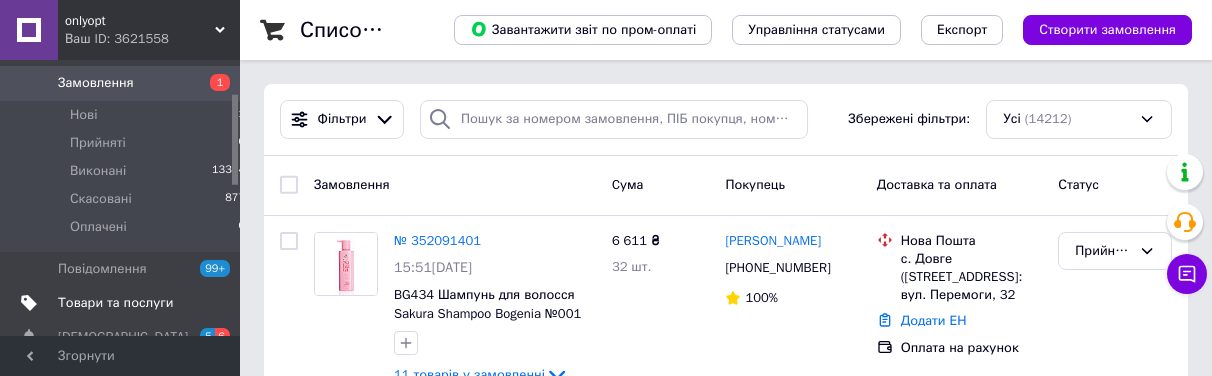 click on "Товари та послуги" at bounding box center [115, 303] 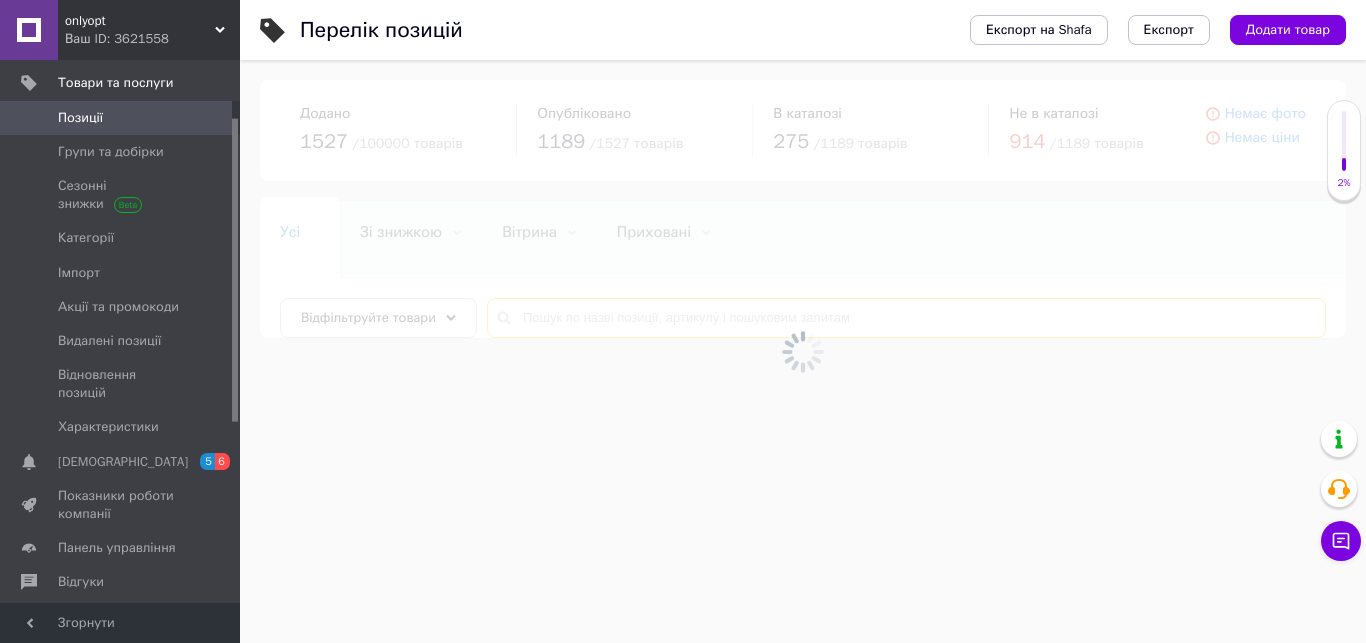 click at bounding box center (906, 318) 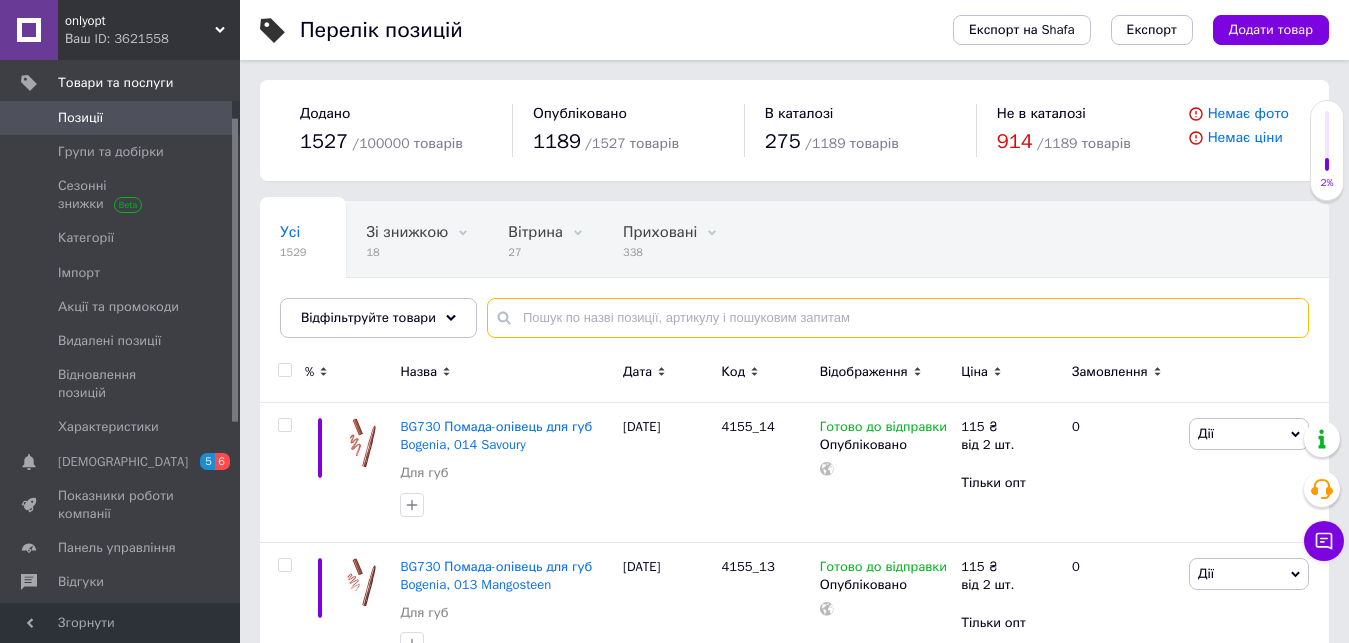 click at bounding box center (898, 318) 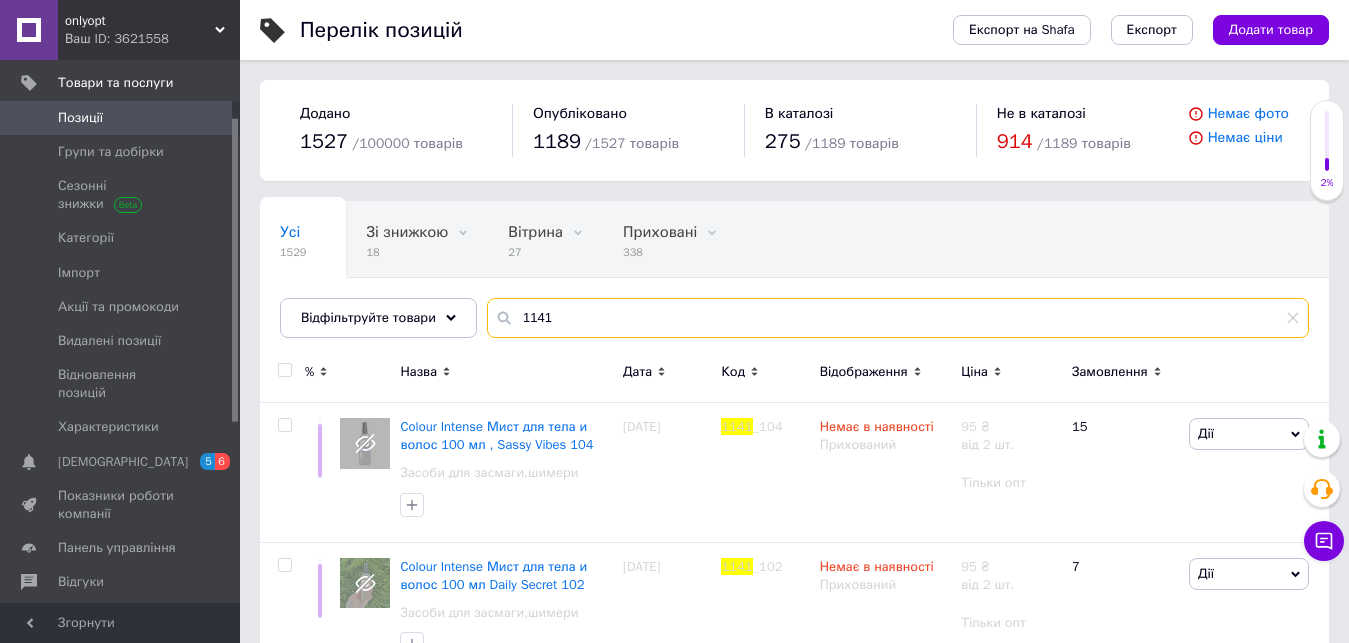 type on "1141" 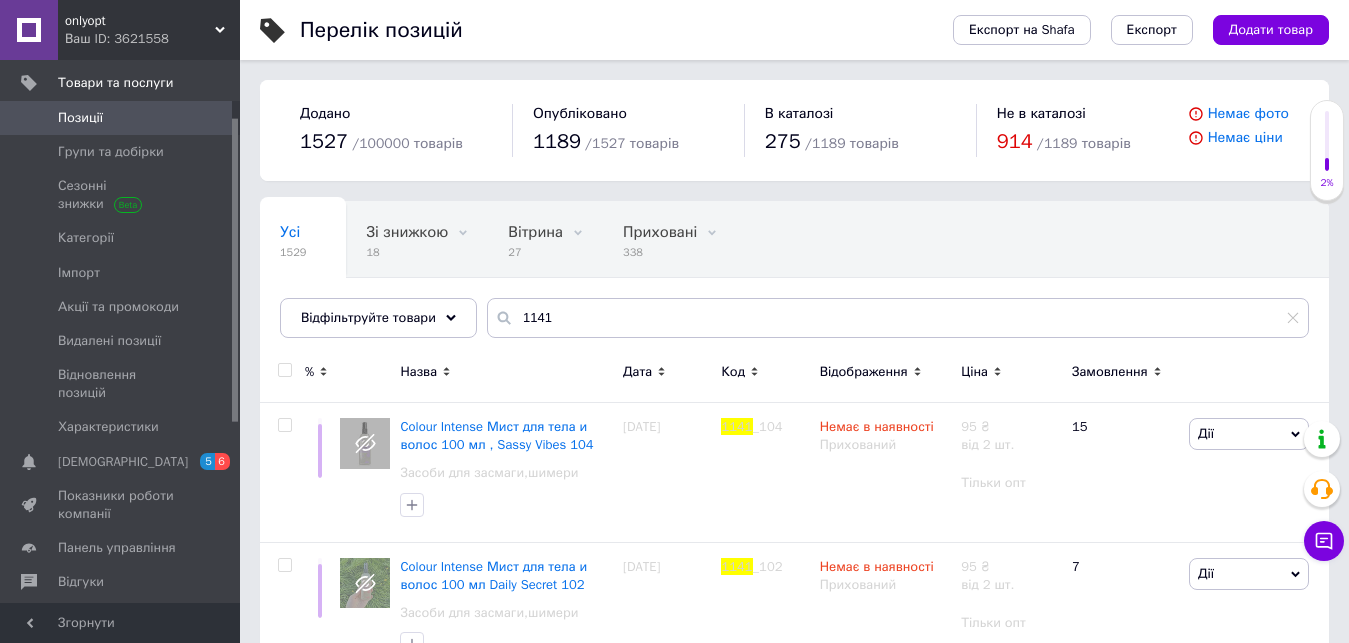 click on "Код" at bounding box center (733, 372) 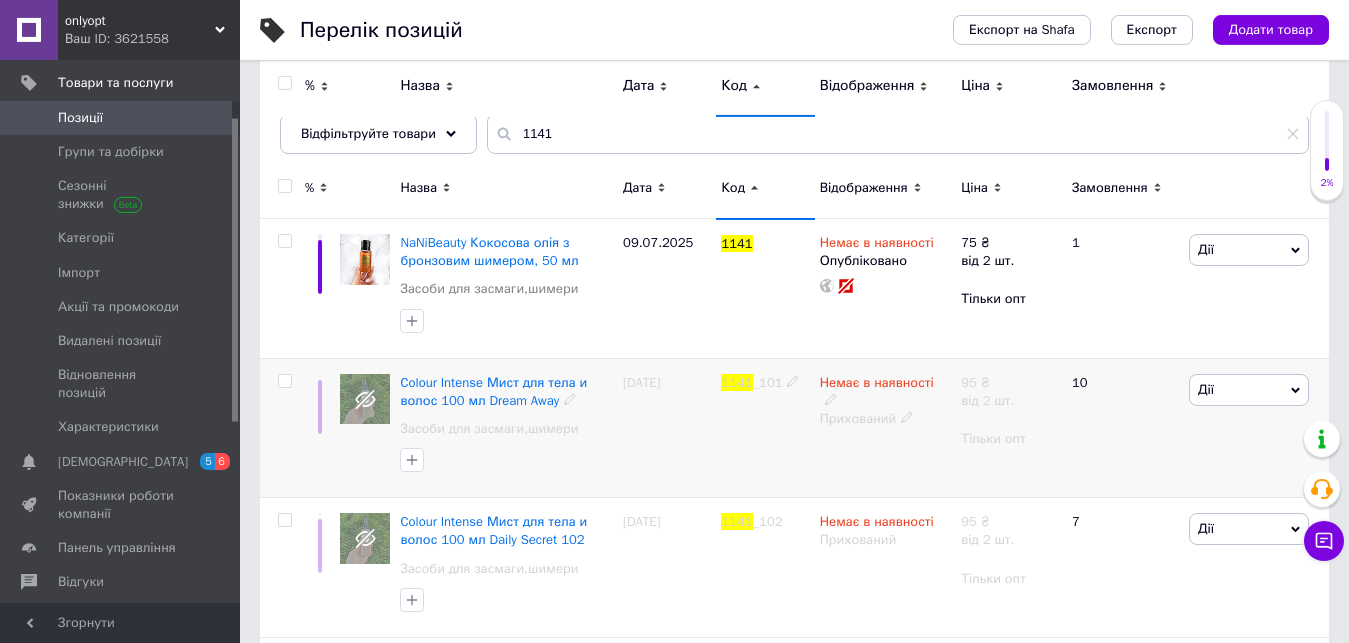 scroll, scrollTop: 102, scrollLeft: 0, axis: vertical 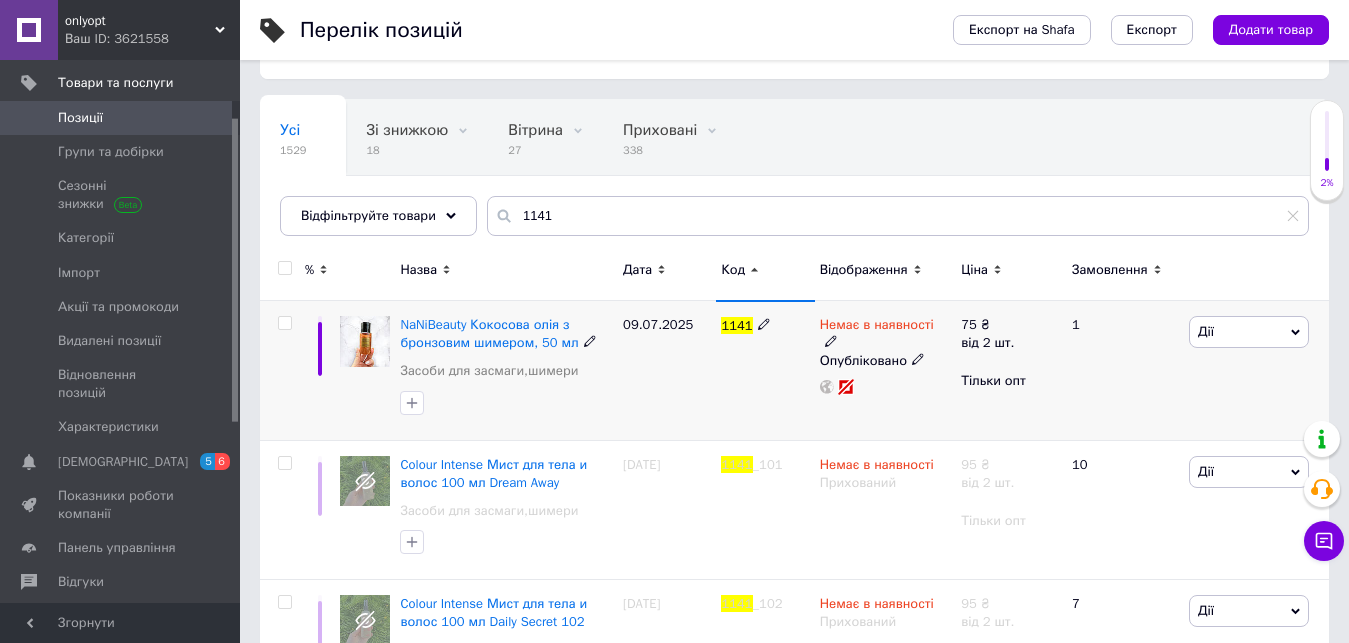 click on "Немає в наявності" at bounding box center (886, 334) 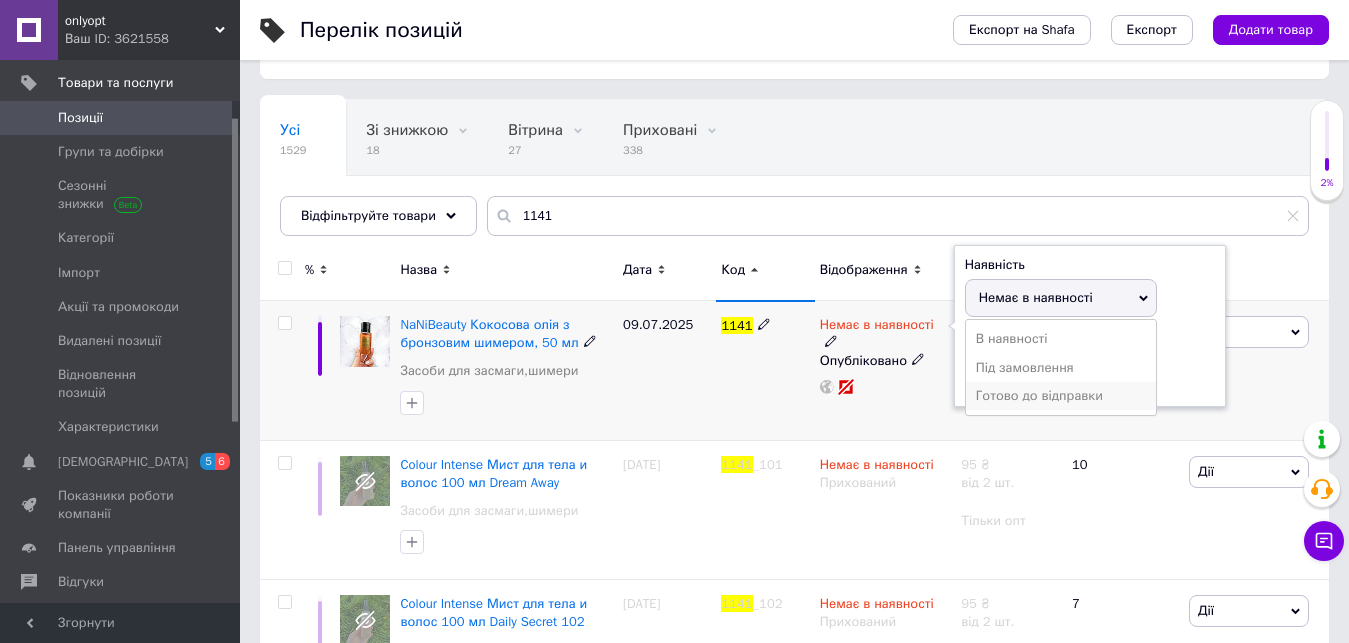 click on "Готово до відправки" at bounding box center [1061, 396] 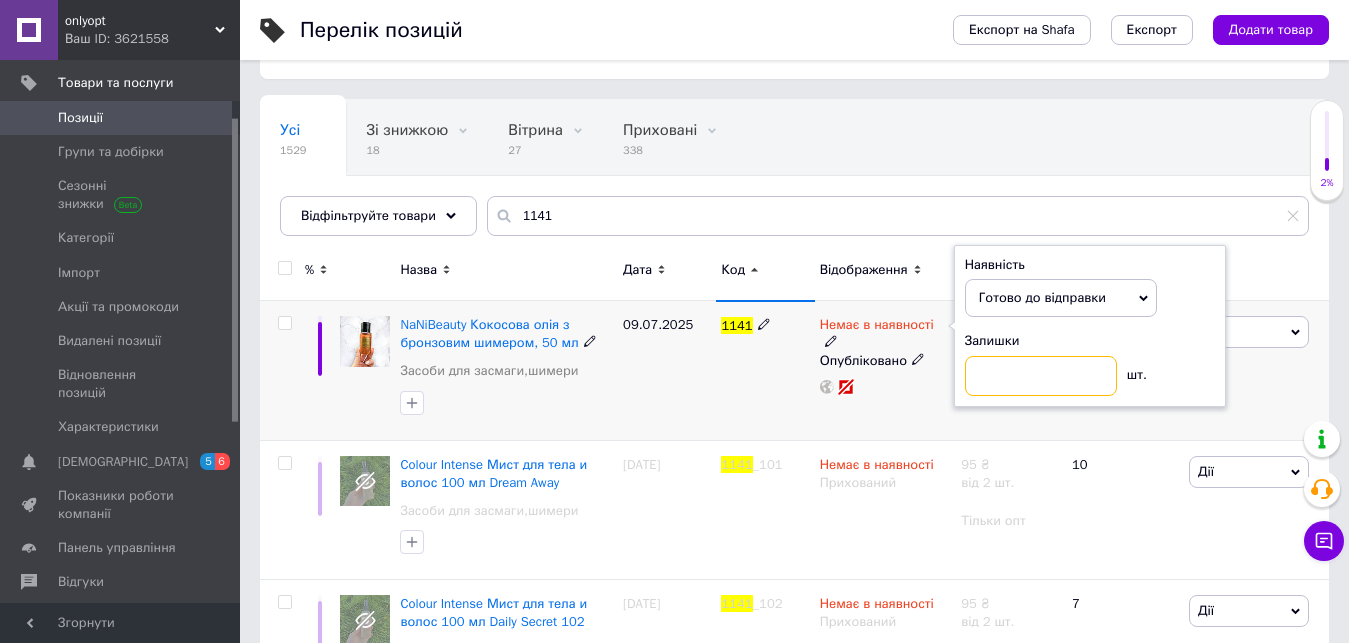 click at bounding box center [1041, 376] 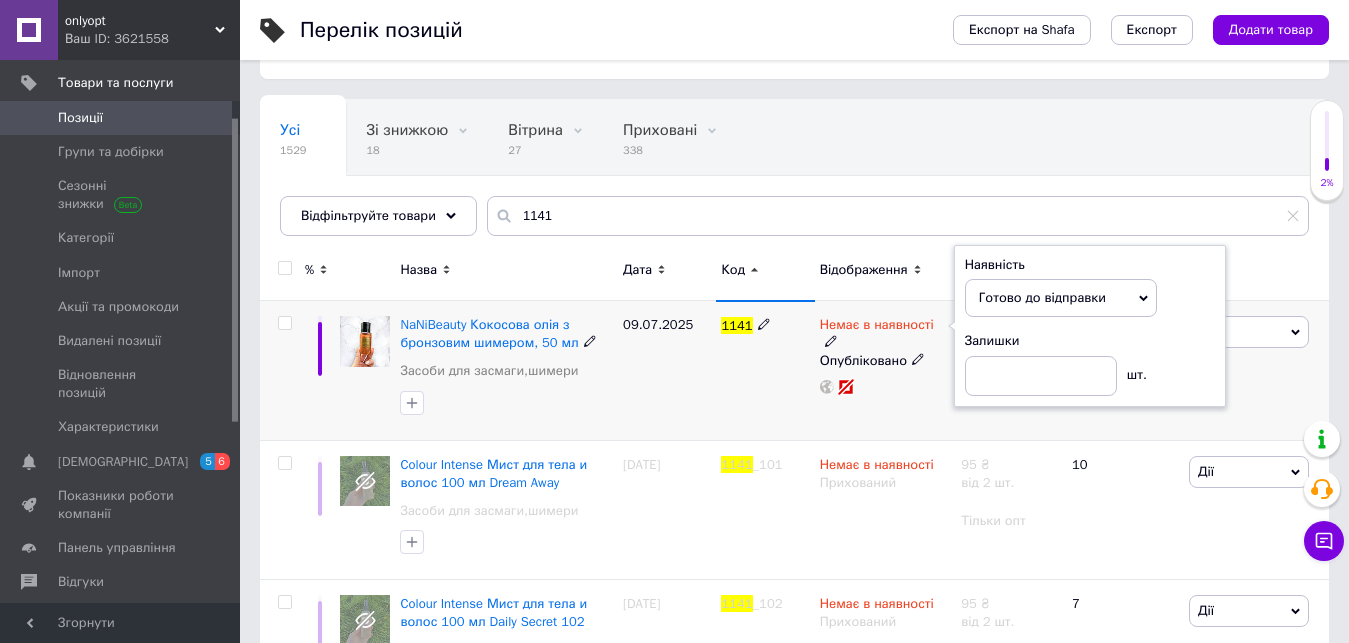 click on "1141" at bounding box center [765, 371] 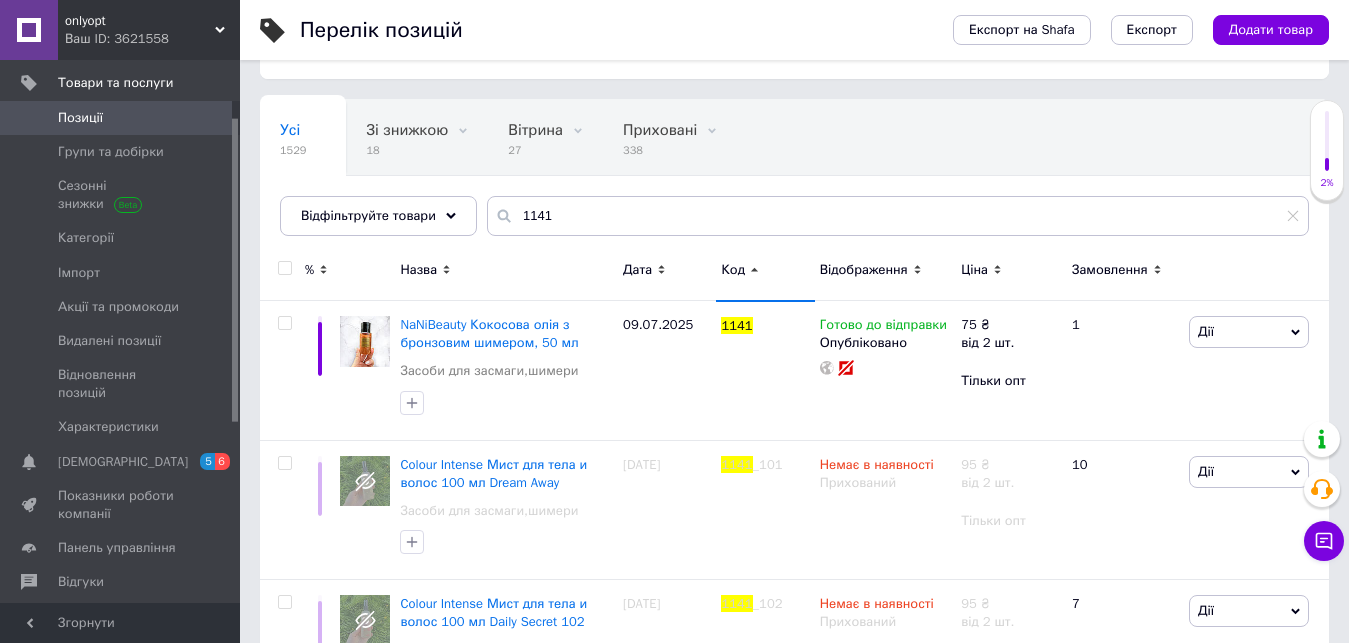 click on "Дата" at bounding box center (667, 273) 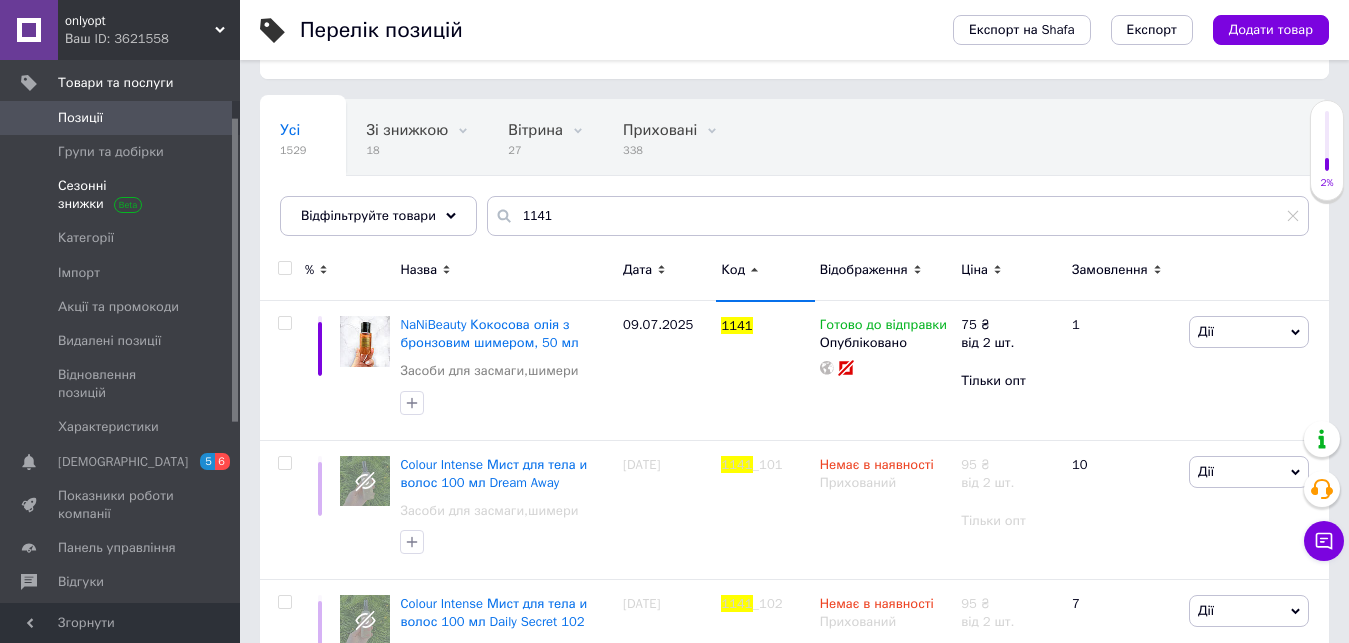 scroll, scrollTop: 0, scrollLeft: 0, axis: both 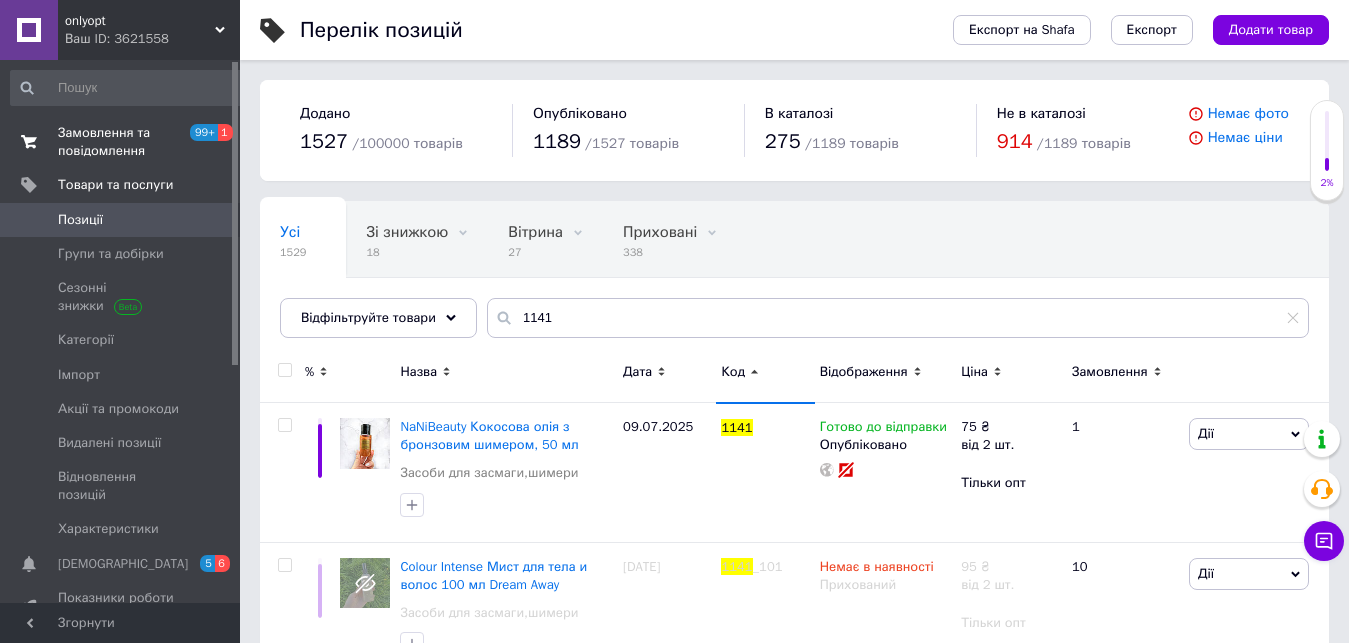 click on "Замовлення та повідомлення" at bounding box center (121, 142) 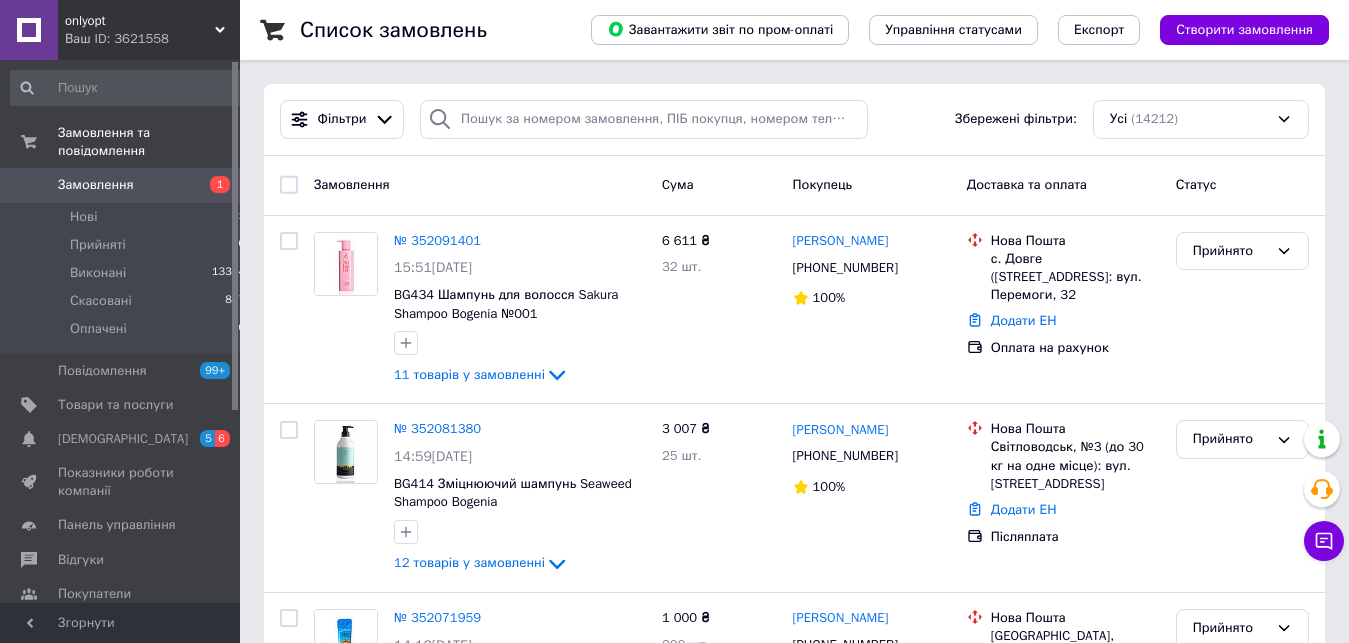 click on "Замовлення" at bounding box center [121, 185] 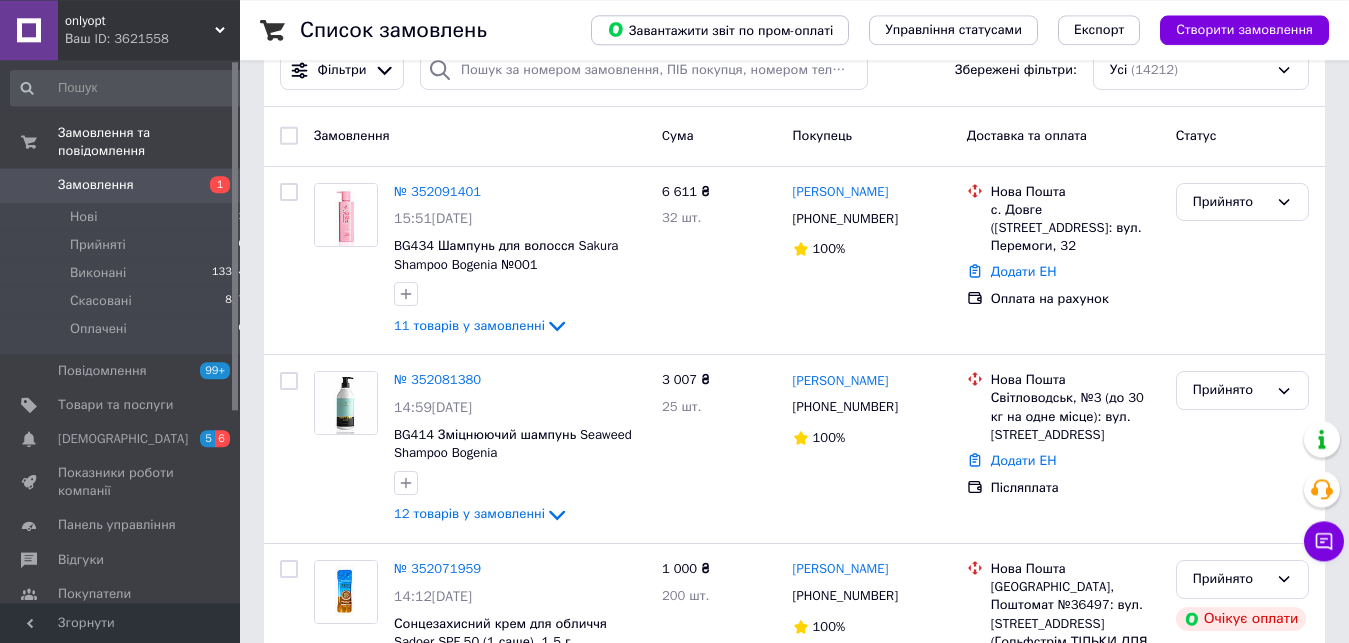 scroll, scrollTop: 102, scrollLeft: 0, axis: vertical 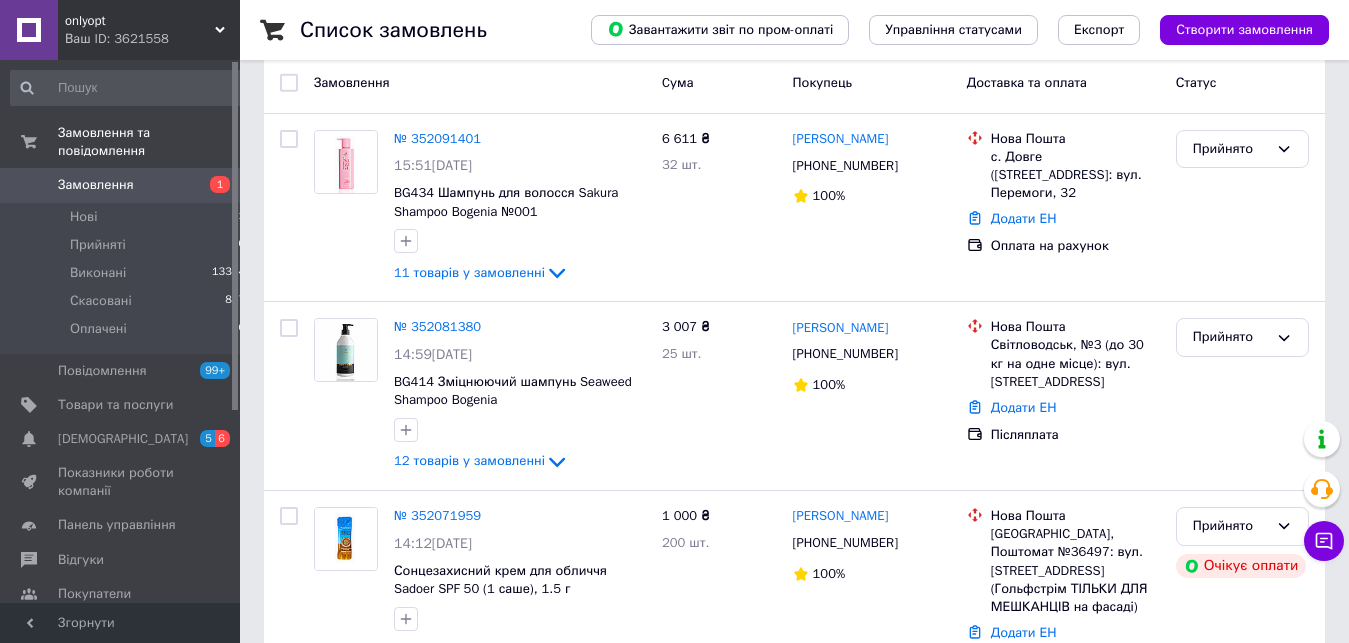 click on "Замовлення 1" at bounding box center [128, 185] 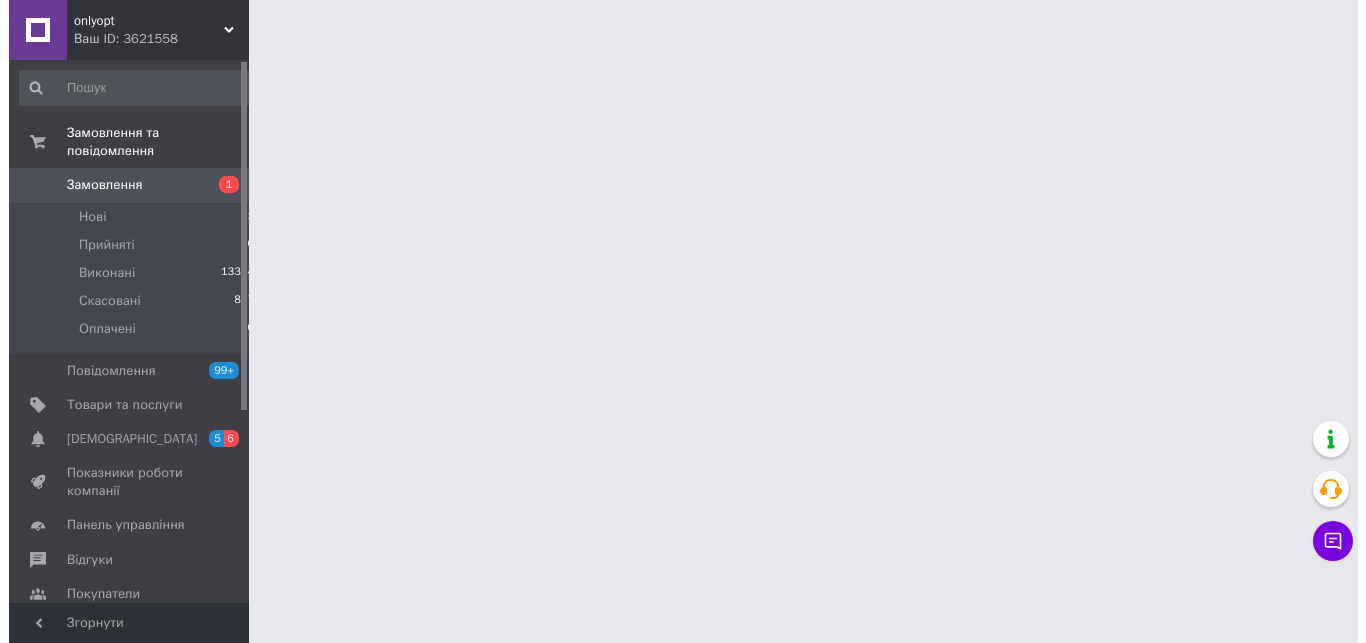 scroll, scrollTop: 0, scrollLeft: 0, axis: both 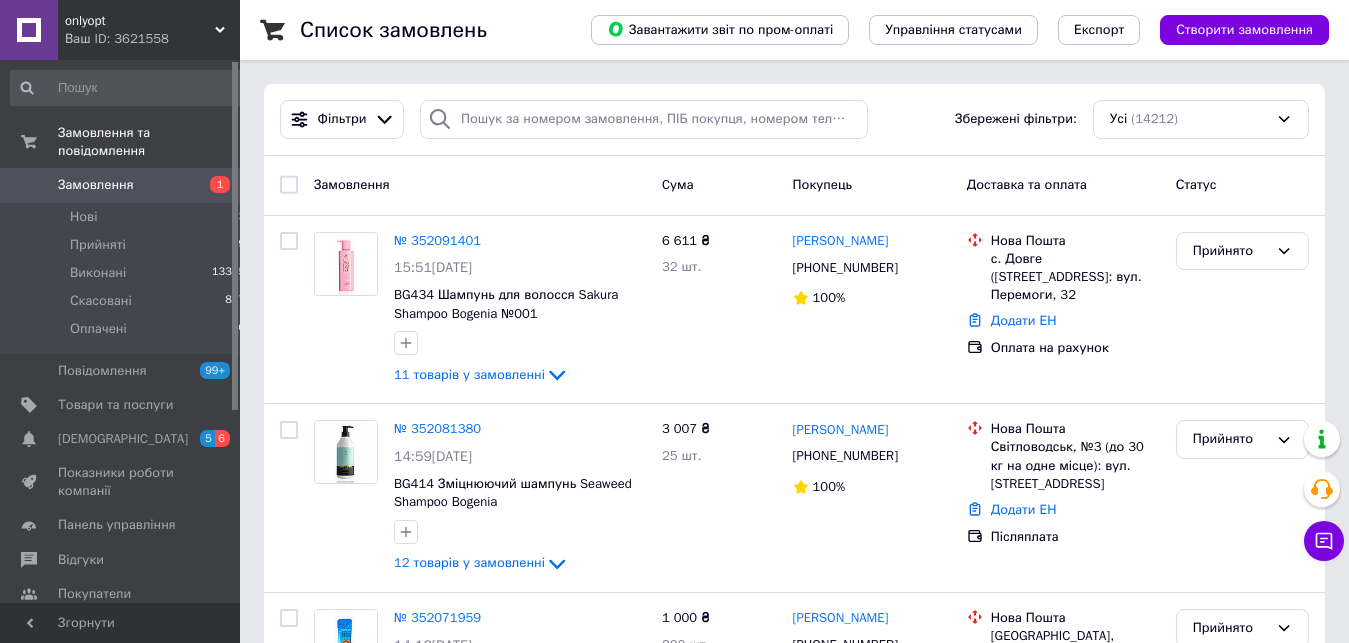 click on "Замовлення" at bounding box center (96, 185) 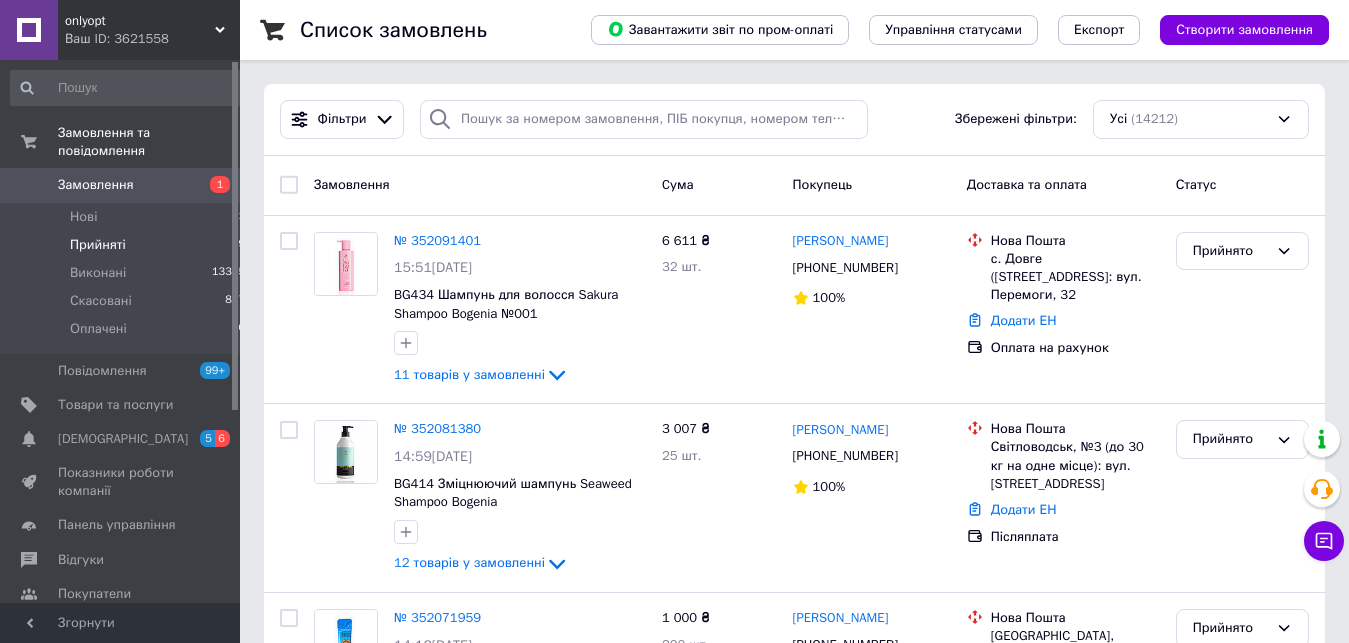 click on "Прийняті 9" at bounding box center (128, 245) 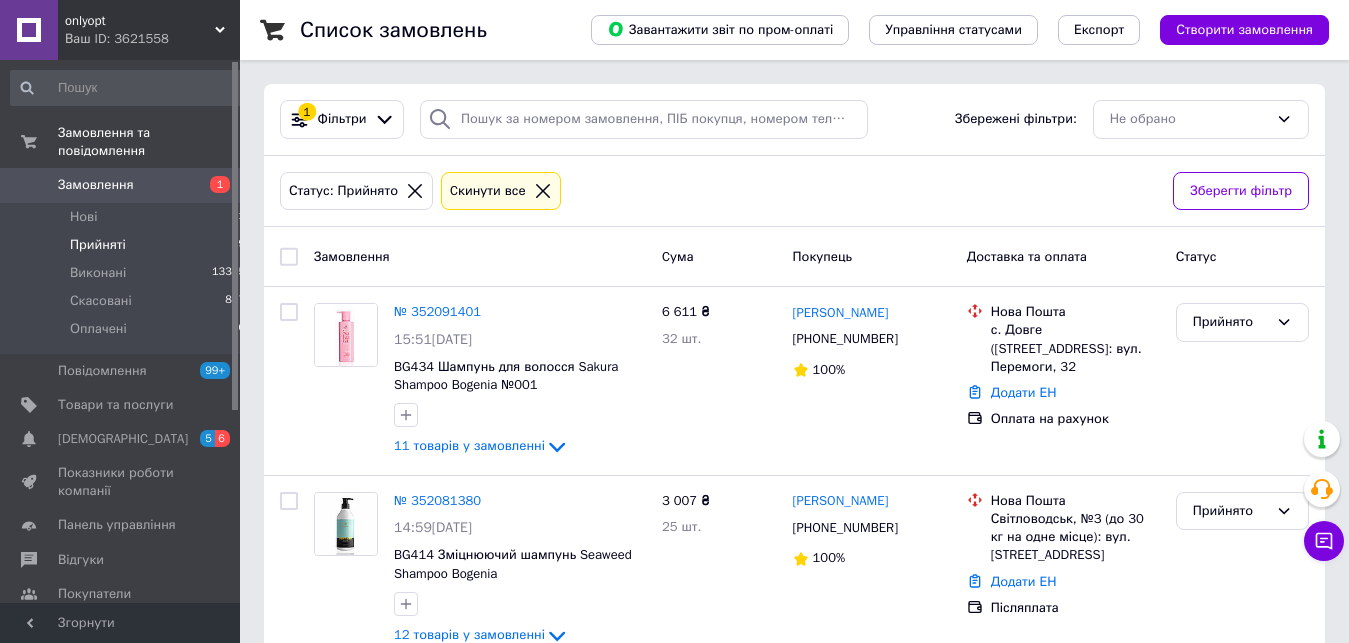click on "Замовлення 1" at bounding box center [128, 185] 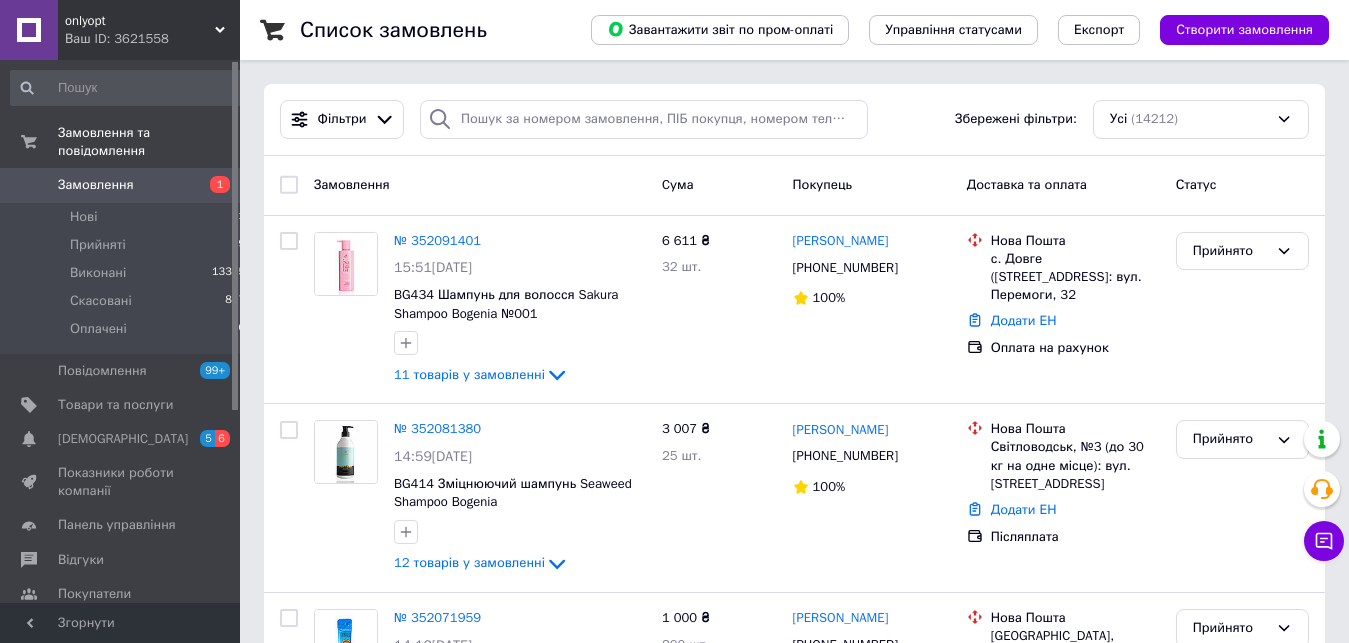 click on "Замовлення" at bounding box center (96, 185) 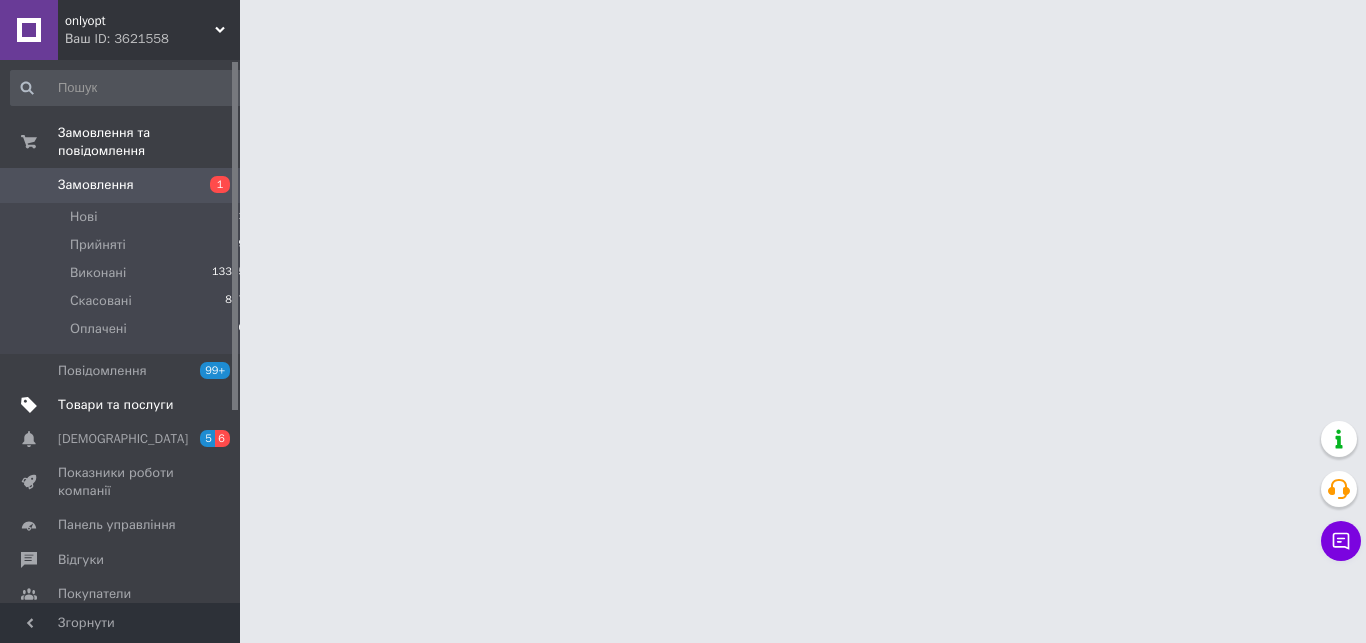 click on "Товари та послуги" at bounding box center [115, 405] 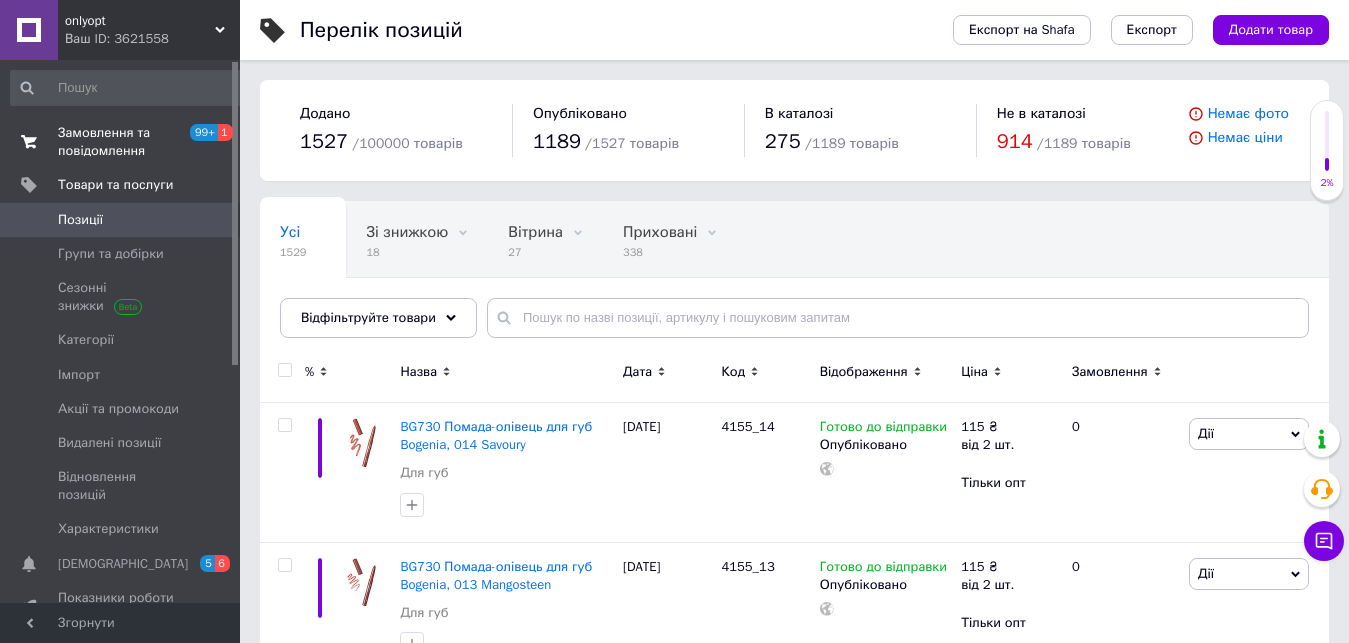 click on "Замовлення та повідомлення" at bounding box center (121, 142) 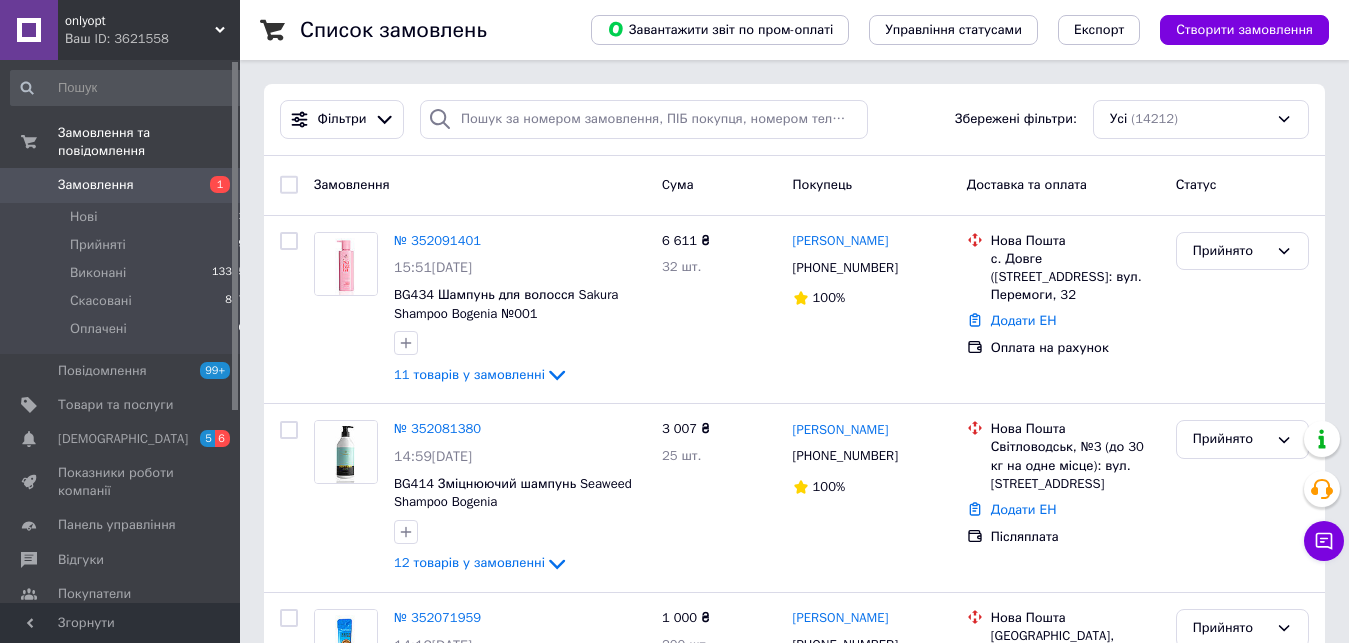 click on "Замовлення" at bounding box center (121, 185) 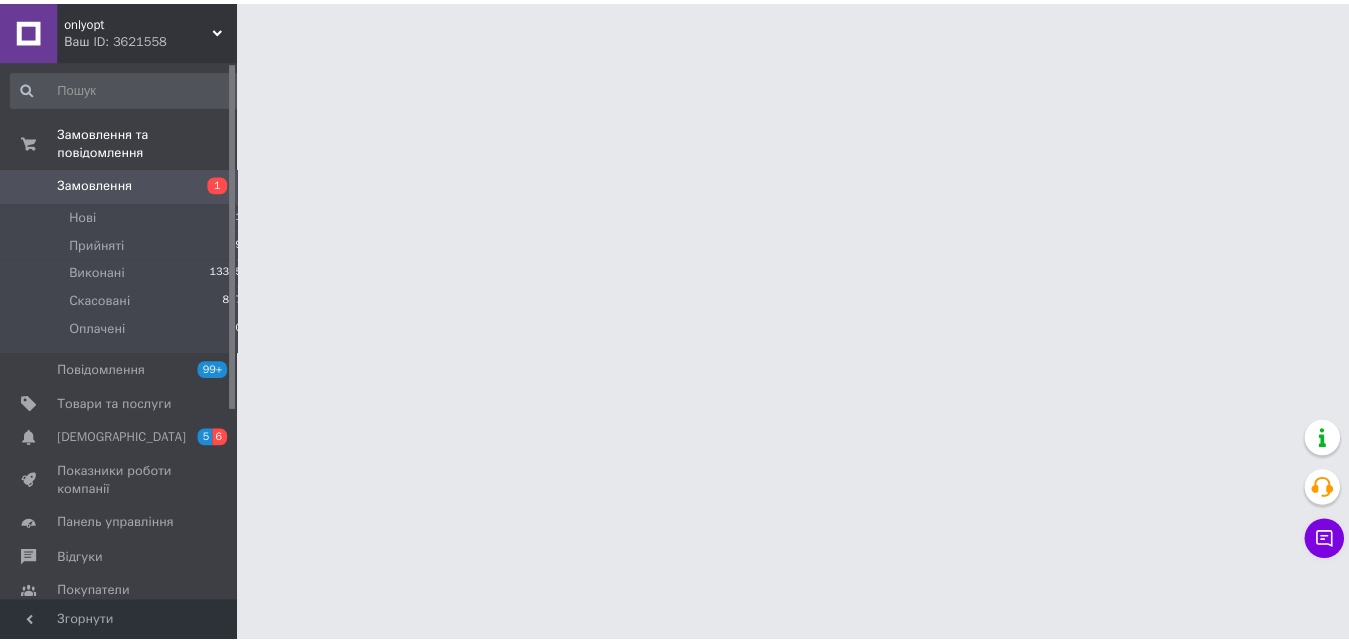 scroll, scrollTop: 300, scrollLeft: 0, axis: vertical 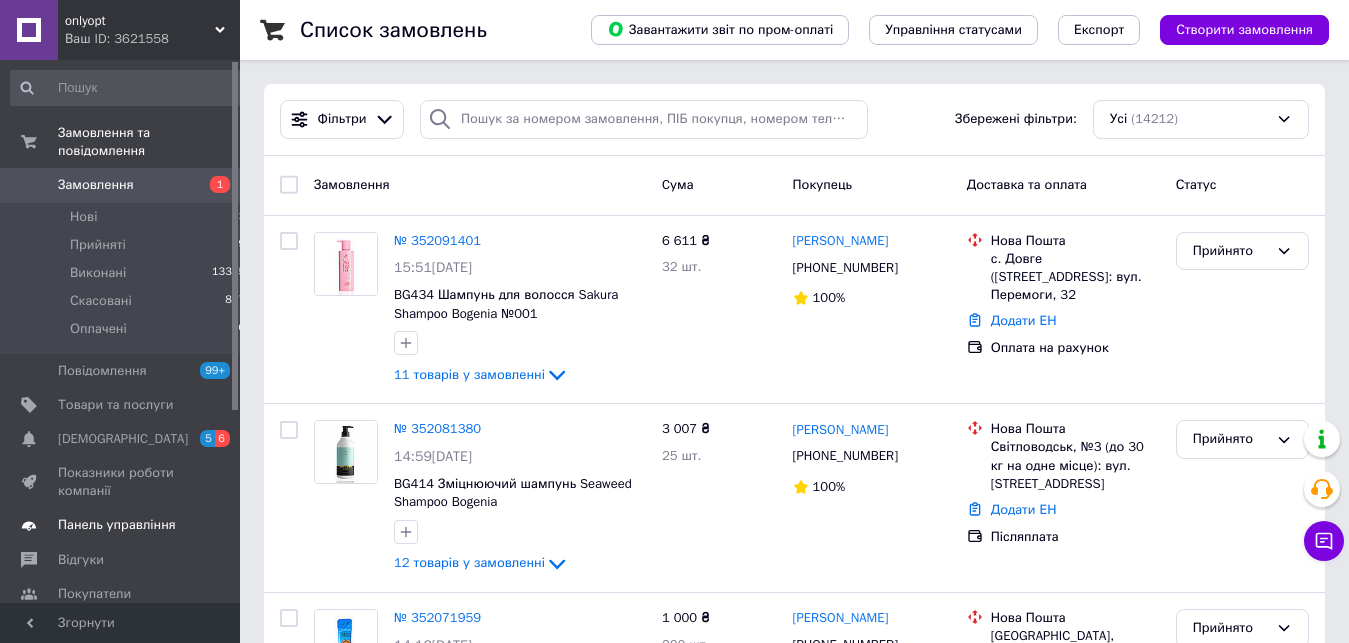 click on "Прийняті" at bounding box center [98, 245] 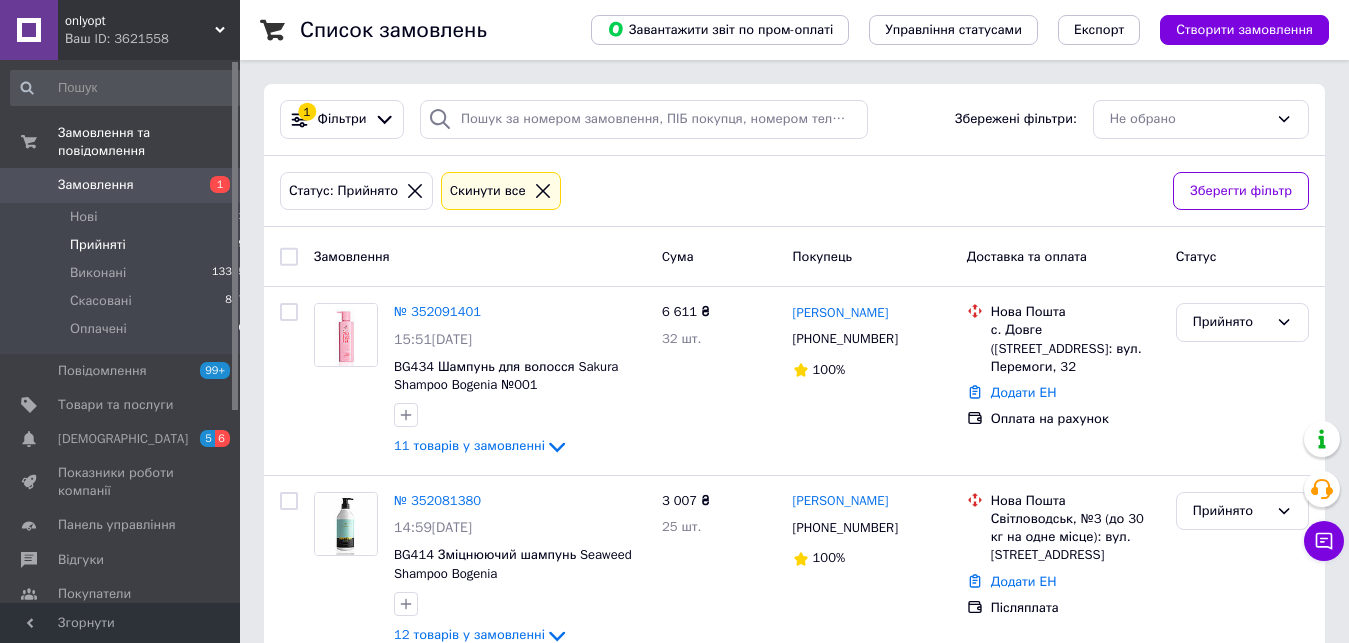 click on "Замовлення" at bounding box center [96, 185] 